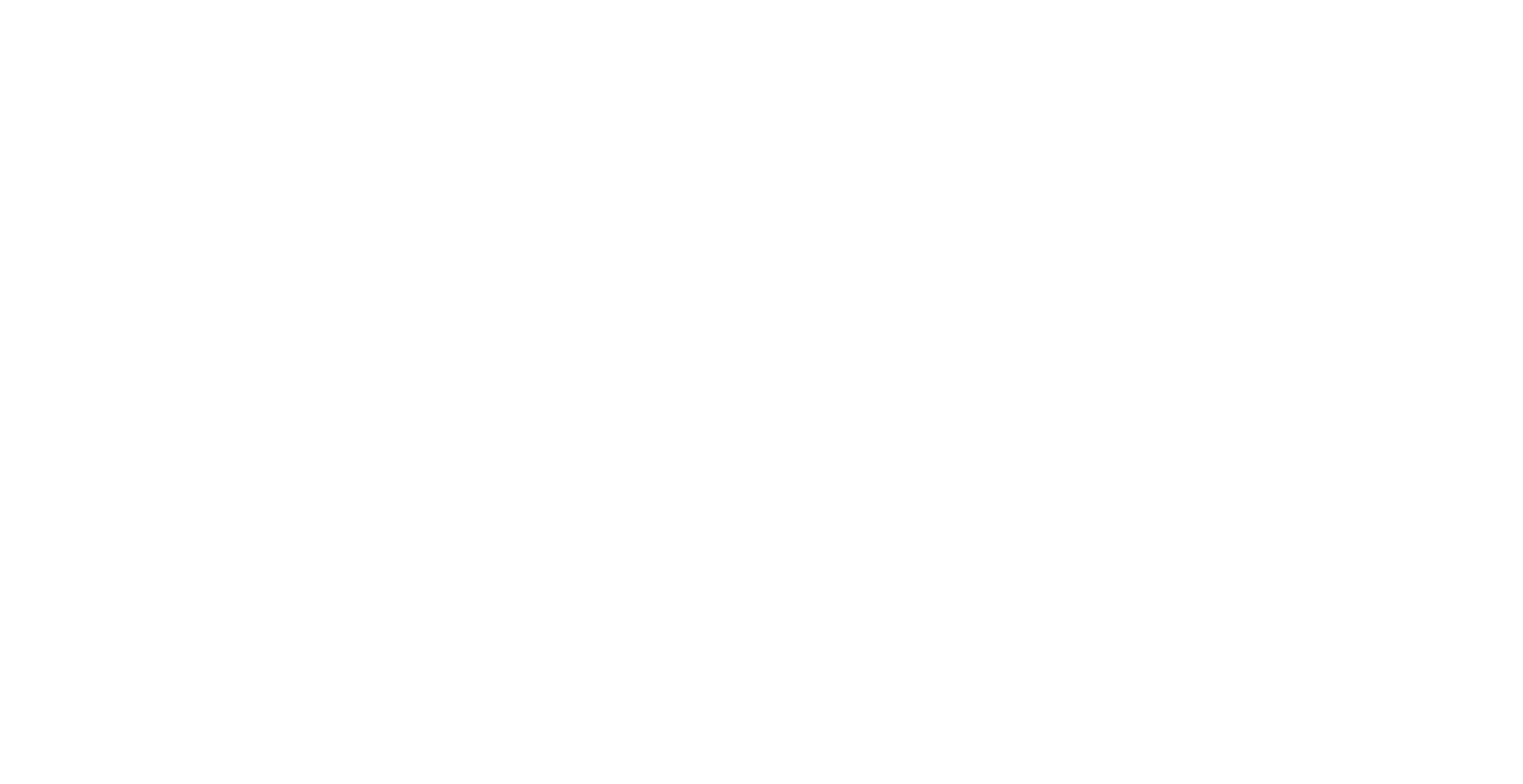 scroll, scrollTop: 0, scrollLeft: 0, axis: both 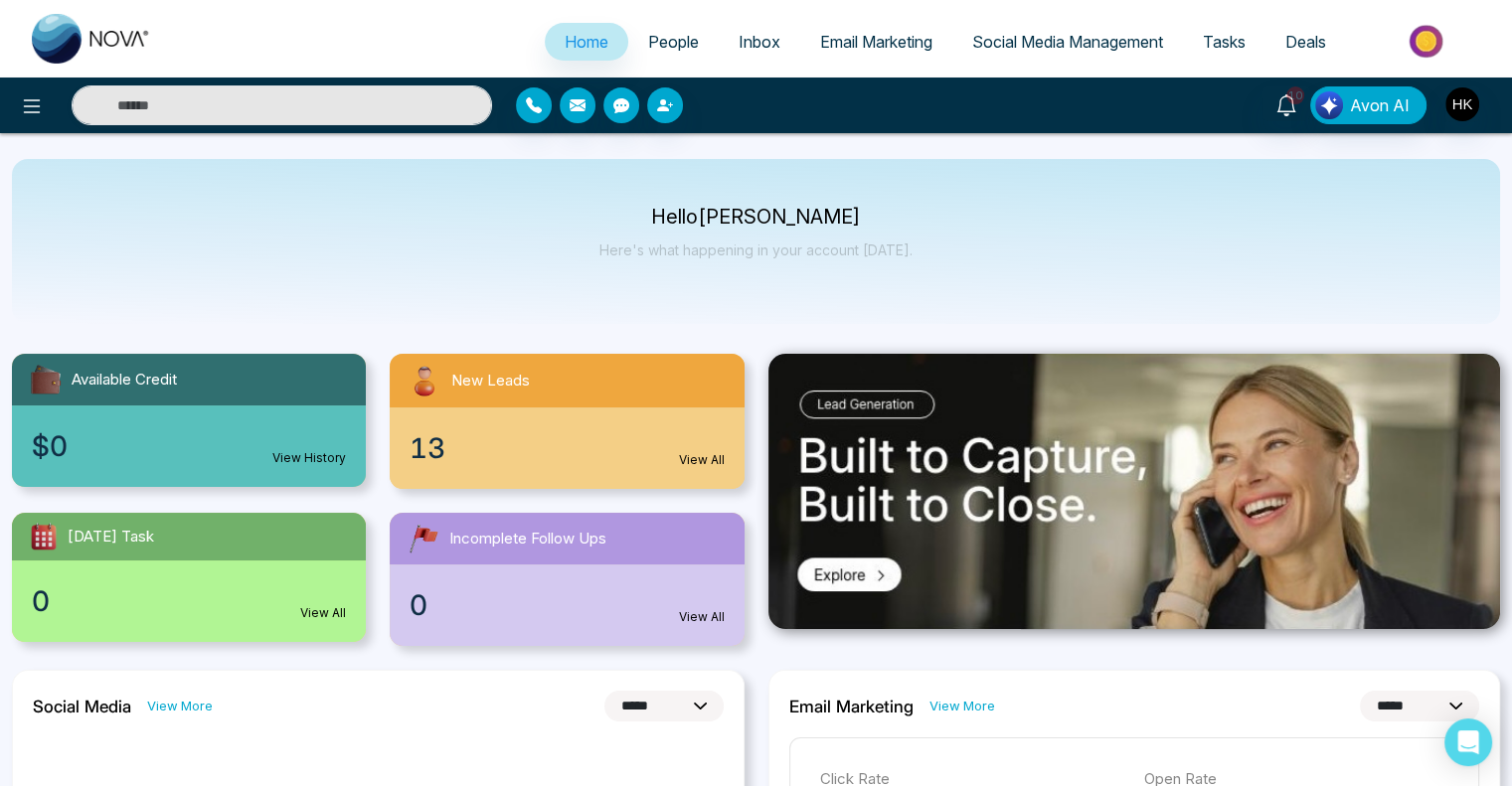 click on "People" at bounding box center [673, 42] 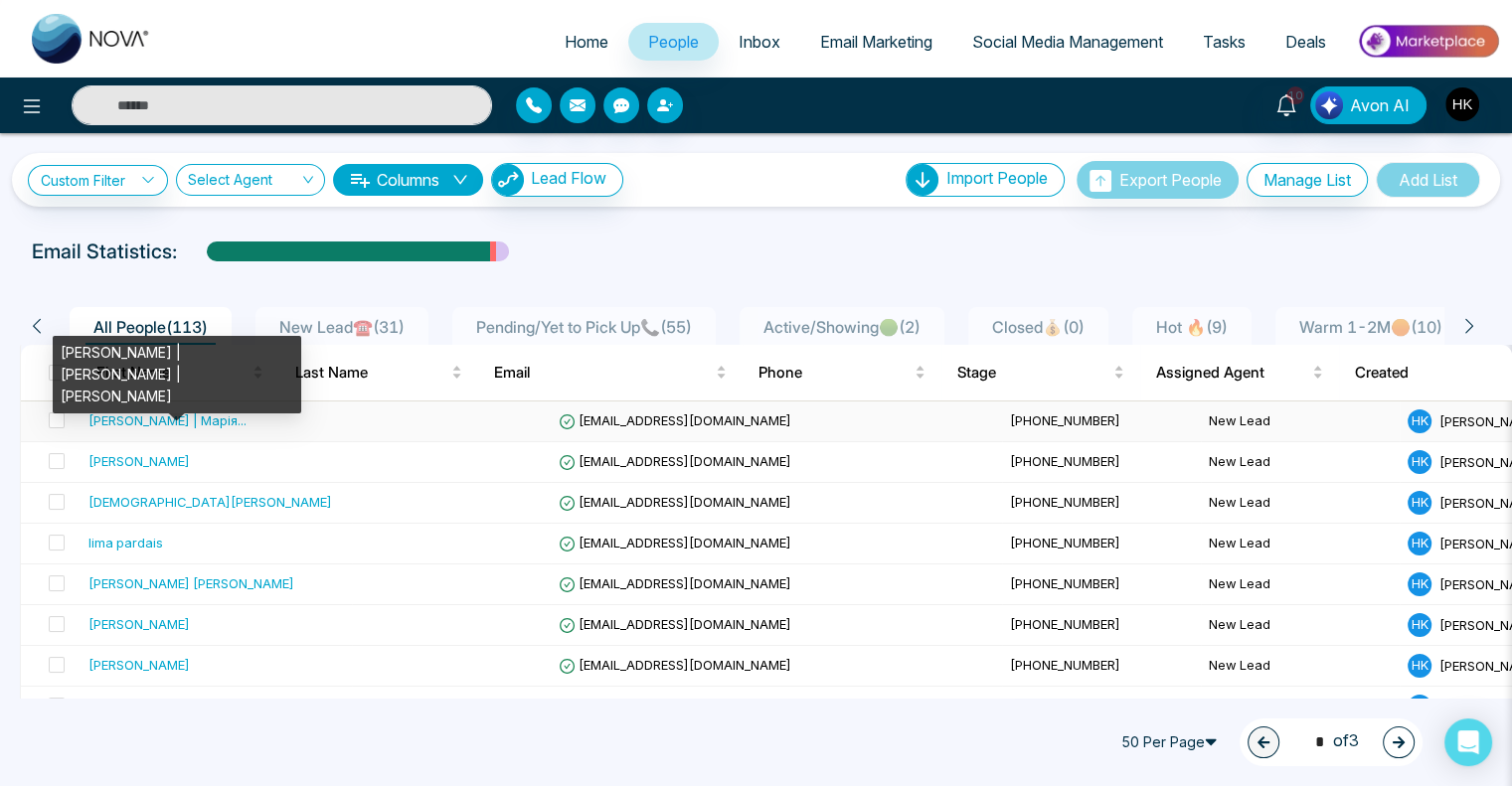 click on "[PERSON_NAME] | Марія  ..." at bounding box center [167, 420] 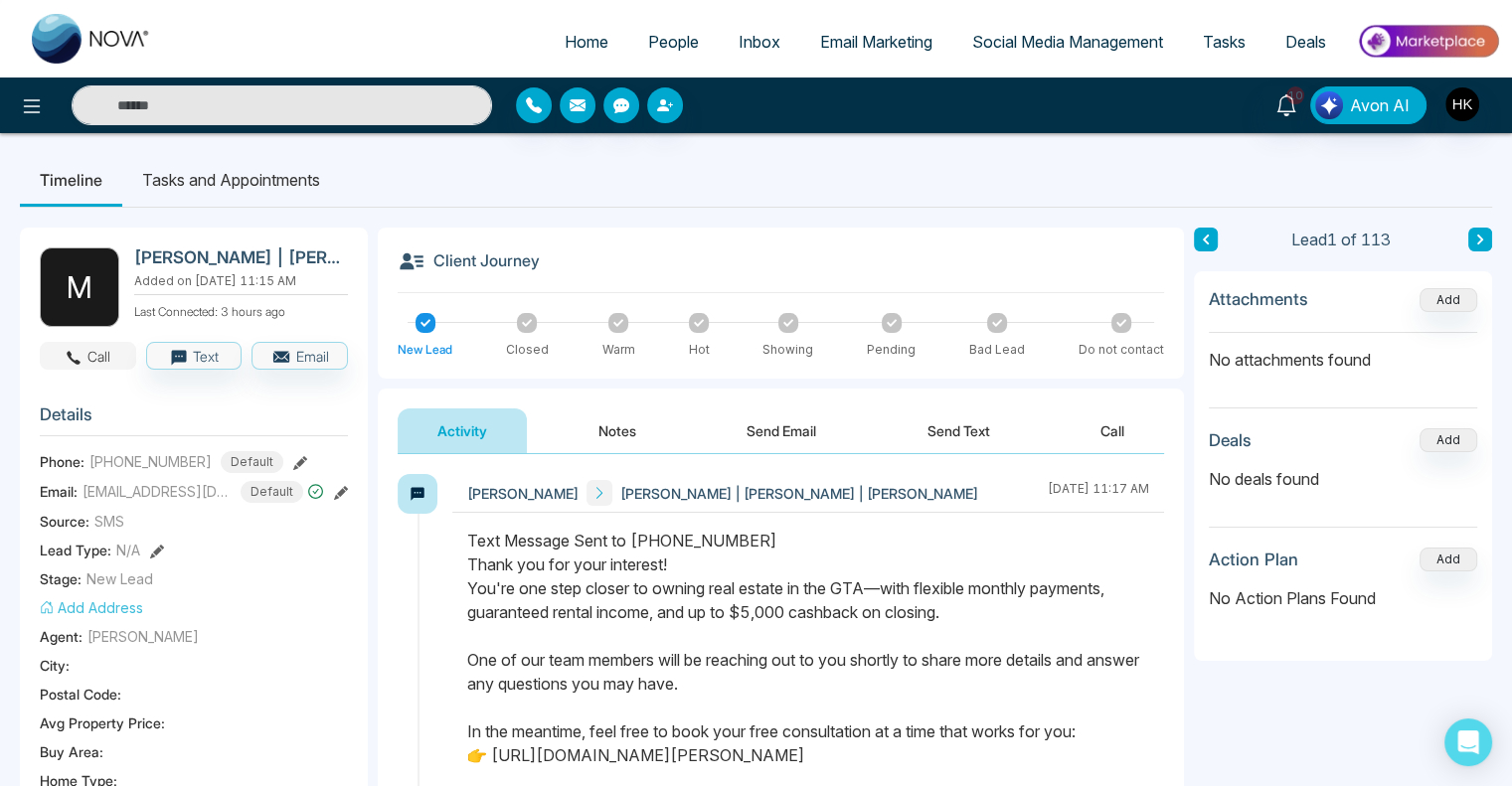 click on "Call" at bounding box center [87, 356] 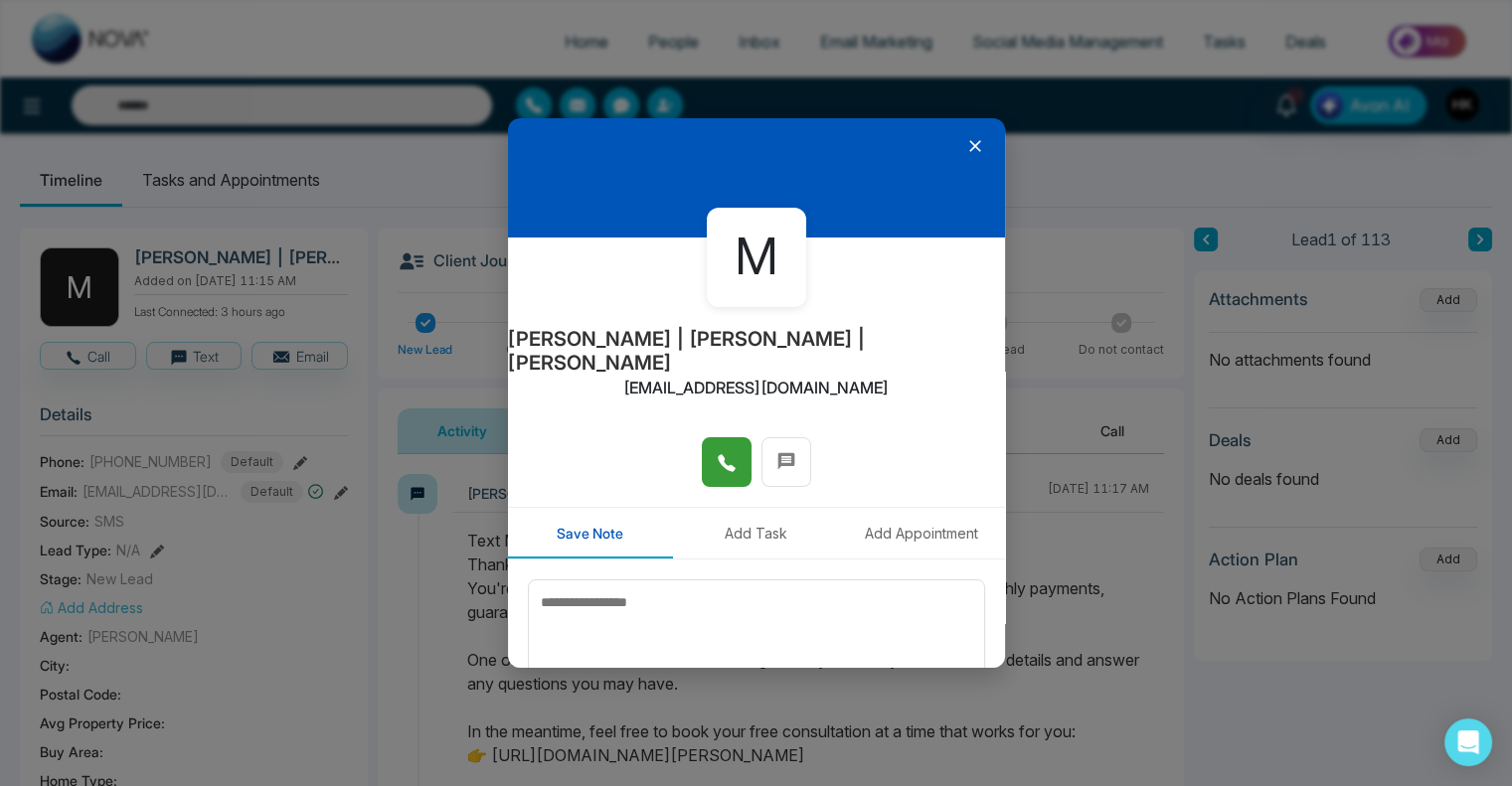 click 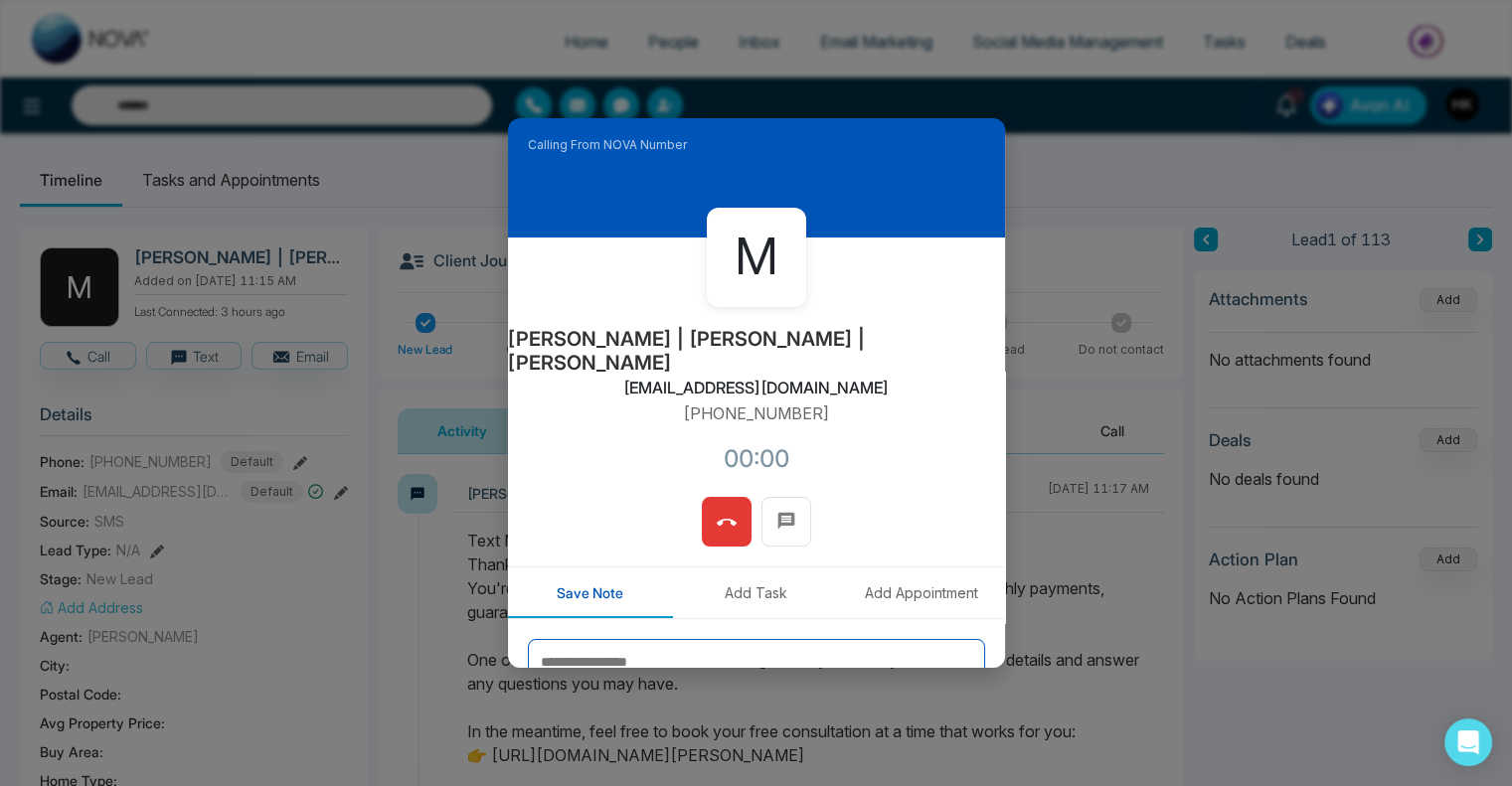 click at bounding box center (756, 689) 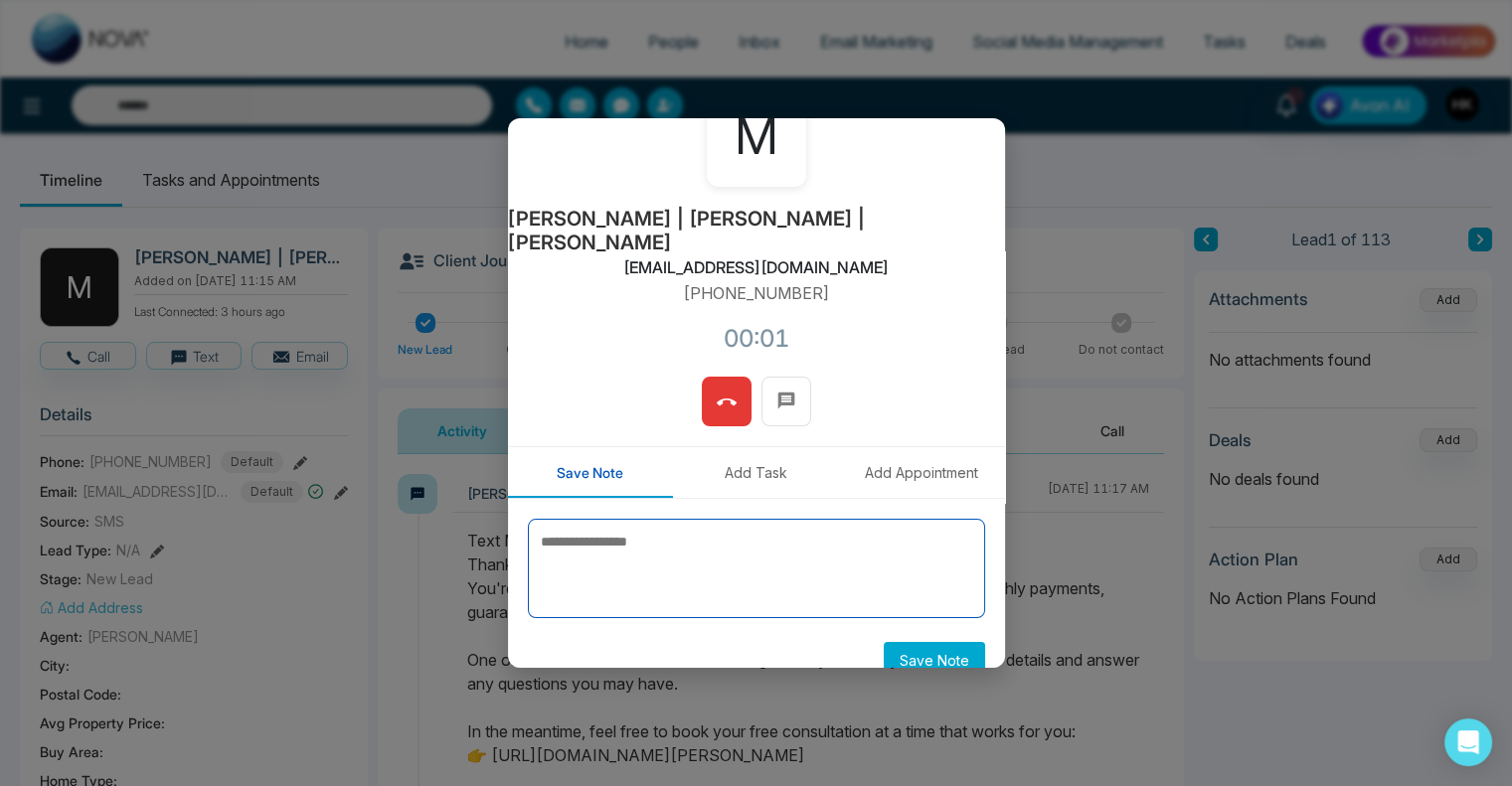 scroll, scrollTop: 123, scrollLeft: 0, axis: vertical 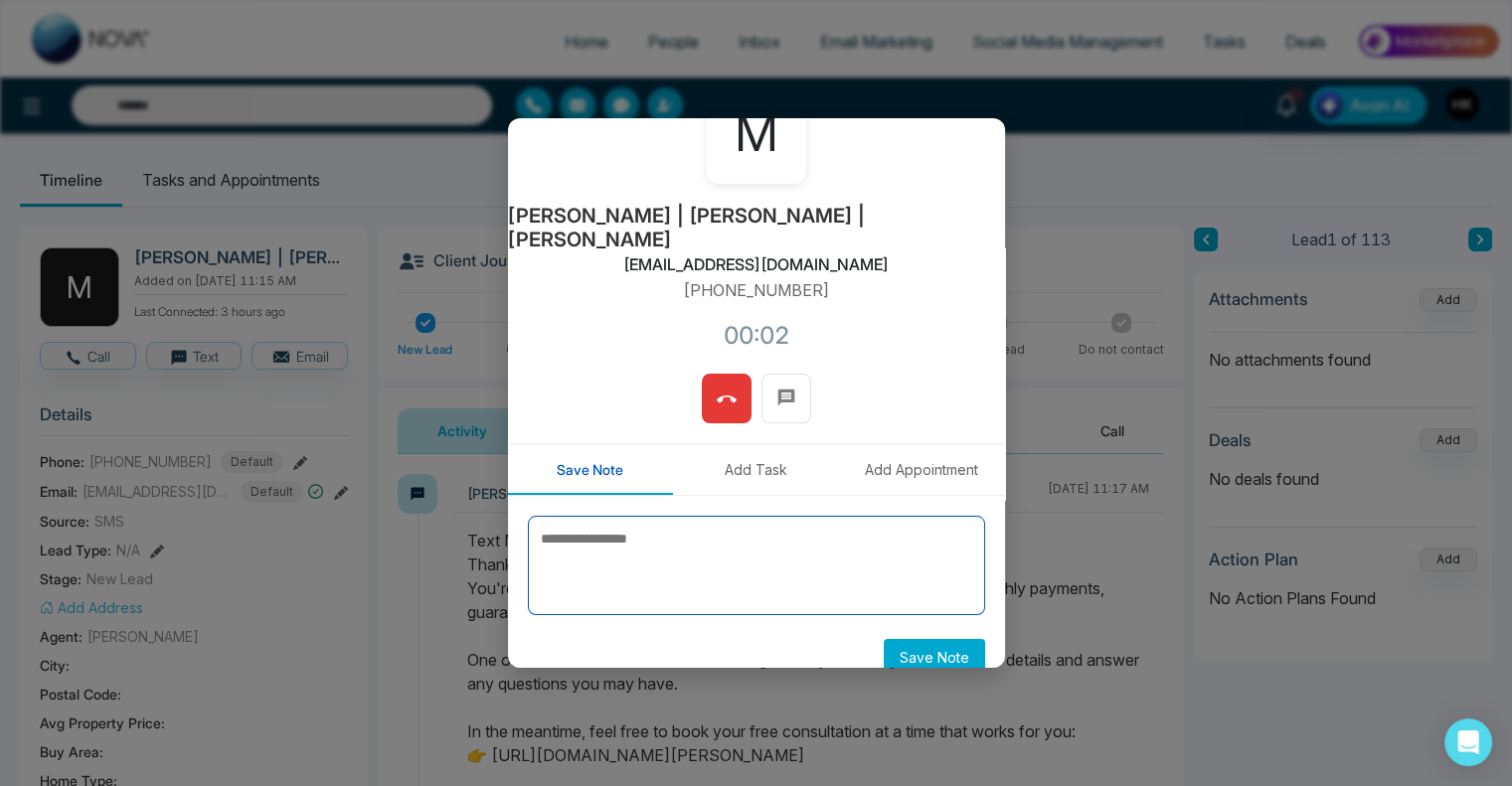 click at bounding box center [756, 565] 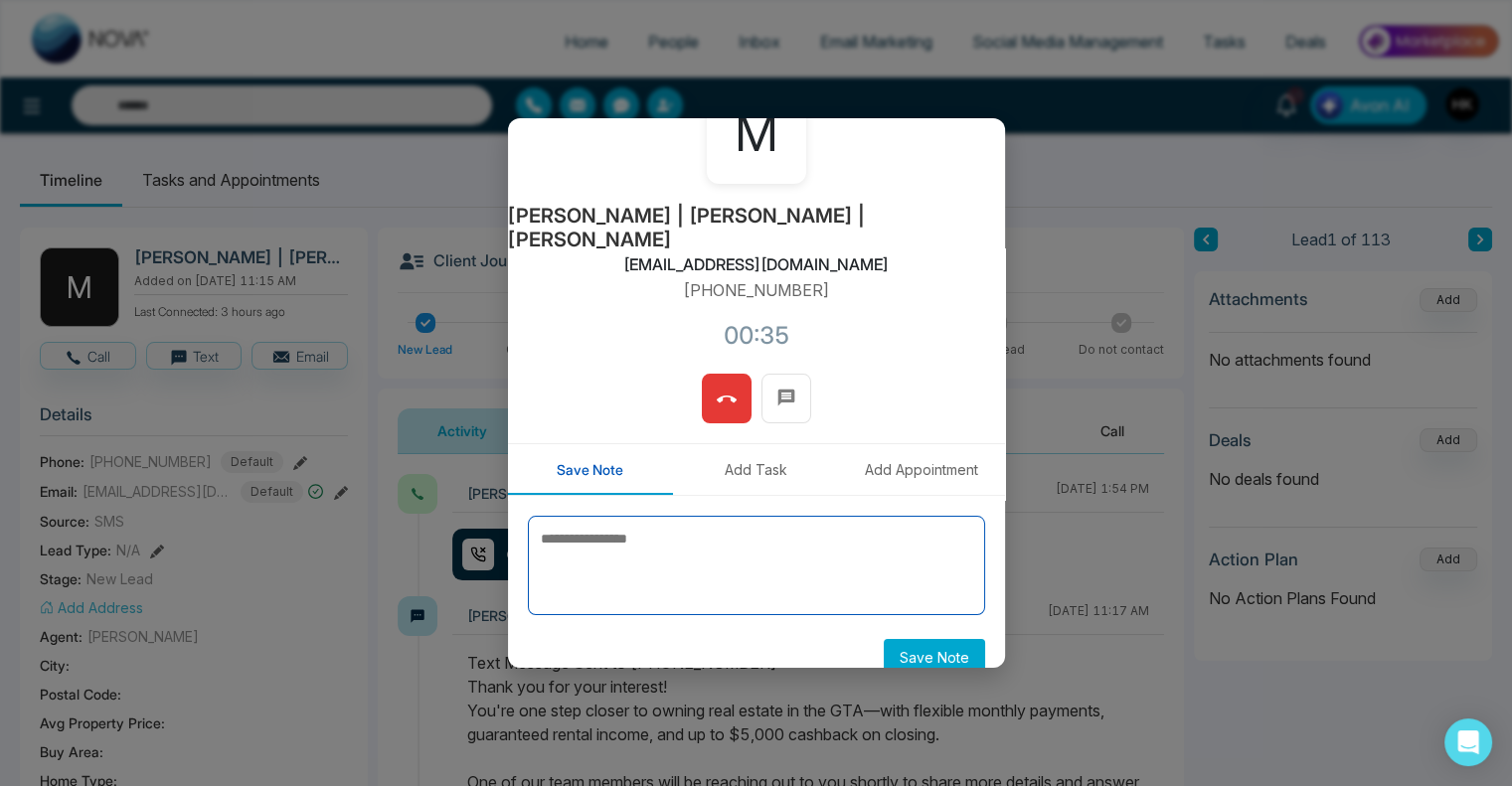 click at bounding box center (756, 565) 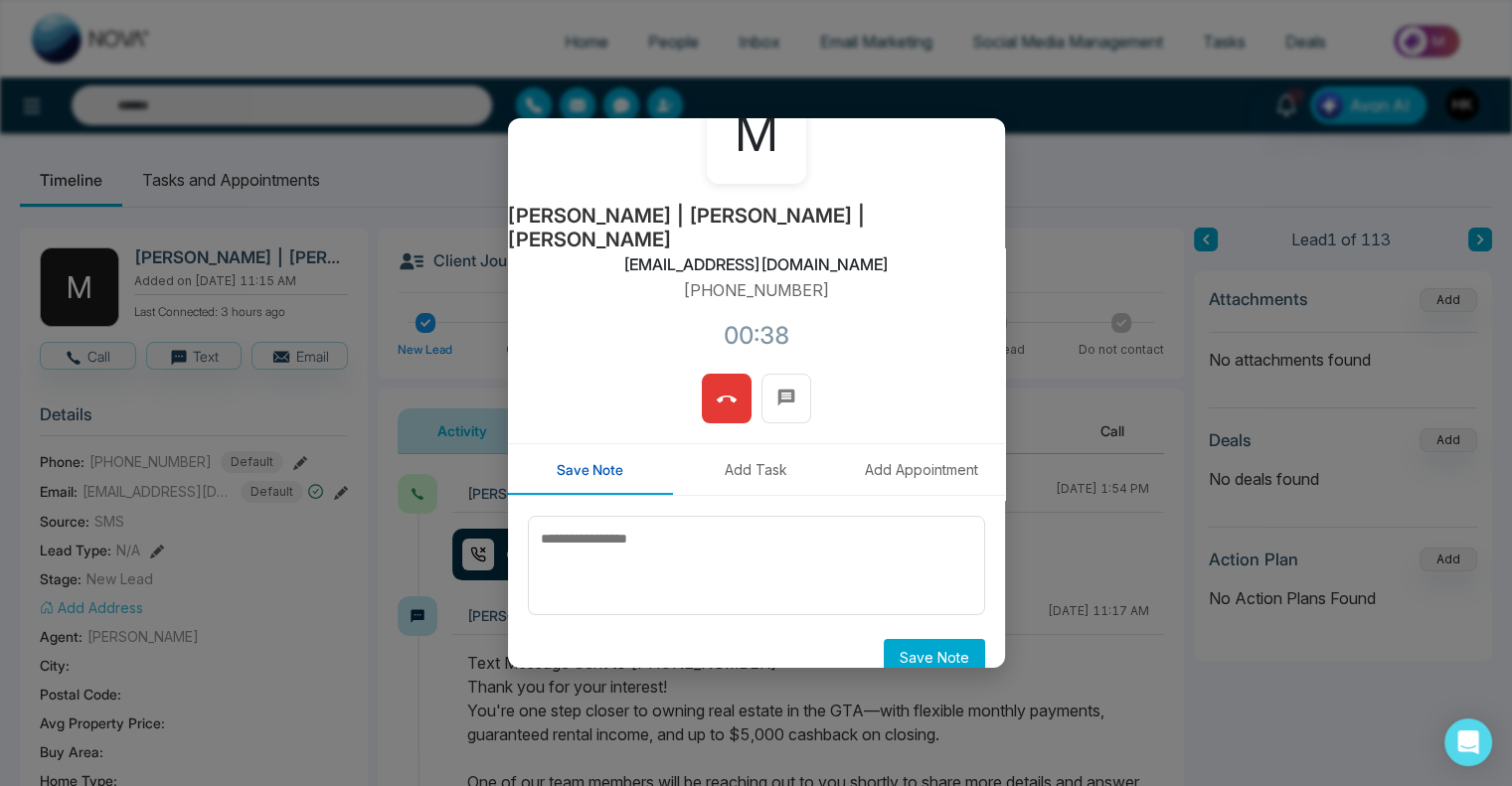 click 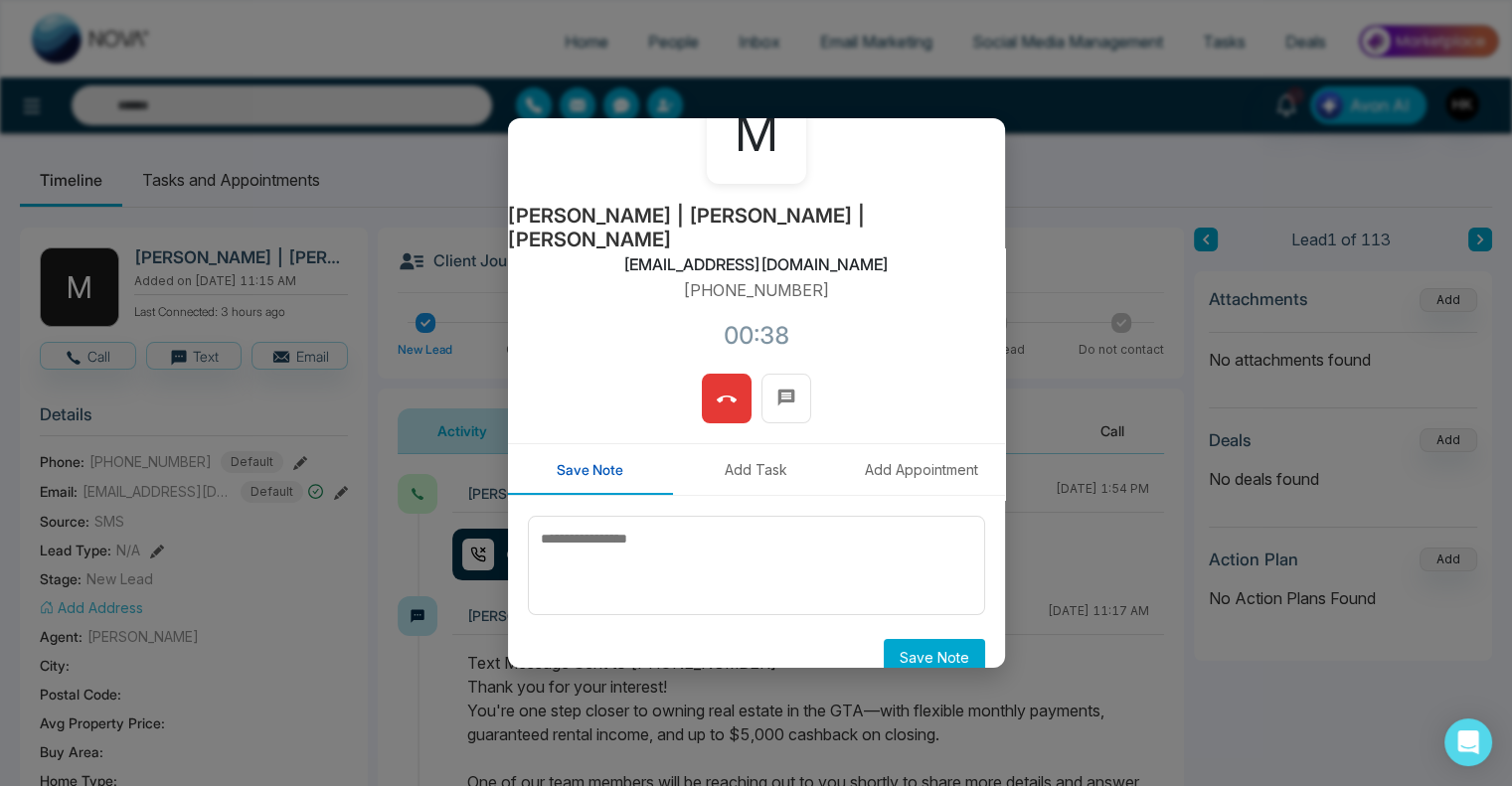 scroll, scrollTop: 67, scrollLeft: 0, axis: vertical 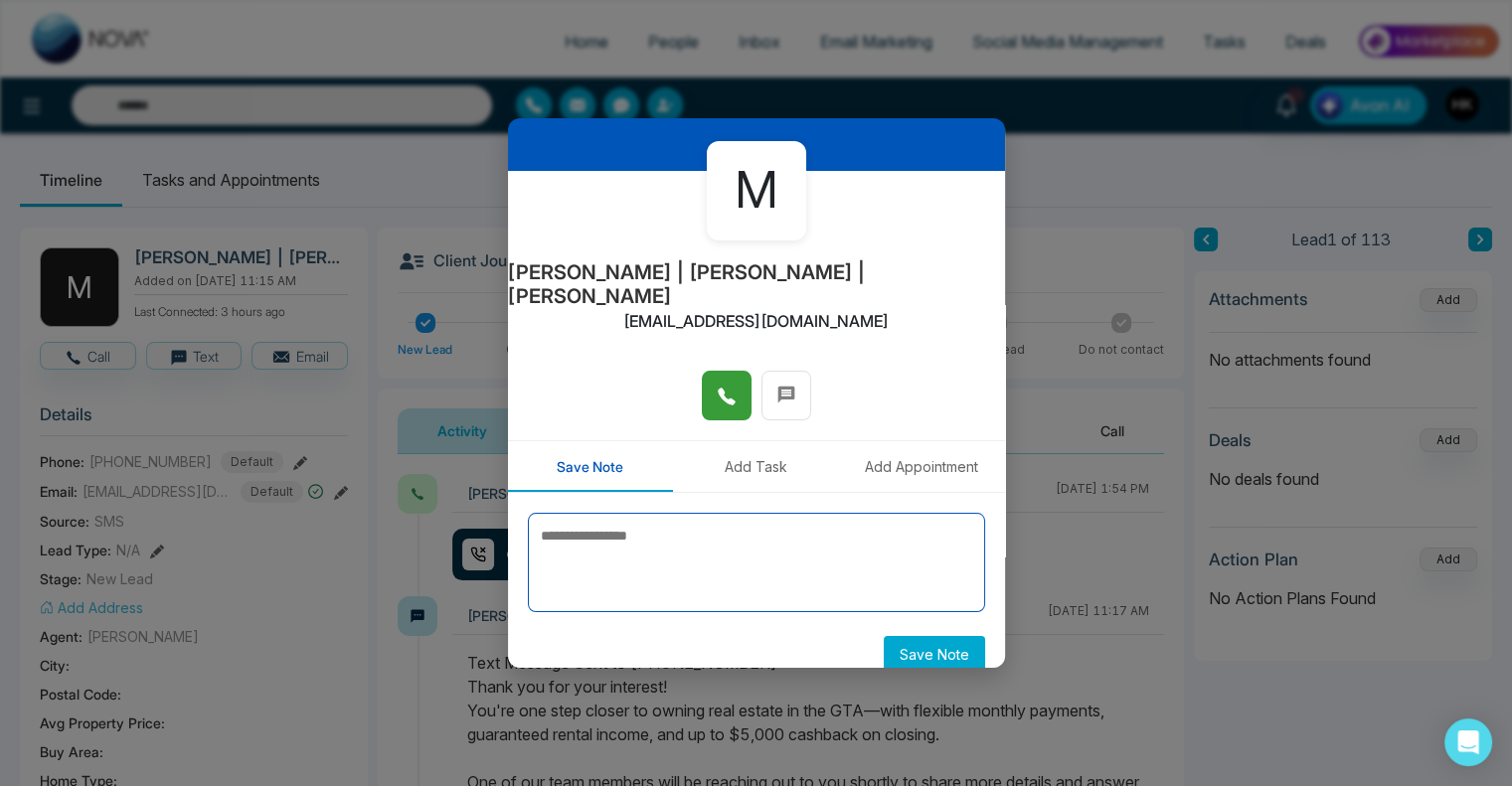 click at bounding box center (756, 562) 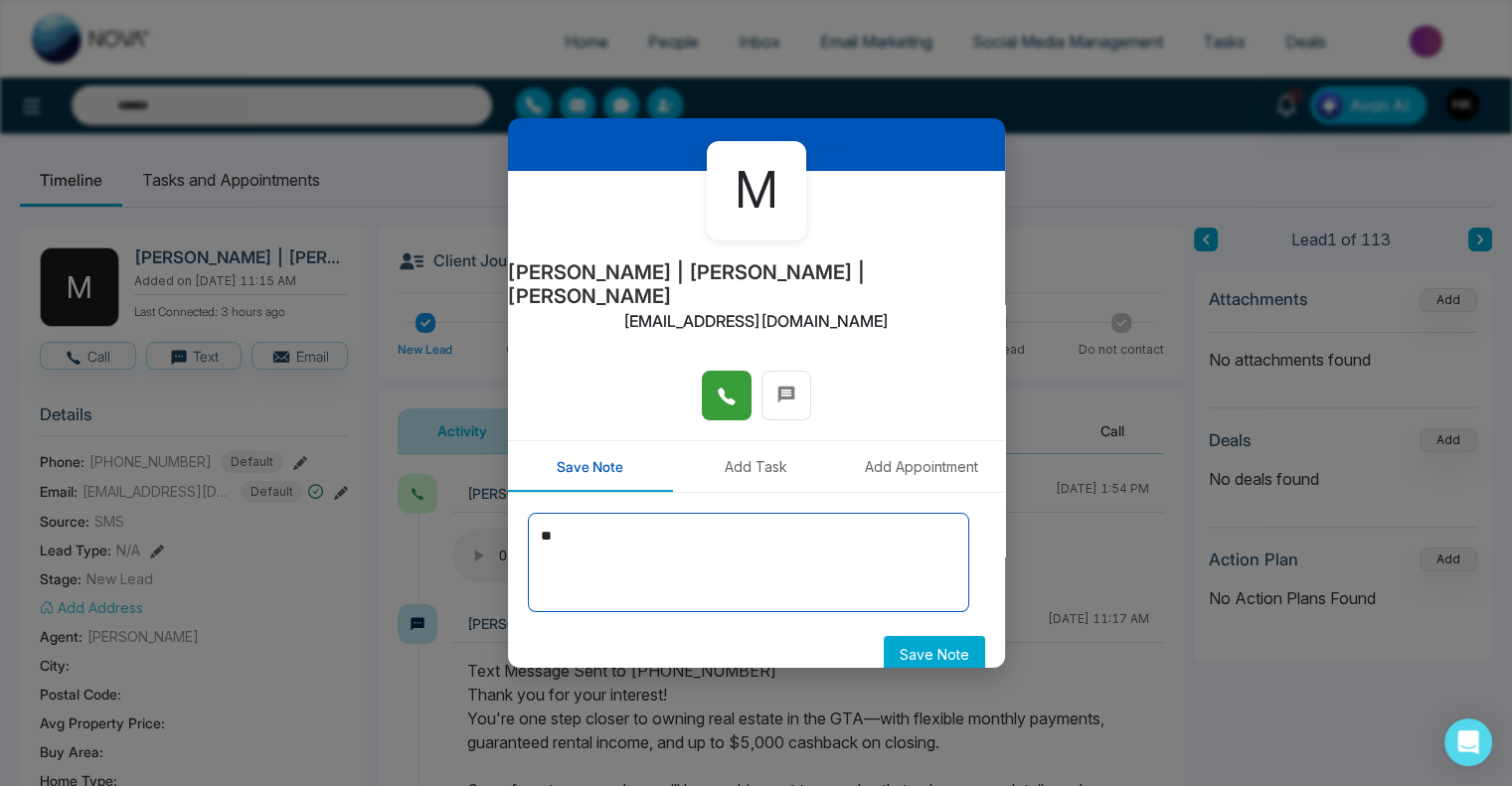 type on "*" 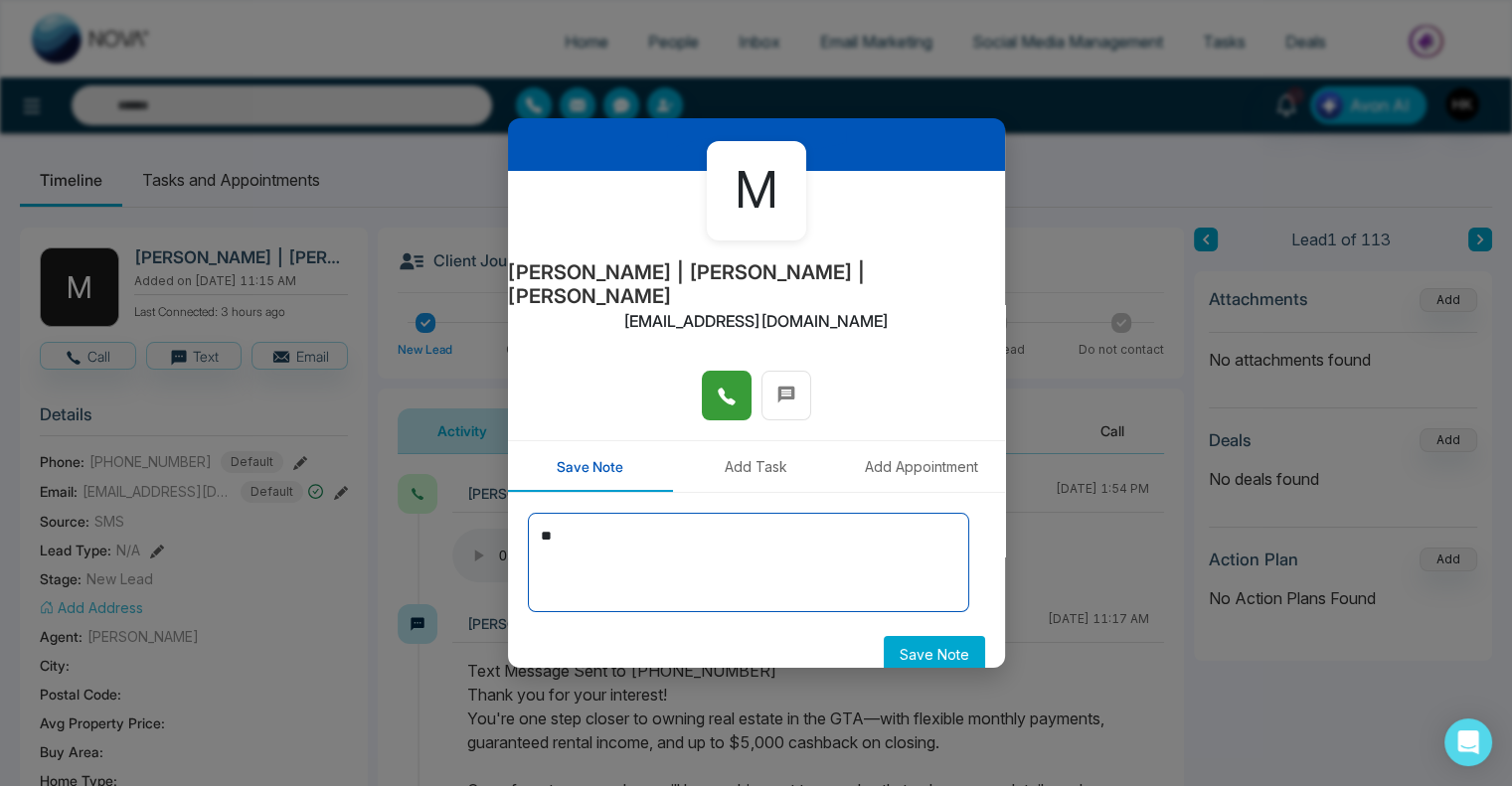 type on "*" 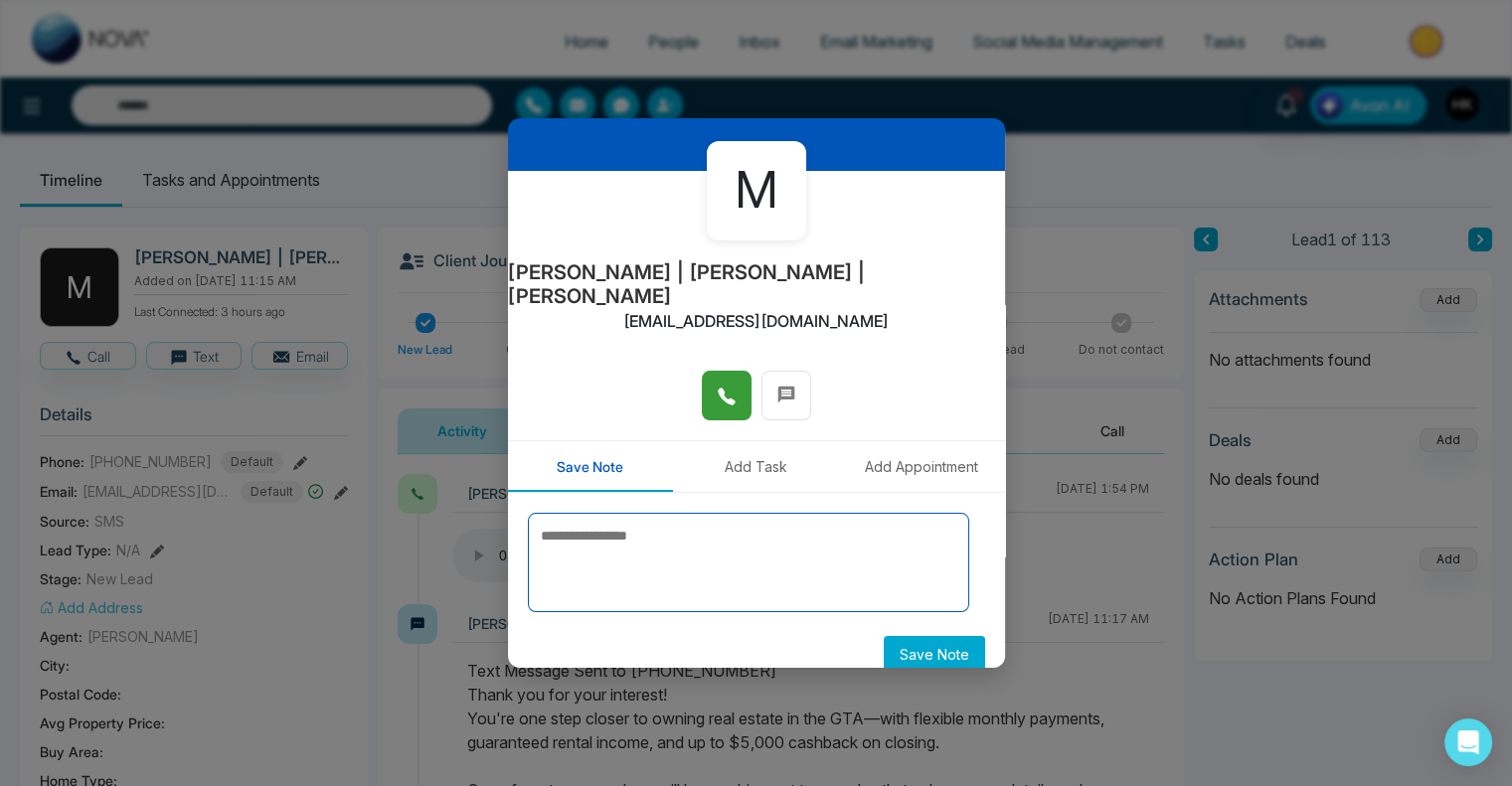 click at bounding box center (749, 562) 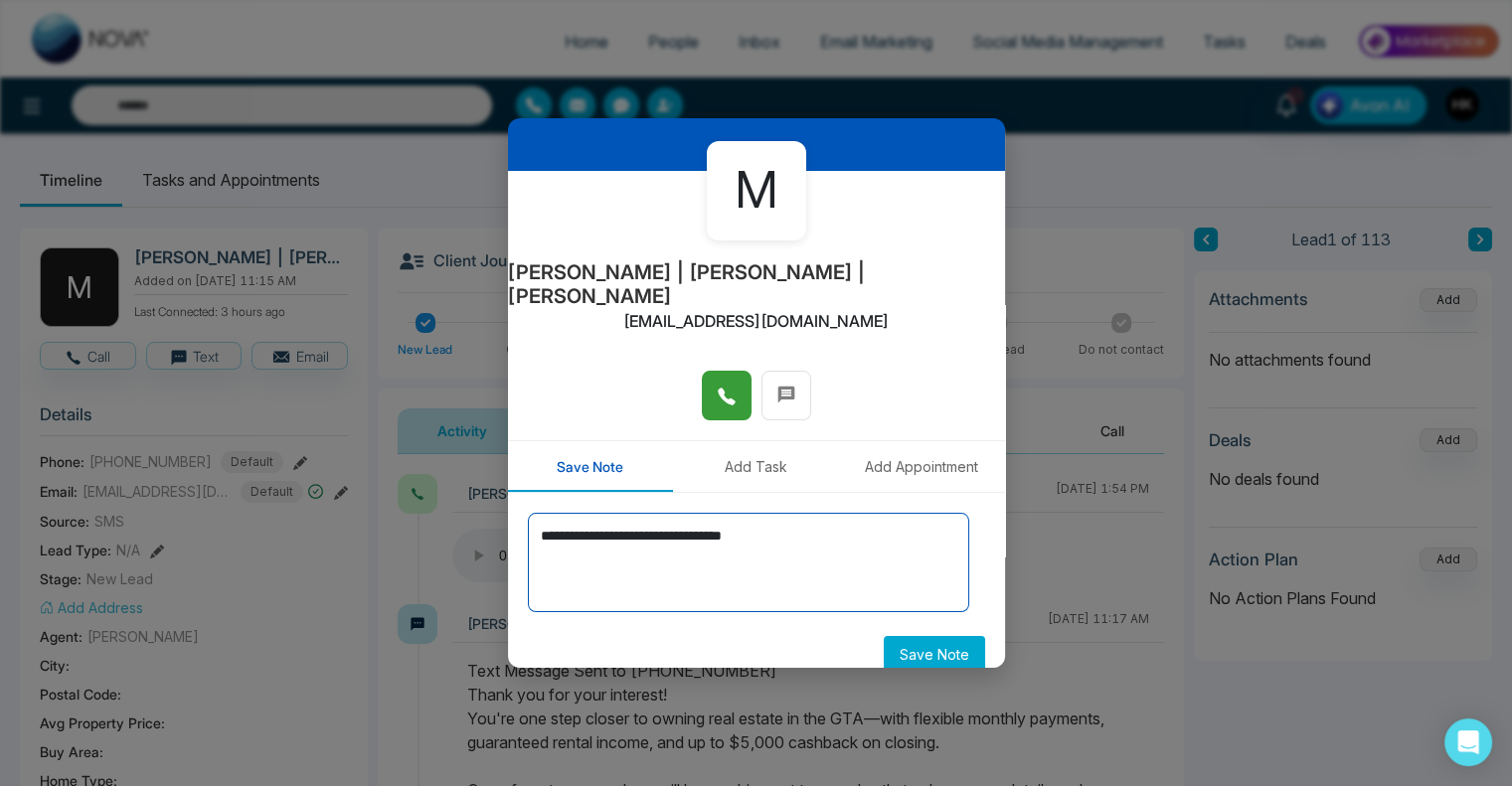 type on "**********" 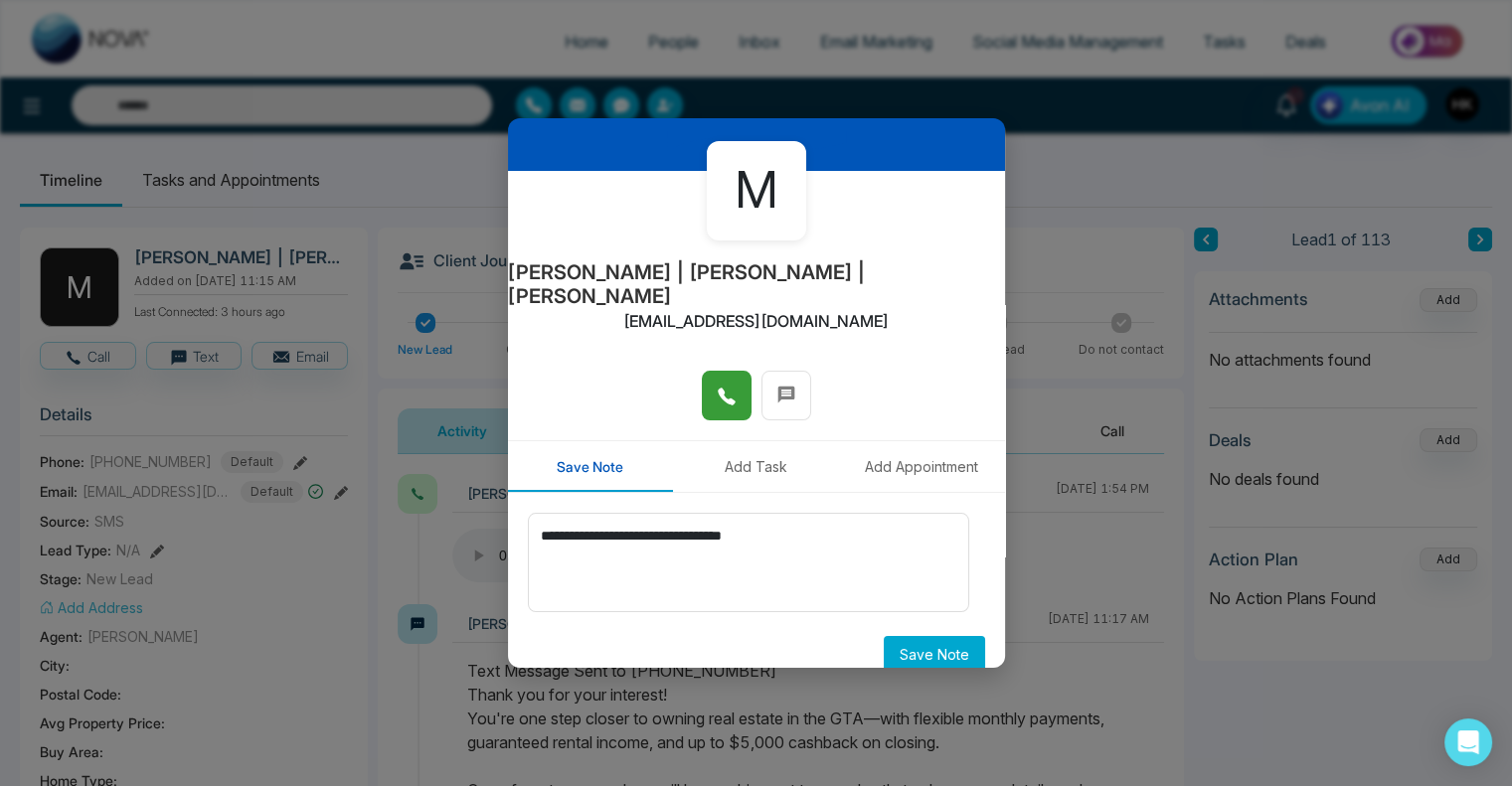 click on "Save Note" at bounding box center [934, 654] 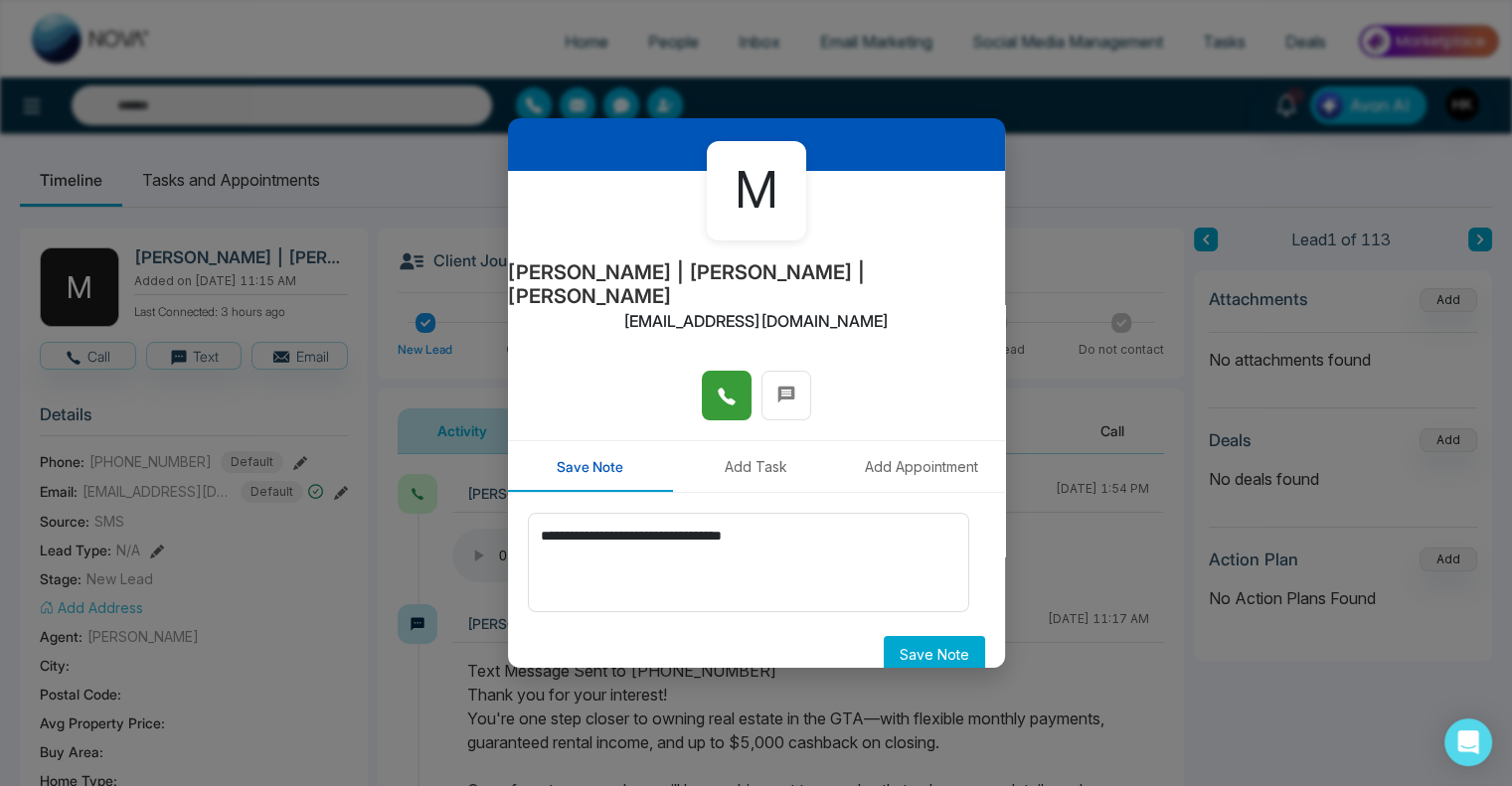 type 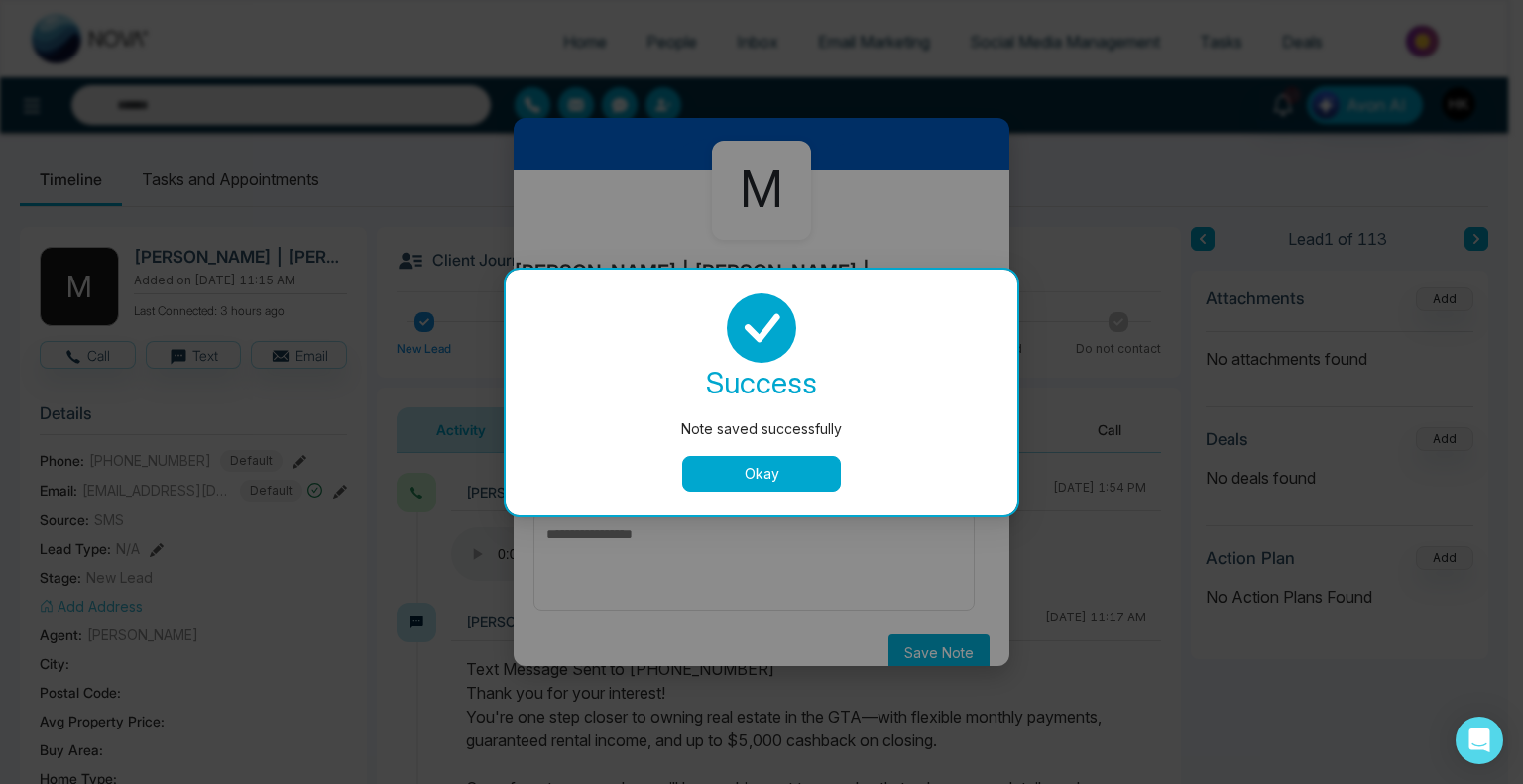 click on "Okay" at bounding box center [762, 474] 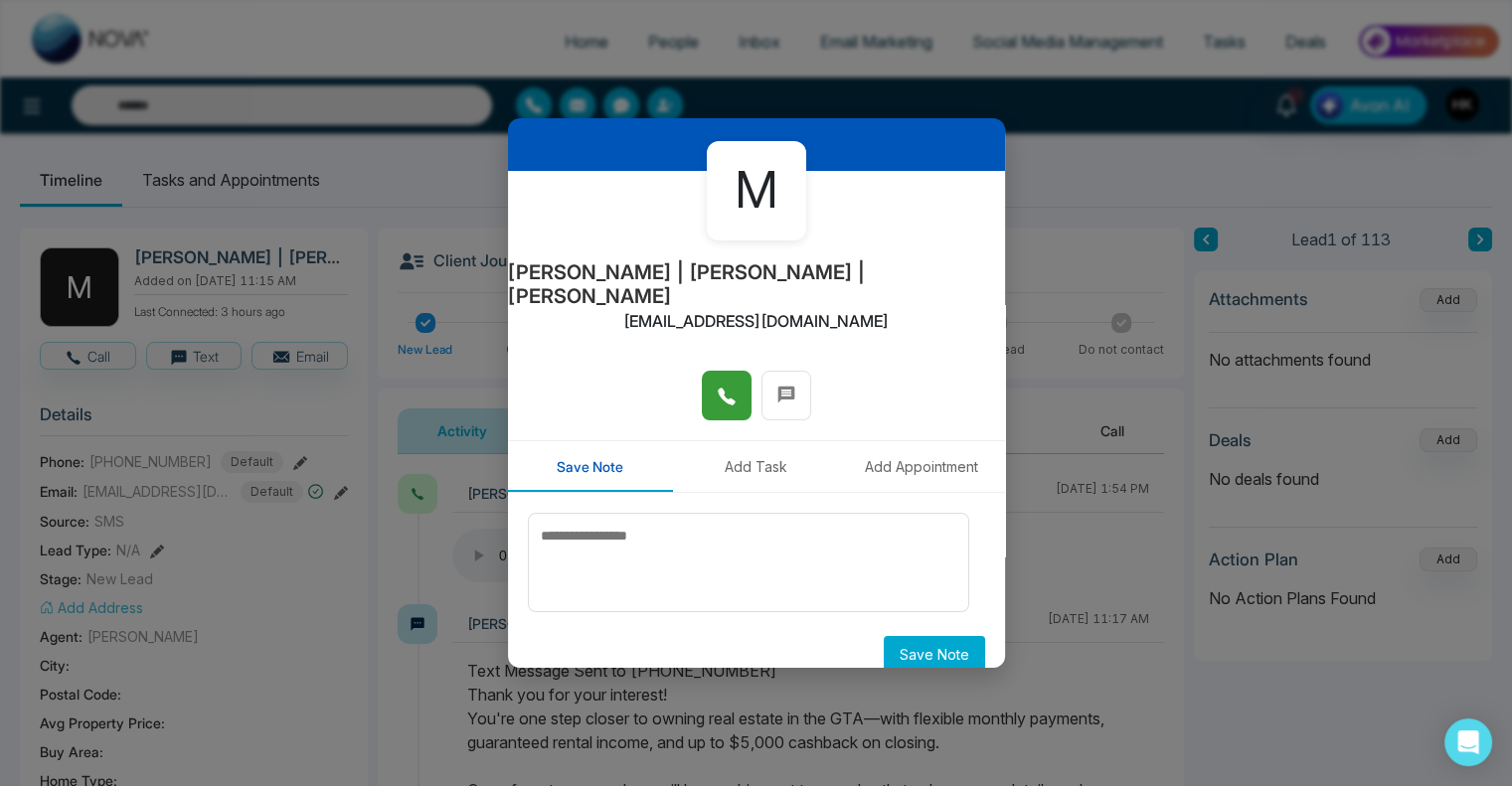 click on "M [PERSON_NAME] | [PERSON_NAME] | [PERSON_NAME] [PERSON_NAME][EMAIL_ADDRESS][DOMAIN_NAME] Save Note Add Task Add Appointment Save Note" at bounding box center [756, 393] 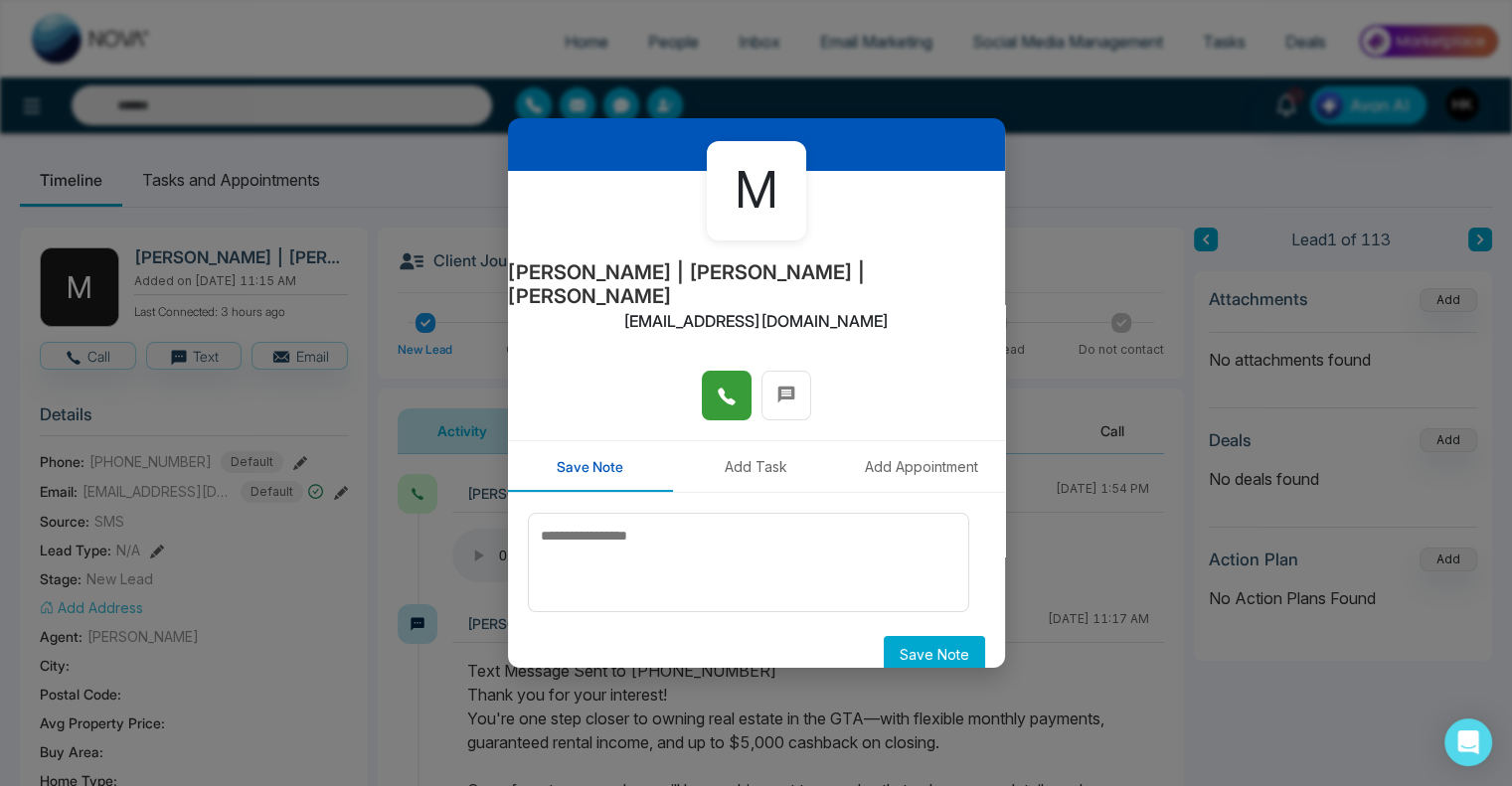 click on "M [PERSON_NAME] | [PERSON_NAME] | [PERSON_NAME] [PERSON_NAME][EMAIL_ADDRESS][DOMAIN_NAME] Save Note Add Task Add Appointment Save Note" at bounding box center [756, 393] 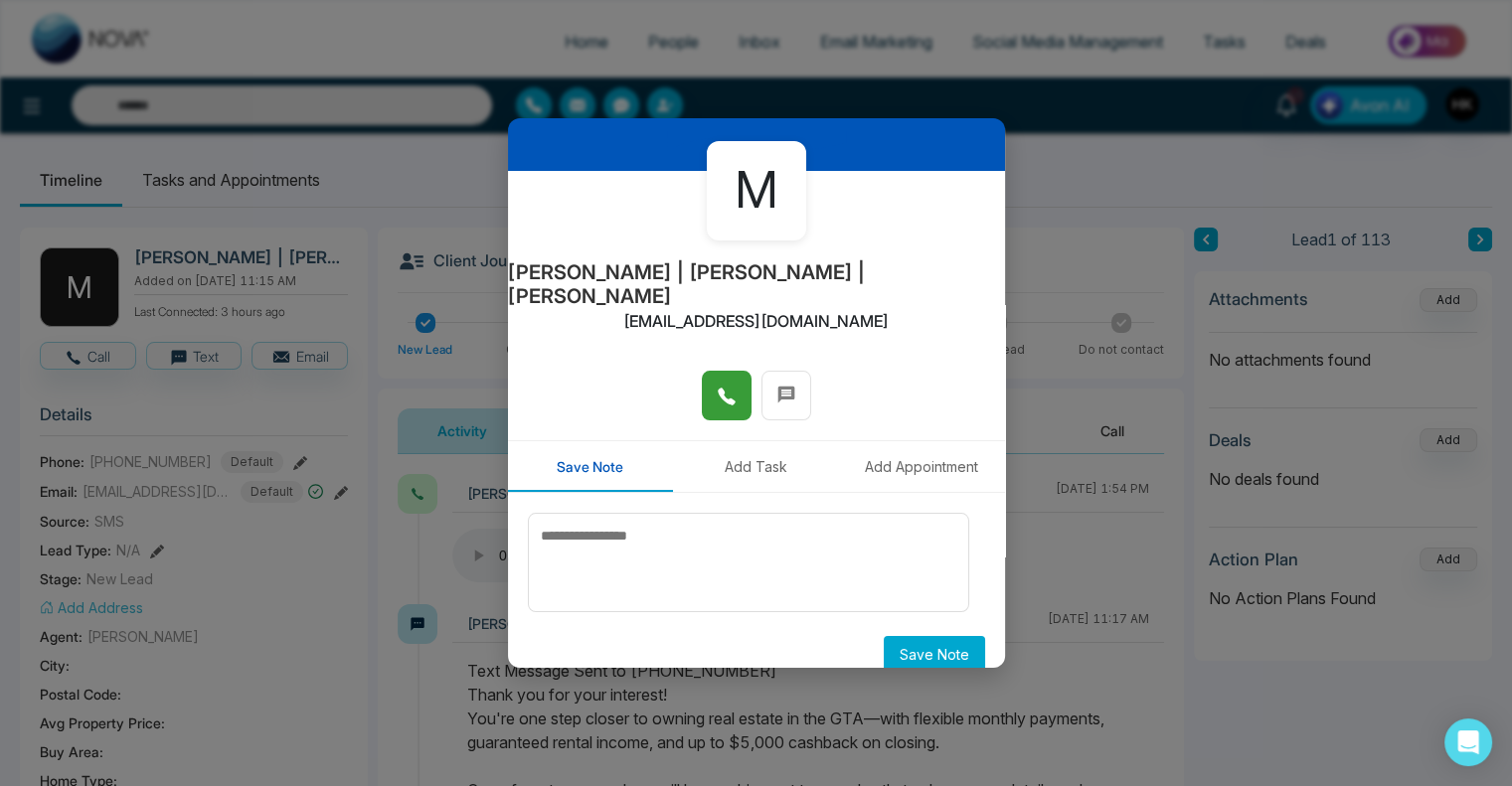 click on "M [PERSON_NAME] | [PERSON_NAME] | [PERSON_NAME] [PERSON_NAME][EMAIL_ADDRESS][DOMAIN_NAME] Save Note Add Task Add Appointment Save Note" at bounding box center (756, 393) 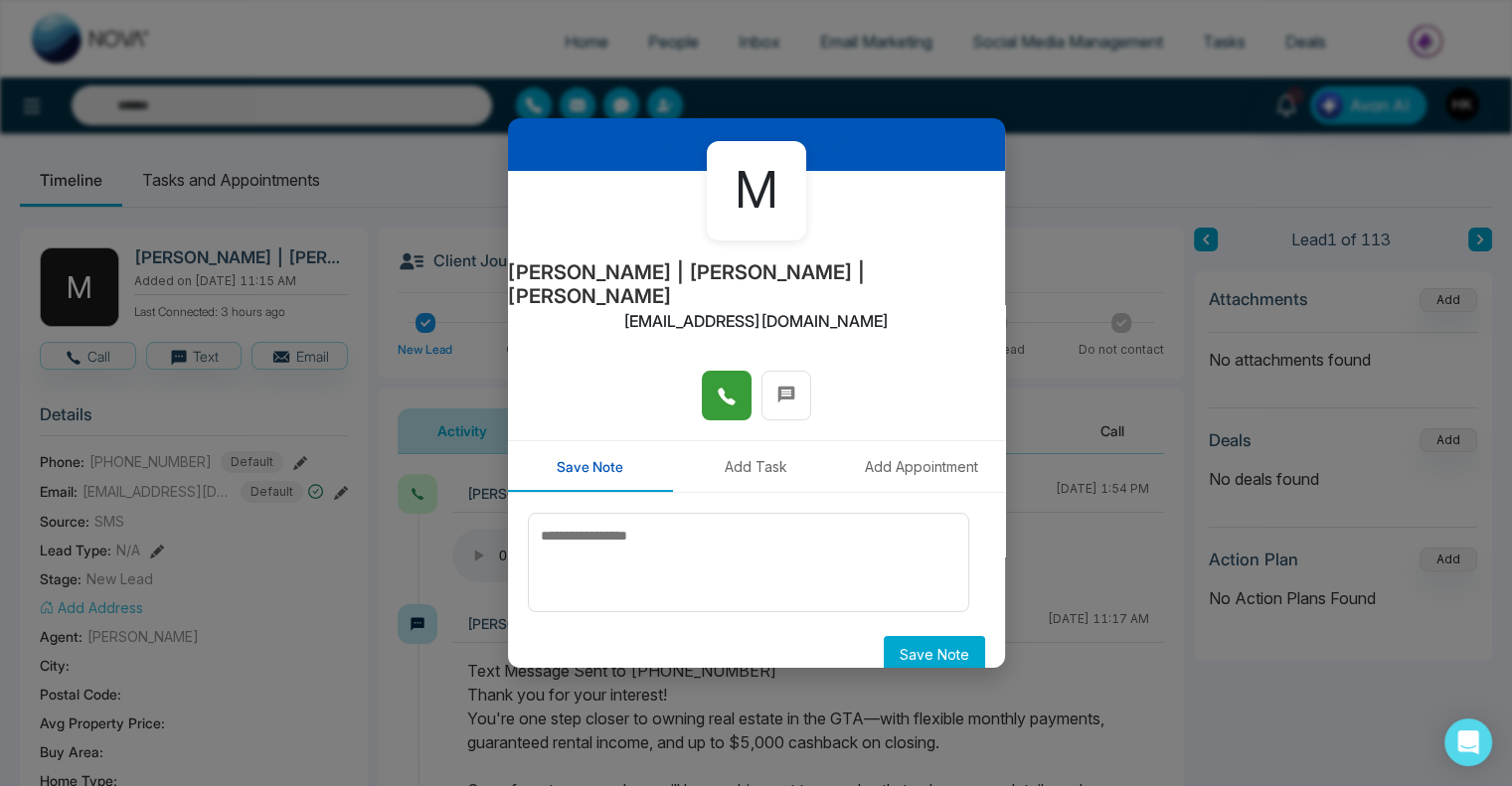 click on "M [PERSON_NAME] | [PERSON_NAME] | [PERSON_NAME] [PERSON_NAME][EMAIL_ADDRESS][DOMAIN_NAME] Save Note Add Task Add Appointment Save Note" at bounding box center (756, 393) 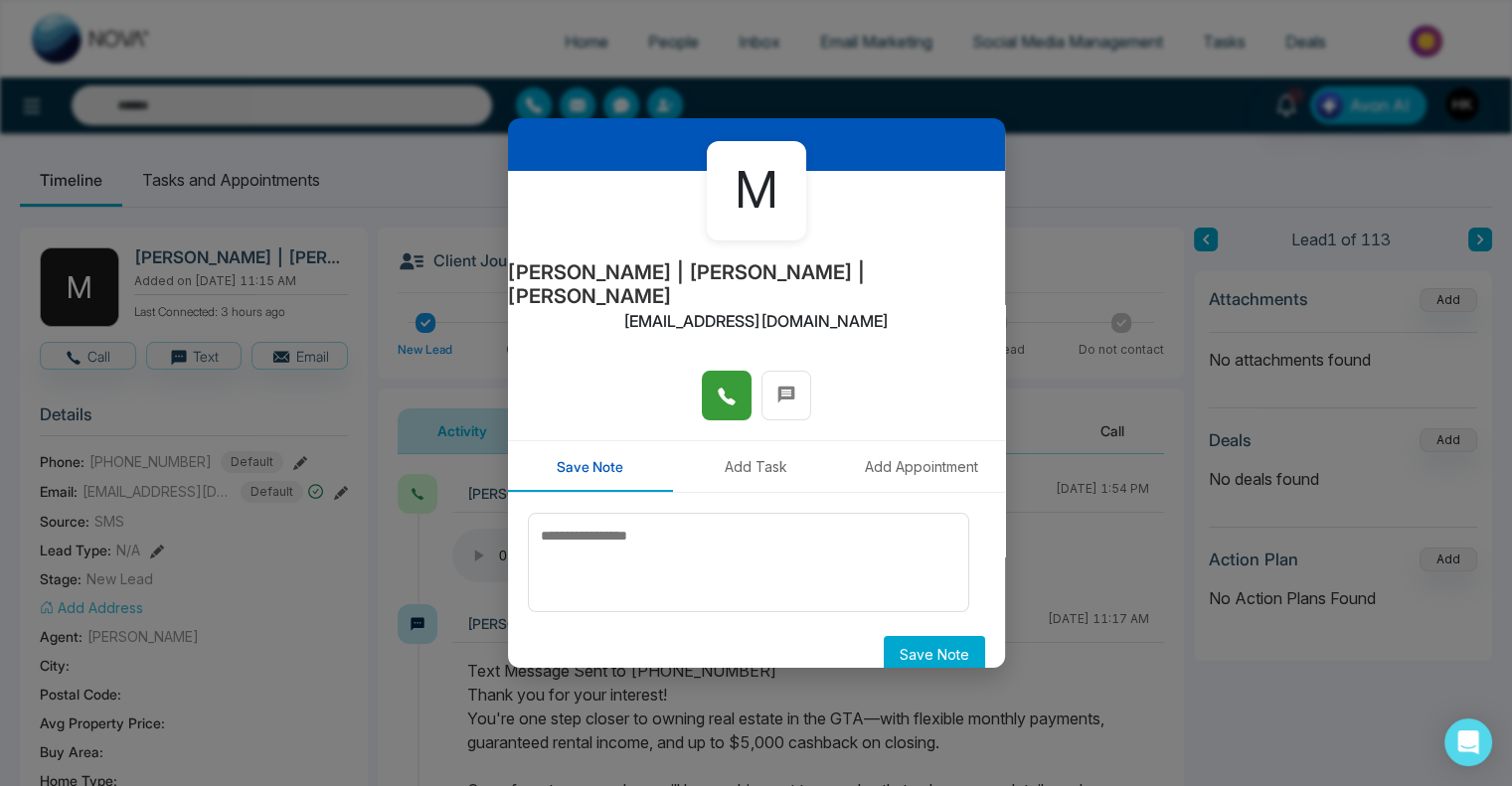 click on "M [PERSON_NAME] | [PERSON_NAME] | [PERSON_NAME] [PERSON_NAME][EMAIL_ADDRESS][DOMAIN_NAME] Save Note Add Task Add Appointment Save Note" at bounding box center [756, 393] 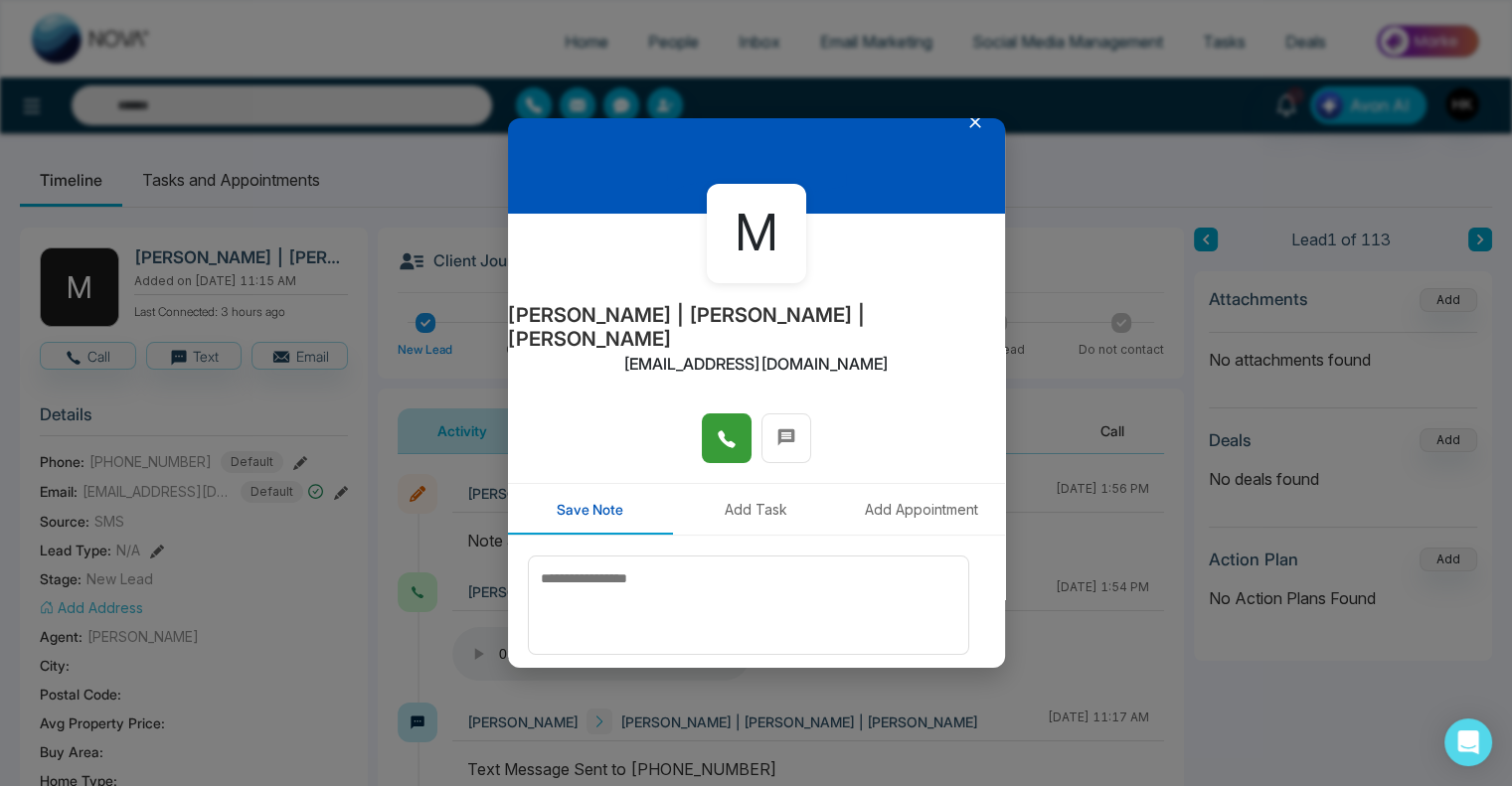 scroll, scrollTop: 0, scrollLeft: 0, axis: both 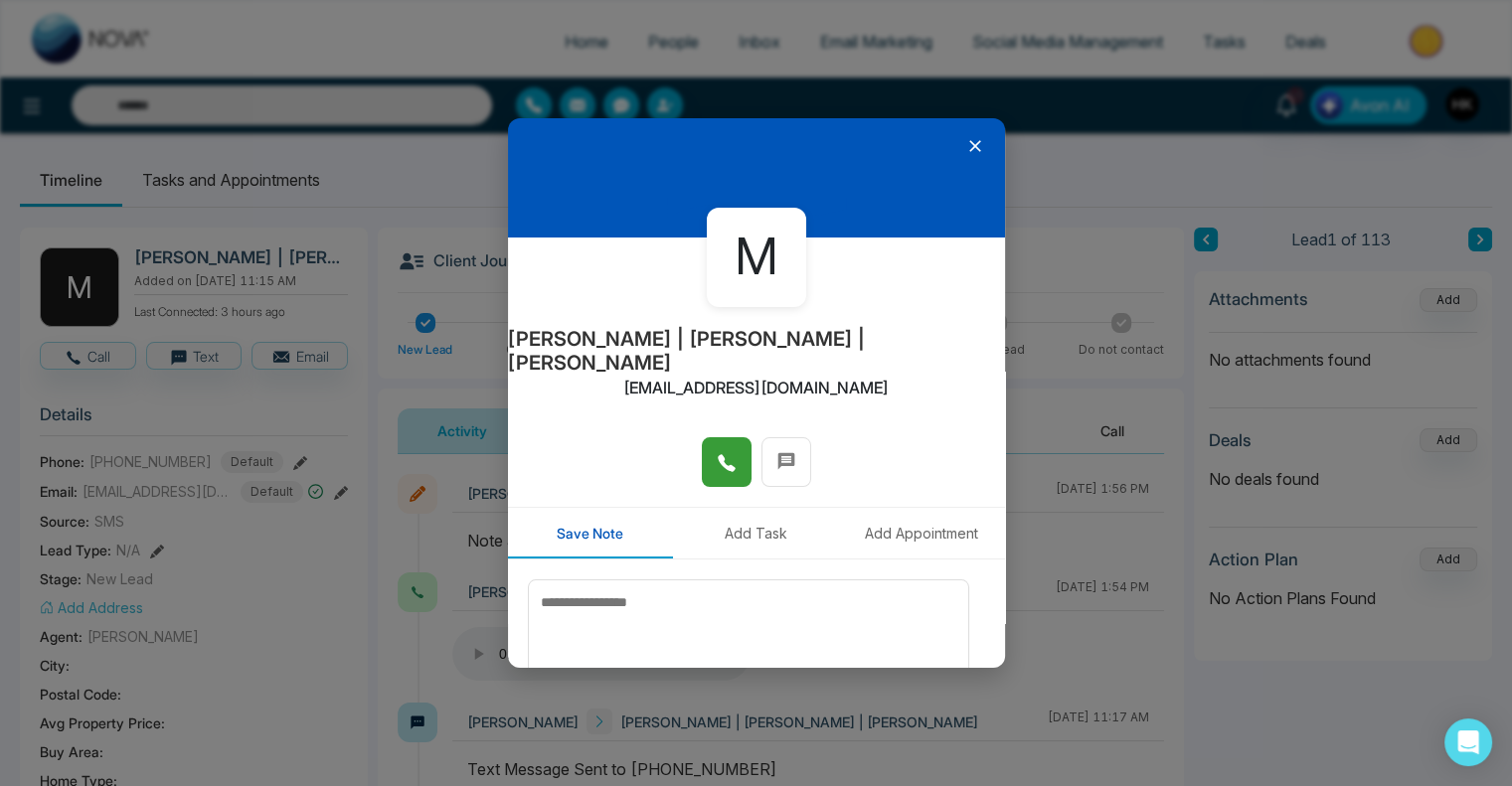 click 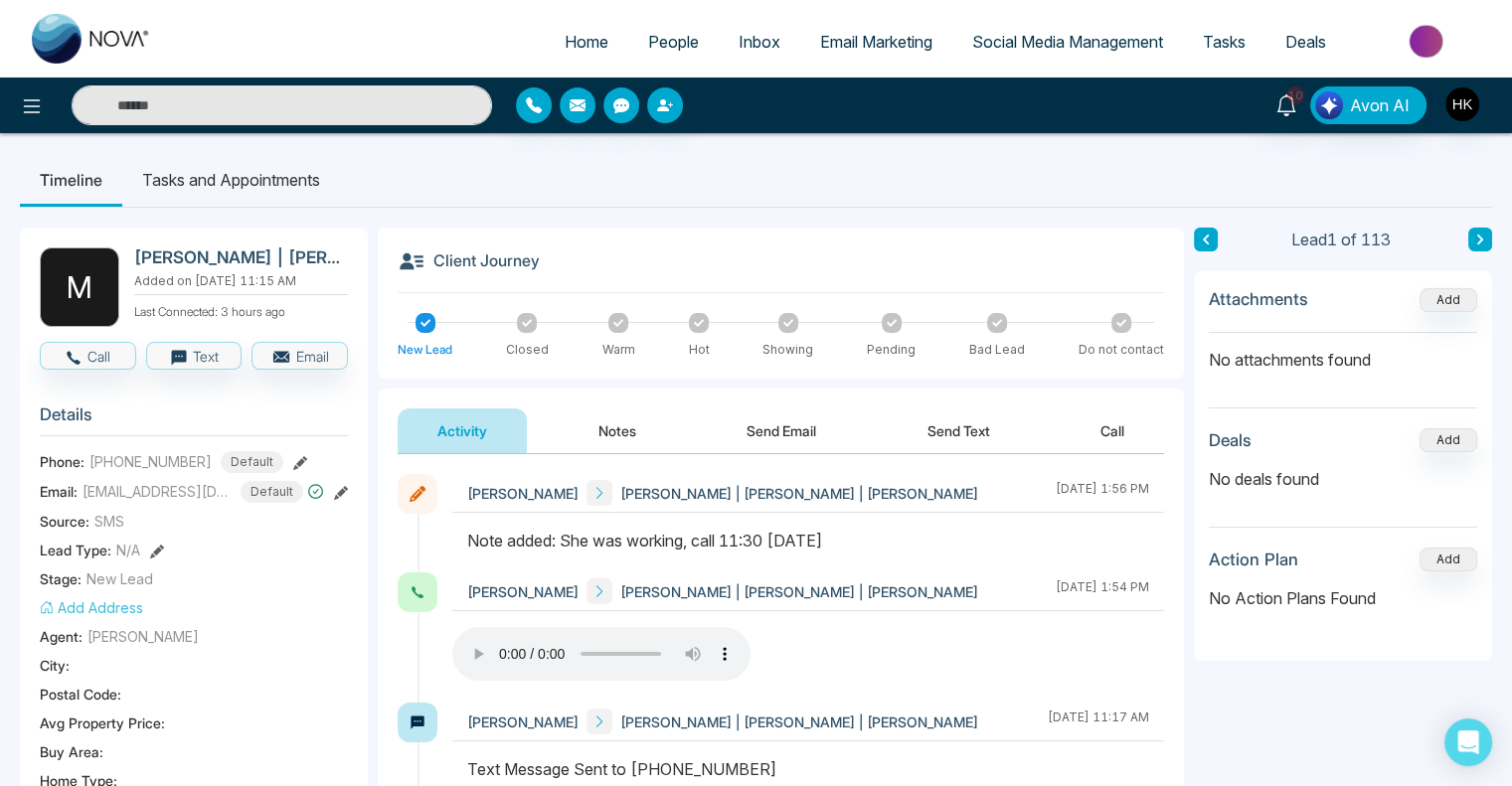 click 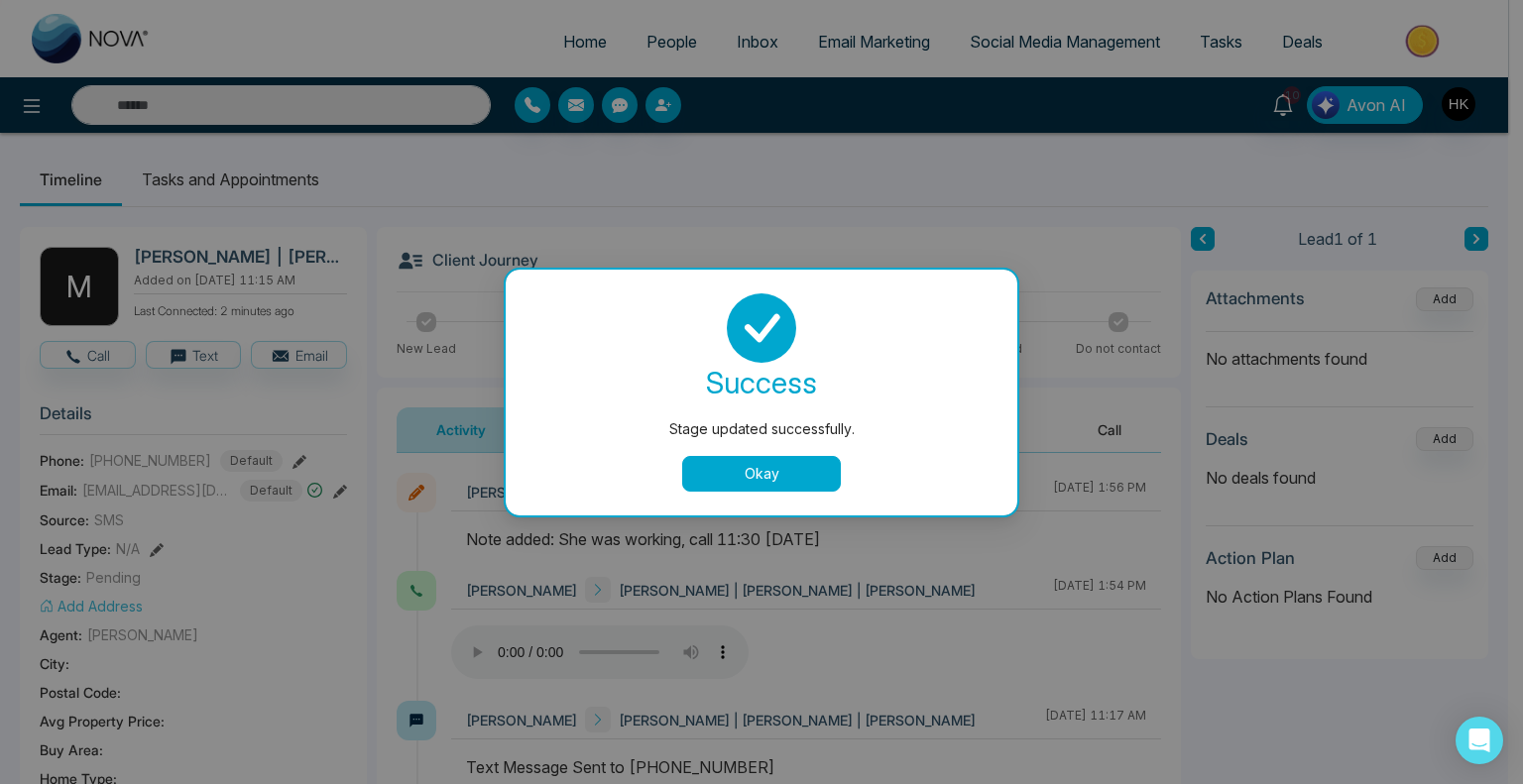 click on "Okay" at bounding box center [762, 474] 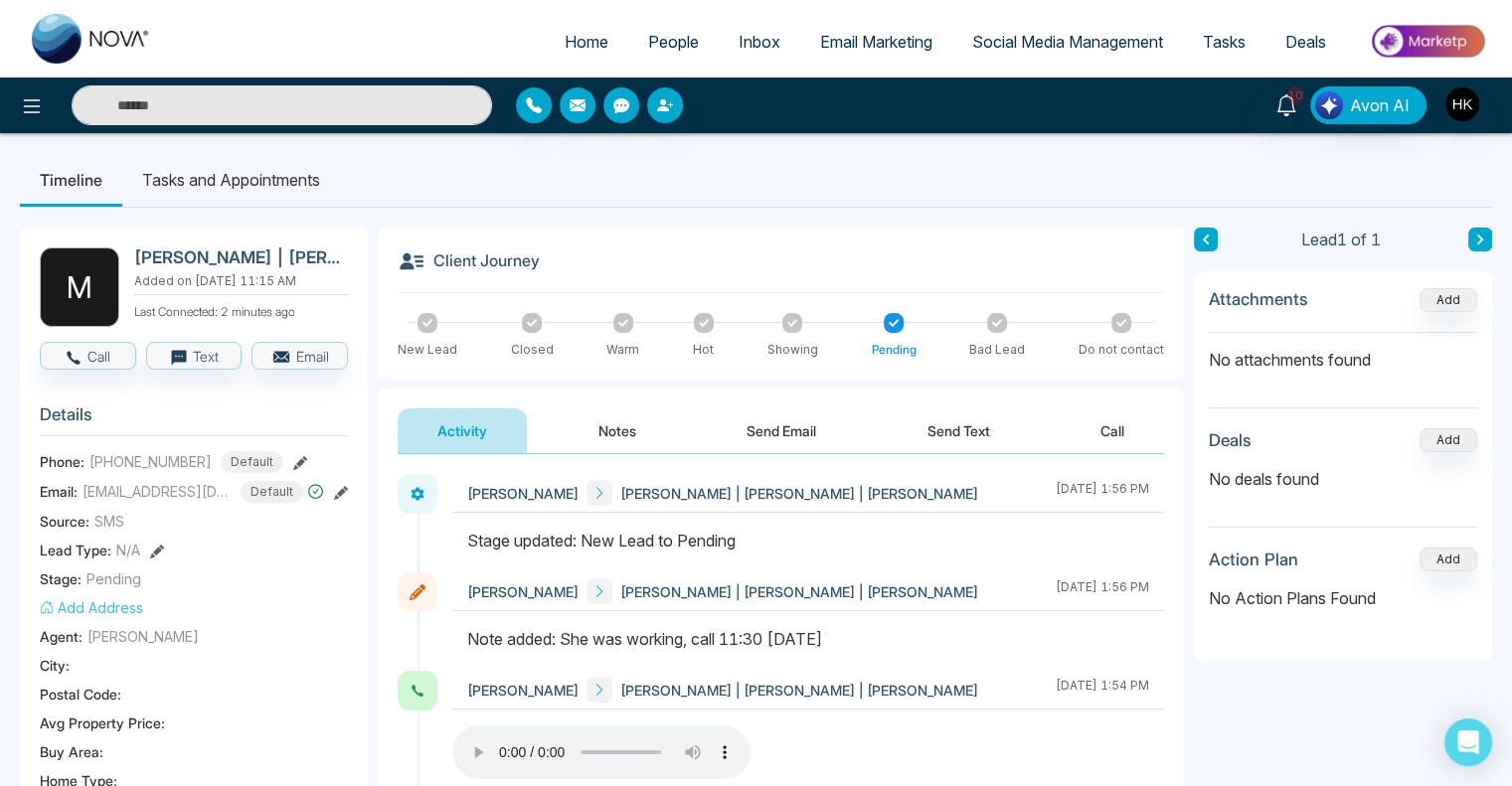 click on "People" at bounding box center [673, 42] 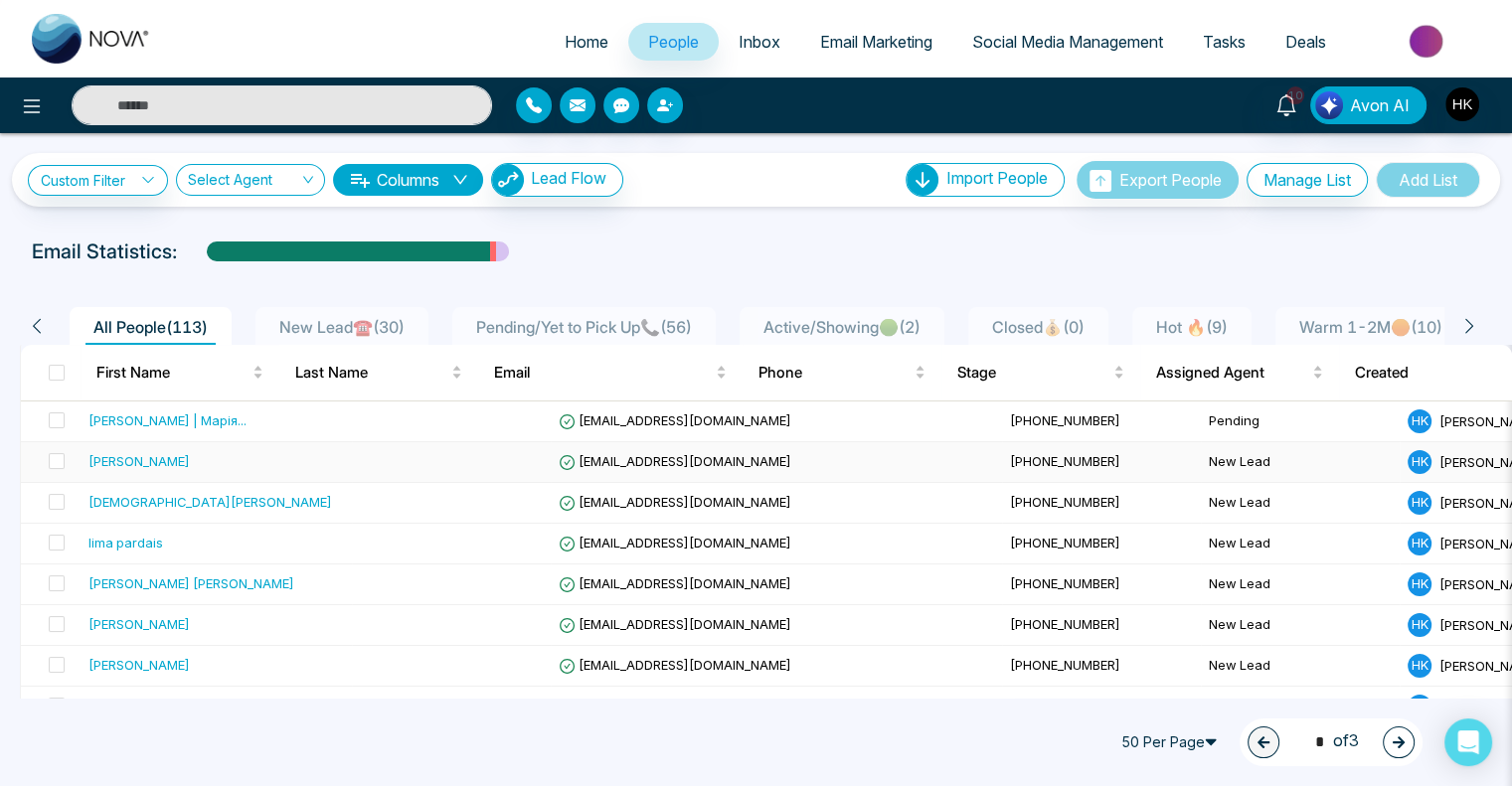 click on "[PERSON_NAME]" at bounding box center (139, 461) 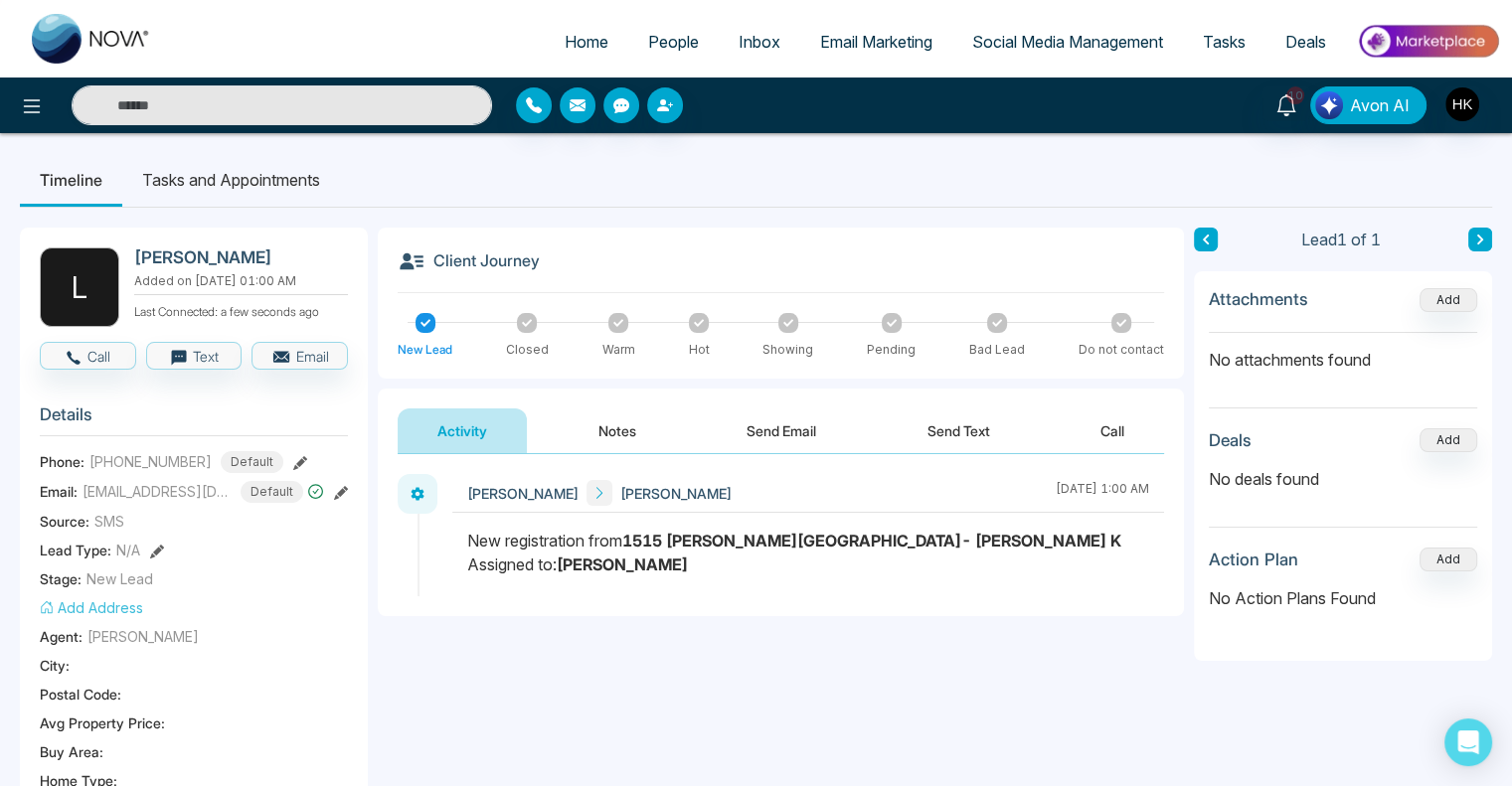 click on "People" at bounding box center [673, 42] 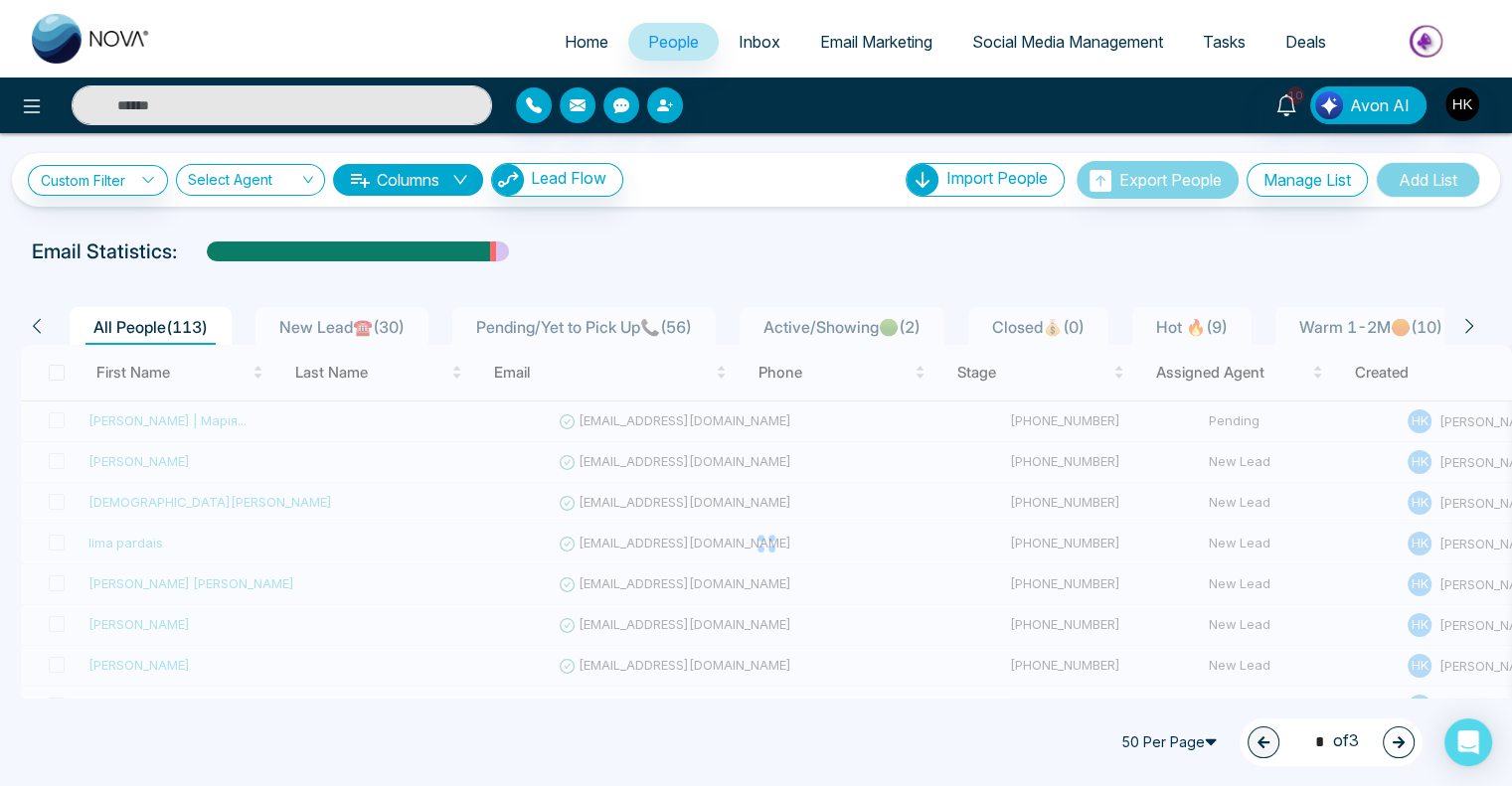 click on "New Lead☎️  ( 30 )" at bounding box center (342, 327) 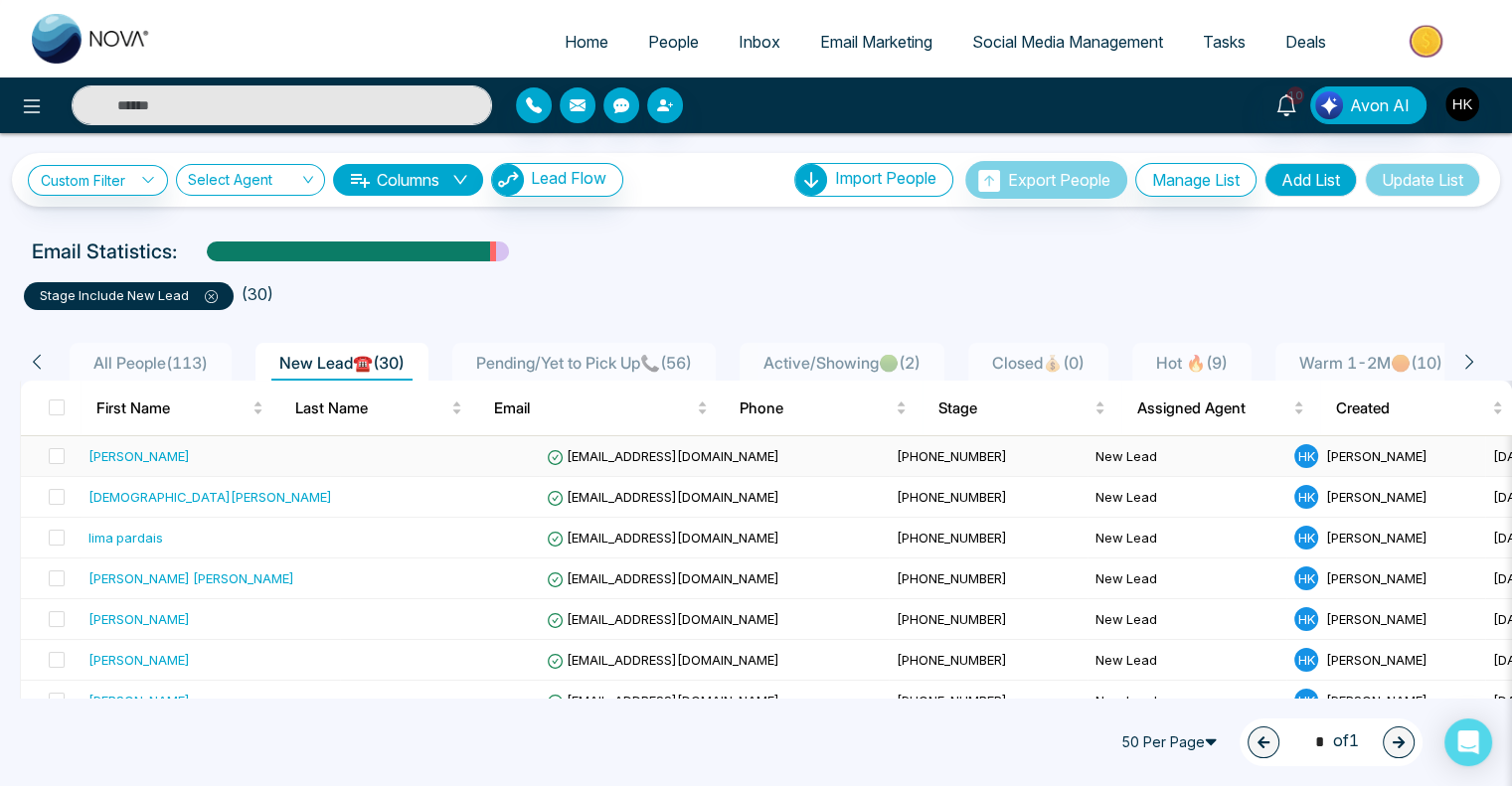 click on "[PERSON_NAME]" at bounding box center (139, 456) 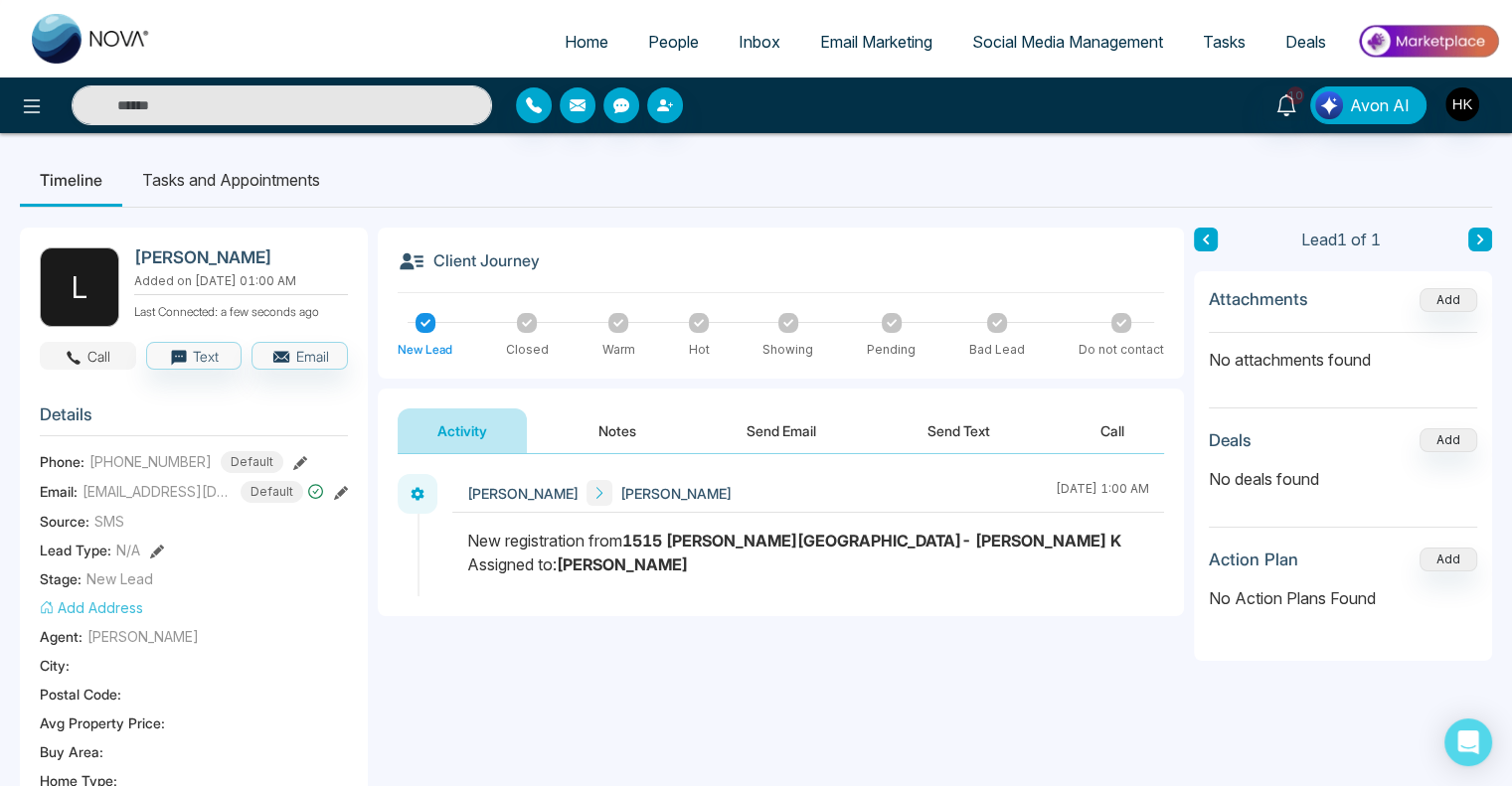 click 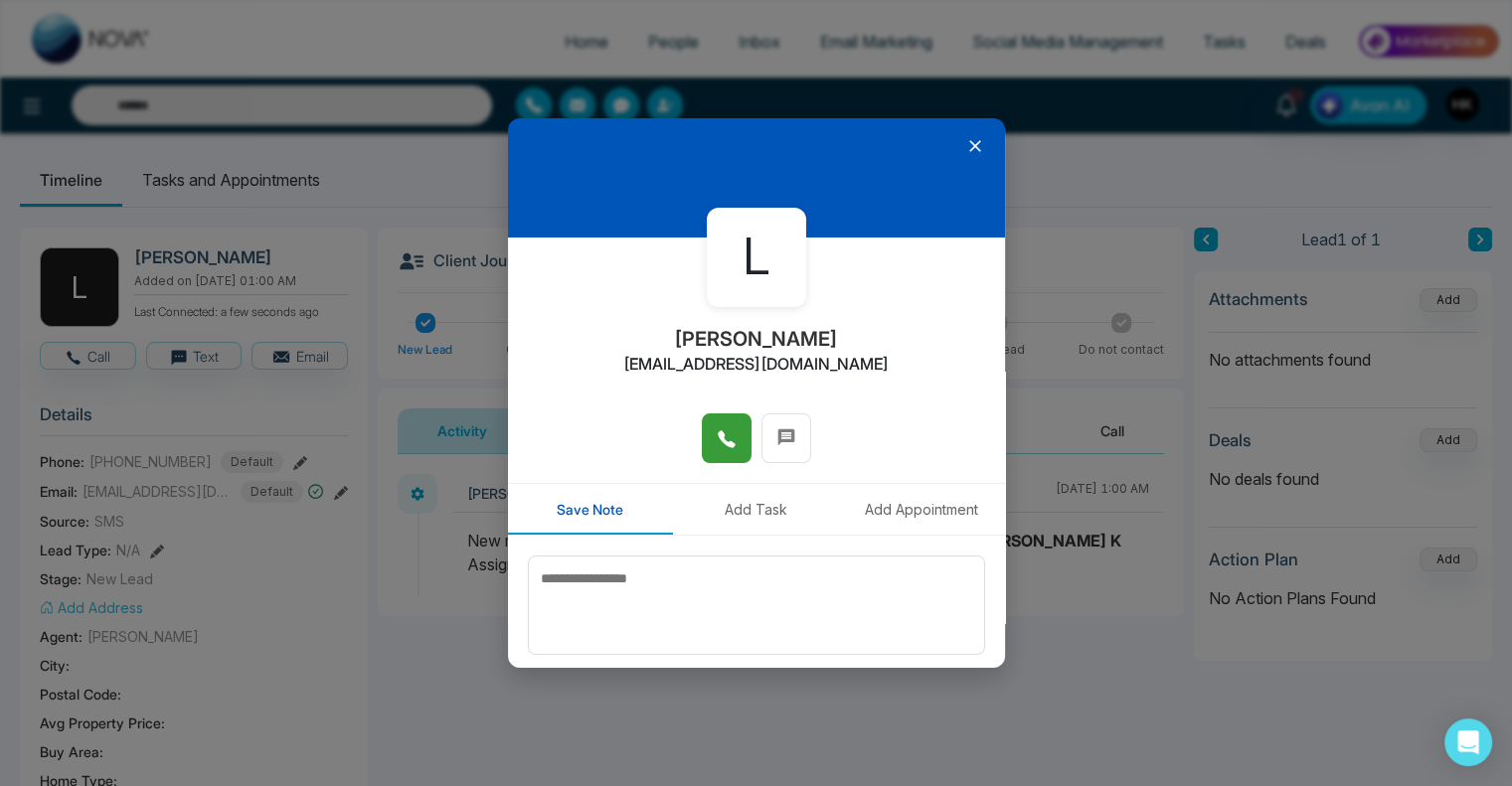 click at bounding box center [727, 438] 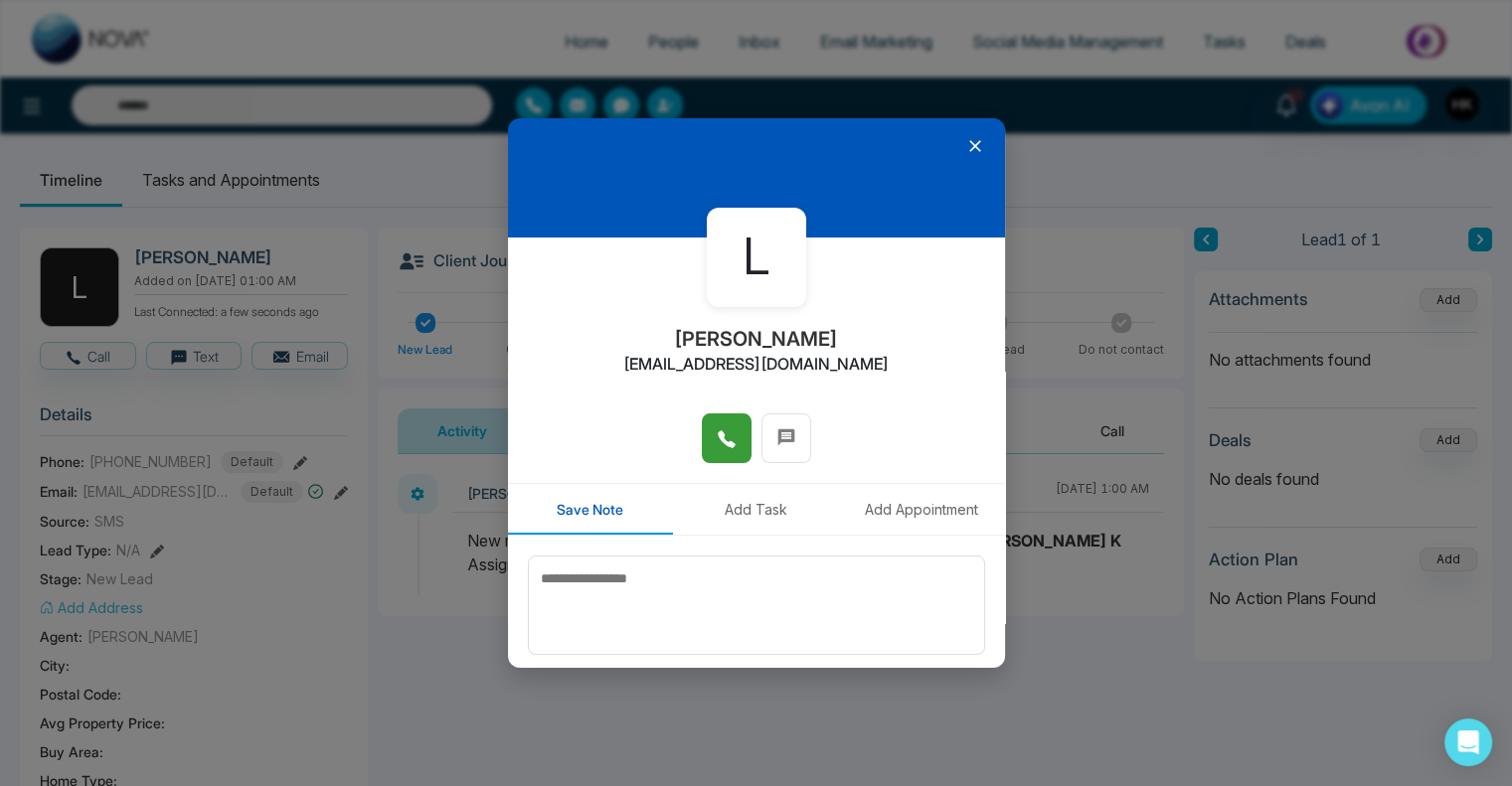 click at bounding box center [727, 438] 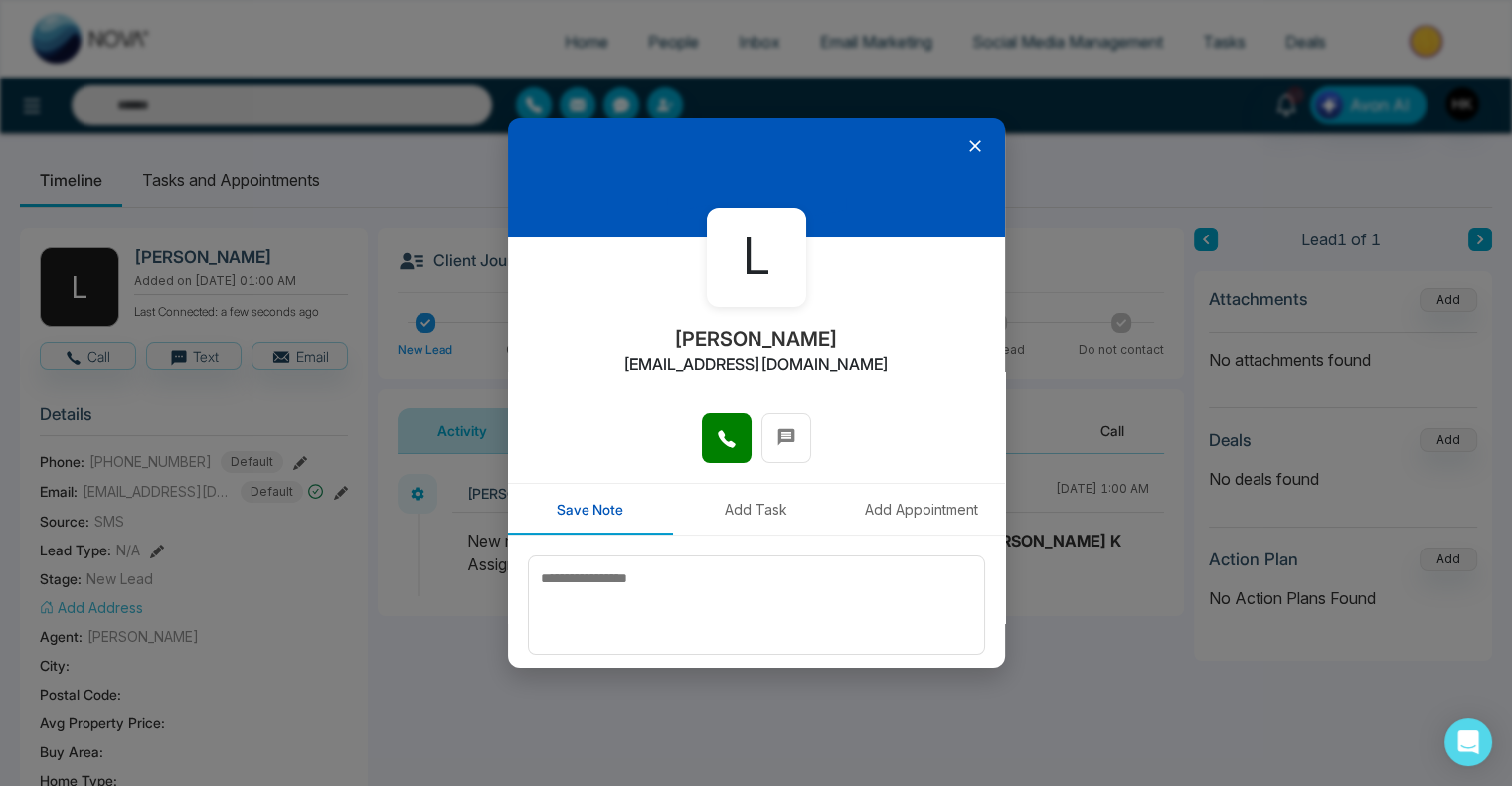 click 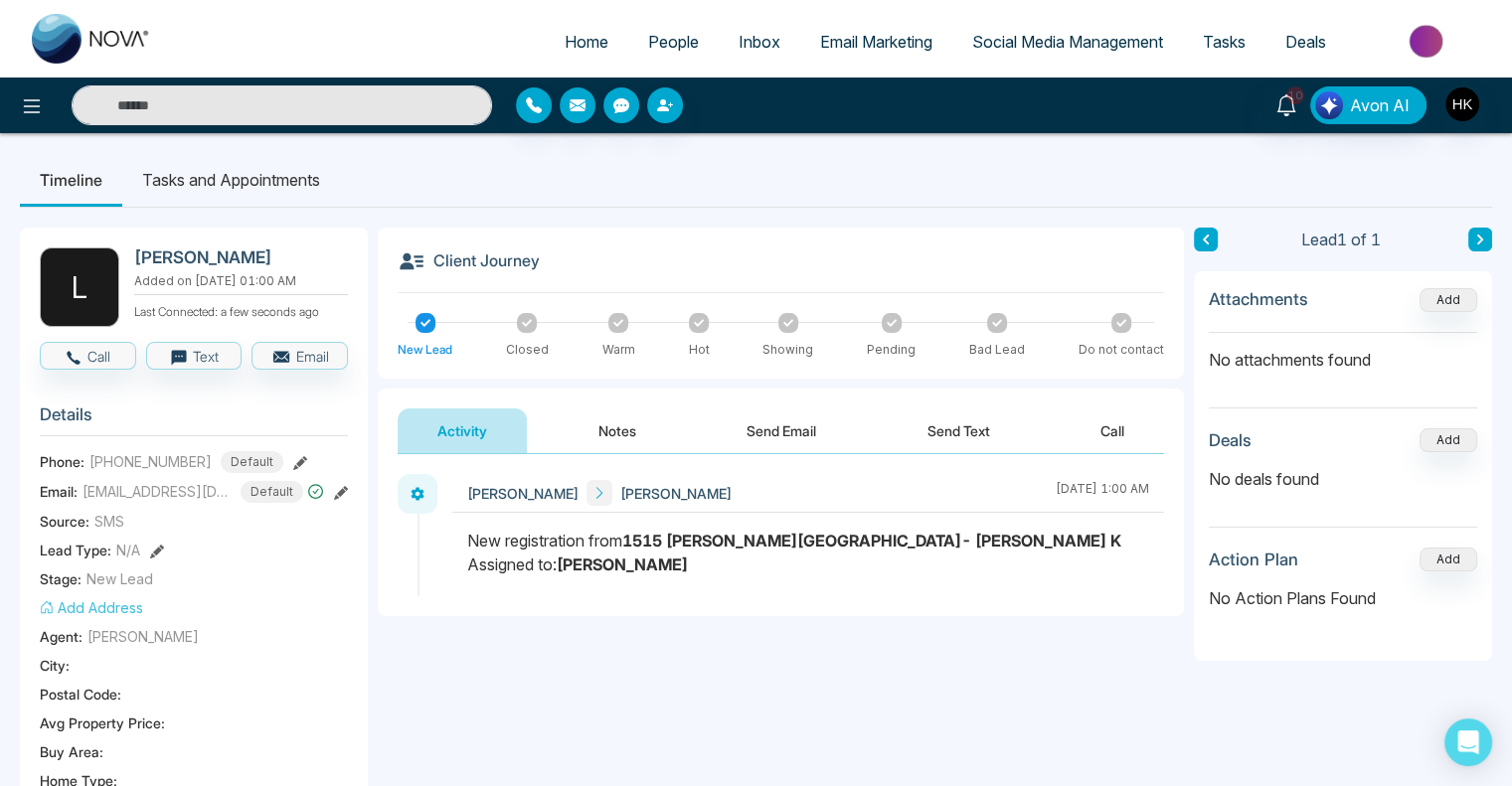 click on "Send Email" at bounding box center (781, 430) 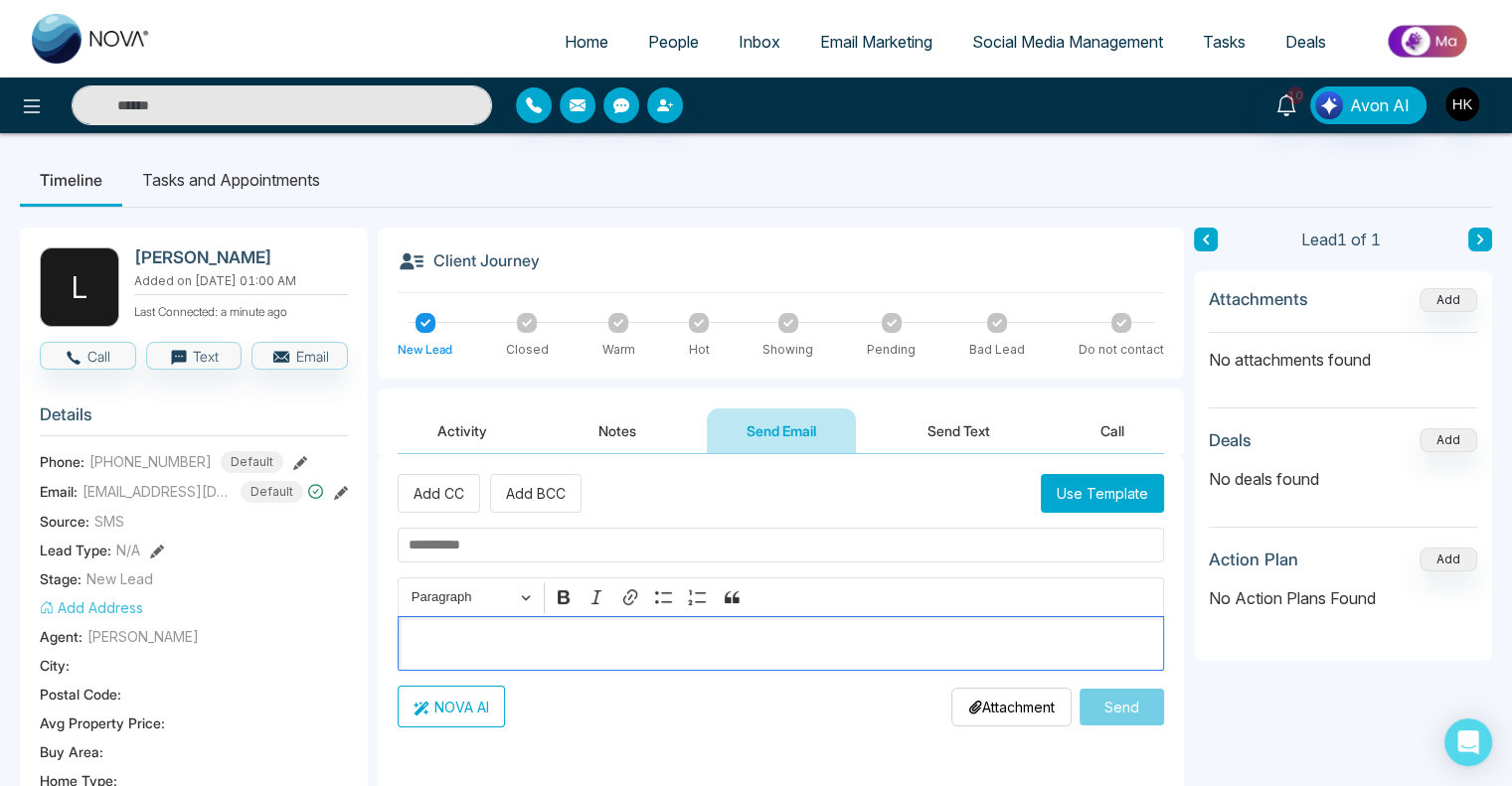 click at bounding box center [781, 644] 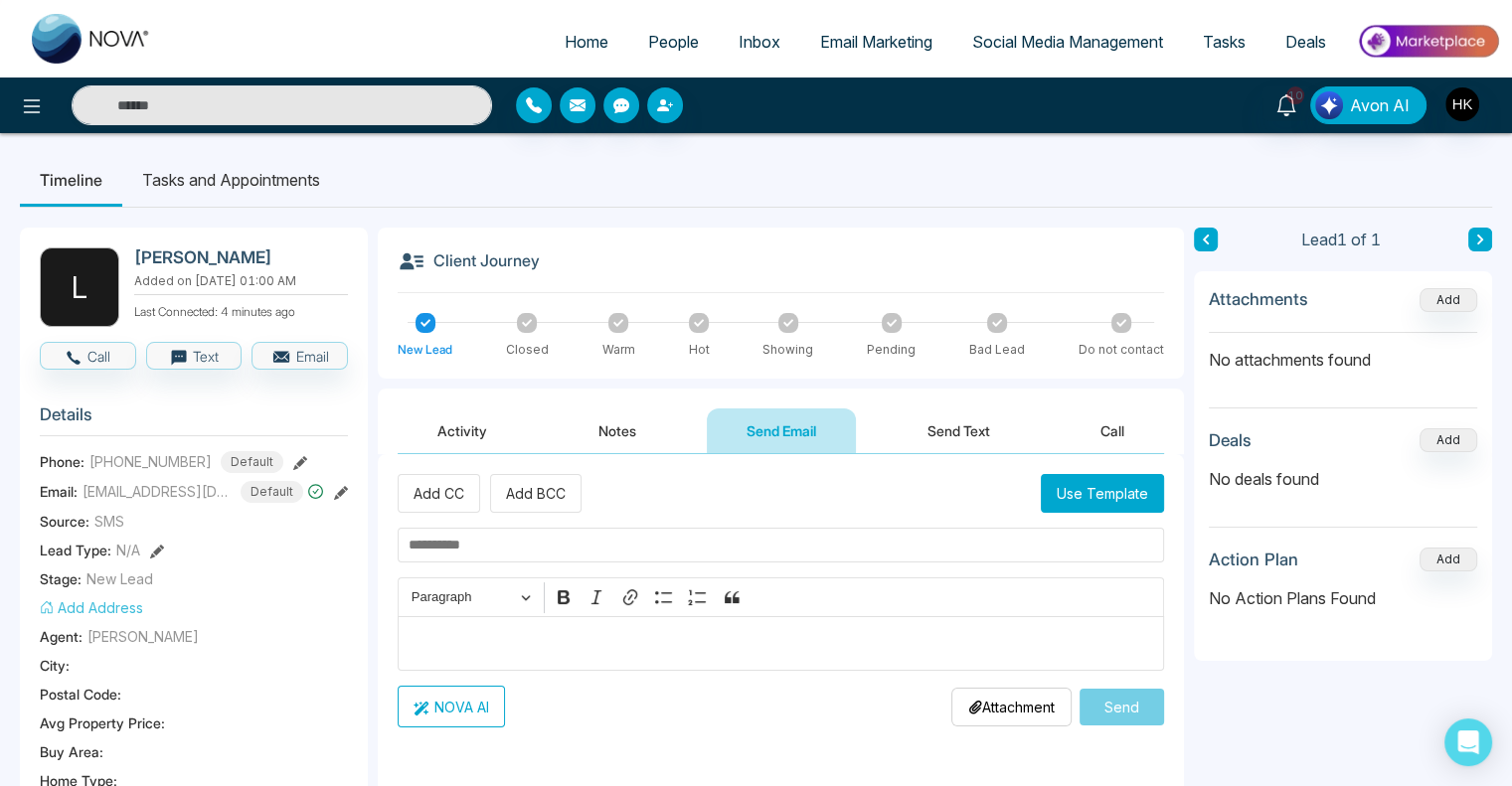click on "Email Marketing" at bounding box center [876, 42] 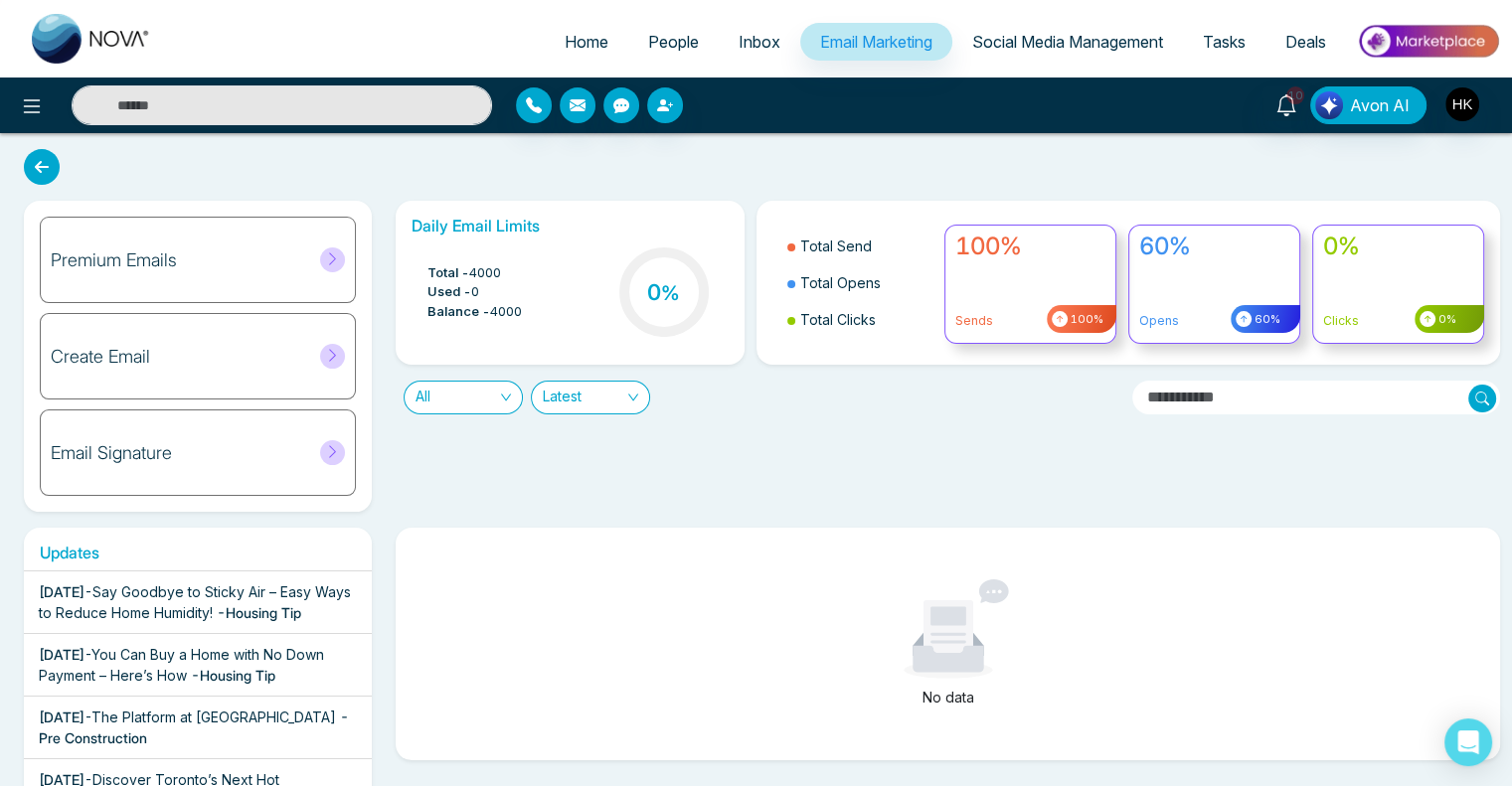 click on "Create Email" at bounding box center [100, 357] 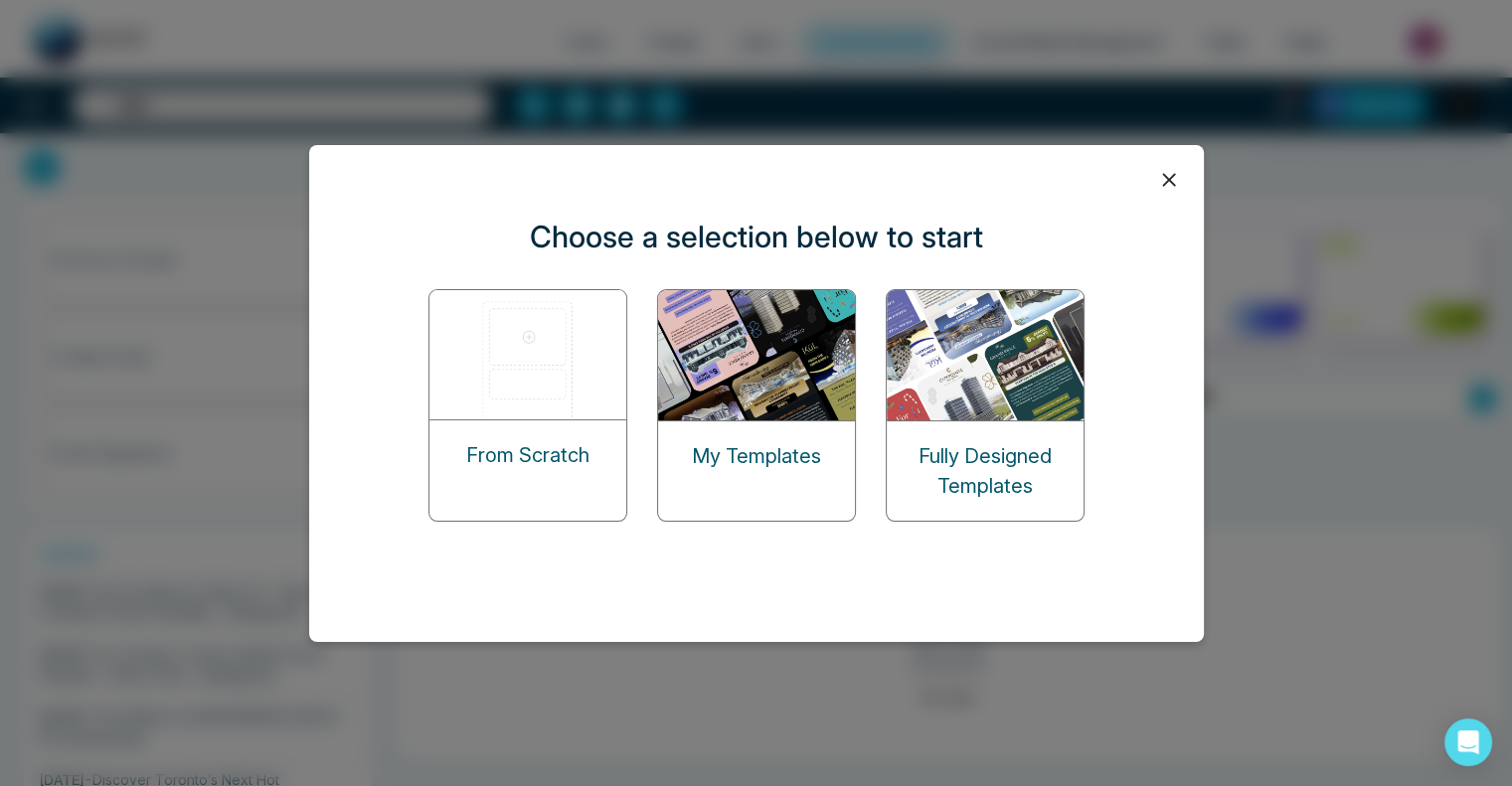 click on "From Scratch" at bounding box center (528, 455) 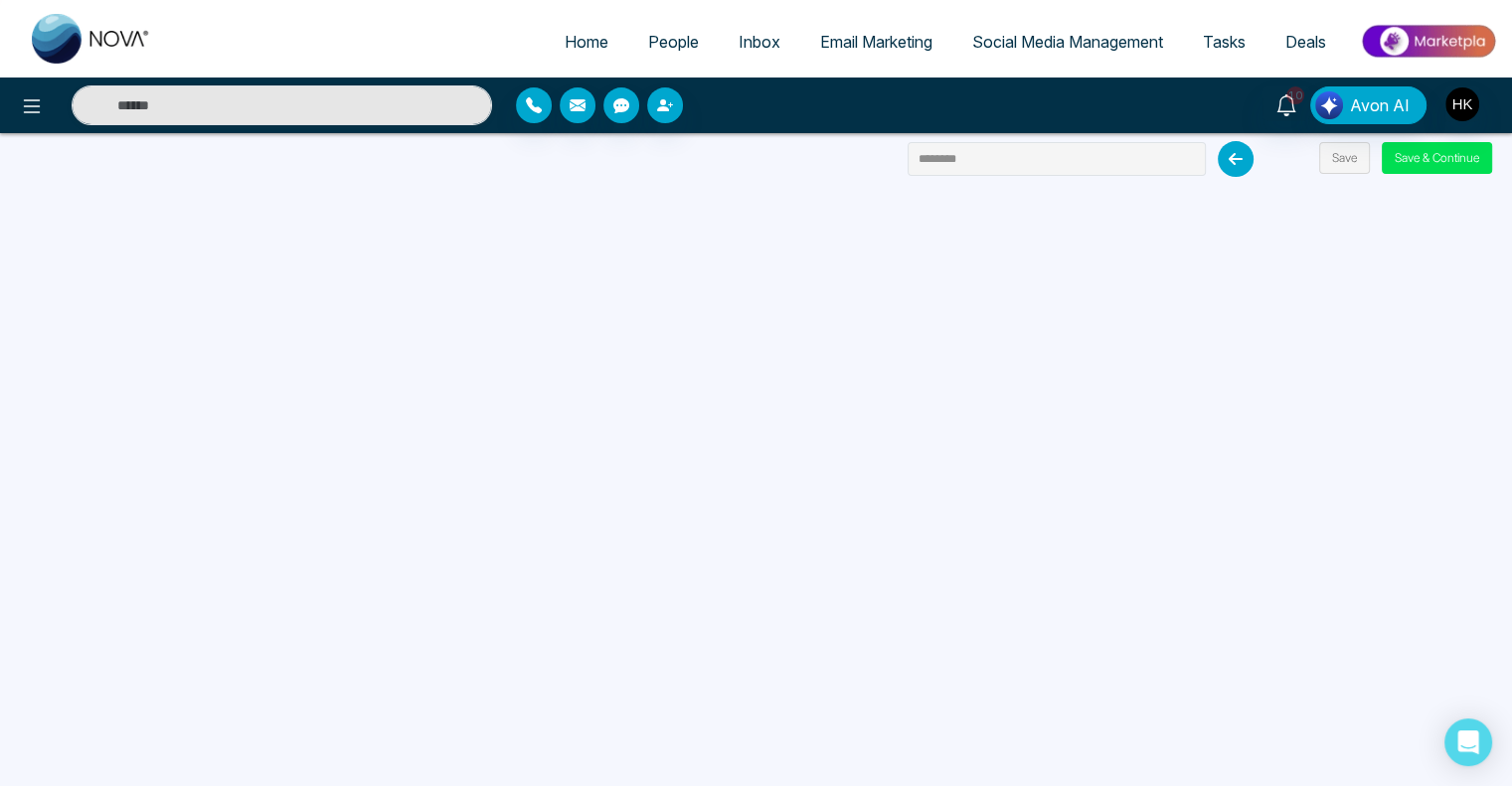 click at bounding box center (1428, 41) 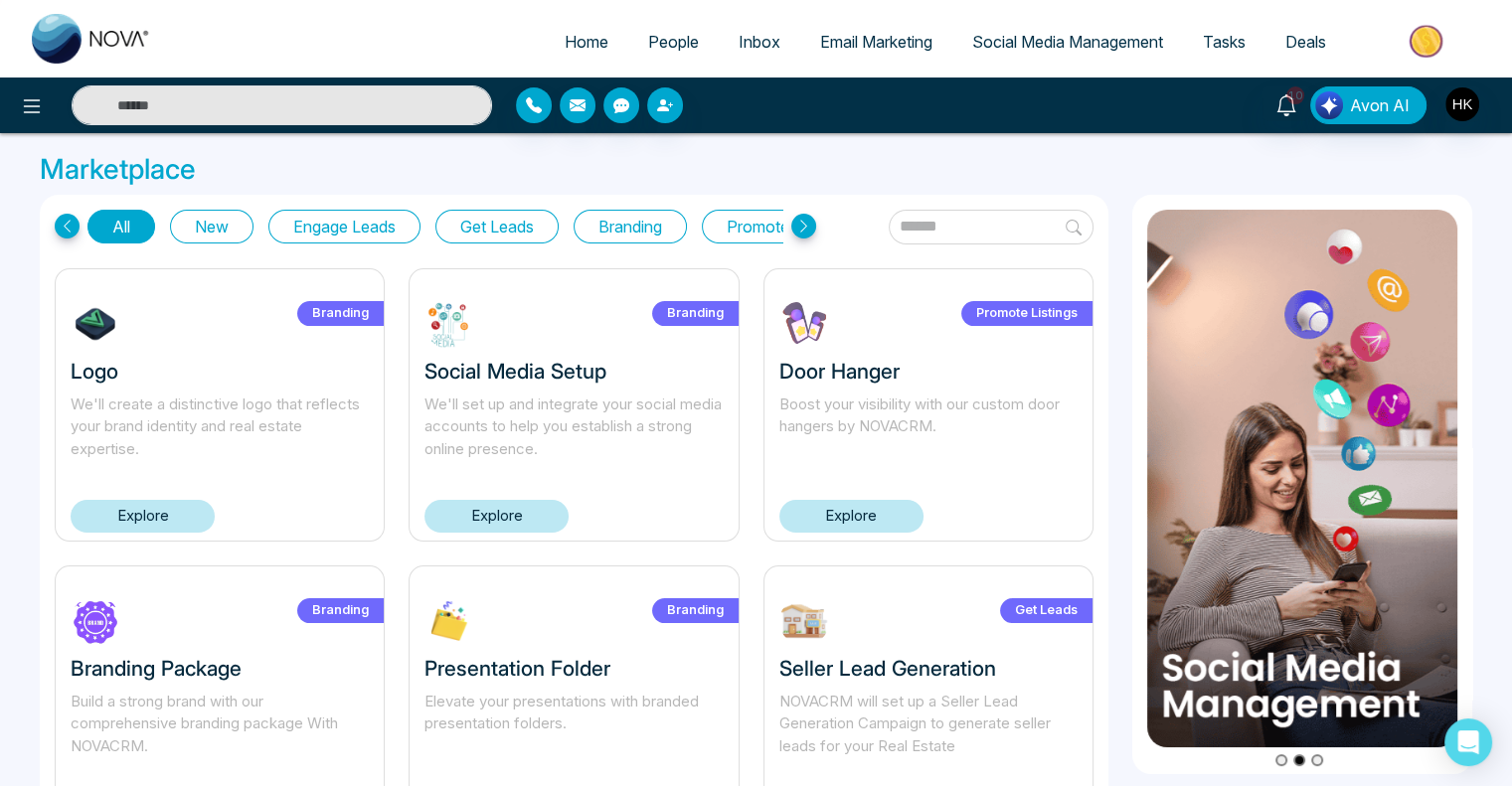 click on "Deals" at bounding box center [1305, 42] 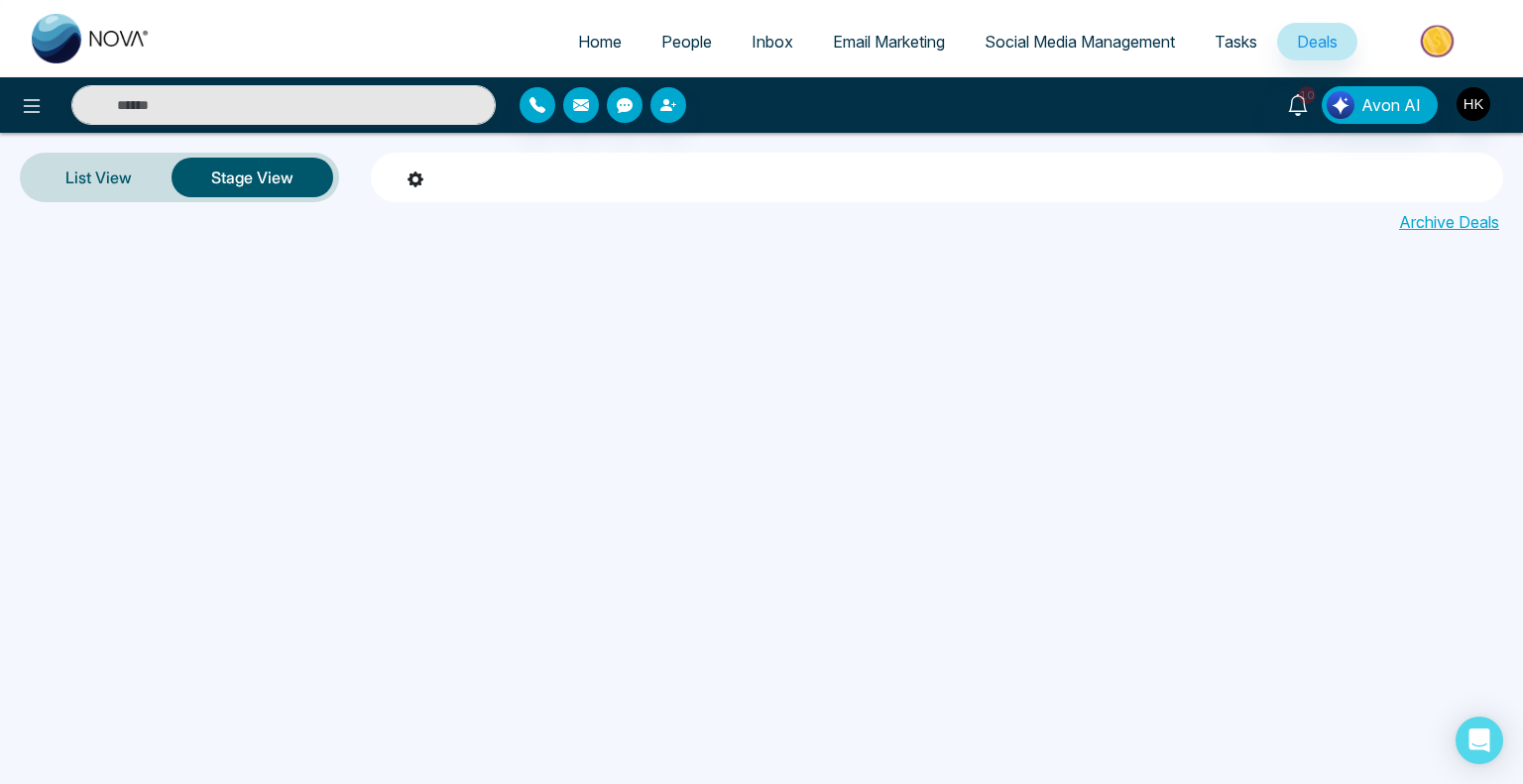 click on "Tasks" at bounding box center [1235, 42] 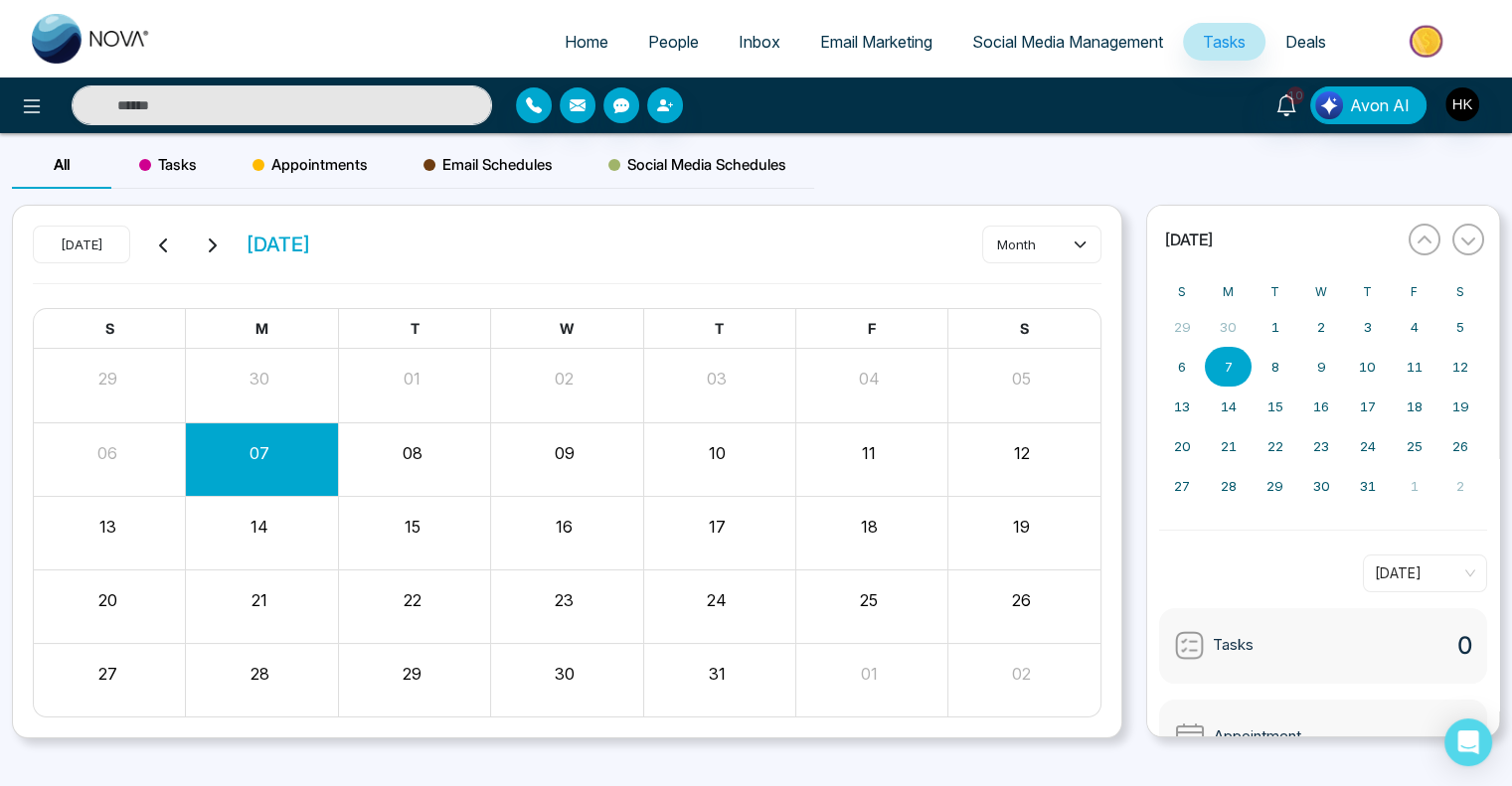 click on "Social Media Management" at bounding box center [1068, 42] 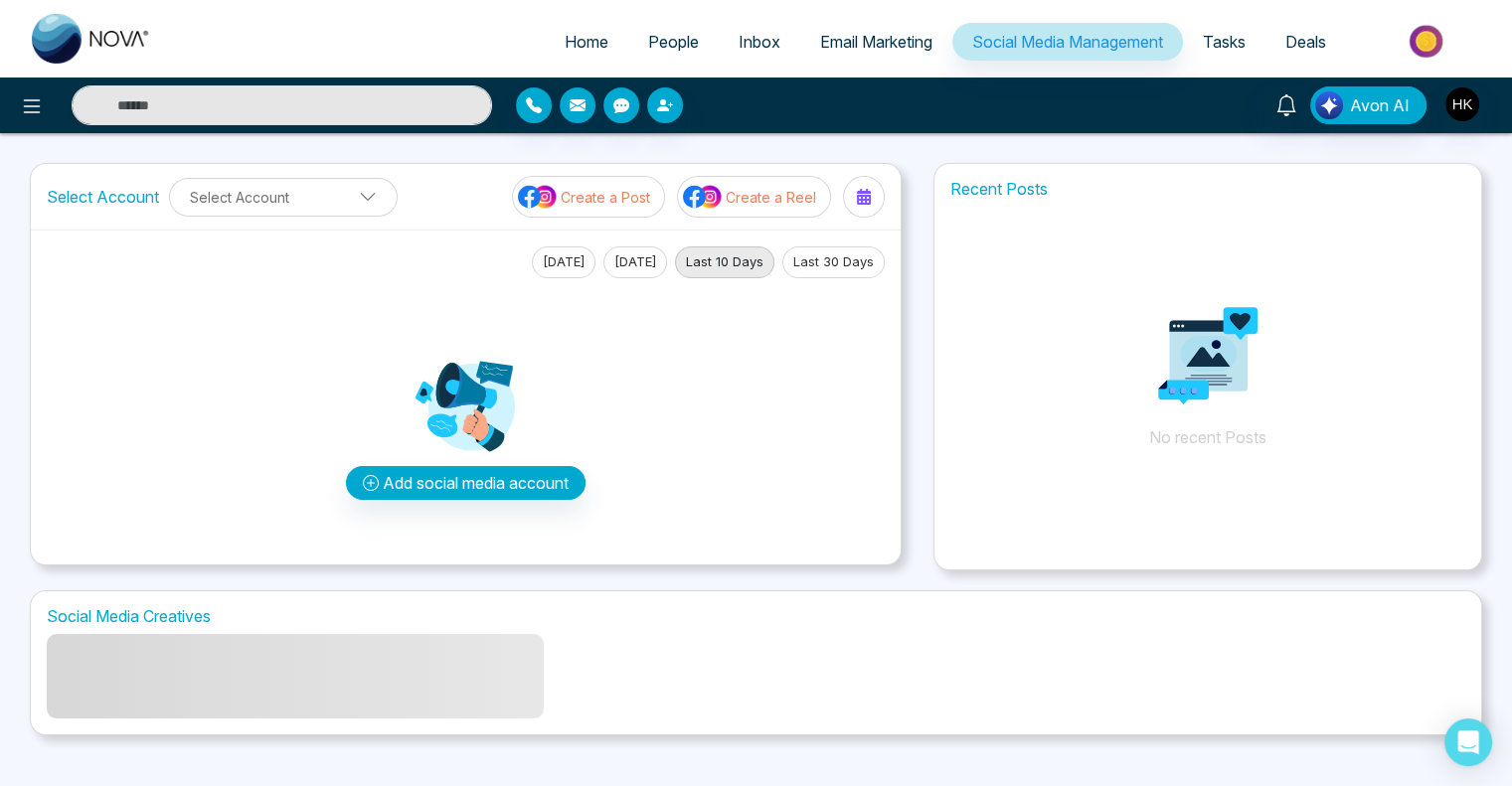 click on "Email Marketing" at bounding box center (876, 42) 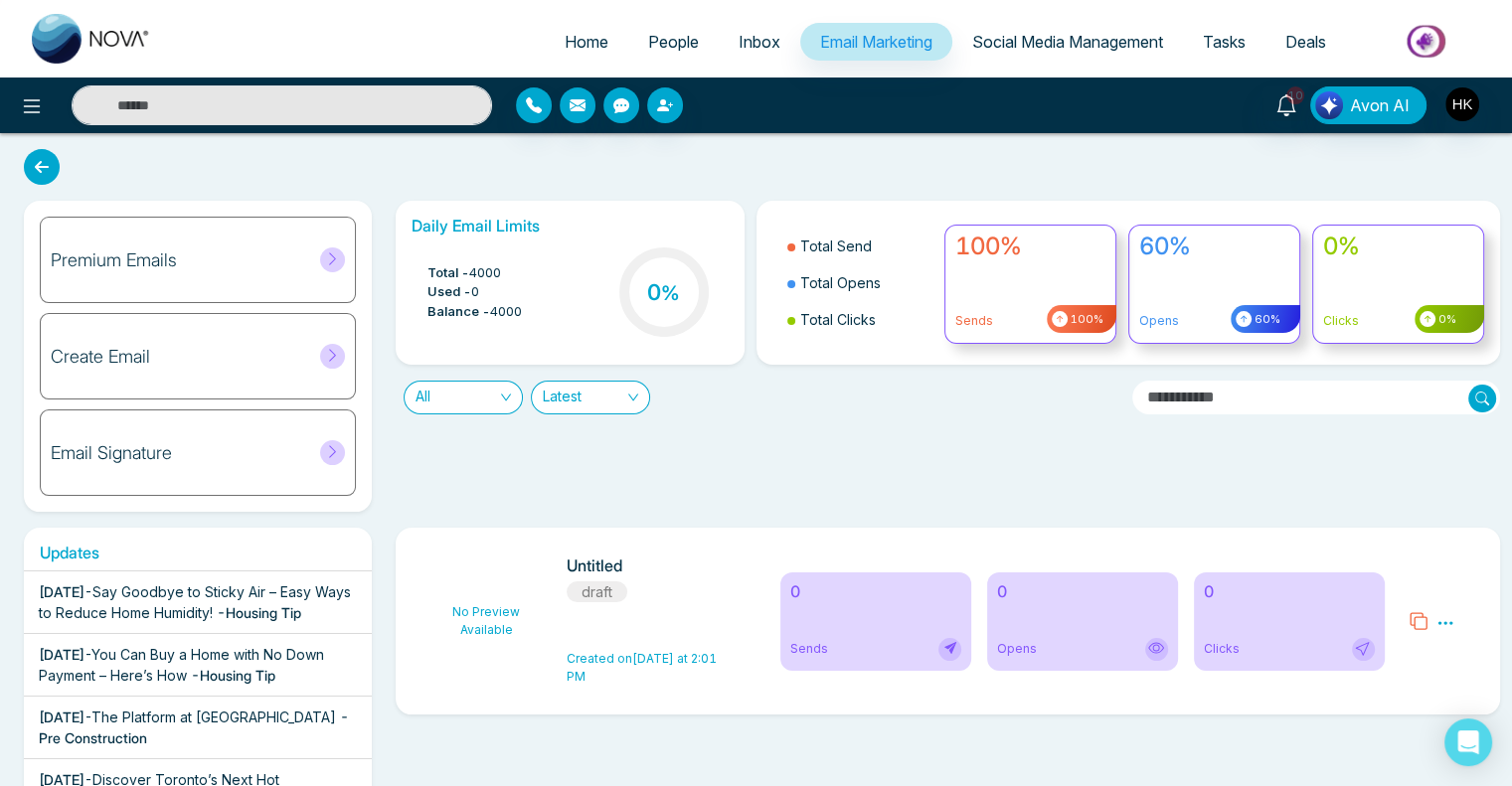click on "Create Email" at bounding box center (100, 357) 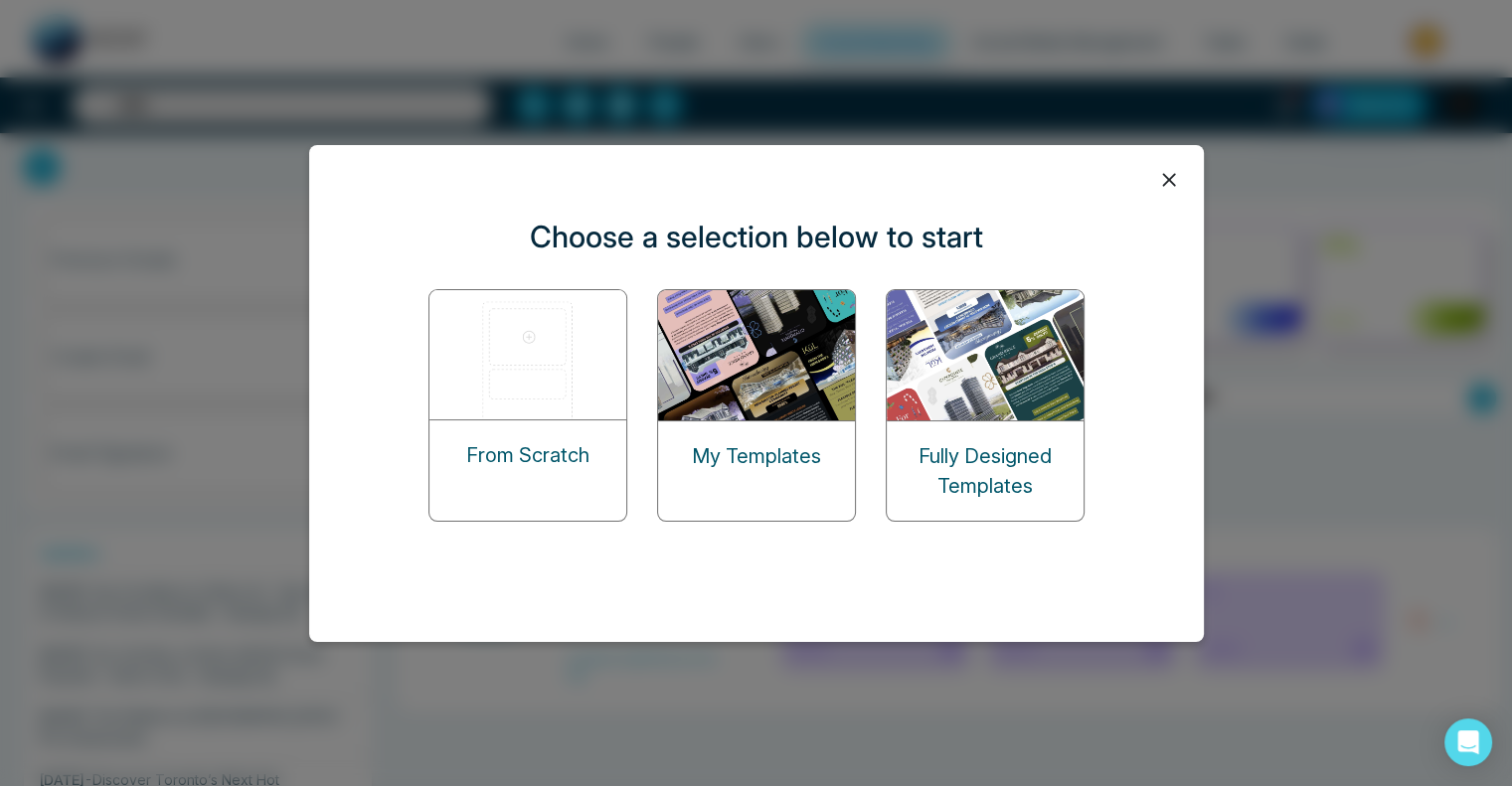 click at bounding box center [529, 355] 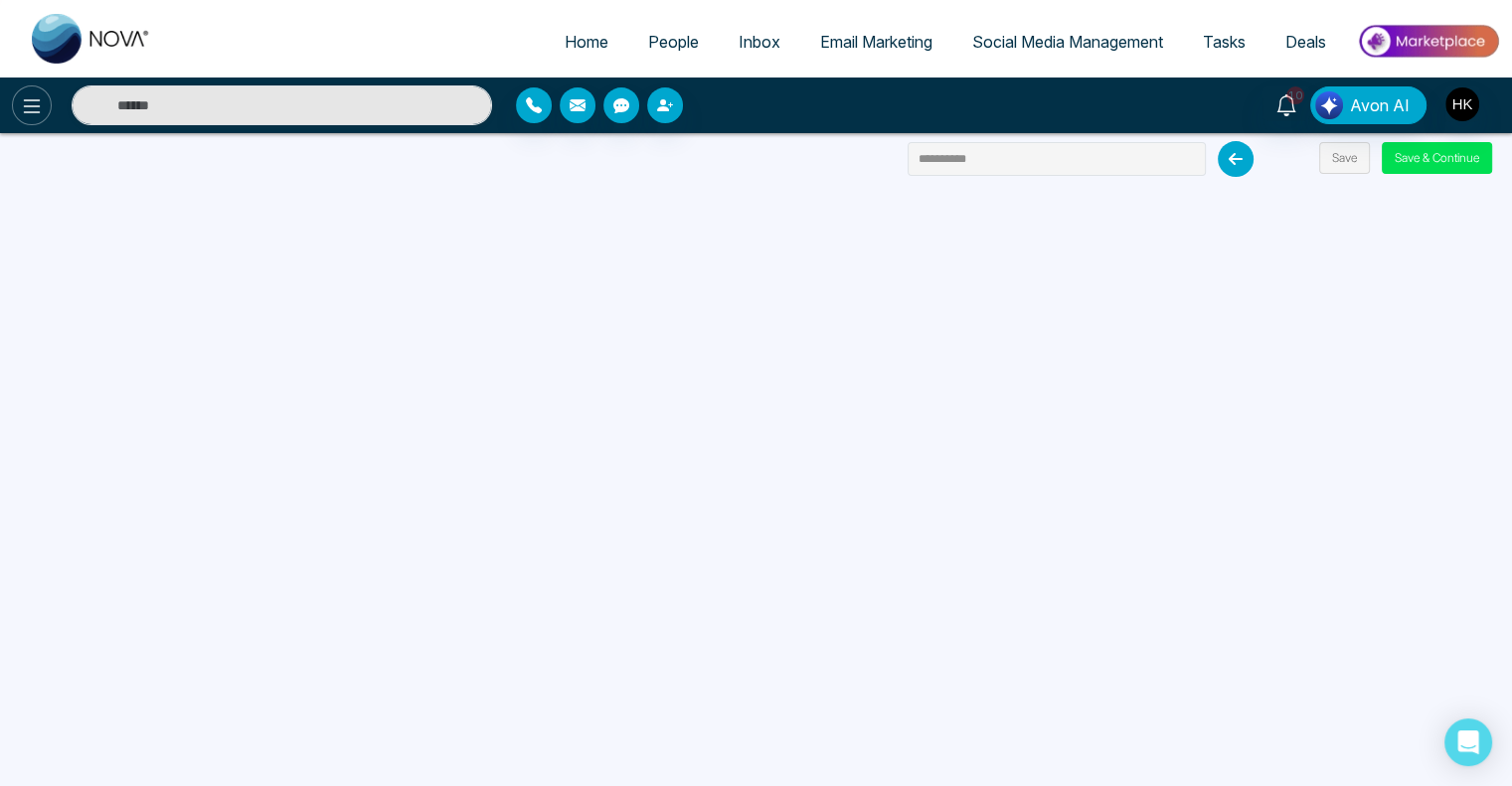 click 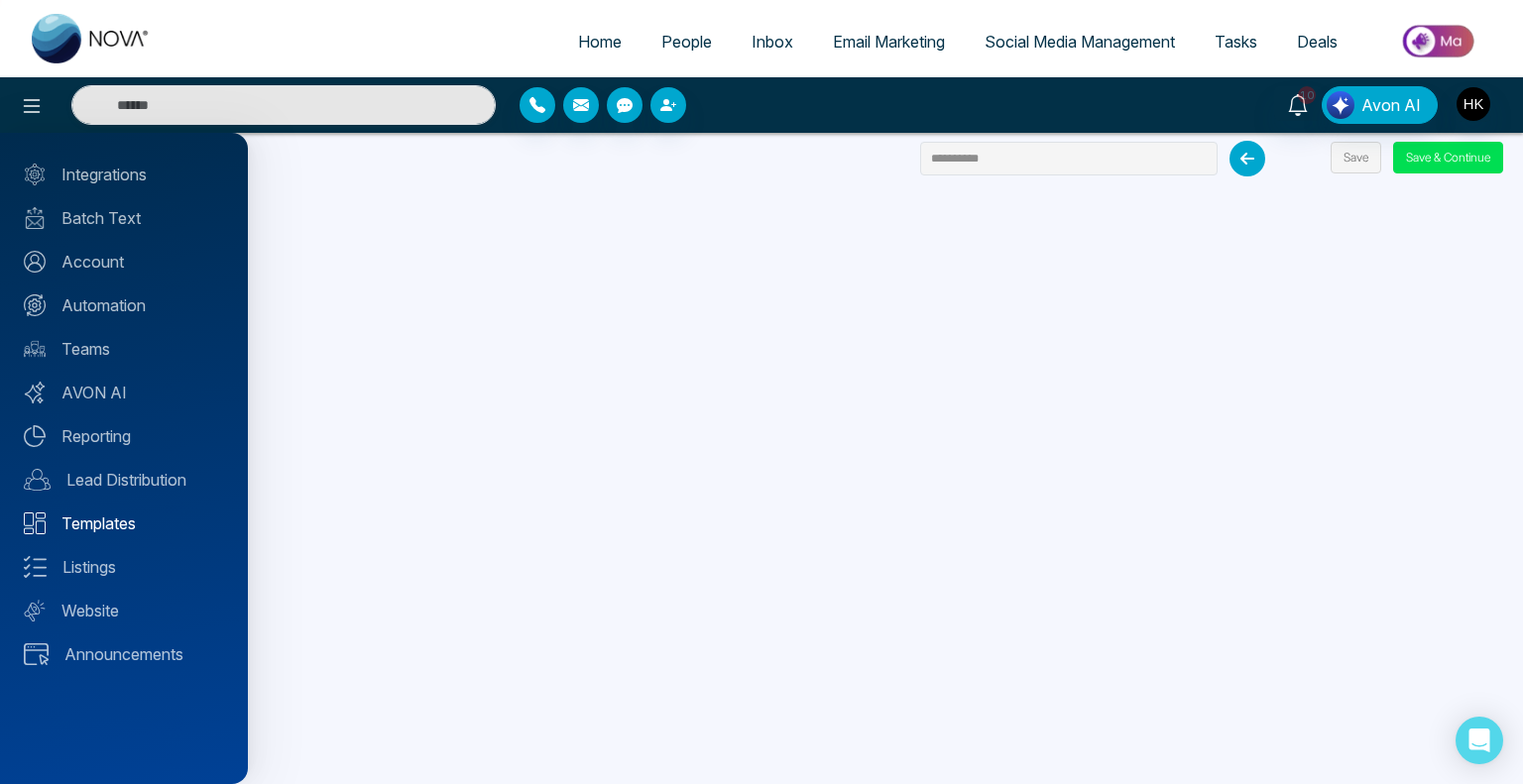 click on "Templates" at bounding box center [124, 523] 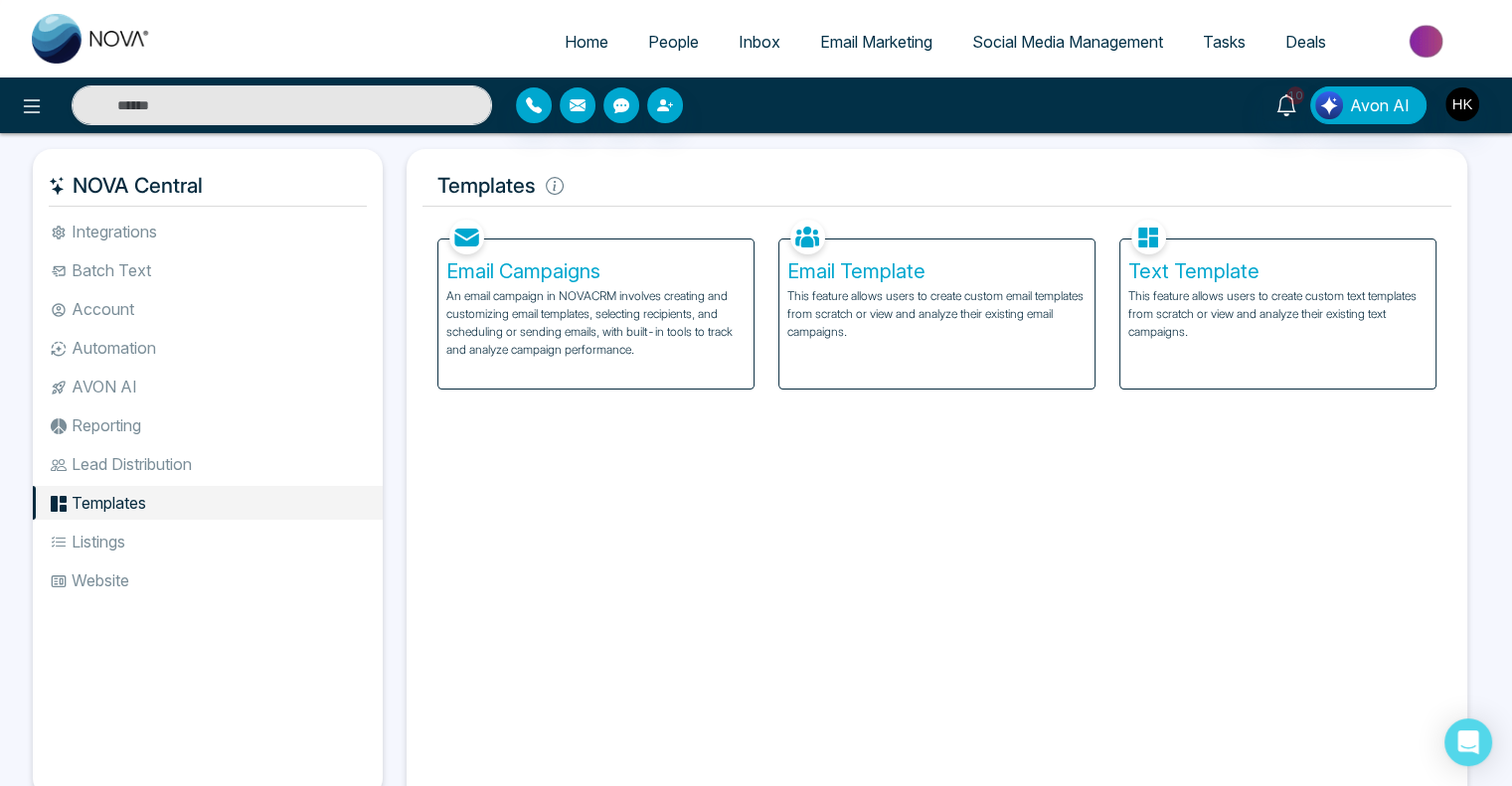 click on "Email Campaigns An email campaign in NOVACRM involves creating and customizing email templates, selecting recipients, and scheduling or sending emails, with built-in tools to track and analyze campaign performance." at bounding box center (595, 314) 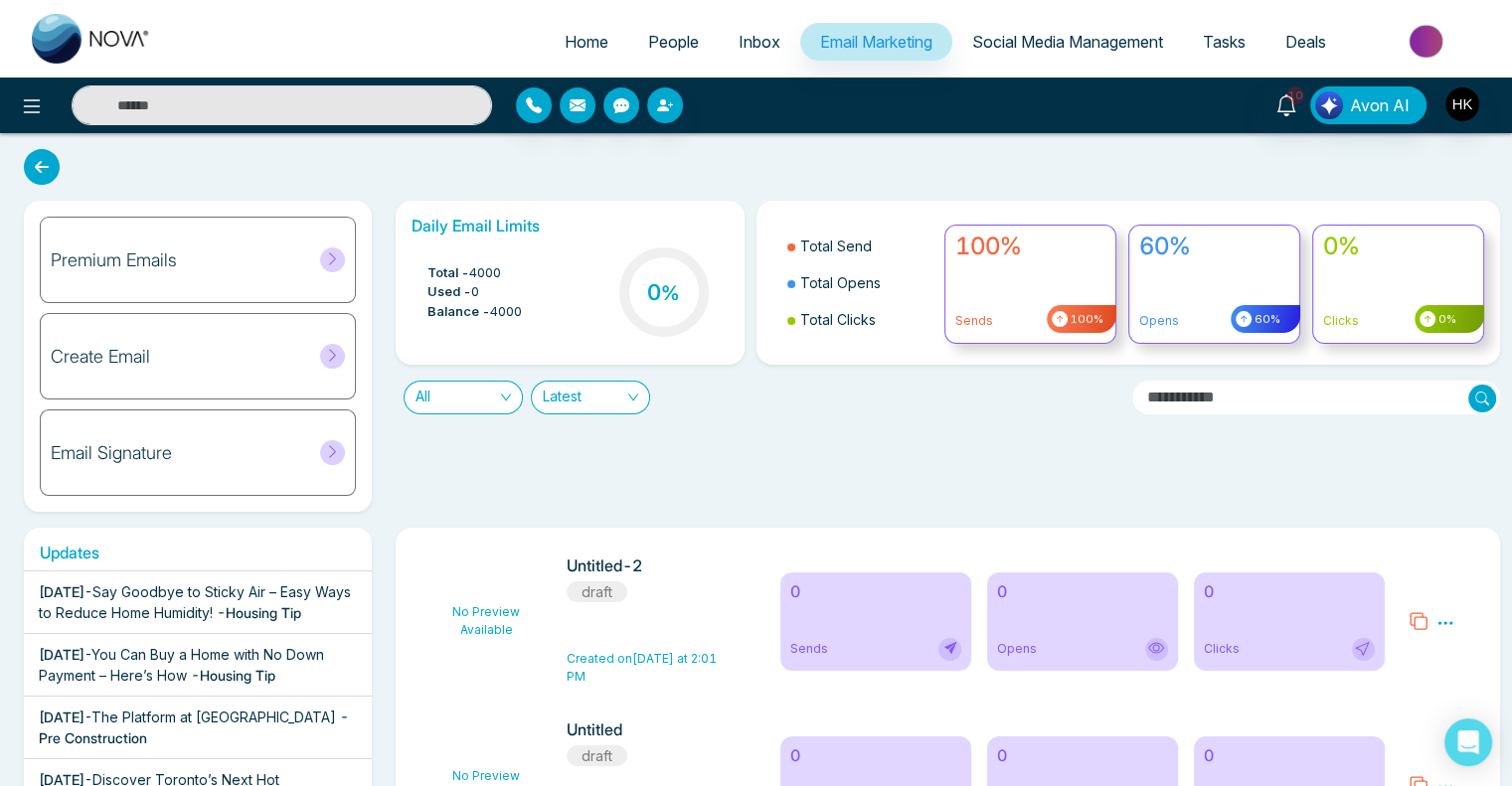 click at bounding box center (42, 167) 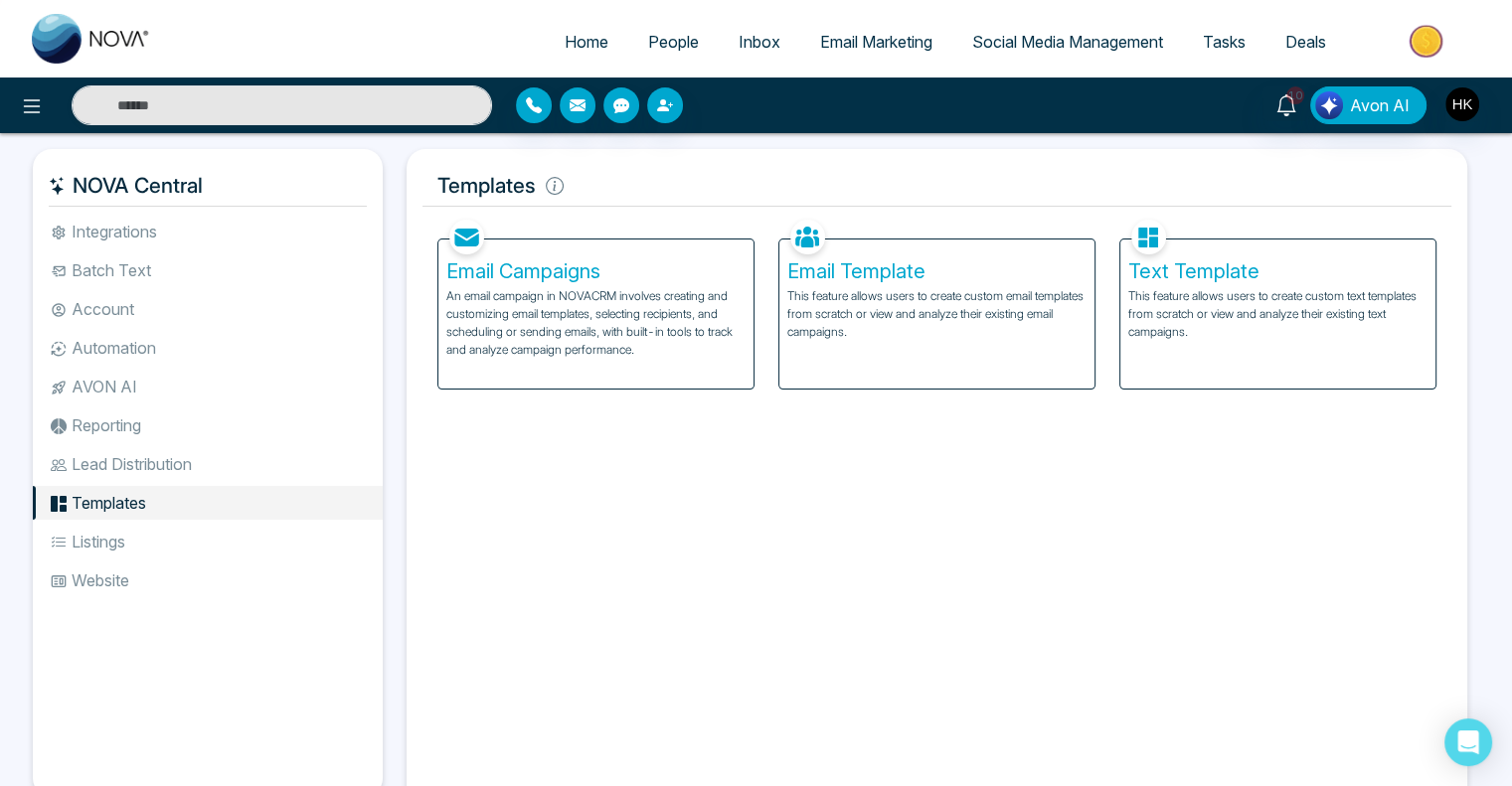 click on "Email Template" at bounding box center (936, 271) 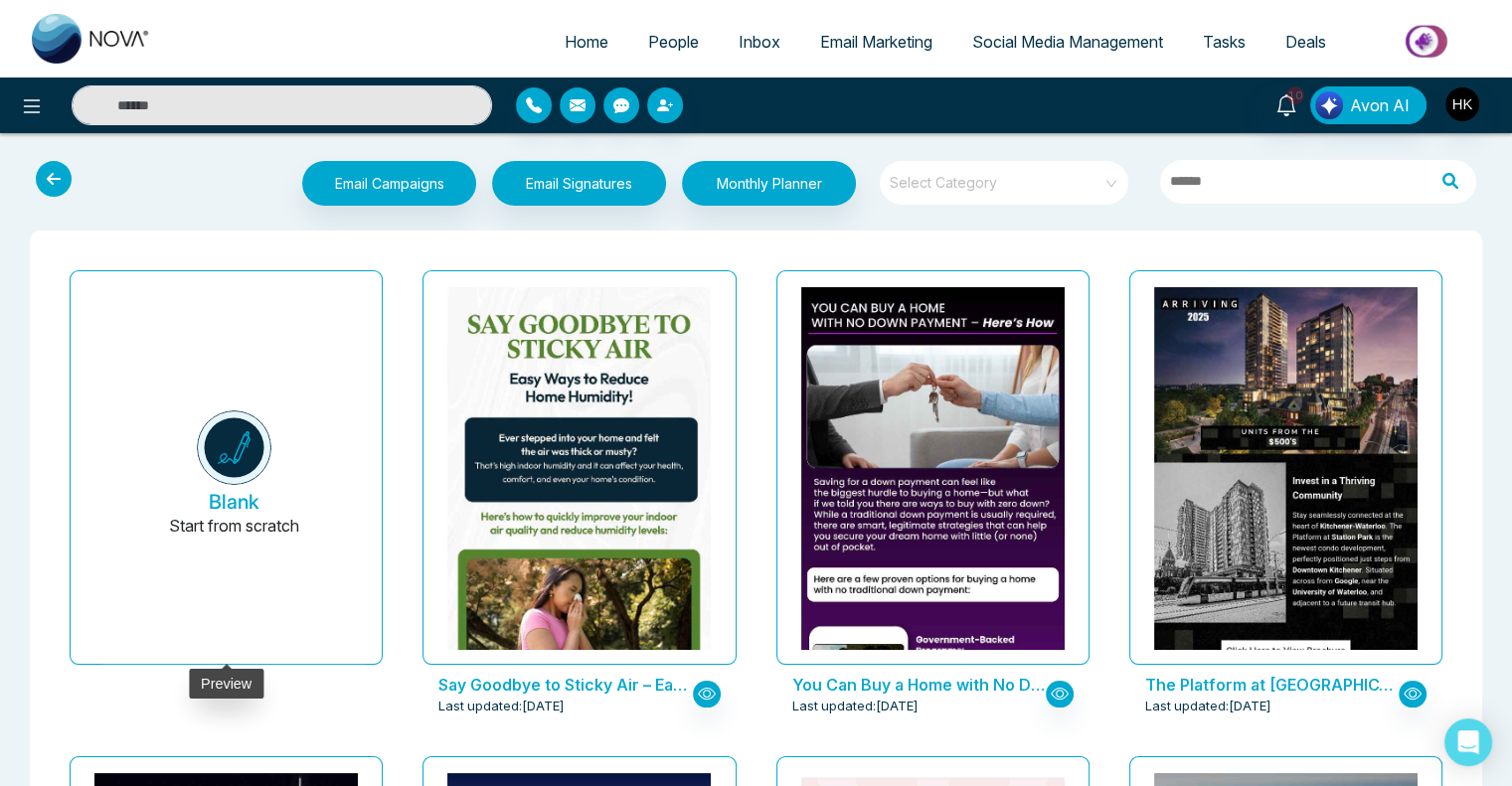 click at bounding box center (234, 447) 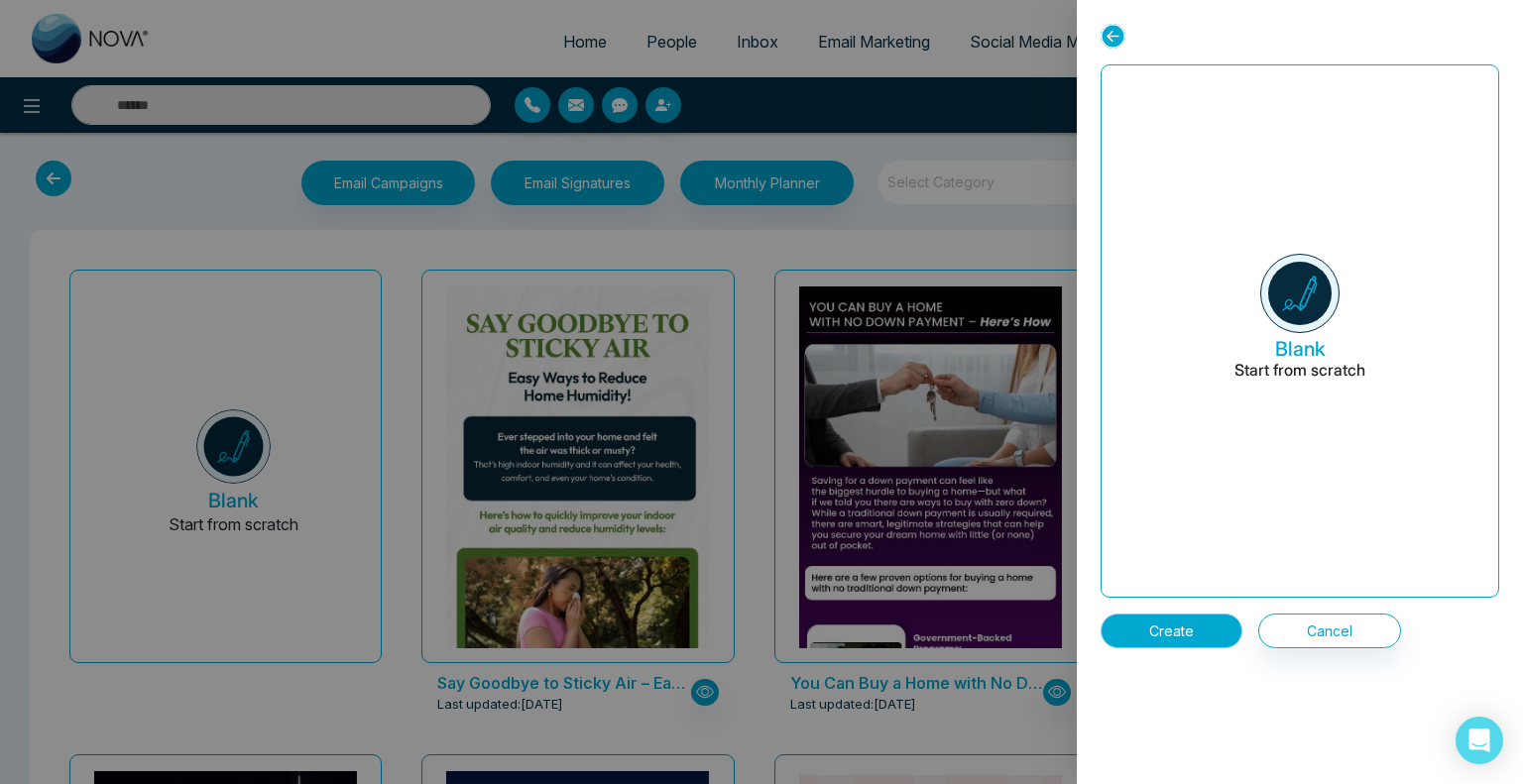 click on "Create" at bounding box center (1171, 630) 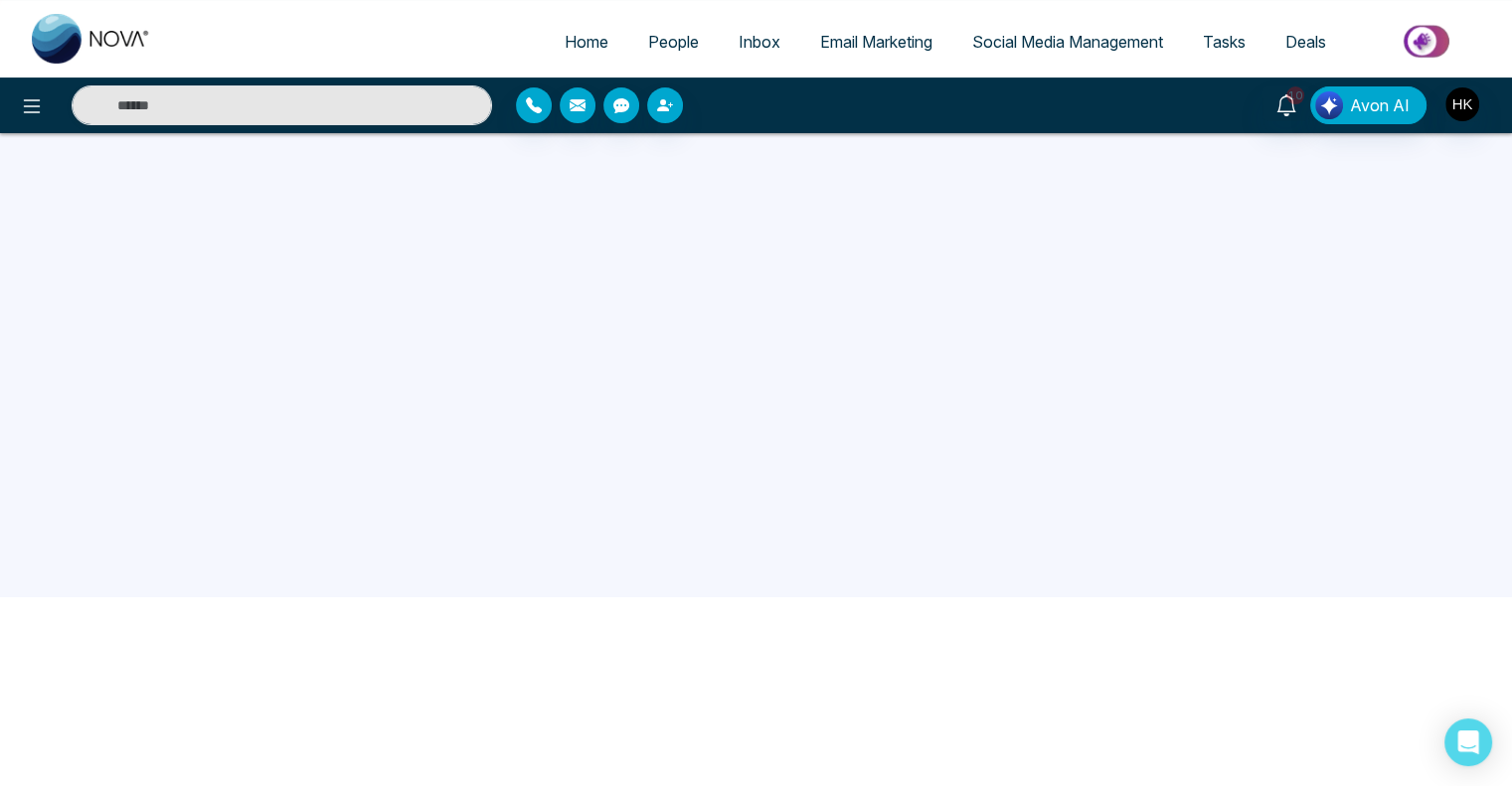 scroll, scrollTop: 0, scrollLeft: 0, axis: both 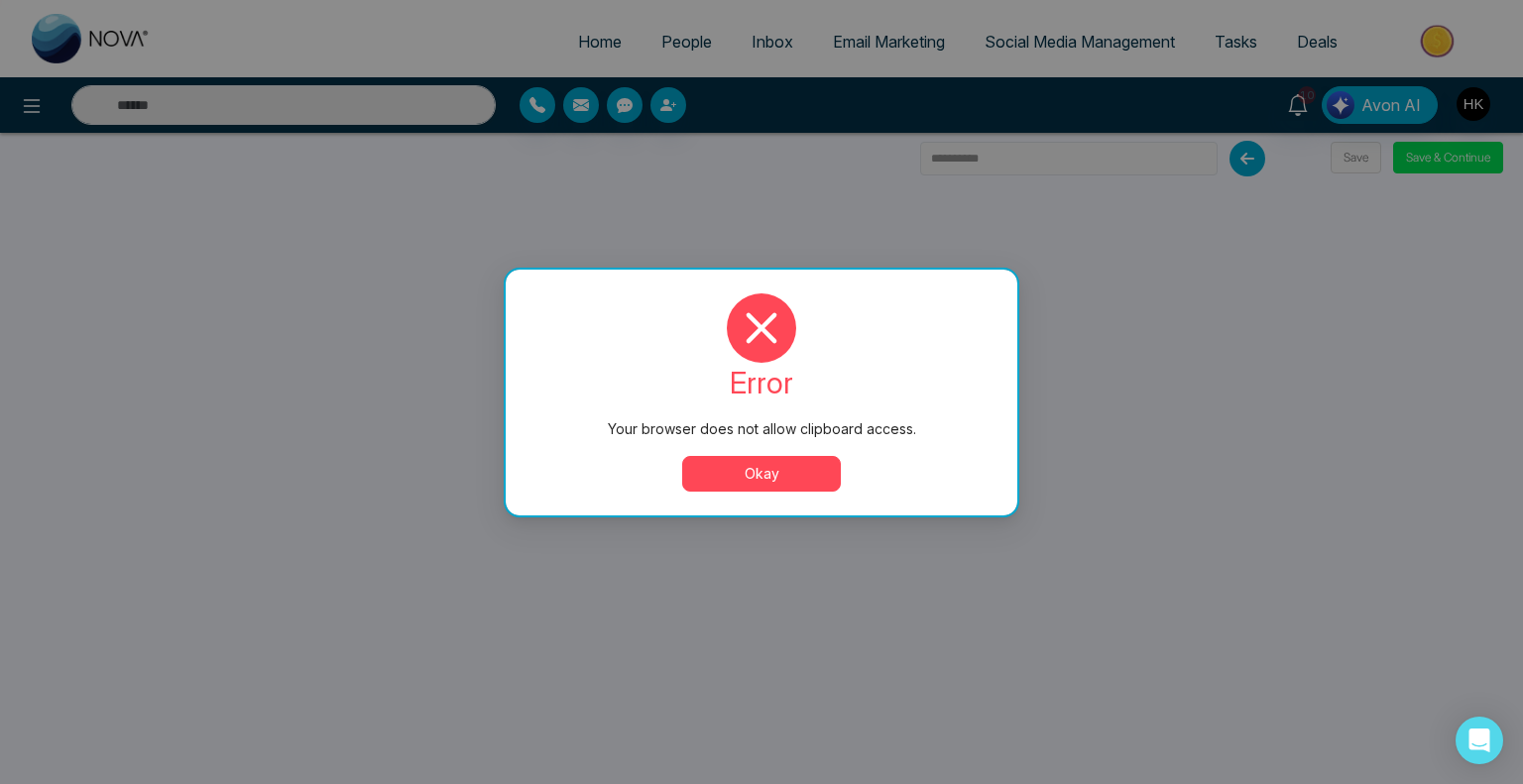 click on "Okay" at bounding box center (762, 474) 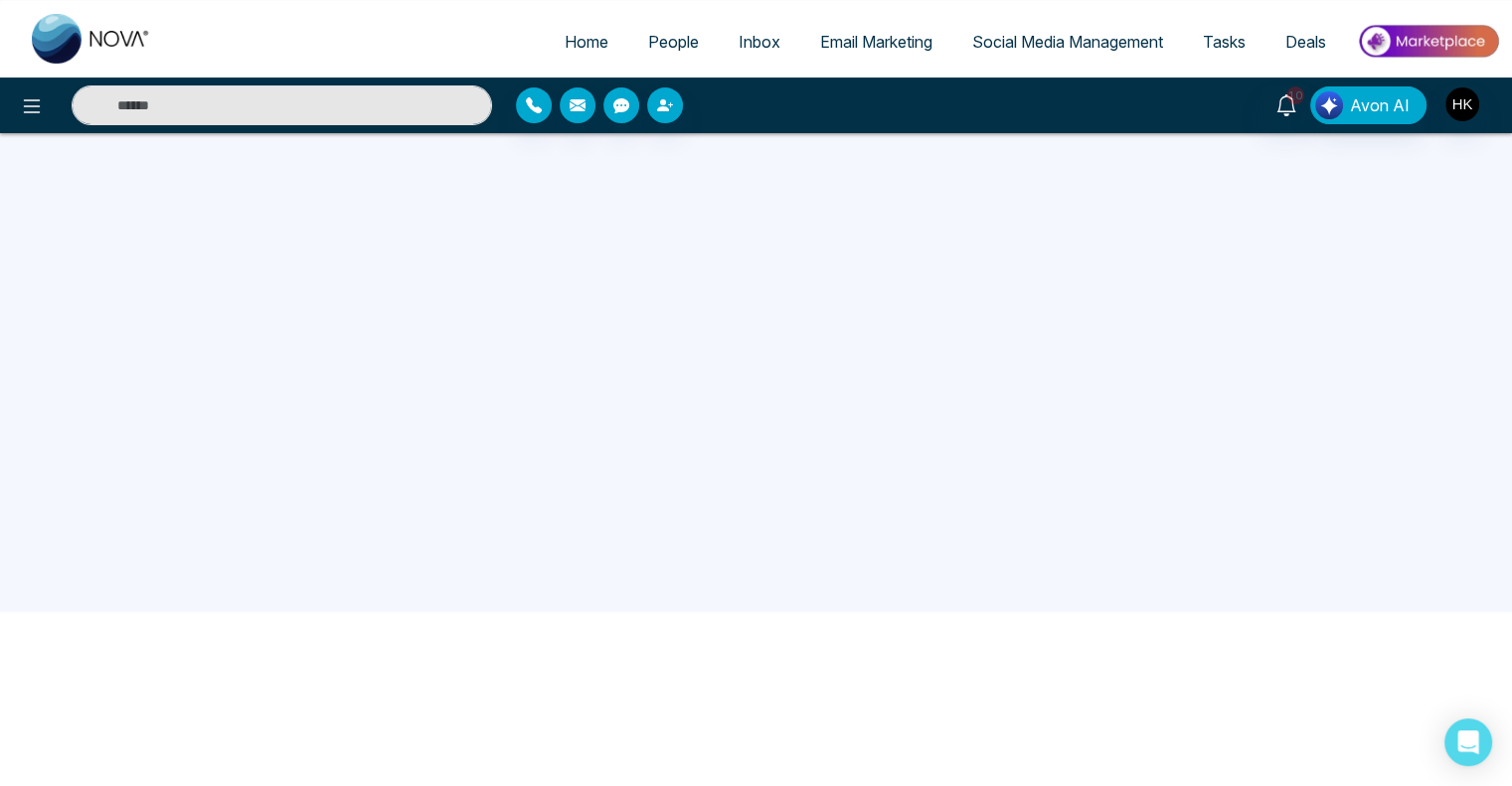 scroll, scrollTop: 0, scrollLeft: 0, axis: both 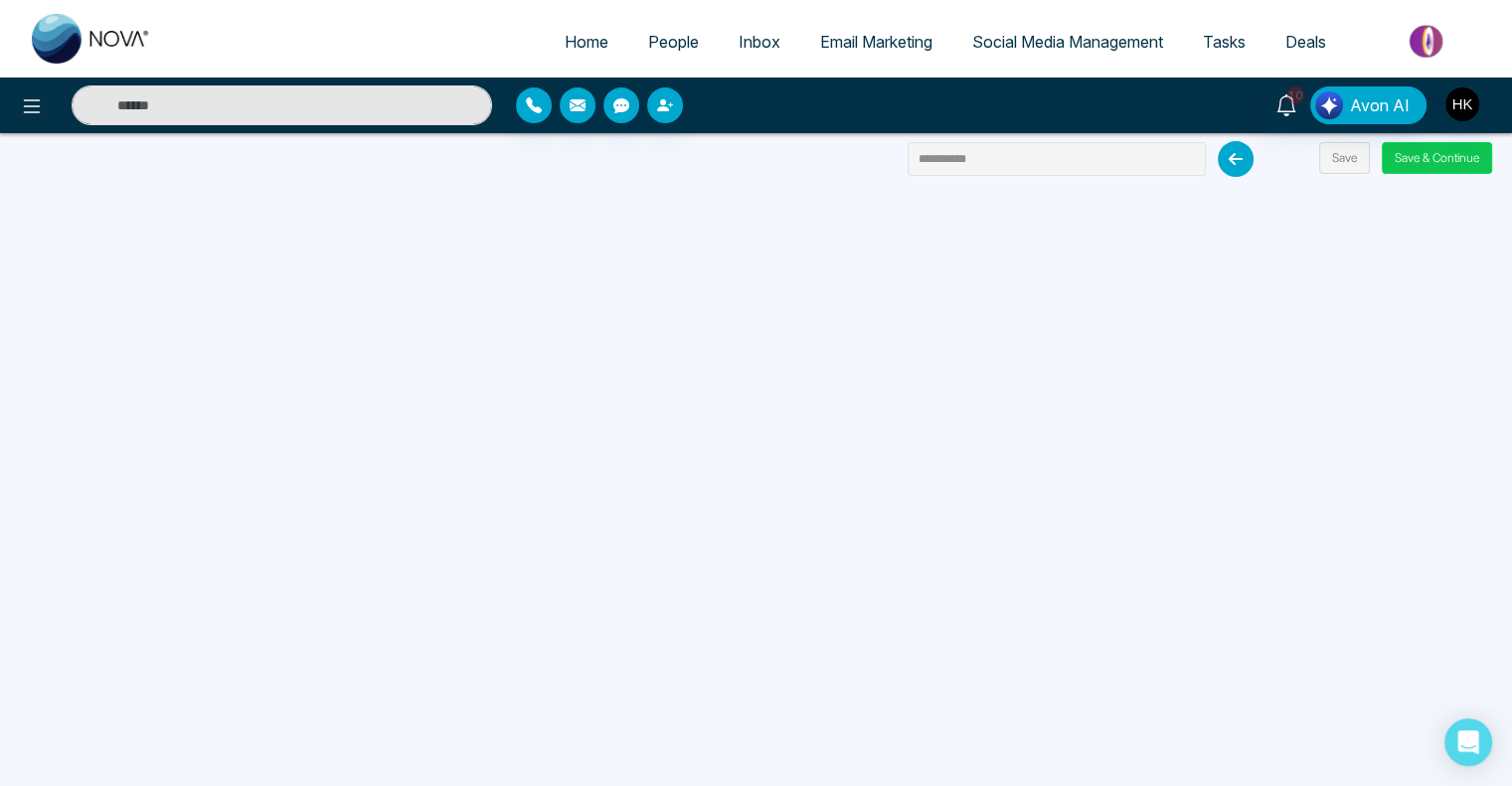 click on "Save & Continue" at bounding box center (1436, 158) 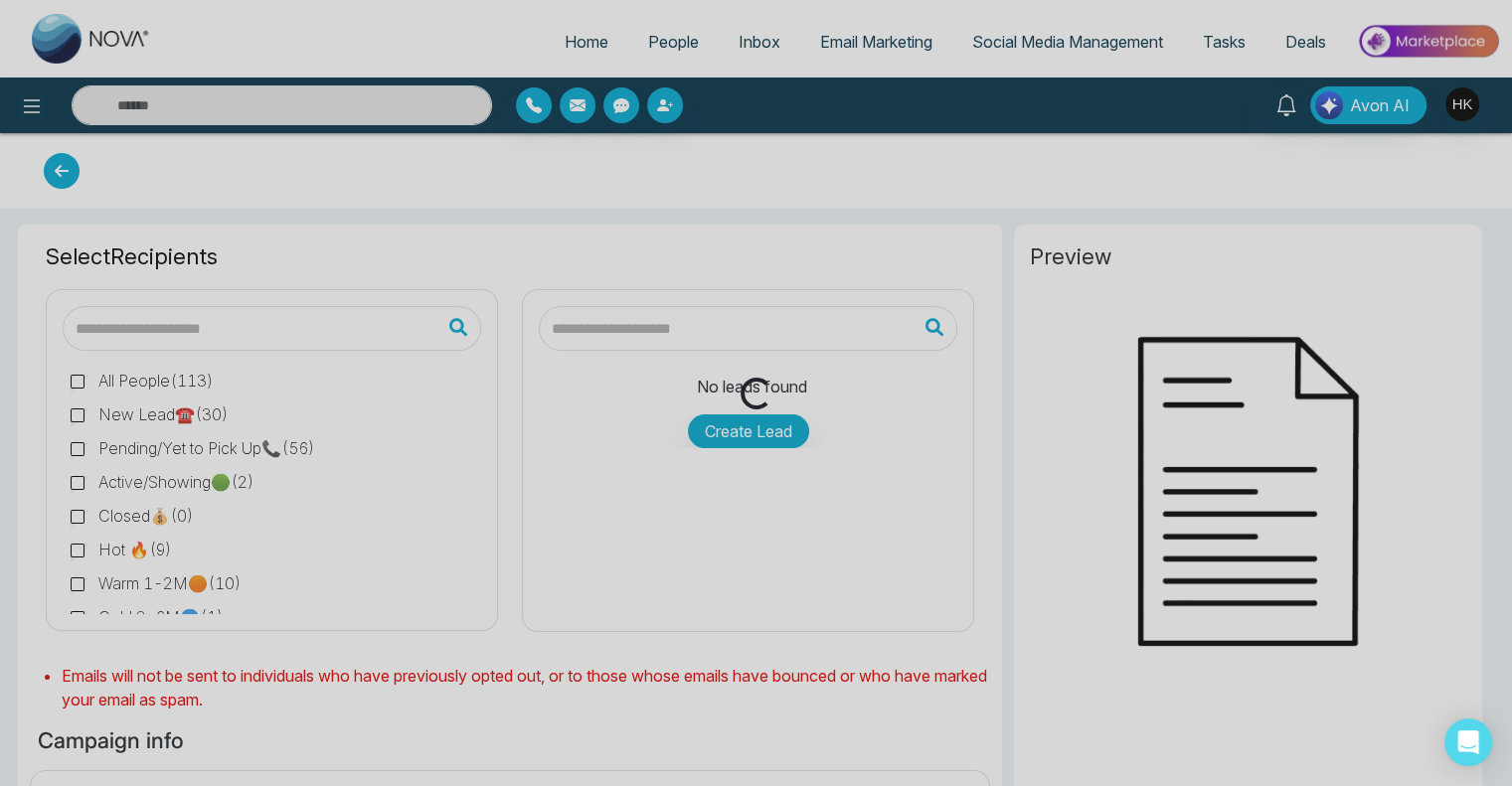 type on "**********" 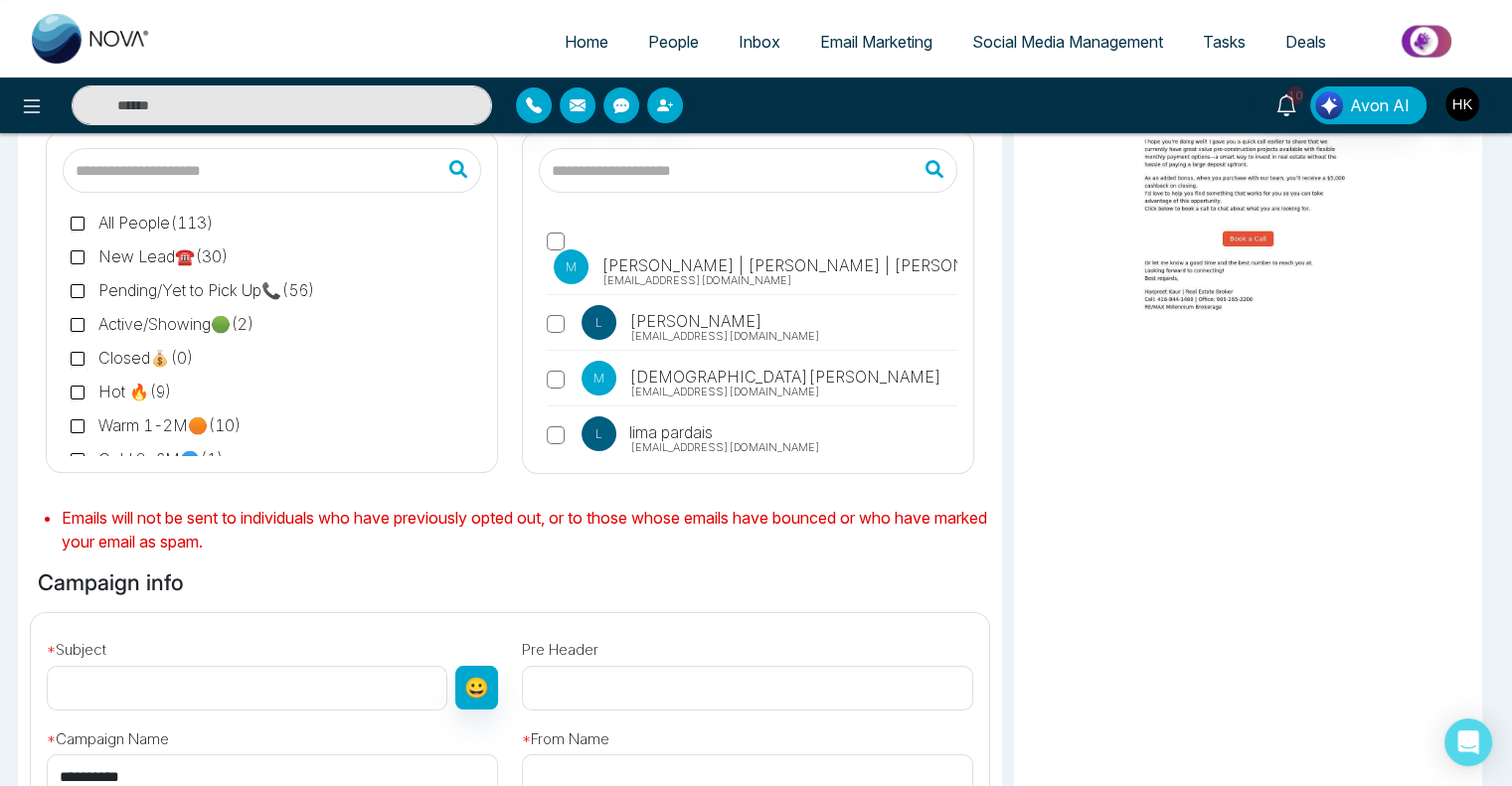 scroll, scrollTop: 0, scrollLeft: 0, axis: both 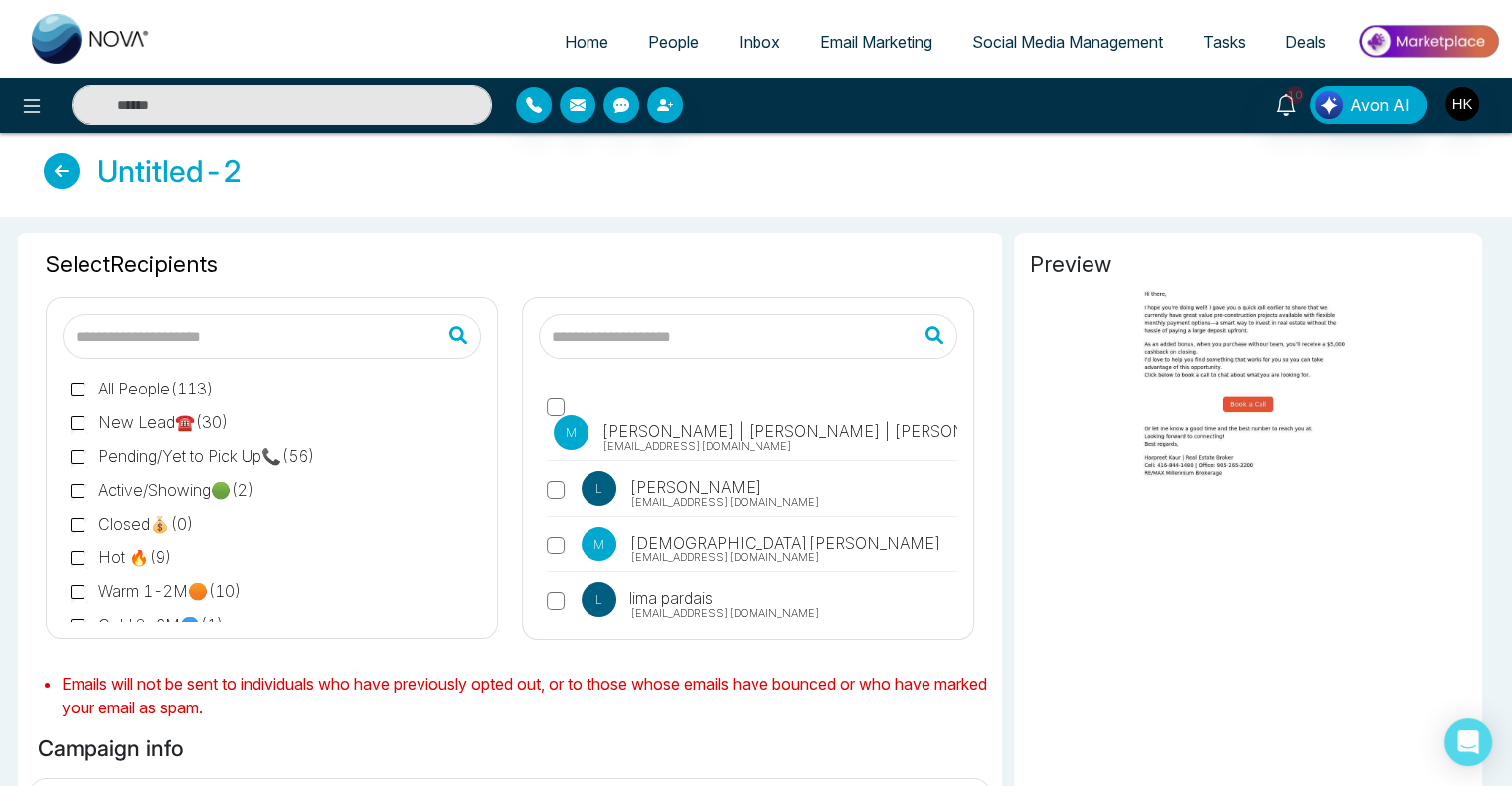click at bounding box center [62, 171] 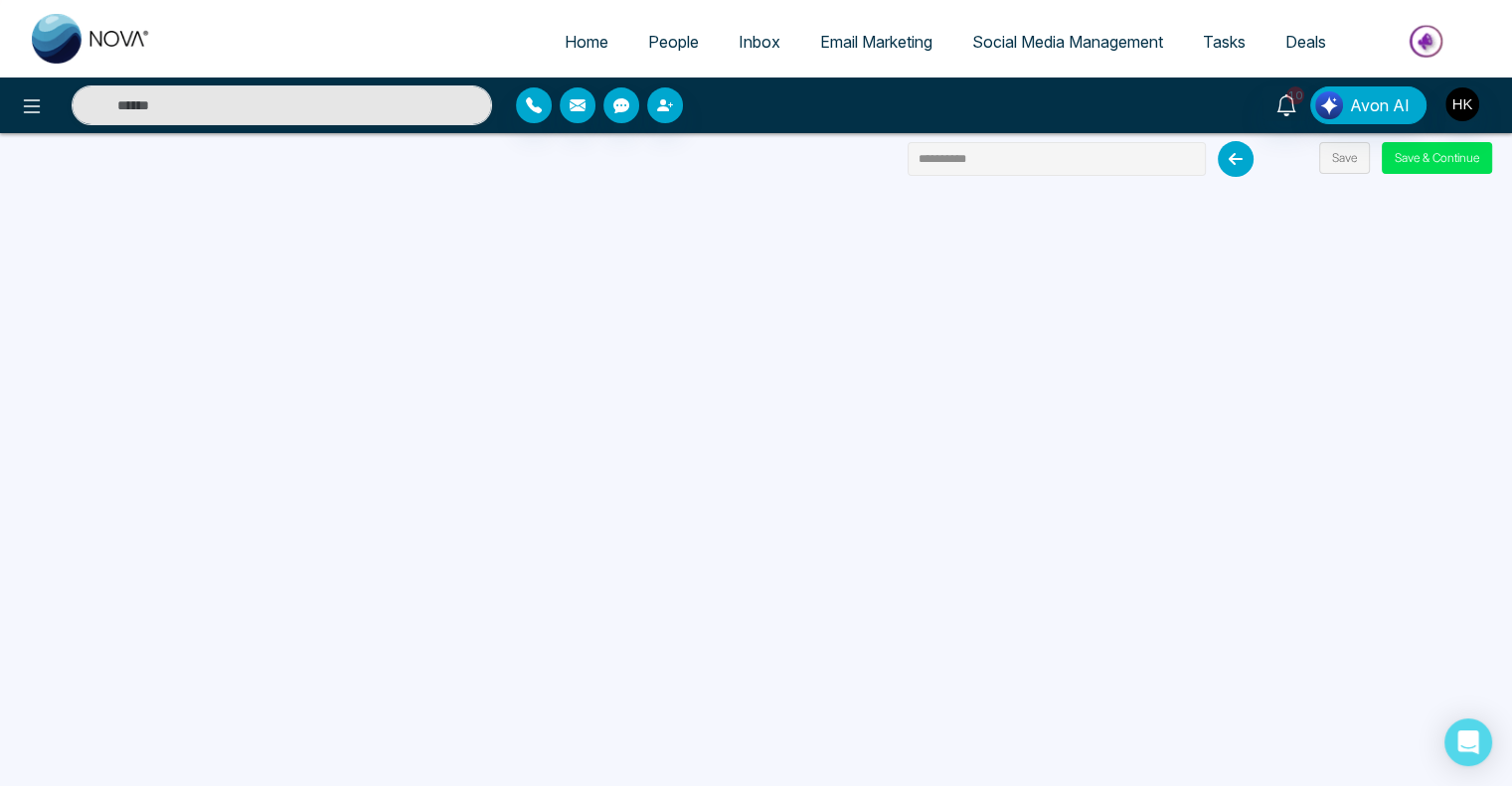 click on "**********" at bounding box center [1057, 159] 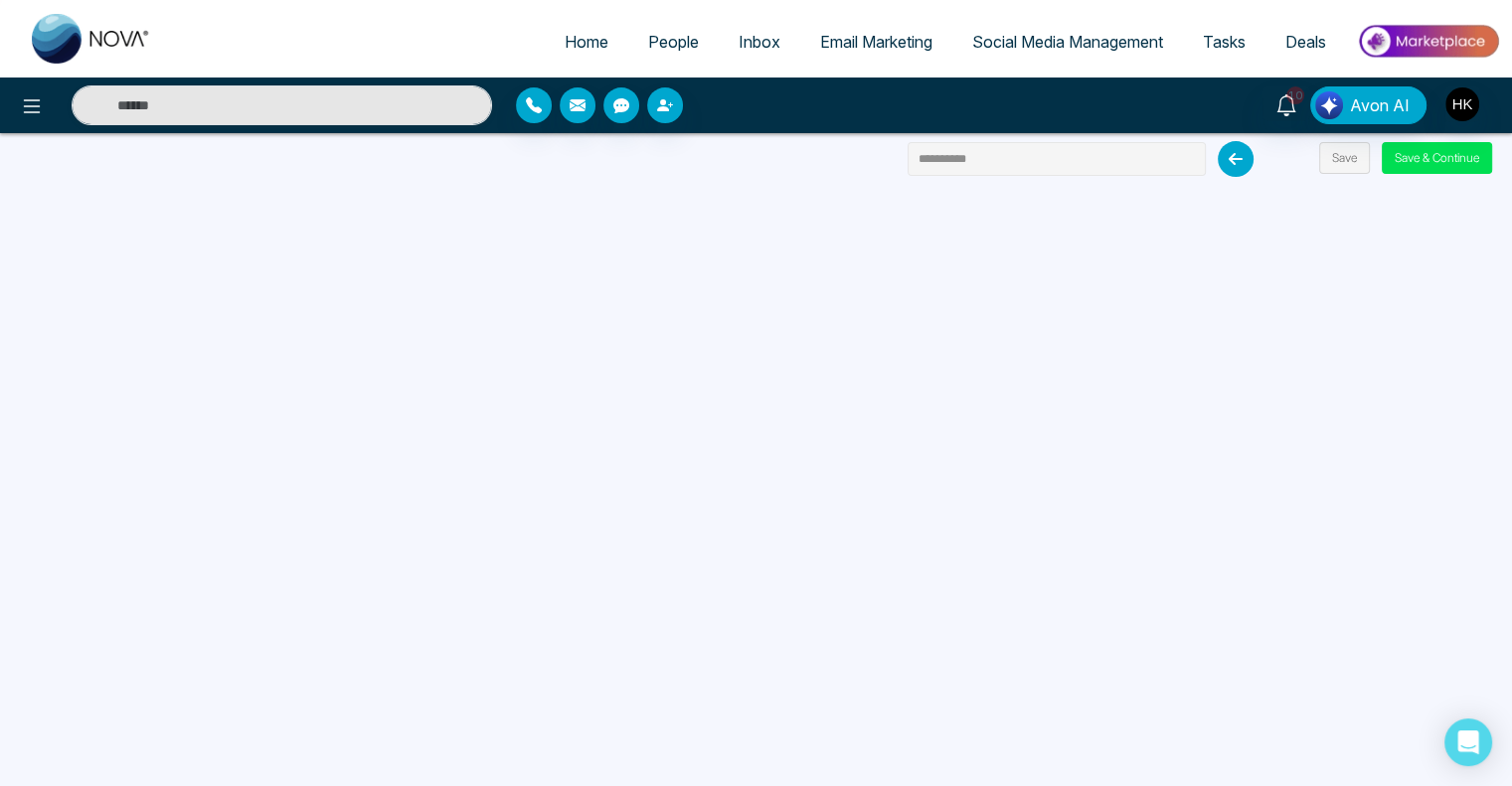 click on "**********" at bounding box center (1057, 159) 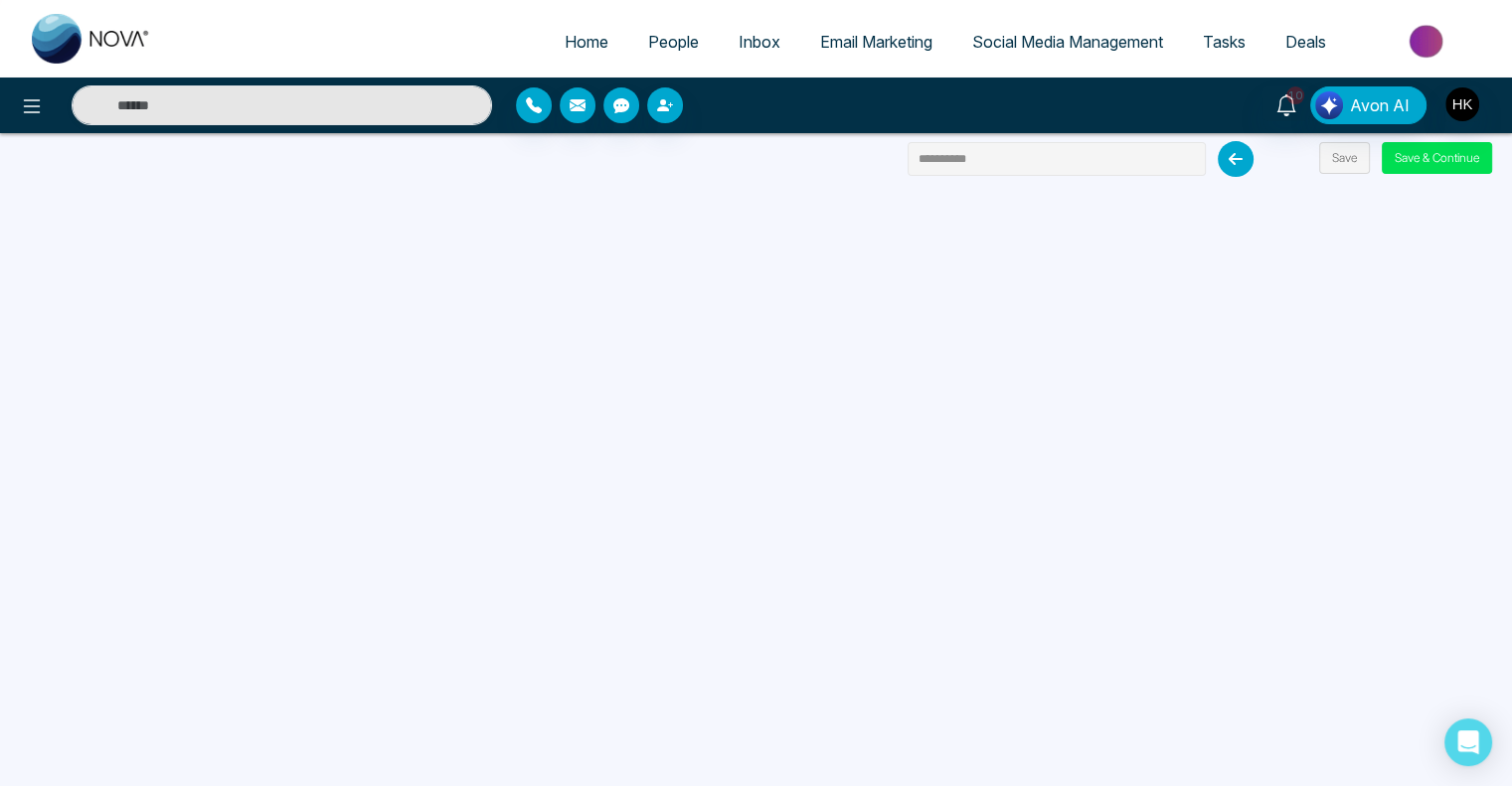 click on "**********" at bounding box center (1057, 159) 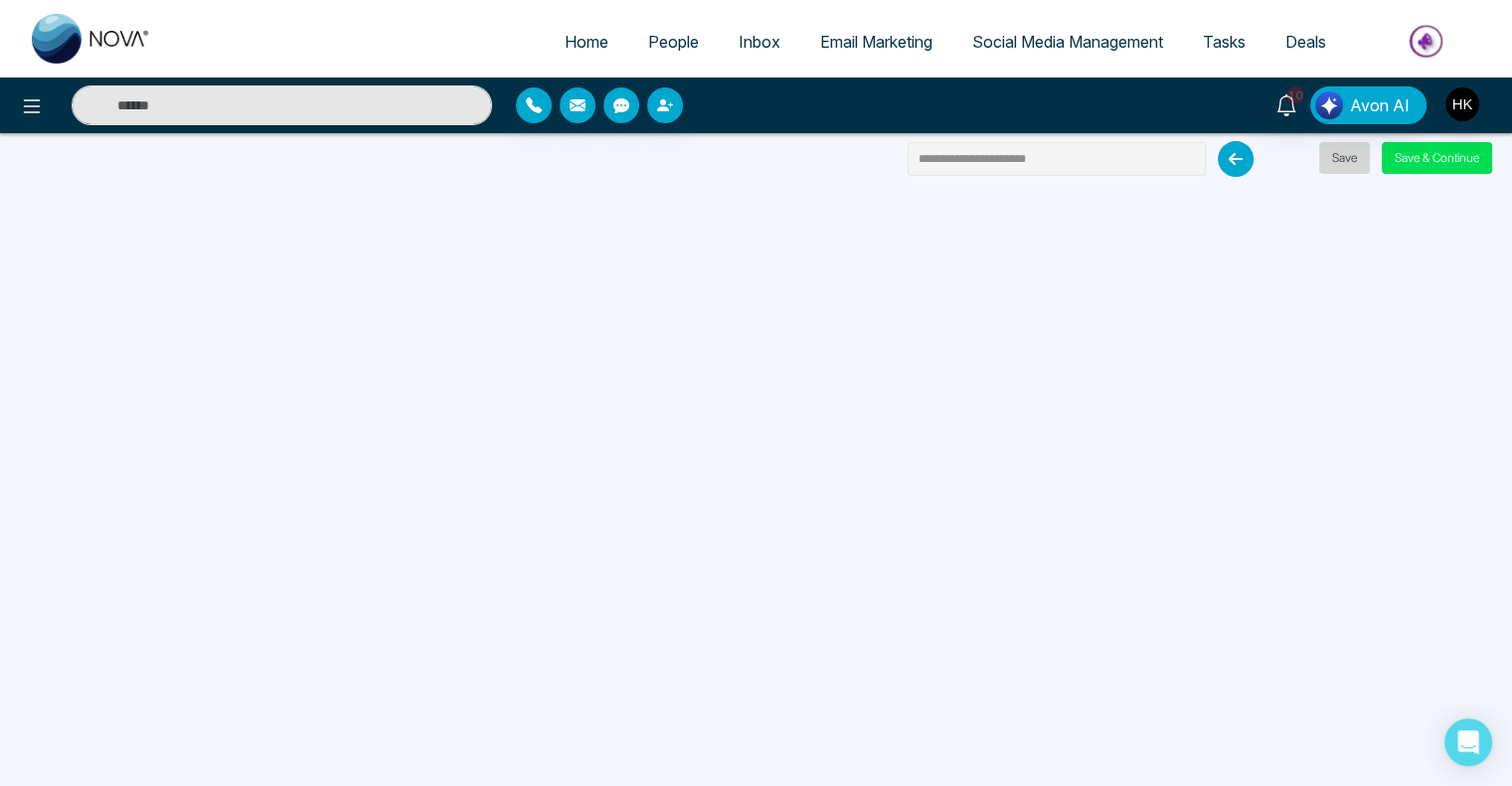 type on "**********" 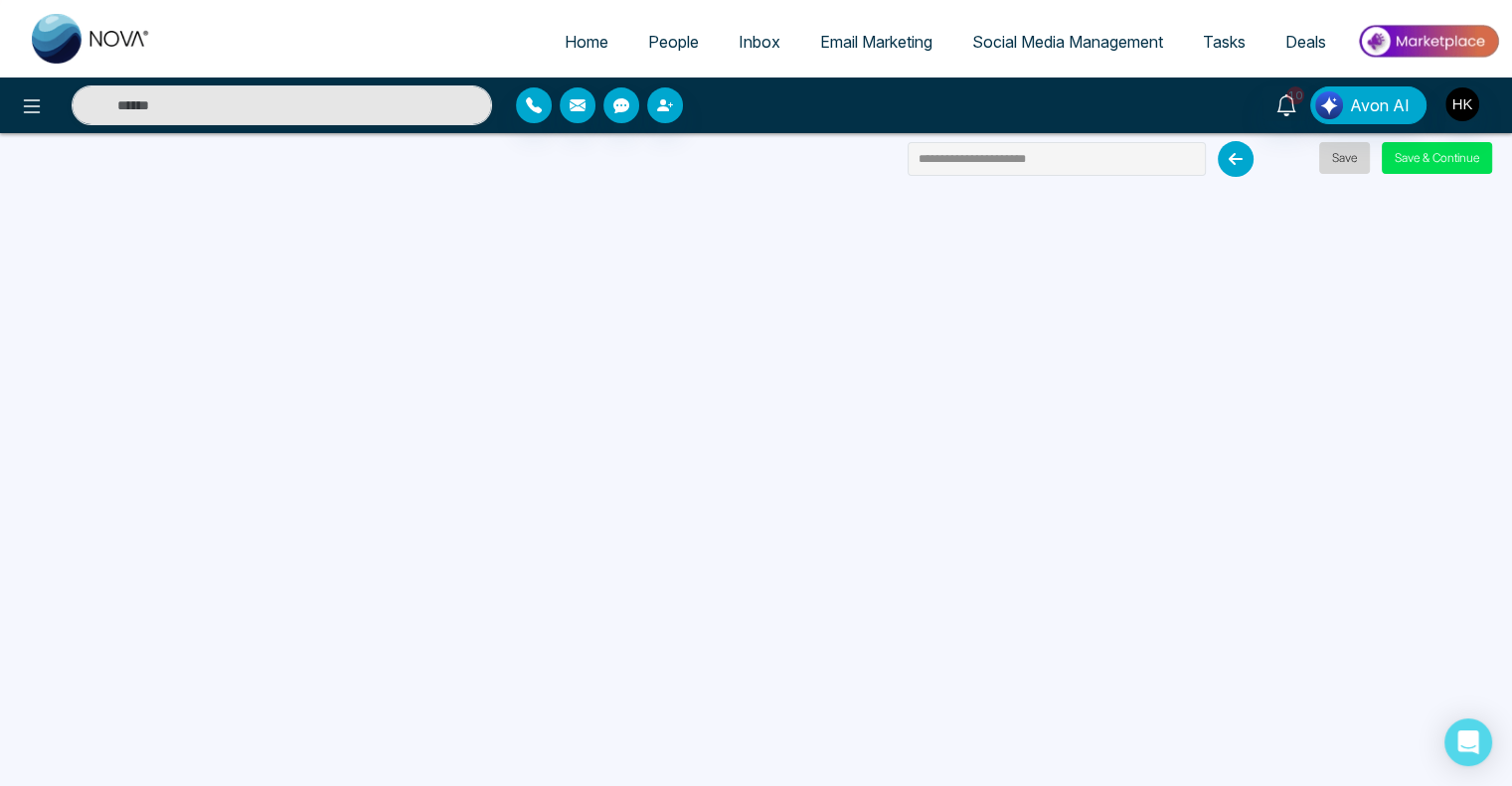 click on "Save" at bounding box center [1344, 158] 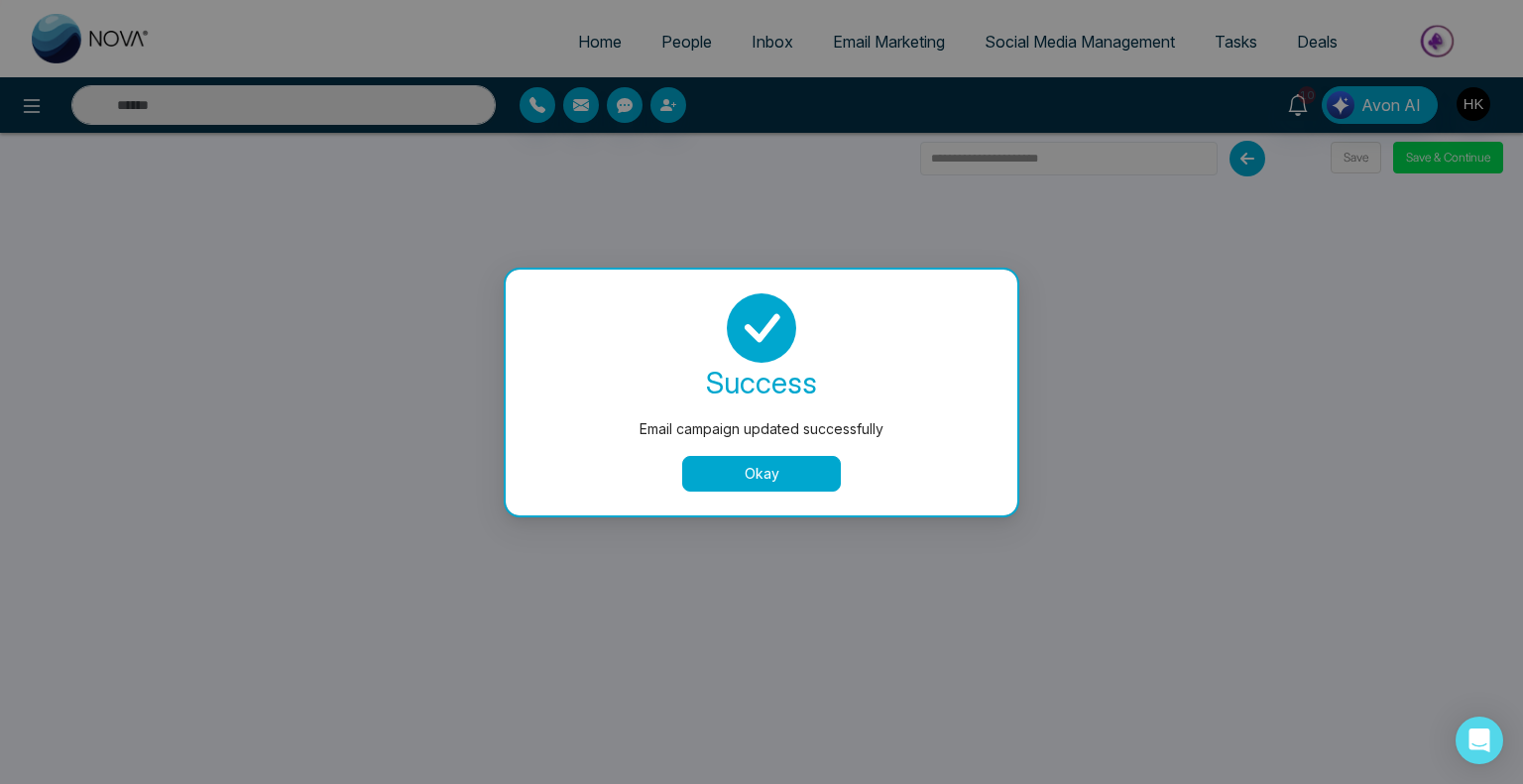 click on "Okay" at bounding box center [762, 474] 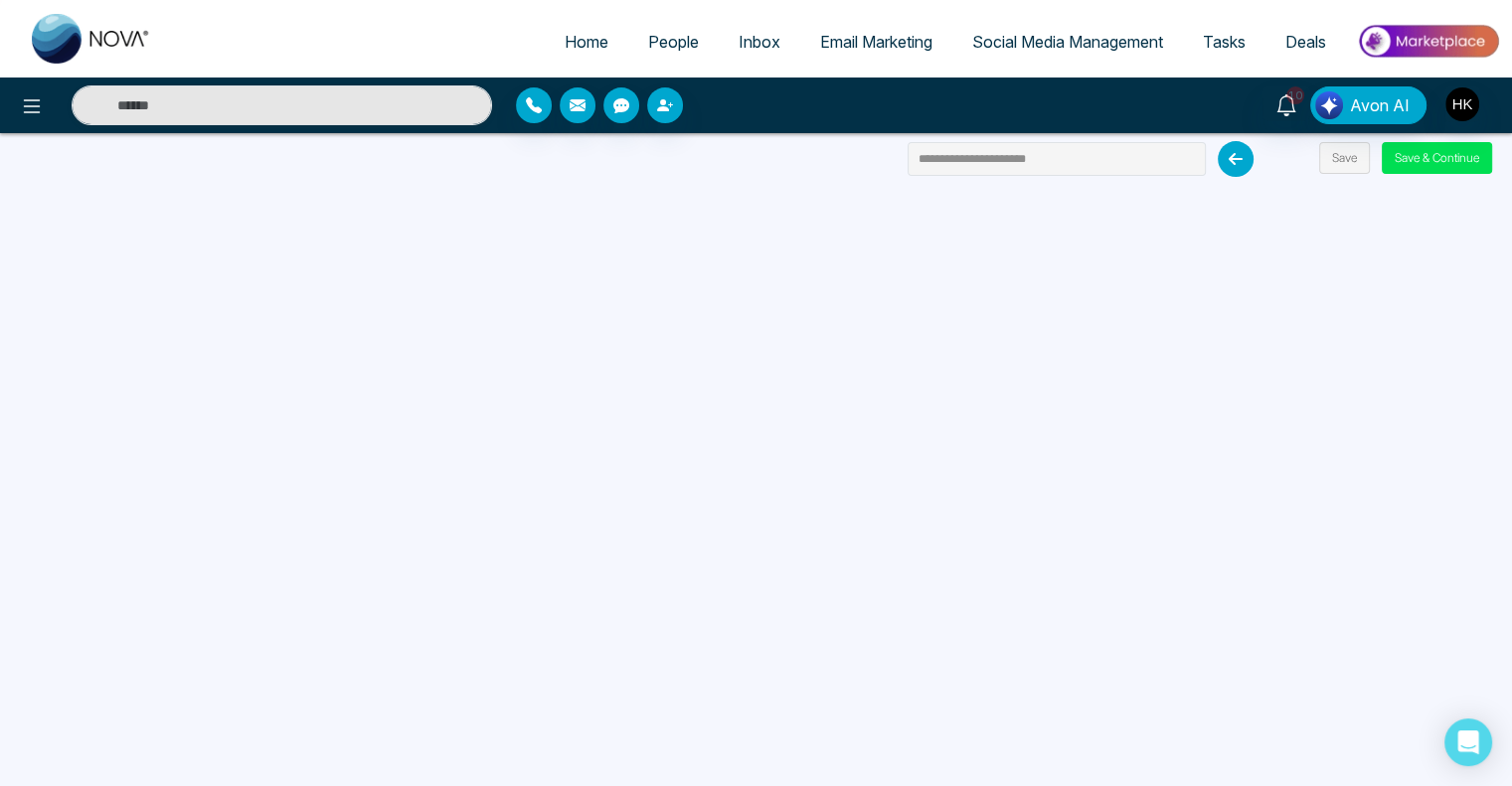 click on "People" at bounding box center [673, 42] 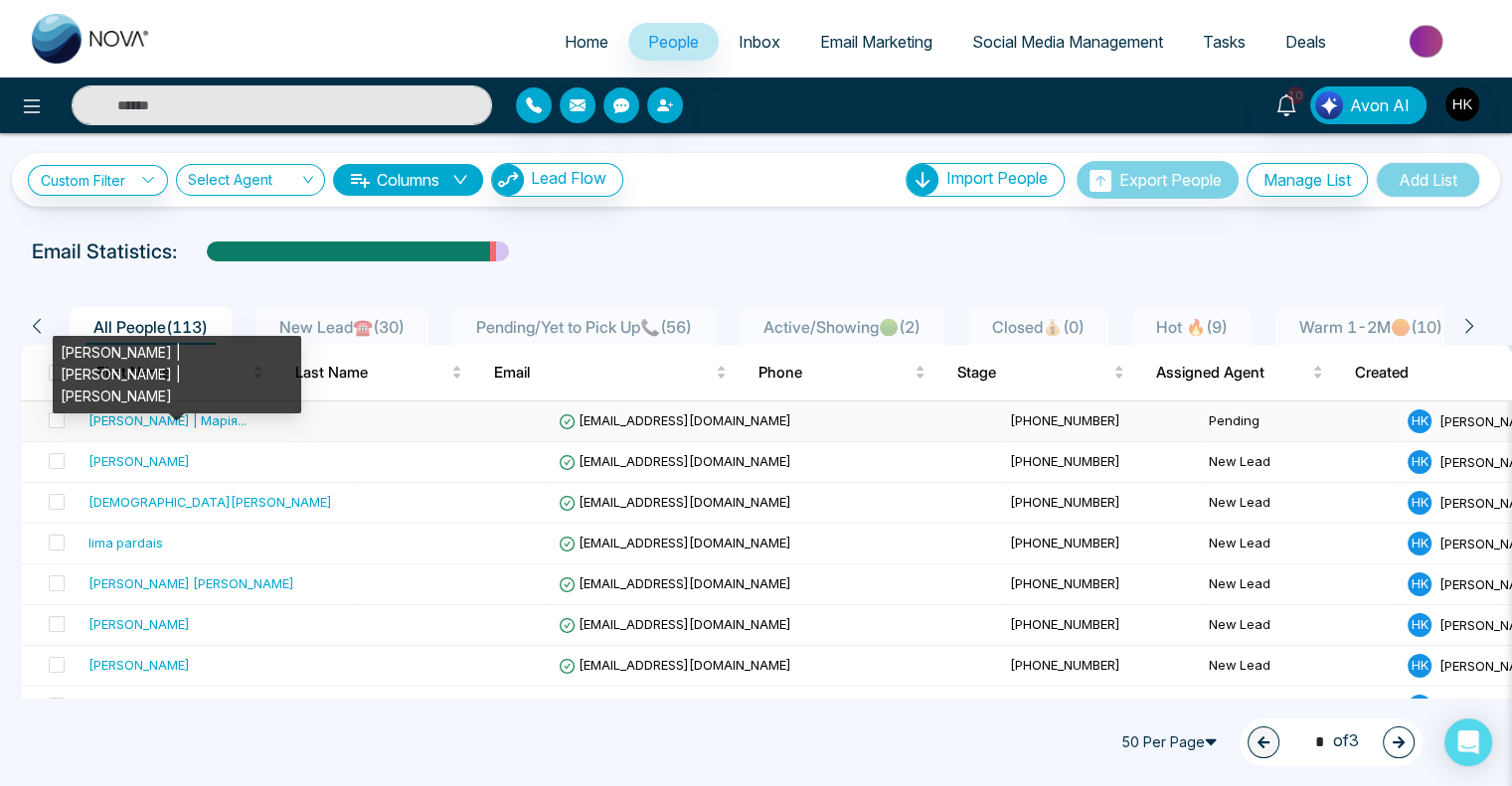 click on "[PERSON_NAME] | Марія  ..." at bounding box center (167, 420) 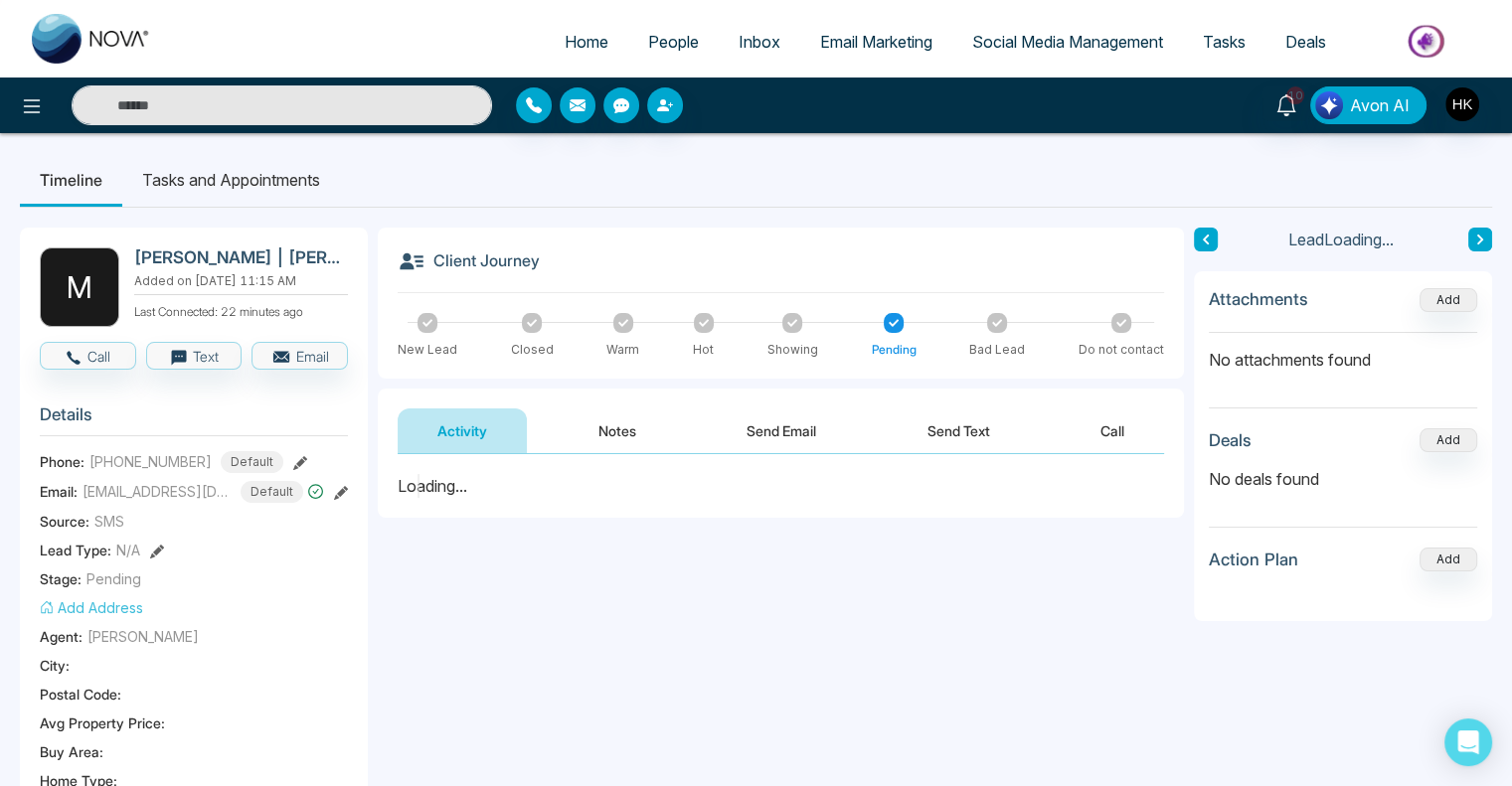 click on "Send Email" at bounding box center [781, 430] 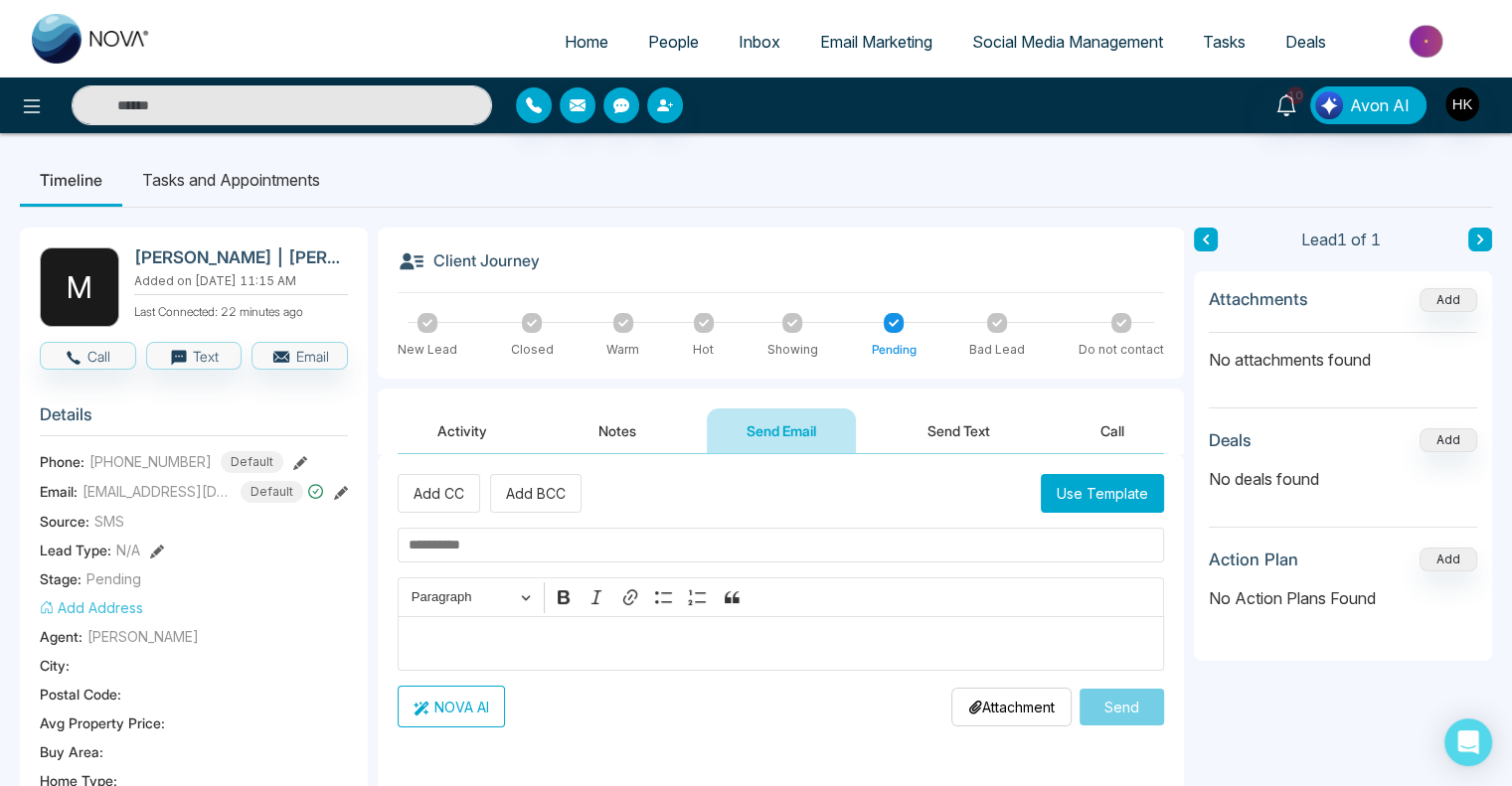 click on "Use Template" at bounding box center [1102, 493] 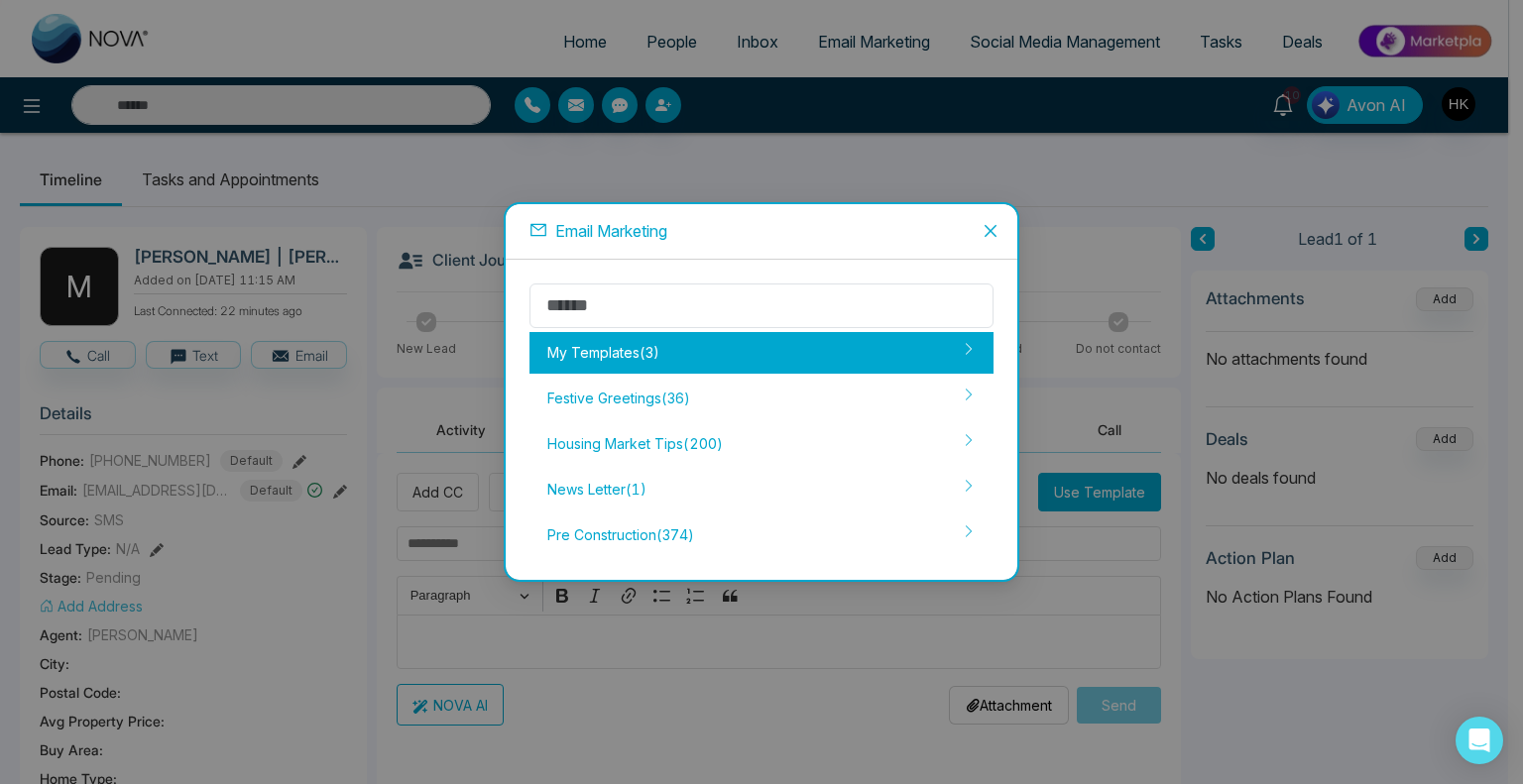 click on "My Templates  ( 3 )" at bounding box center [762, 353] 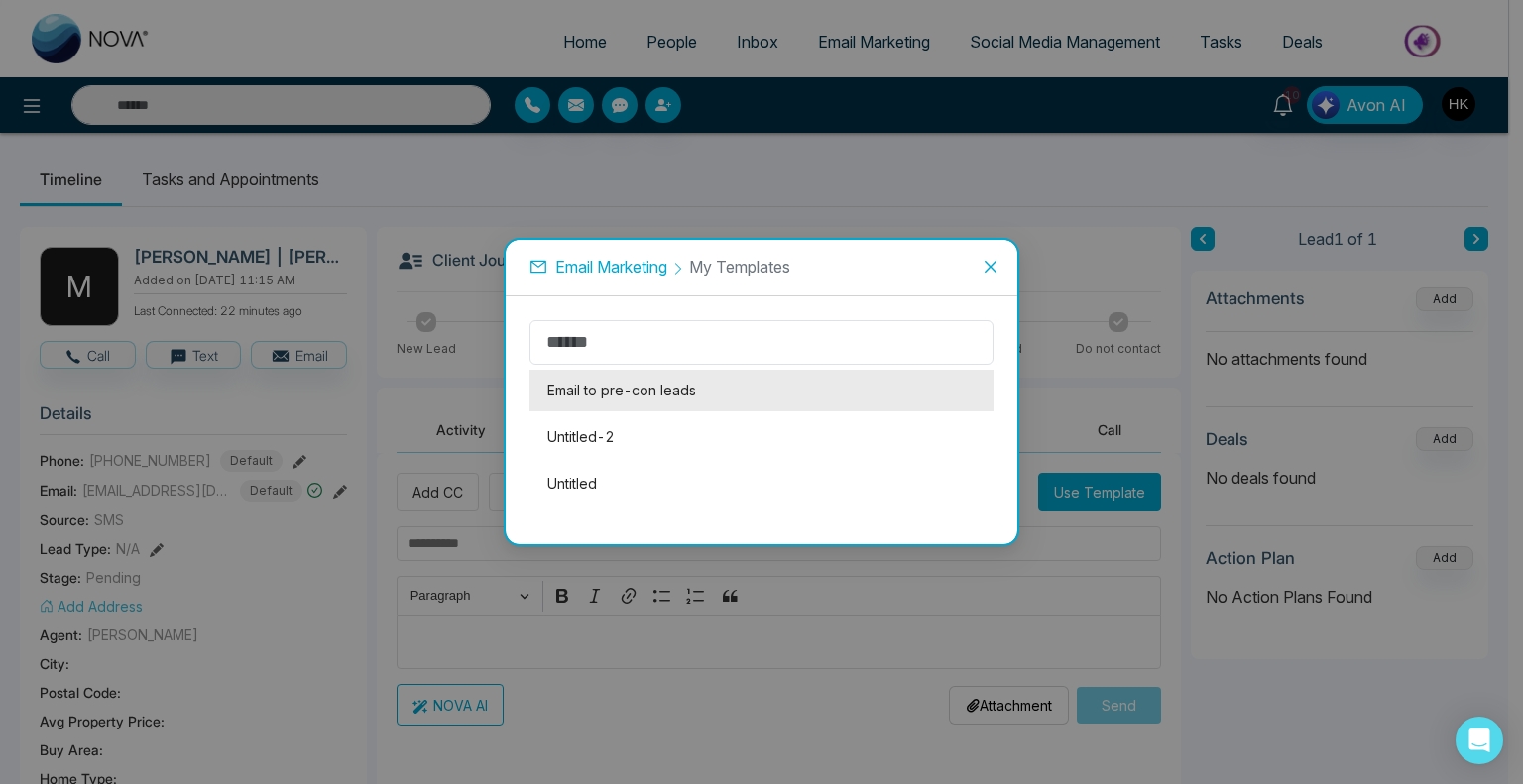 click on "Email to pre-con leads" at bounding box center [762, 391] 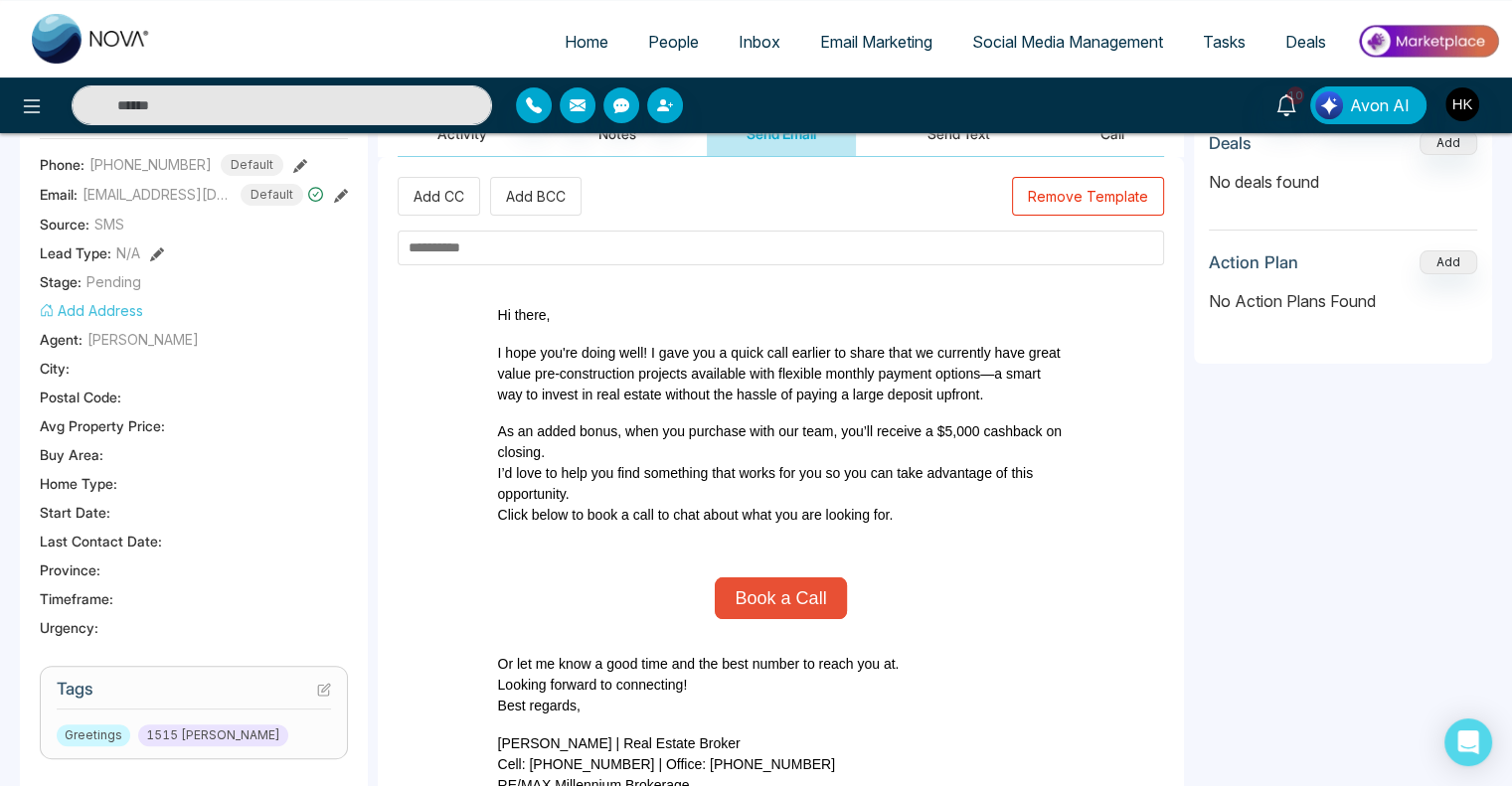 scroll, scrollTop: 298, scrollLeft: 0, axis: vertical 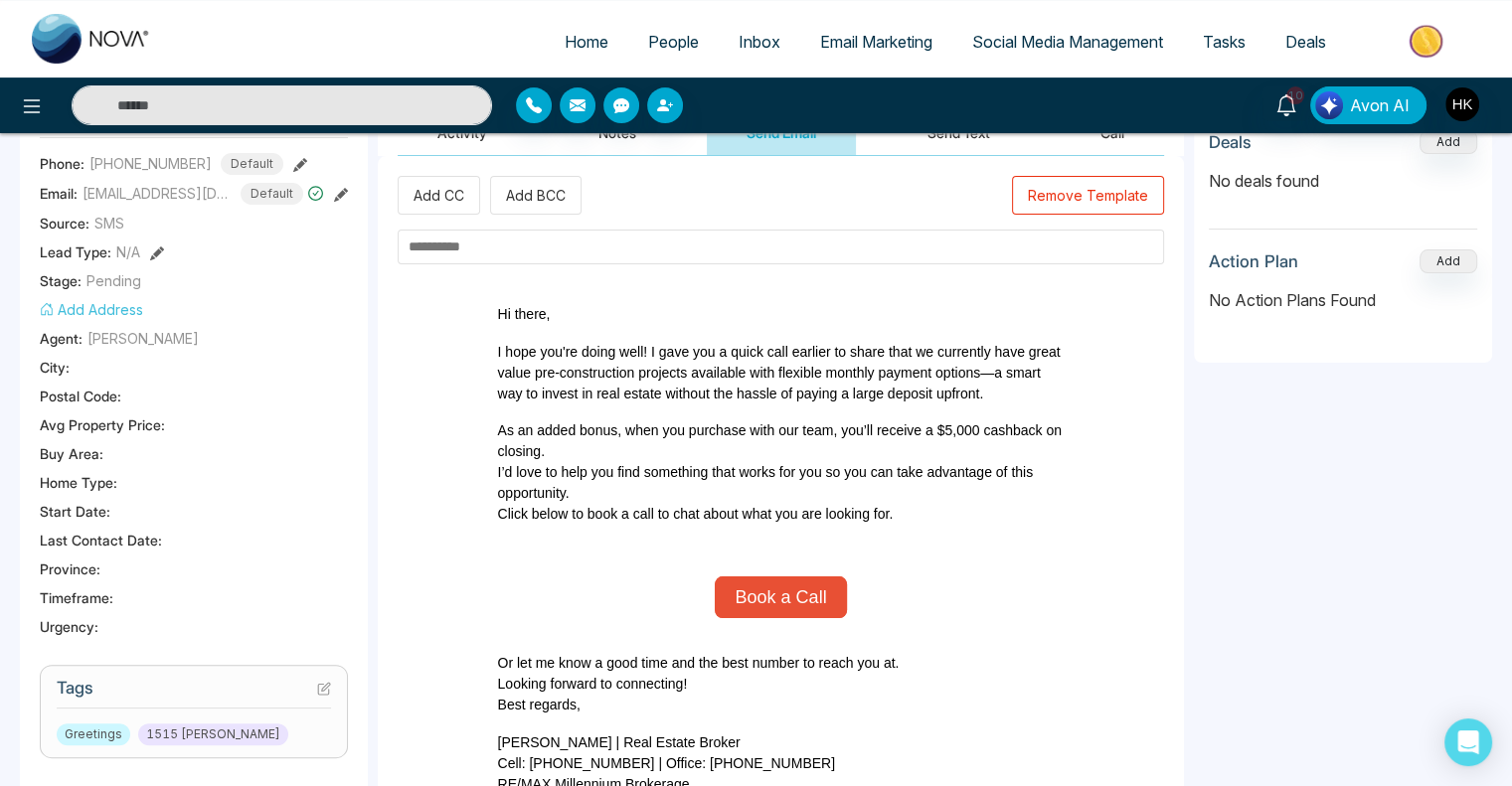 click on "Hi there," at bounding box center [781, 314] 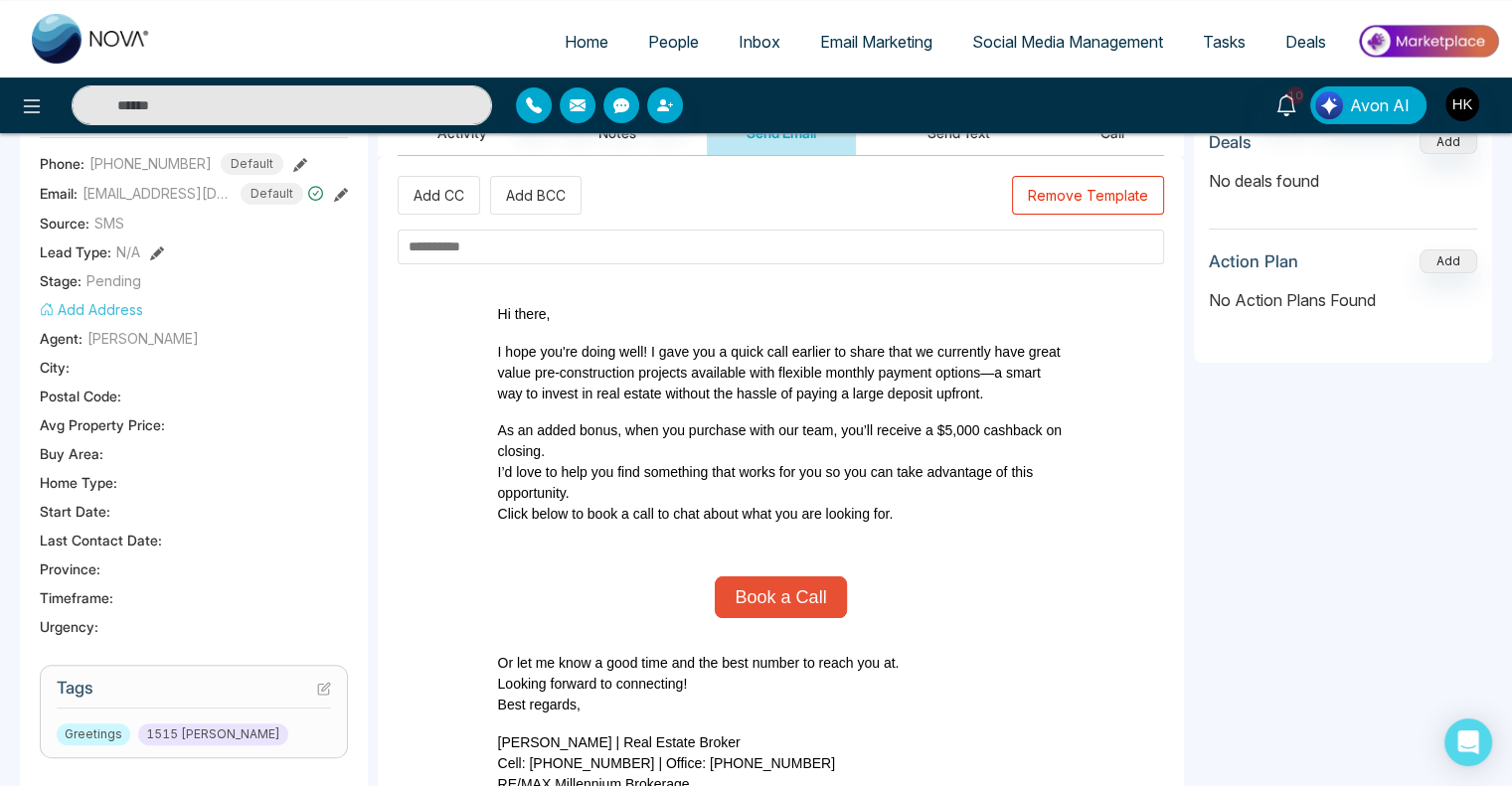 click on "Hi there," at bounding box center (524, 314) 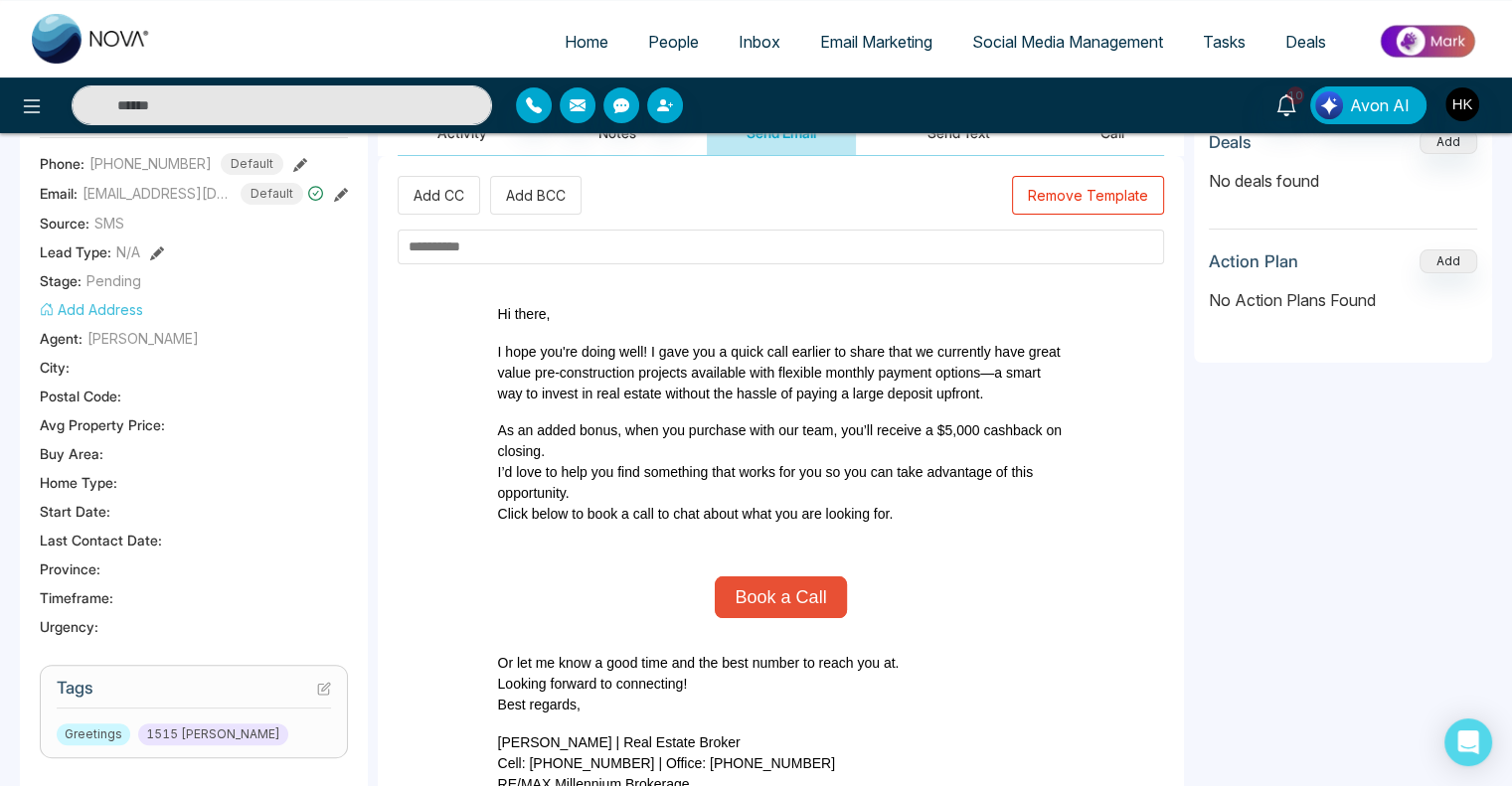 click on "Hi there," at bounding box center [524, 314] 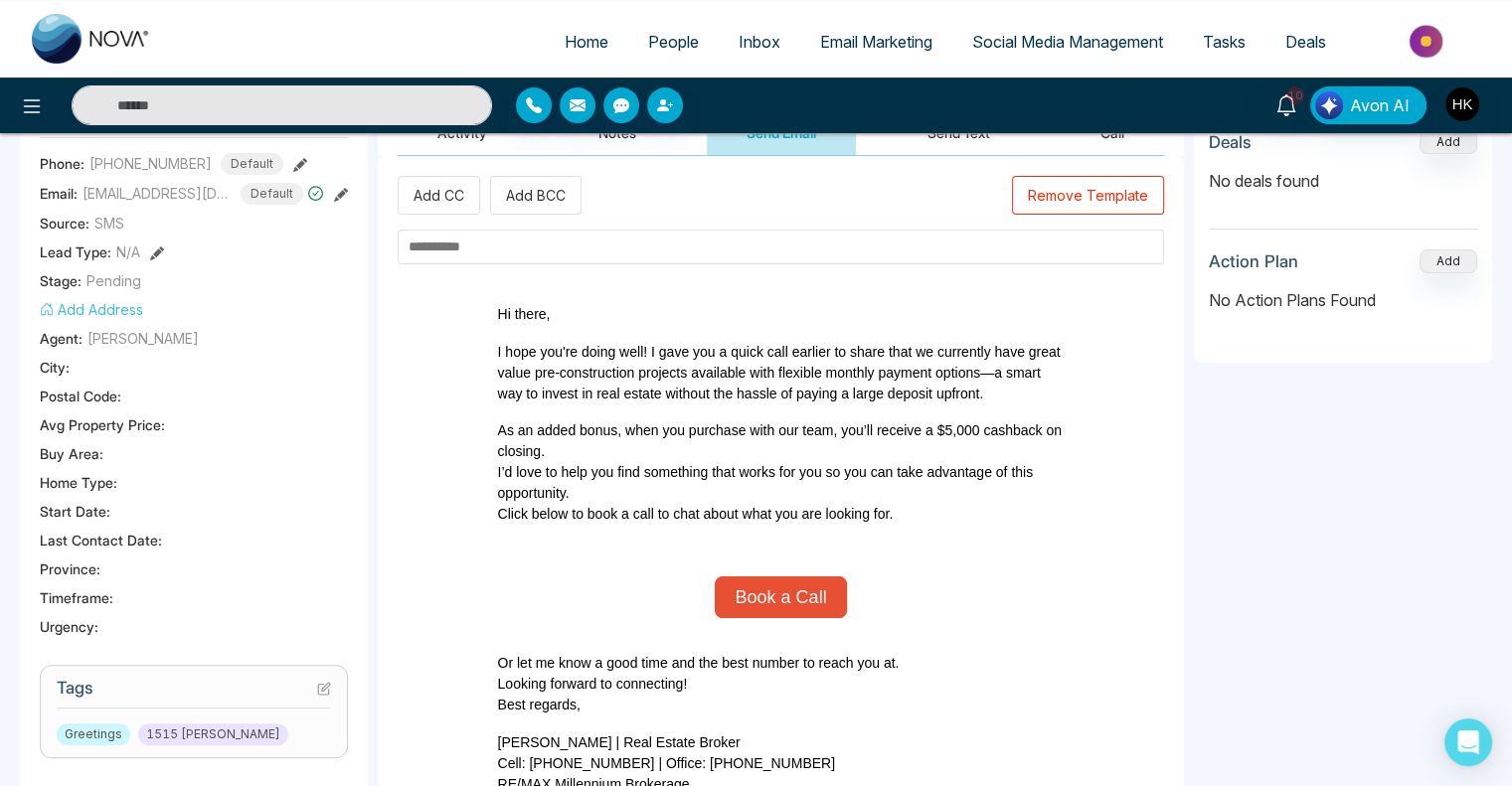 click on "Hi there," at bounding box center (781, 314) 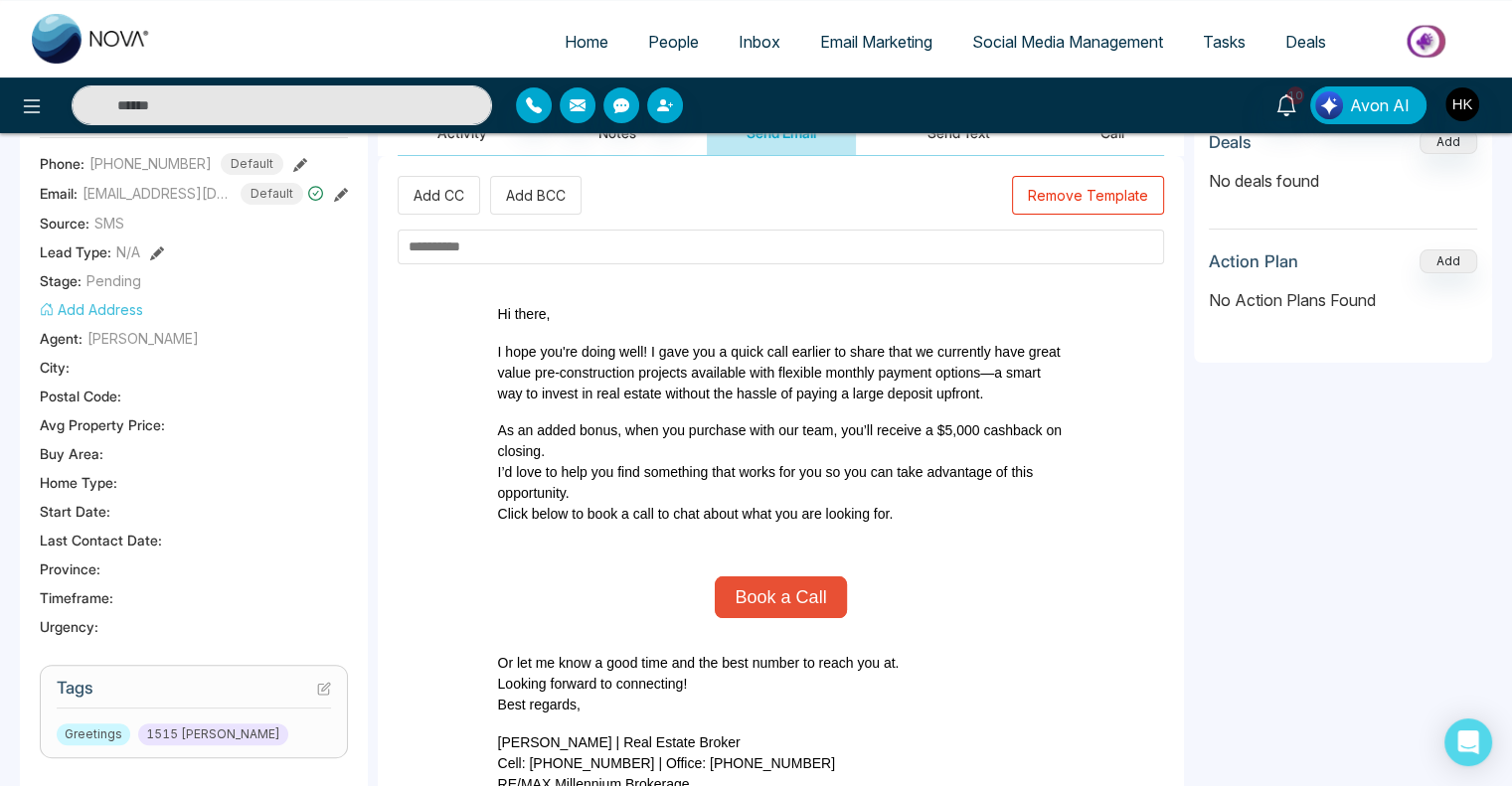 click at bounding box center [780, 246] 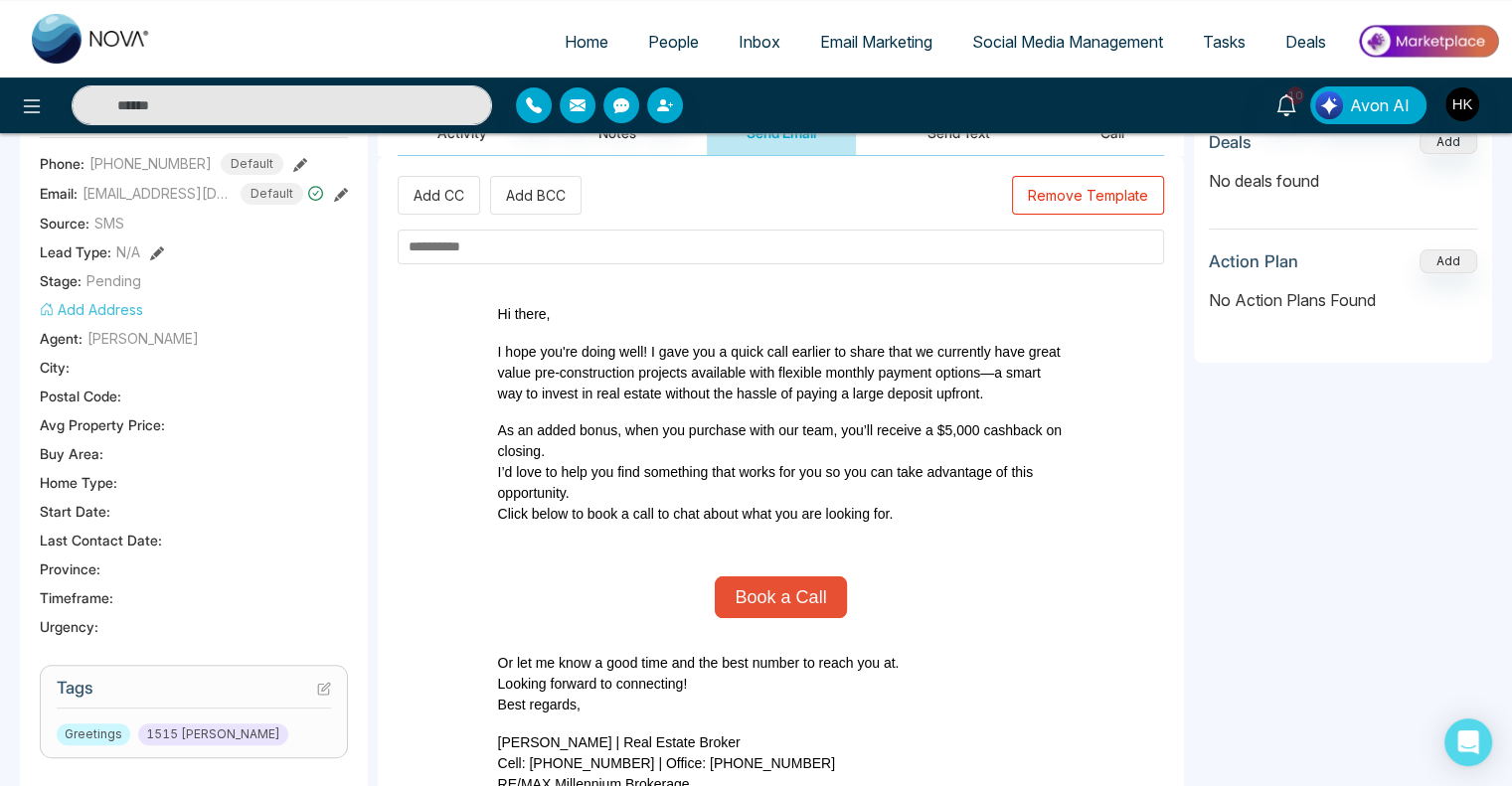 type on "*" 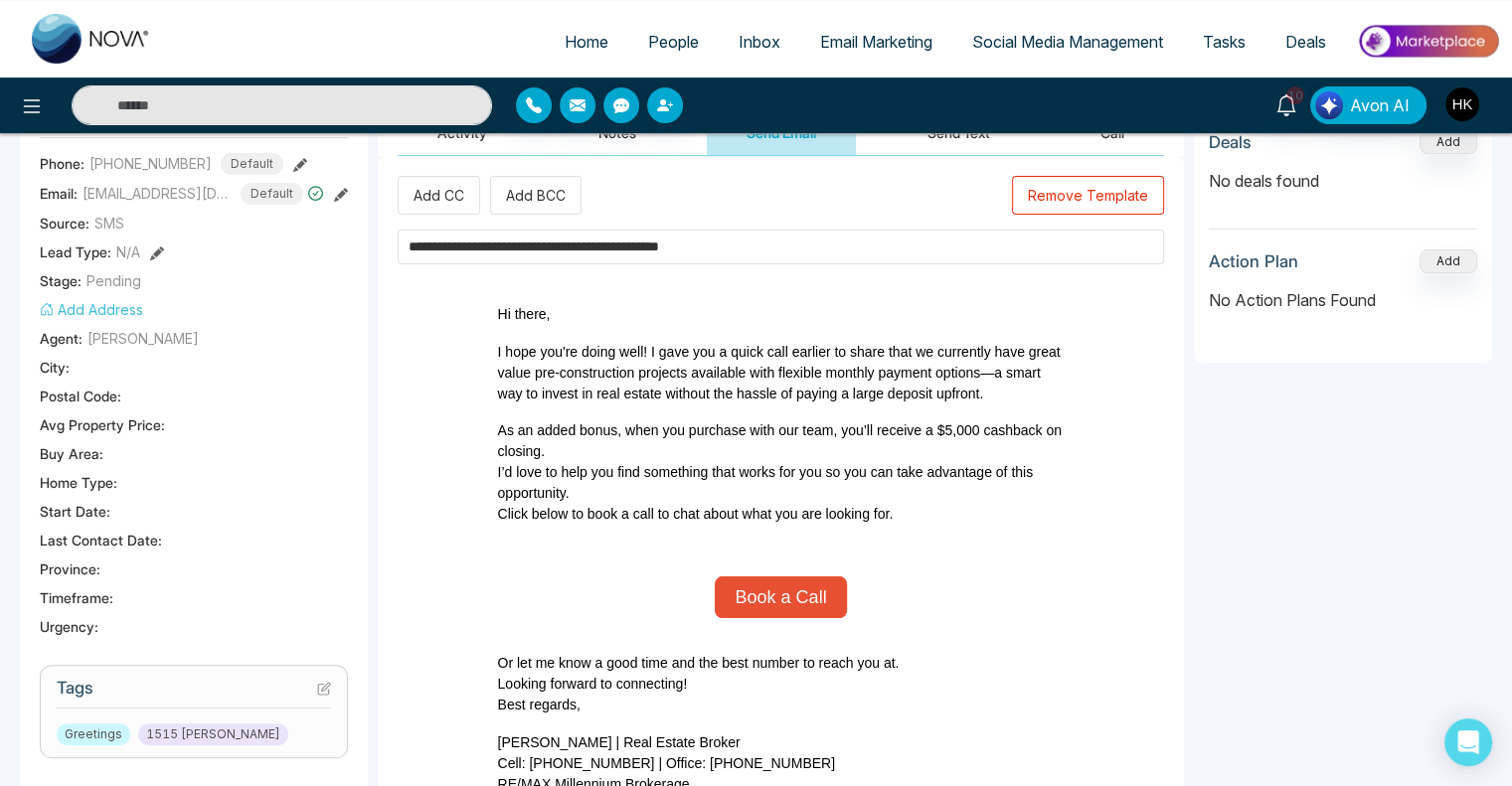 type on "**********" 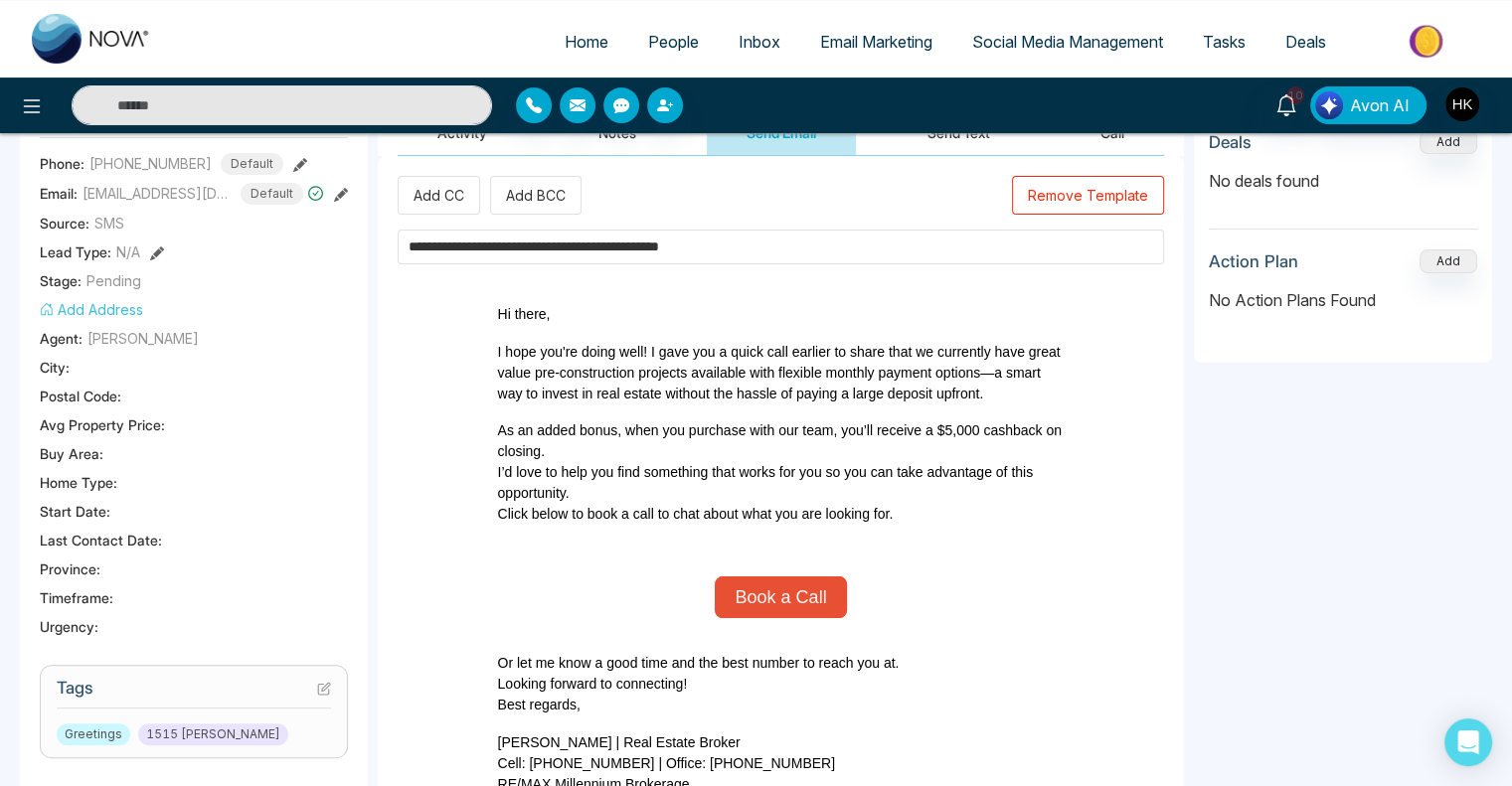 click on "Lead  1 of 1 Attachments Add No attachments found Deals Add No deals found Action Plan Add No Action Plans Found" at bounding box center (1343, 568) 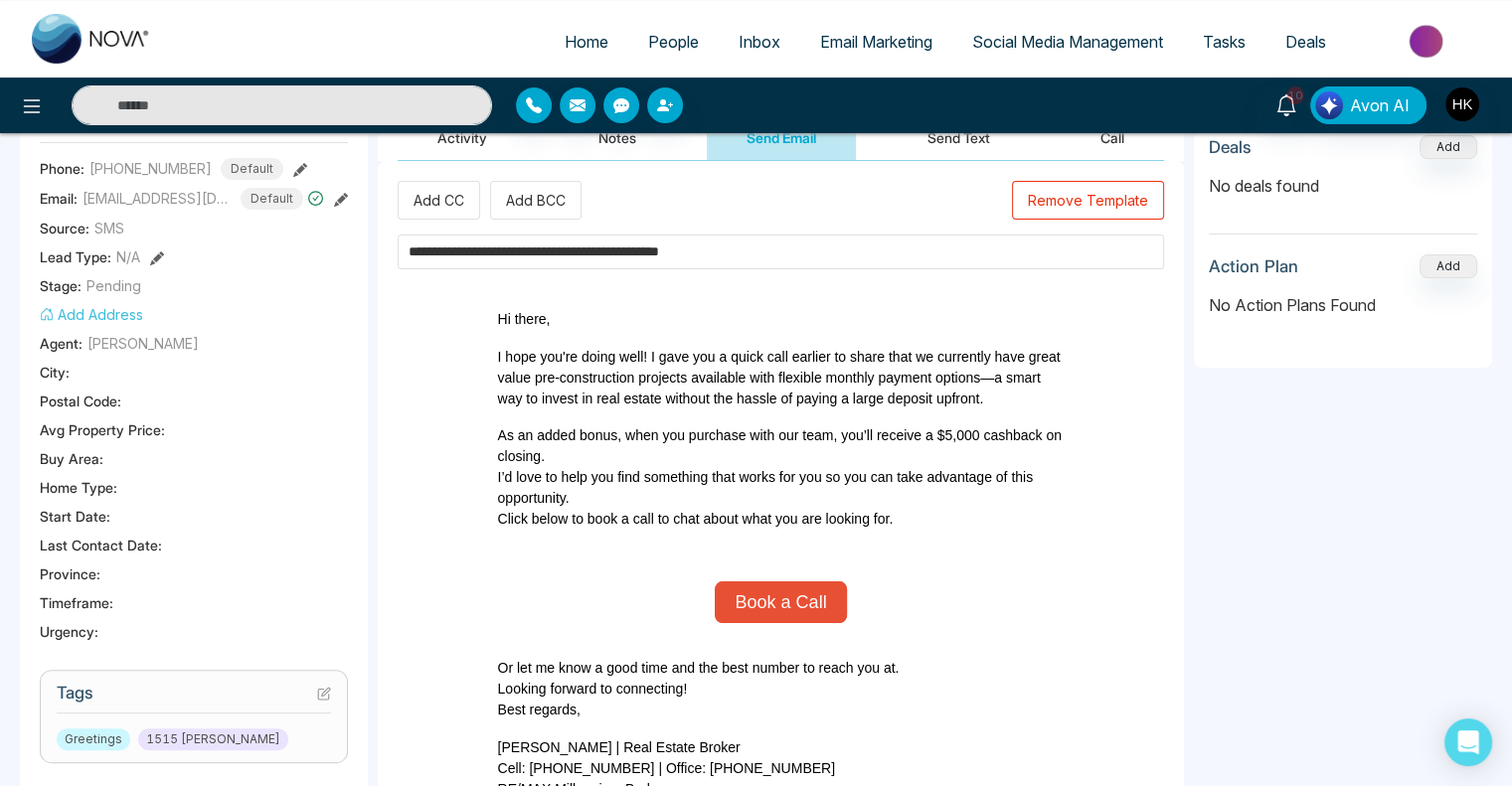 scroll, scrollTop: 261, scrollLeft: 0, axis: vertical 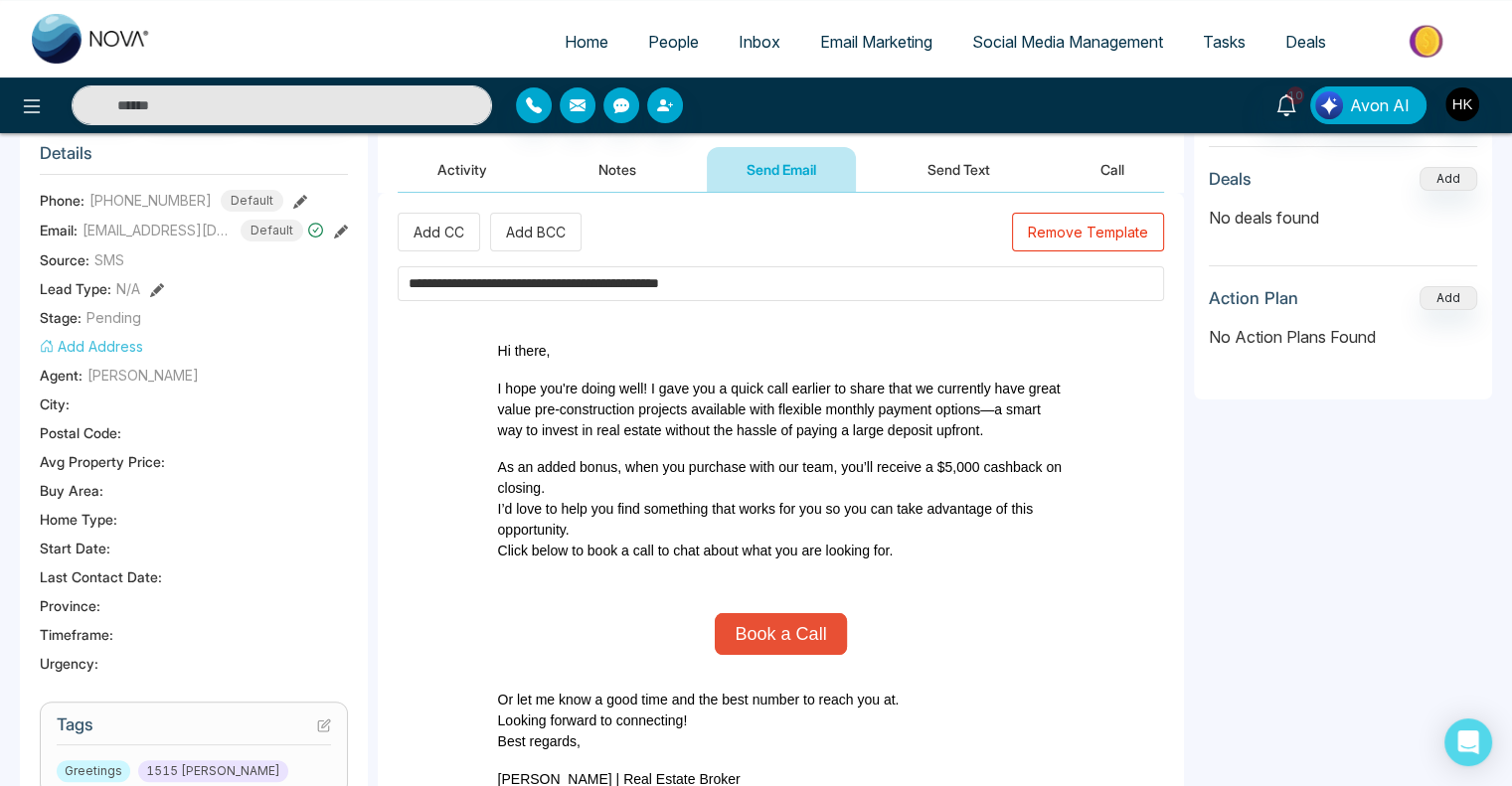 click on "Book a Call" at bounding box center [780, 634] 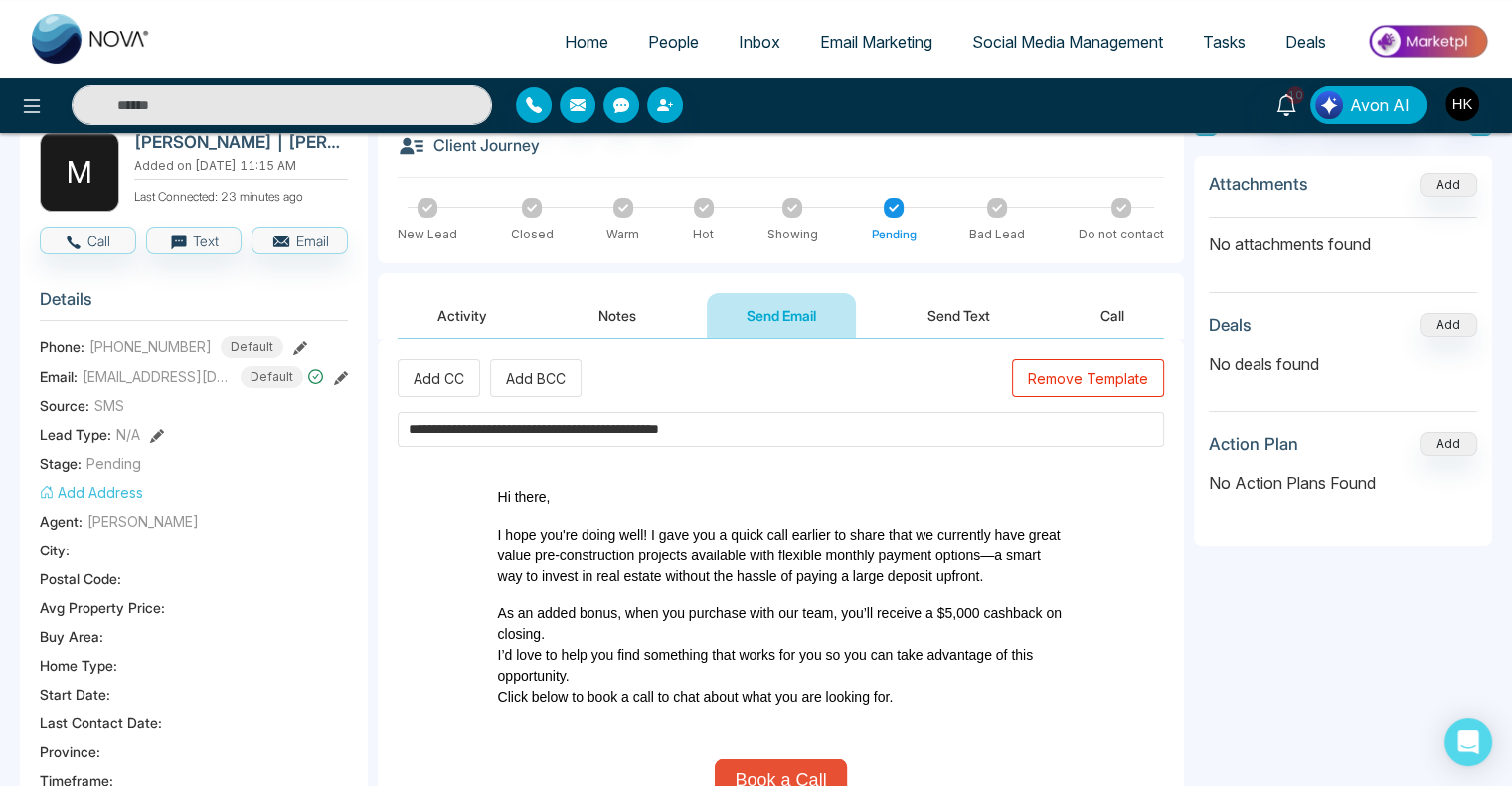 scroll, scrollTop: 0, scrollLeft: 0, axis: both 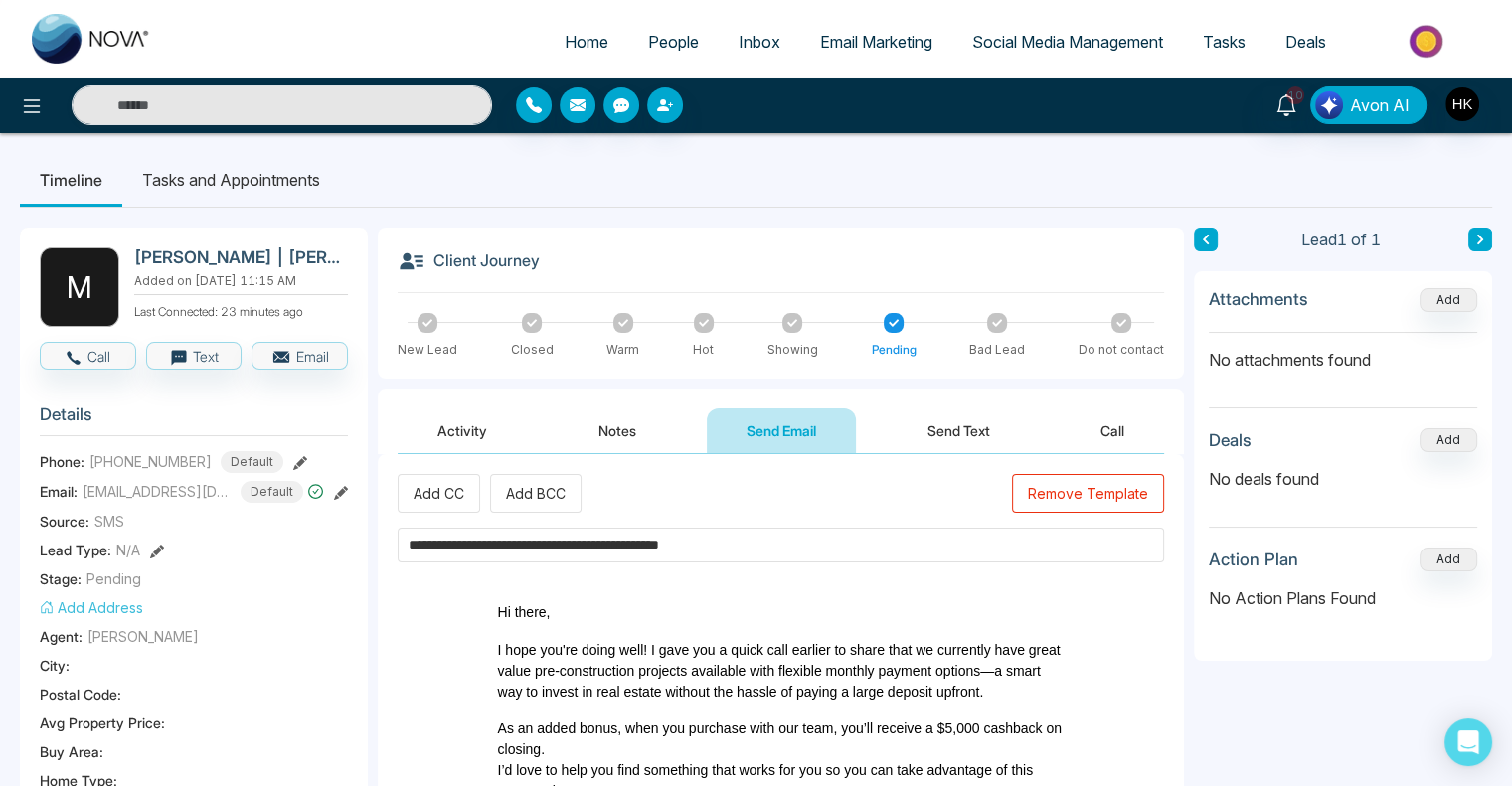 drag, startPoint x: 778, startPoint y: 538, endPoint x: 388, endPoint y: 499, distance: 391.94515 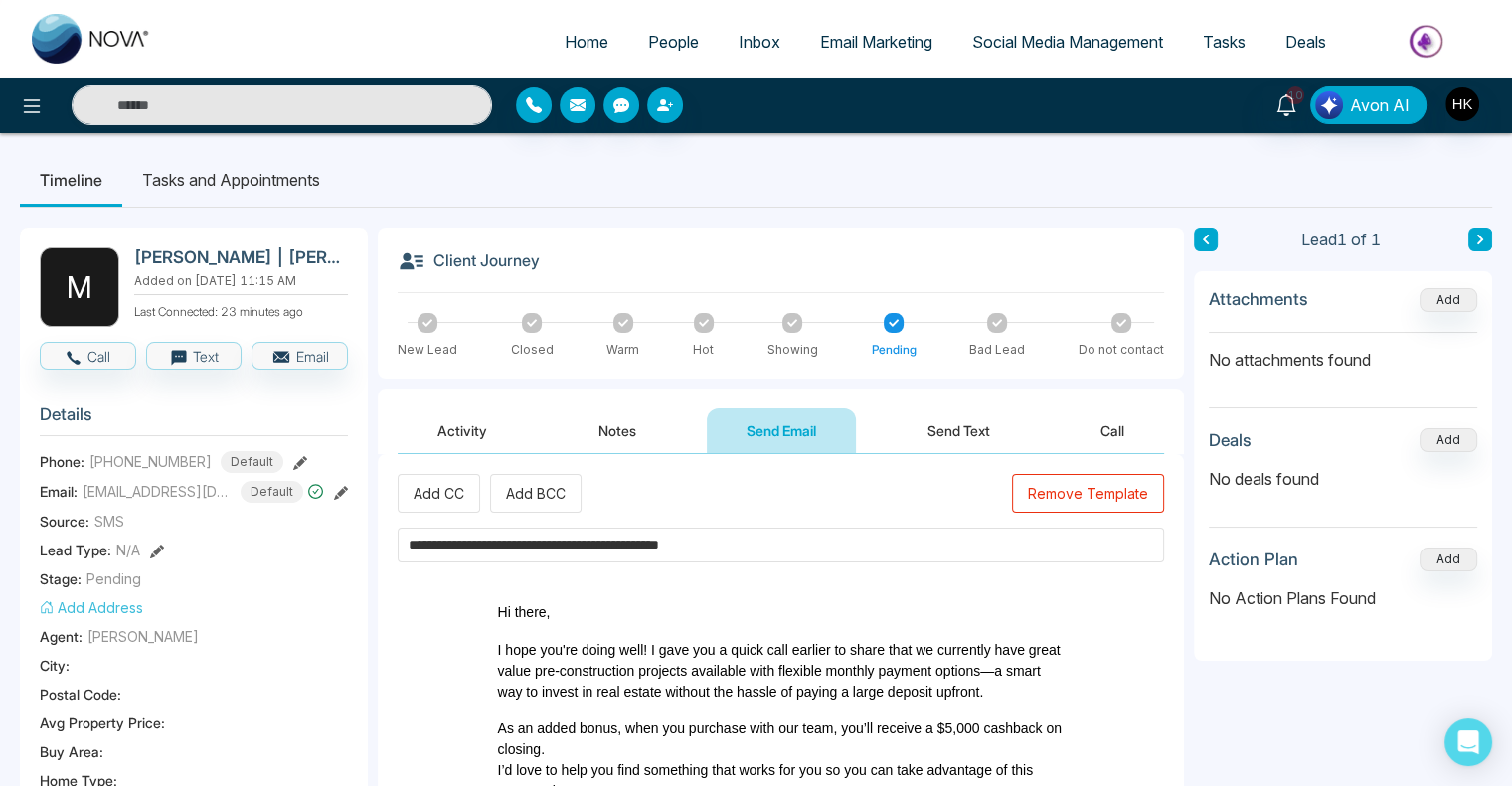 click on "**********" at bounding box center [780, 824] 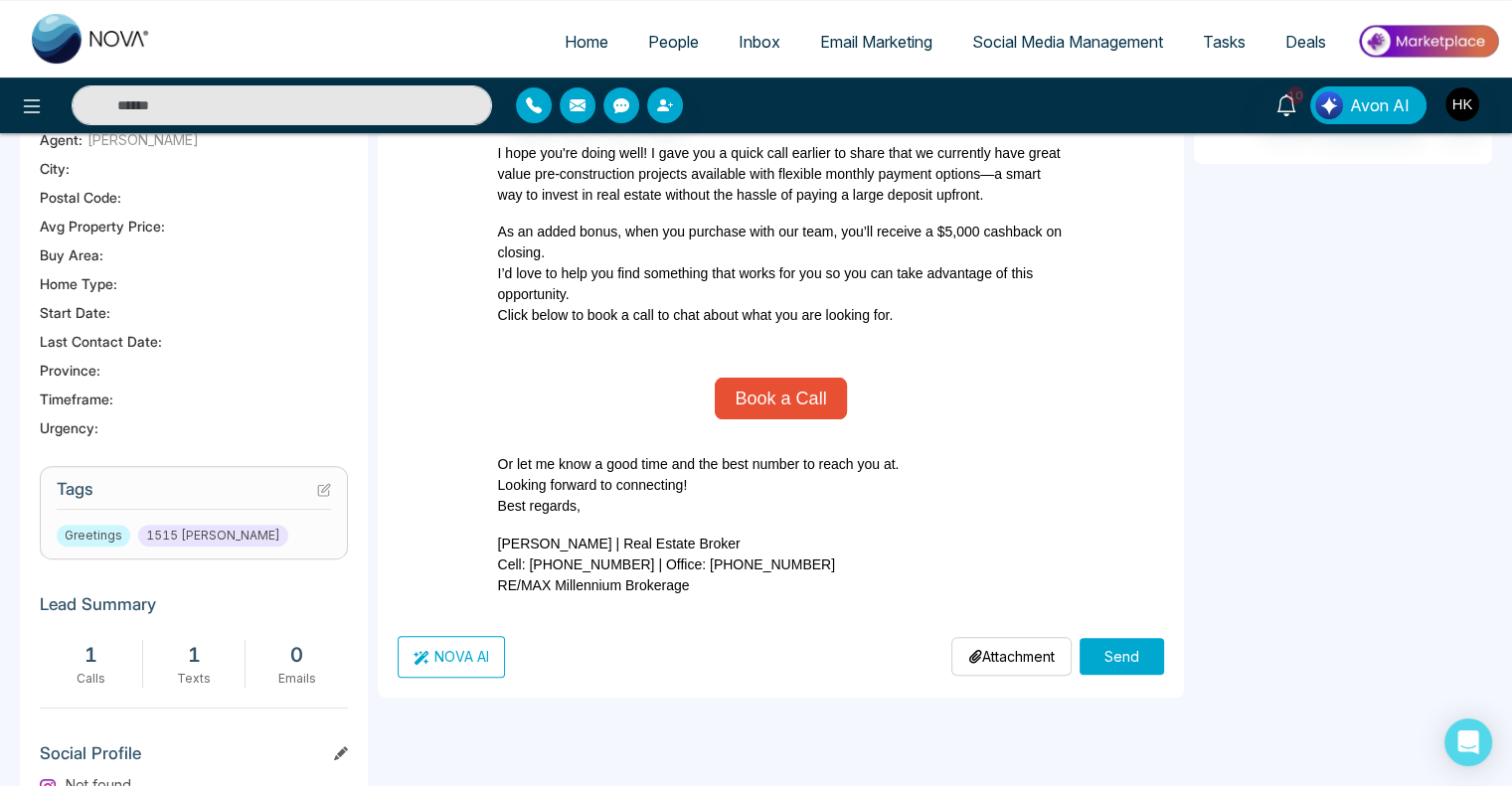 scroll, scrollTop: 758, scrollLeft: 0, axis: vertical 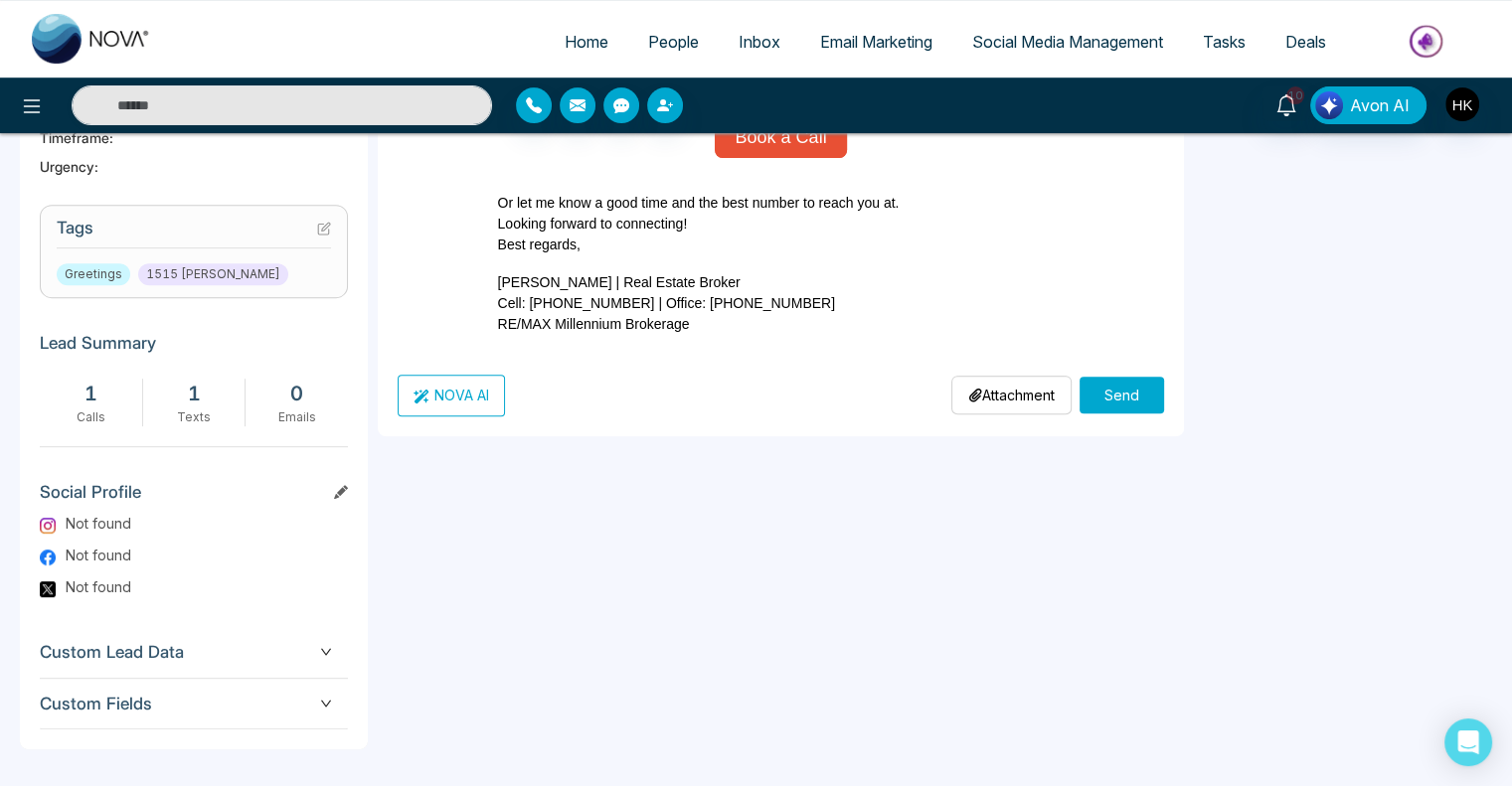 click on "Send" at bounding box center [1121, 394] 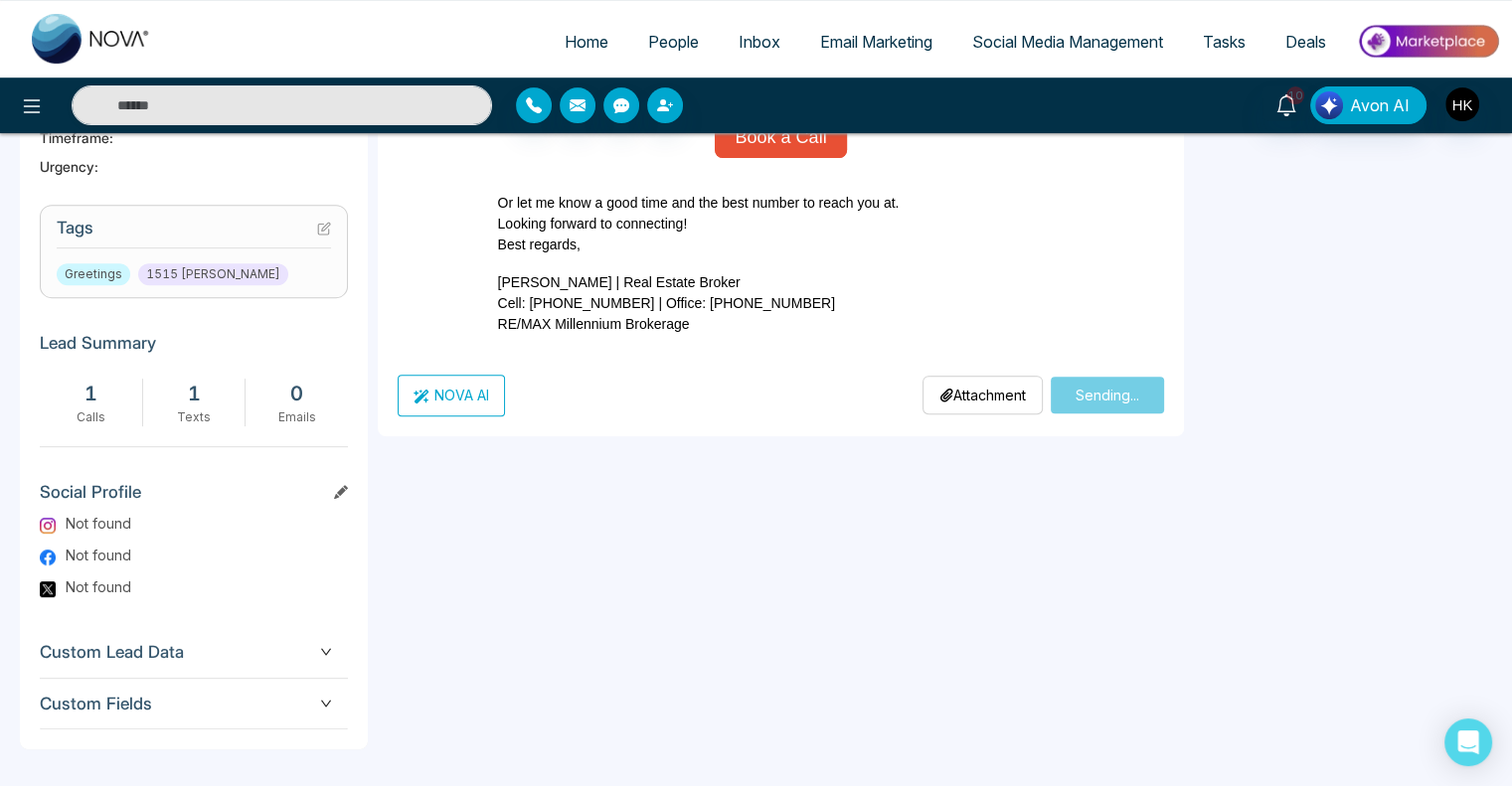 type 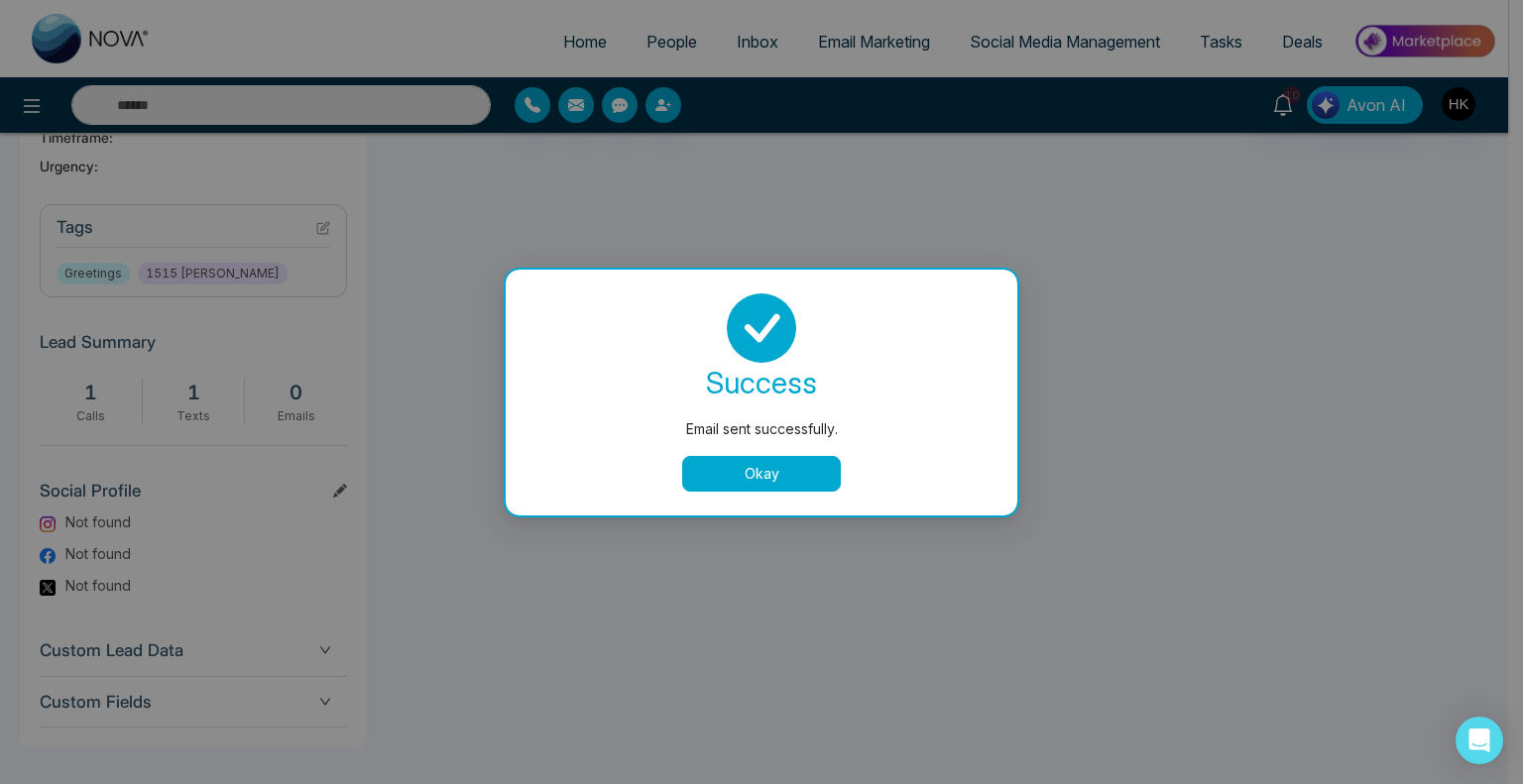 click on "Okay" at bounding box center (762, 474) 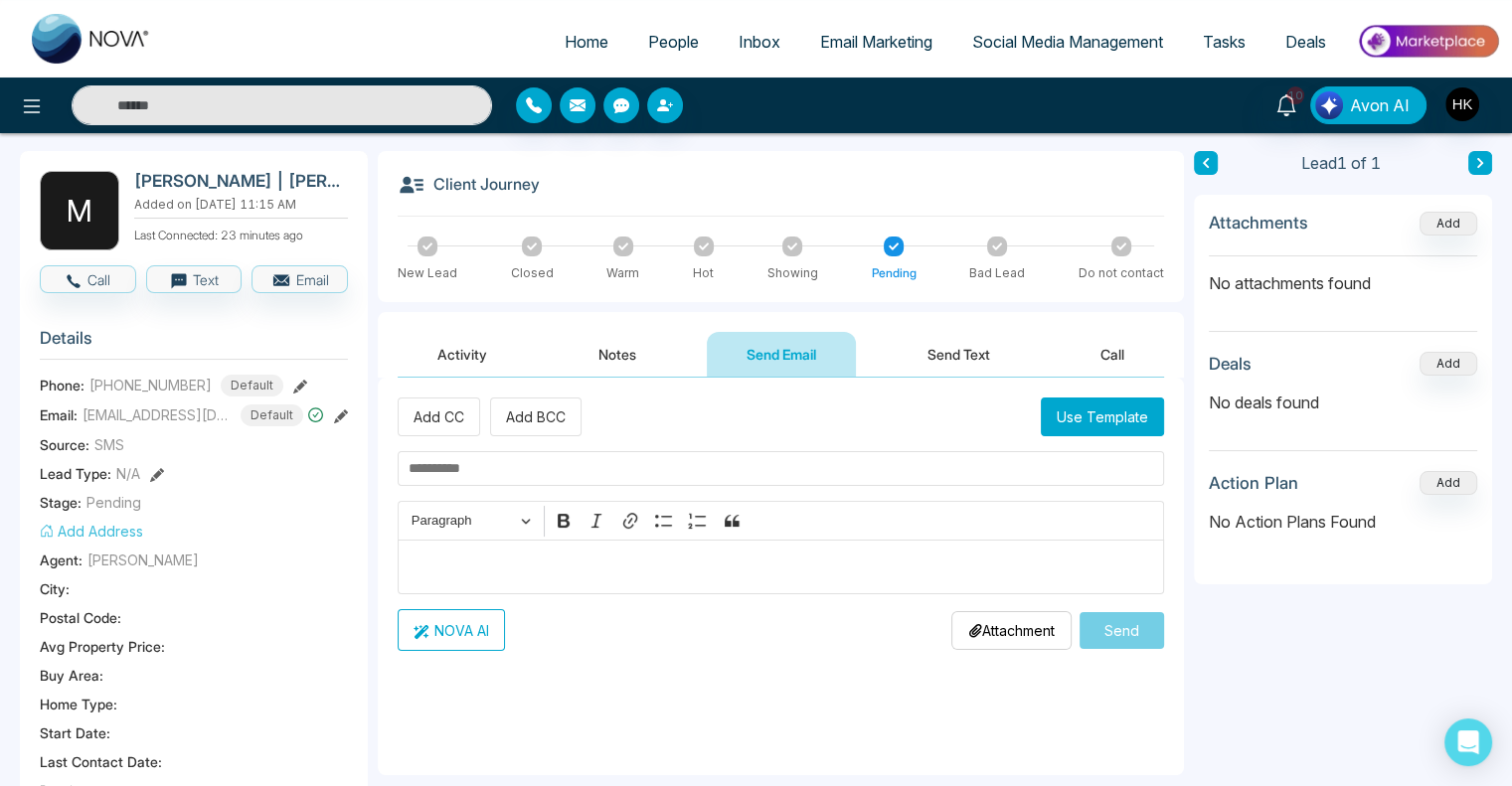 scroll, scrollTop: 0, scrollLeft: 0, axis: both 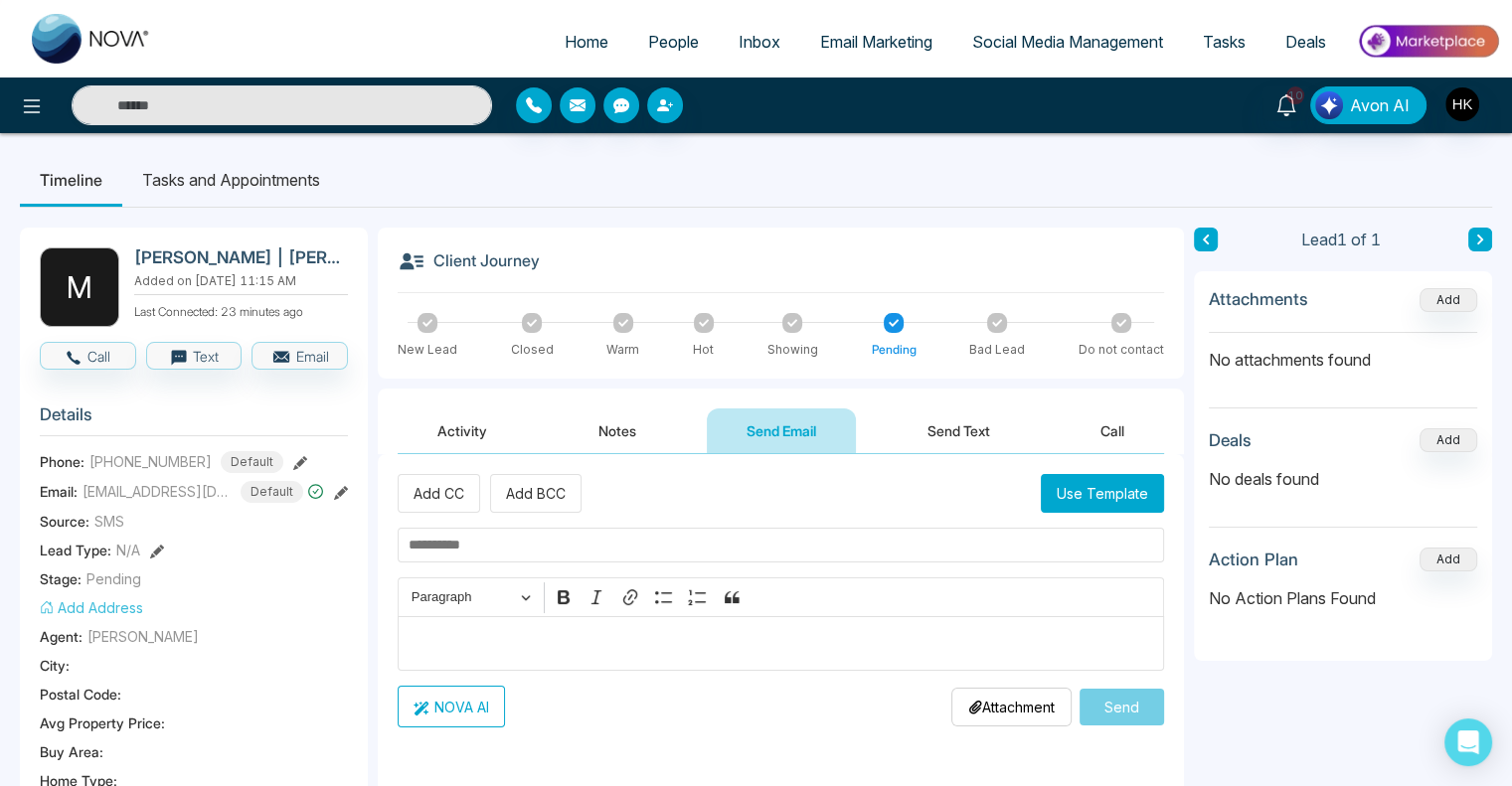 click on "People" at bounding box center (673, 42) 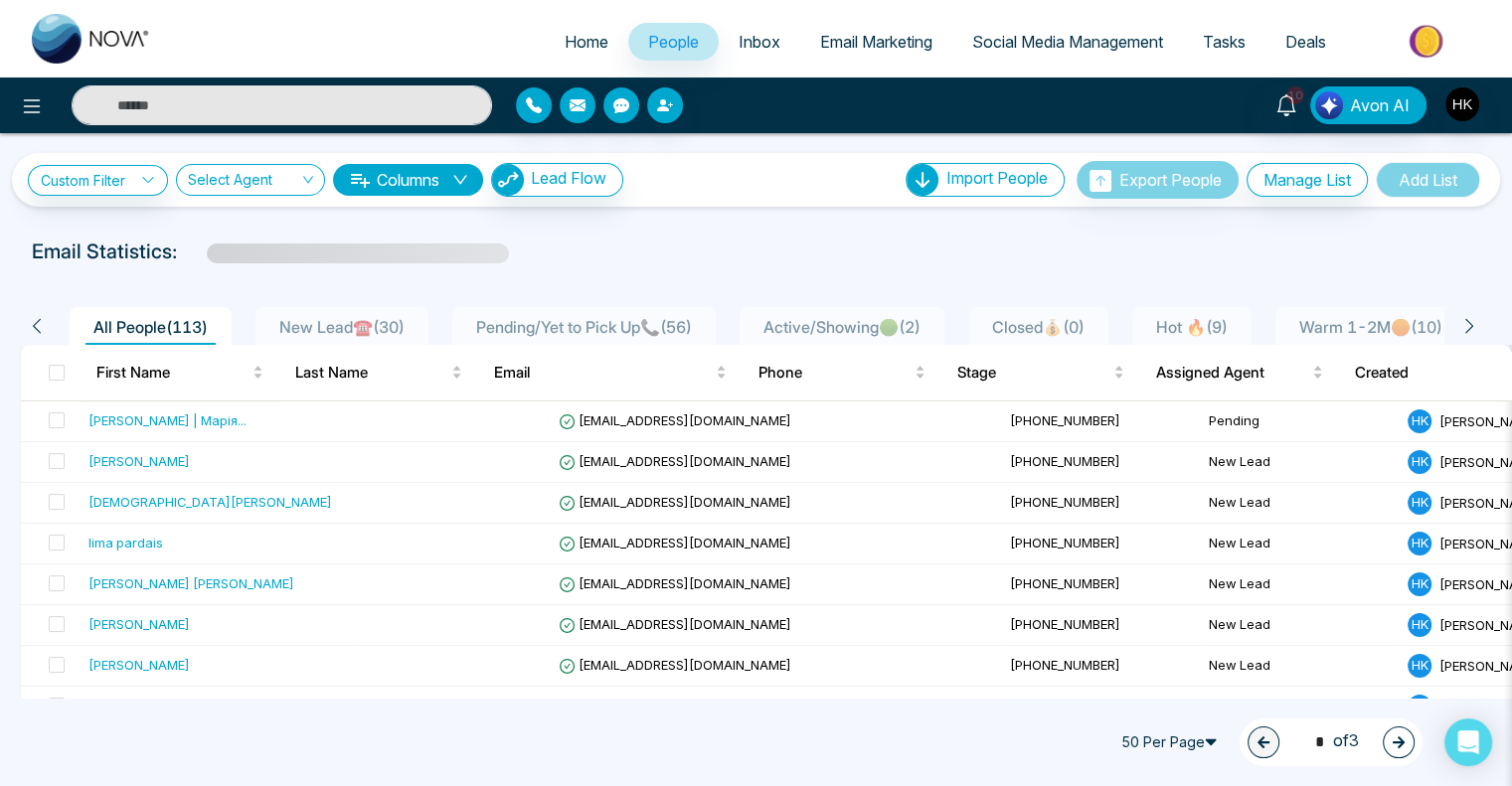 click on "New Lead☎️  ( 30 )" at bounding box center (342, 327) 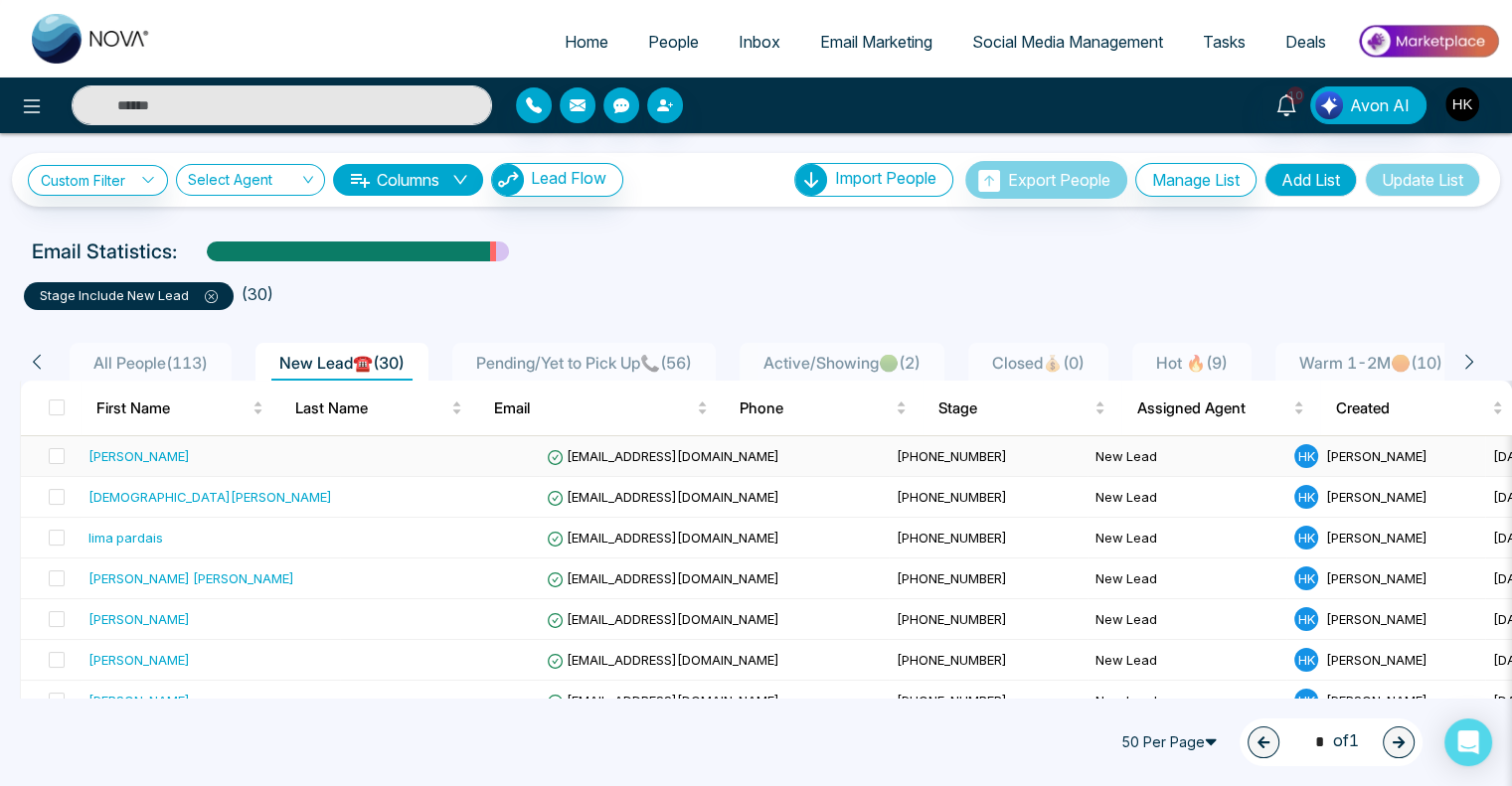 click on "[PERSON_NAME]" at bounding box center (139, 456) 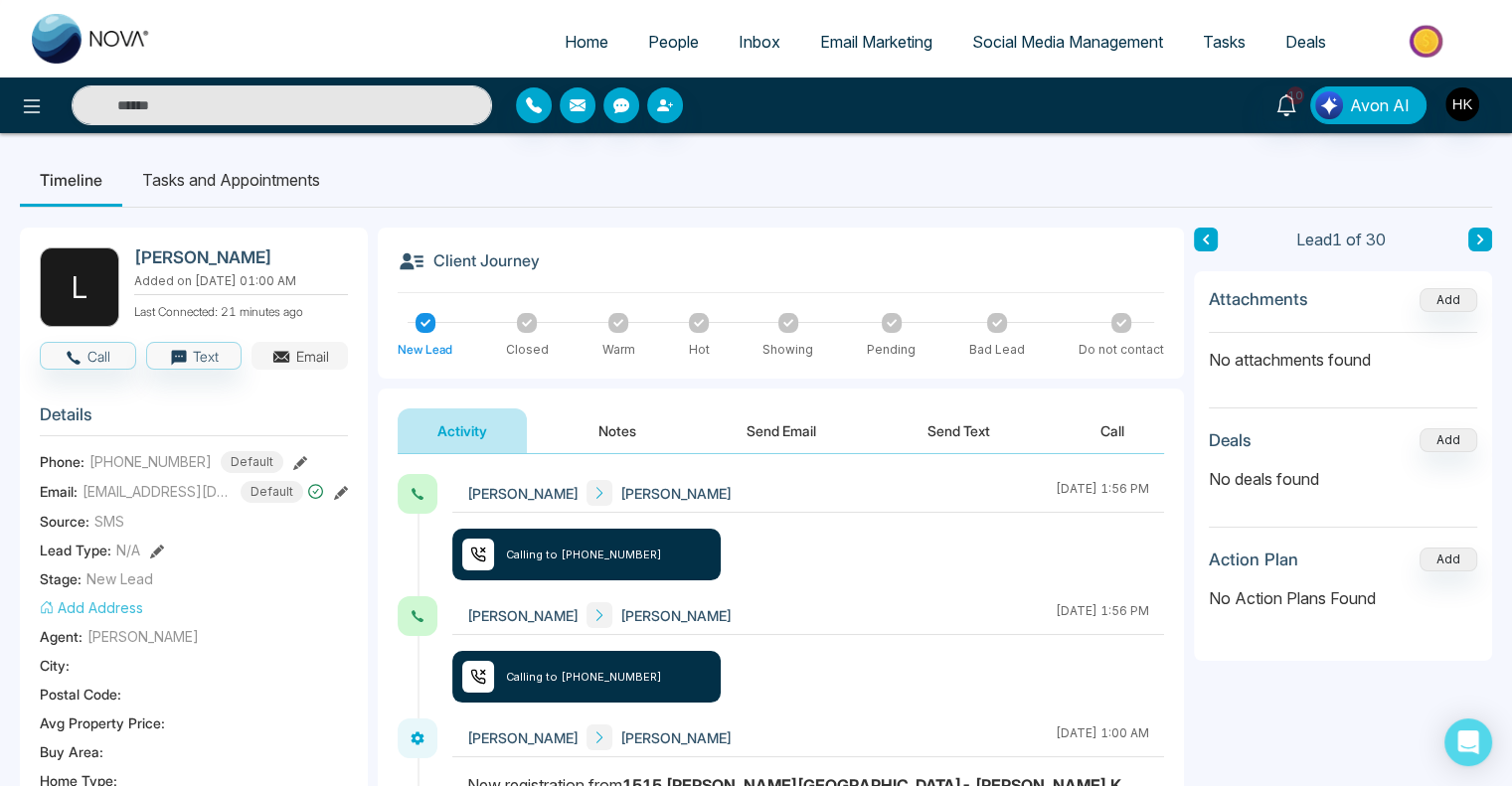 click on "Email" at bounding box center (299, 356) 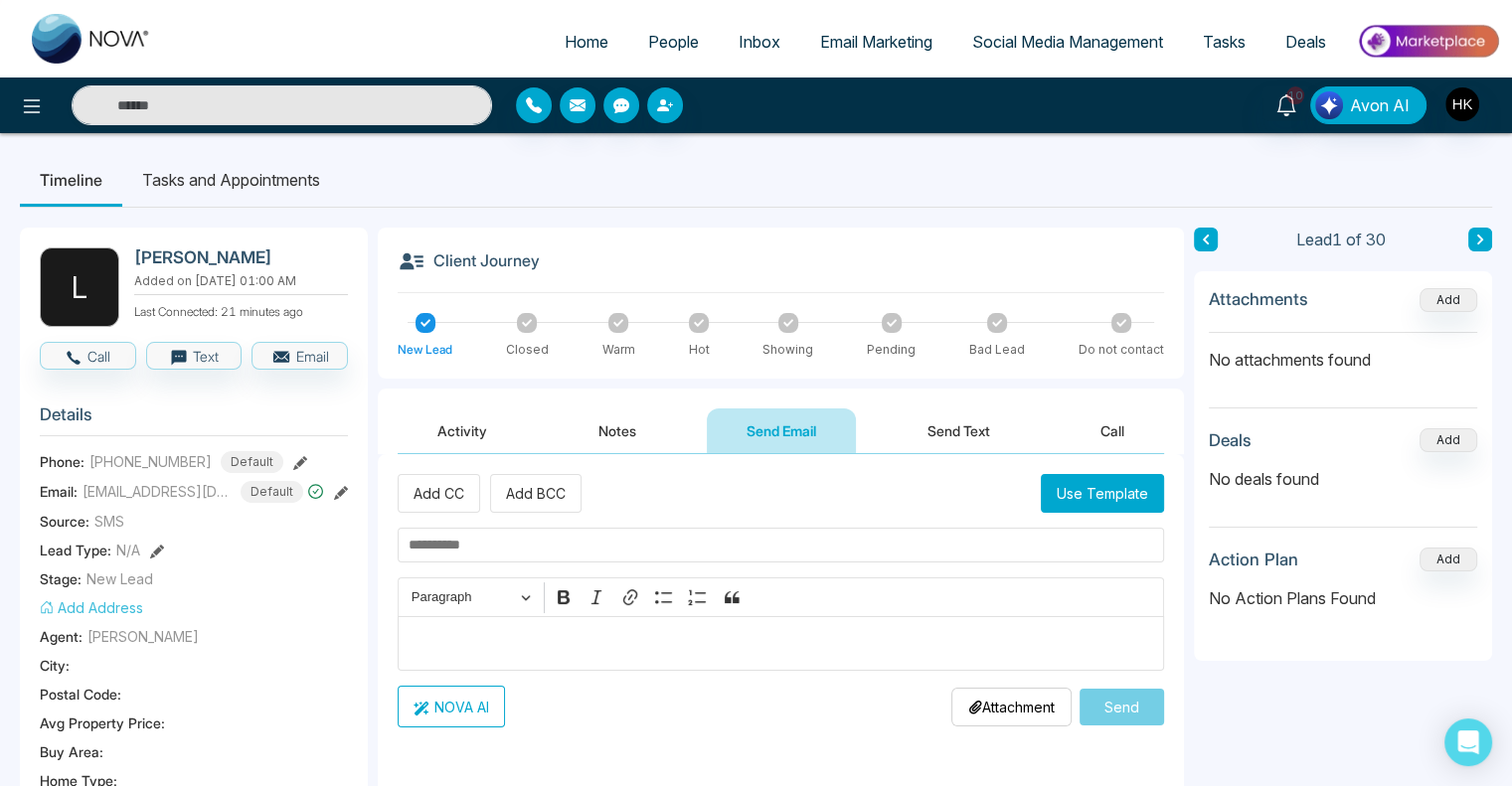 click on "Use Template" at bounding box center [1102, 493] 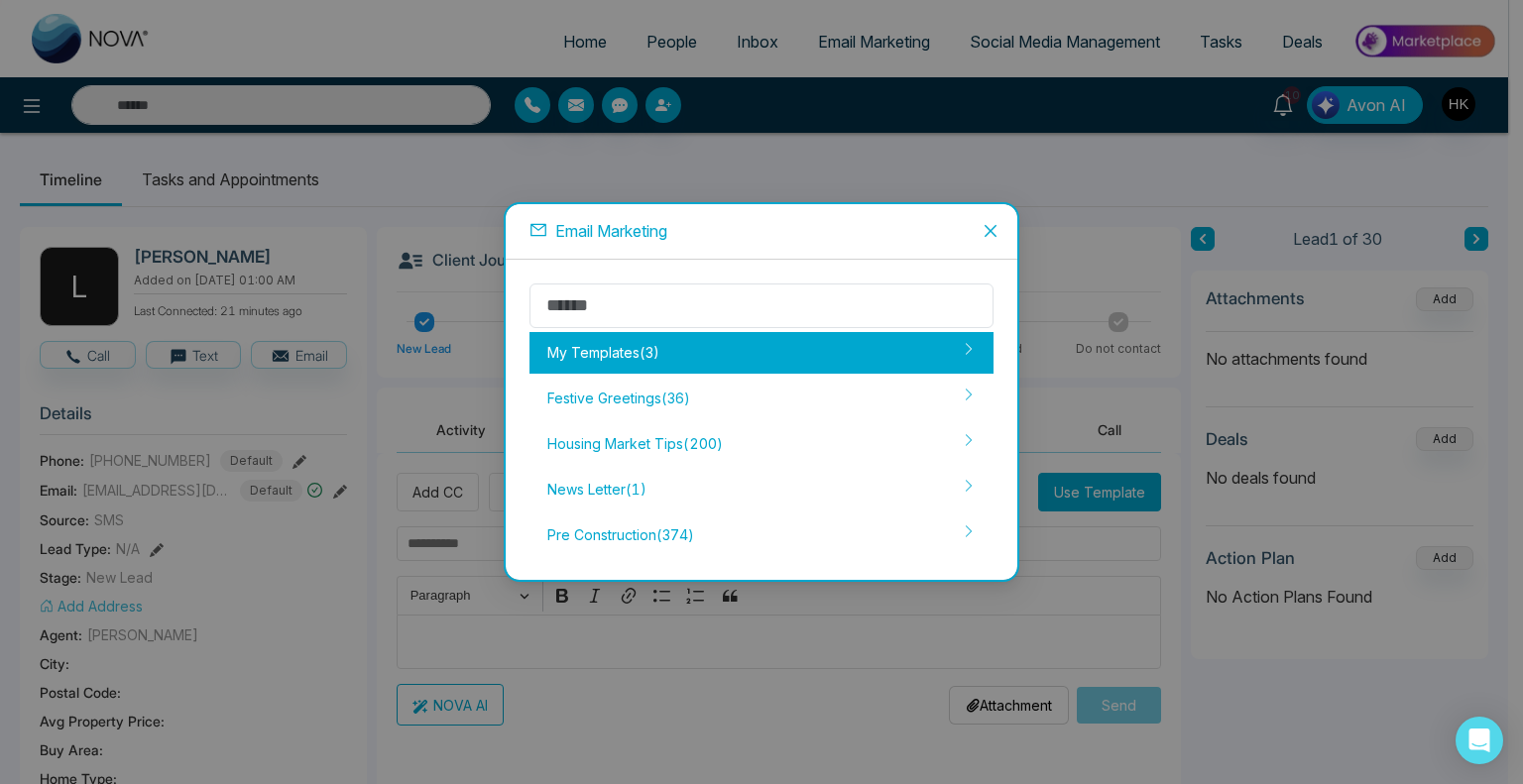 click on "My Templates  ( 3 )" at bounding box center [762, 353] 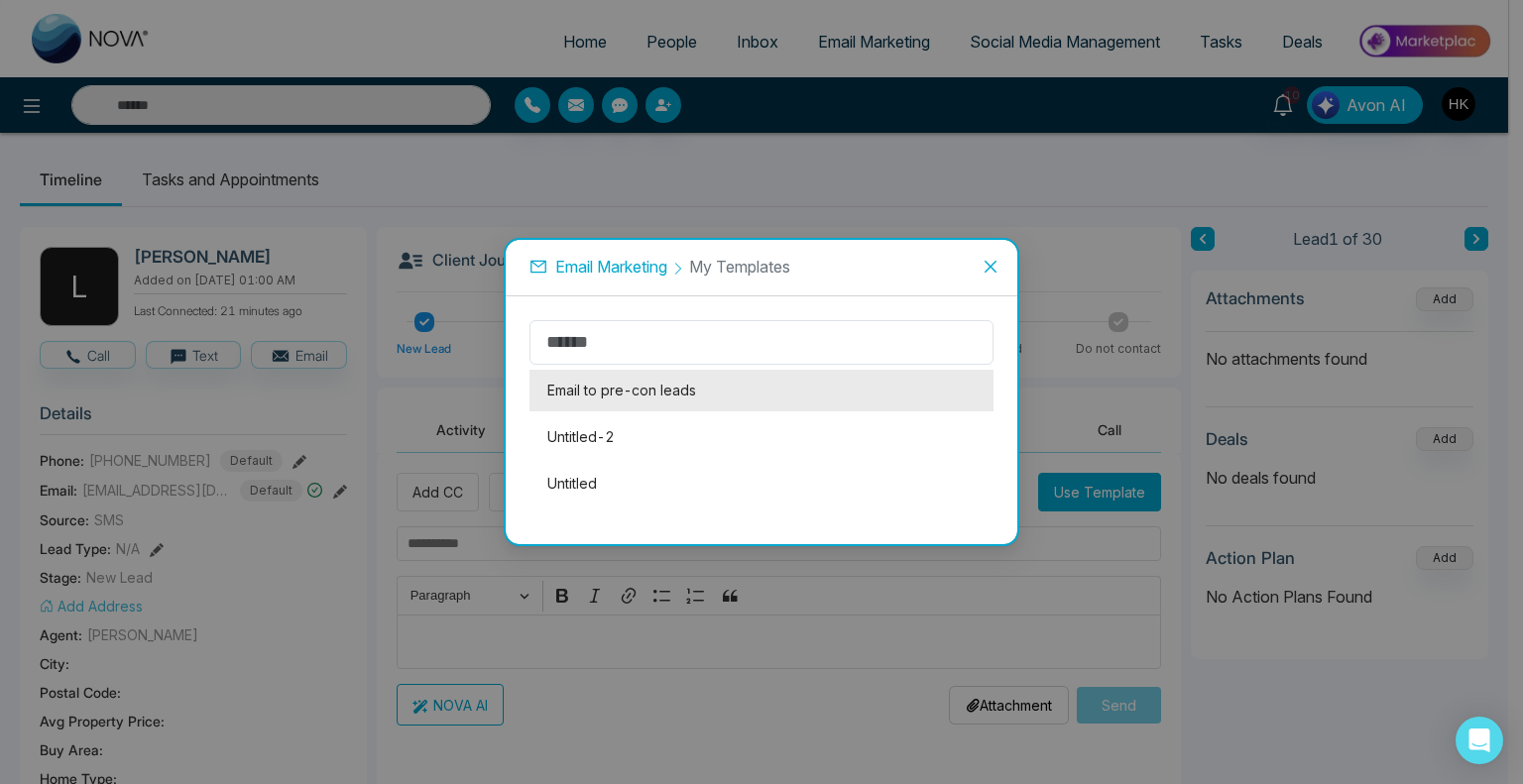 click on "Email to pre-con leads" at bounding box center (762, 391) 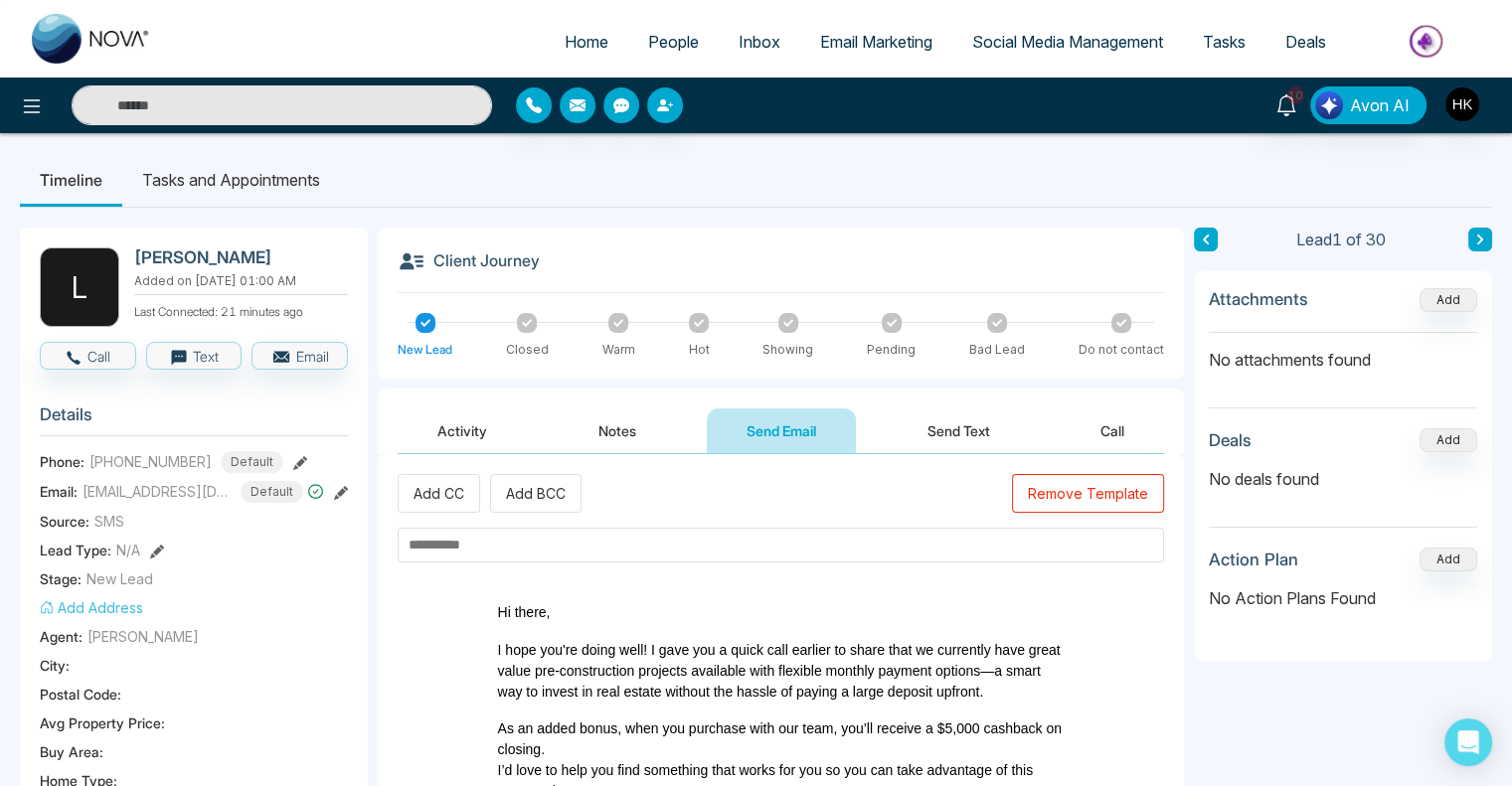 click at bounding box center [780, 545] 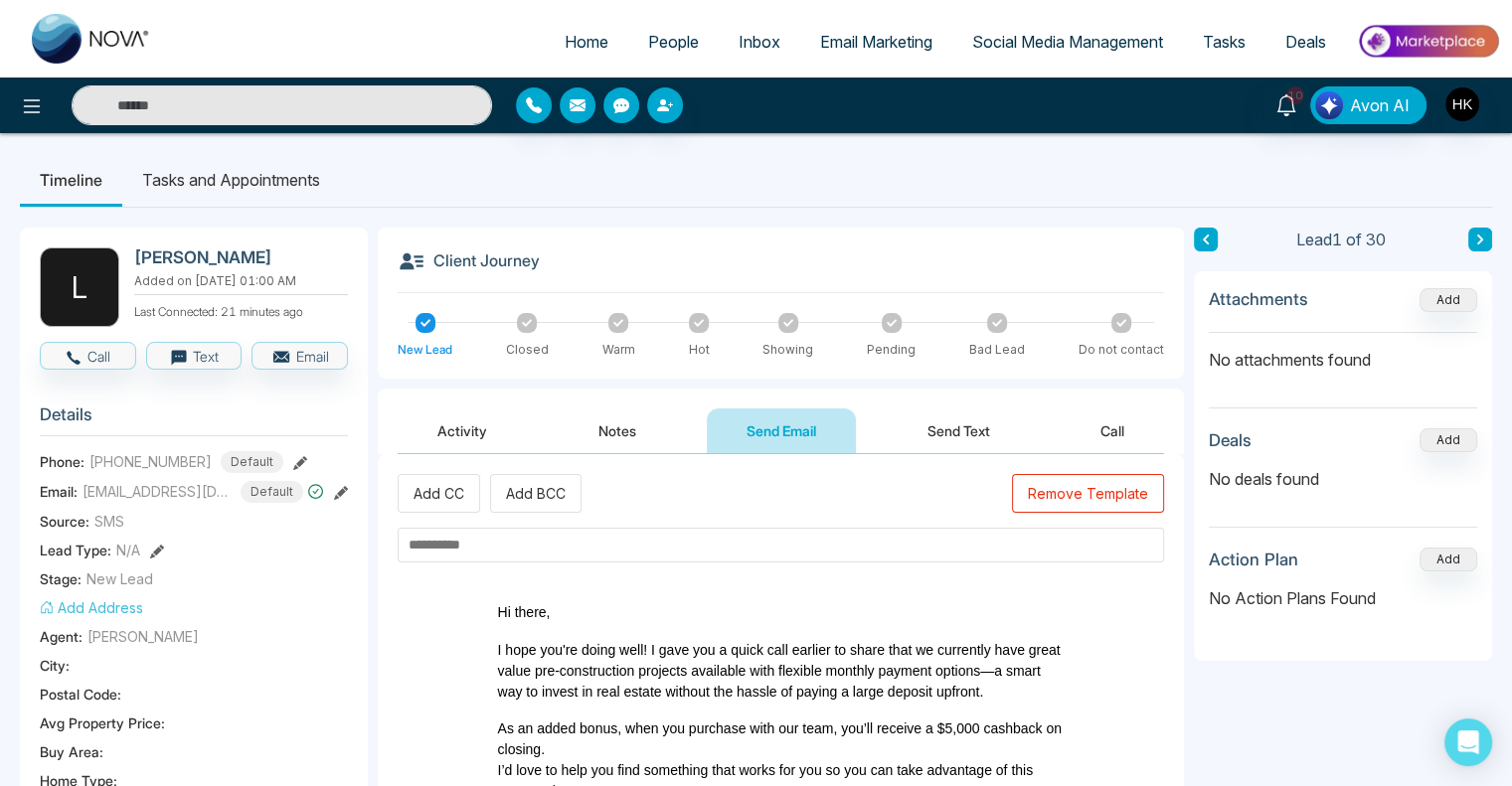 paste on "**********" 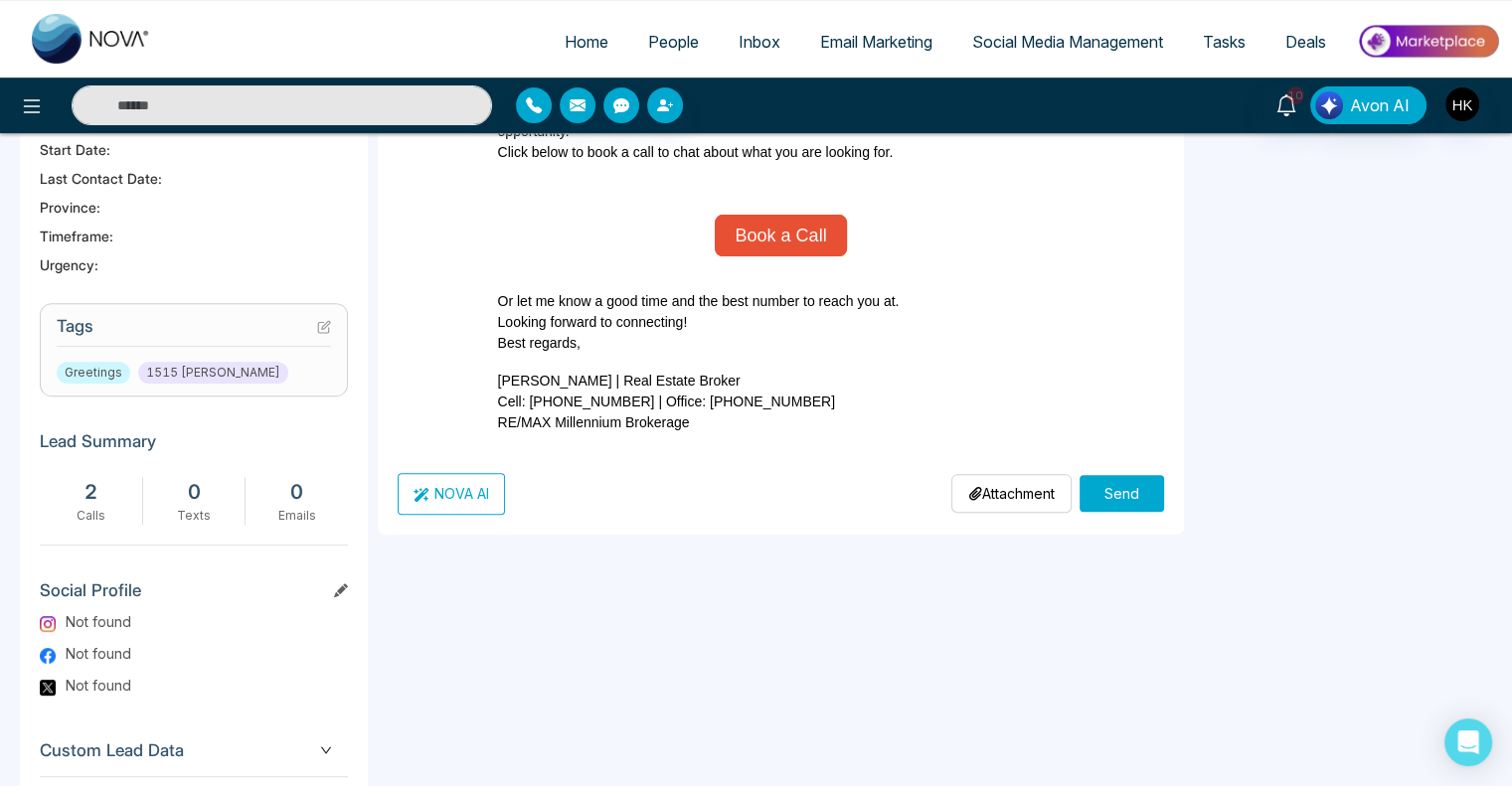 scroll, scrollTop: 696, scrollLeft: 0, axis: vertical 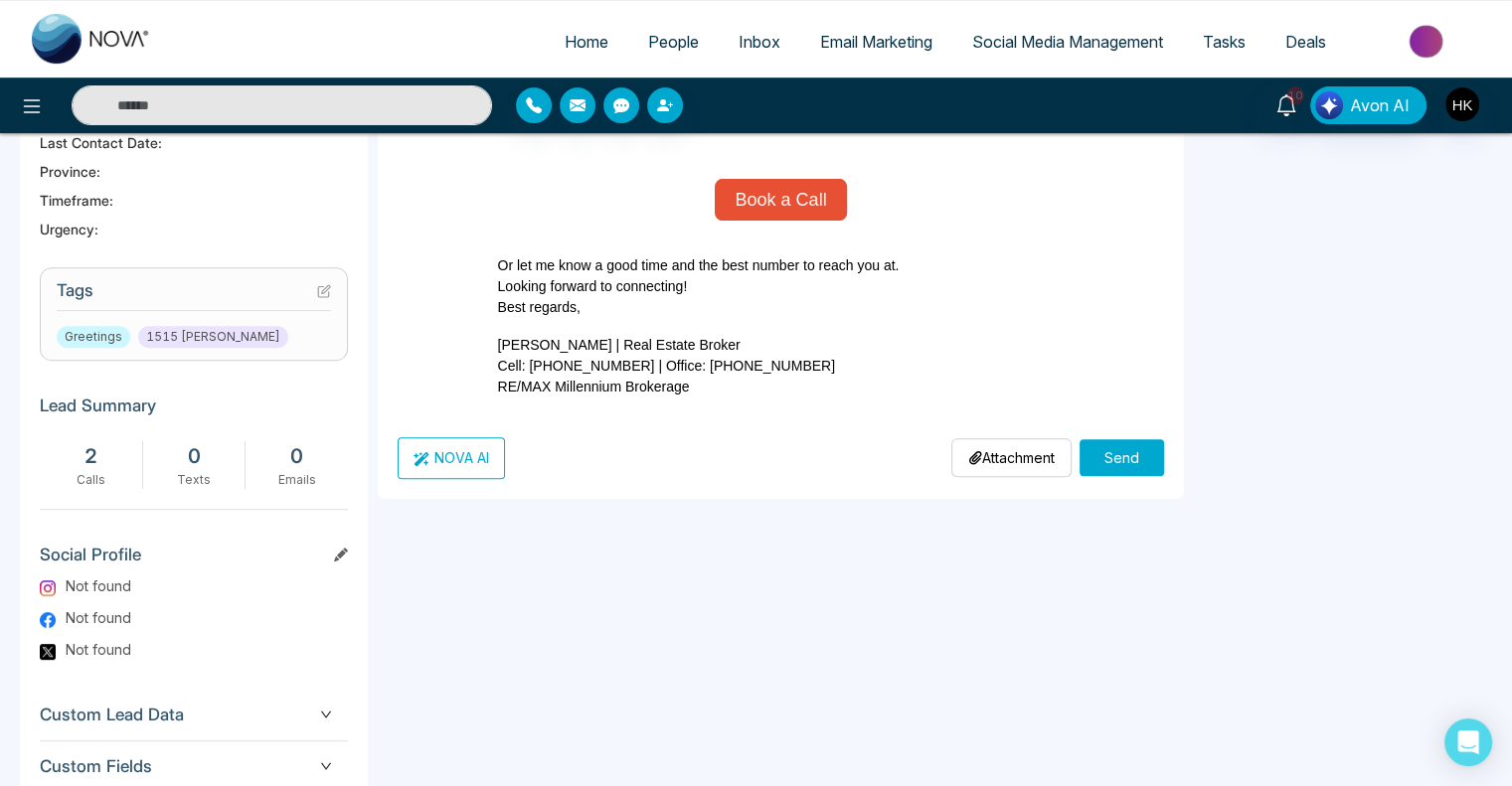 type on "**********" 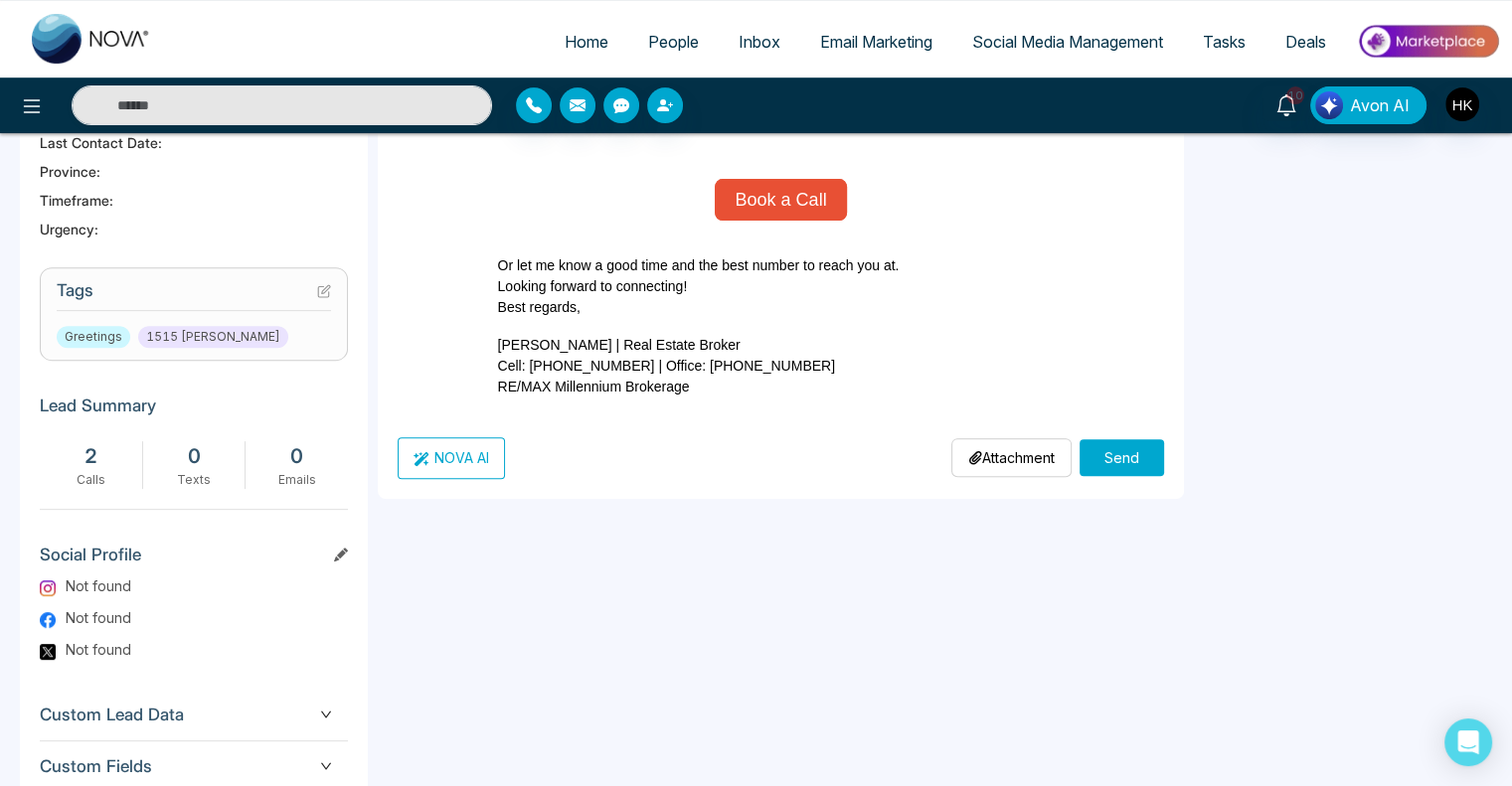 click on "Send" at bounding box center (1121, 457) 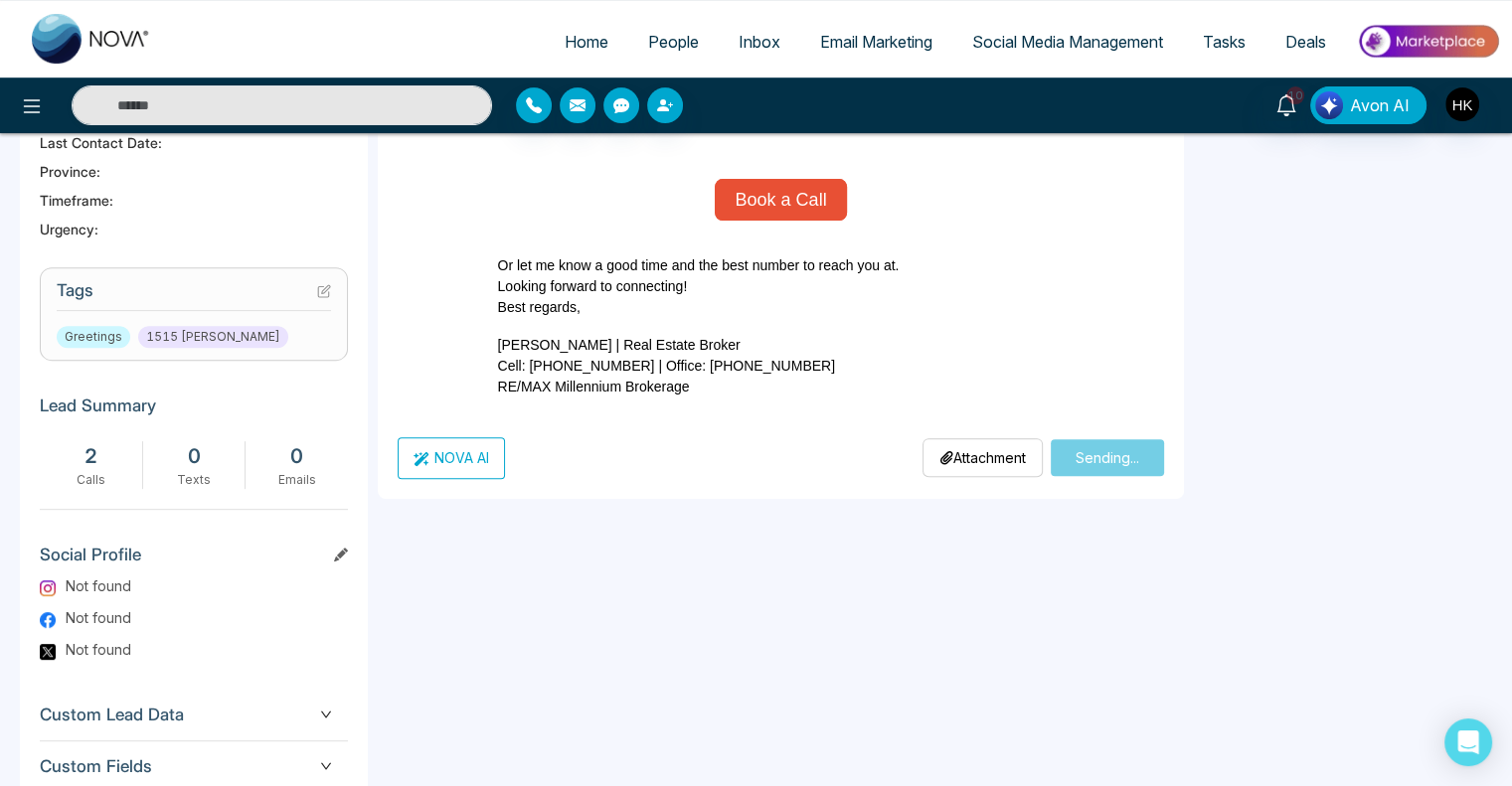 type 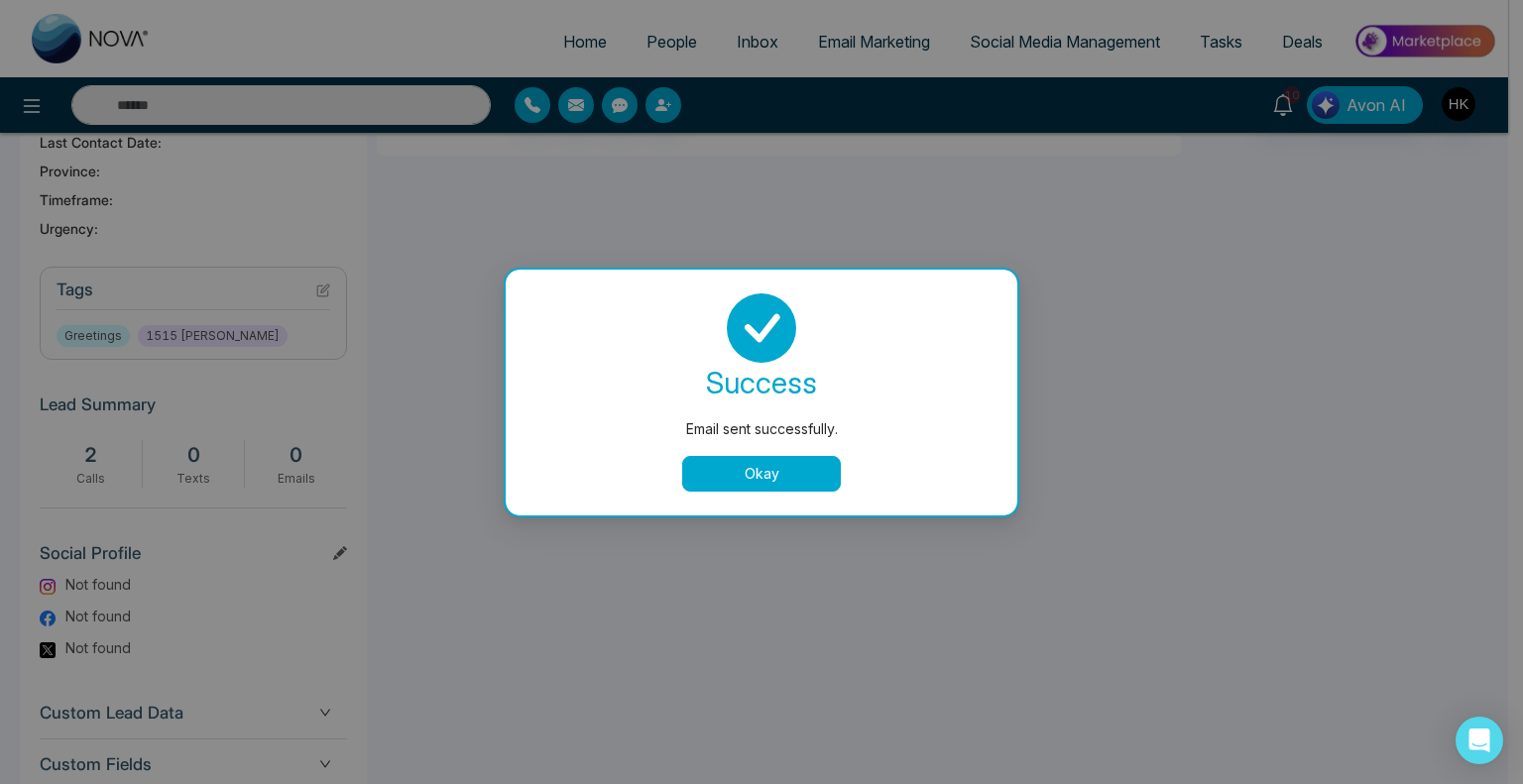 click on "Okay" at bounding box center [762, 474] 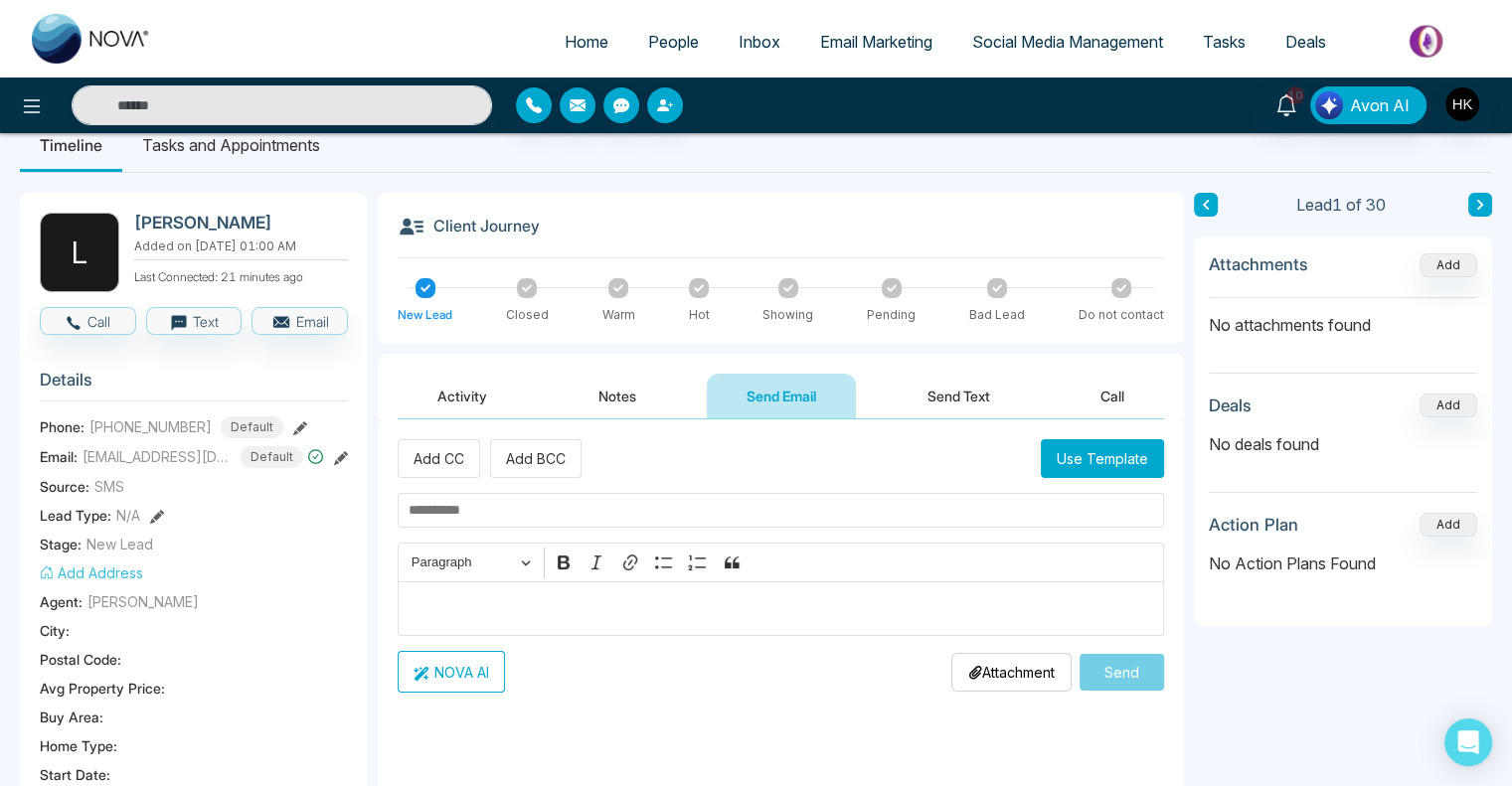scroll, scrollTop: 0, scrollLeft: 0, axis: both 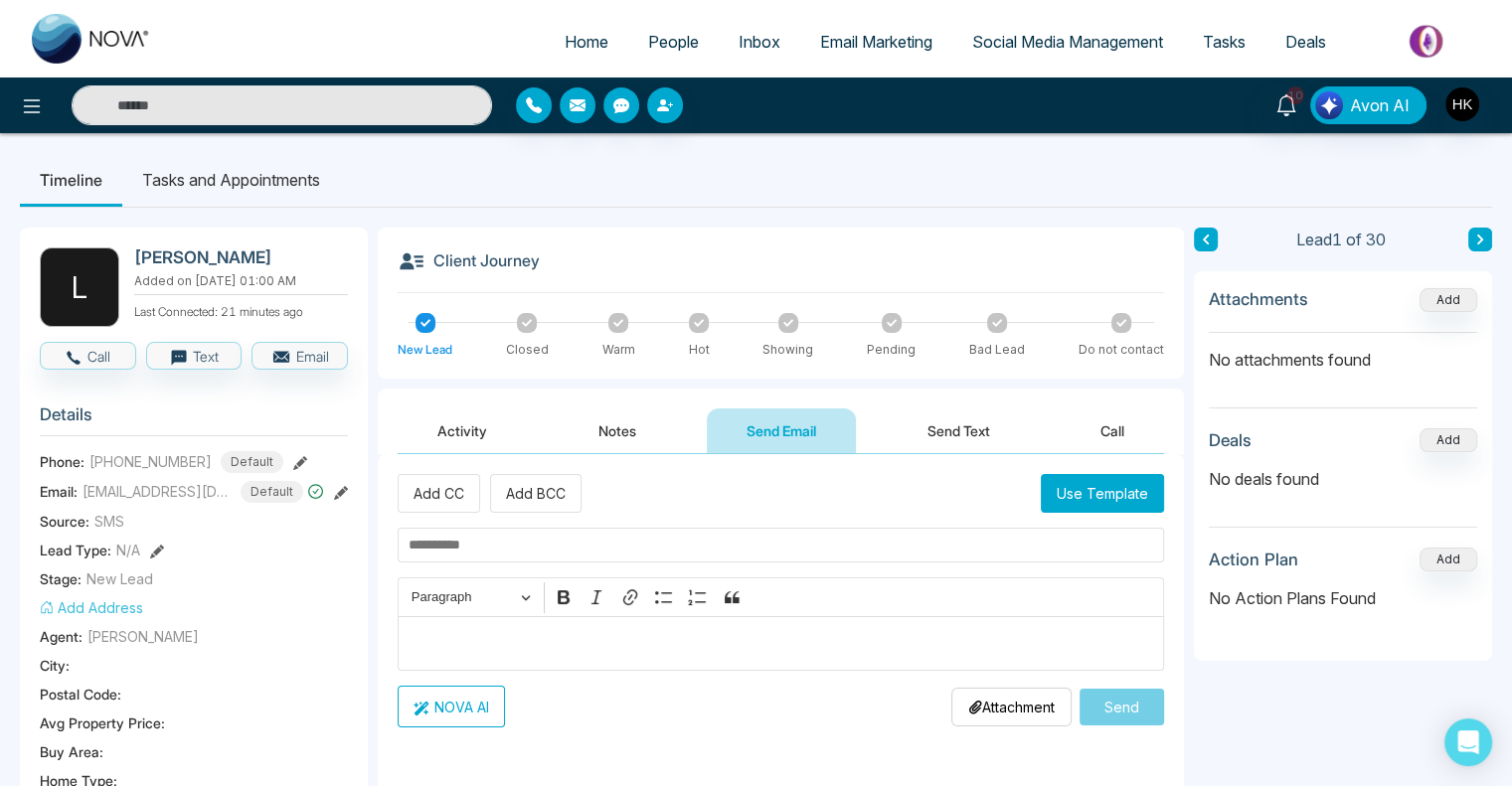 click 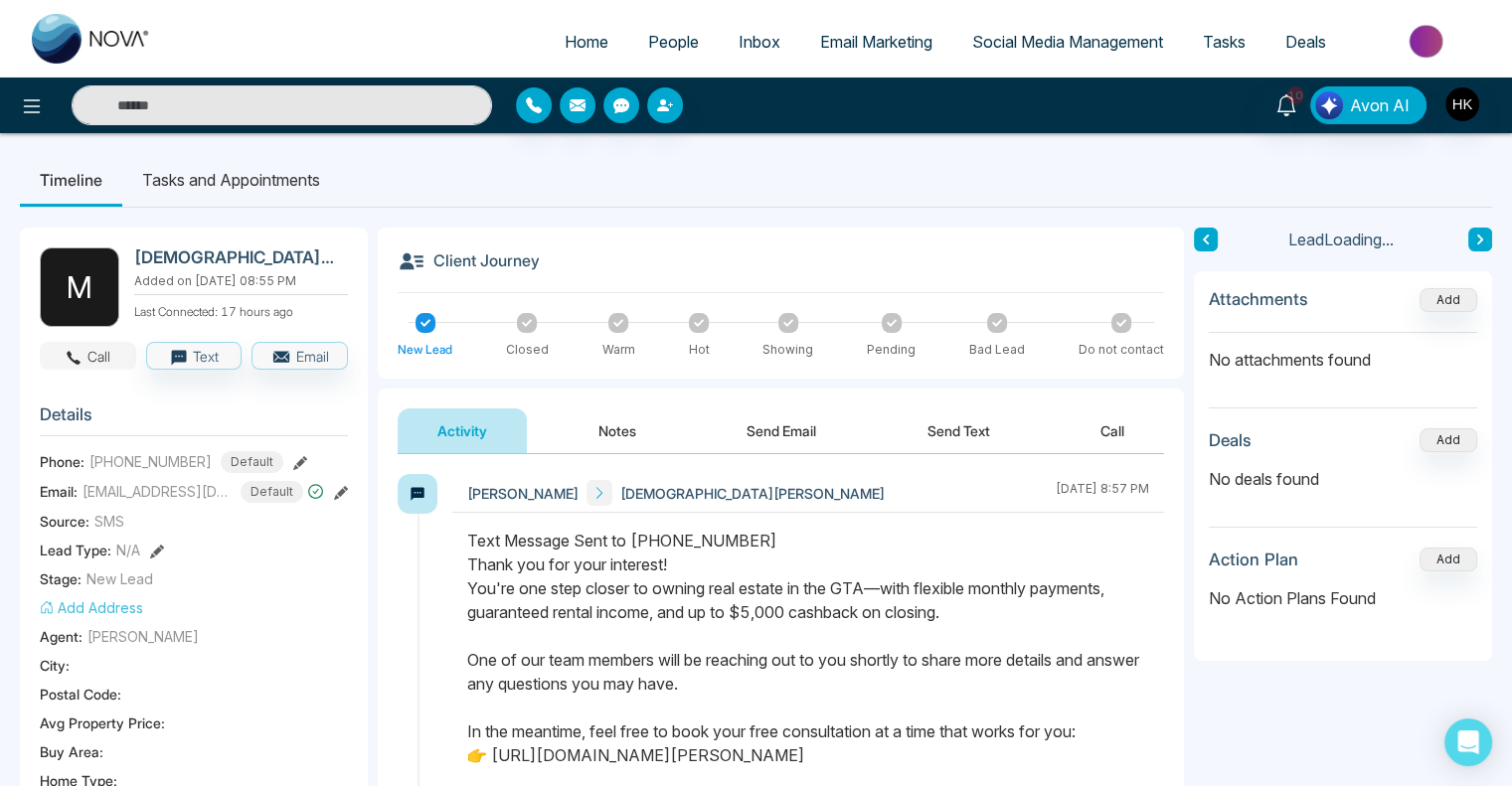 click on "Call" at bounding box center [87, 356] 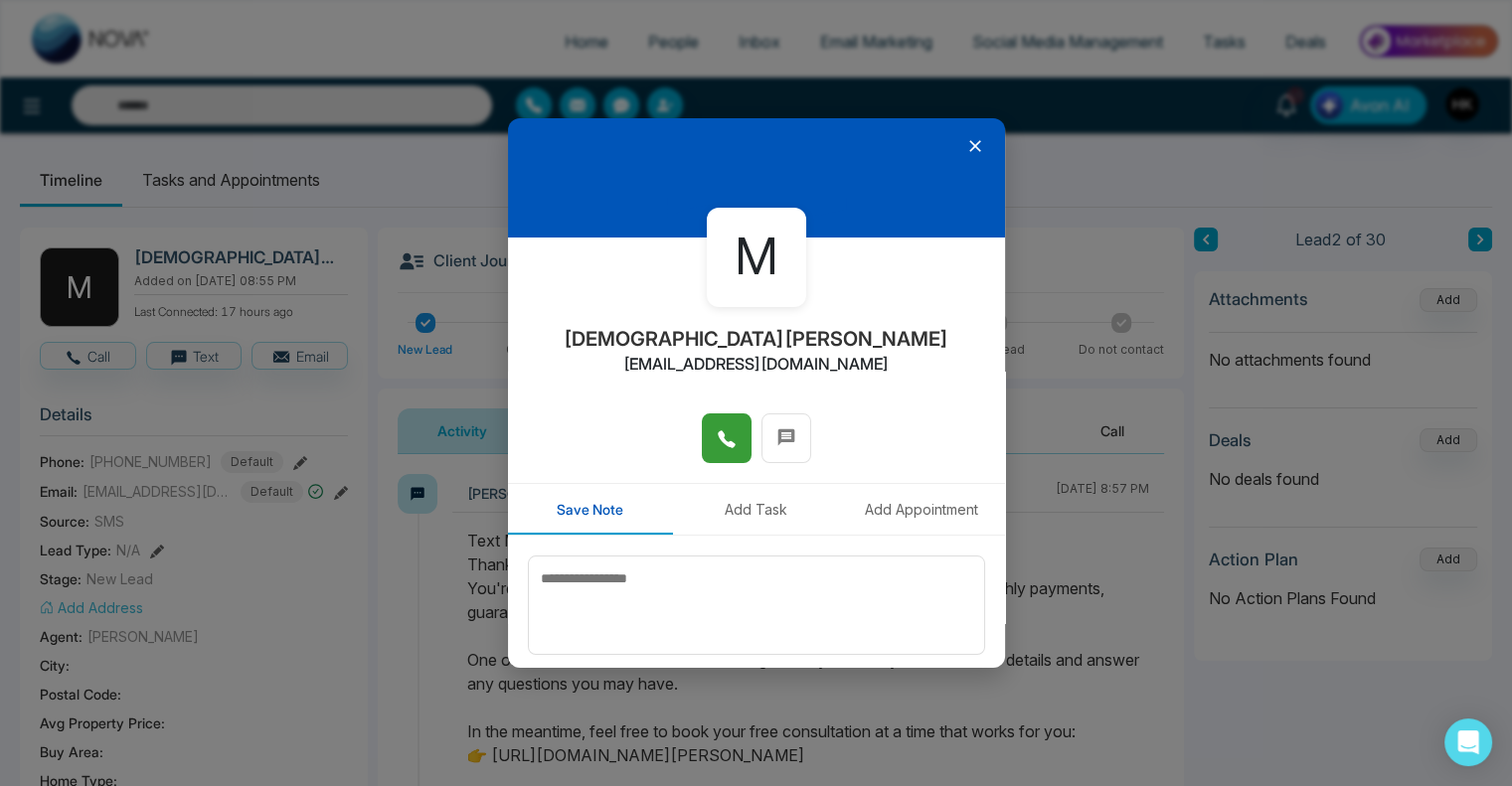click 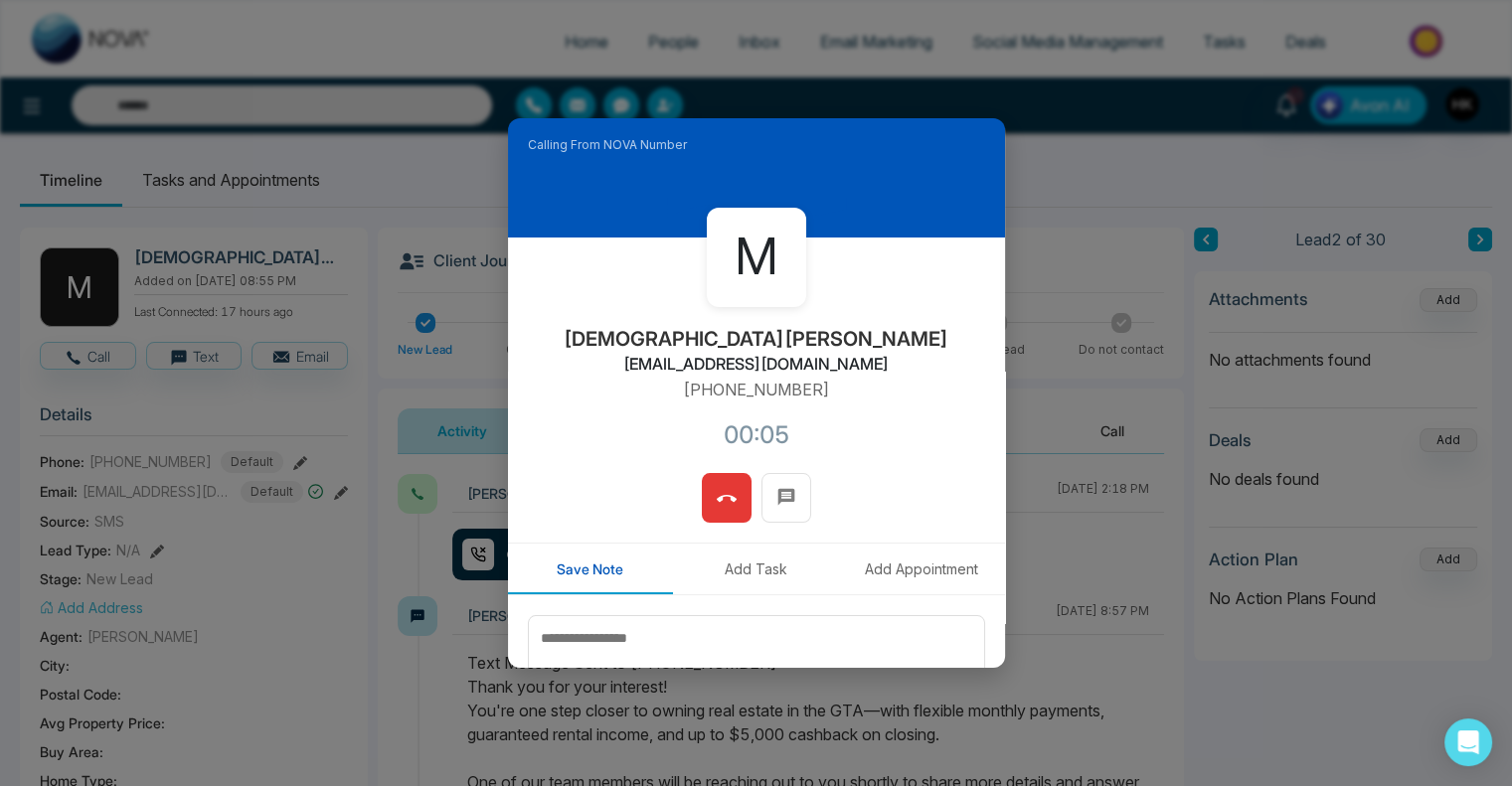 click on "M [PERSON_NAME] [EMAIL_ADDRESS][DOMAIN_NAME] [PHONE_NUMBER]:05" at bounding box center (756, 355) 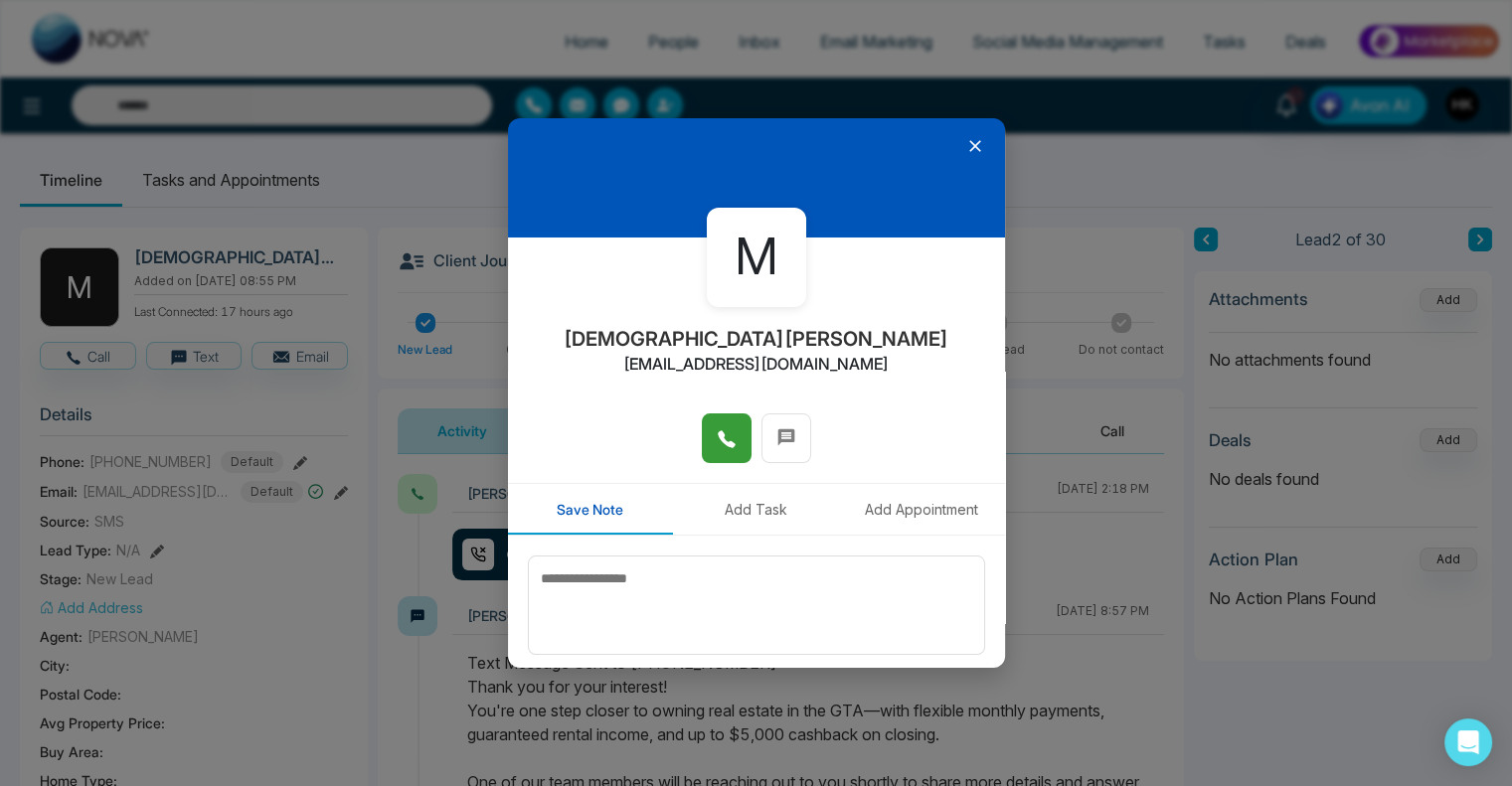 click 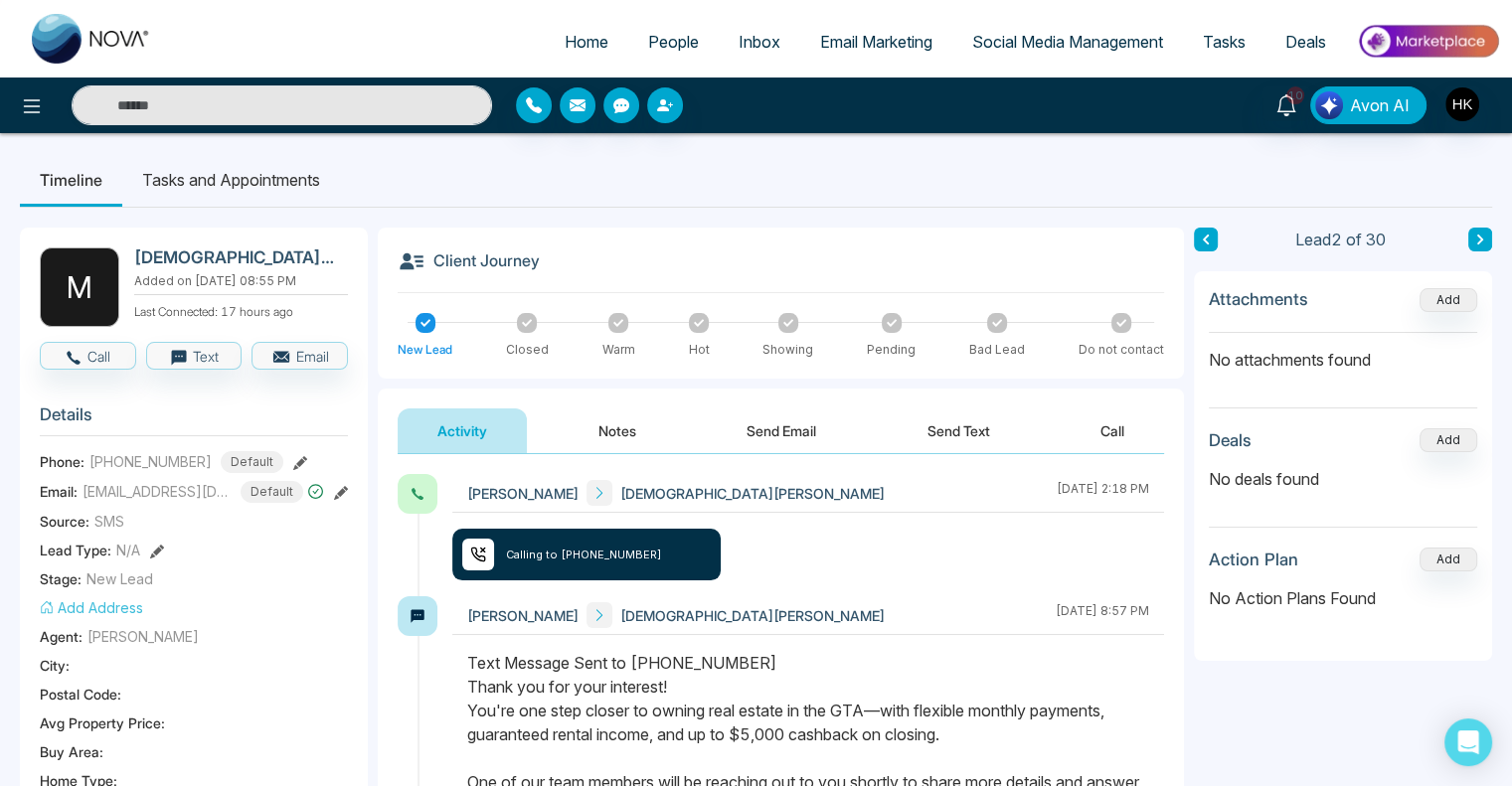 click on "Send Email" at bounding box center (781, 430) 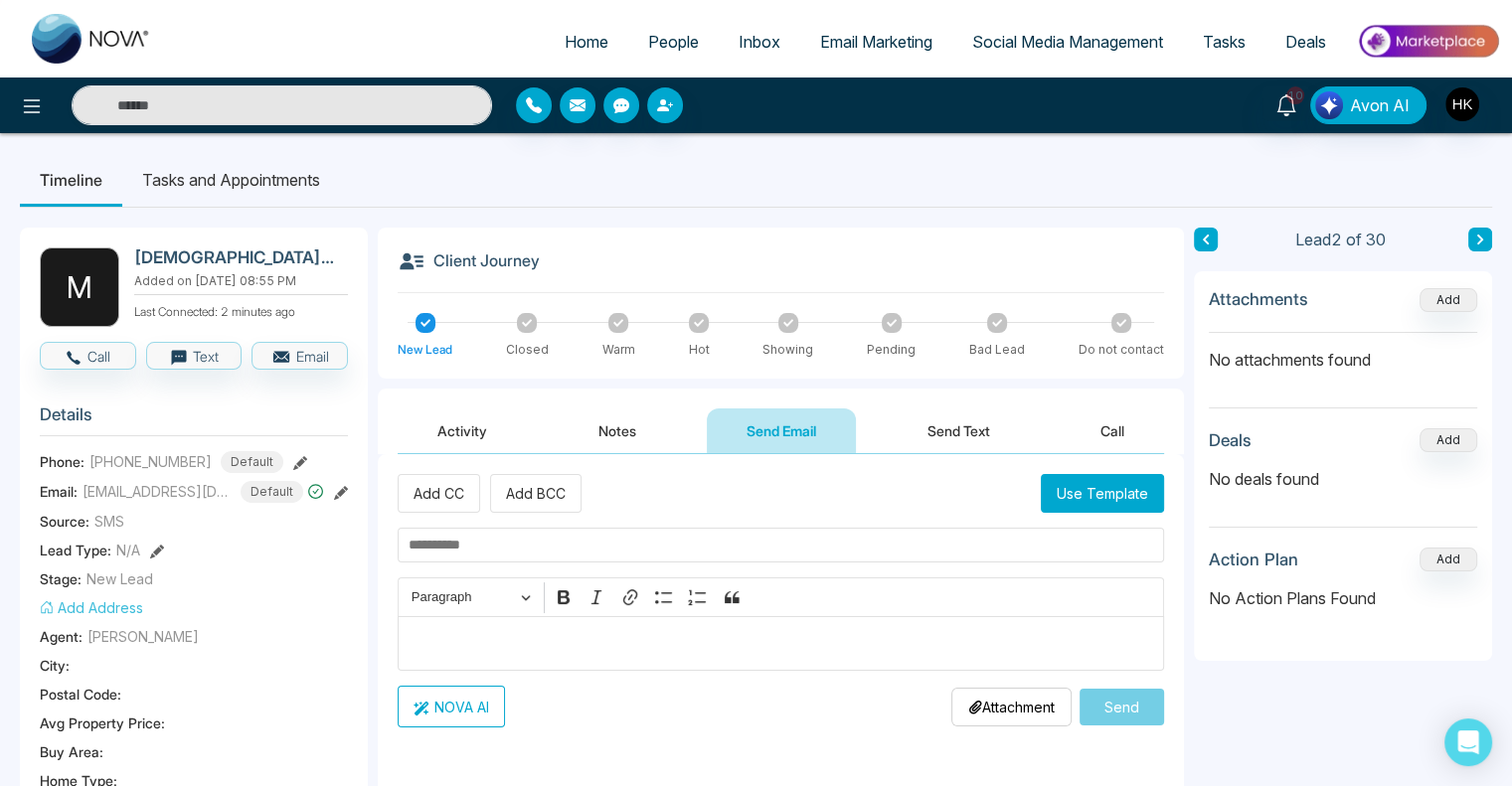 click on "Use Template" at bounding box center (1102, 493) 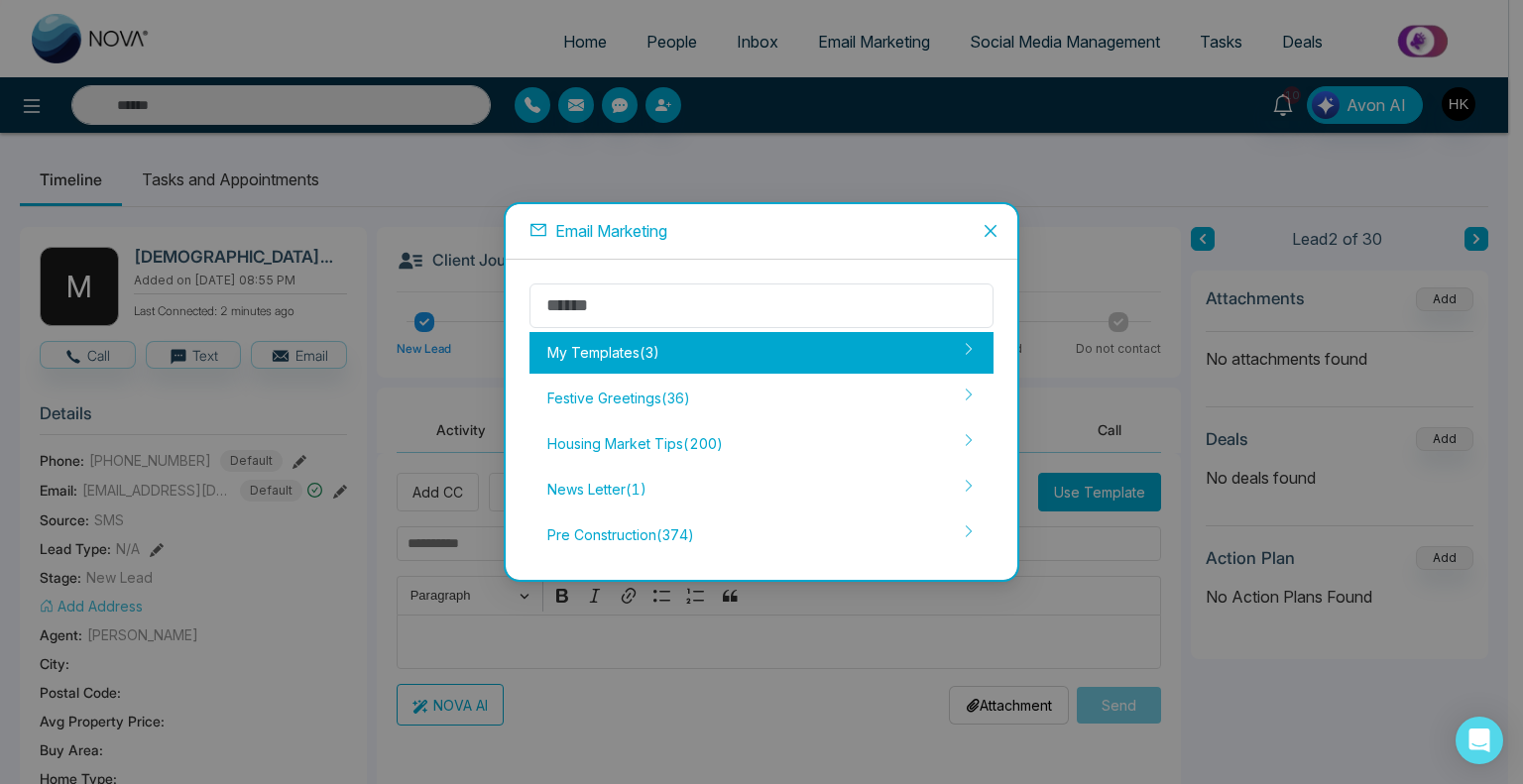click on "My Templates  ( 3 )" at bounding box center [762, 353] 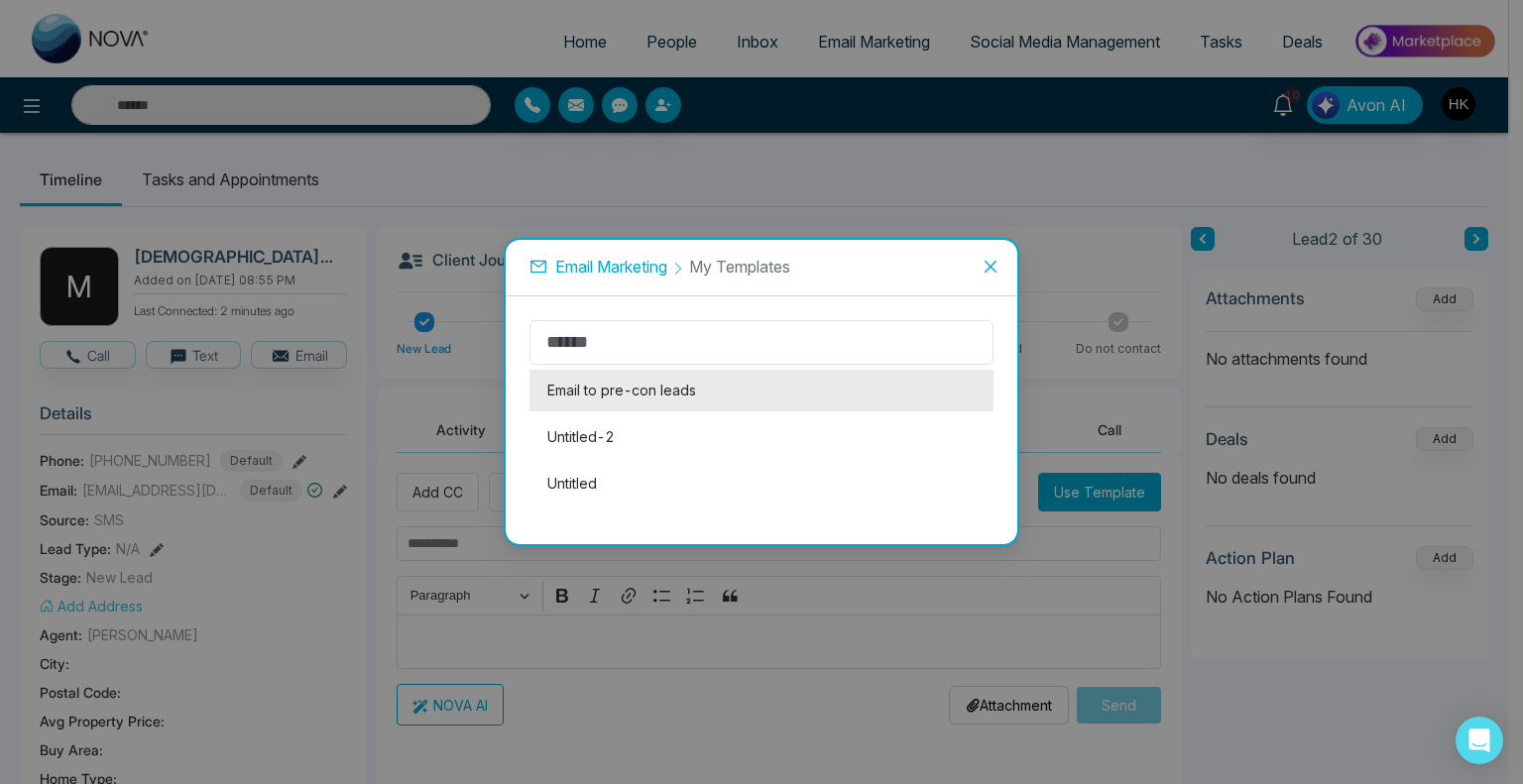 click on "Email to pre-con leads" at bounding box center [762, 391] 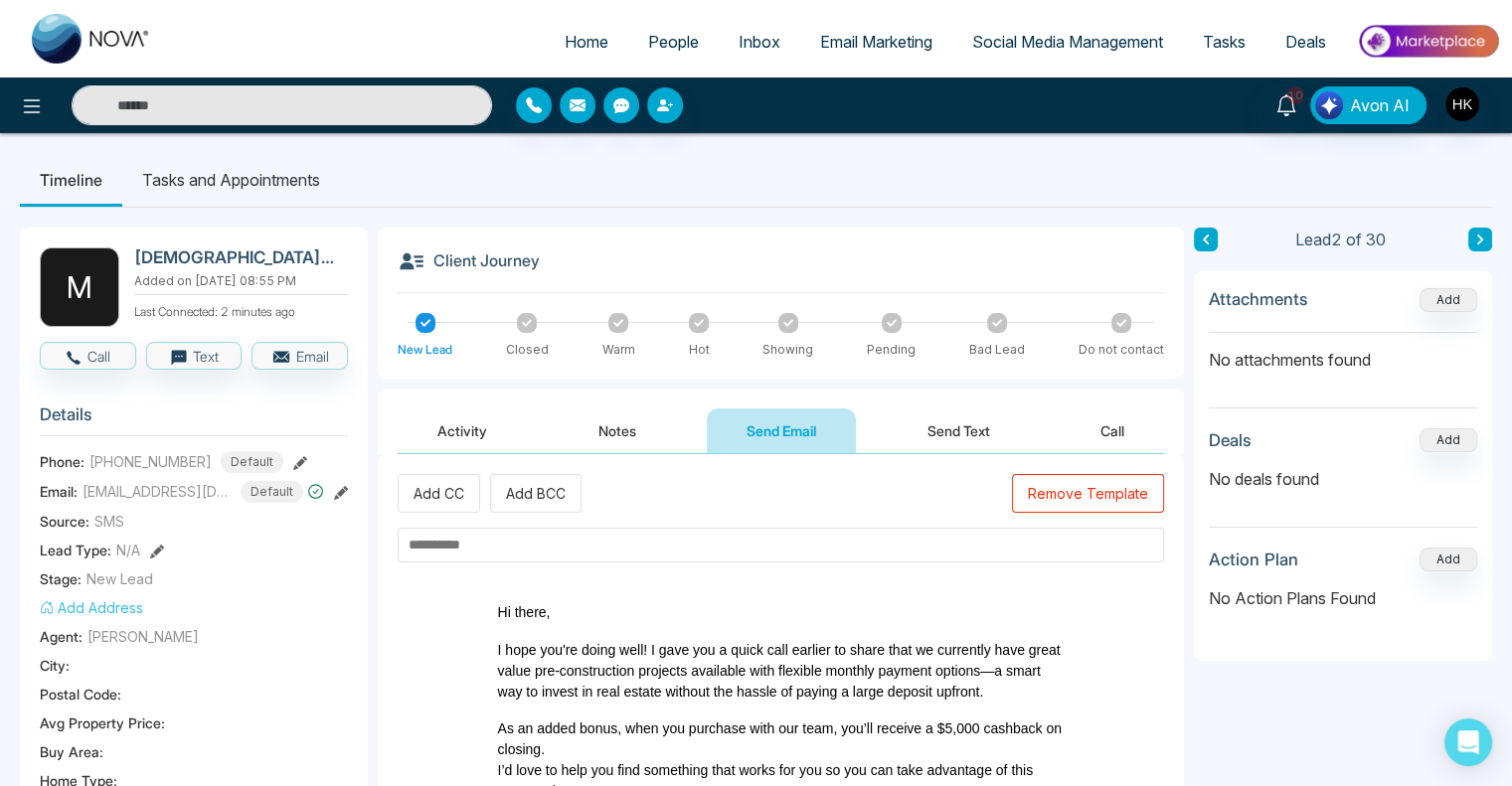 click at bounding box center [780, 545] 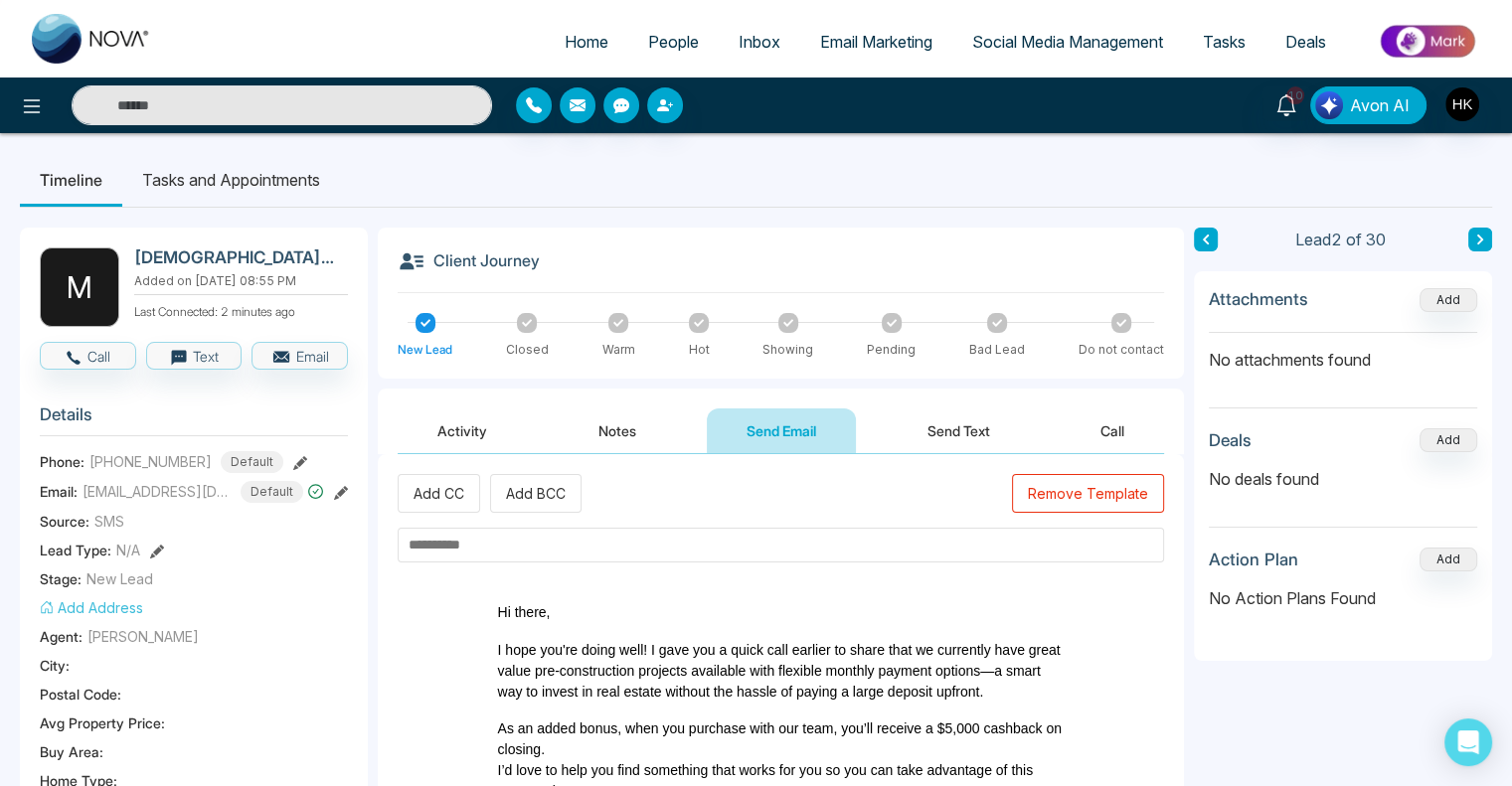 paste on "**********" 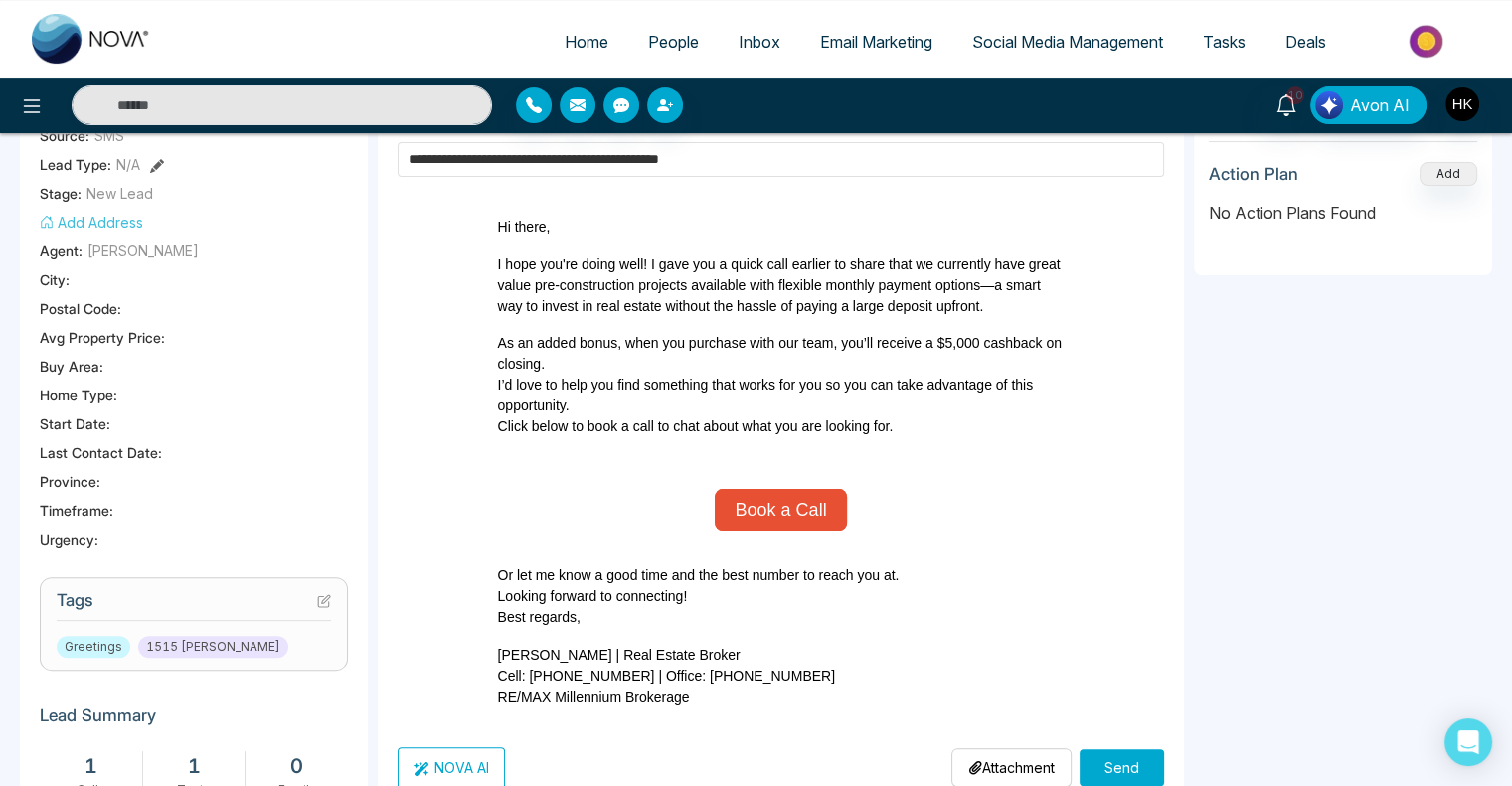 scroll, scrollTop: 596, scrollLeft: 0, axis: vertical 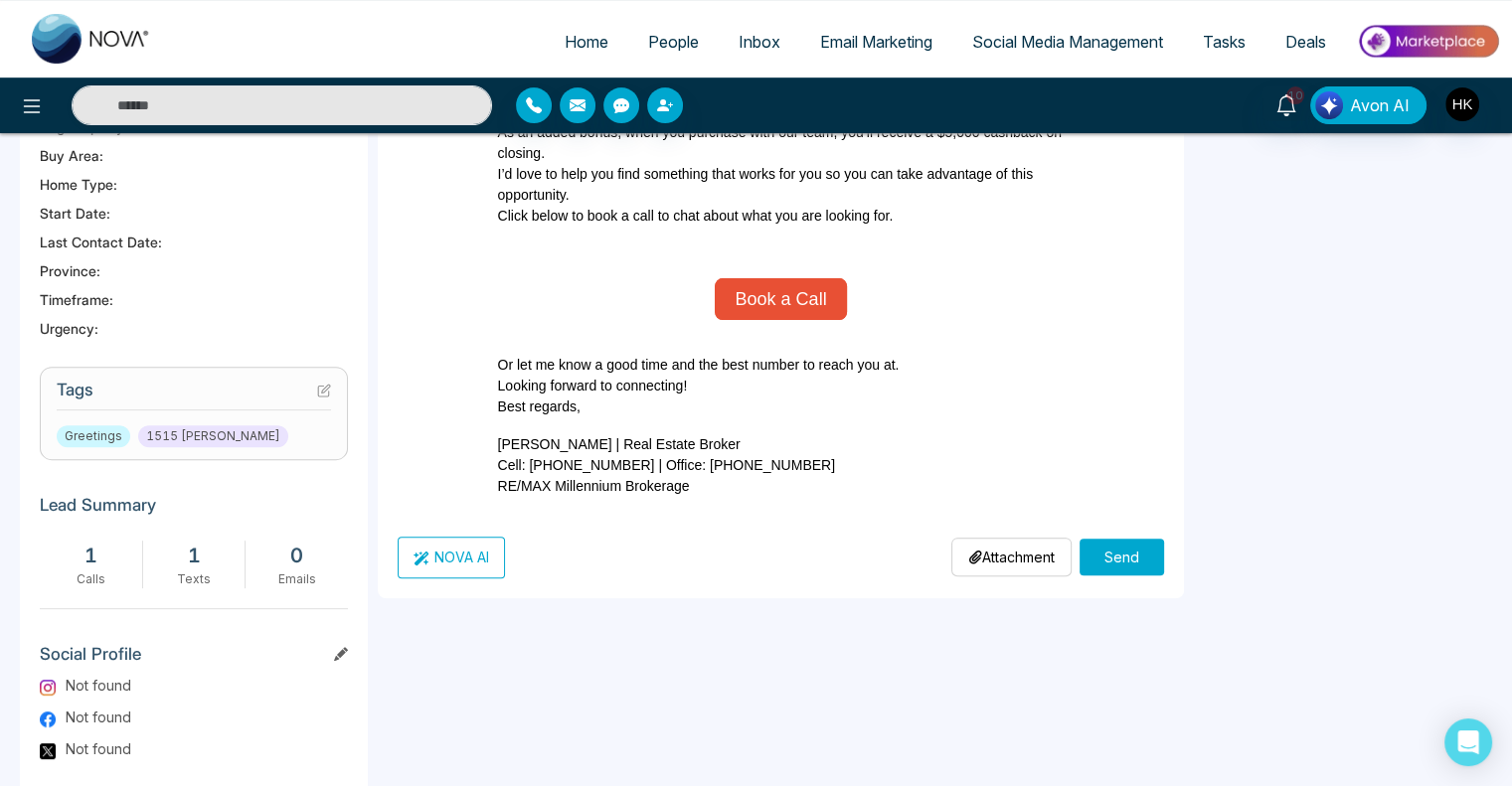 type on "**********" 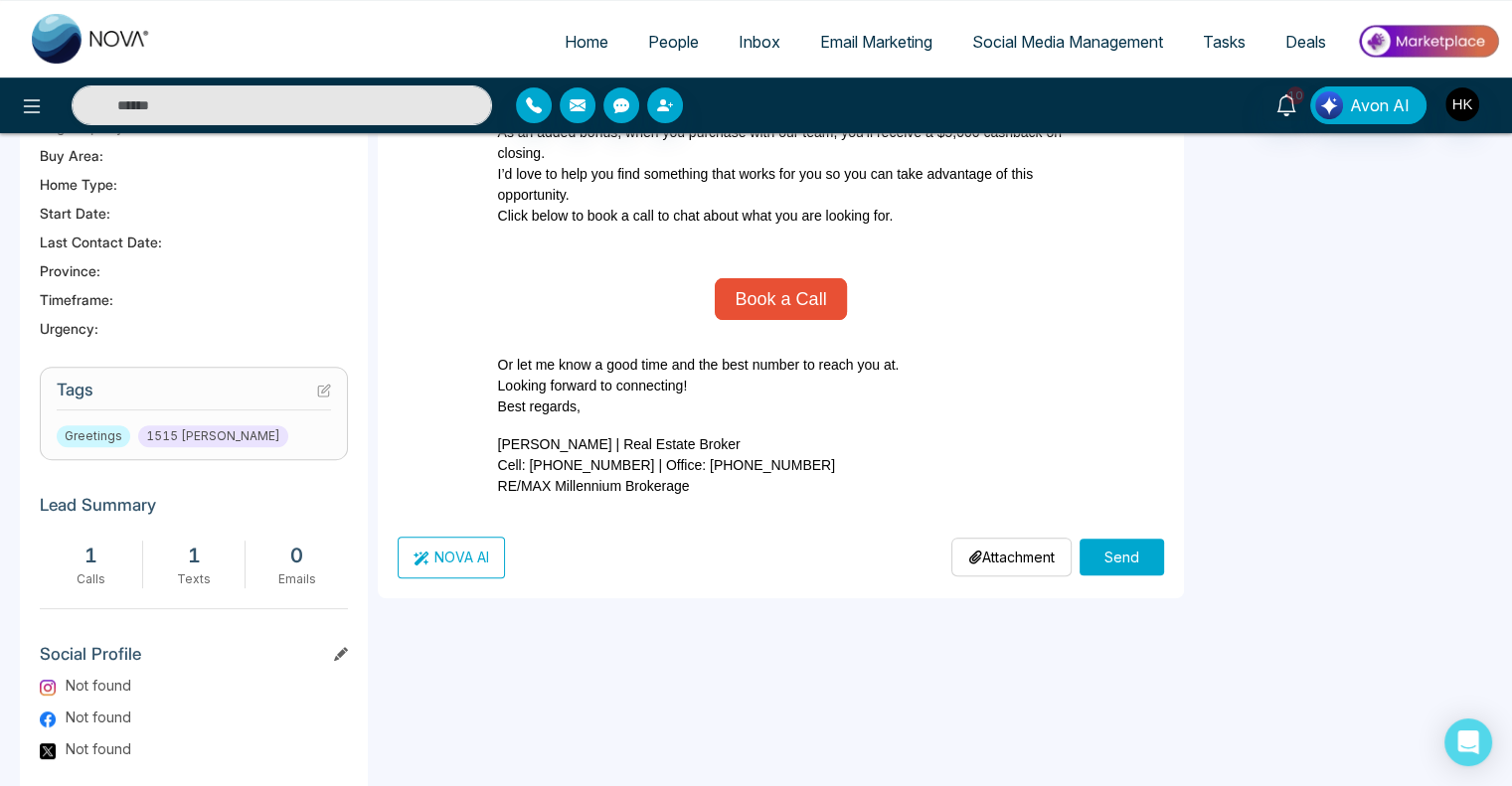 click on "Send" at bounding box center (1121, 556) 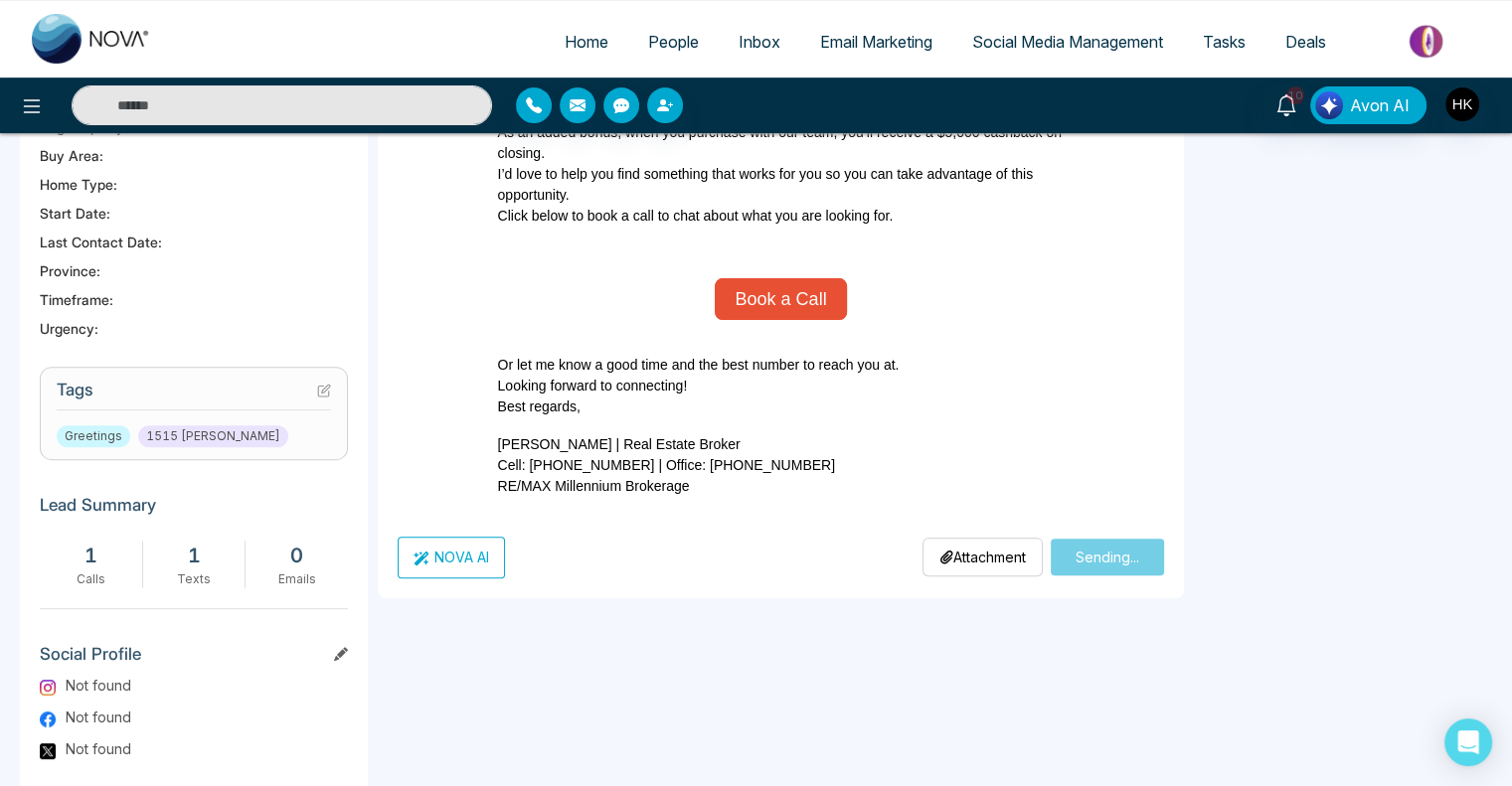 type 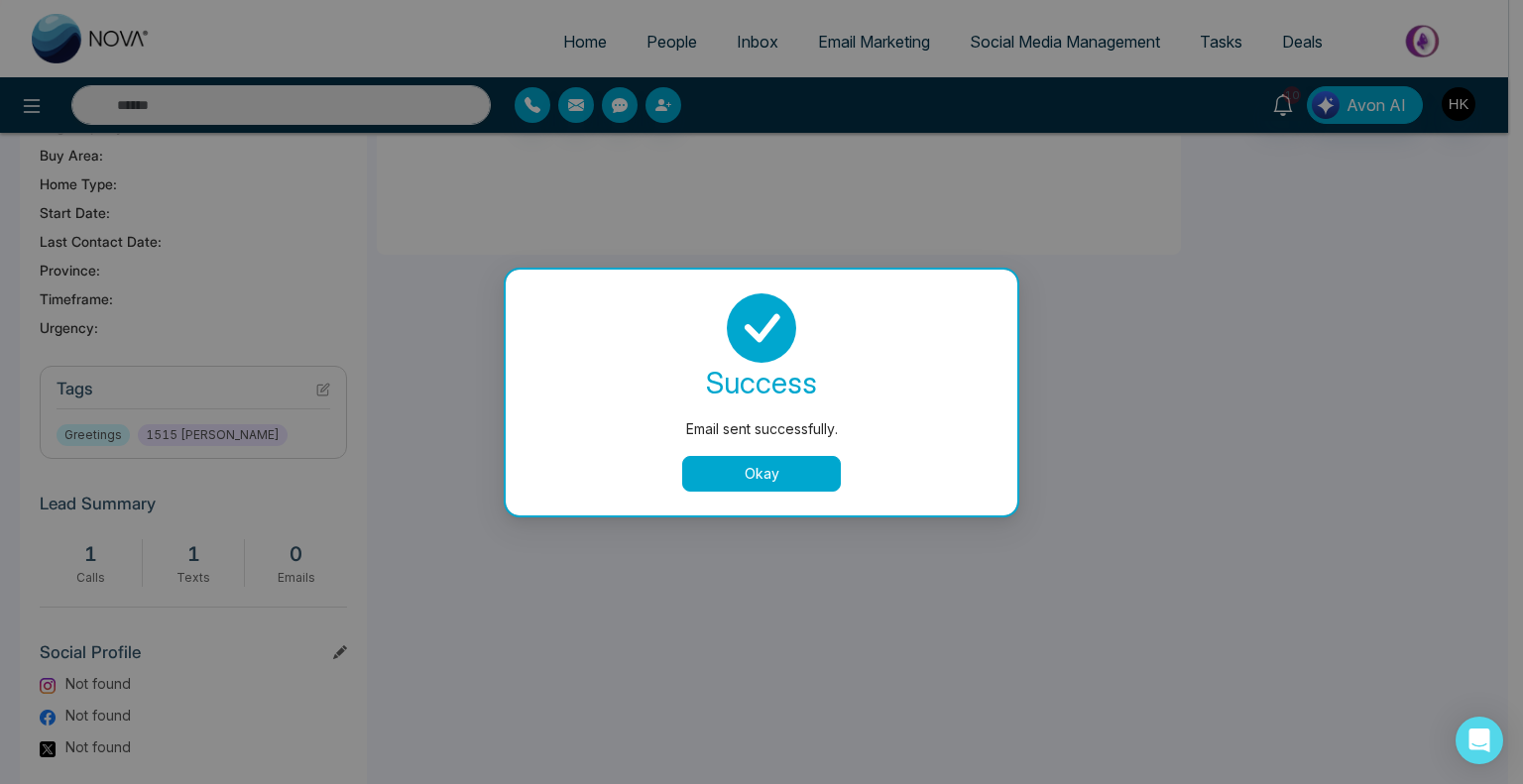 click on "Okay" at bounding box center (762, 474) 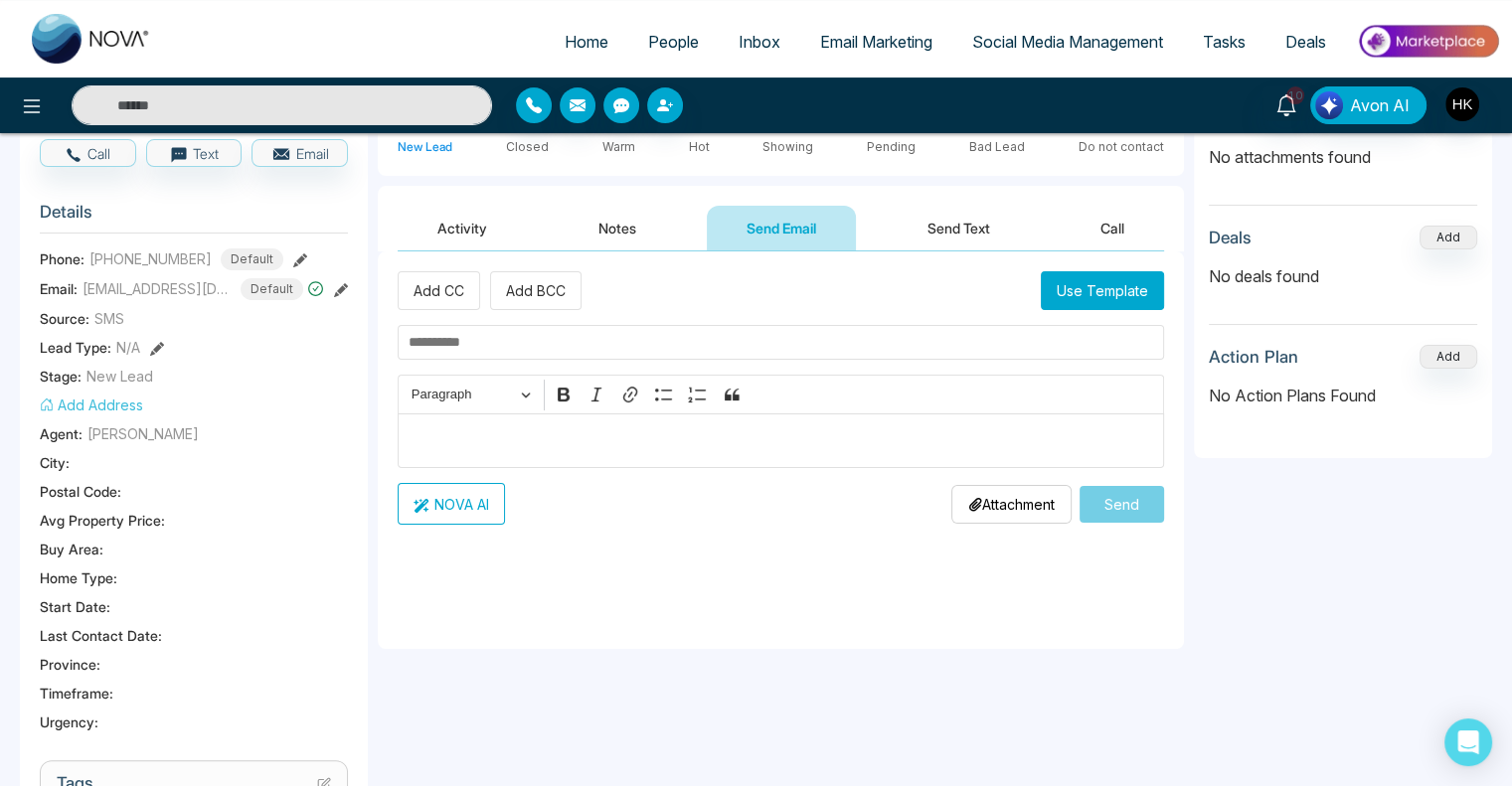 scroll, scrollTop: 0, scrollLeft: 0, axis: both 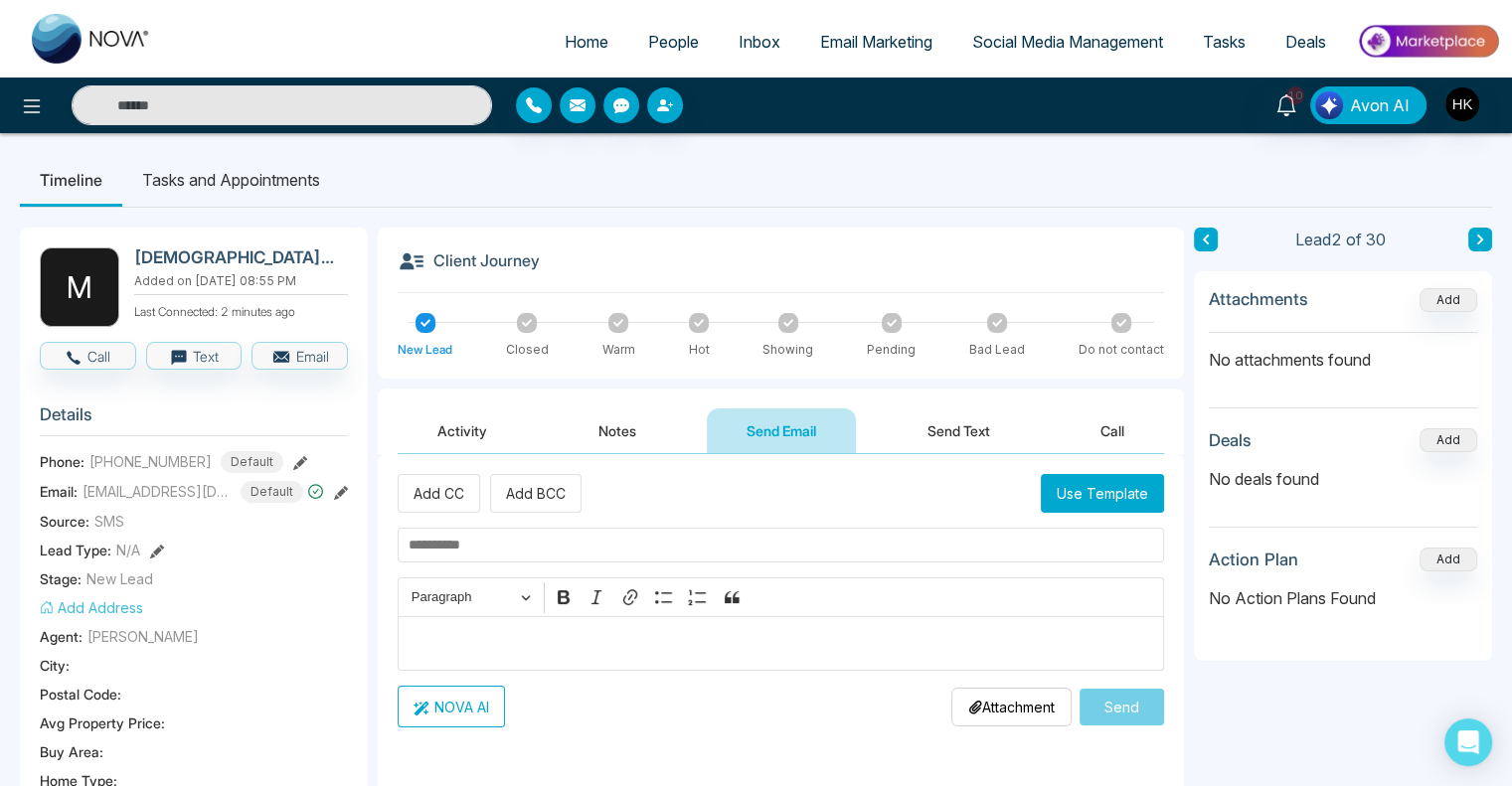 click 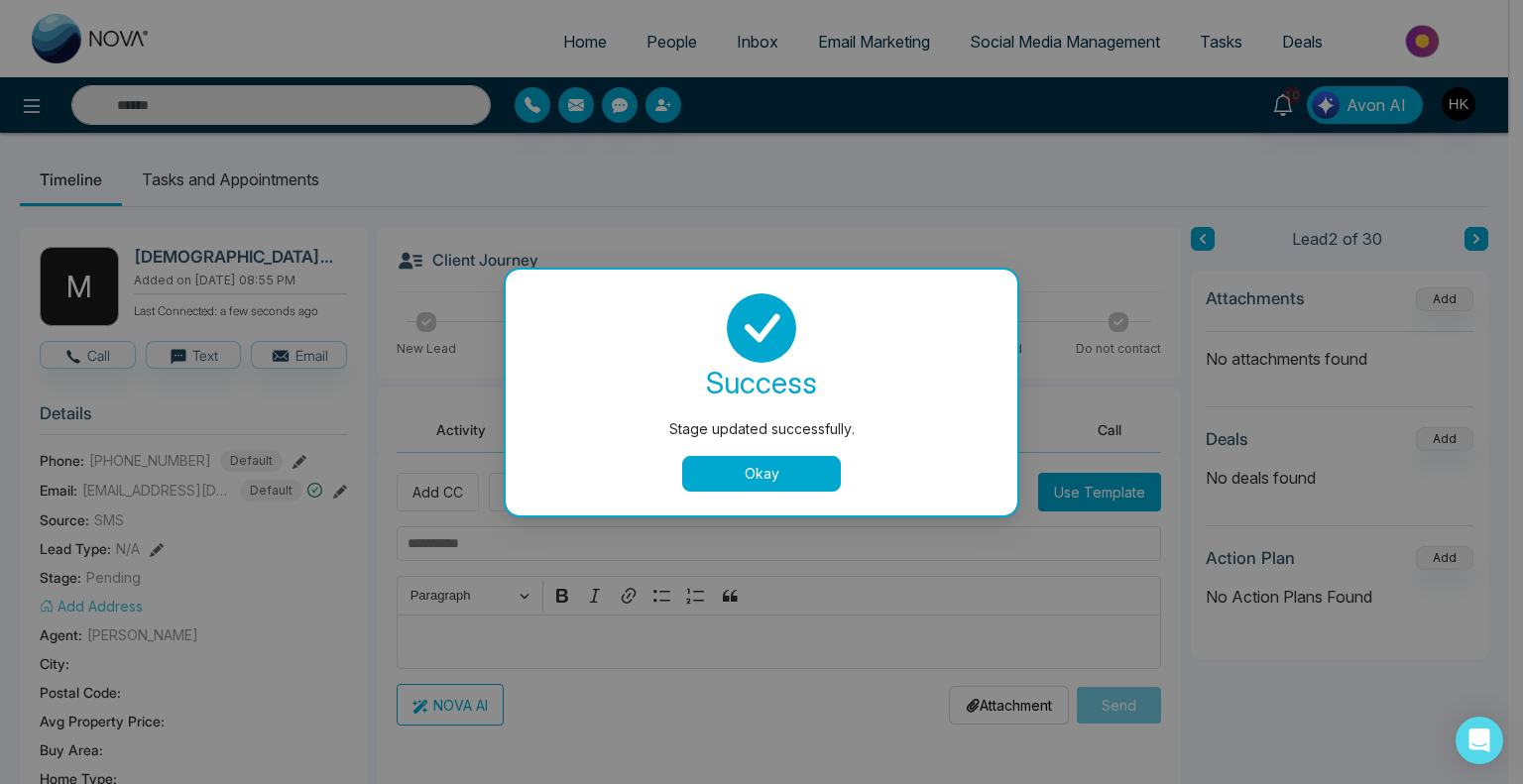 click on "Okay" at bounding box center (762, 474) 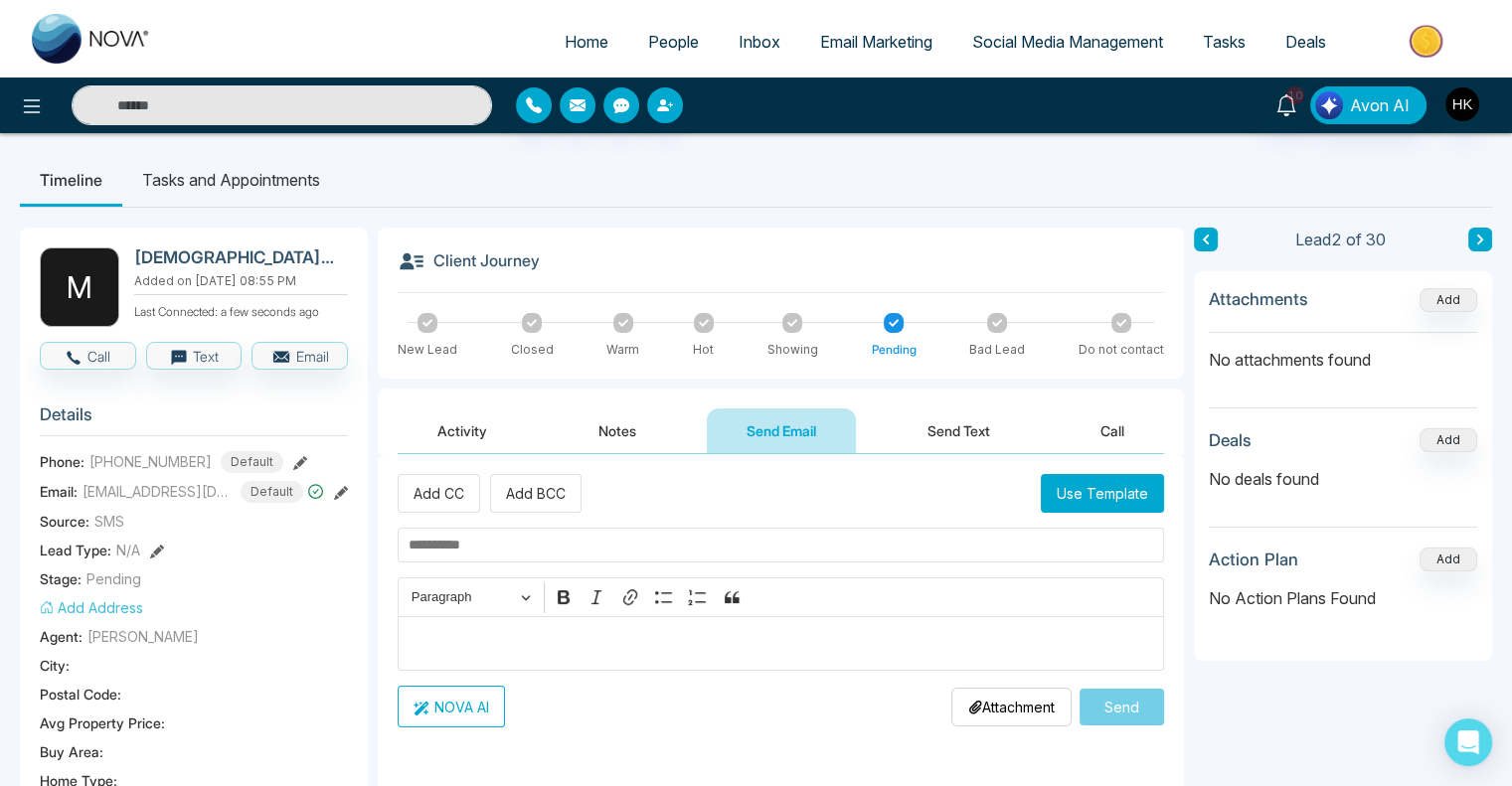 click on "Notes" at bounding box center (617, 430) 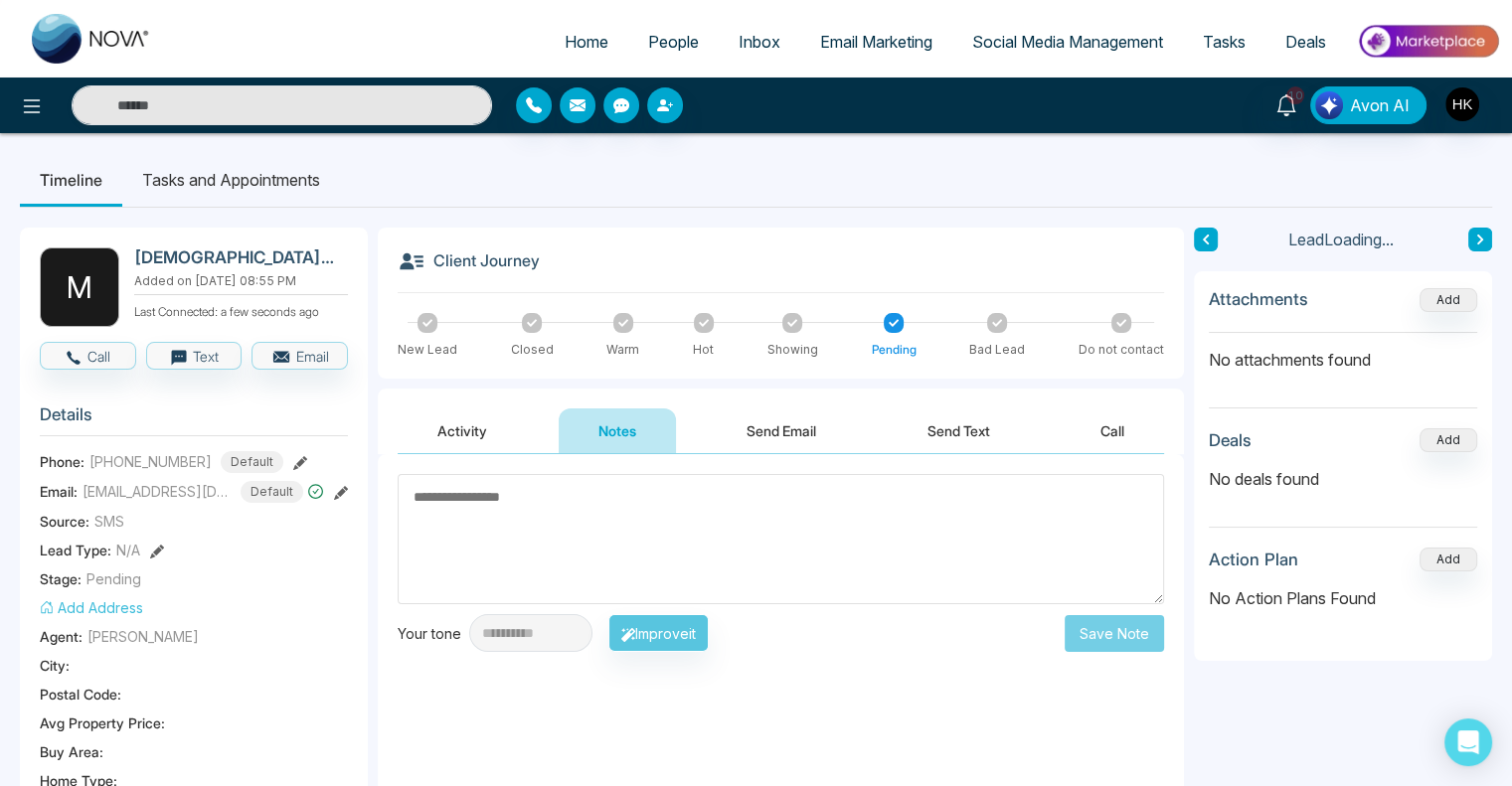 click at bounding box center [780, 539] 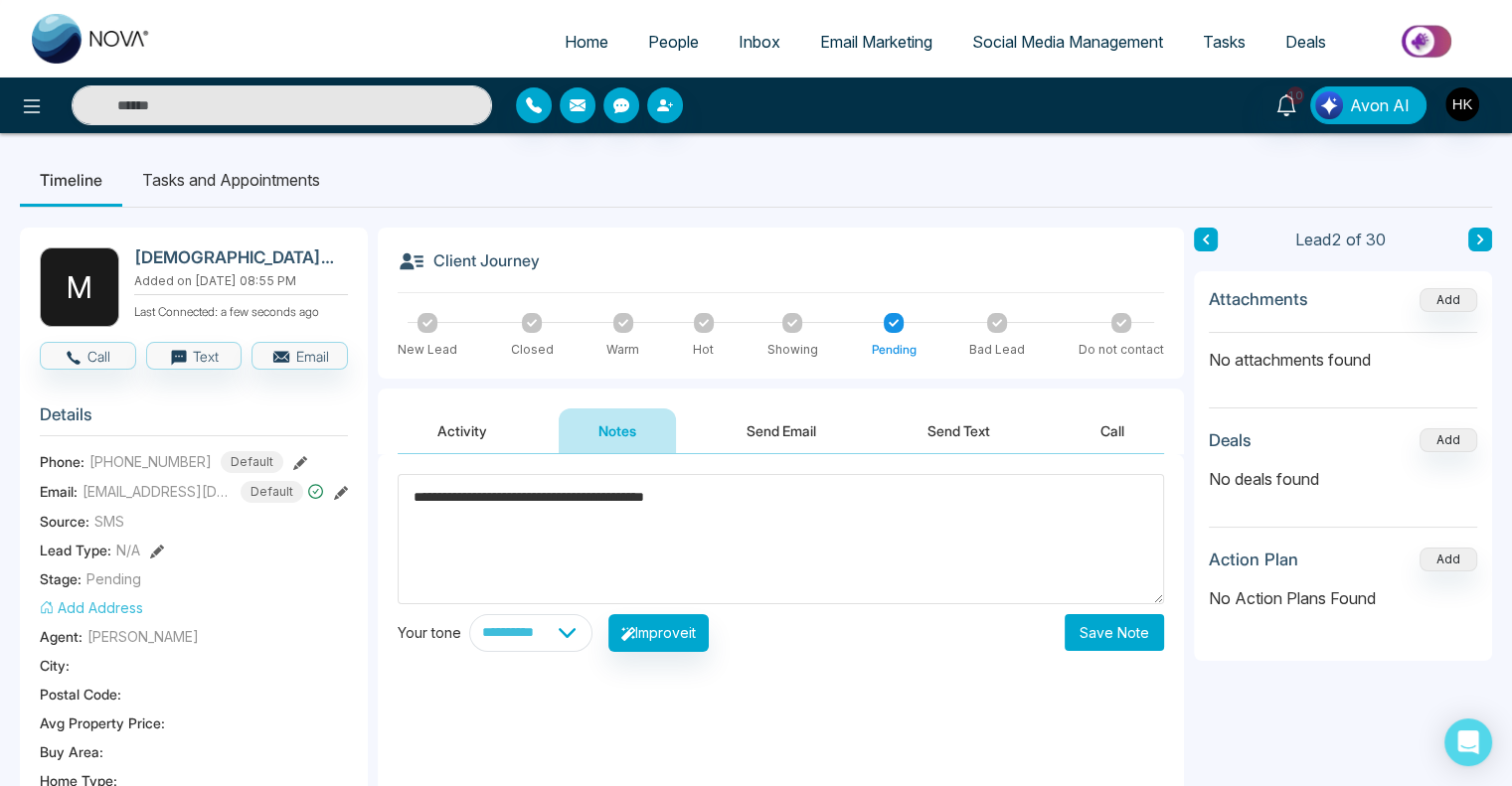 type on "**********" 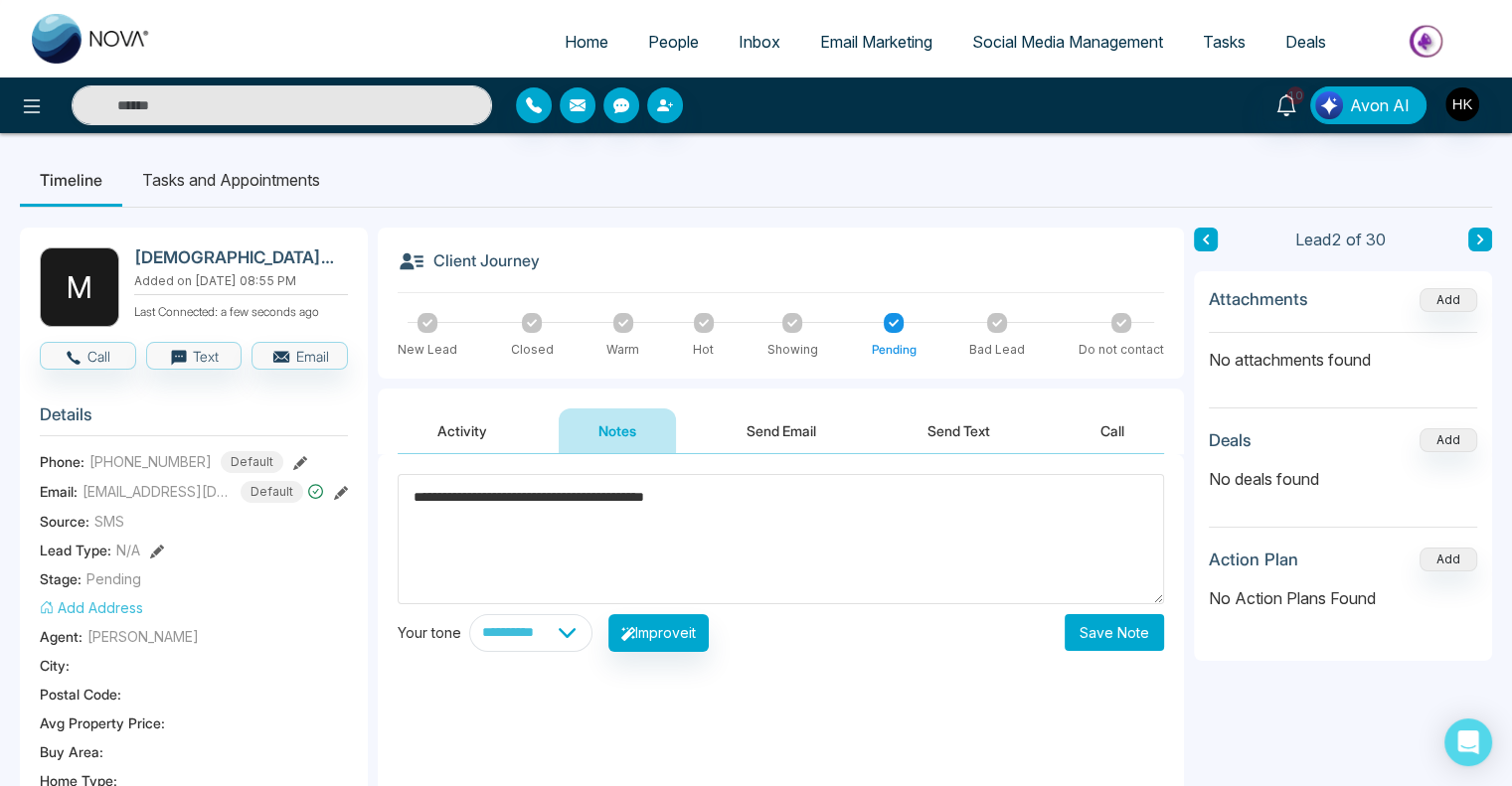 click on "Save Note" at bounding box center (1114, 632) 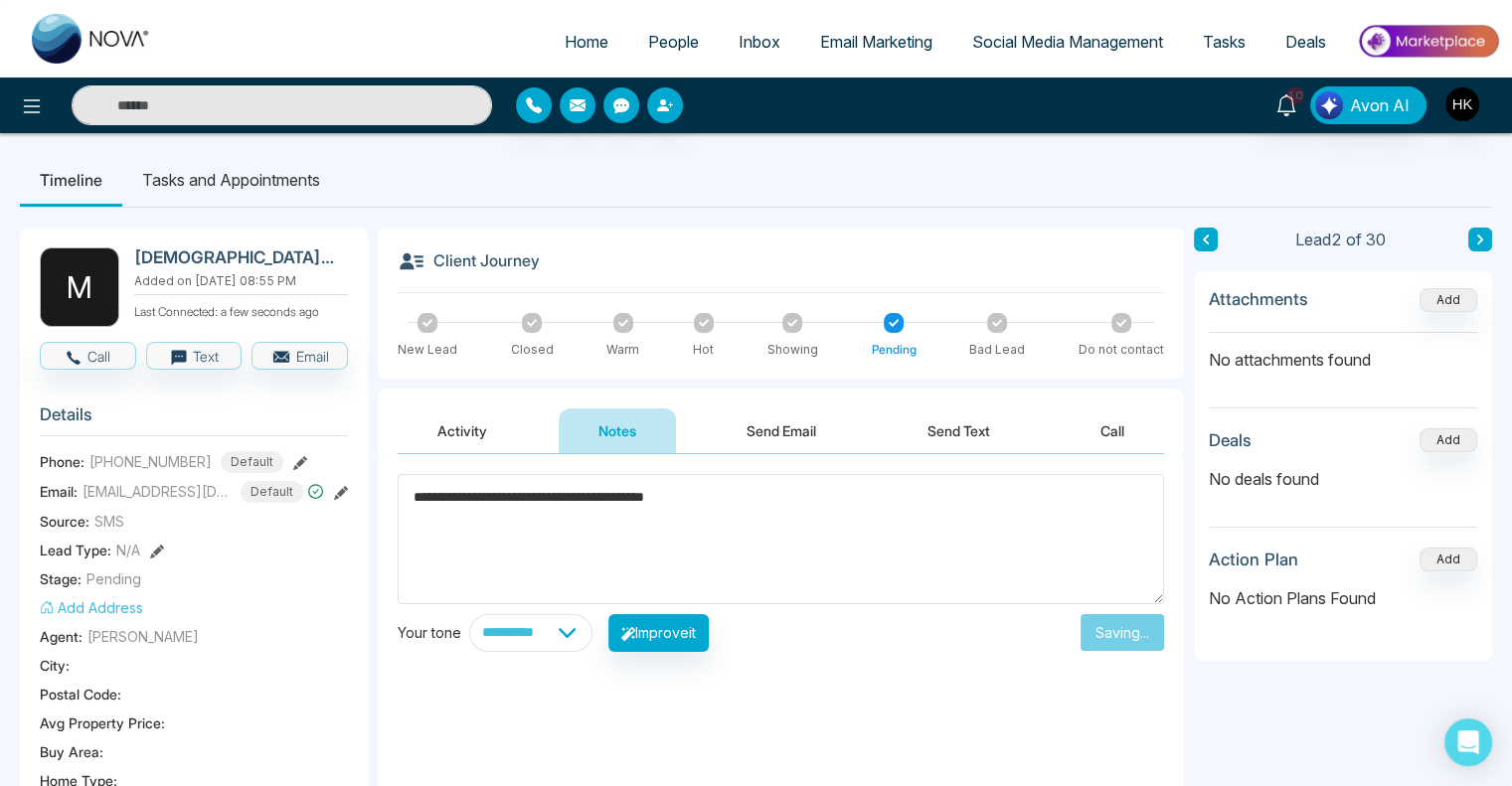 type 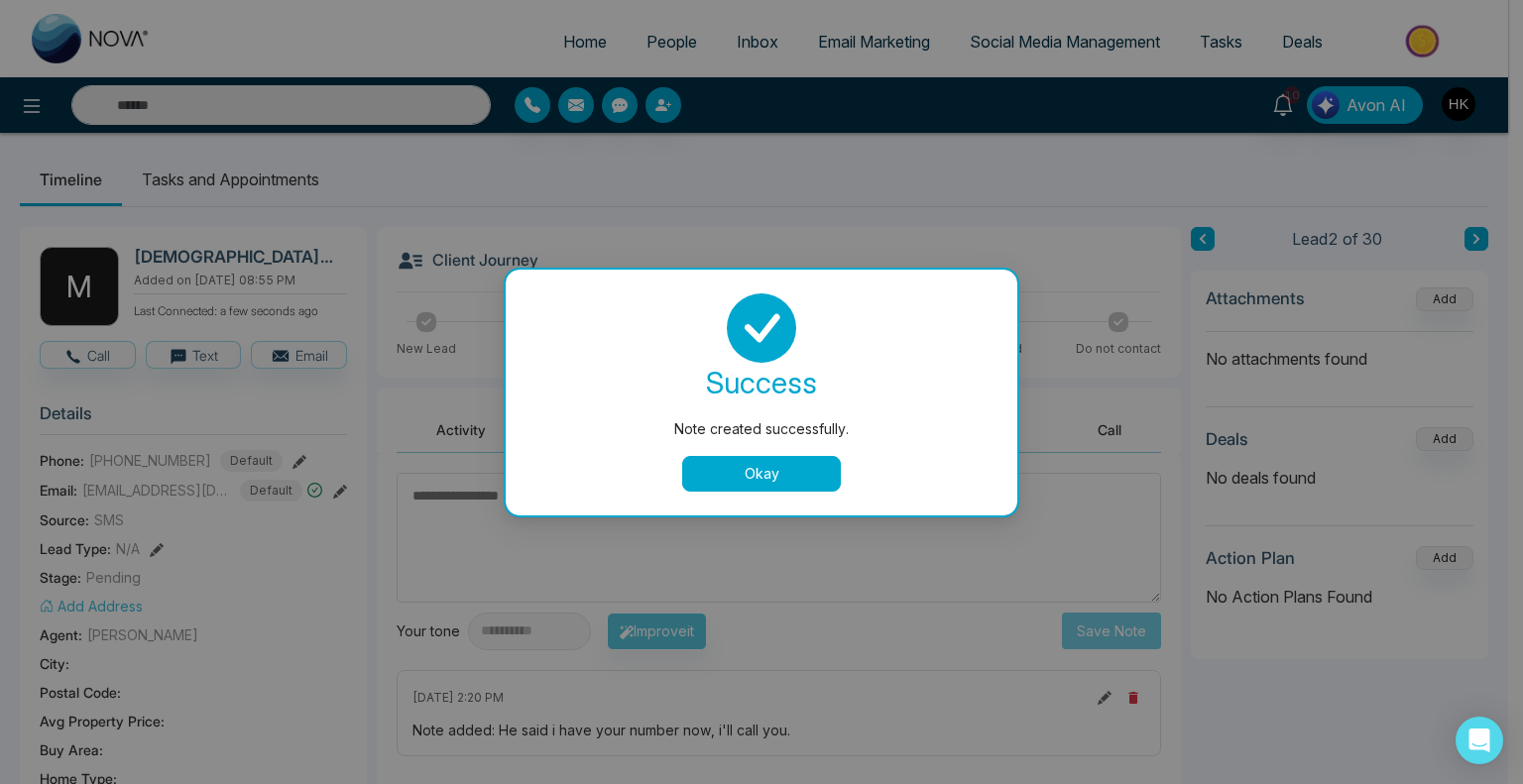 click on "Okay" at bounding box center [762, 474] 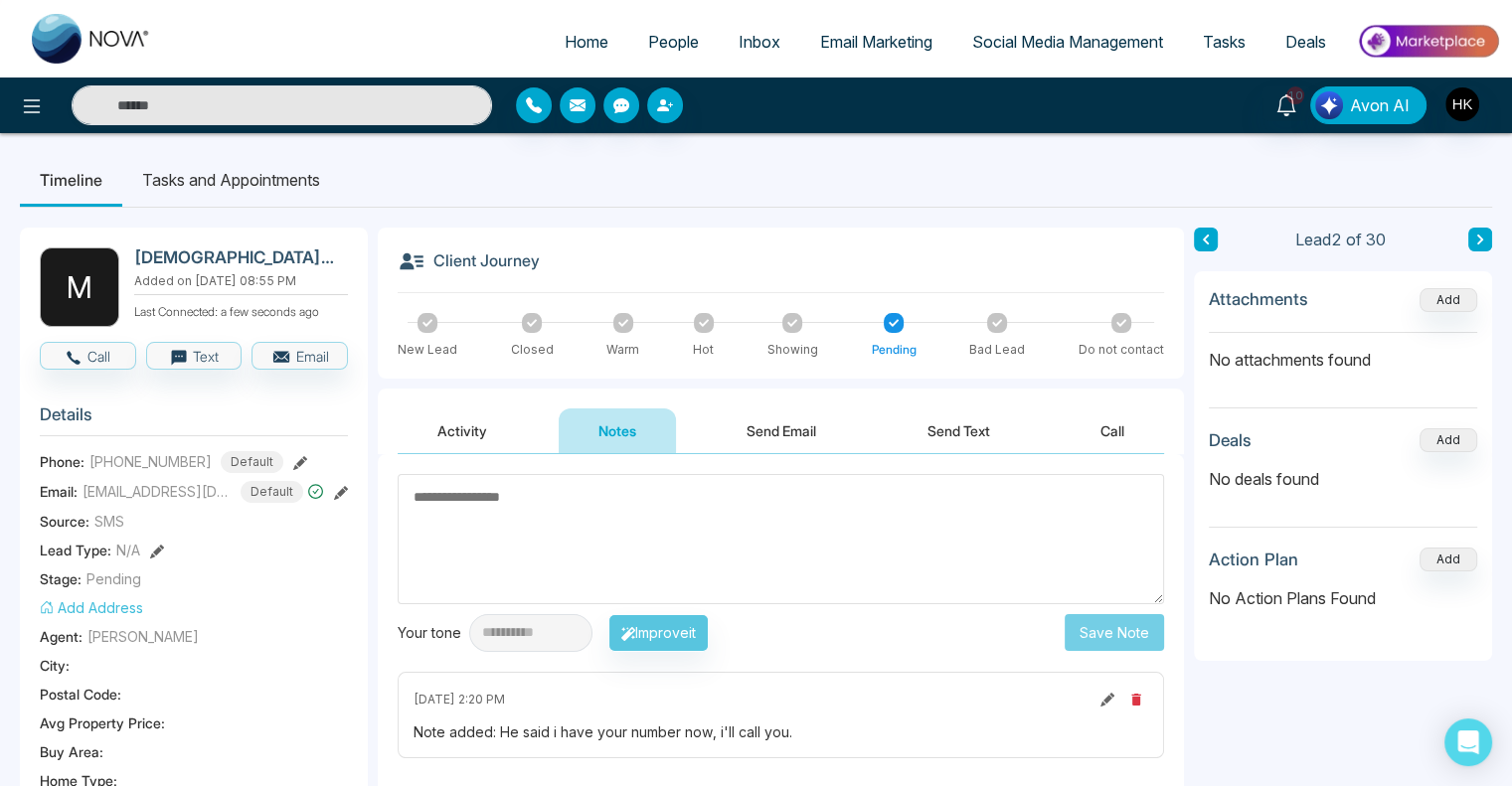 click at bounding box center (1480, 239) 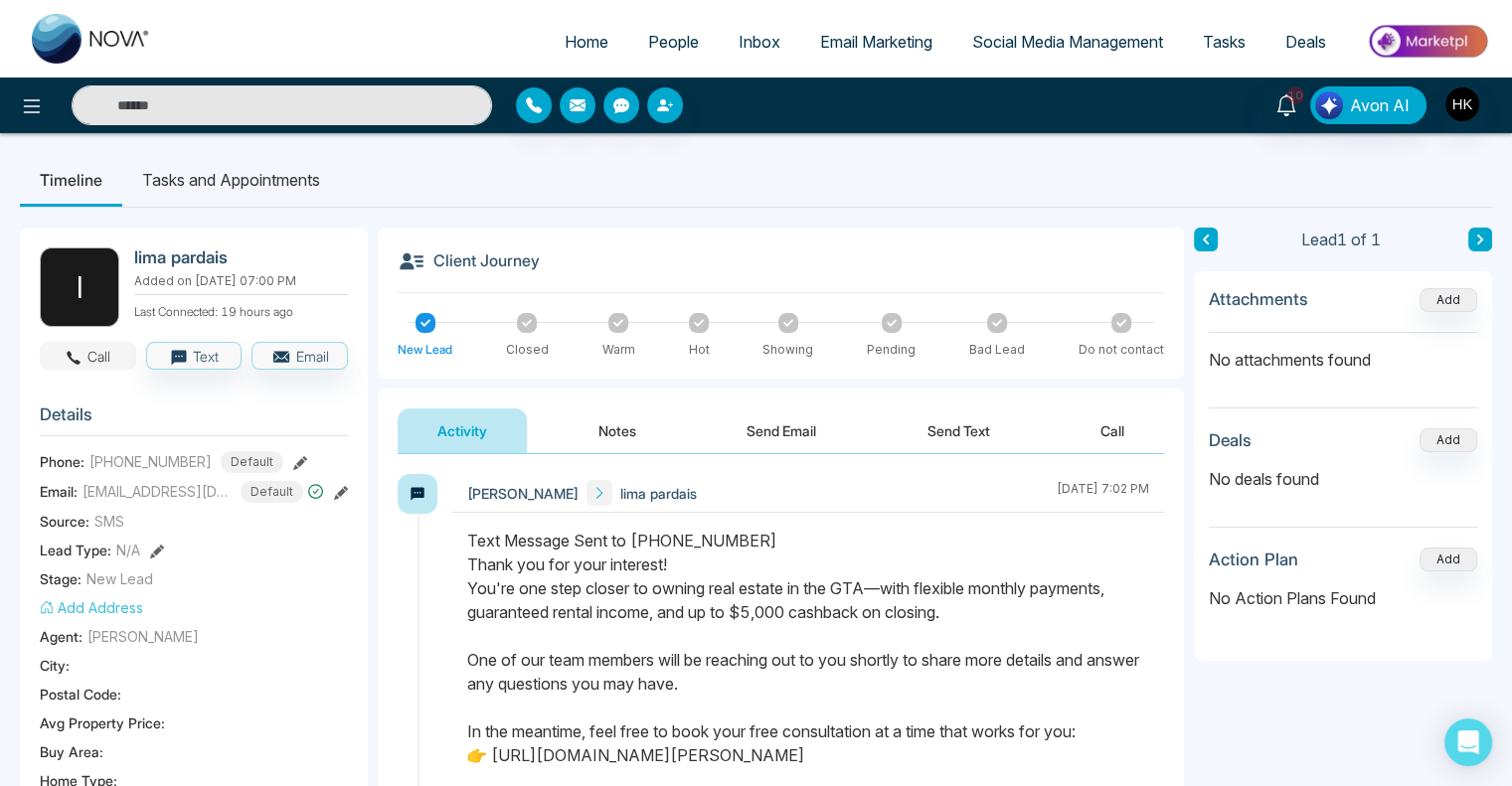 click on "Call" at bounding box center (87, 356) 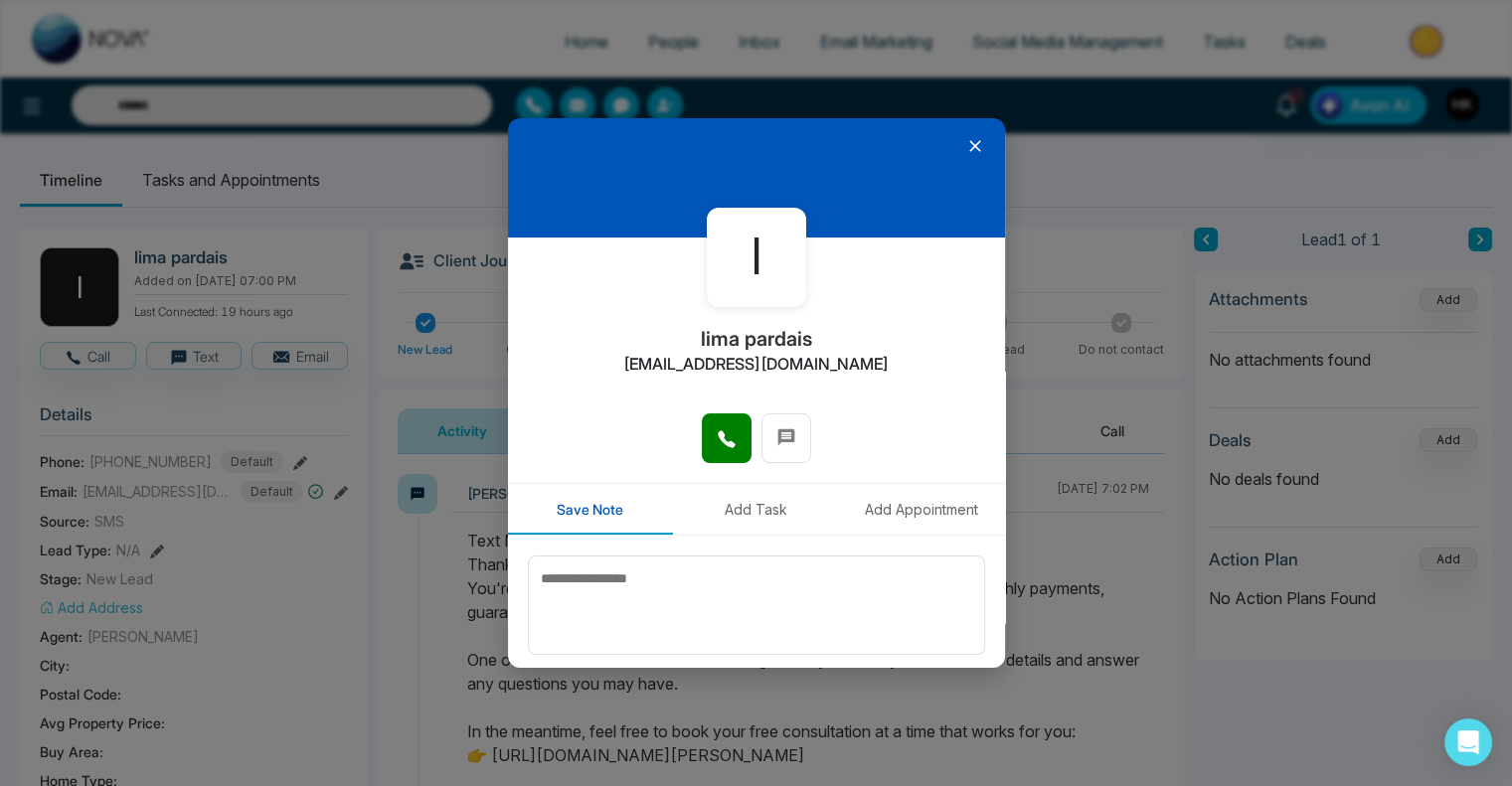 drag, startPoint x: 724, startPoint y: 446, endPoint x: 713, endPoint y: 441, distance: 12.083046 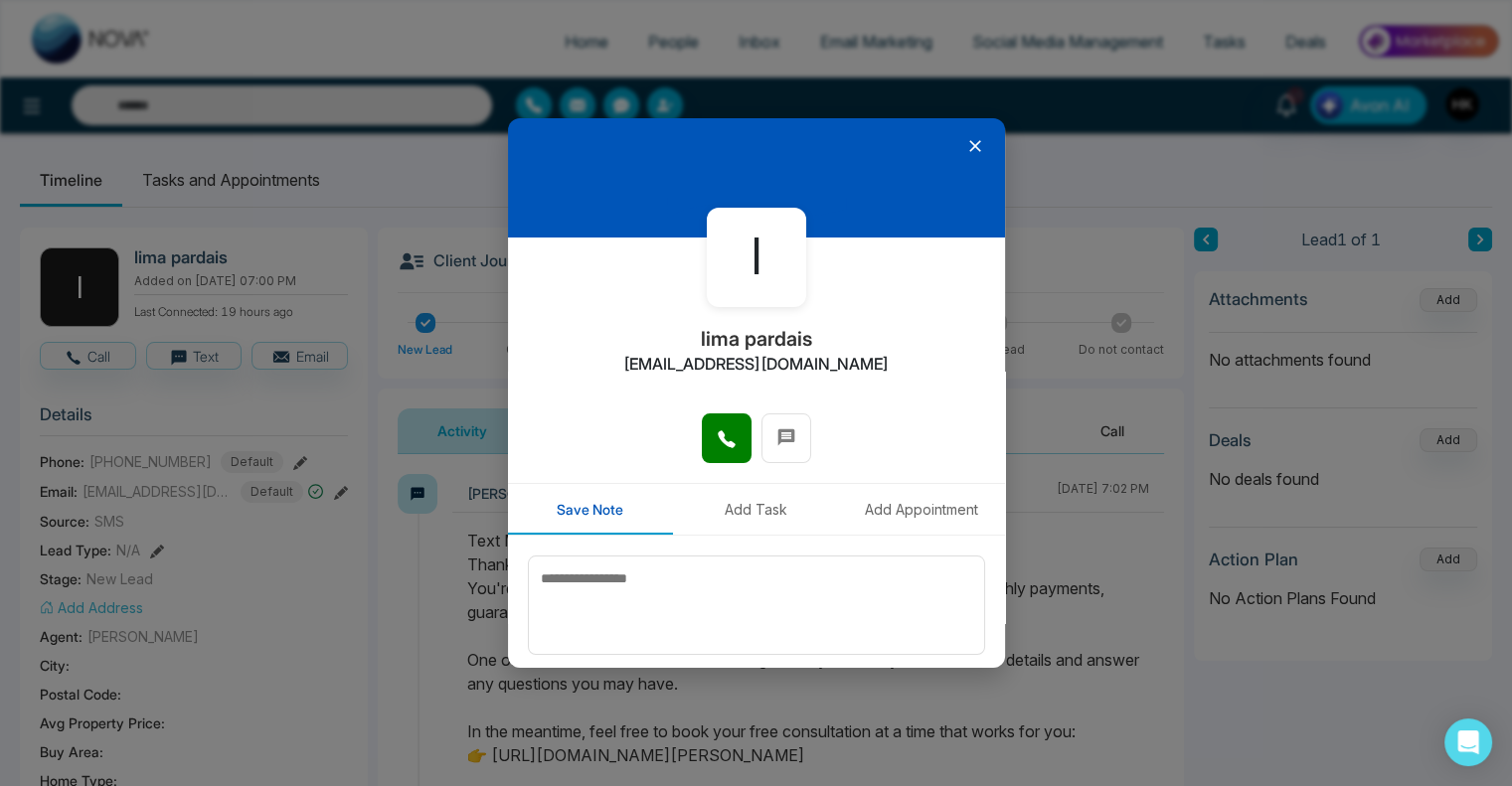 click 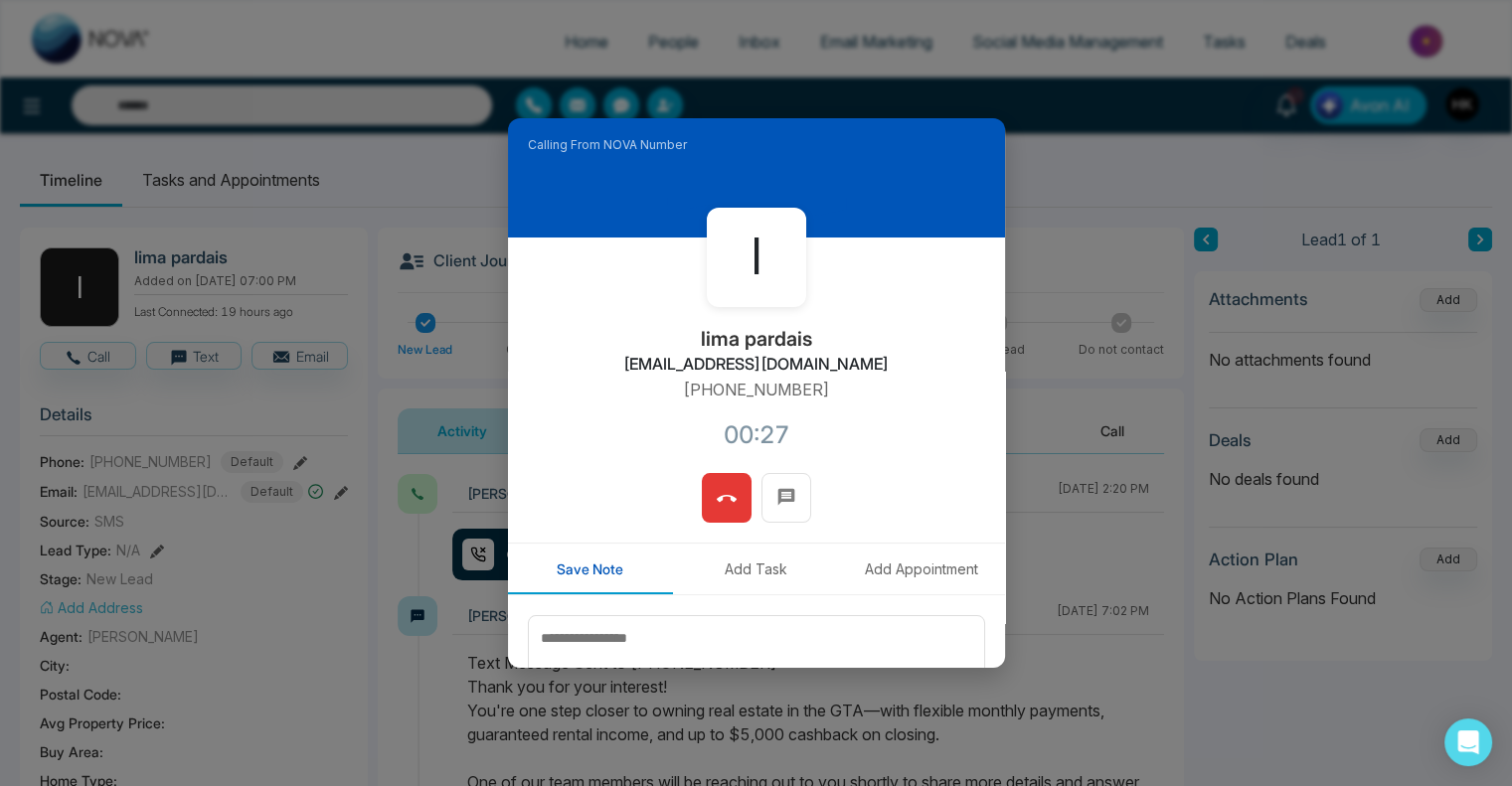 click 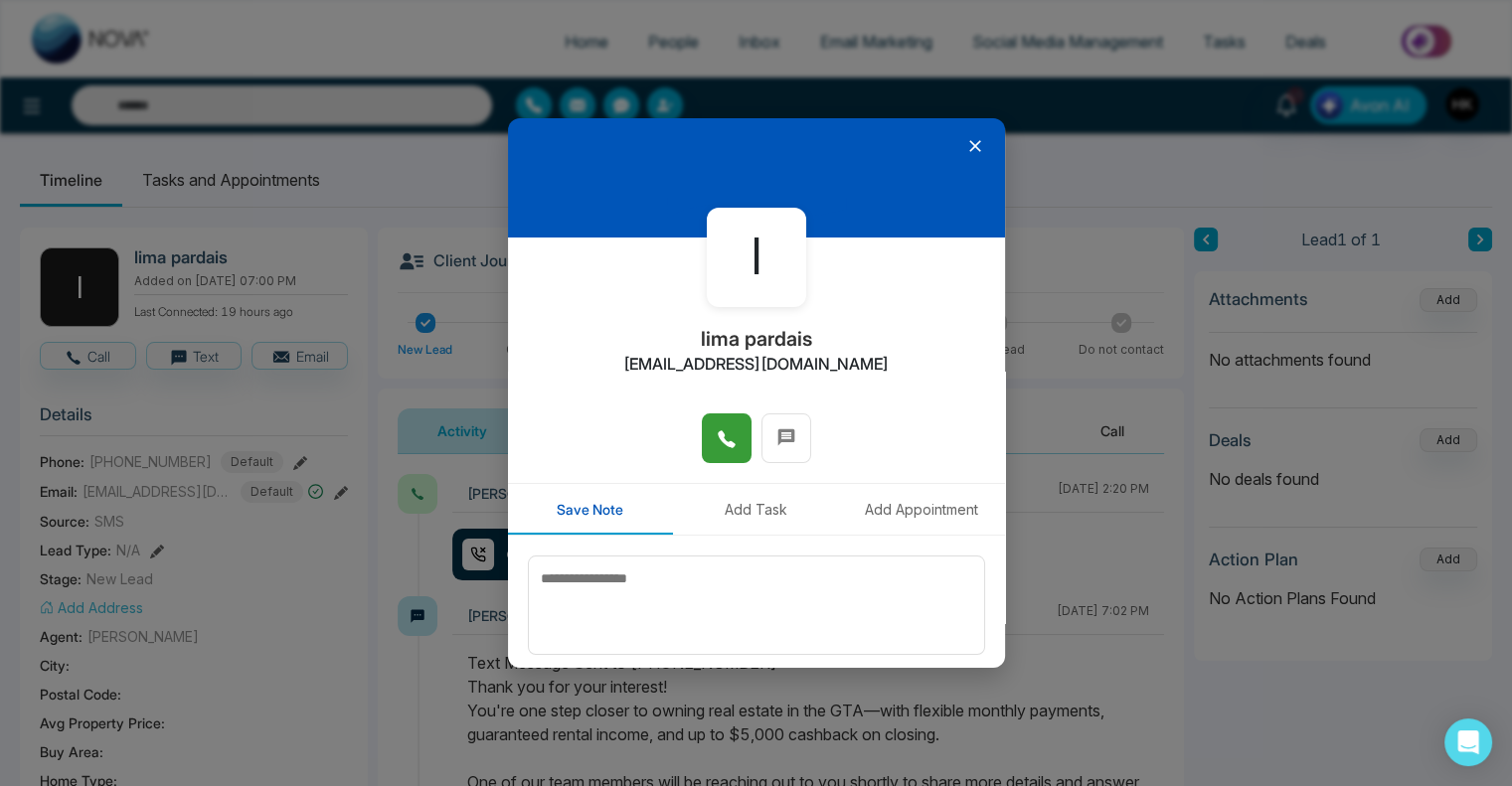 click 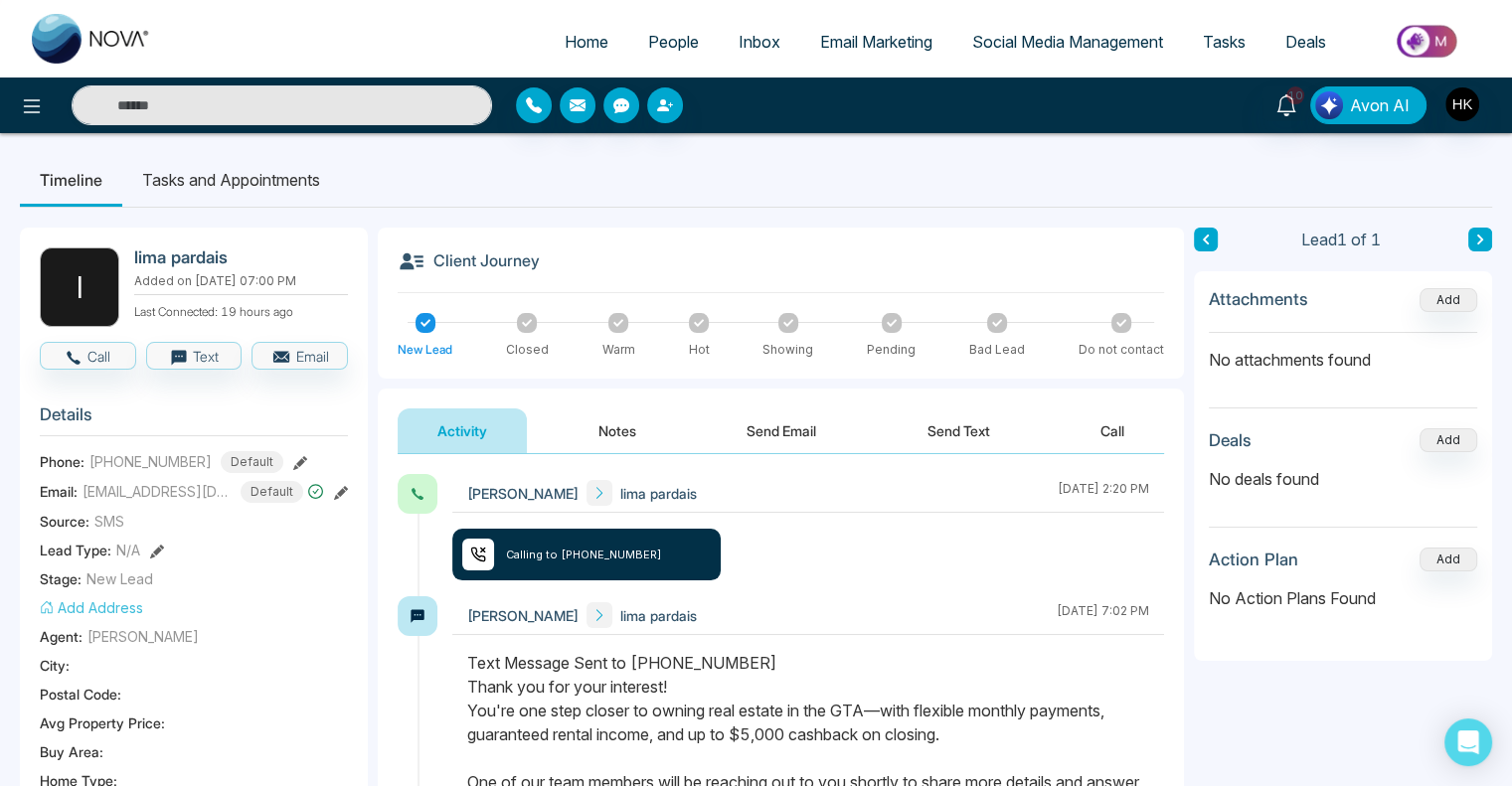 click on "Send Email" at bounding box center (781, 430) 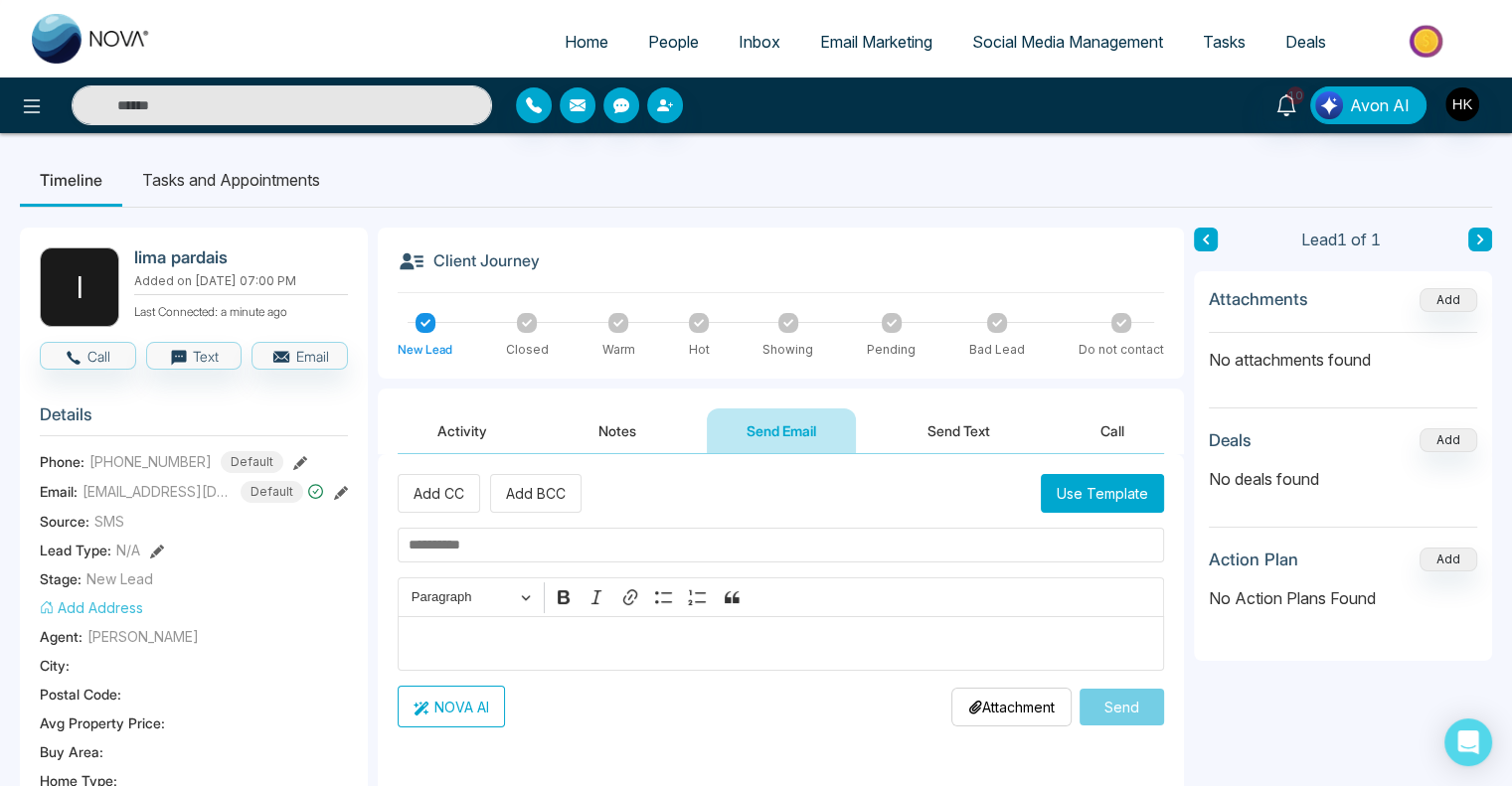 click on "Use Template" at bounding box center (1102, 493) 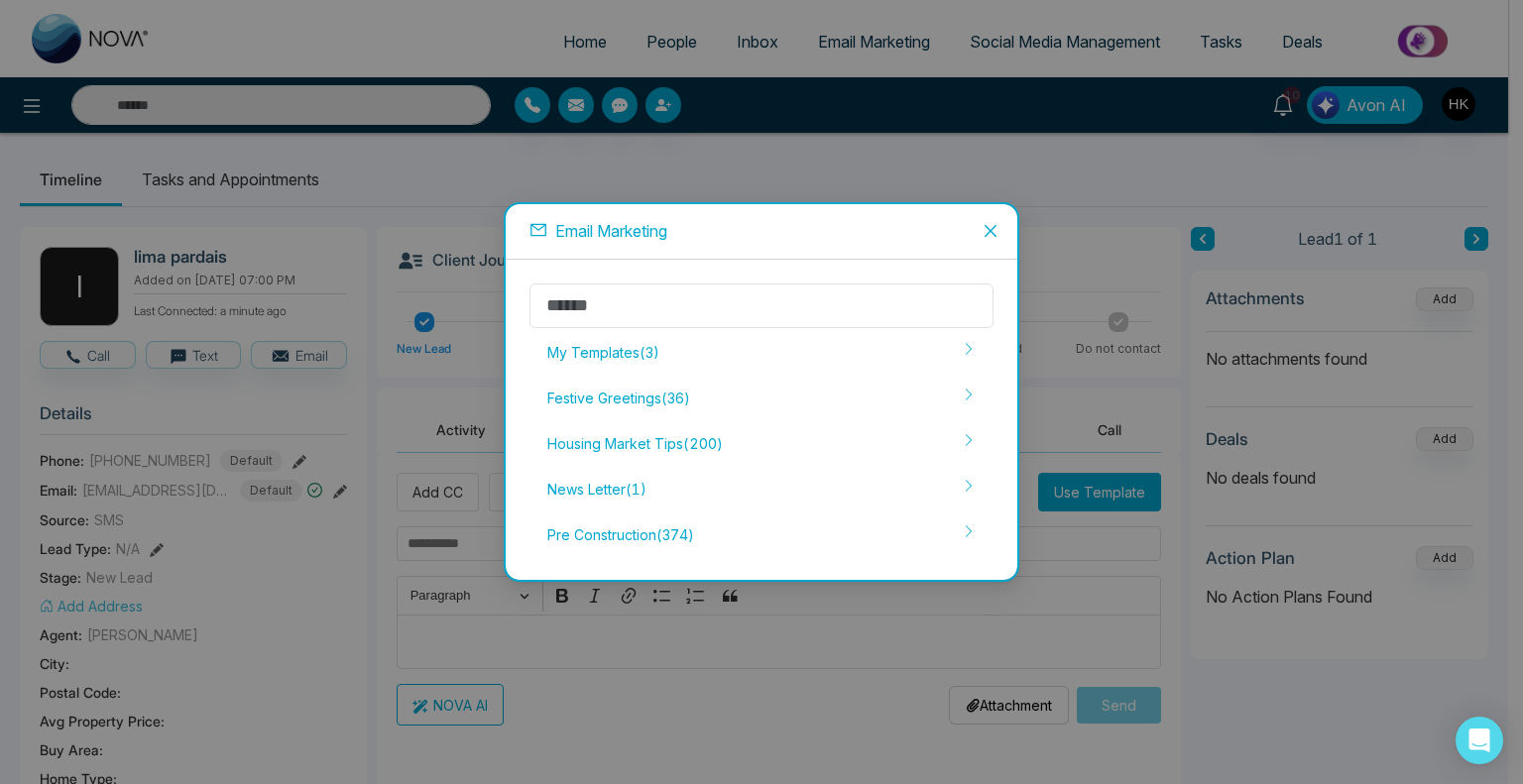 click on "My Templates  ( 3 )" at bounding box center [762, 353] 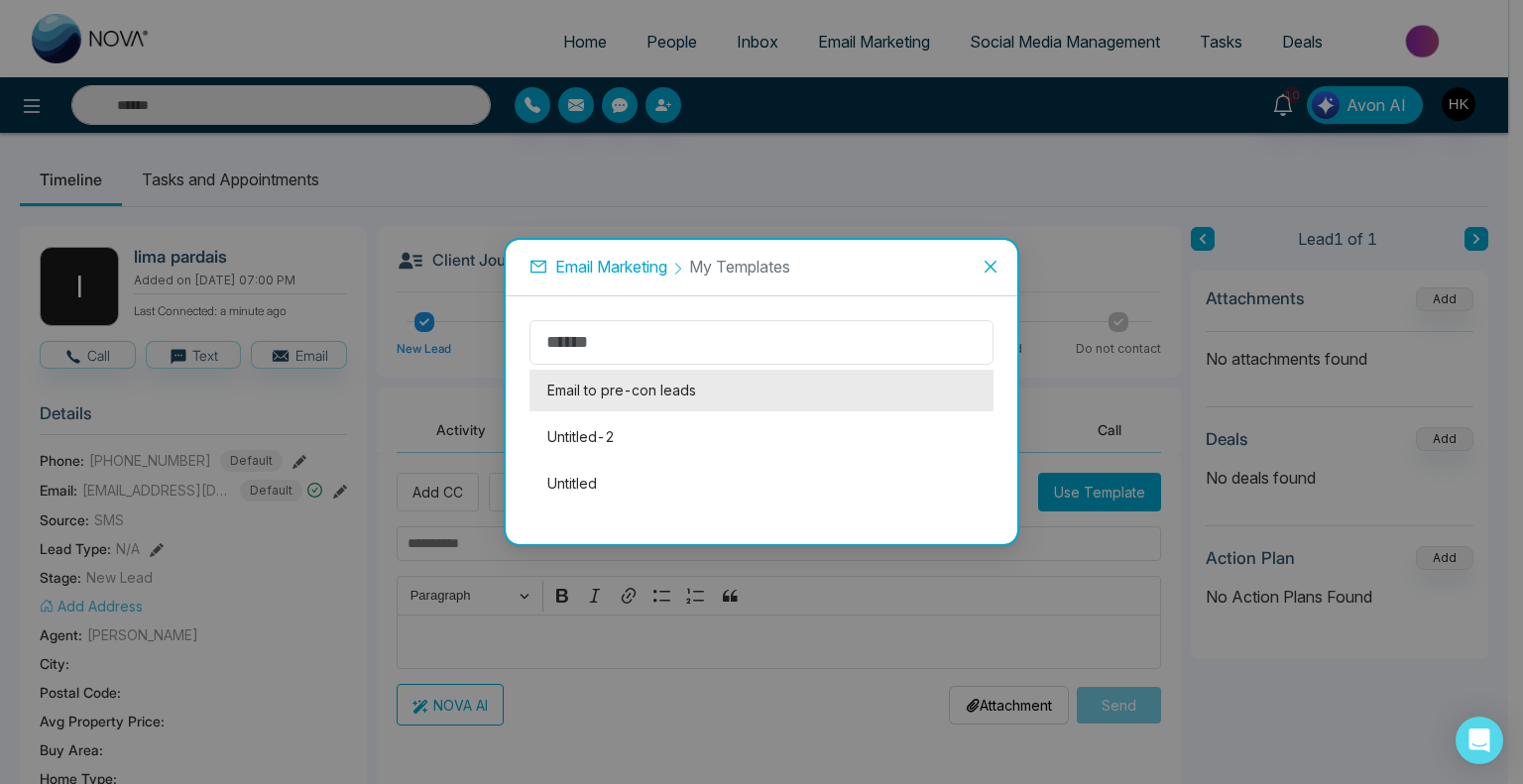 click on "Email to pre-con leads" at bounding box center (762, 391) 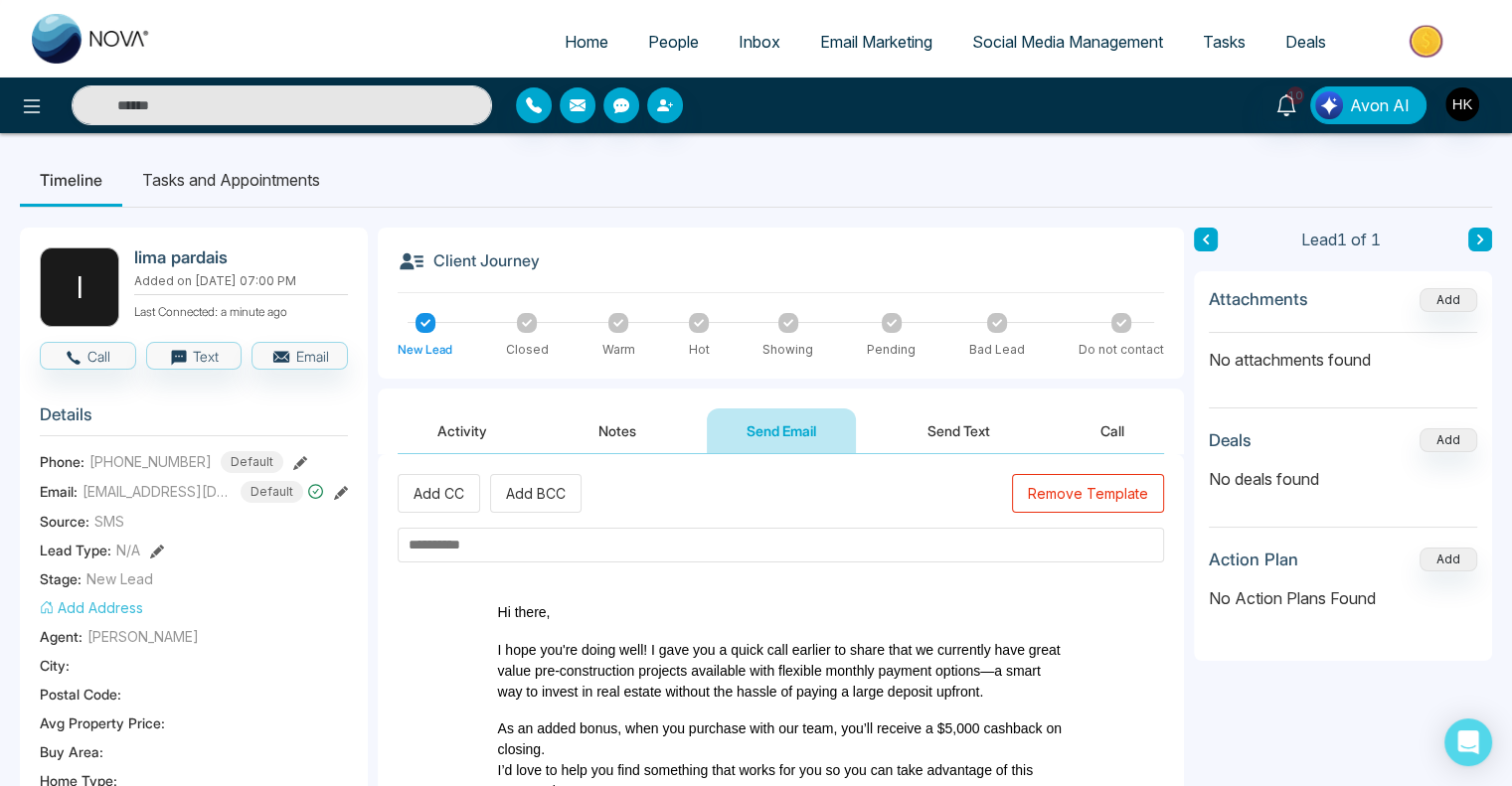 click at bounding box center [780, 545] 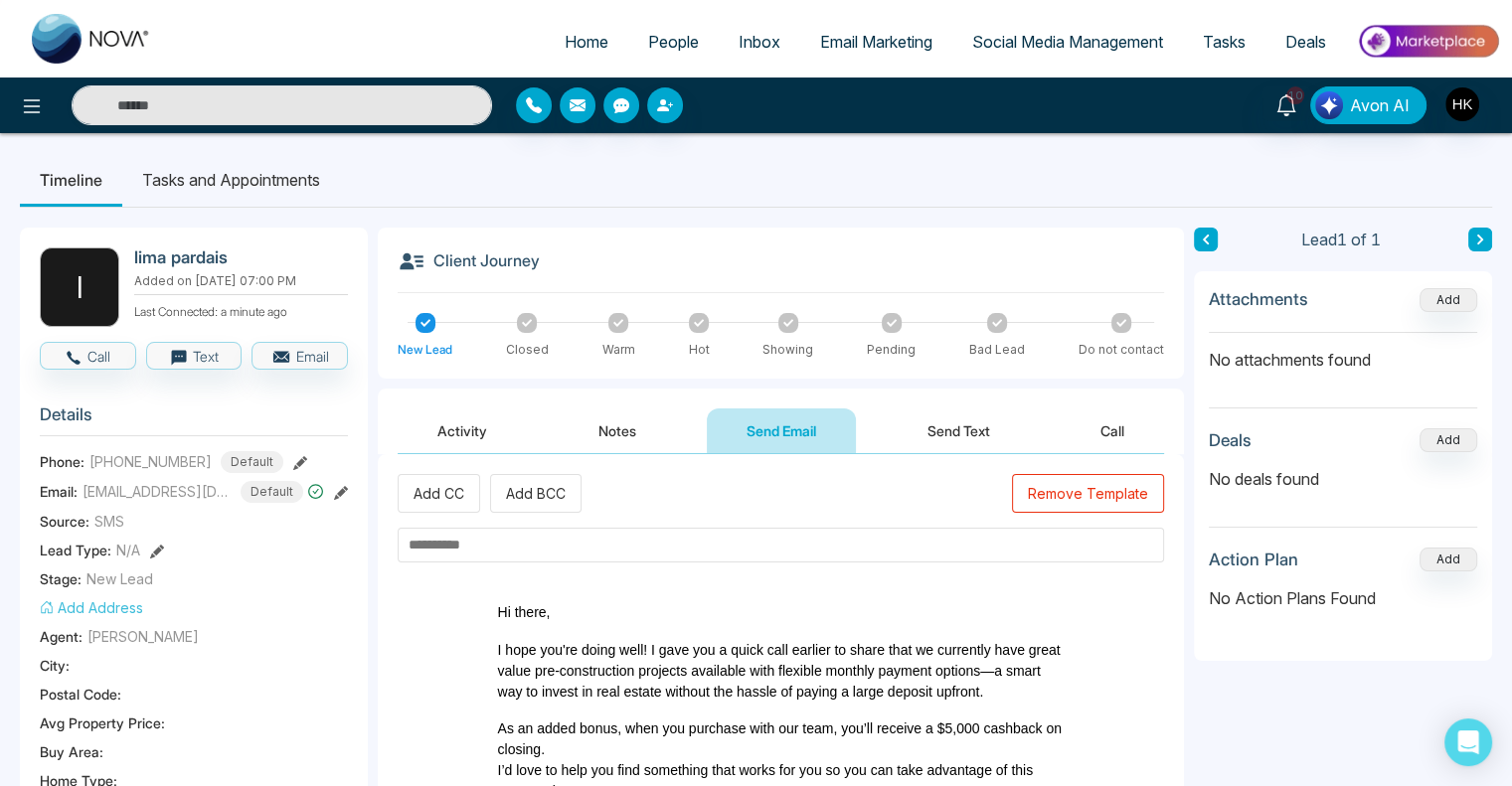 paste on "**********" 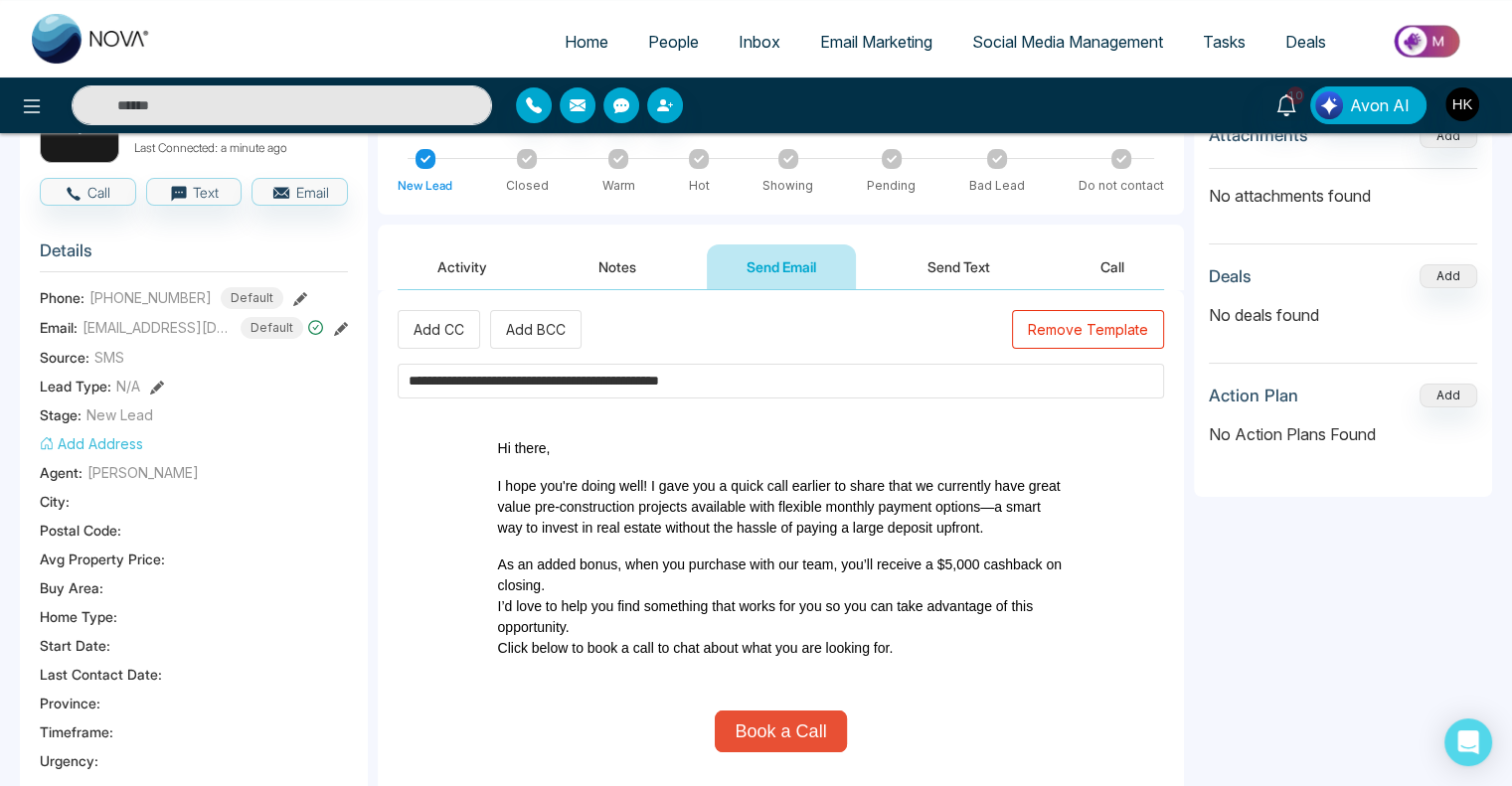 scroll, scrollTop: 497, scrollLeft: 0, axis: vertical 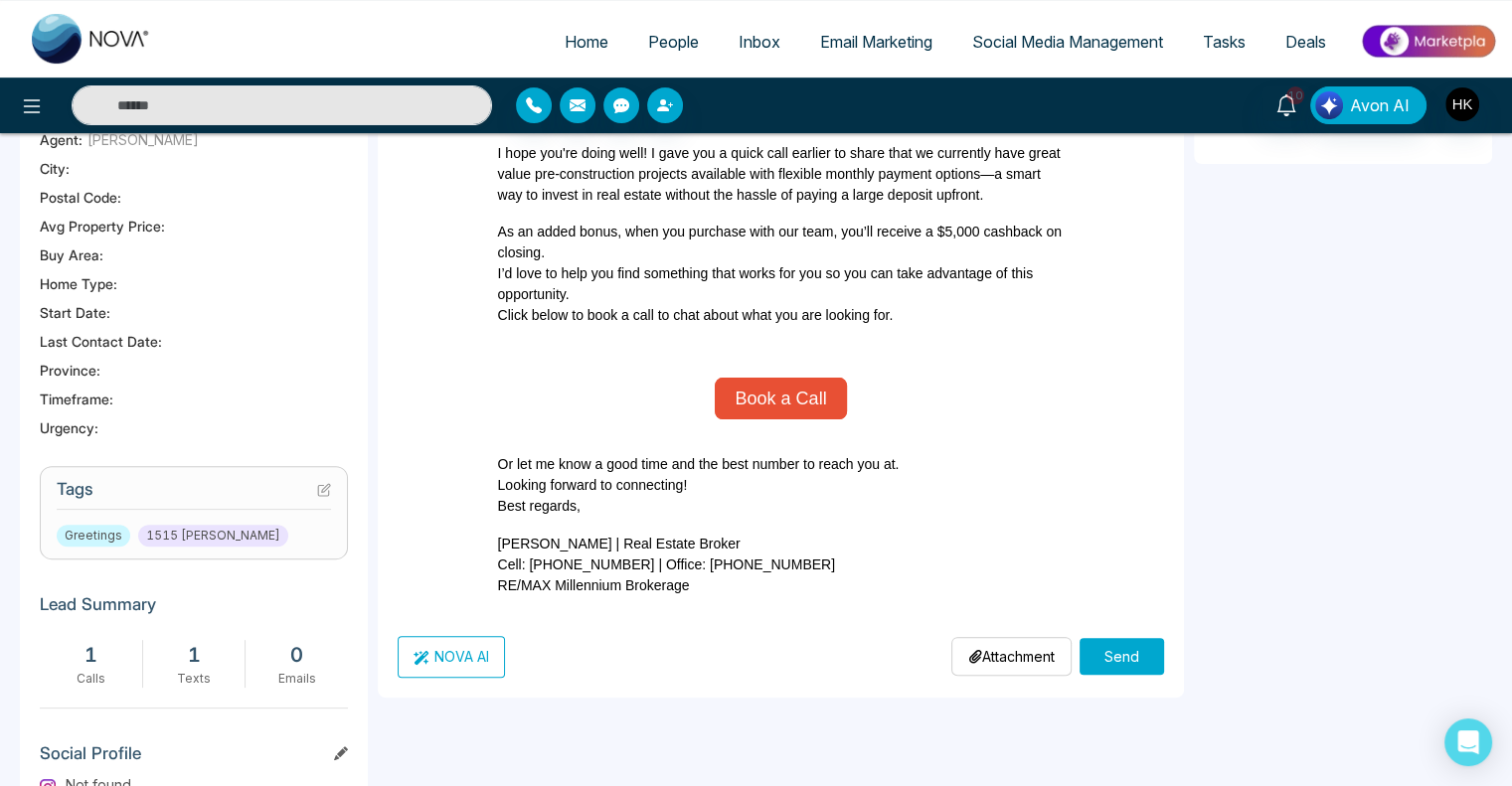 type on "**********" 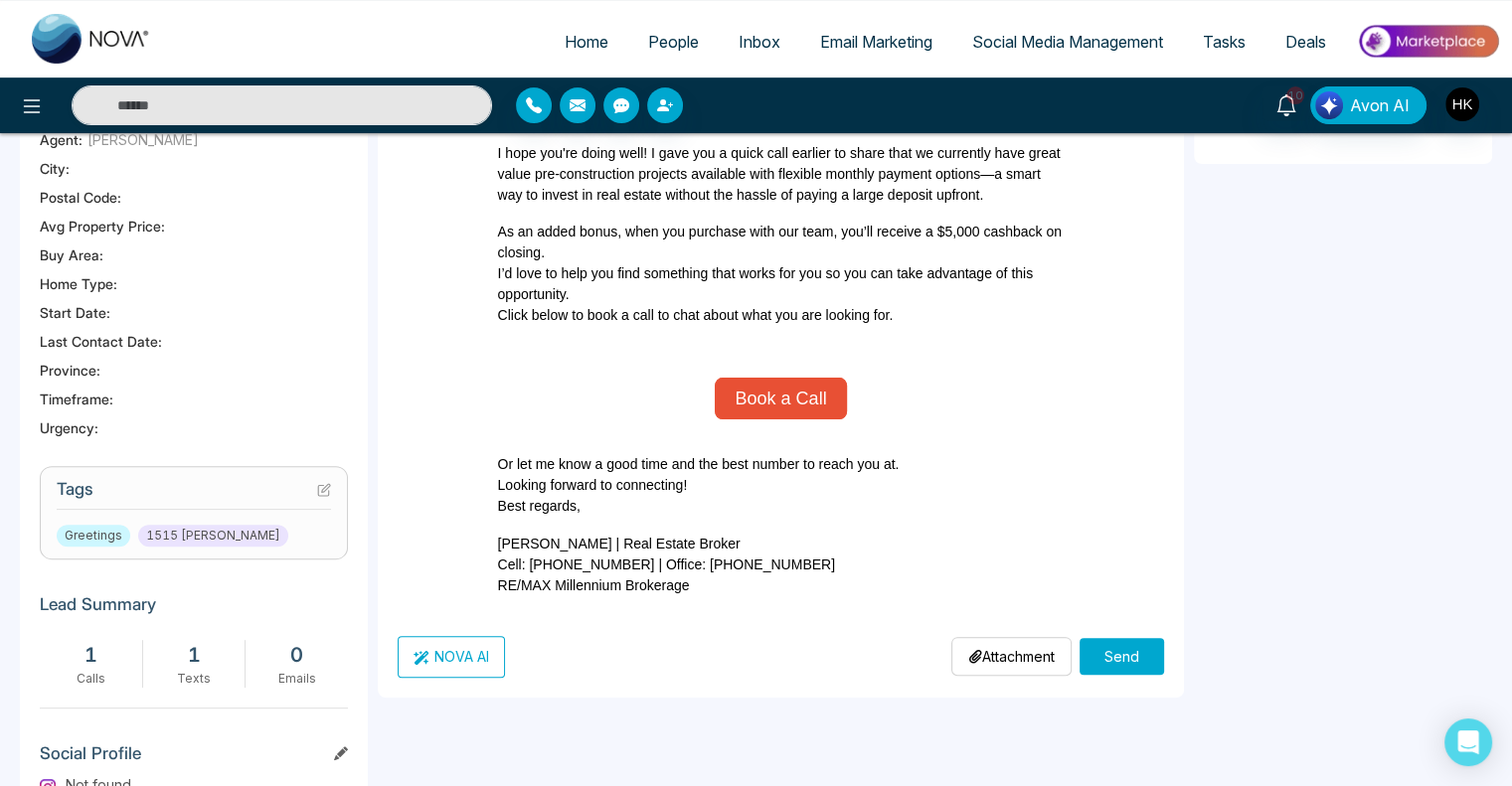 click on "Send" at bounding box center (1121, 656) 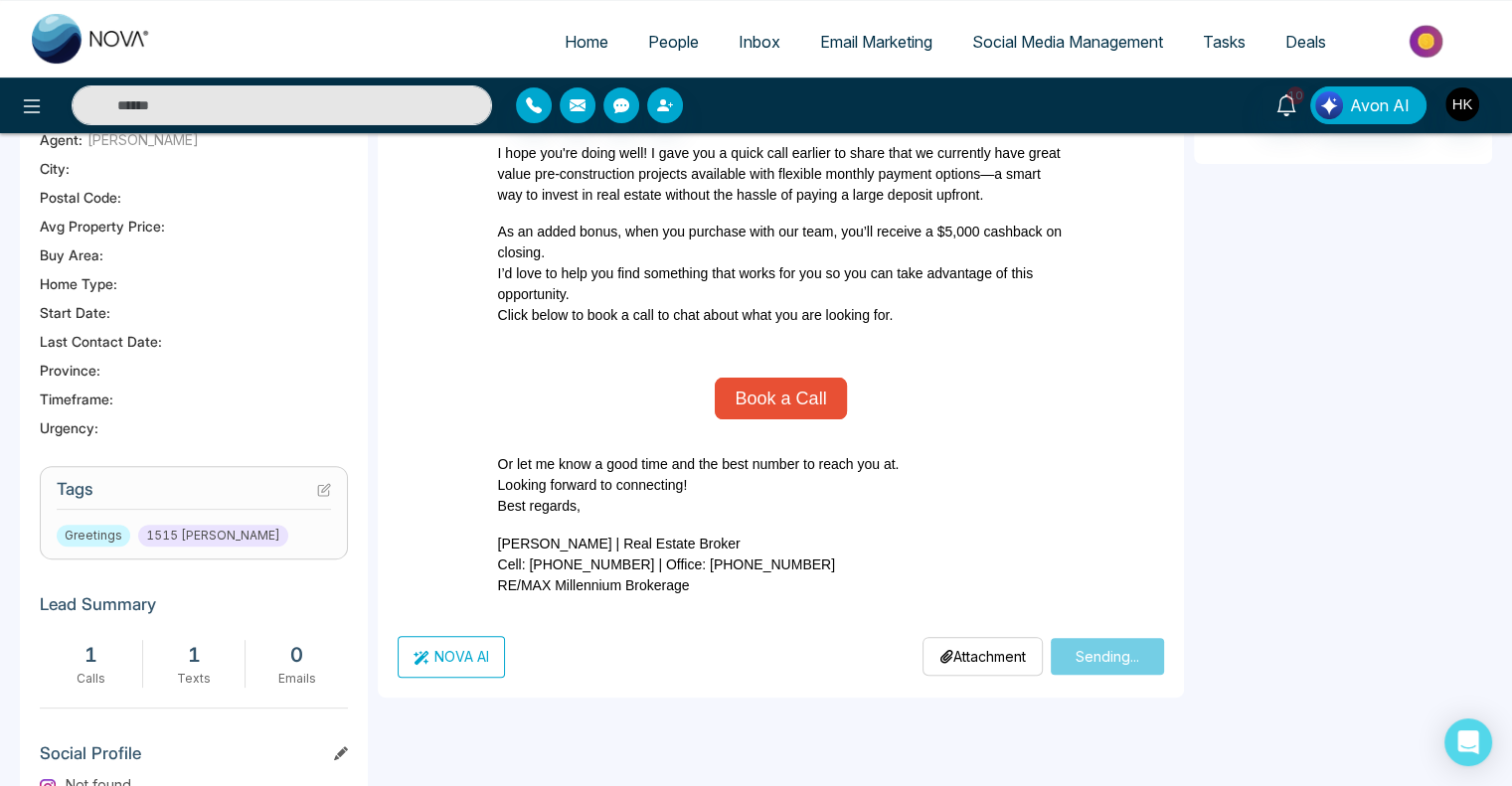type 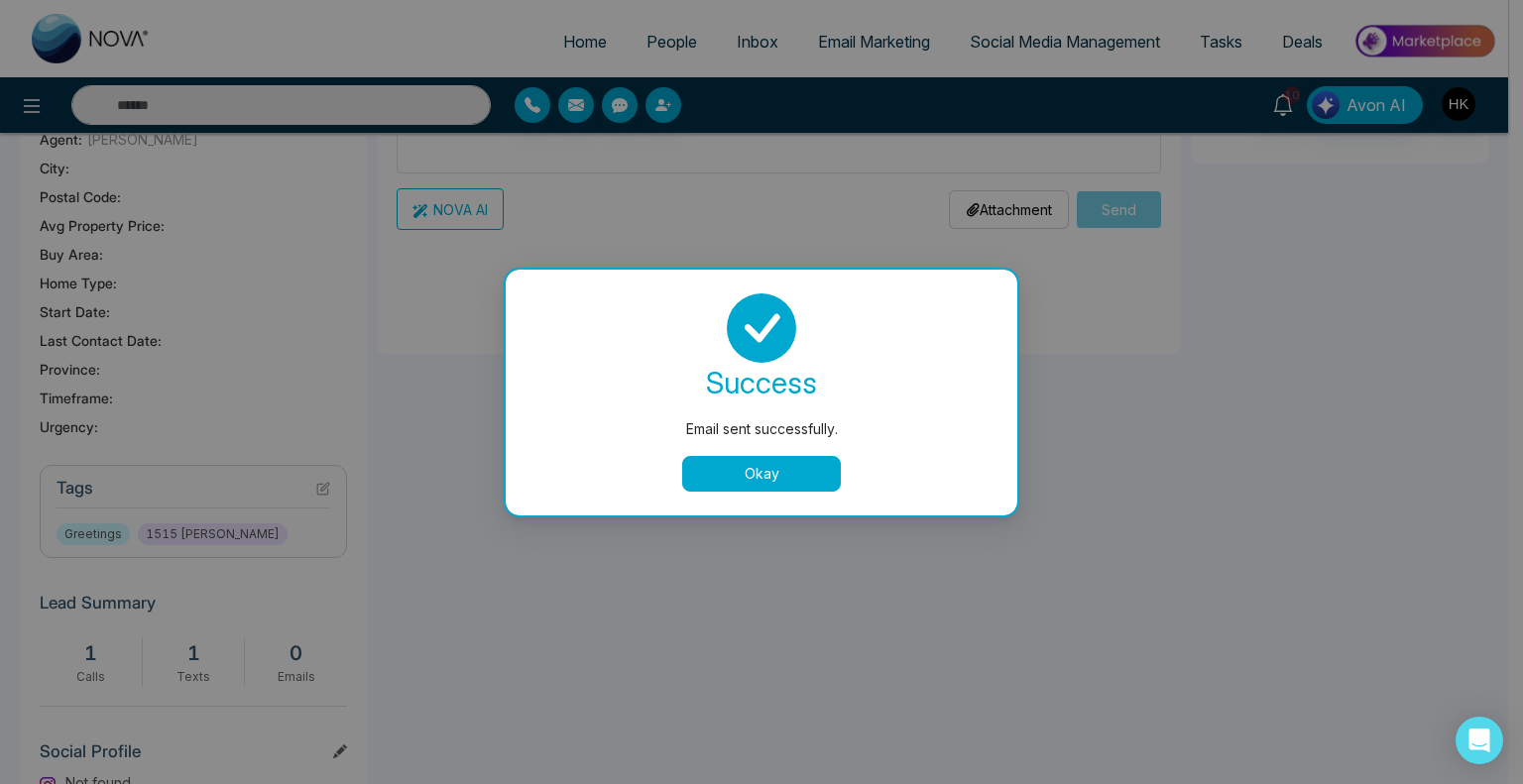 click on "Okay" at bounding box center (762, 474) 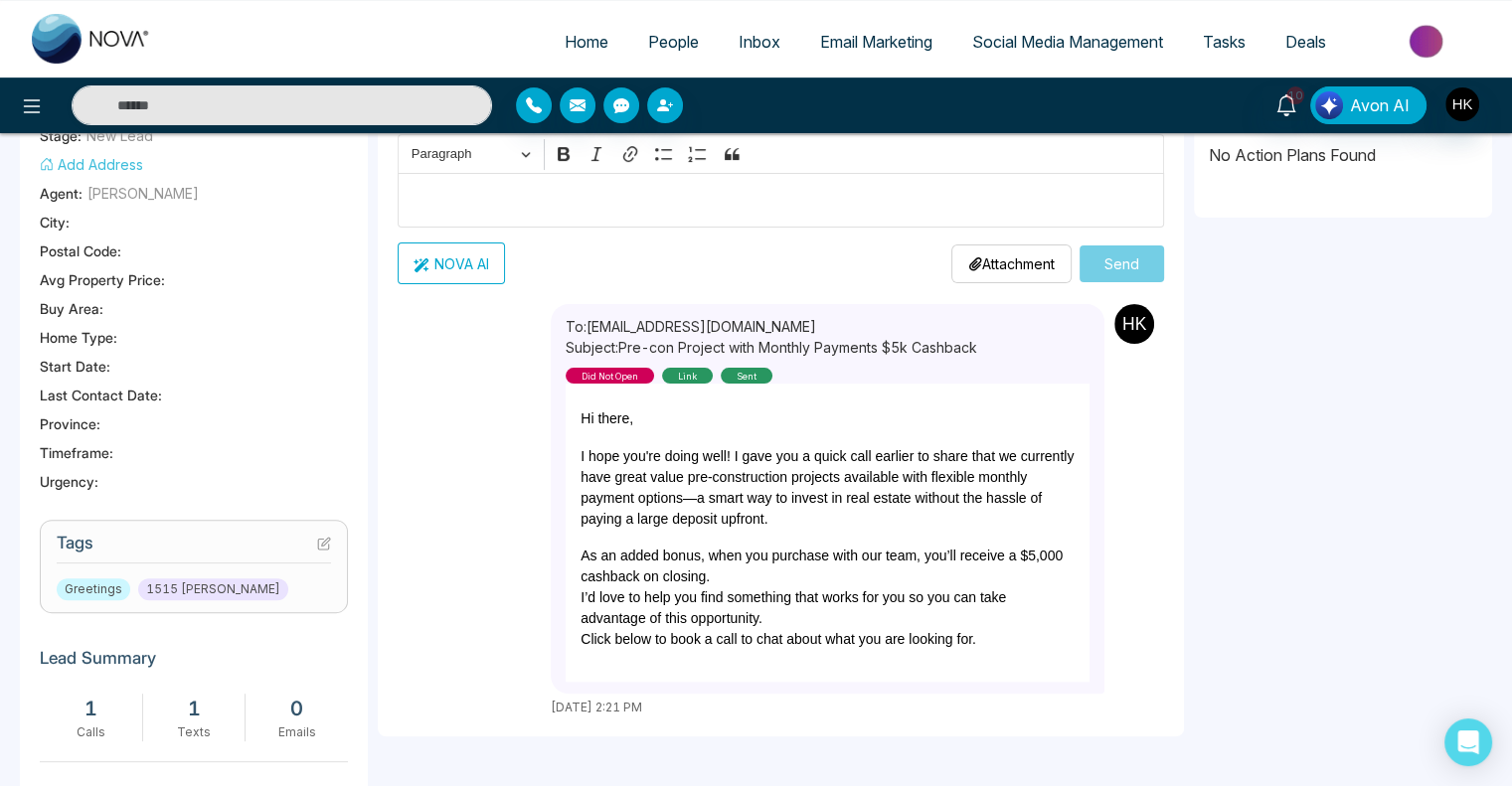 scroll, scrollTop: 397, scrollLeft: 0, axis: vertical 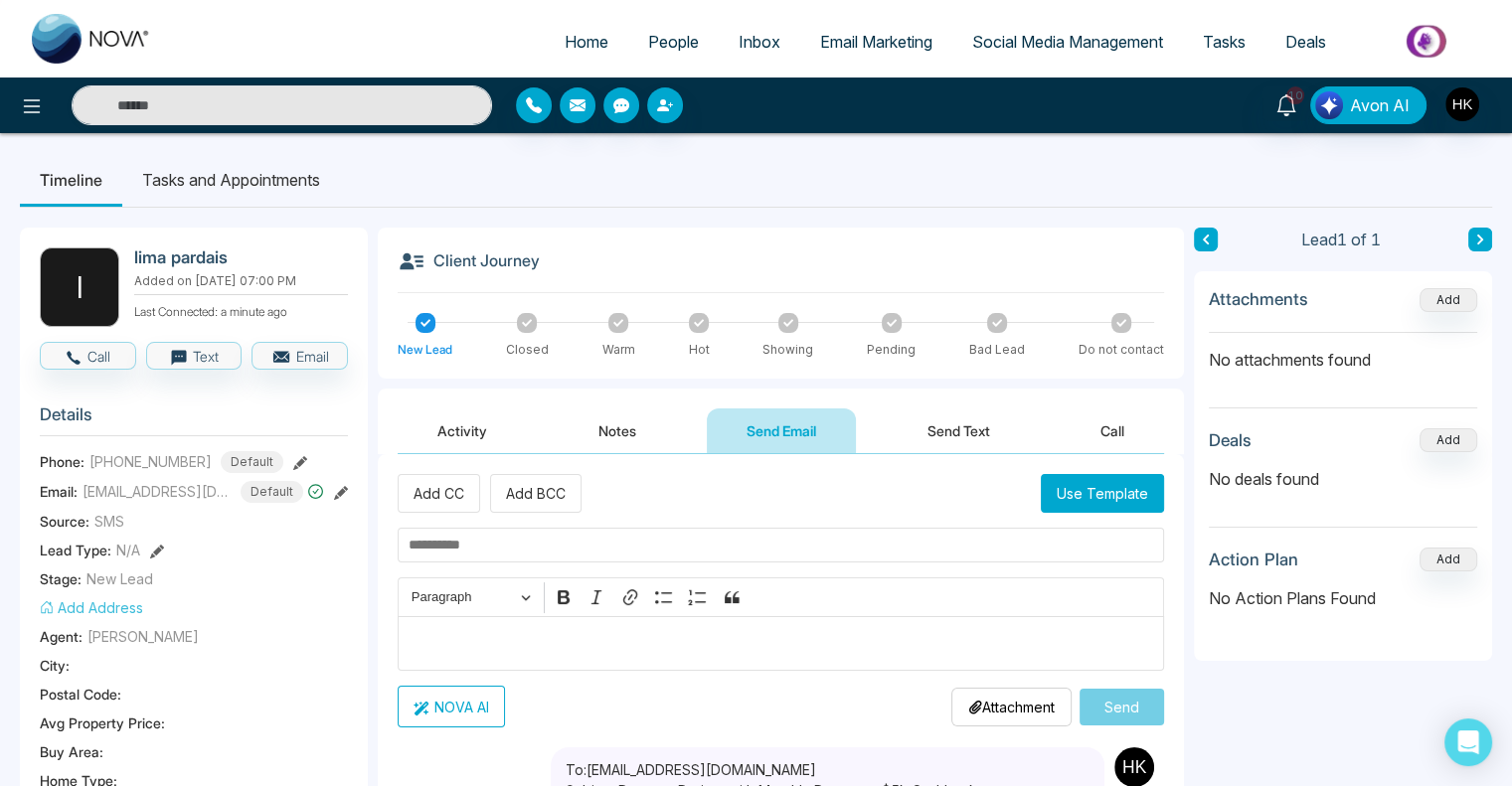click on "People" at bounding box center [673, 42] 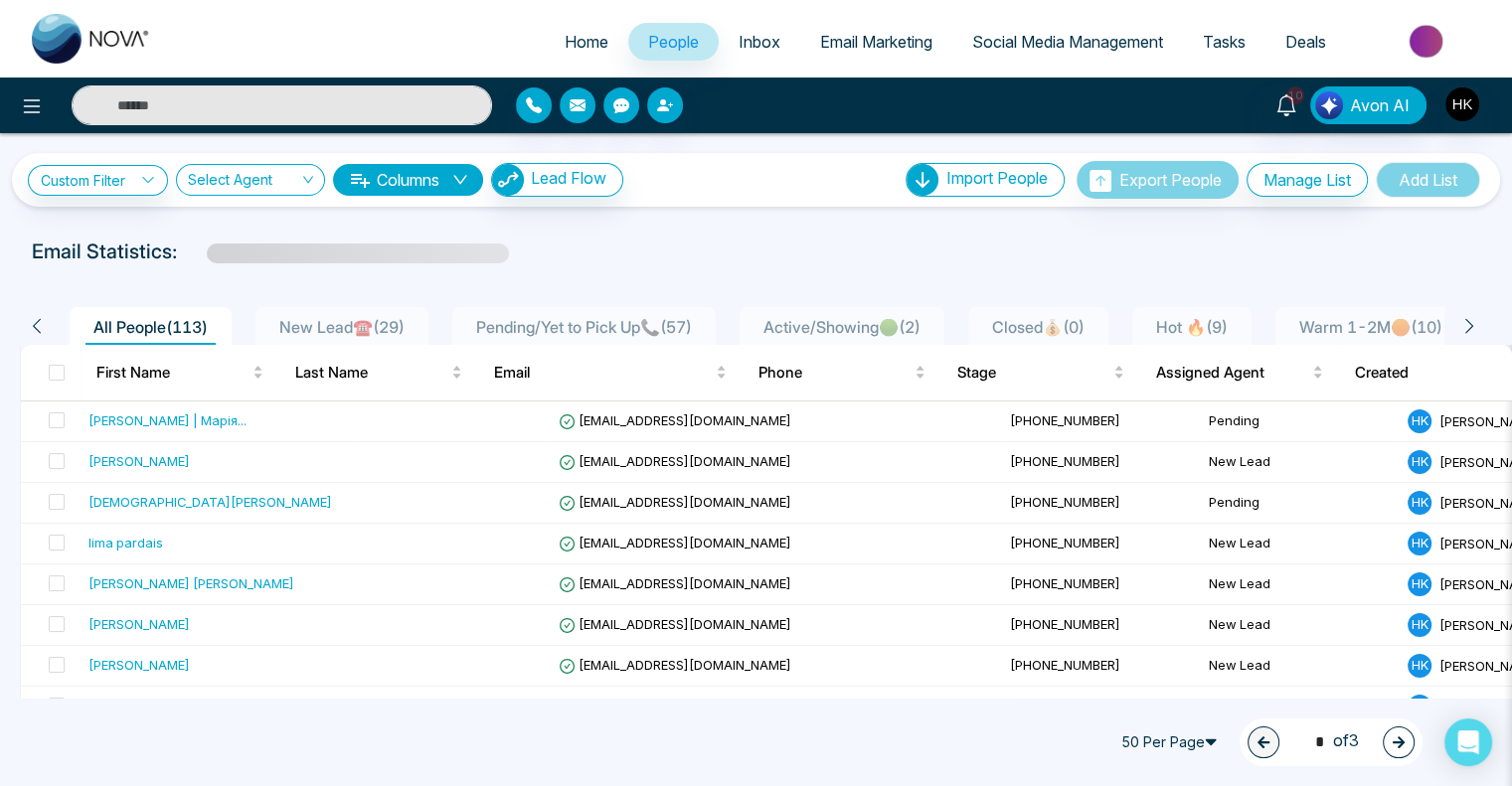 click on "New Lead☎️  ( 29 )" at bounding box center [342, 327] 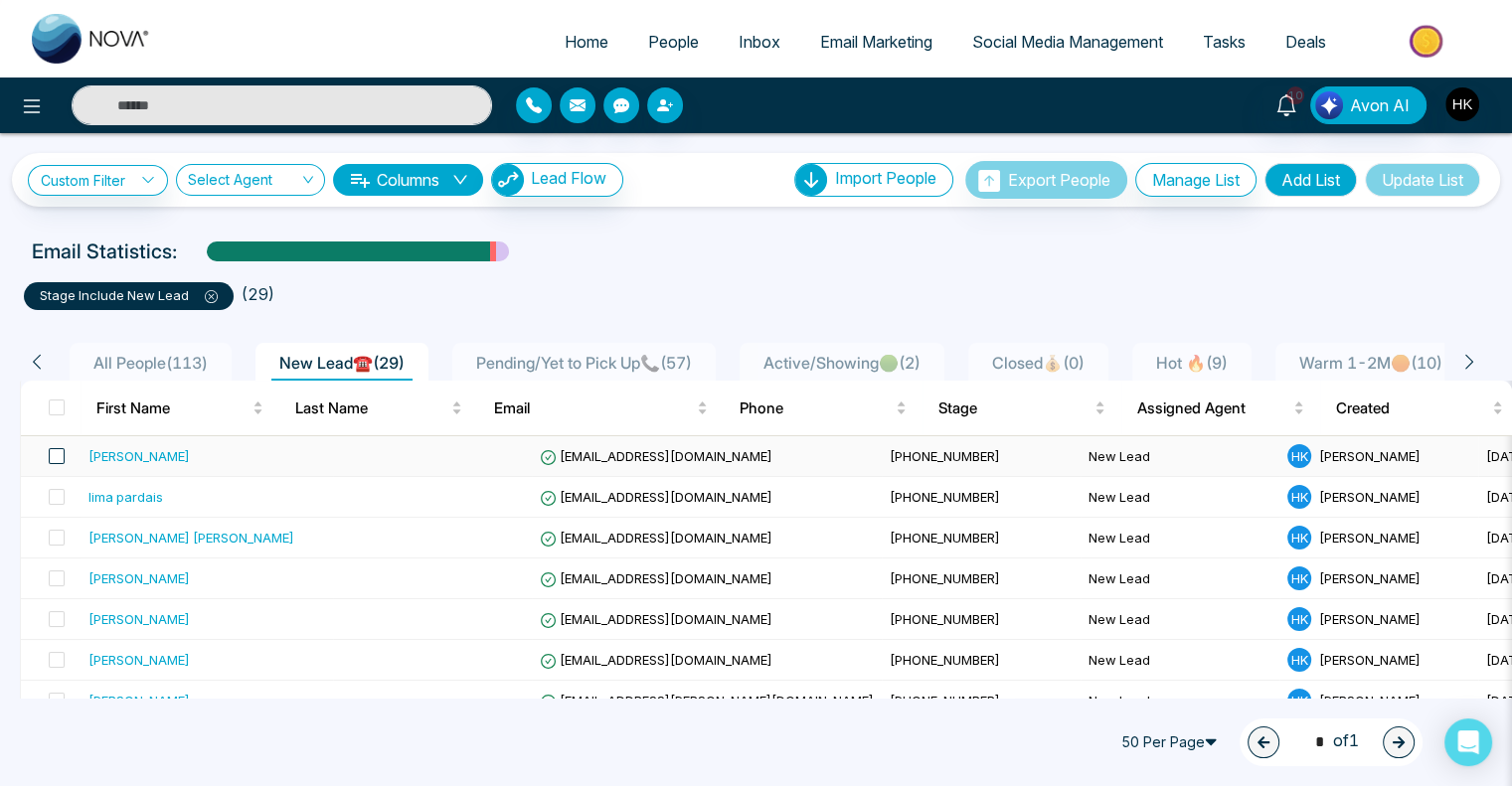 click at bounding box center (57, 456) 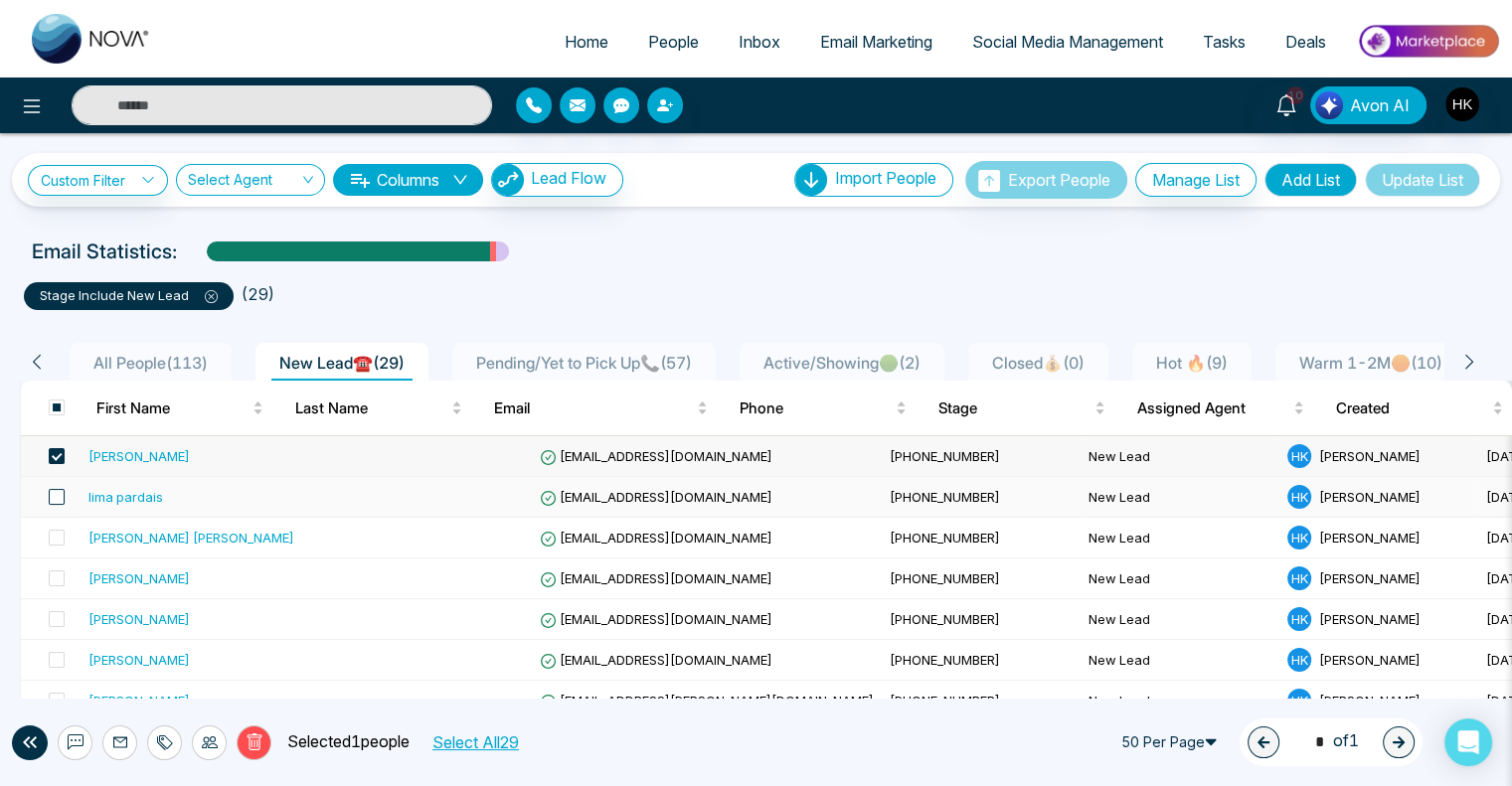 click at bounding box center [57, 497] 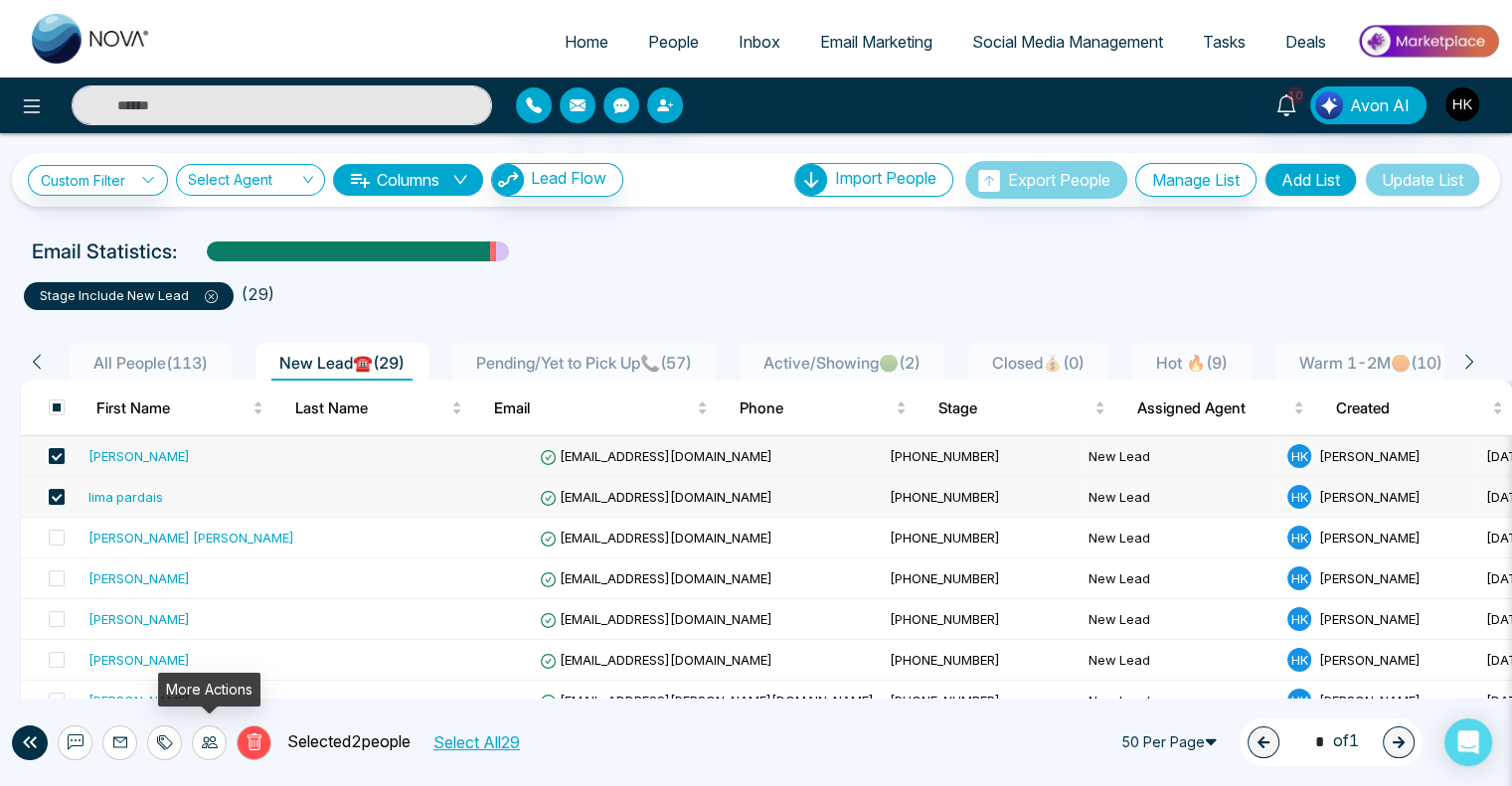 click 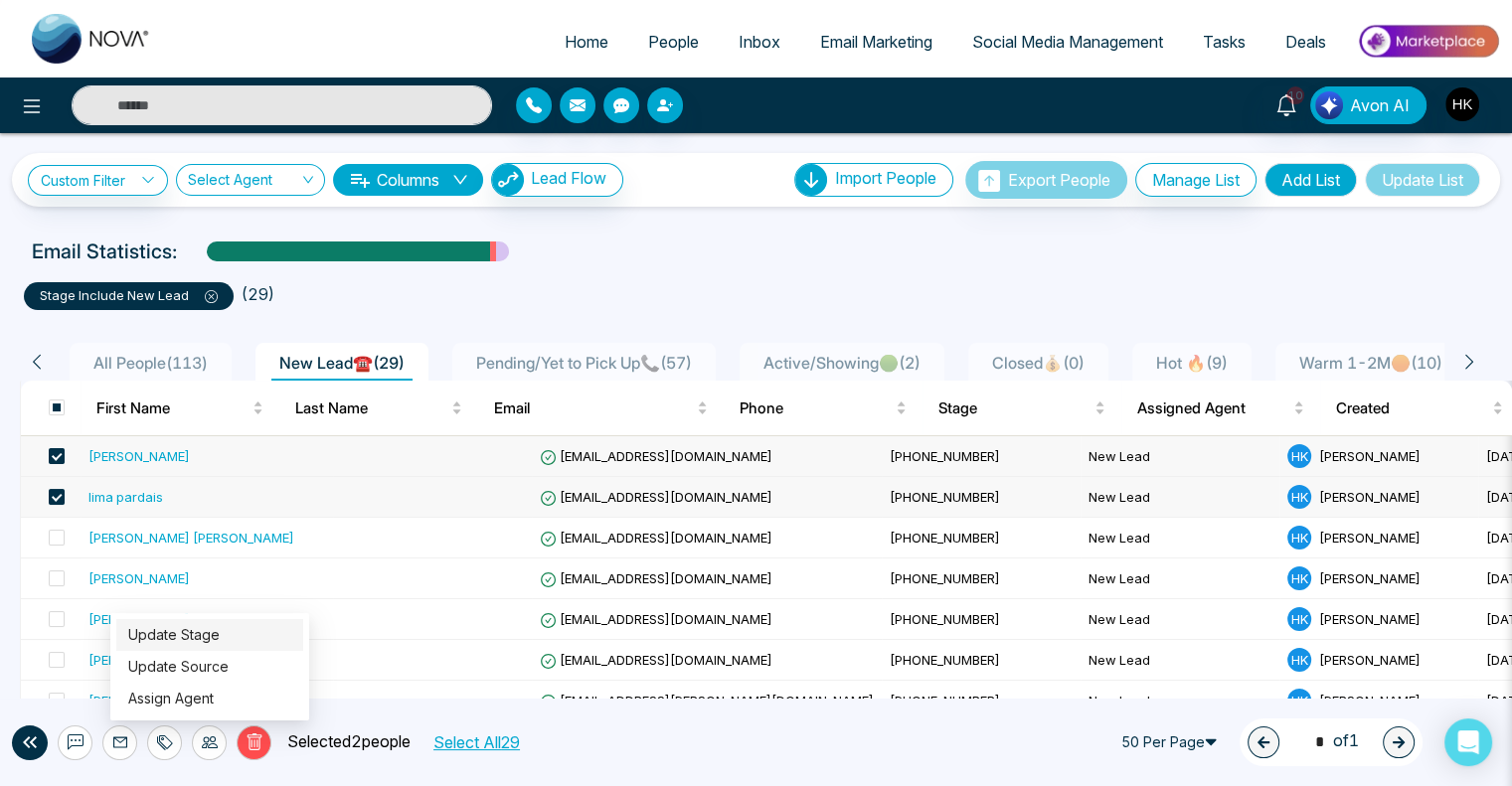 click on "Update Stage" at bounding box center [174, 634] 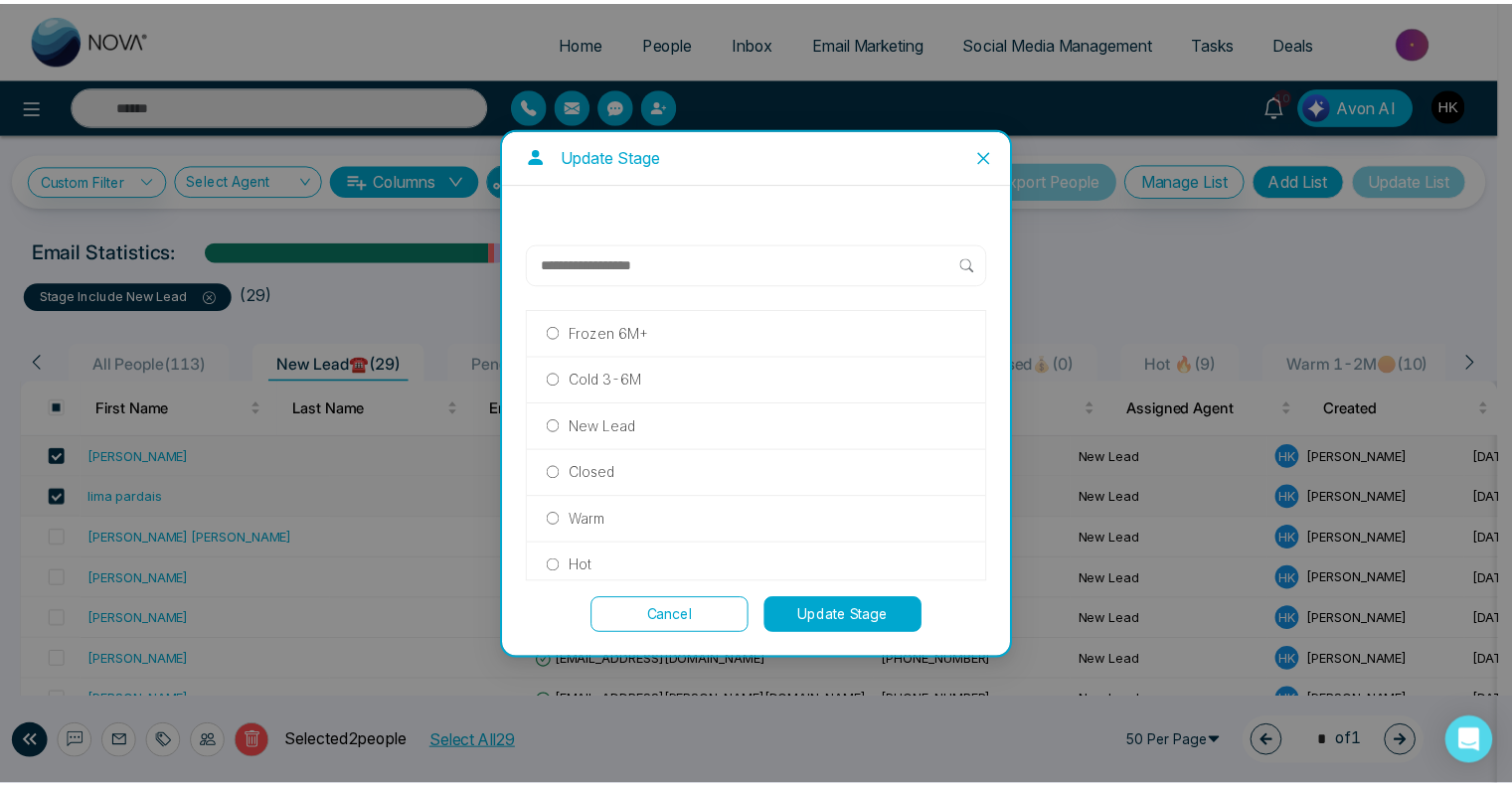 scroll, scrollTop: 193, scrollLeft: 0, axis: vertical 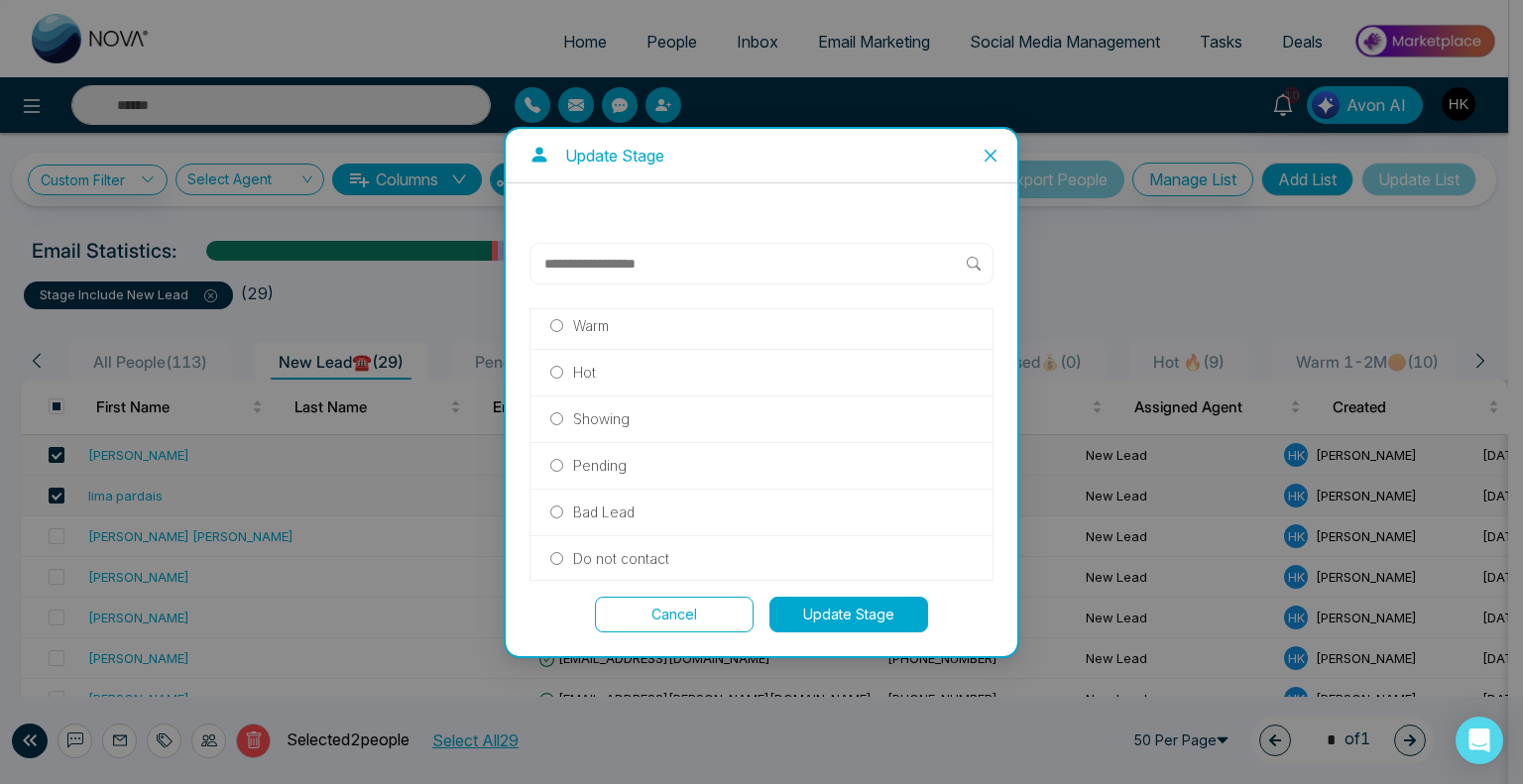 click on "Update Stage" at bounding box center [849, 615] 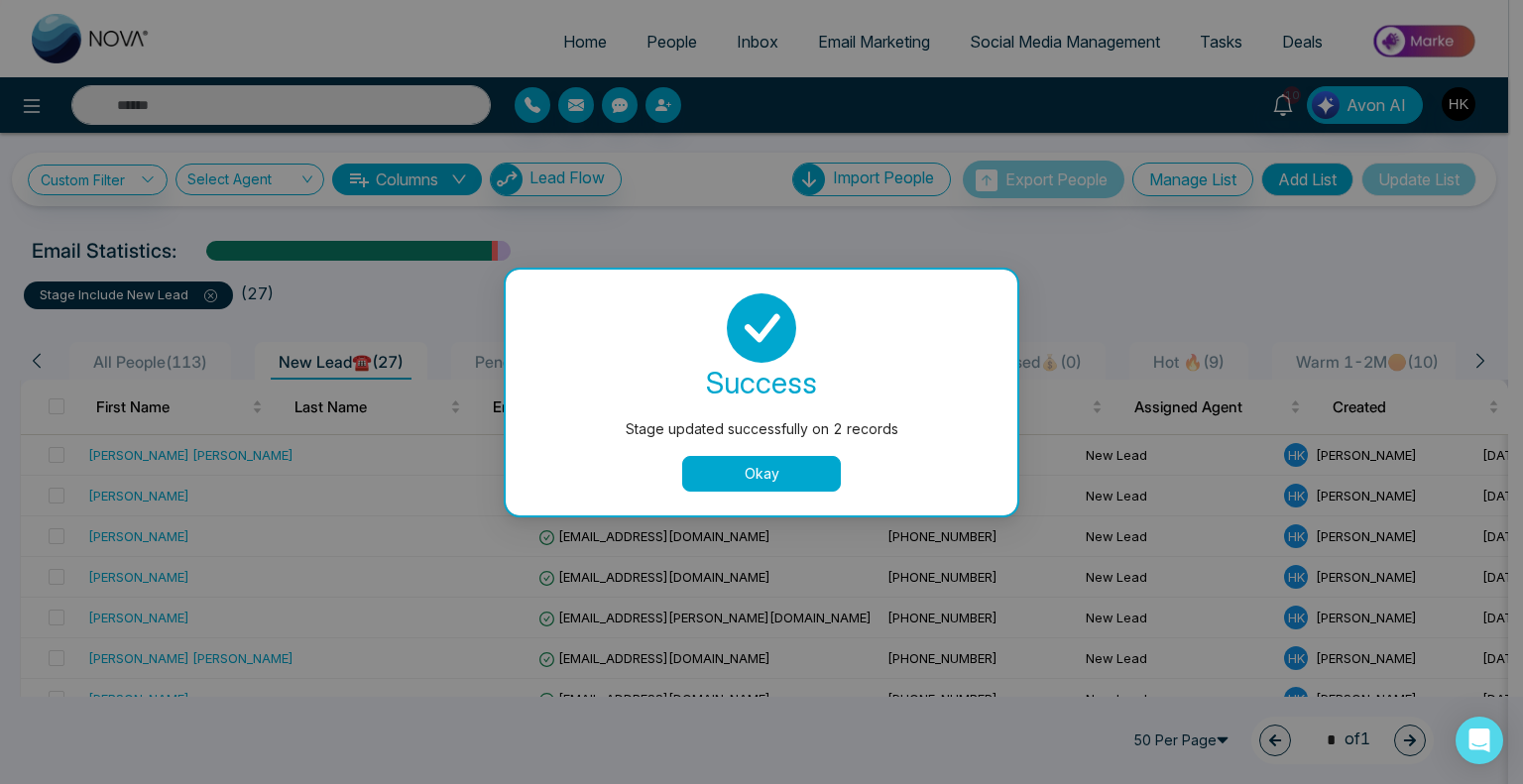 click on "Okay" at bounding box center (762, 474) 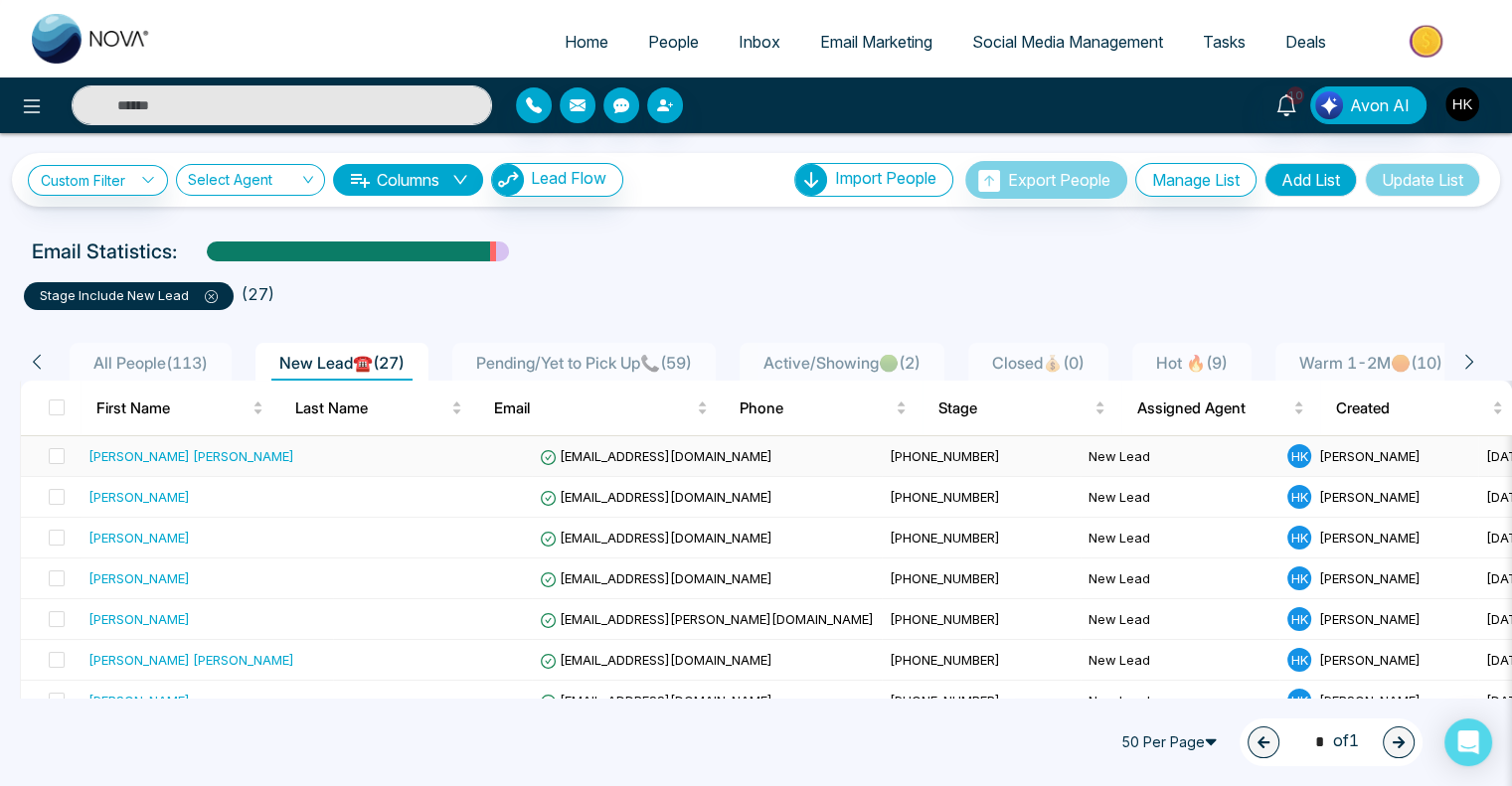 click on "[PERSON_NAME] [PERSON_NAME]" at bounding box center [191, 456] 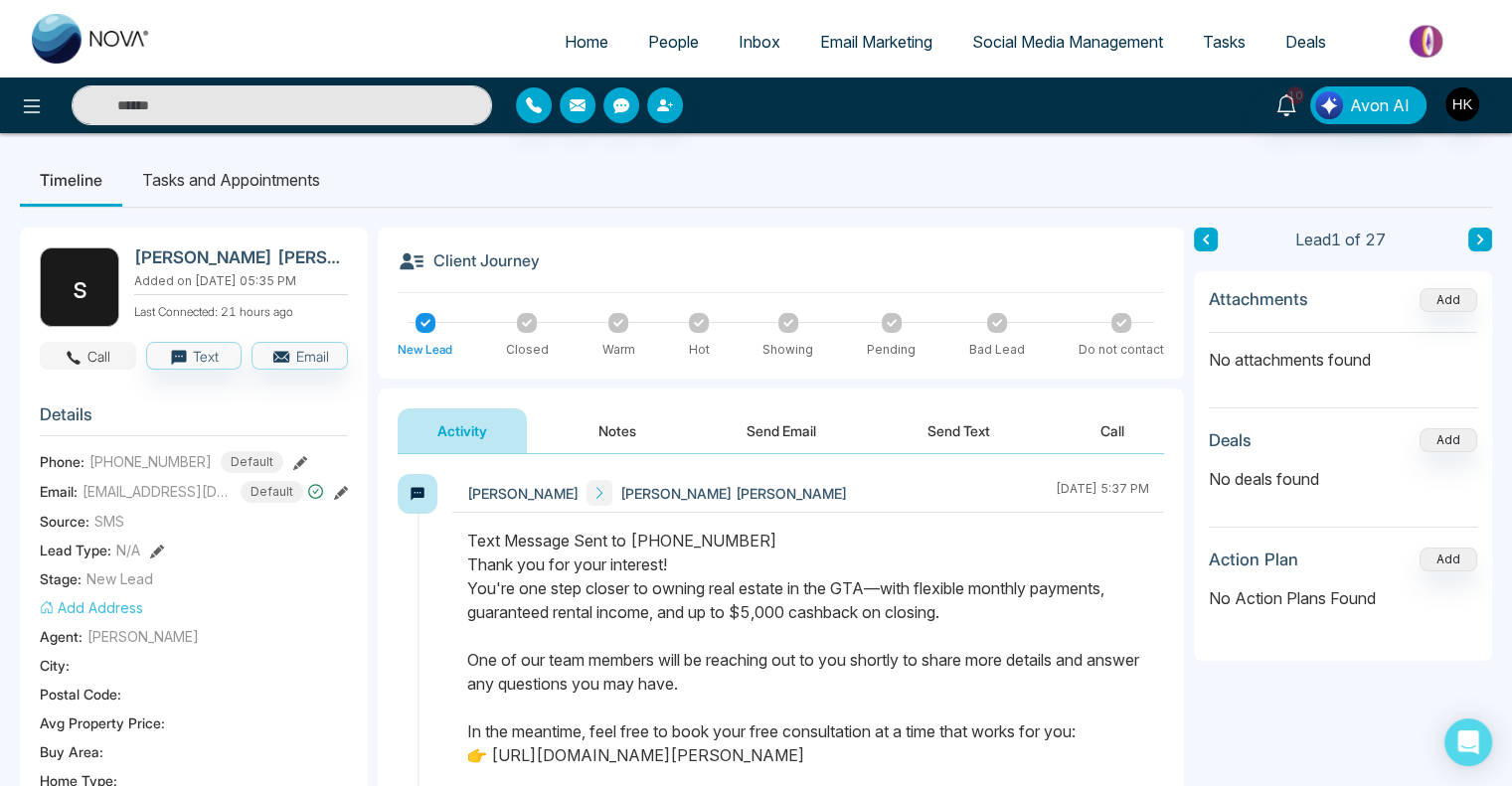 click on "Call" at bounding box center [87, 356] 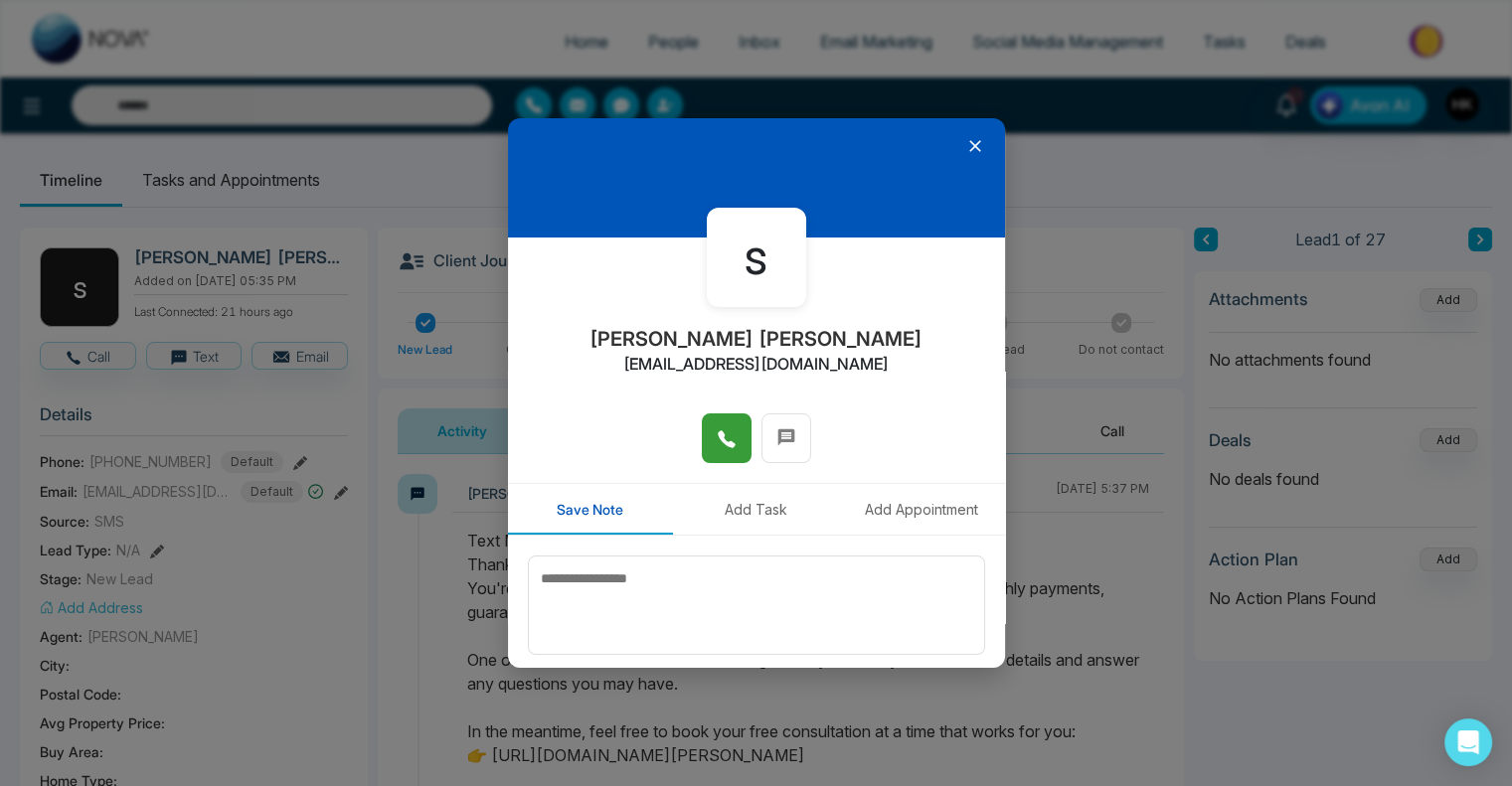 click 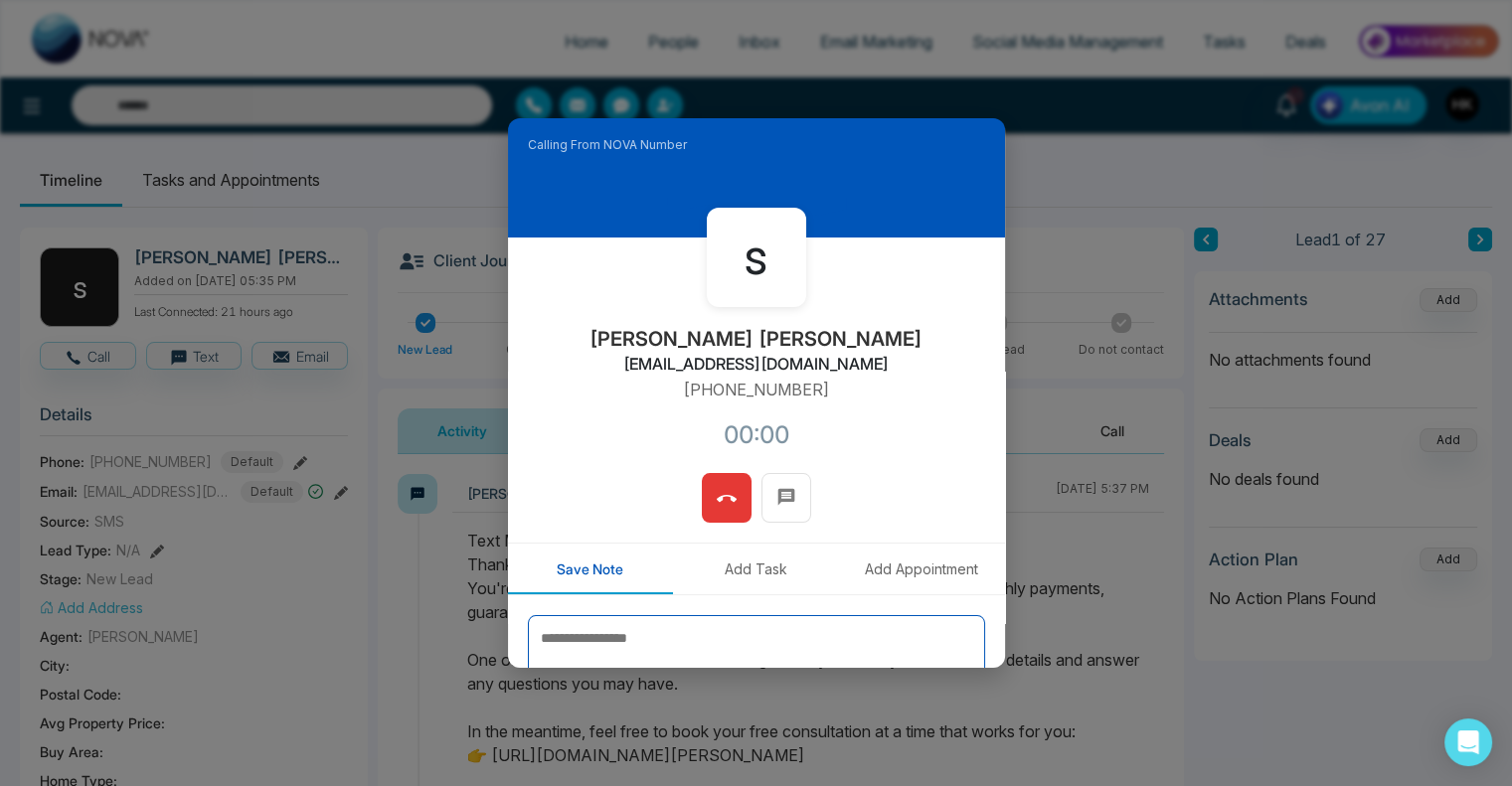 click at bounding box center [756, 665] 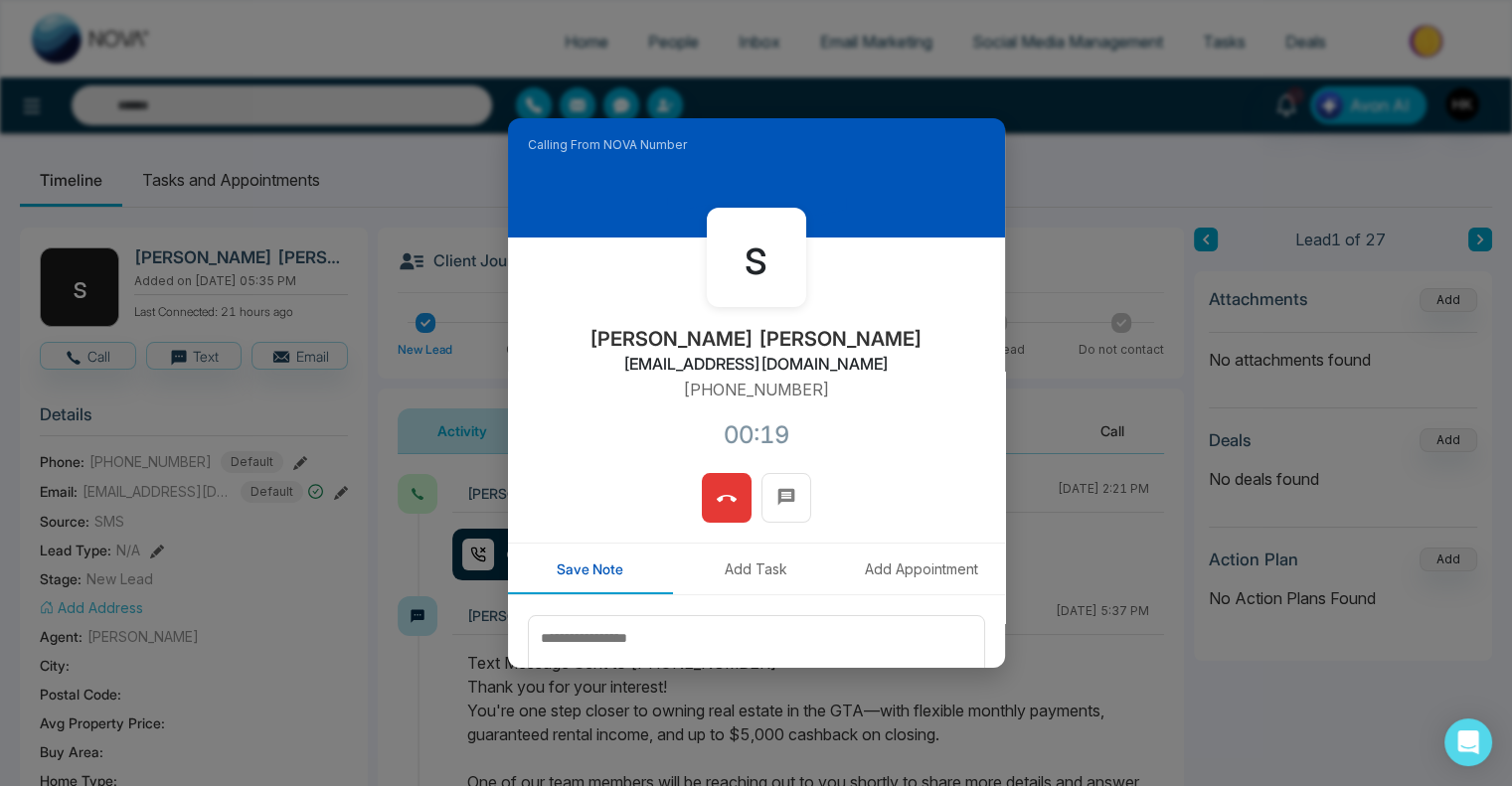 click 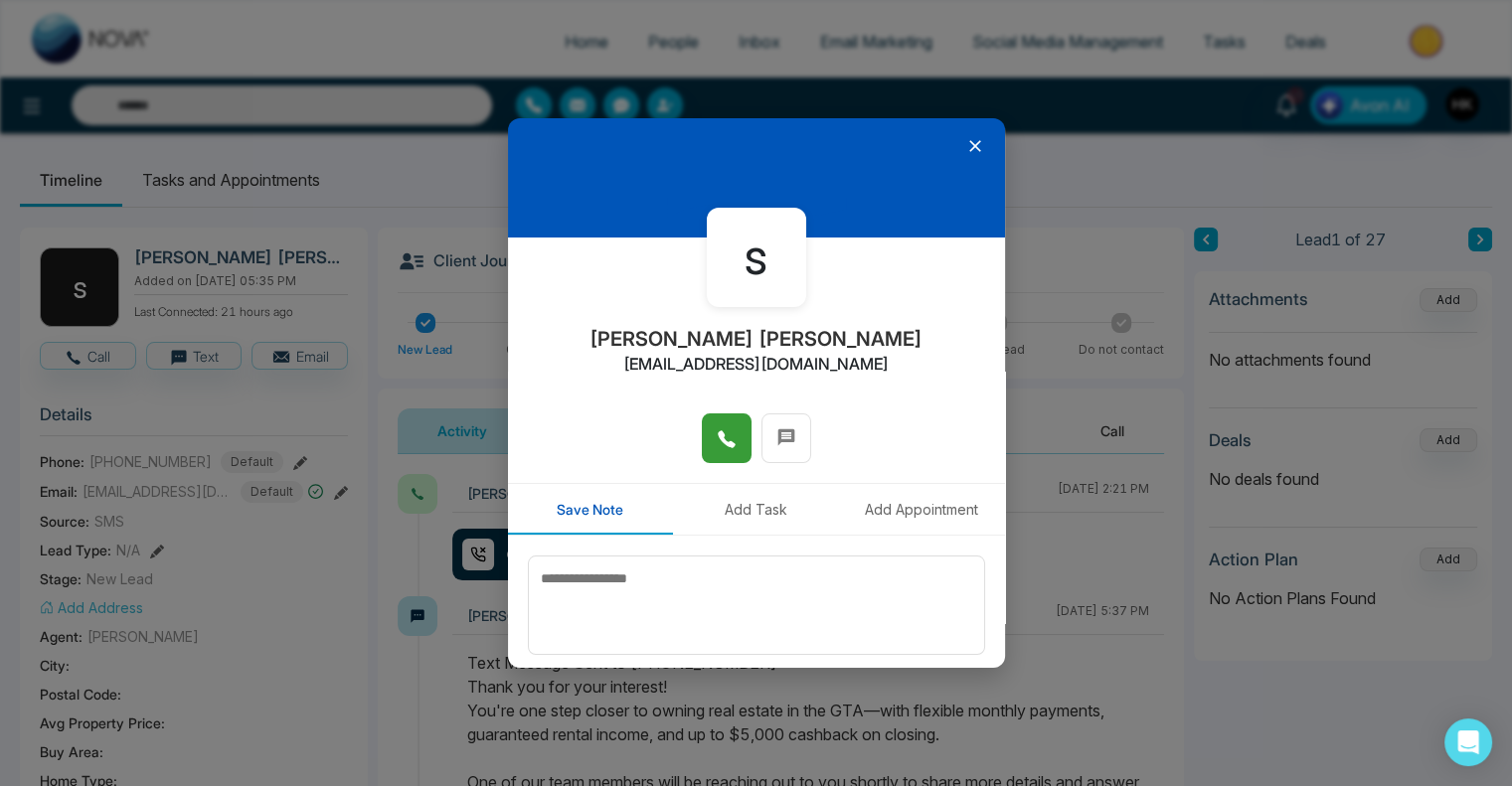 click 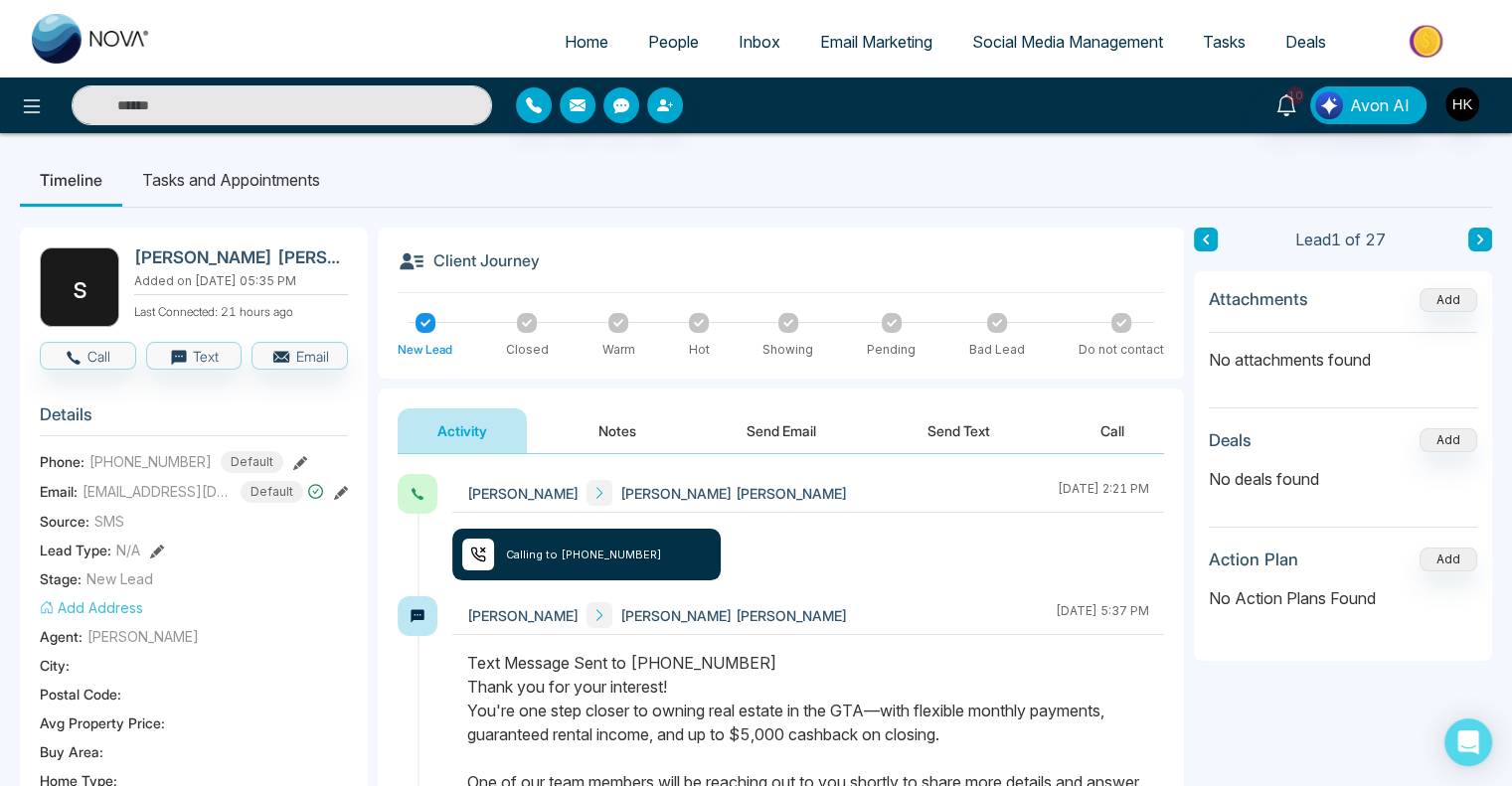 click on "Send Email" at bounding box center [781, 430] 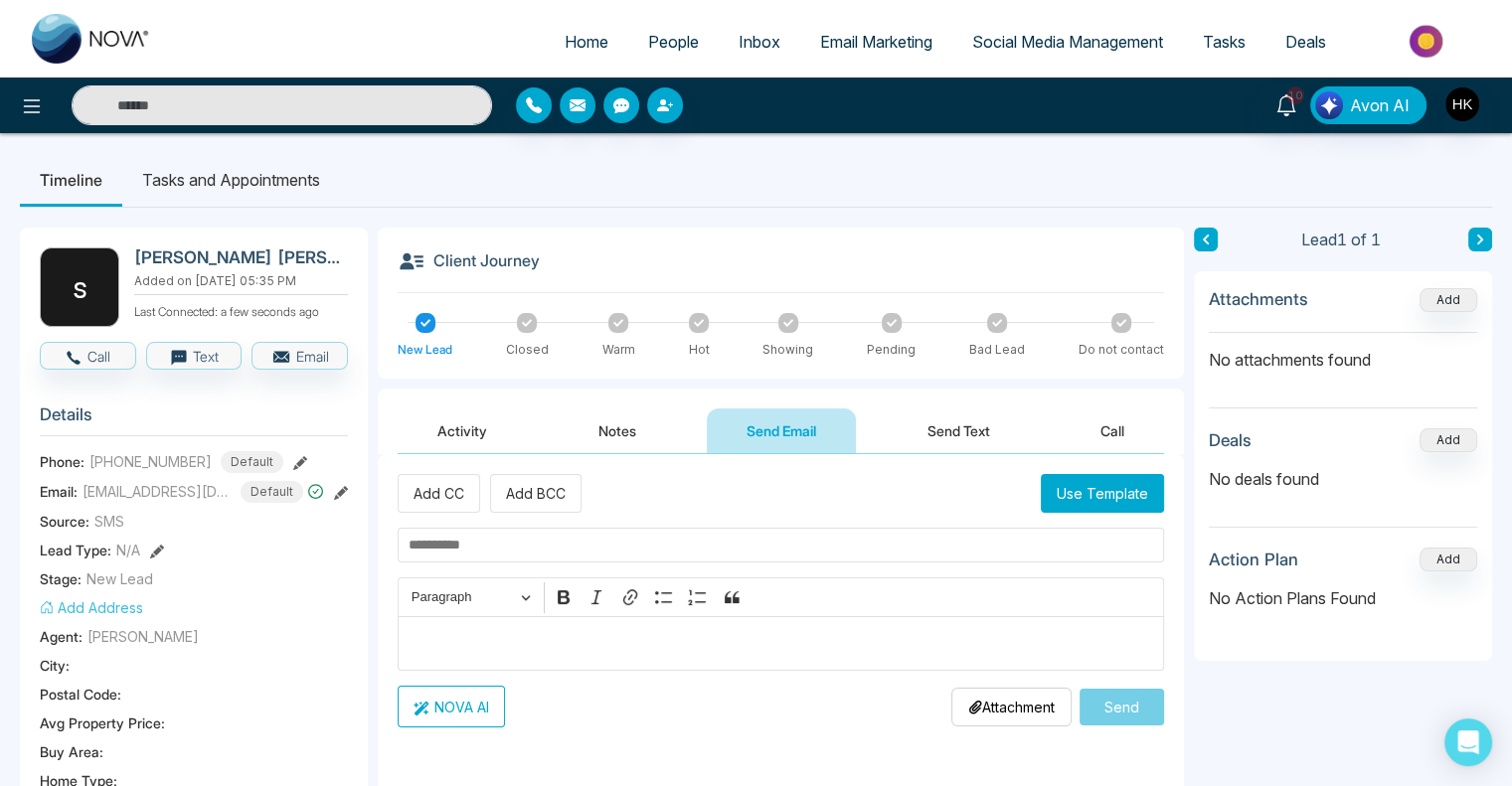 click on "Use Template" at bounding box center (1102, 493) 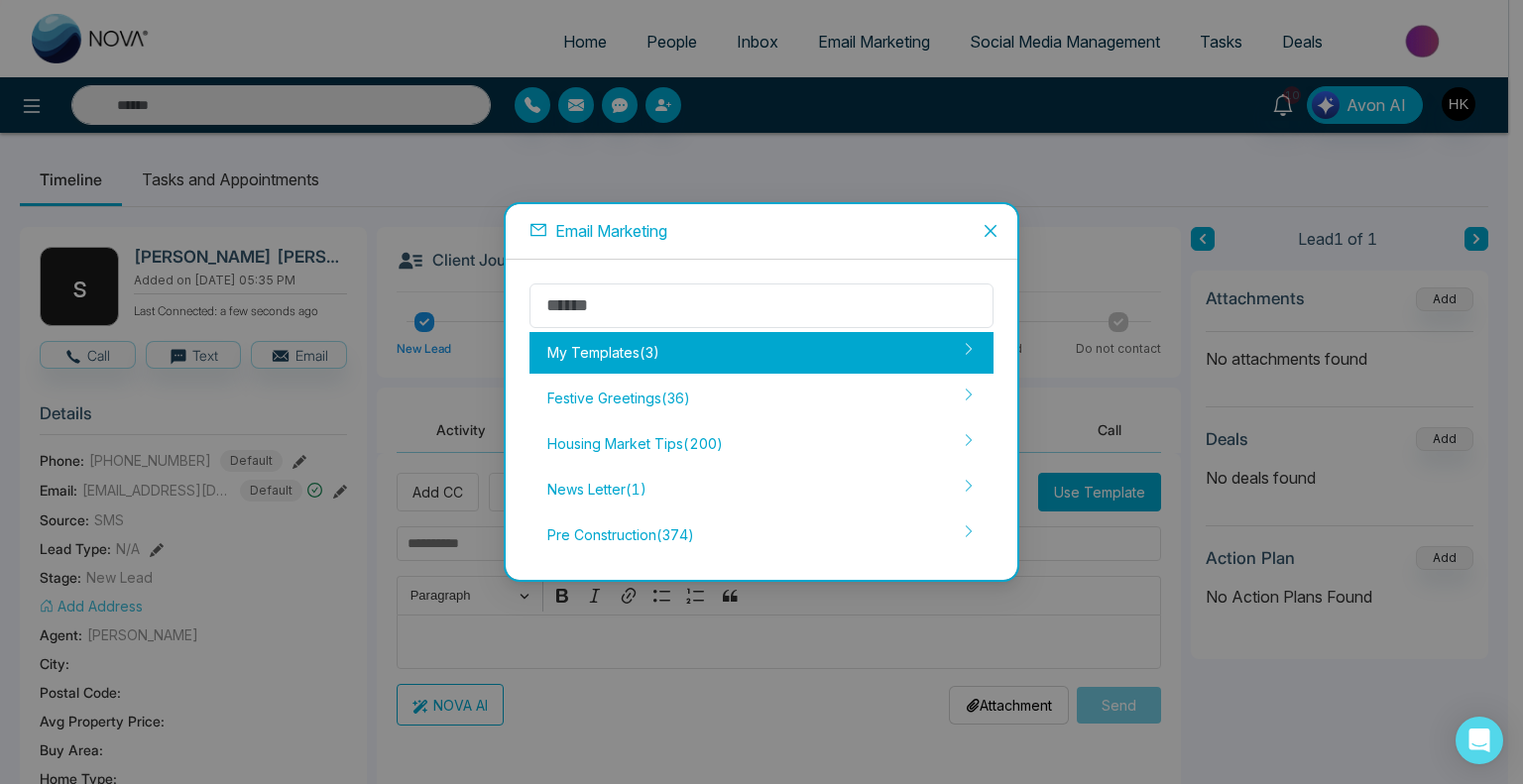 click on "My Templates  ( 3 )" at bounding box center (762, 353) 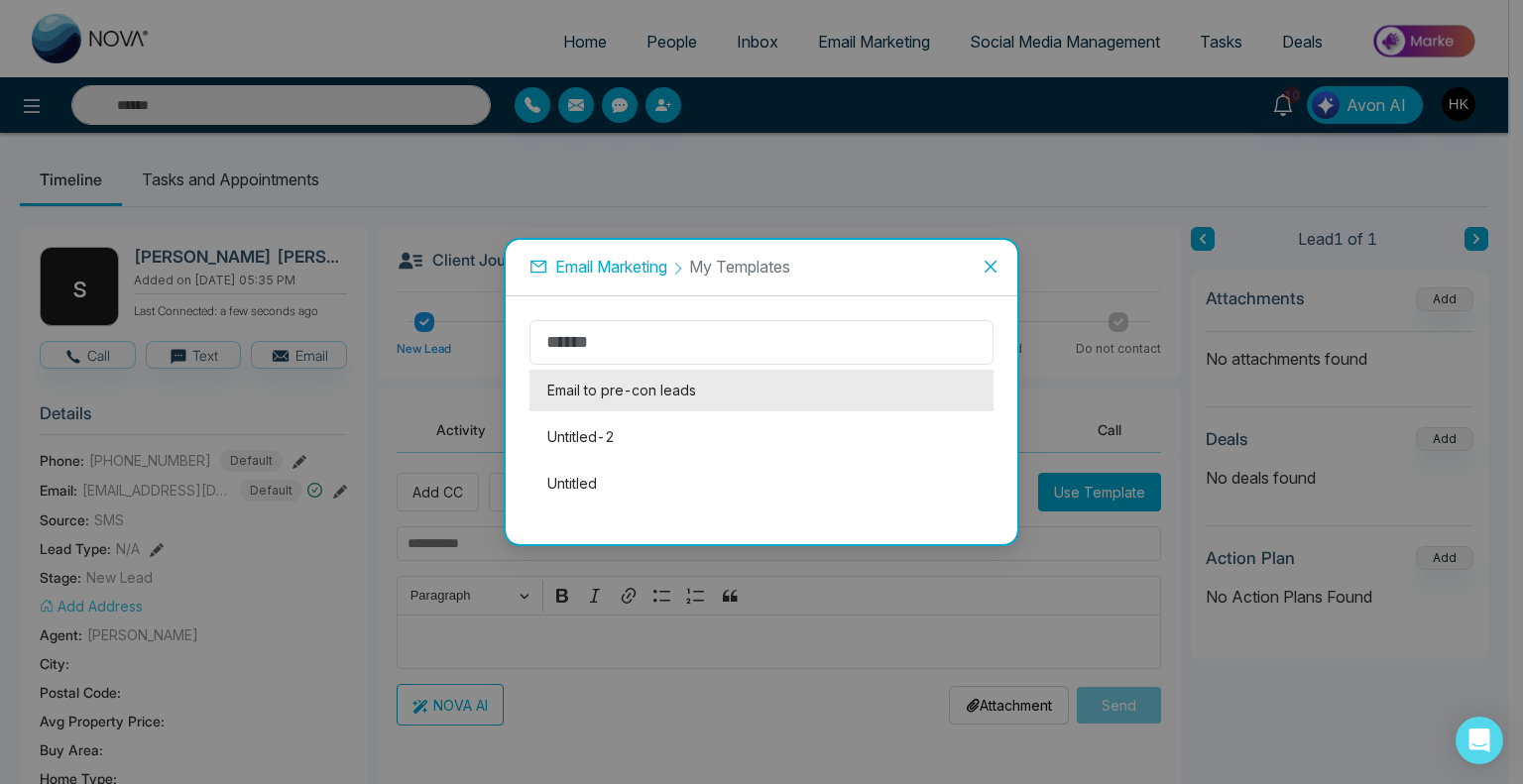 click on "Email to pre-con leads" at bounding box center [762, 391] 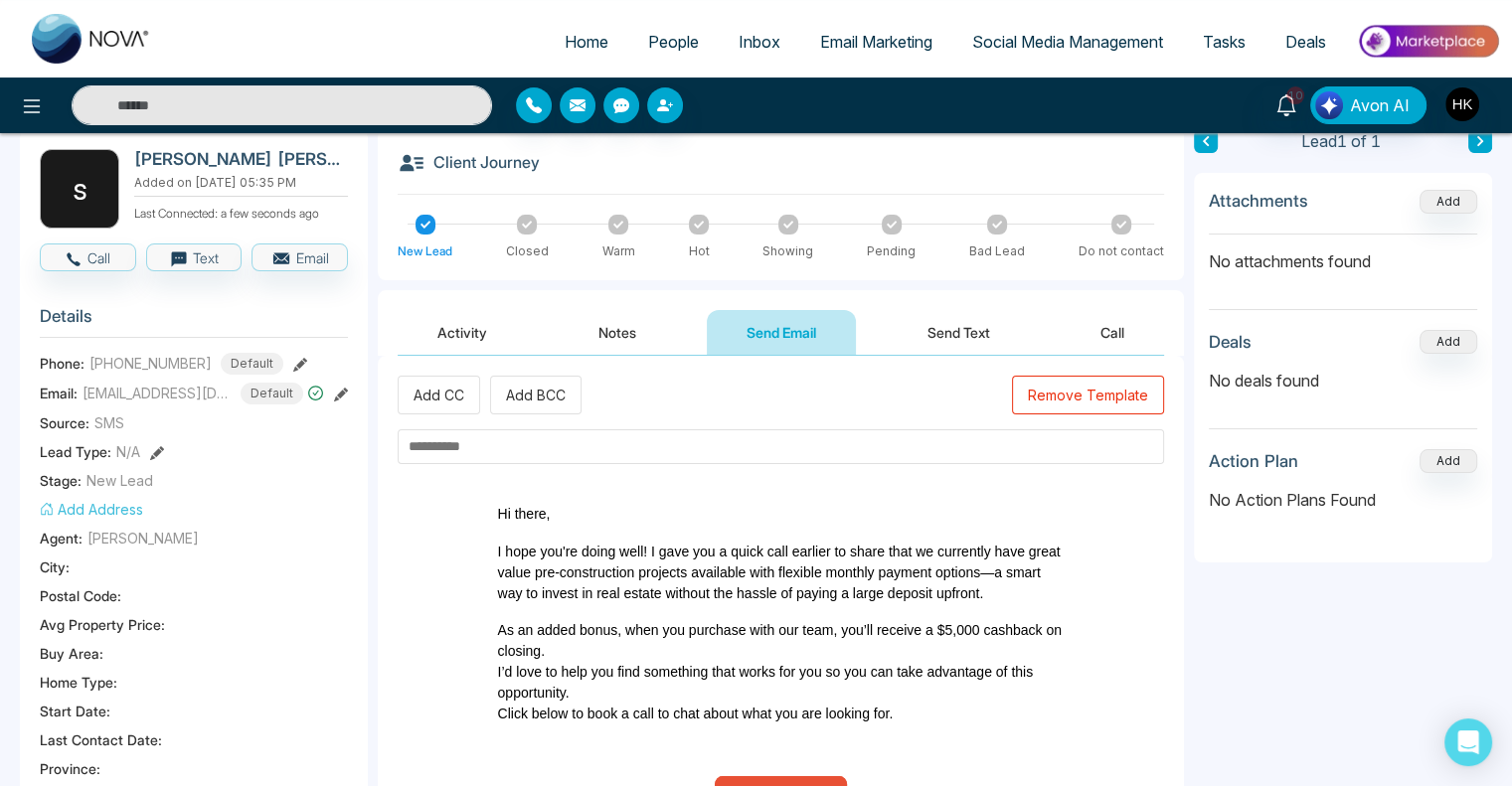 scroll, scrollTop: 0, scrollLeft: 0, axis: both 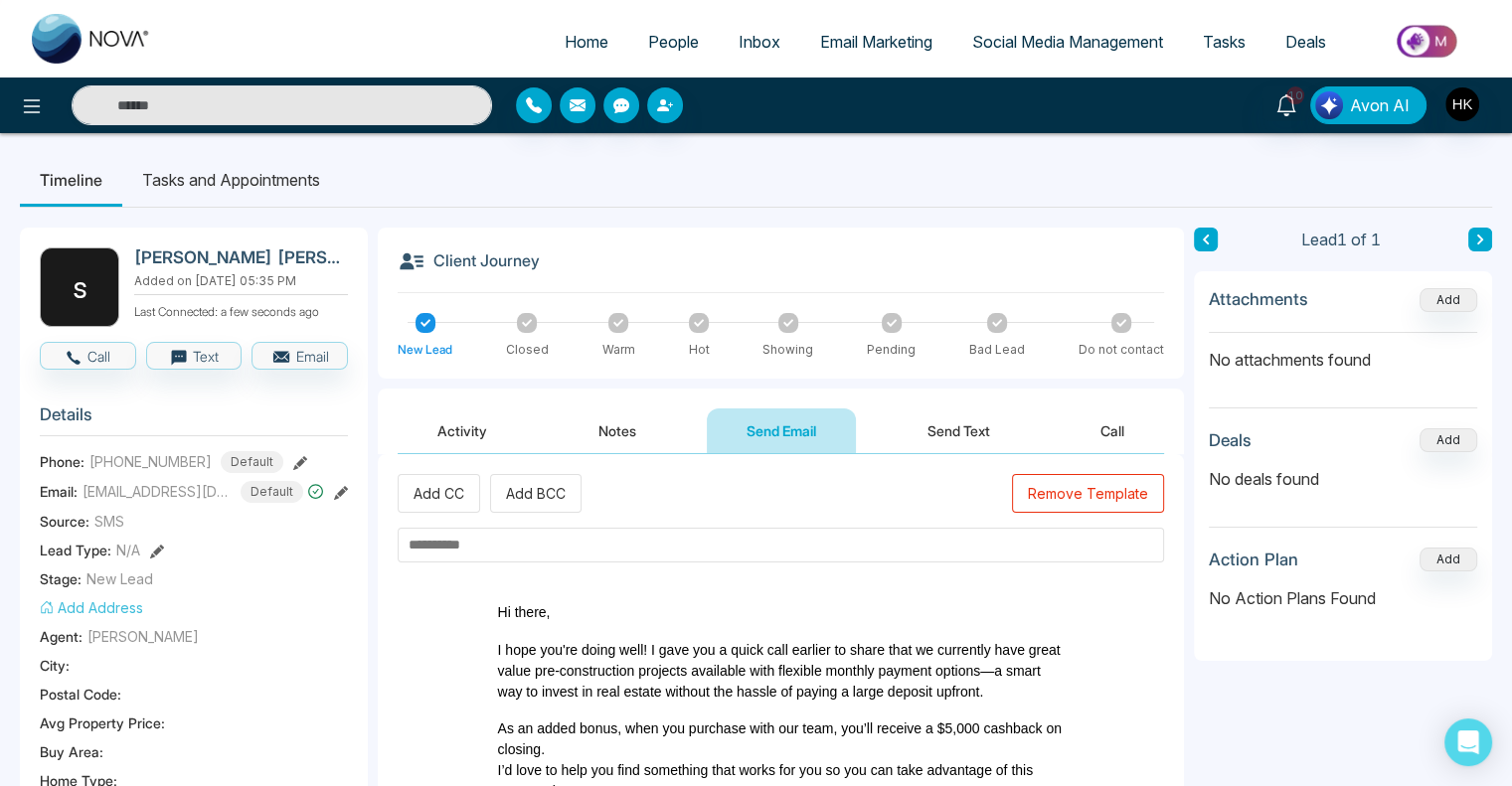 click at bounding box center (780, 545) 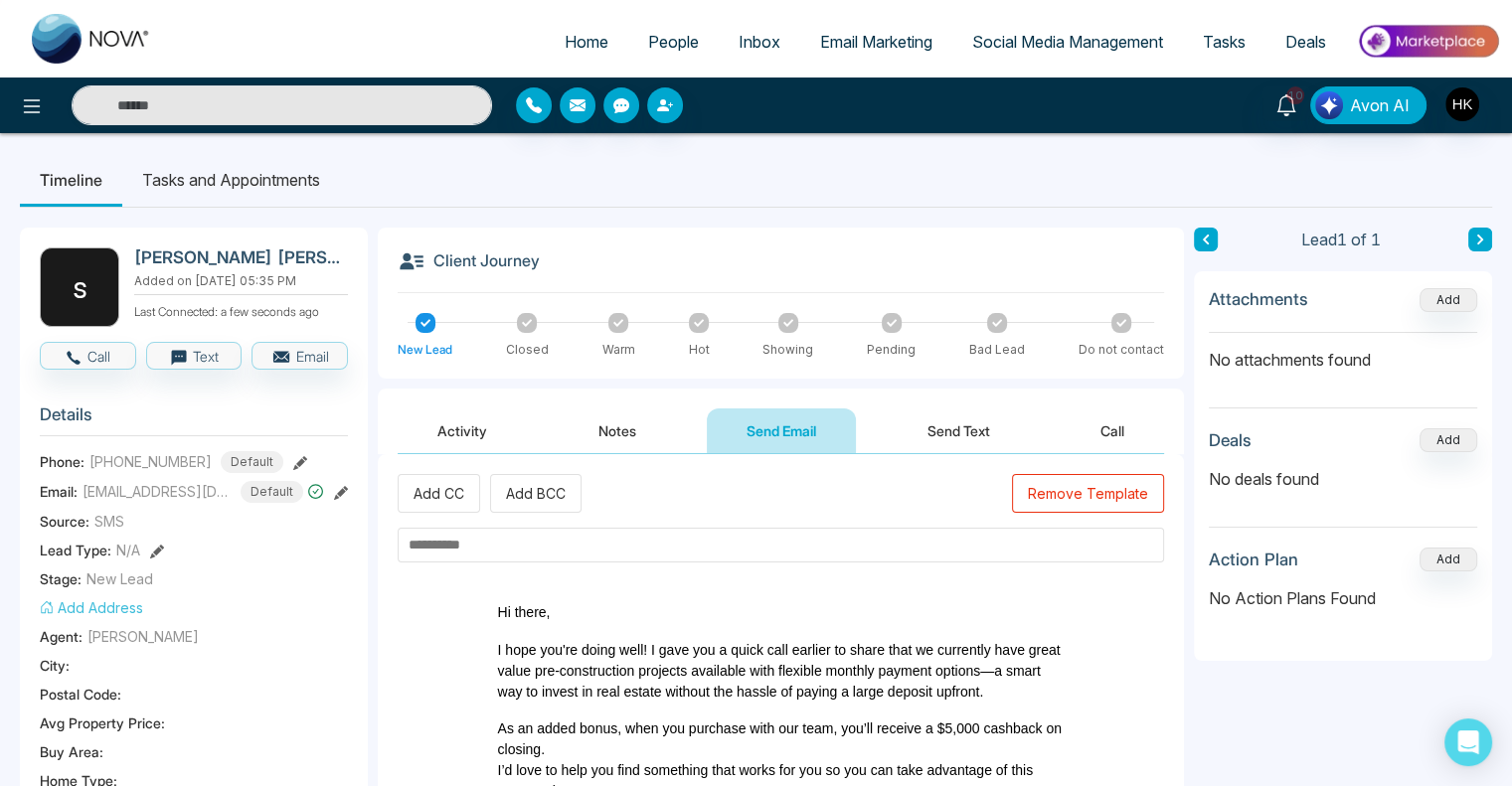 paste on "**********" 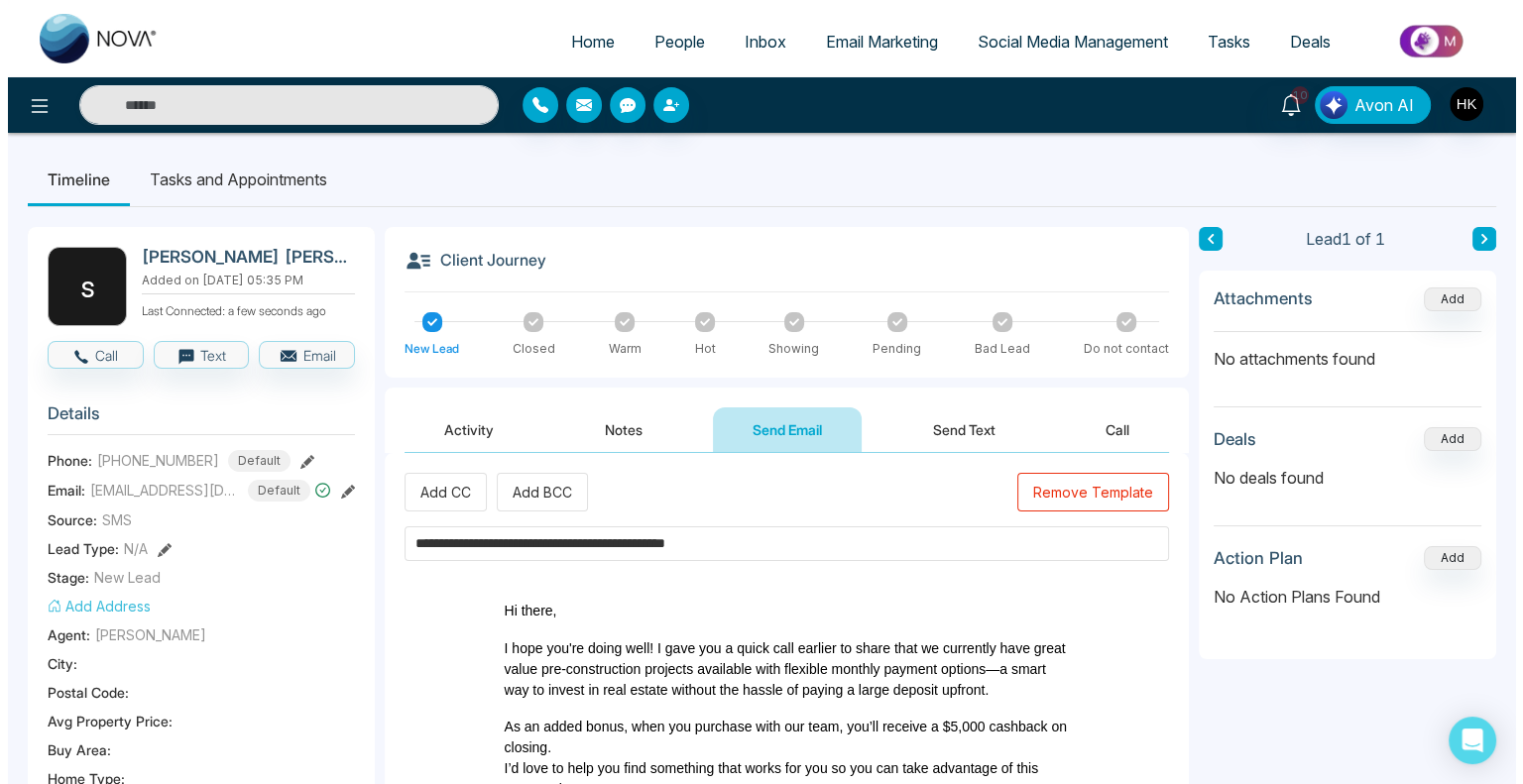 scroll, scrollTop: 496, scrollLeft: 0, axis: vertical 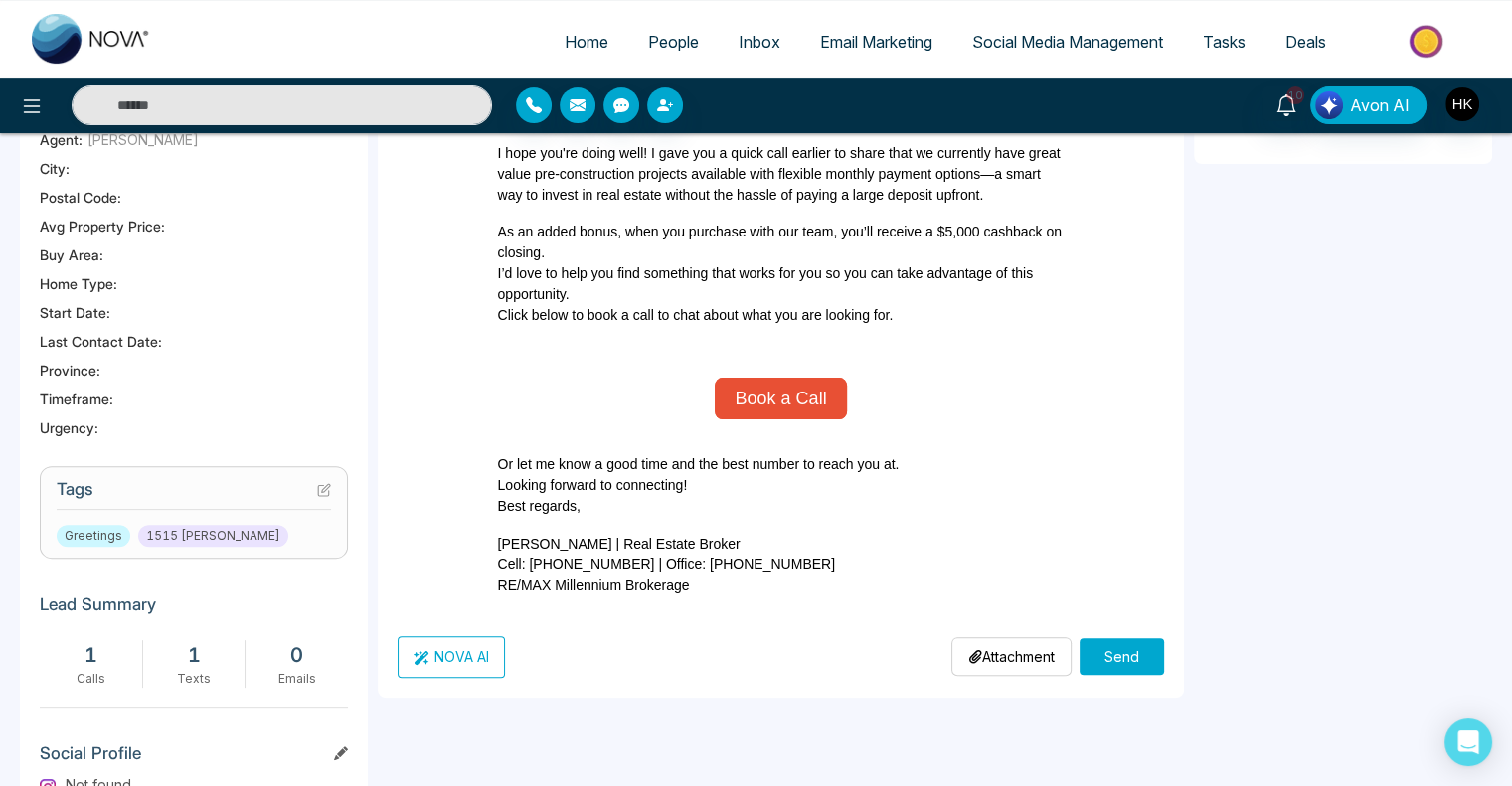 type on "**********" 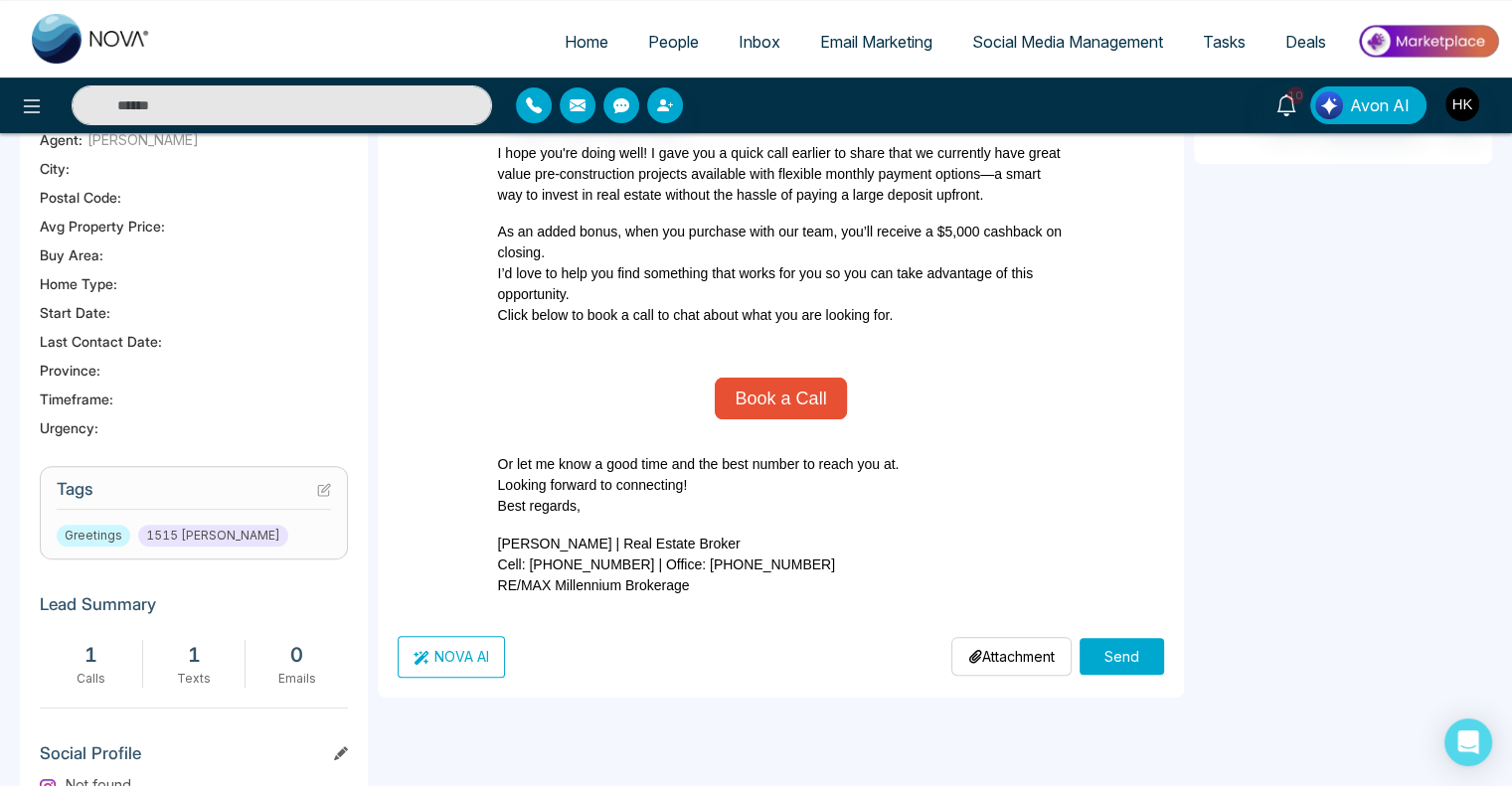 click on "Send" at bounding box center (1121, 656) 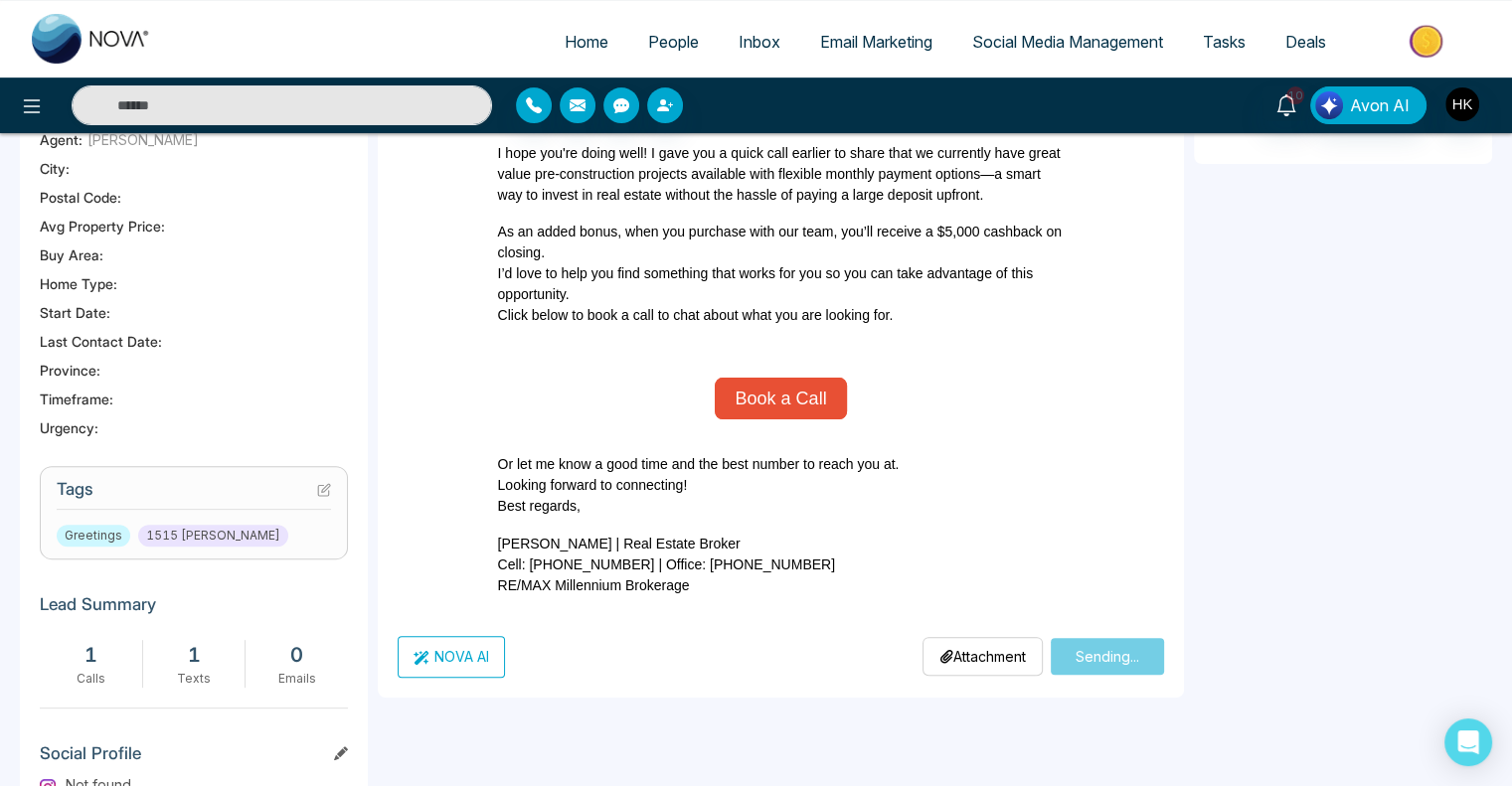 type 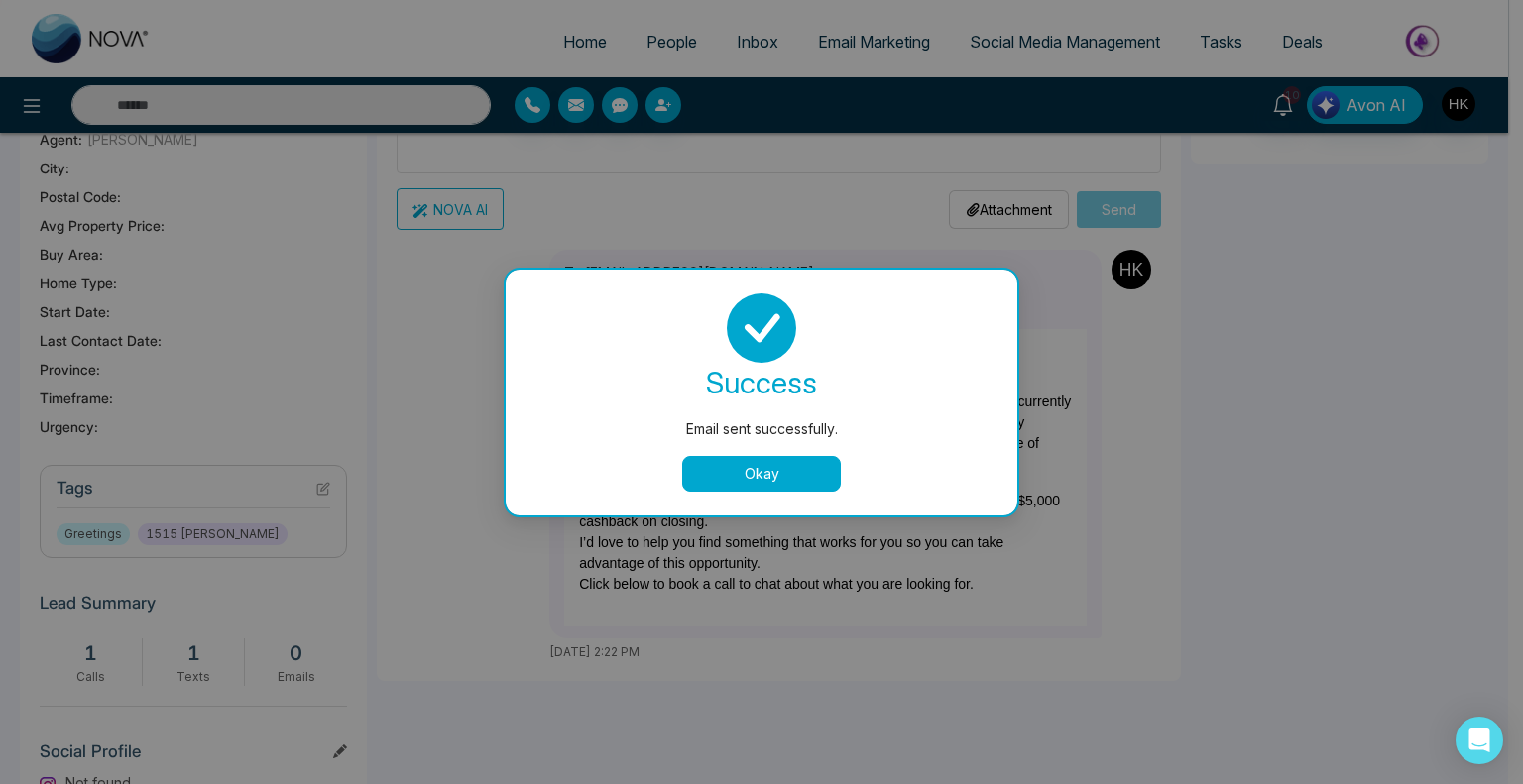 click on "Okay" at bounding box center [762, 474] 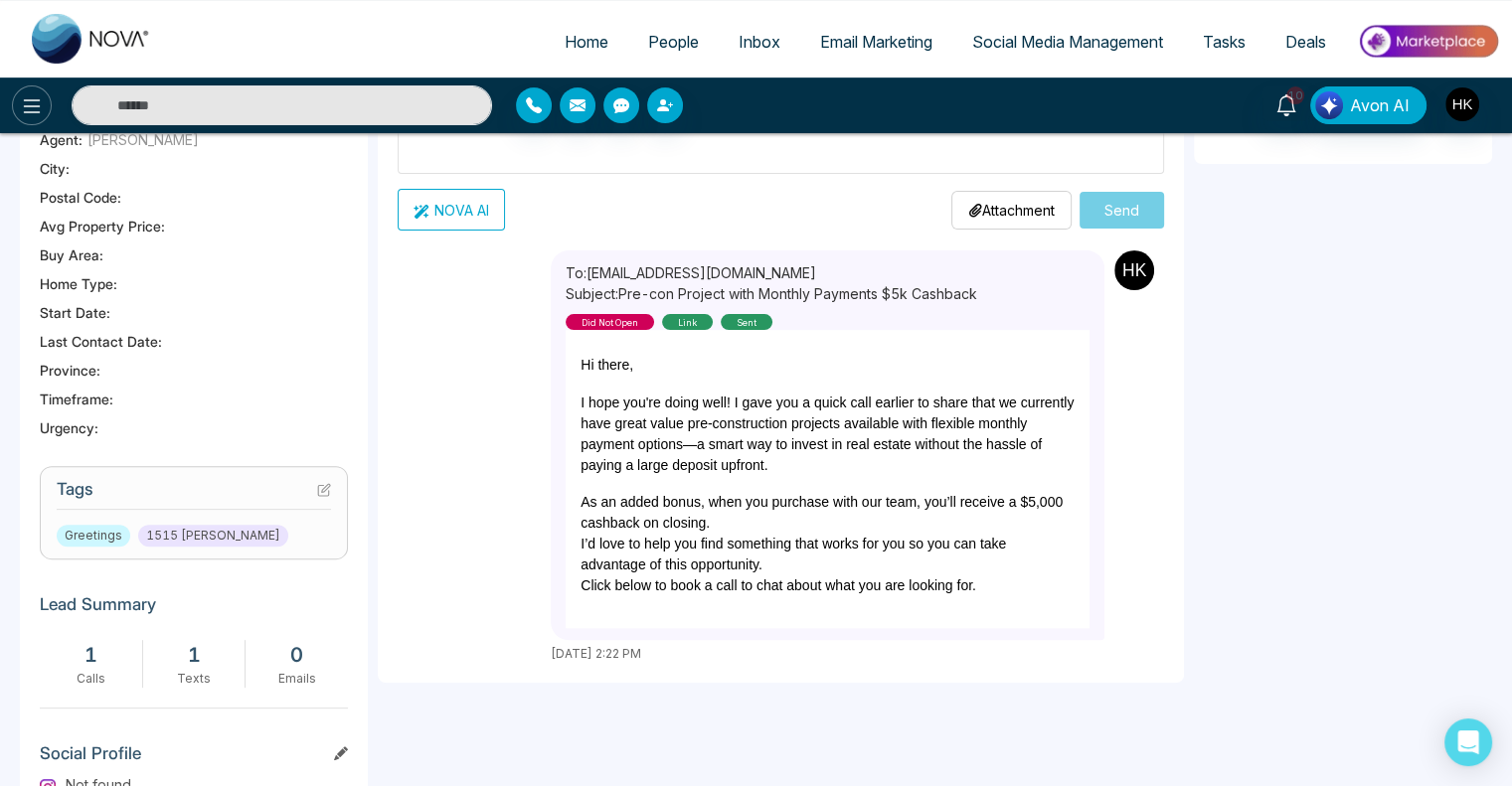 click 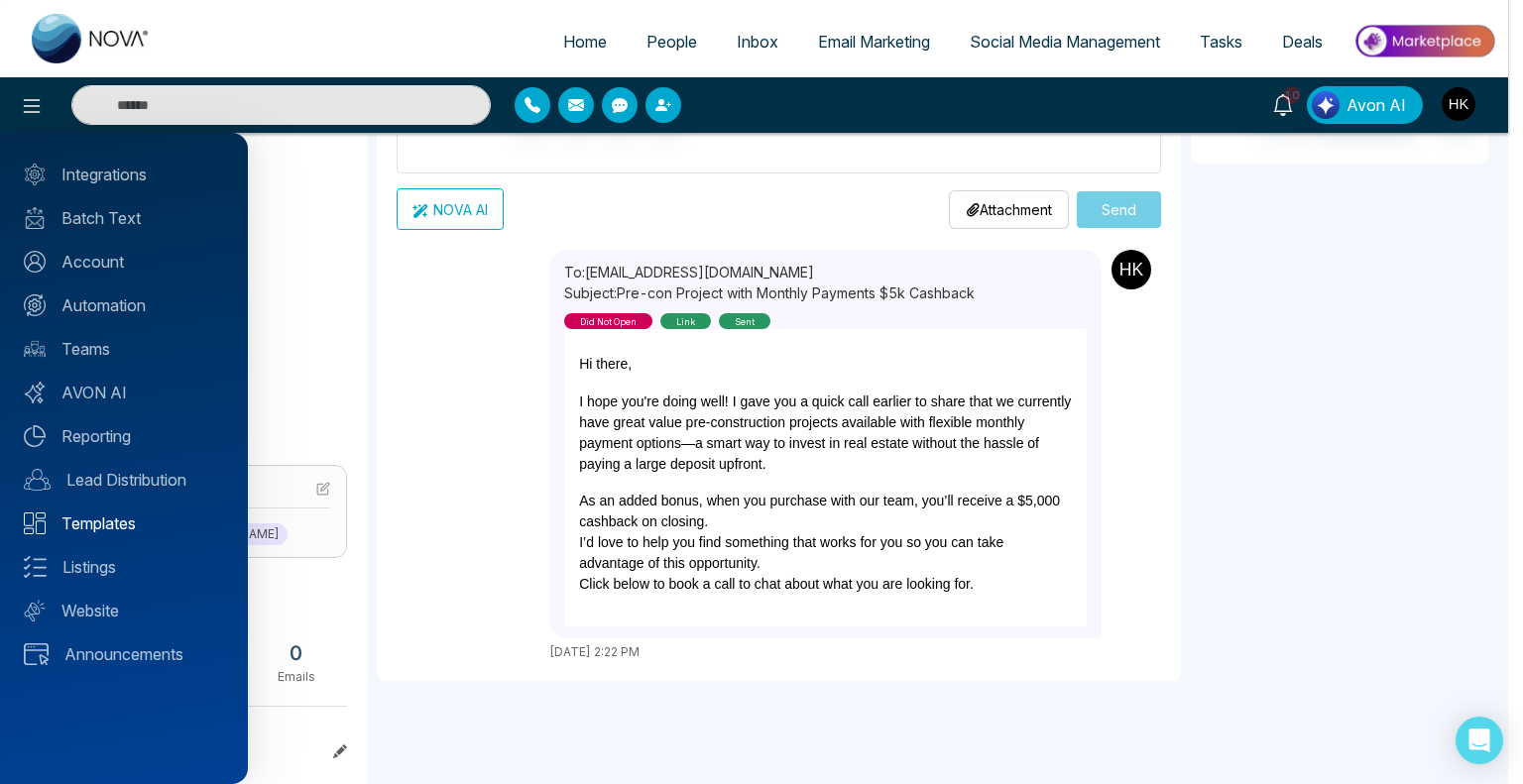 click on "Templates" at bounding box center (124, 523) 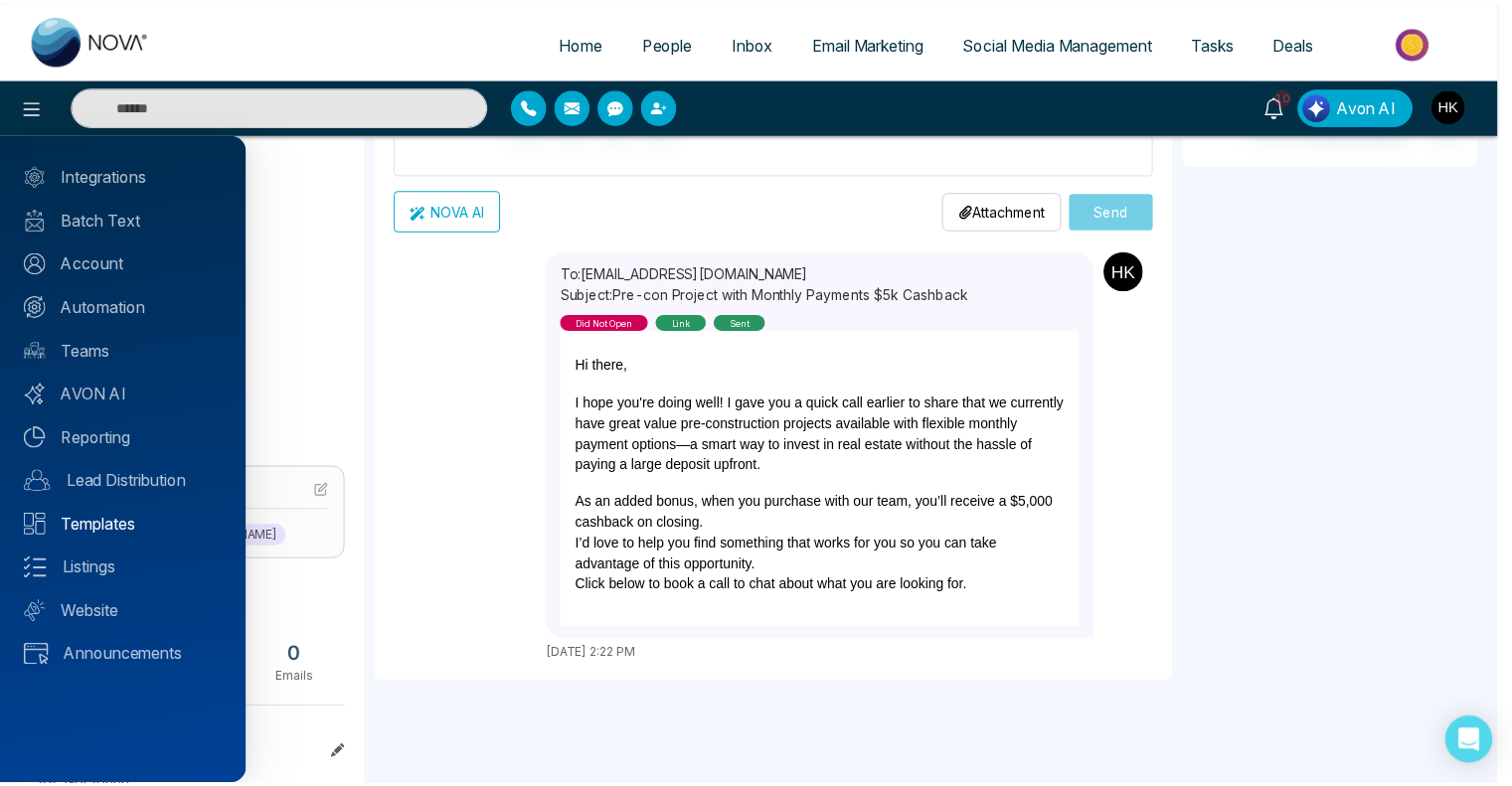 scroll, scrollTop: 0, scrollLeft: 0, axis: both 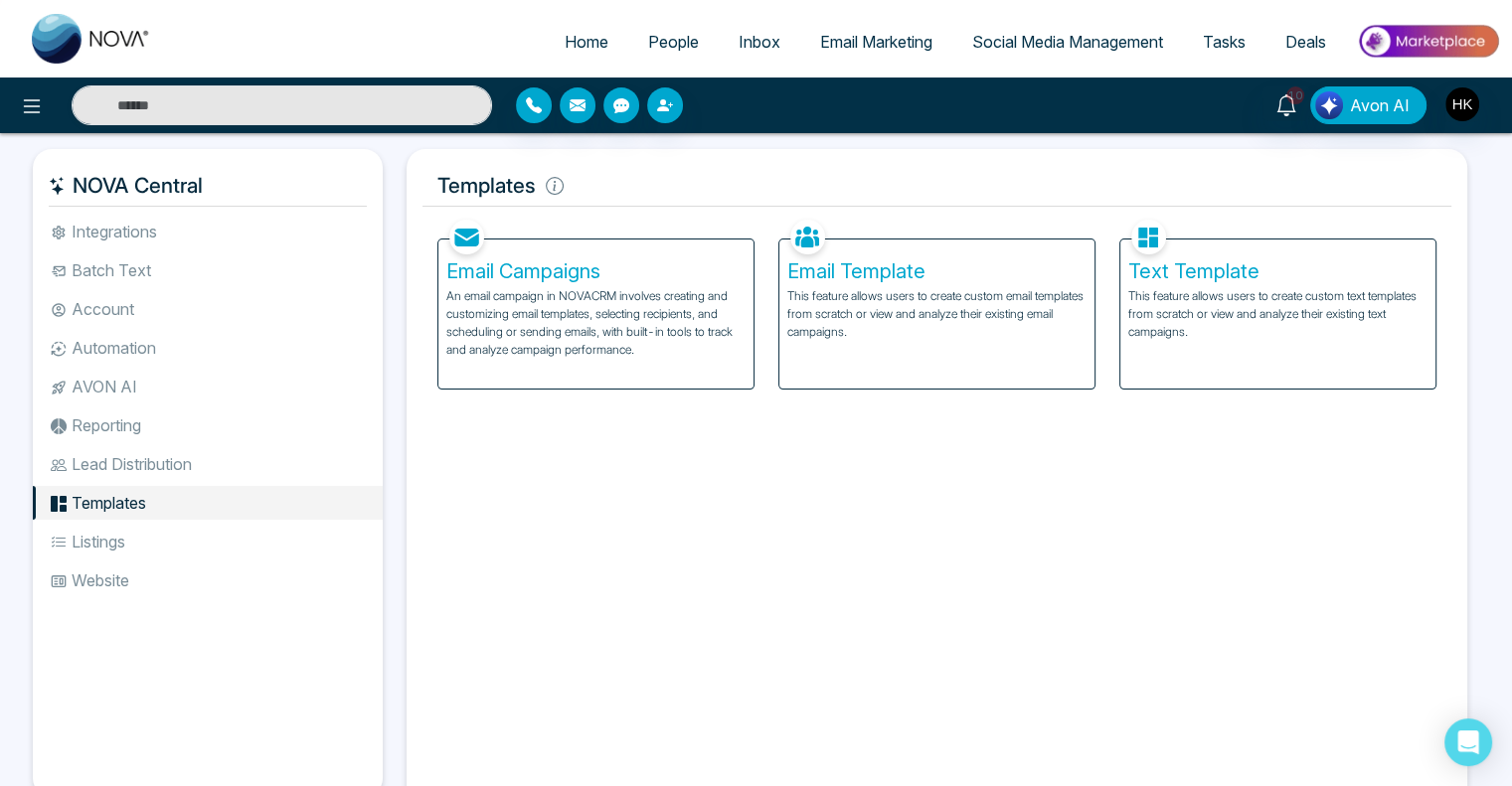 click on "Text Template" at bounding box center (1277, 271) 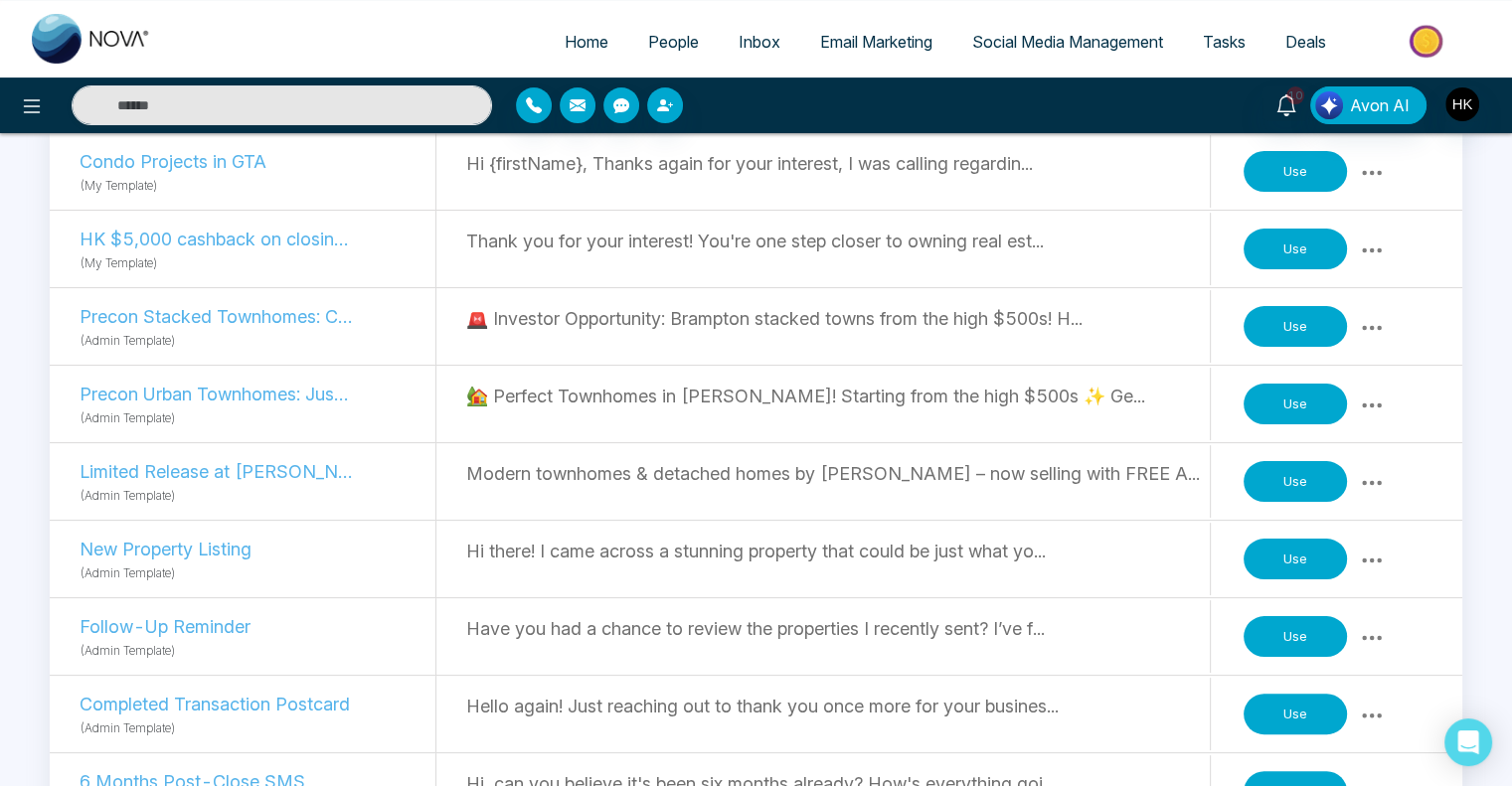 scroll, scrollTop: 298, scrollLeft: 0, axis: vertical 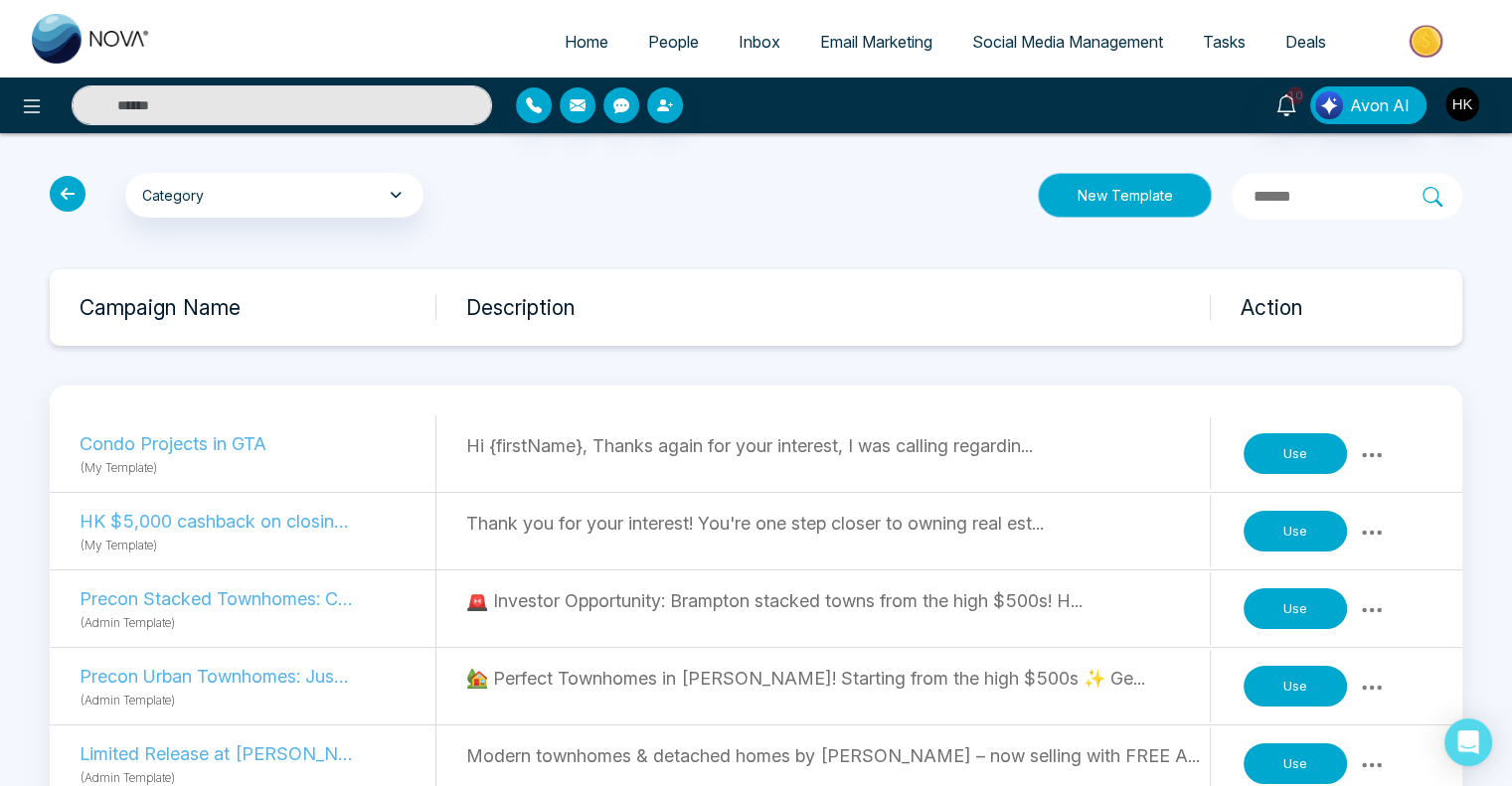 click on "New Template" at bounding box center [1124, 195] 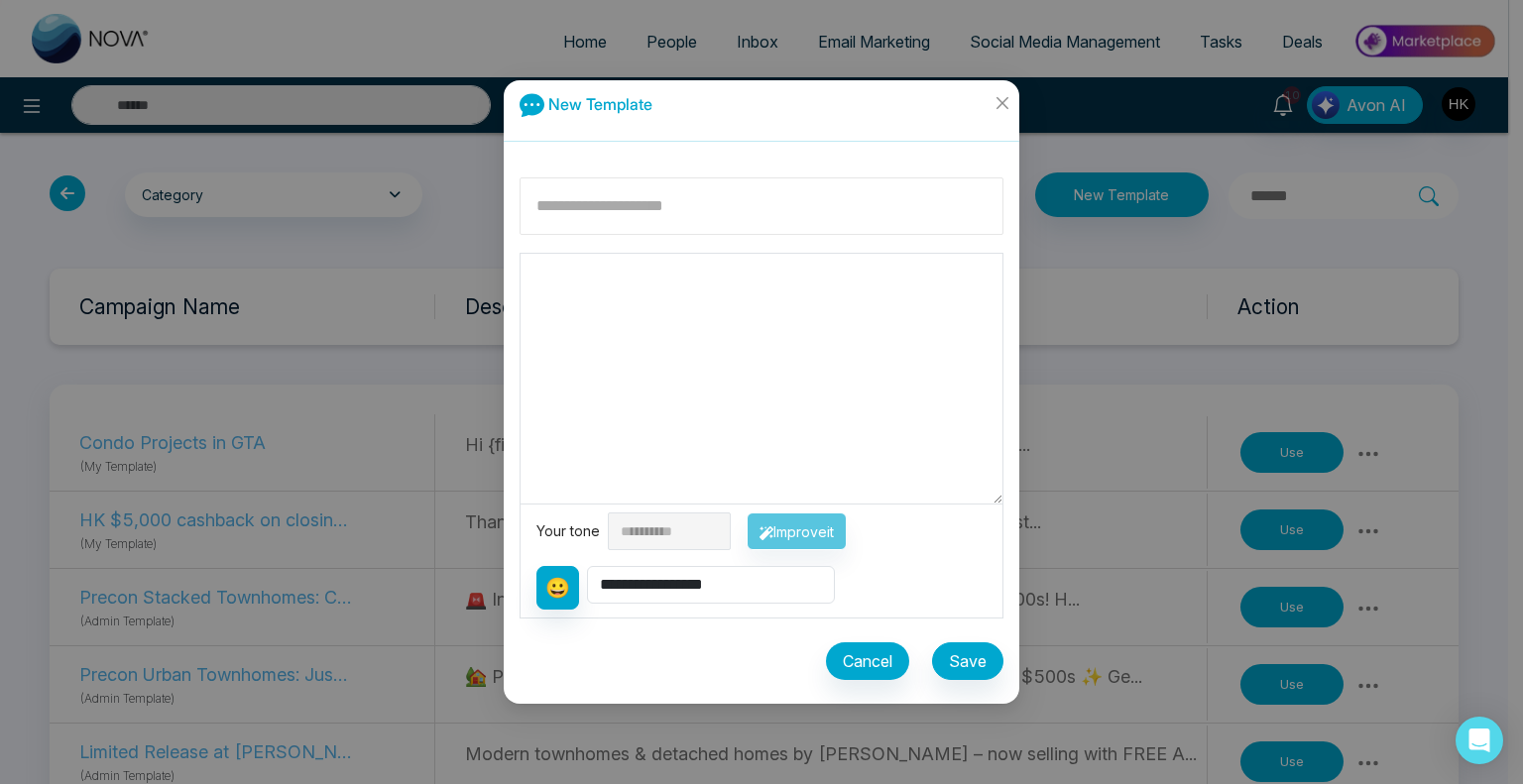 click at bounding box center (762, 206) 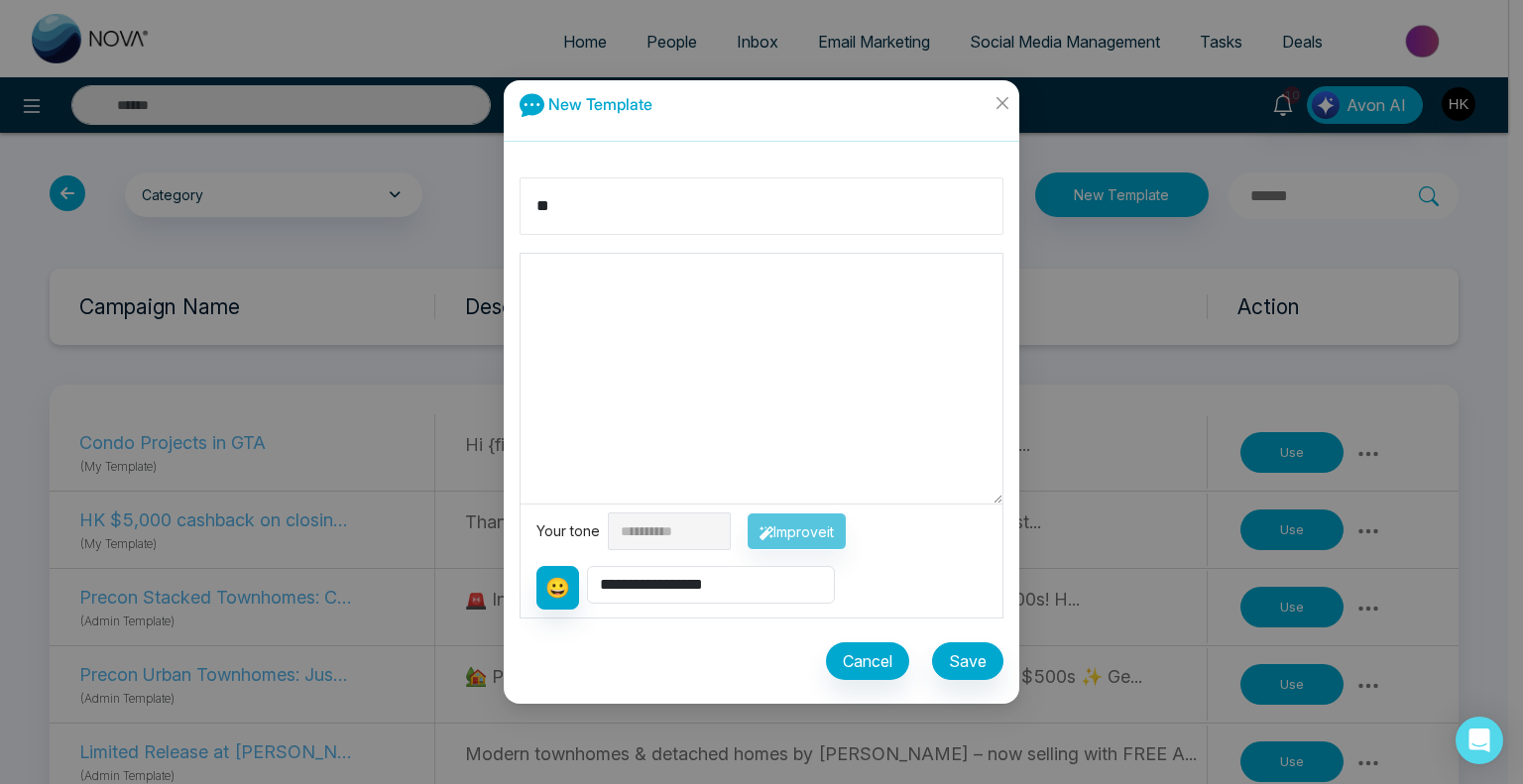 type on "*" 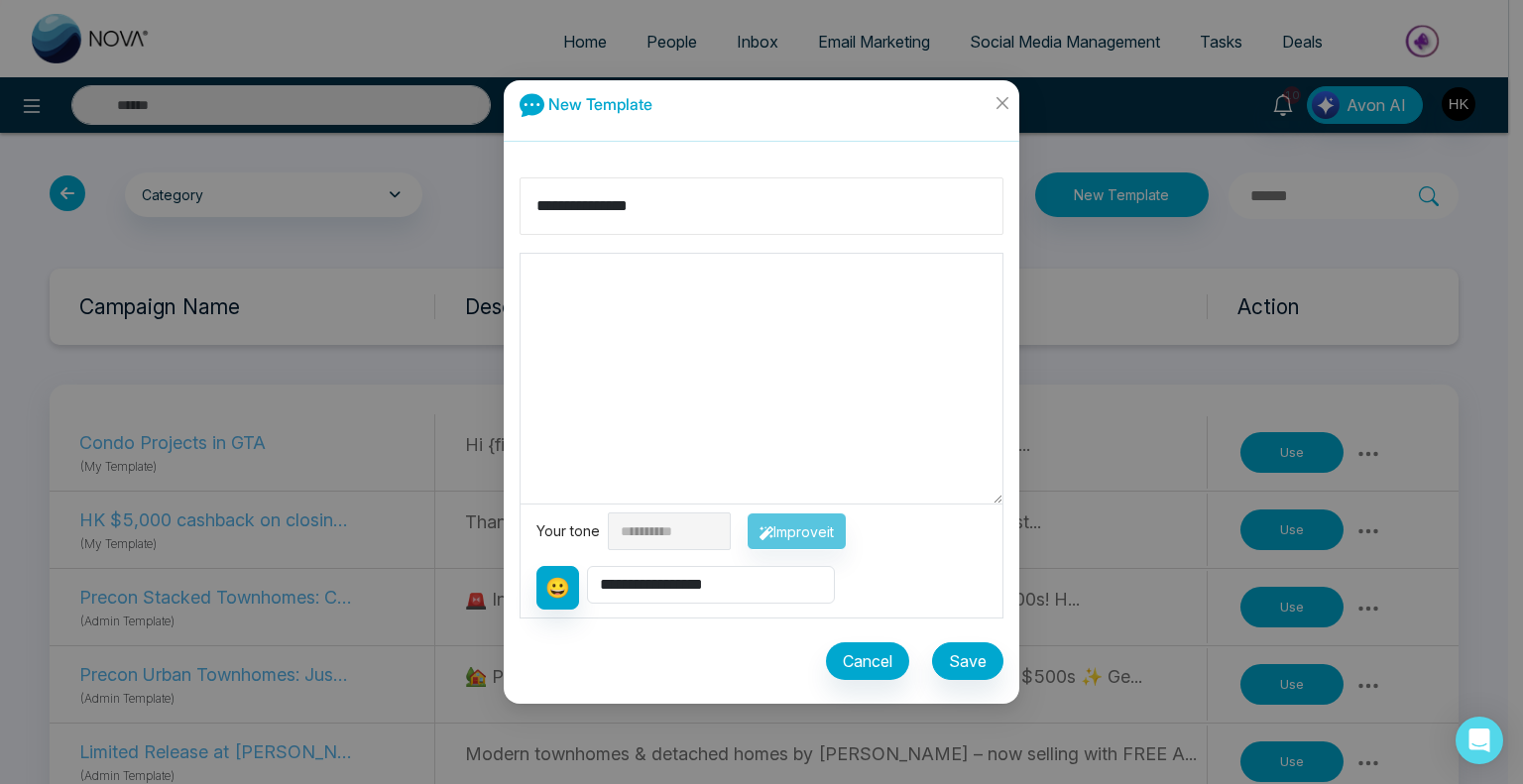 type on "**********" 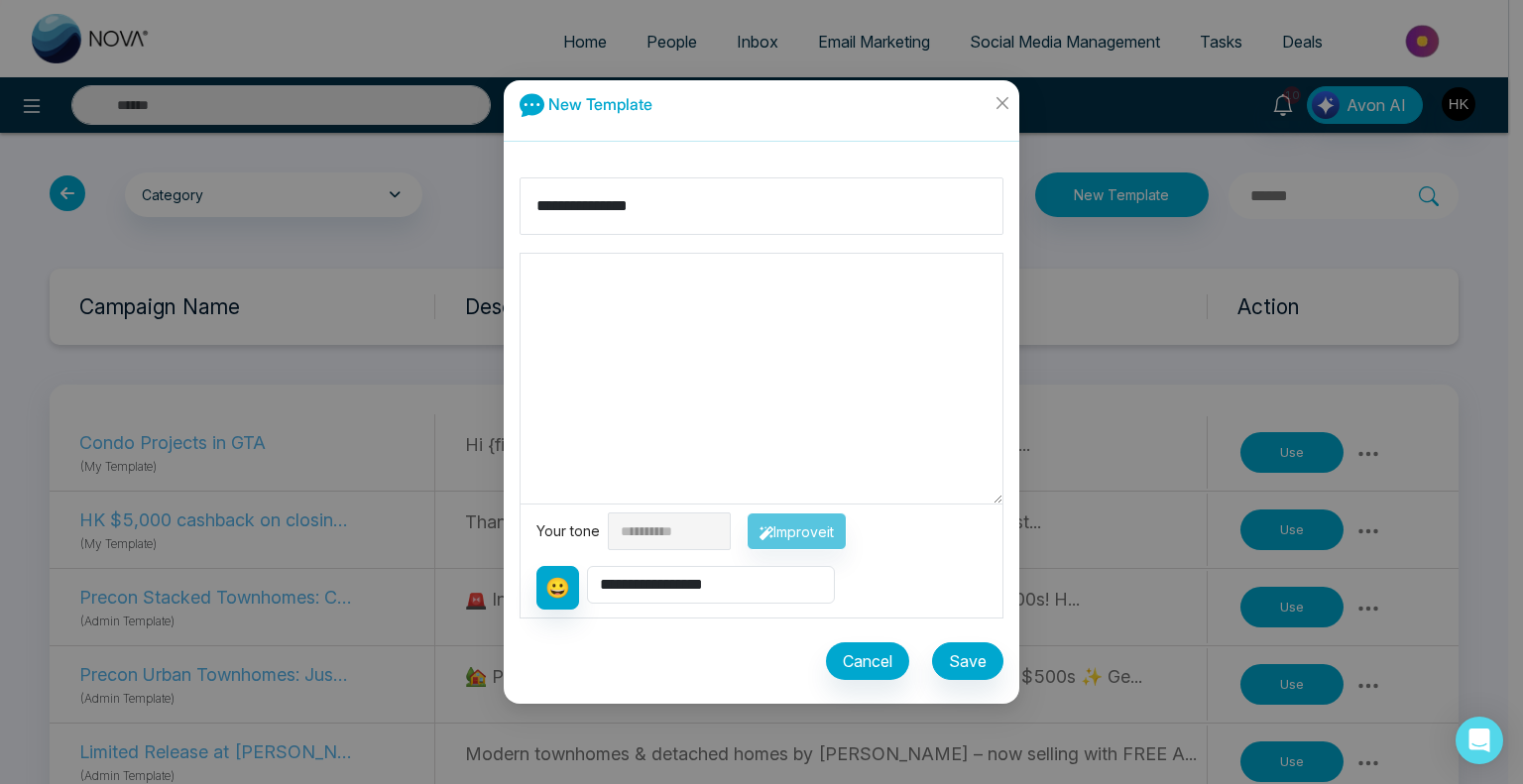 paste on "**********" 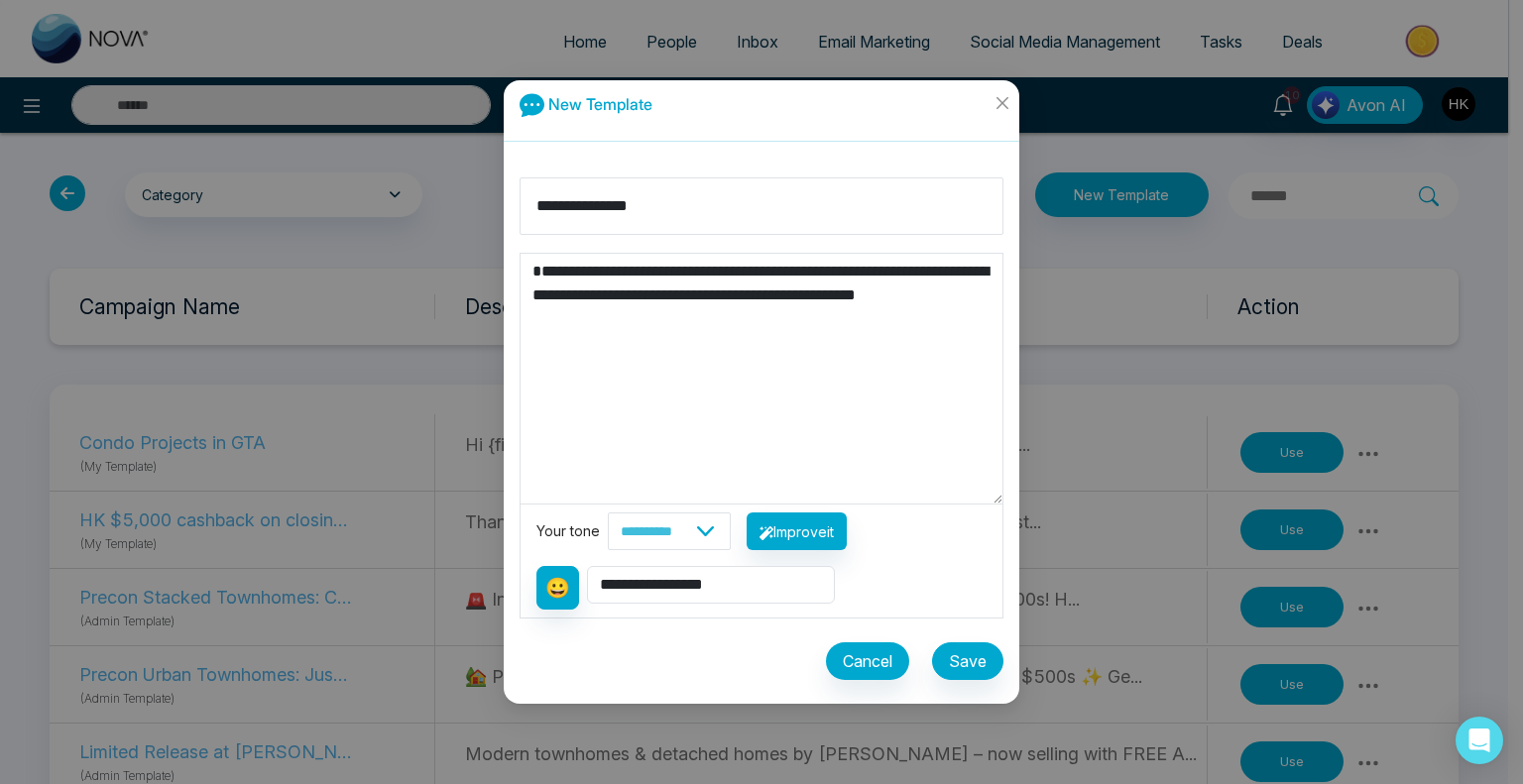 click on "**********" at bounding box center (762, 379) 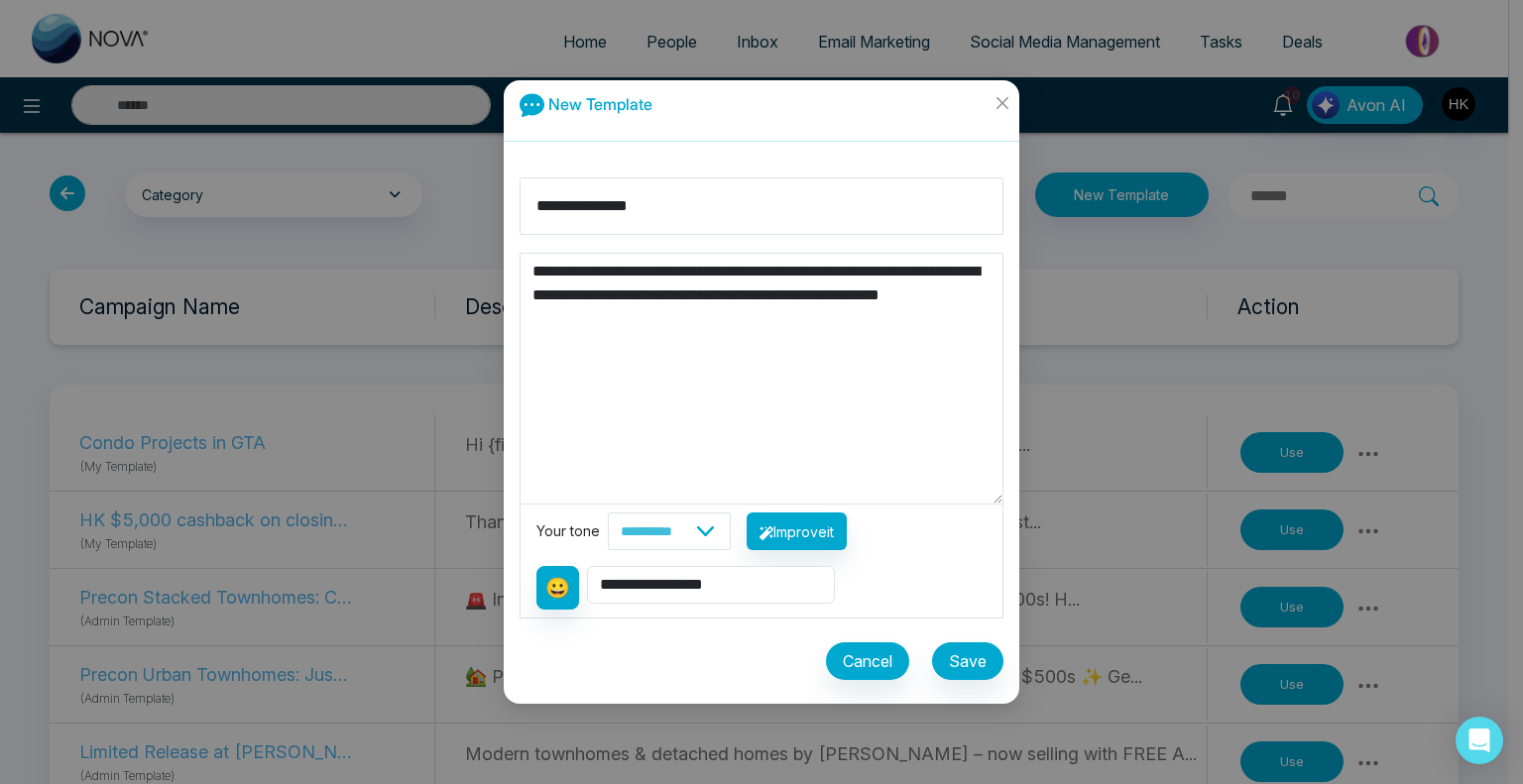 type on "**********" 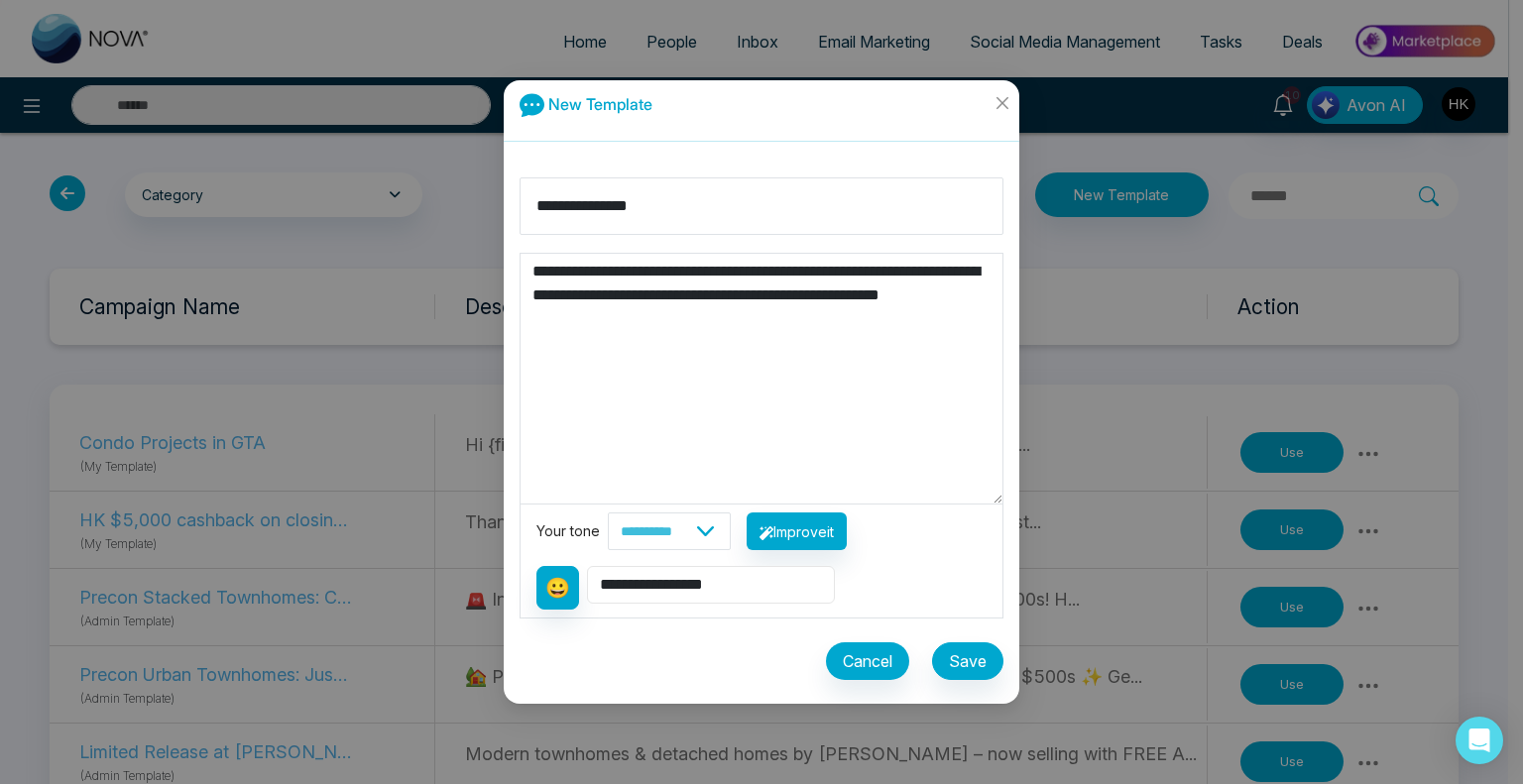 click on "**********" at bounding box center [711, 585] 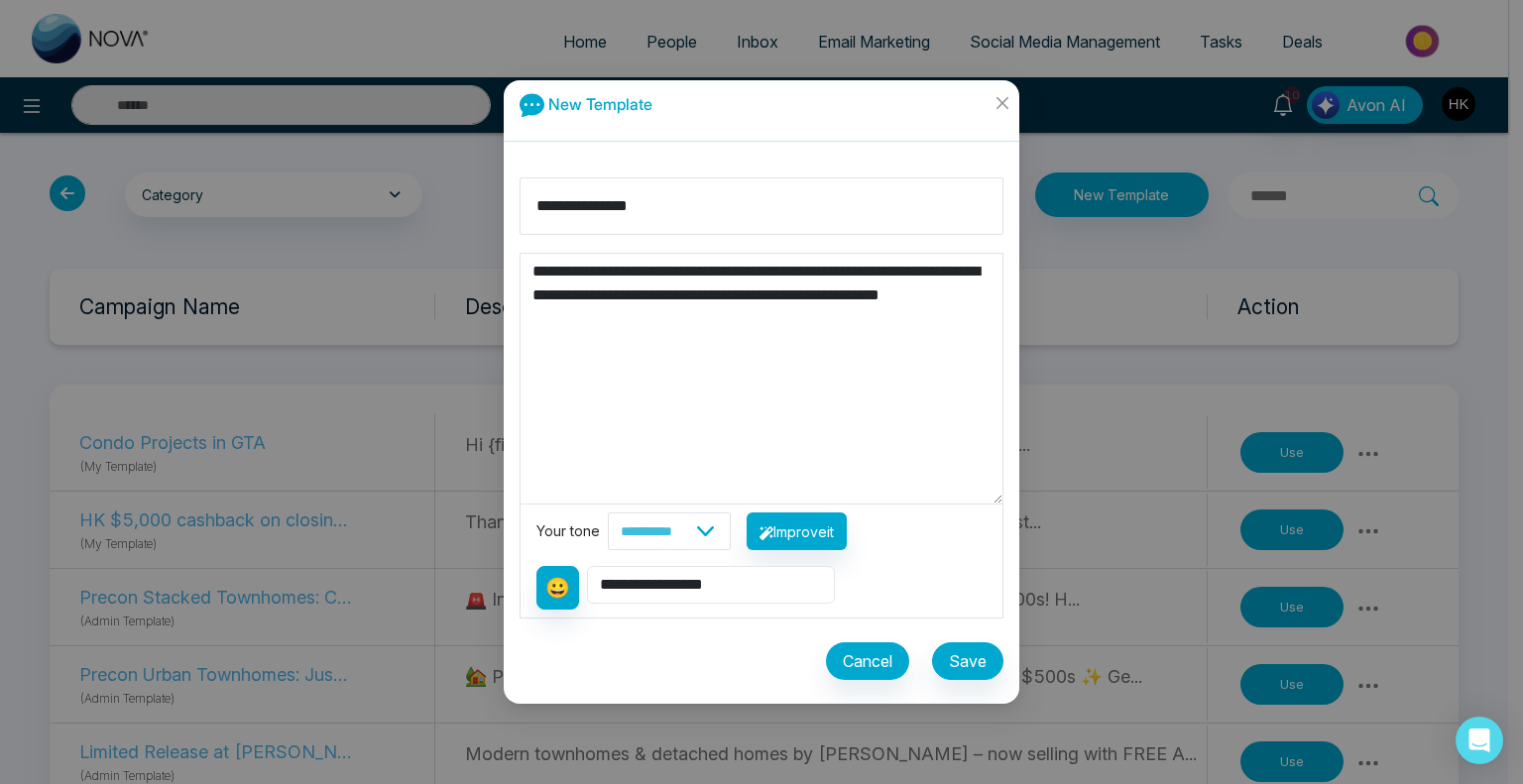 select on "**********" 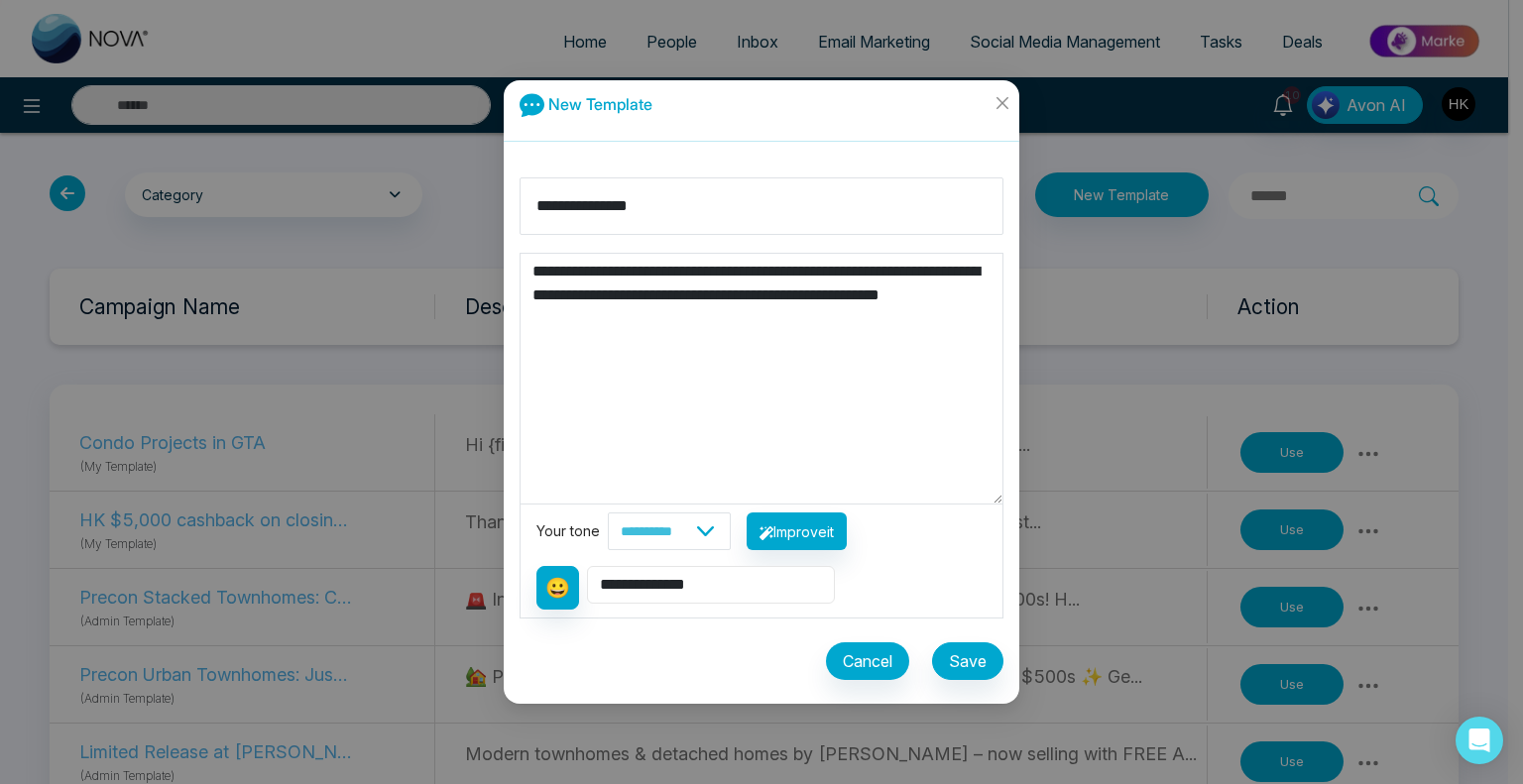 click on "**********" at bounding box center [711, 585] 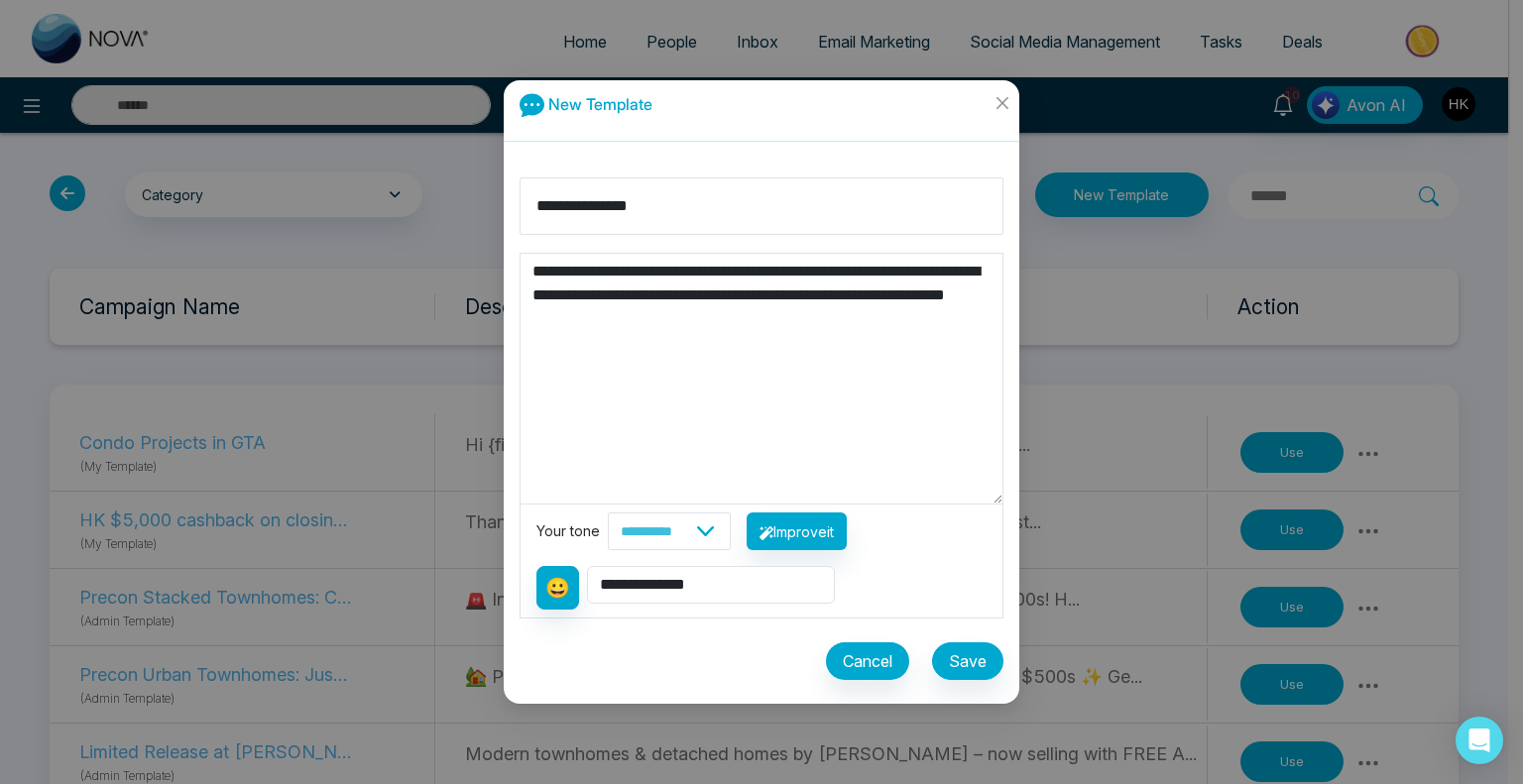 click on "**********" at bounding box center [762, 379] 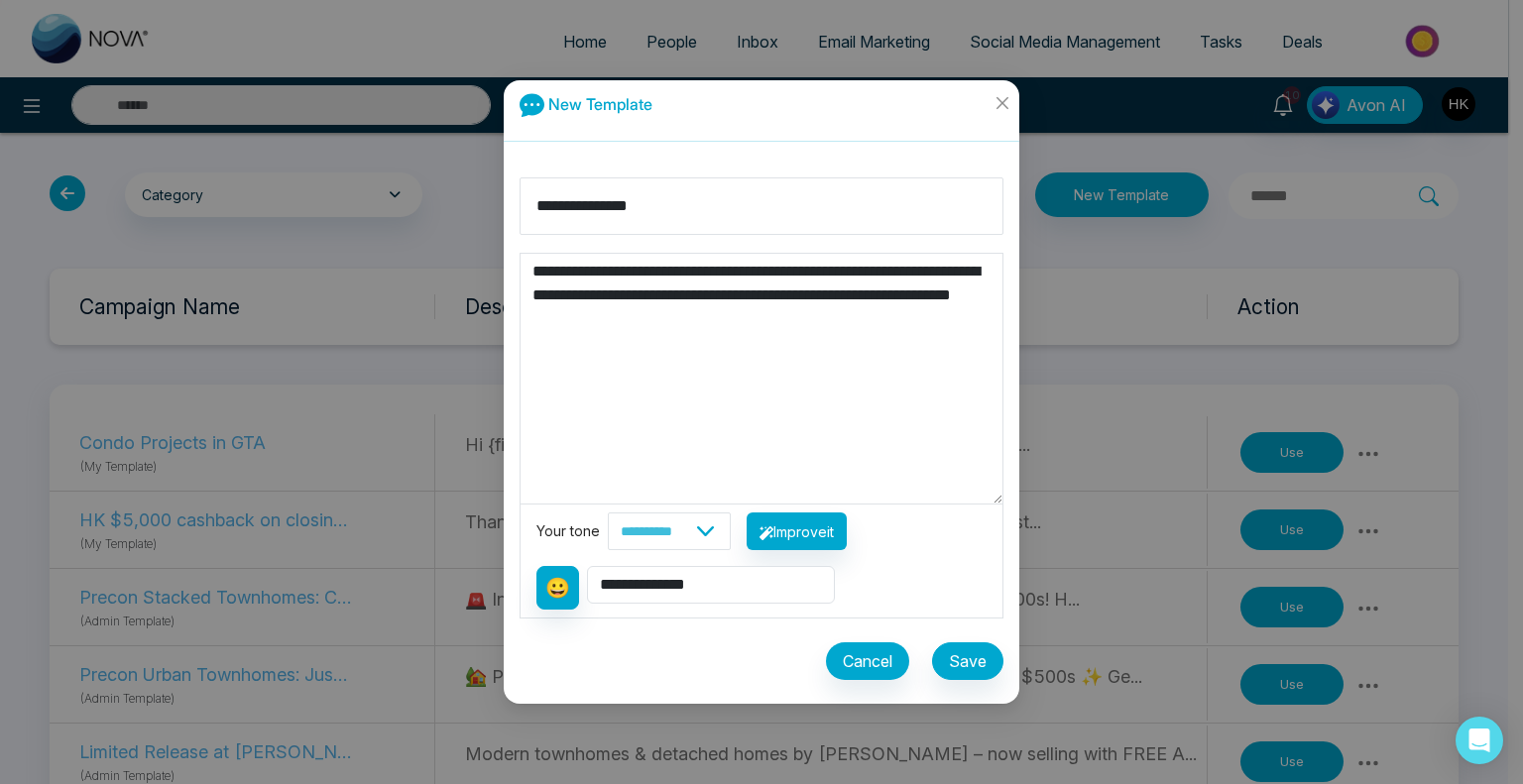 click on "**********" at bounding box center (762, 379) 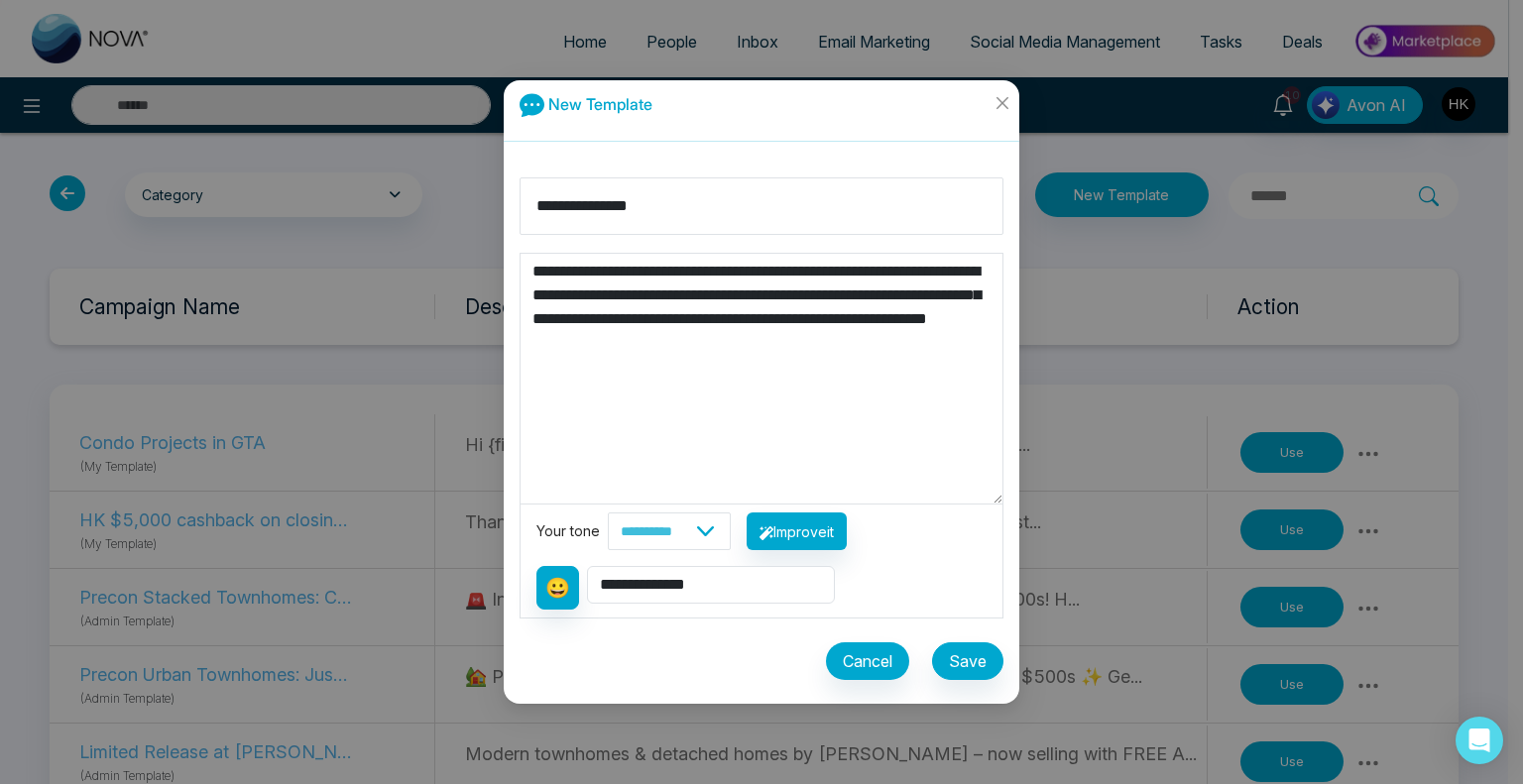 paste on "**********" 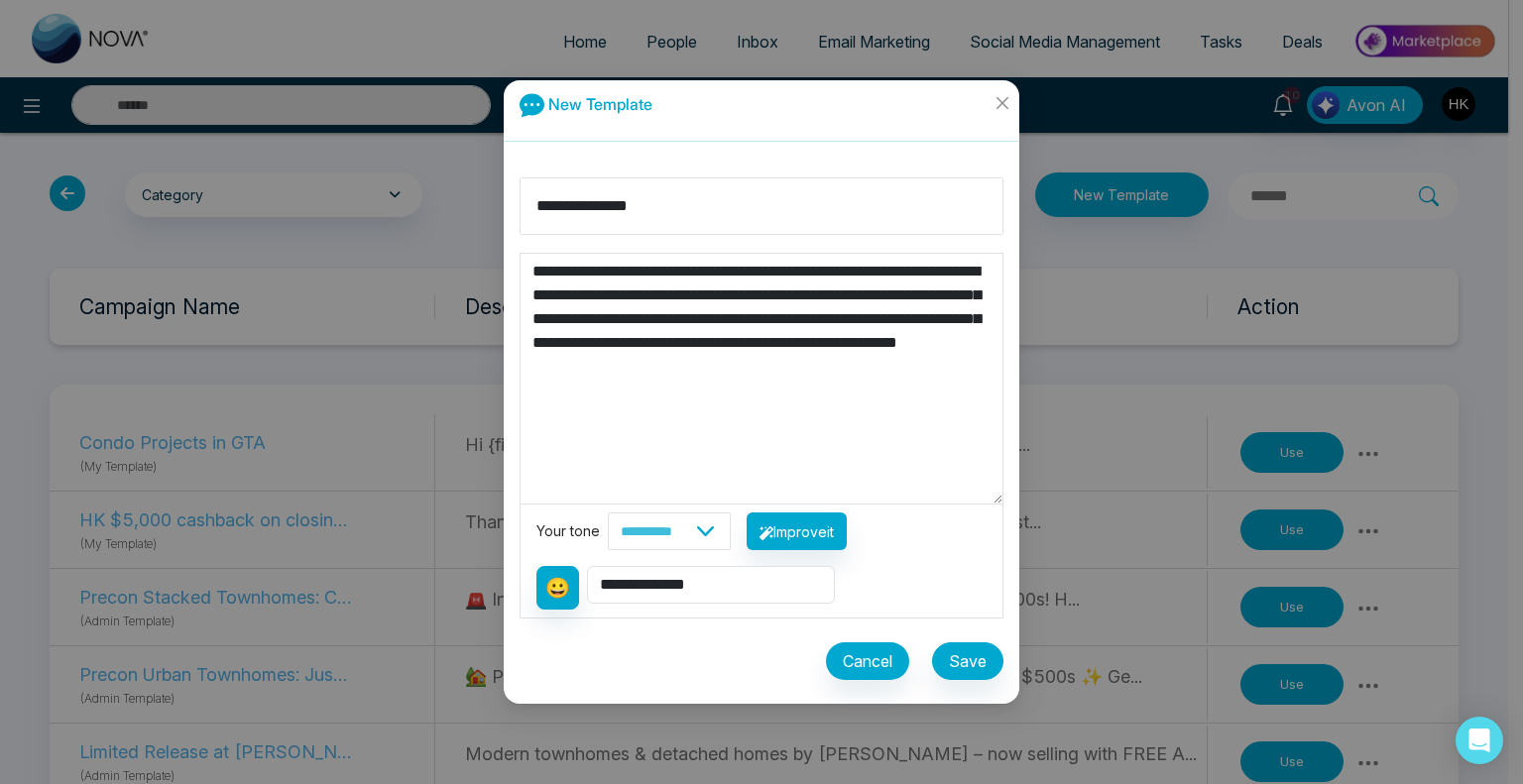click on "**********" at bounding box center [762, 379] 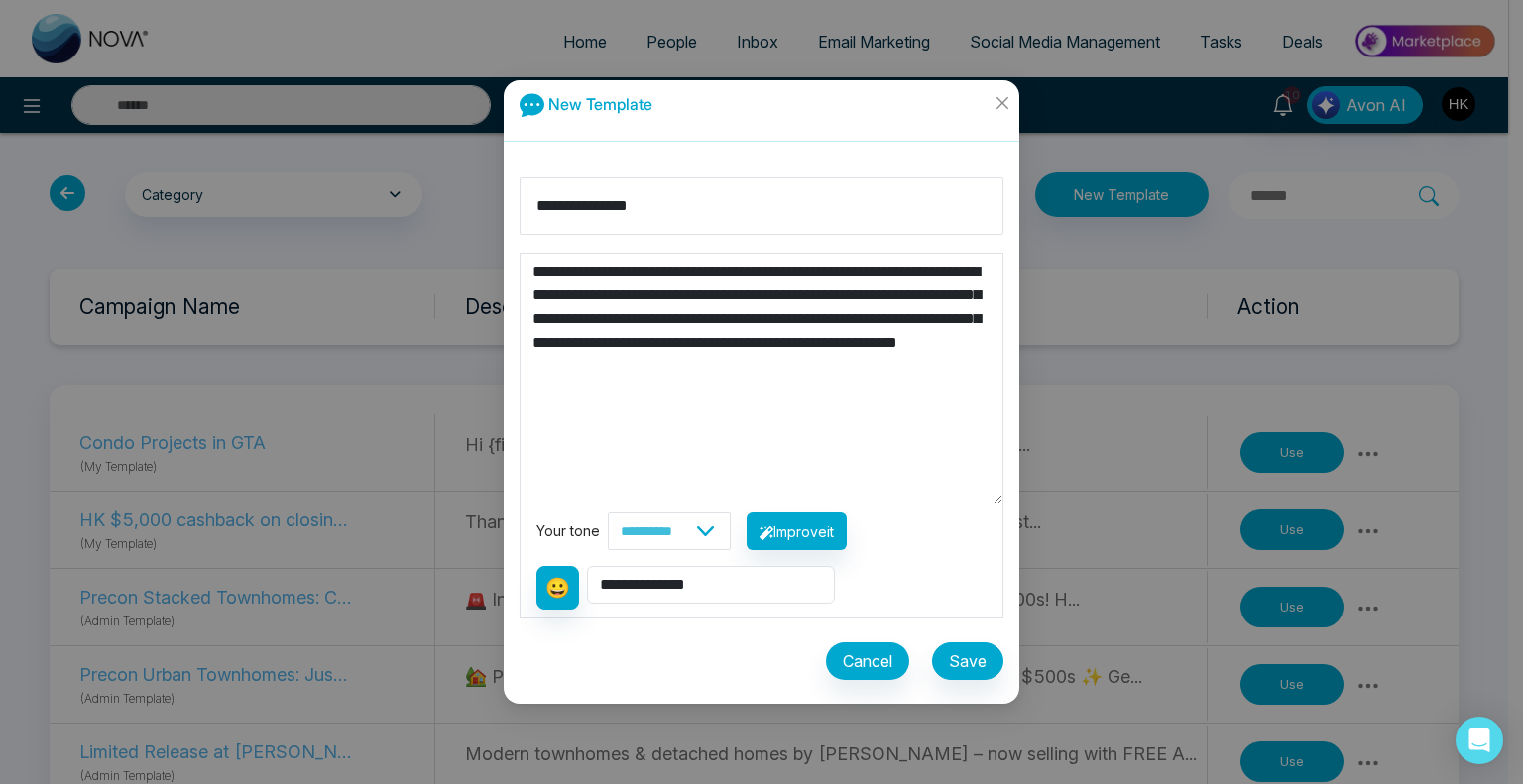click on "**********" at bounding box center (762, 379) 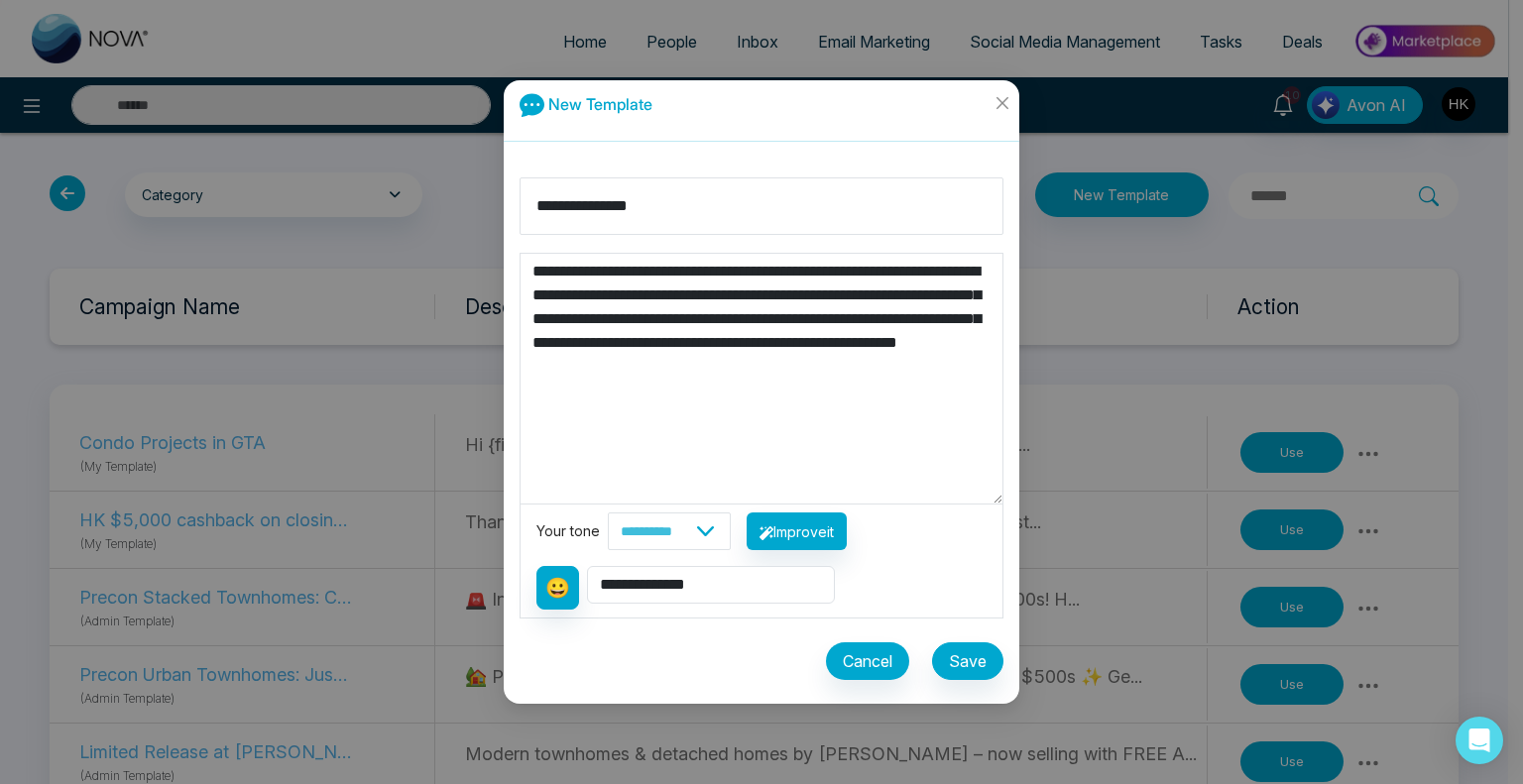 drag, startPoint x: 528, startPoint y: 348, endPoint x: 758, endPoint y: 345, distance: 230.01956 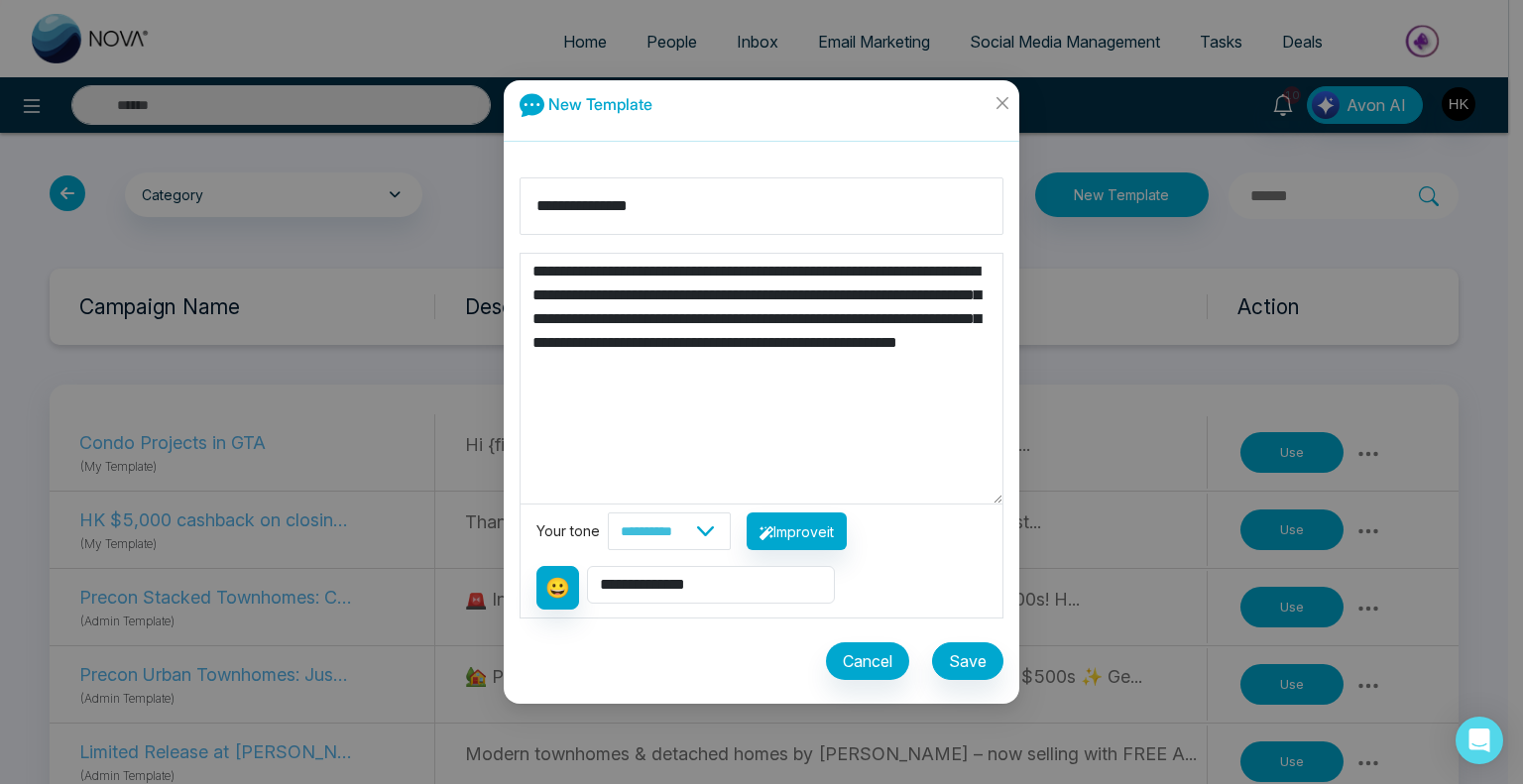 click on "**********" at bounding box center (762, 379) 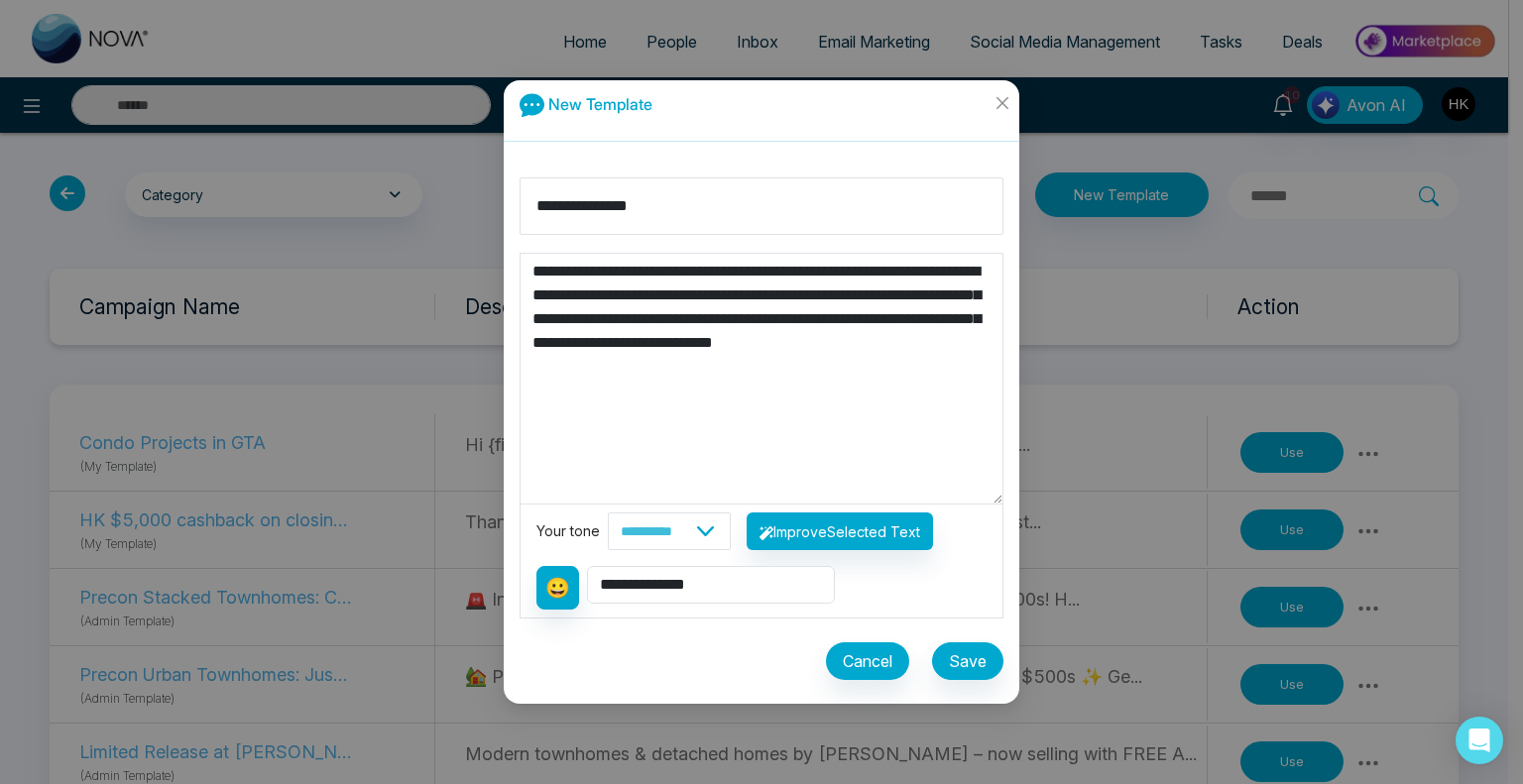 click on "**********" at bounding box center (762, 379) 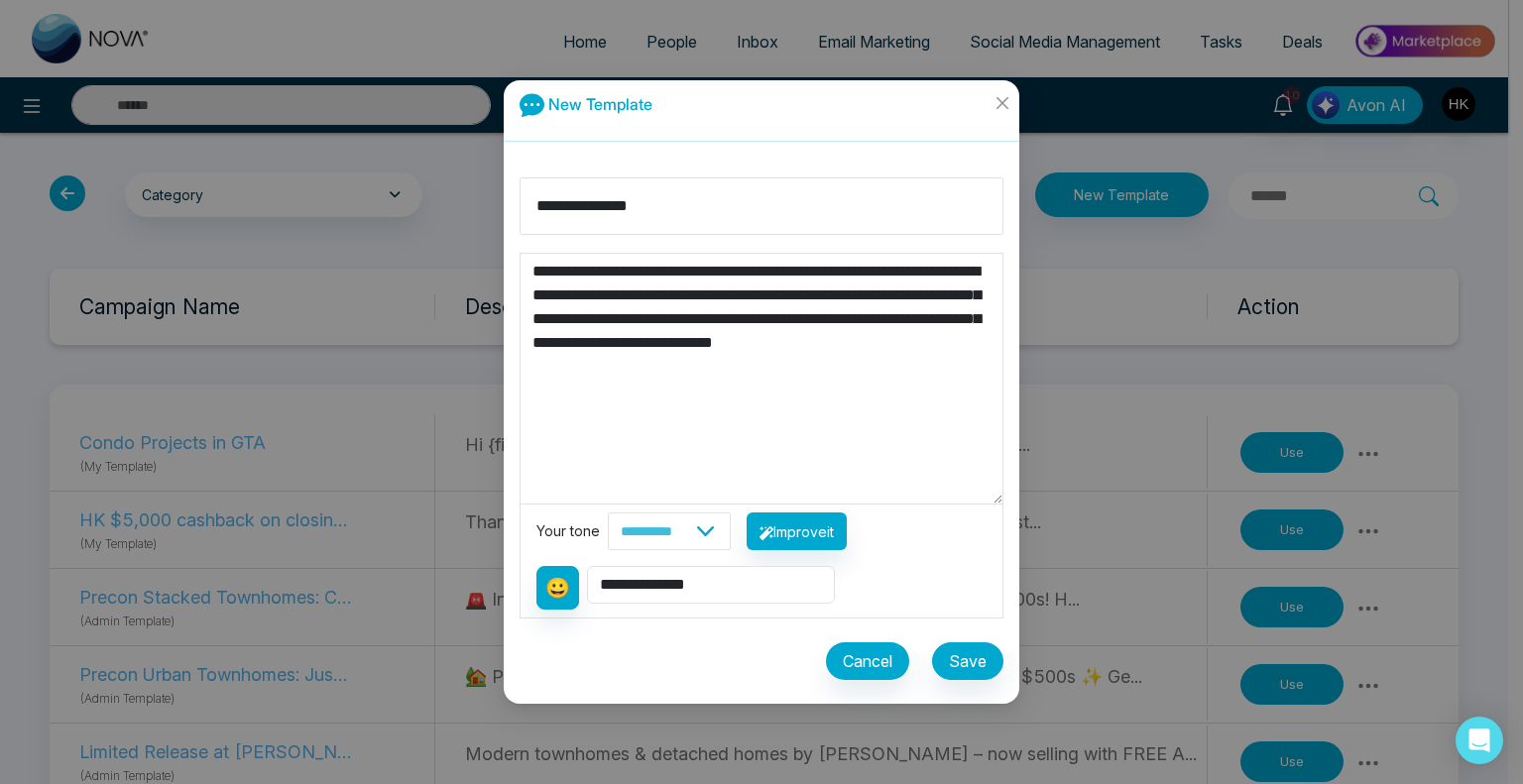 click on "**********" at bounding box center [762, 379] 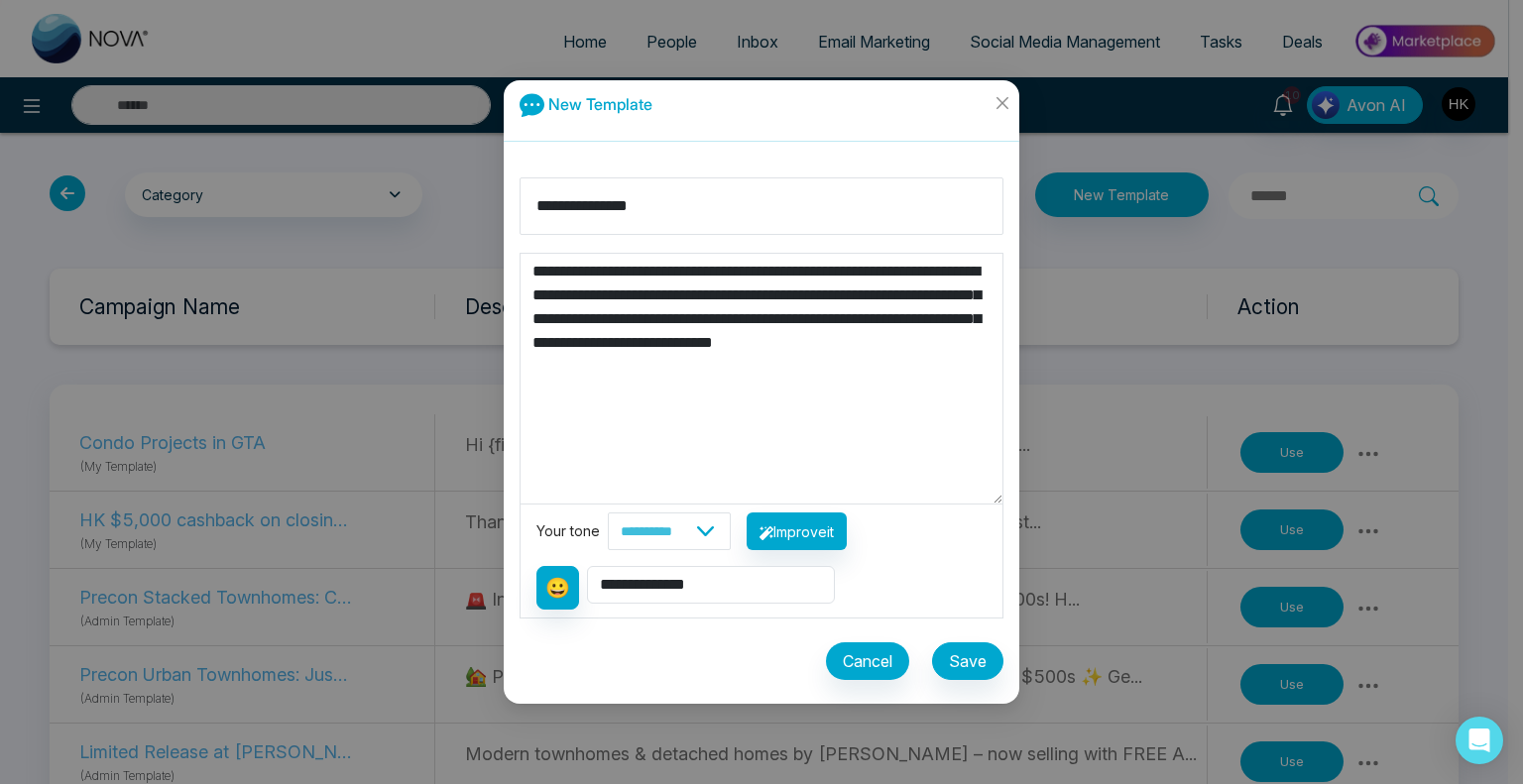 click on "**********" at bounding box center [762, 379] 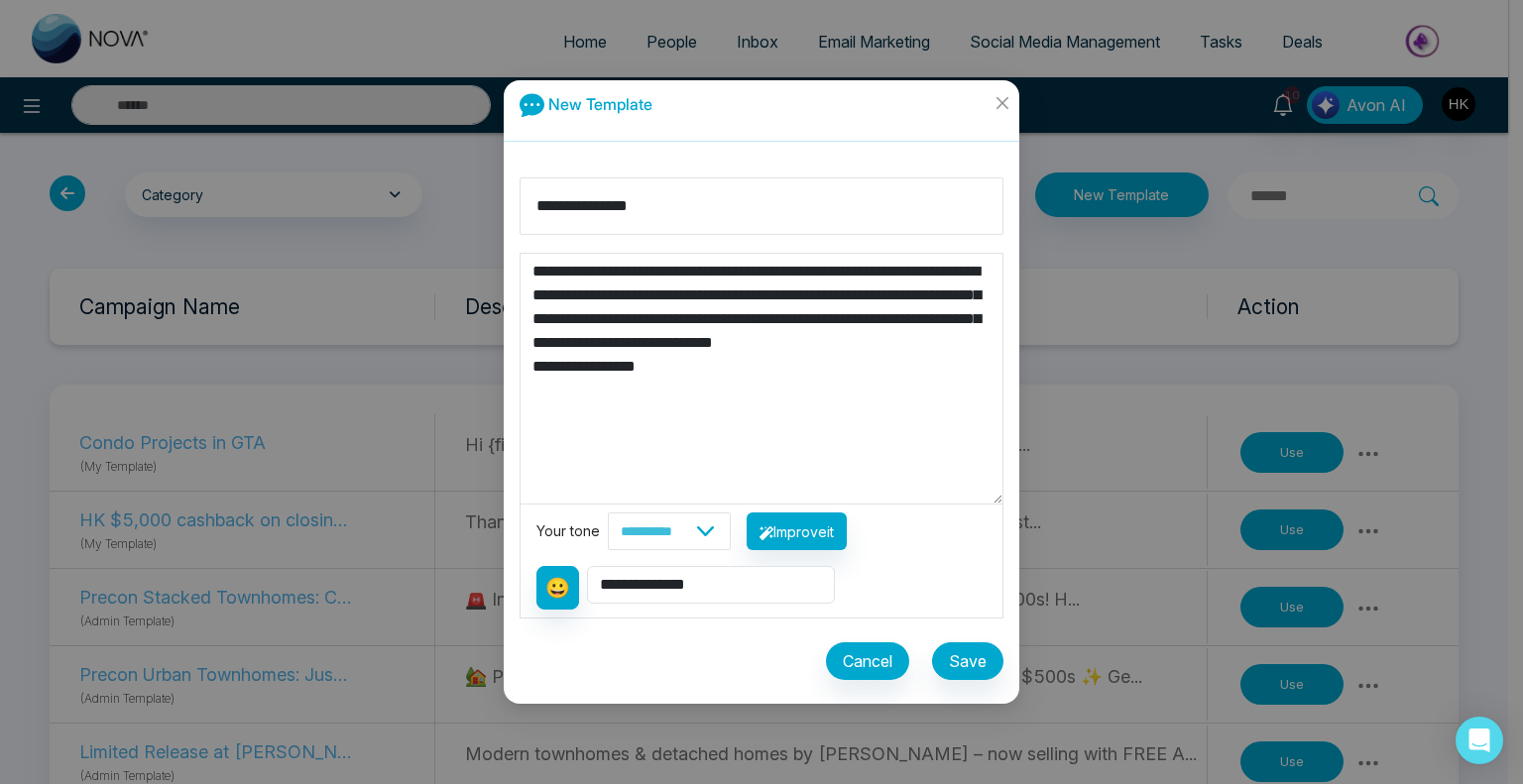 type on "**********" 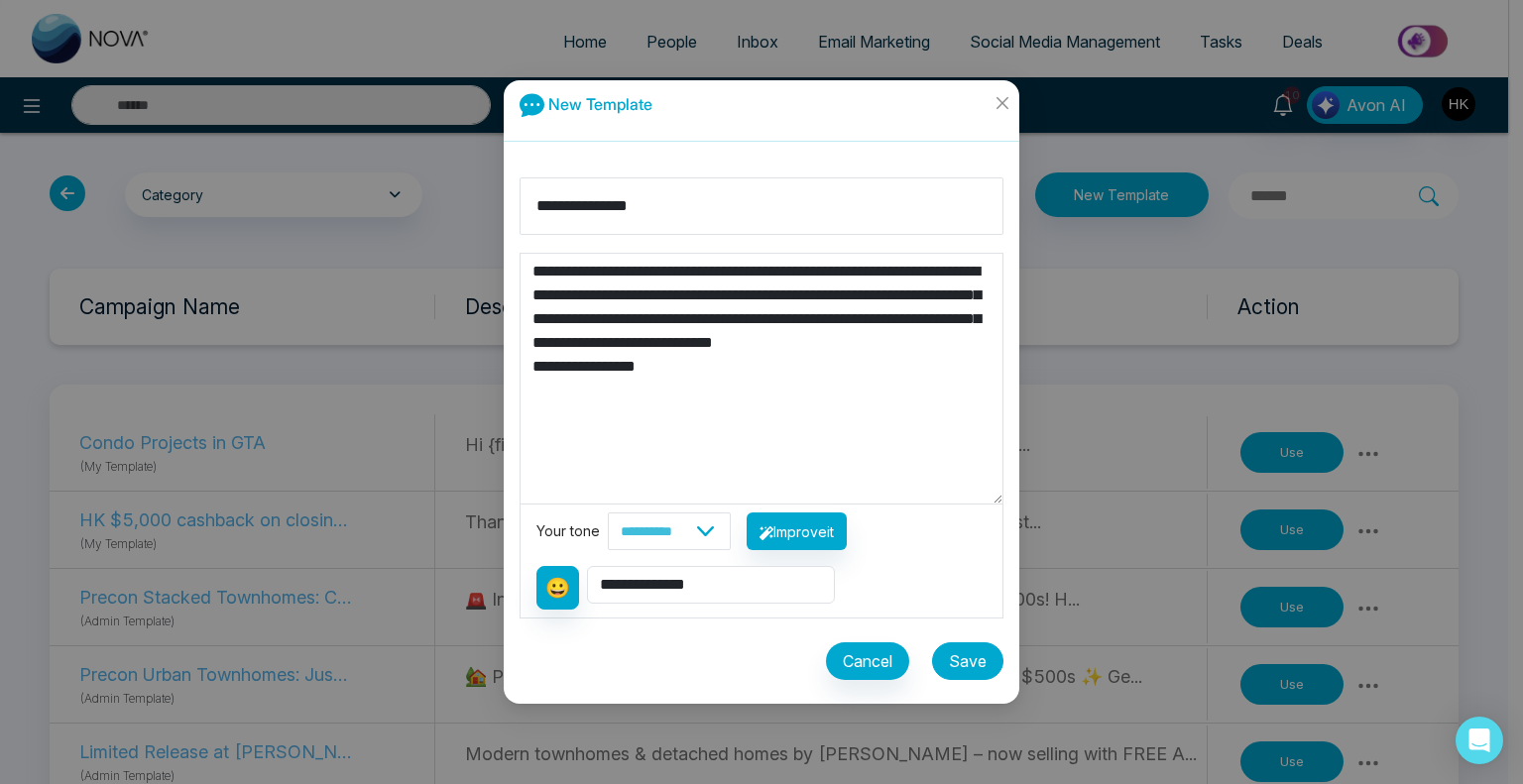 click on "Save" at bounding box center (968, 661) 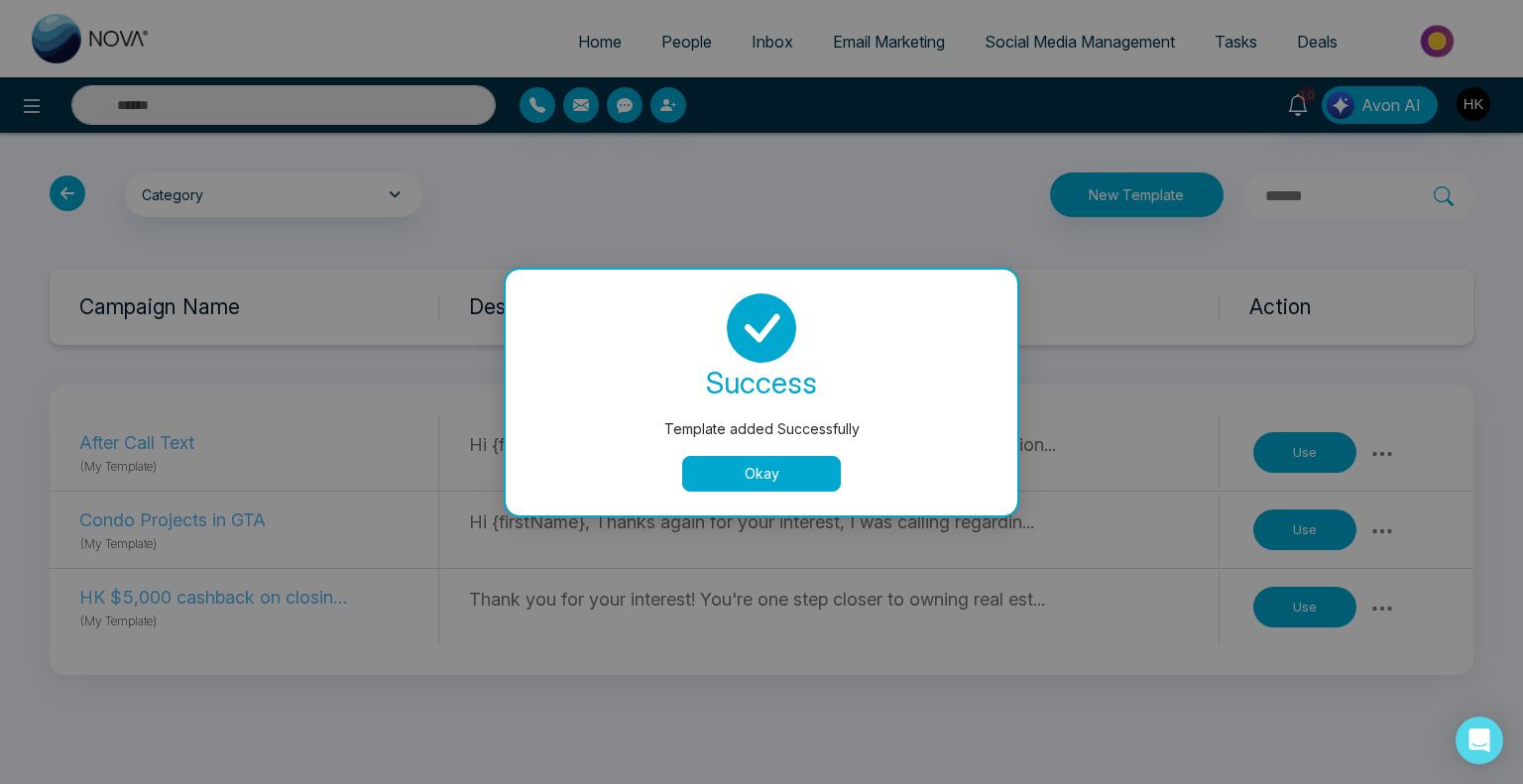 click on "Okay" at bounding box center (762, 474) 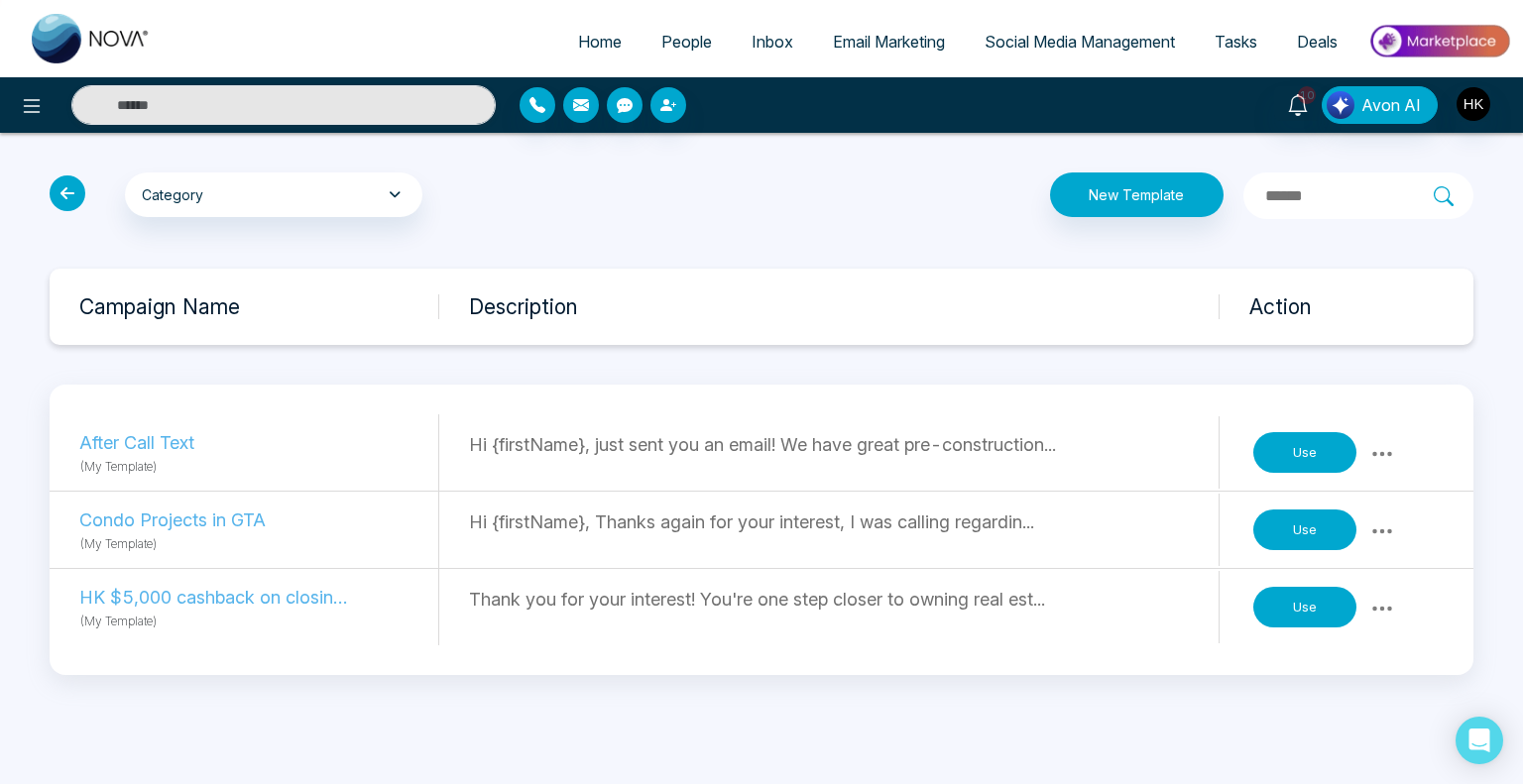 click on "People" at bounding box center [686, 42] 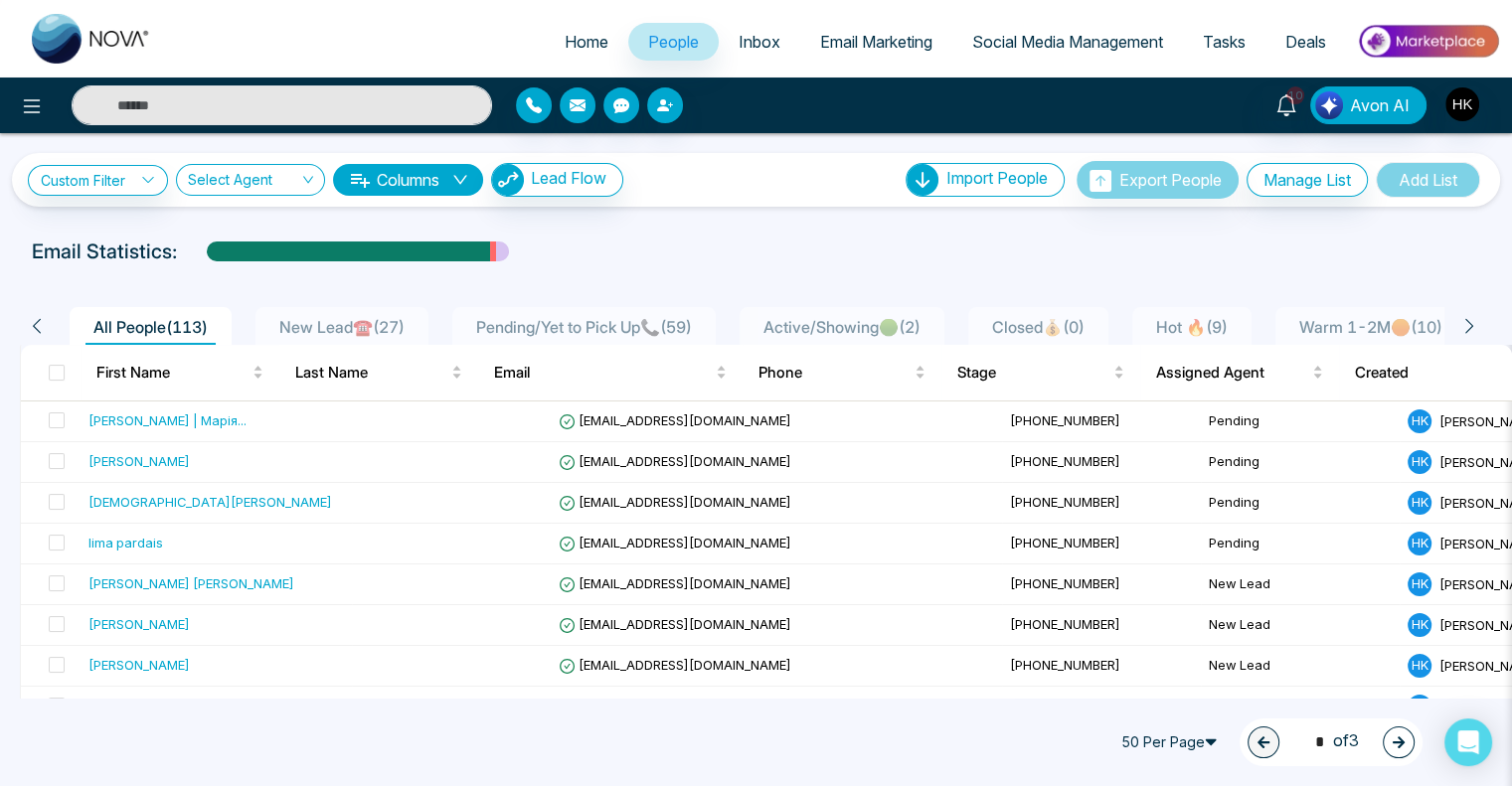 click on "New Lead☎️  ( 27 )" at bounding box center [342, 327] 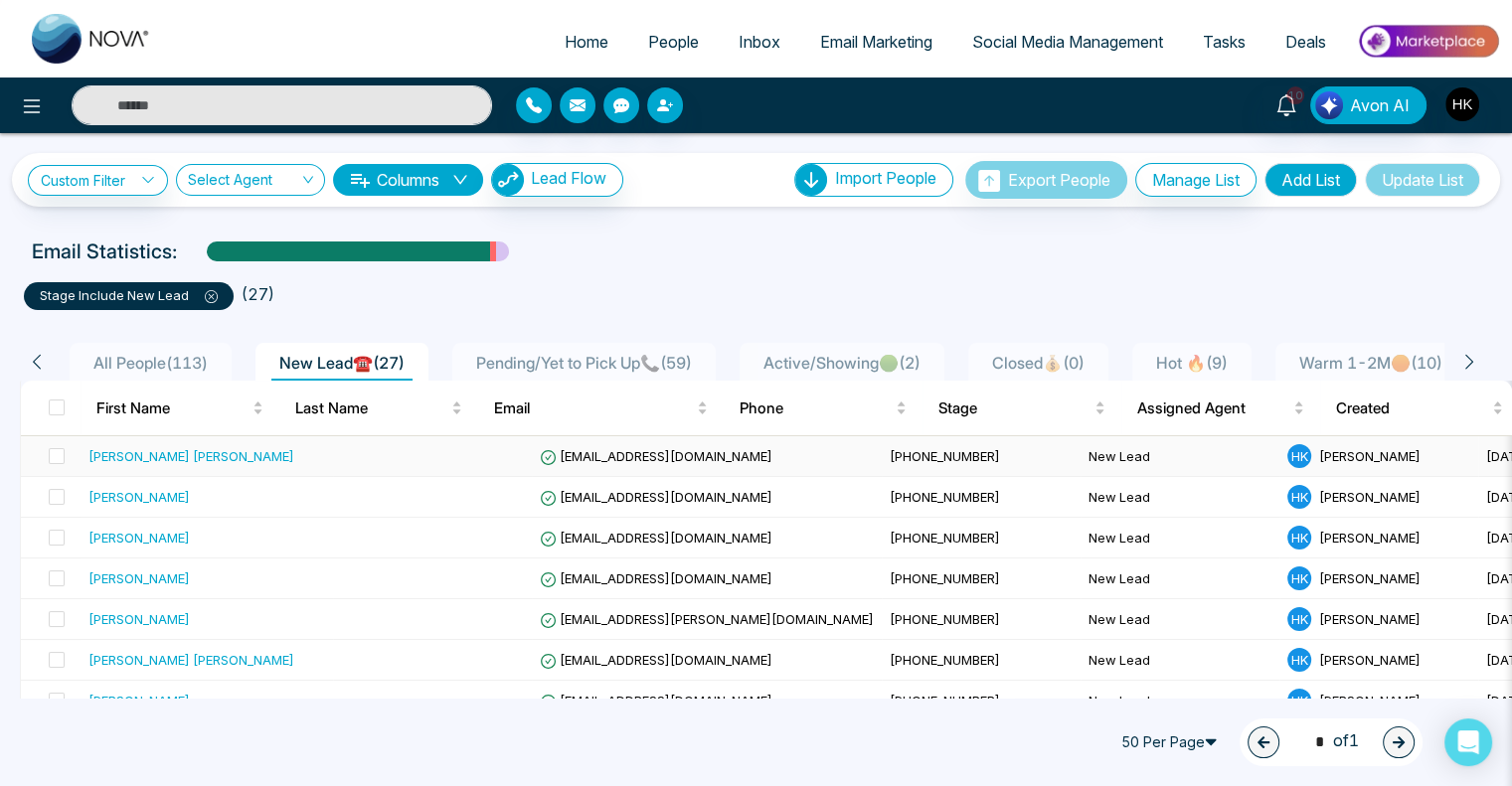 click on "[PERSON_NAME] [PERSON_NAME]" at bounding box center (191, 456) 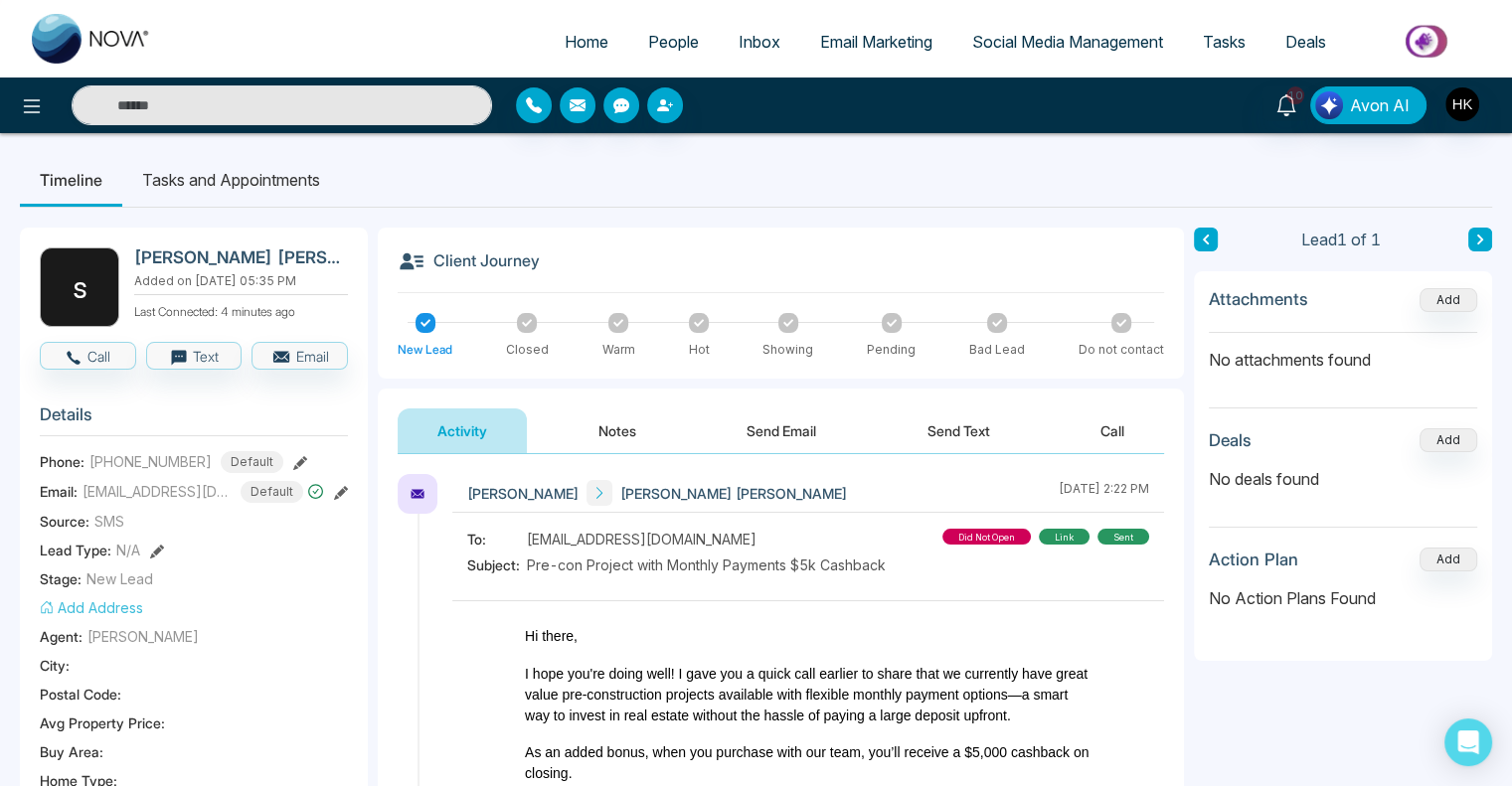 click on "Send Text" at bounding box center (958, 430) 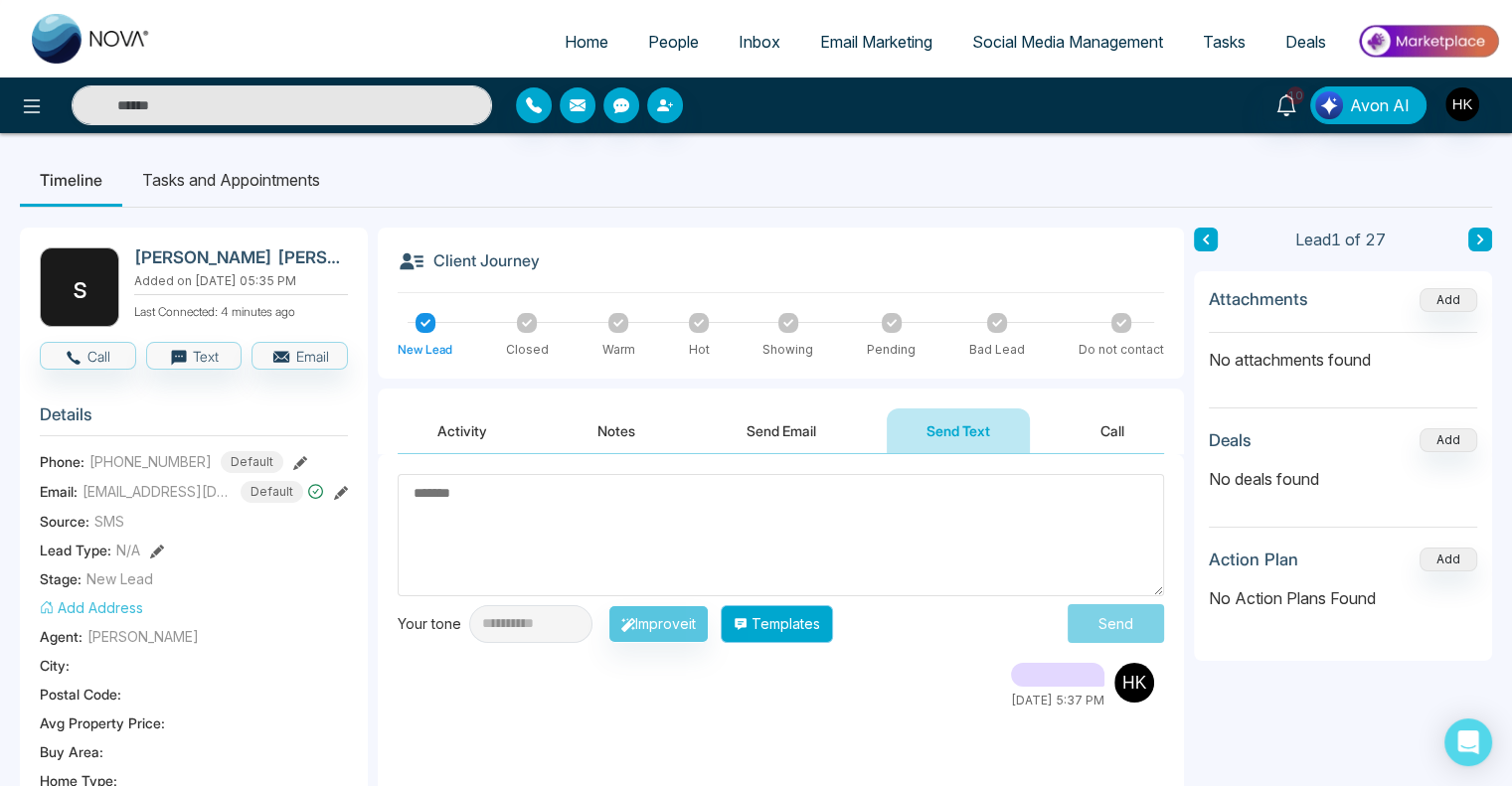 click on "Templates" at bounding box center (776, 624) 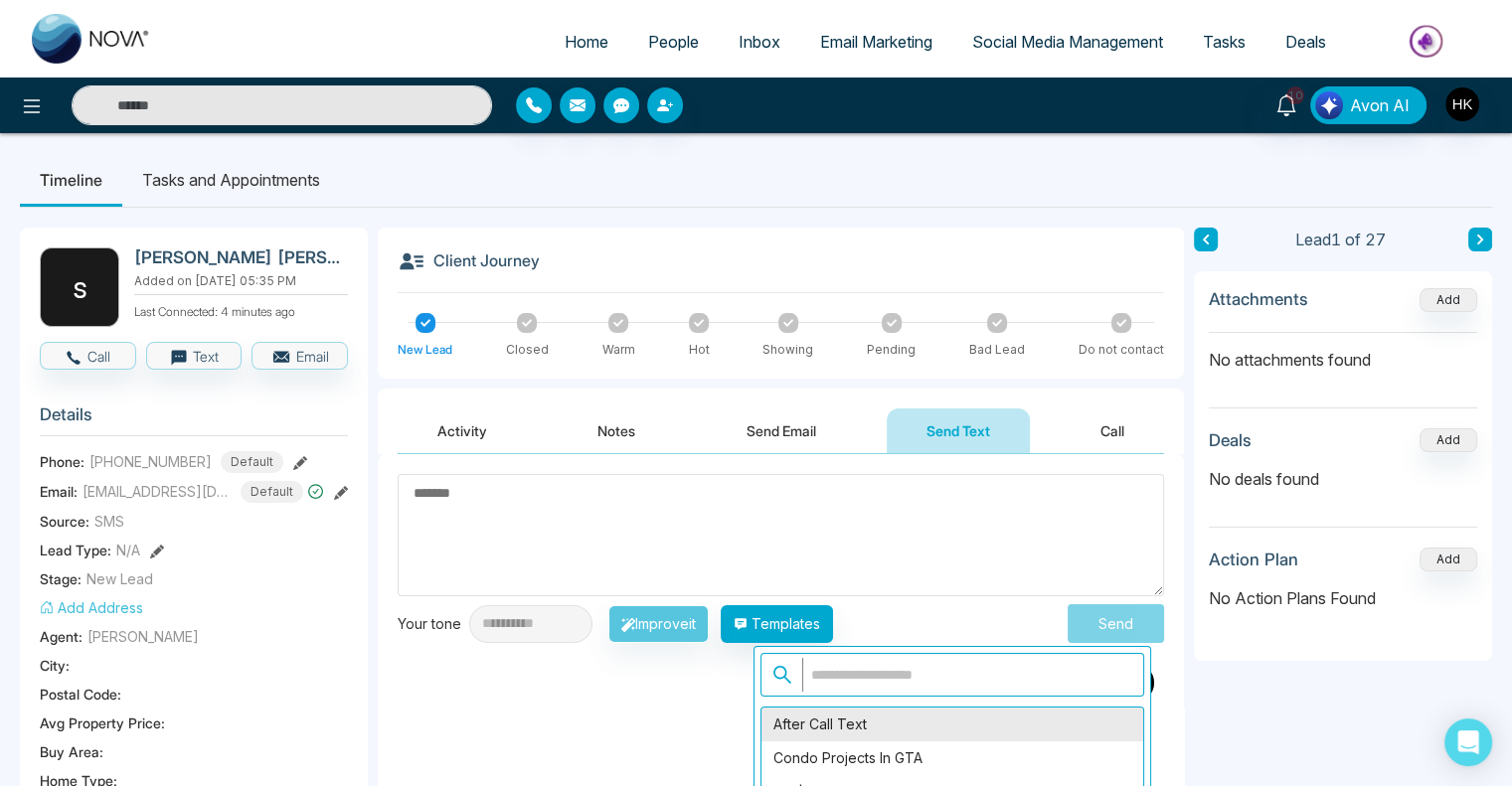 click on "After Call Text" at bounding box center [952, 724] 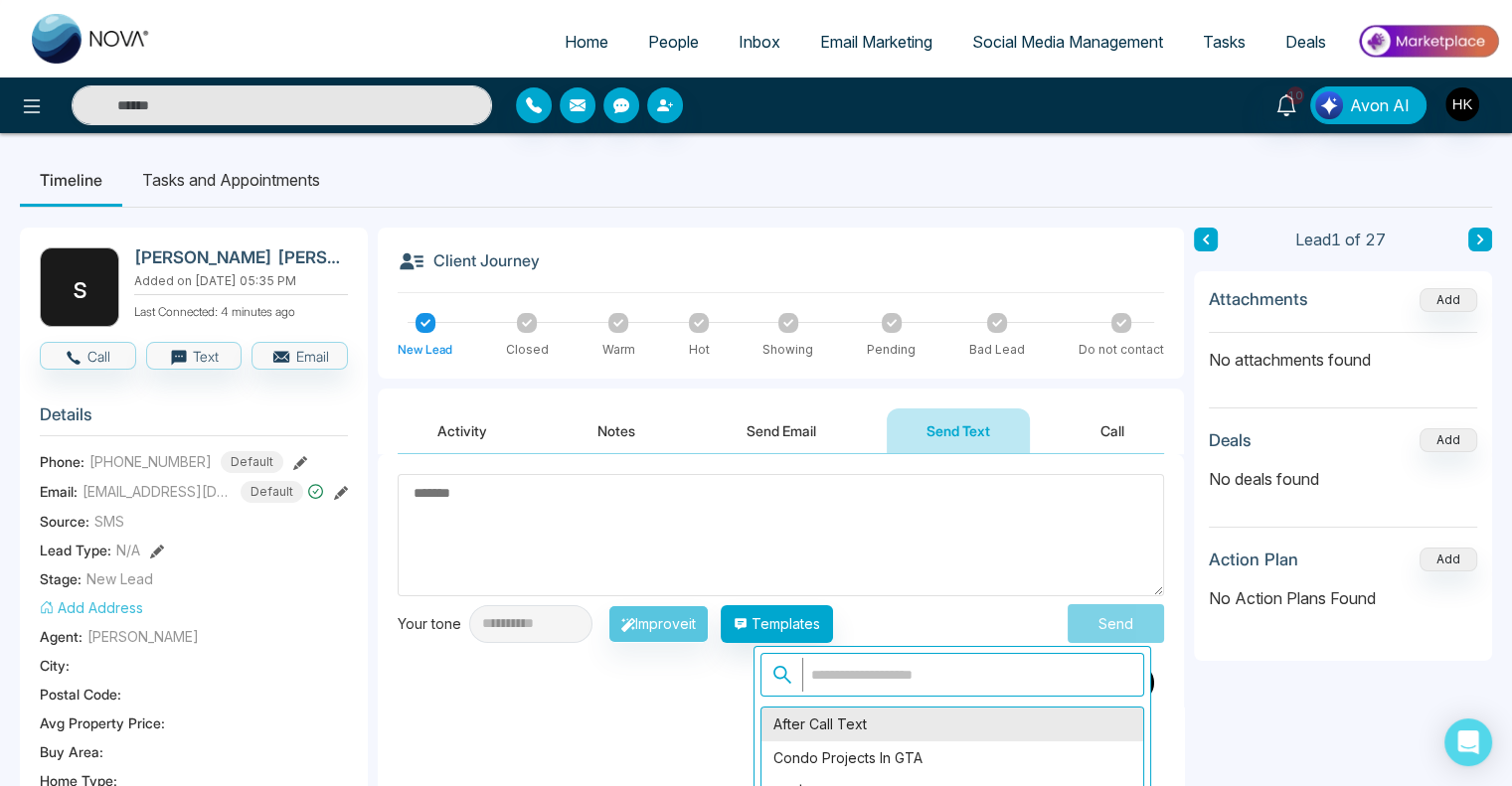 type on "**********" 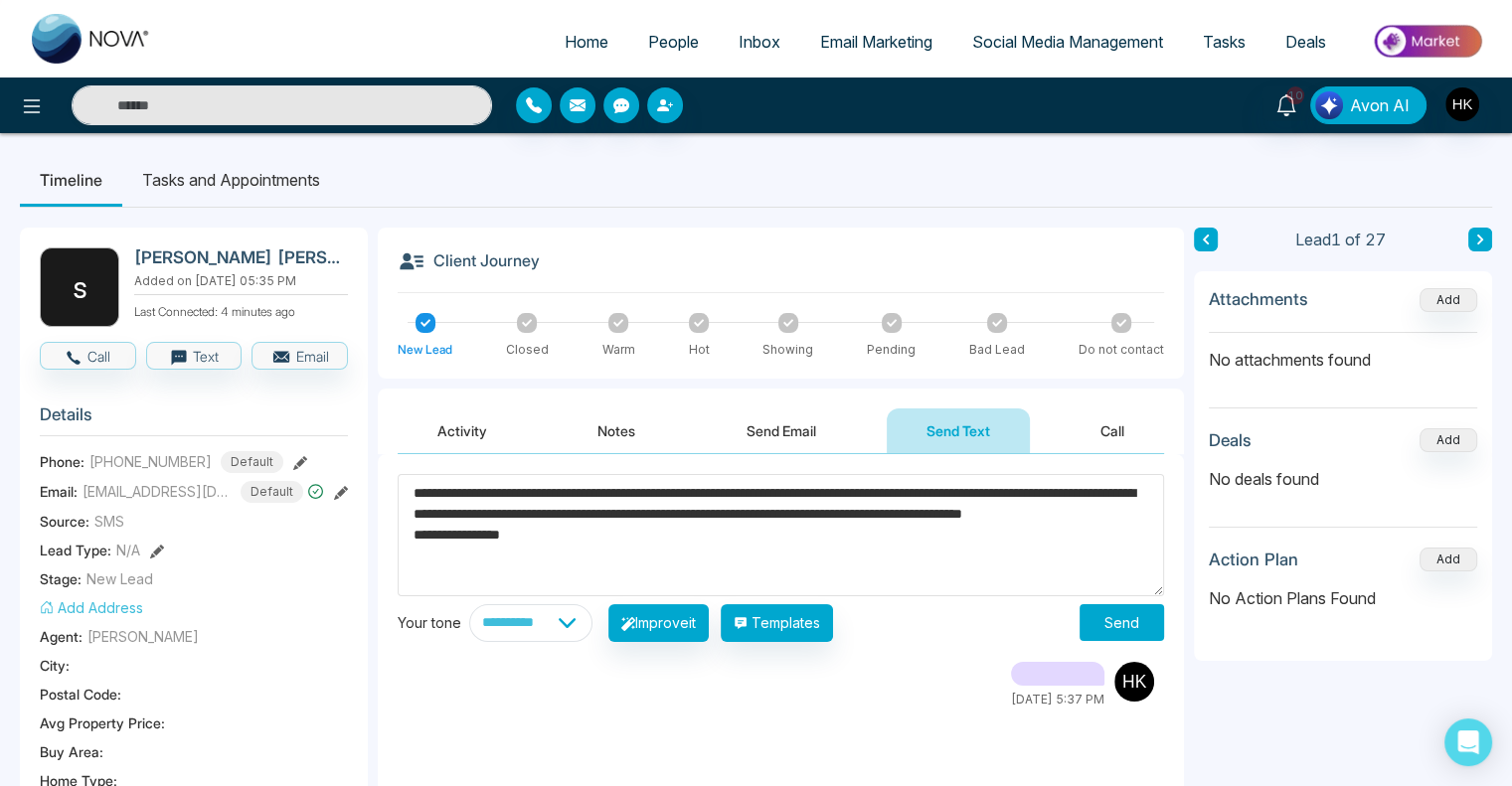 click on "Send" at bounding box center (1121, 622) 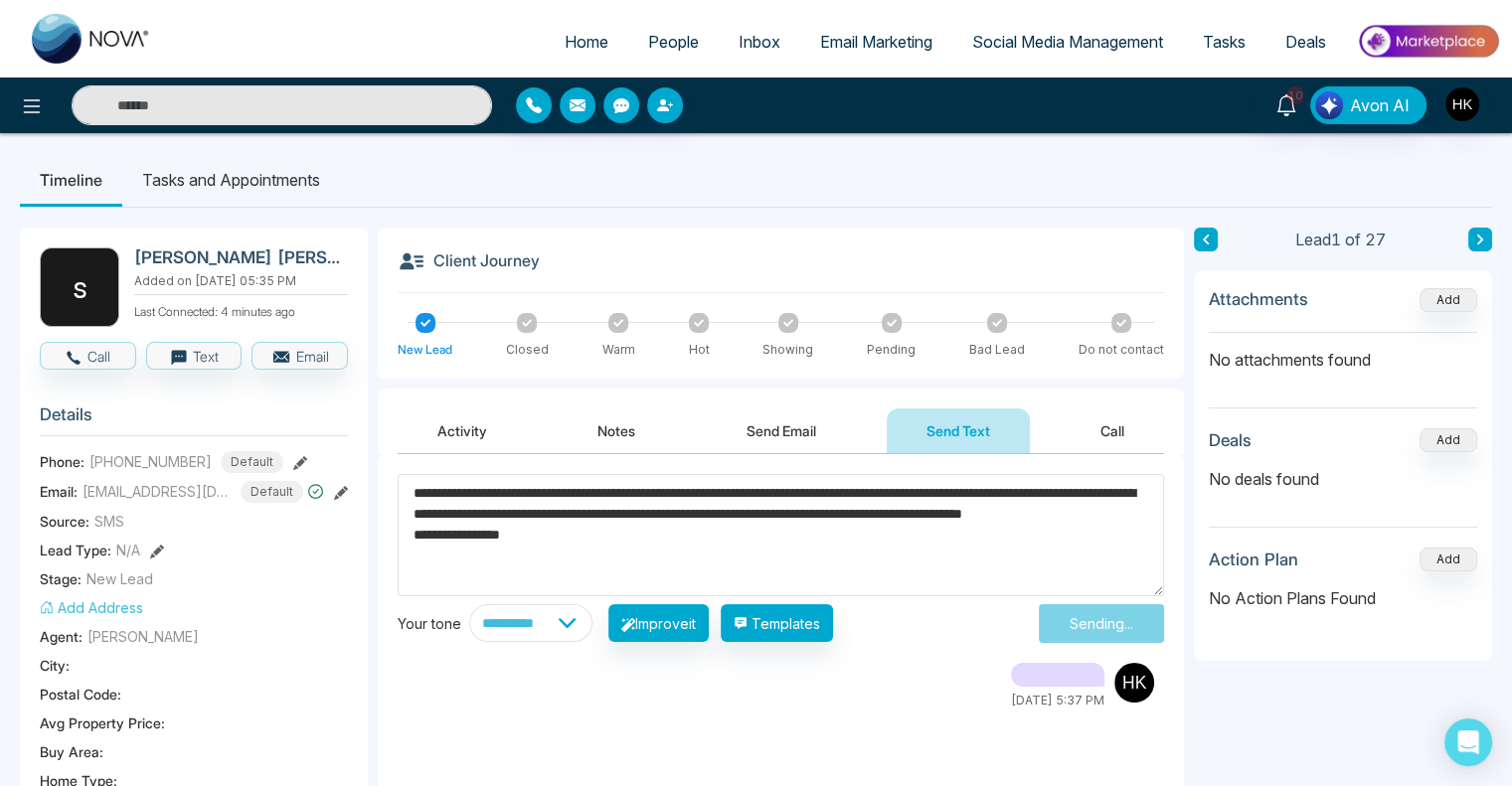 type 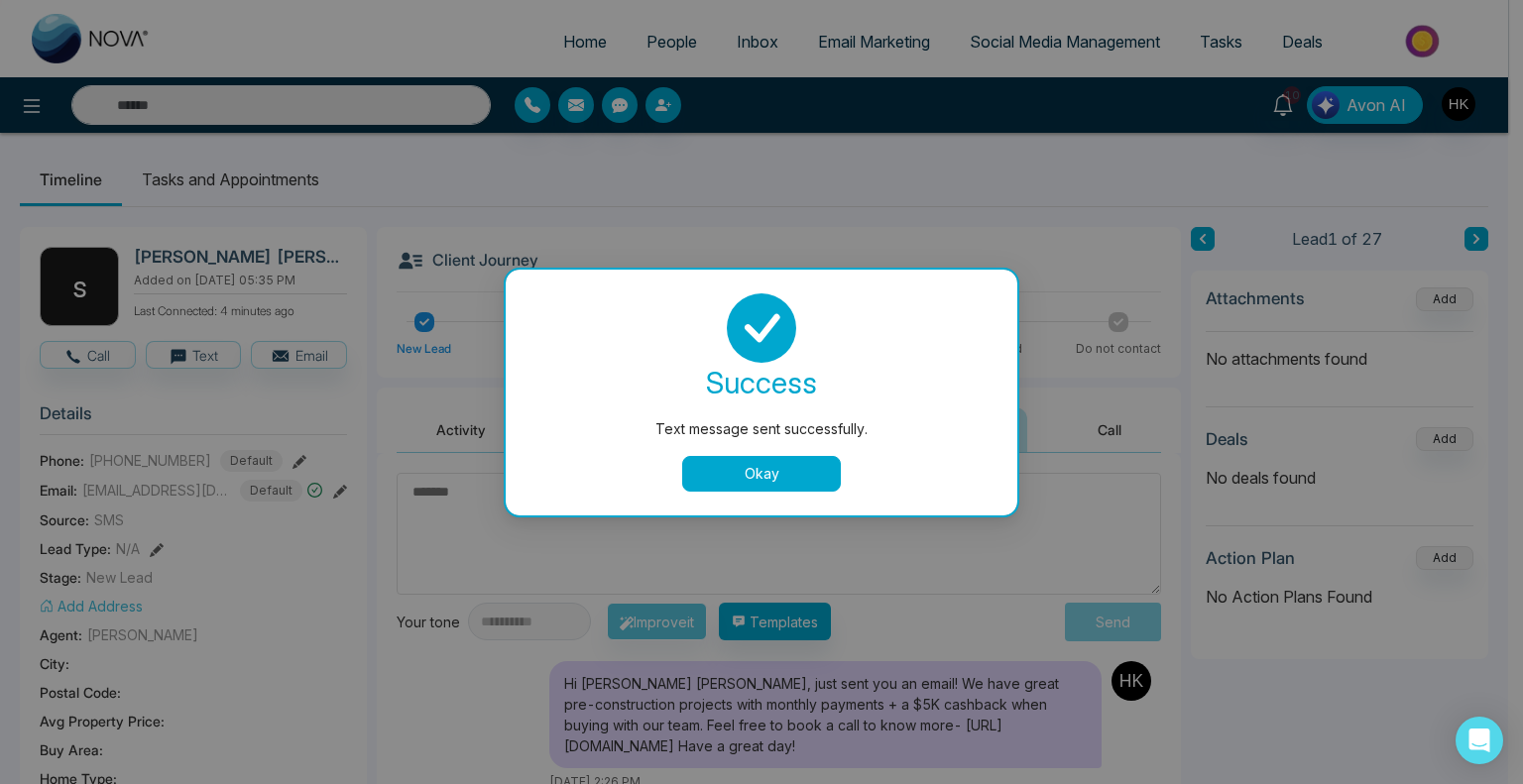 click on "Okay" at bounding box center (762, 474) 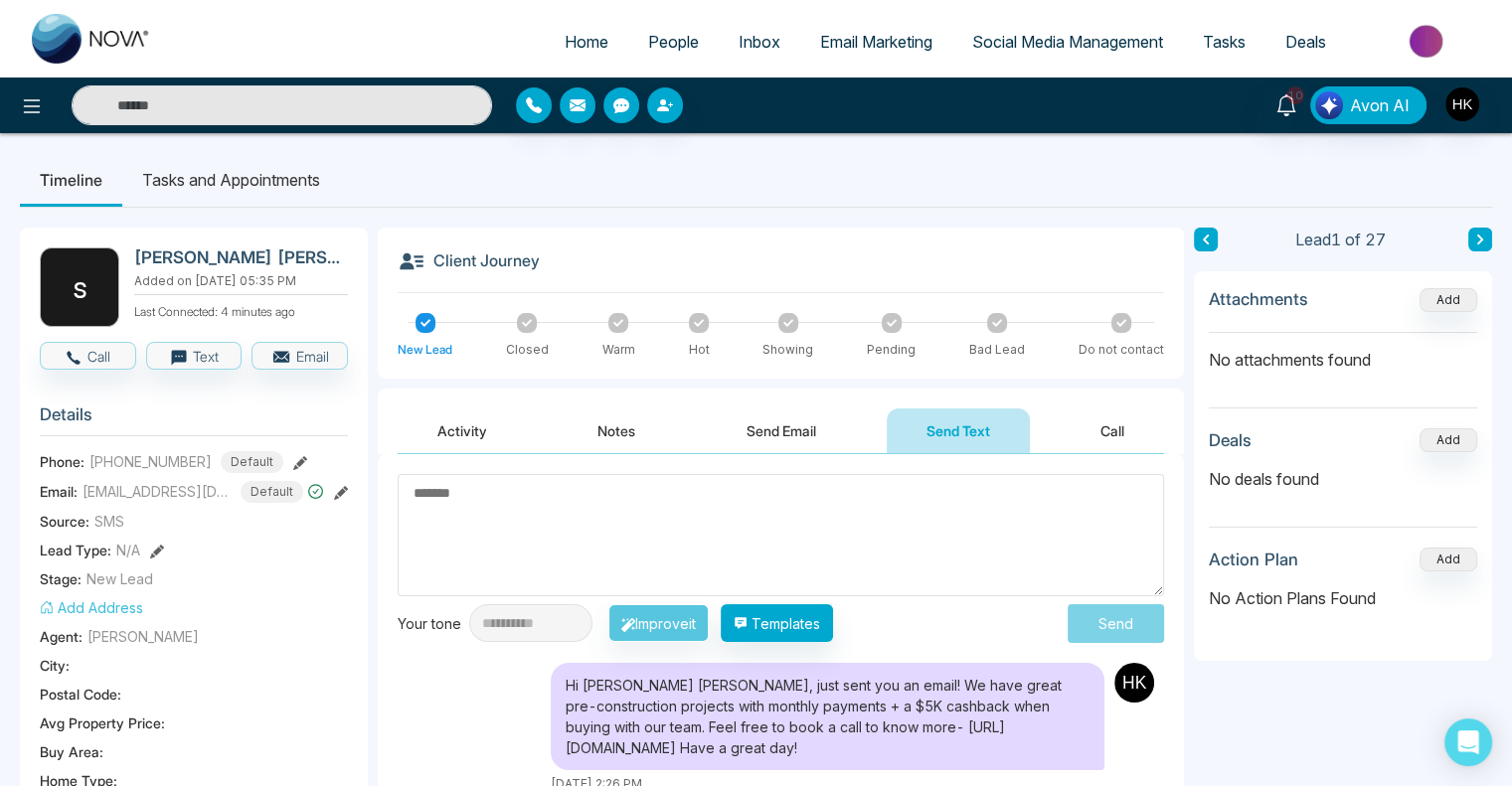 click 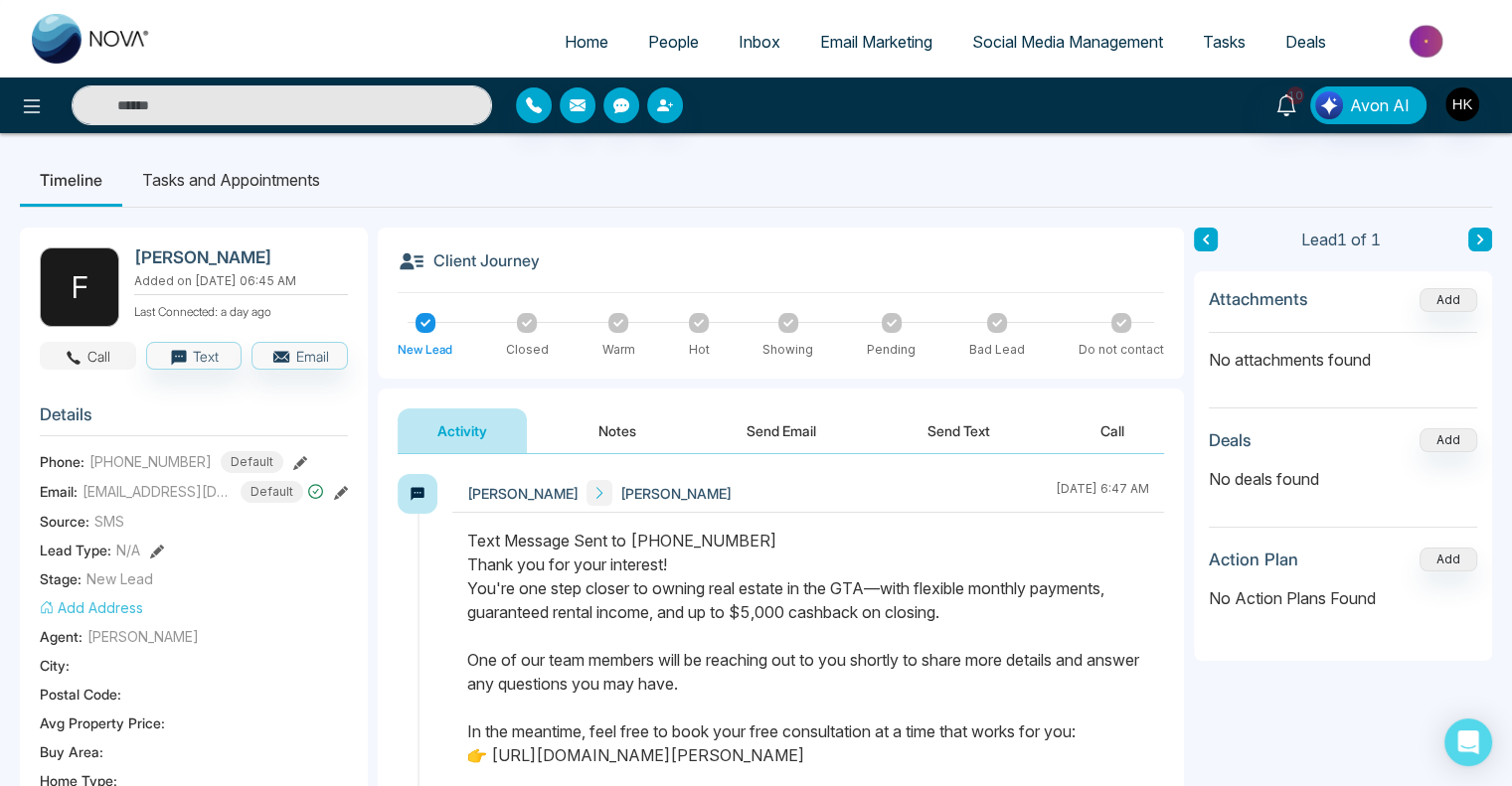 click 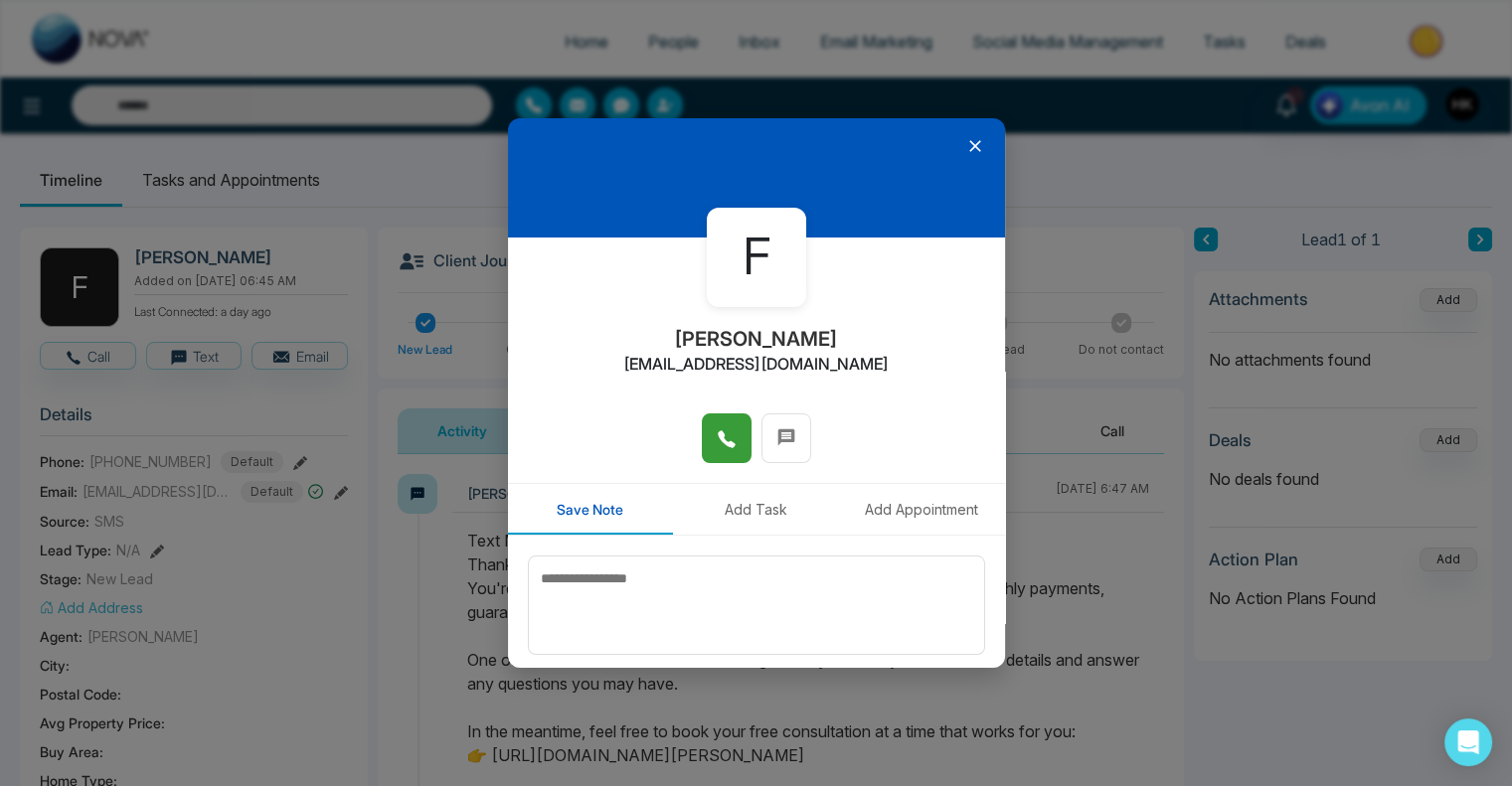 click at bounding box center (727, 438) 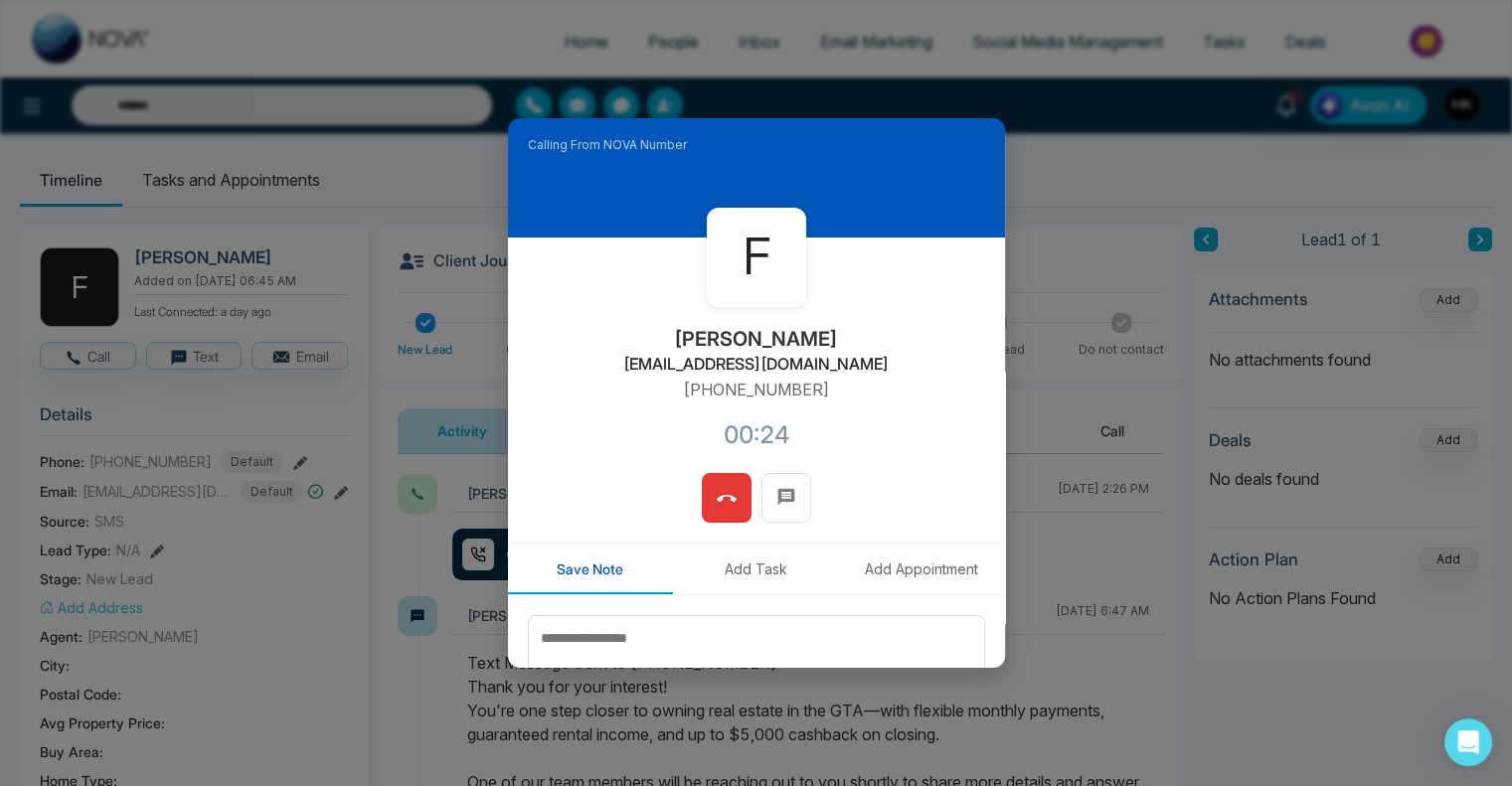 click 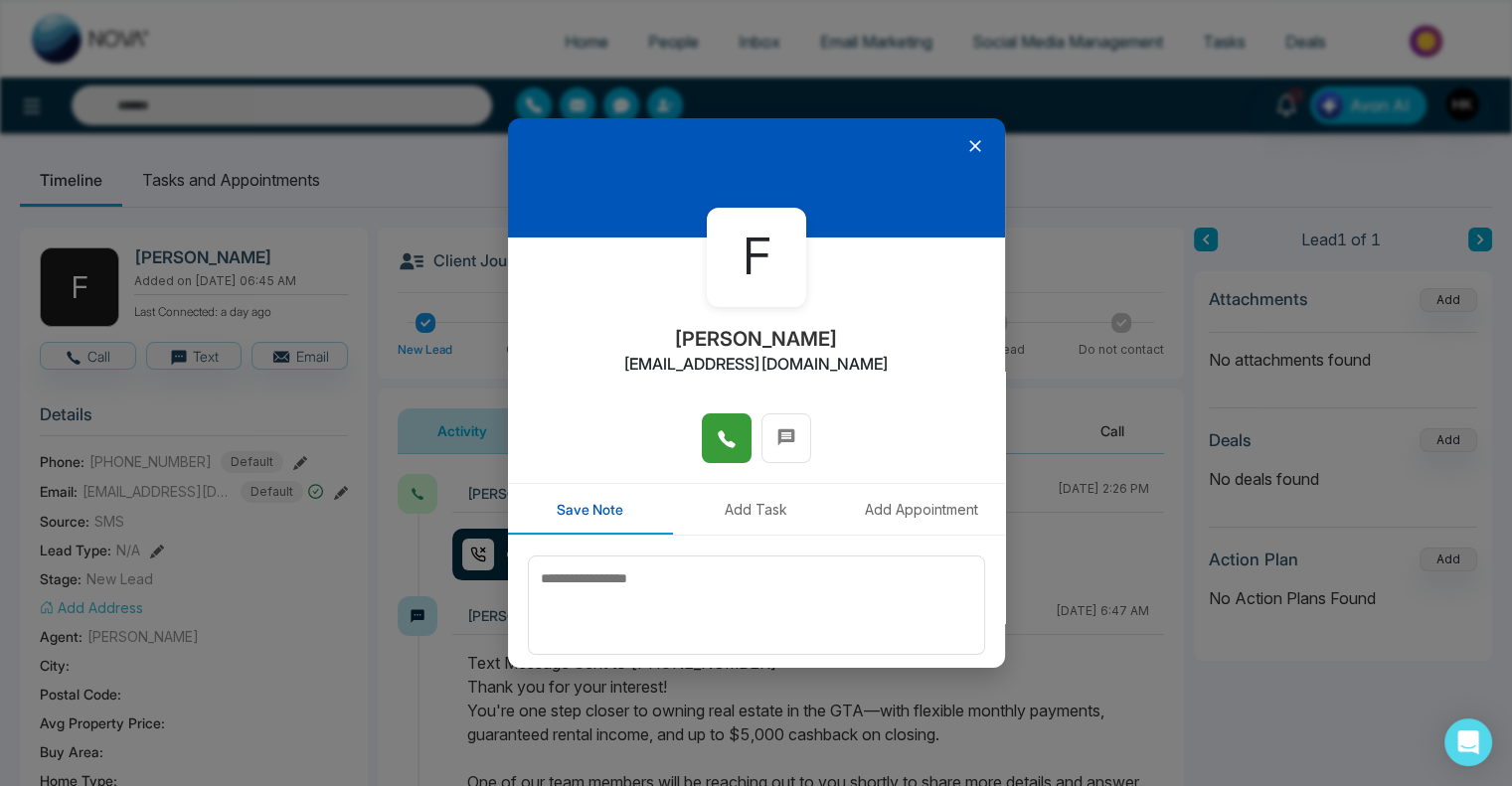 click 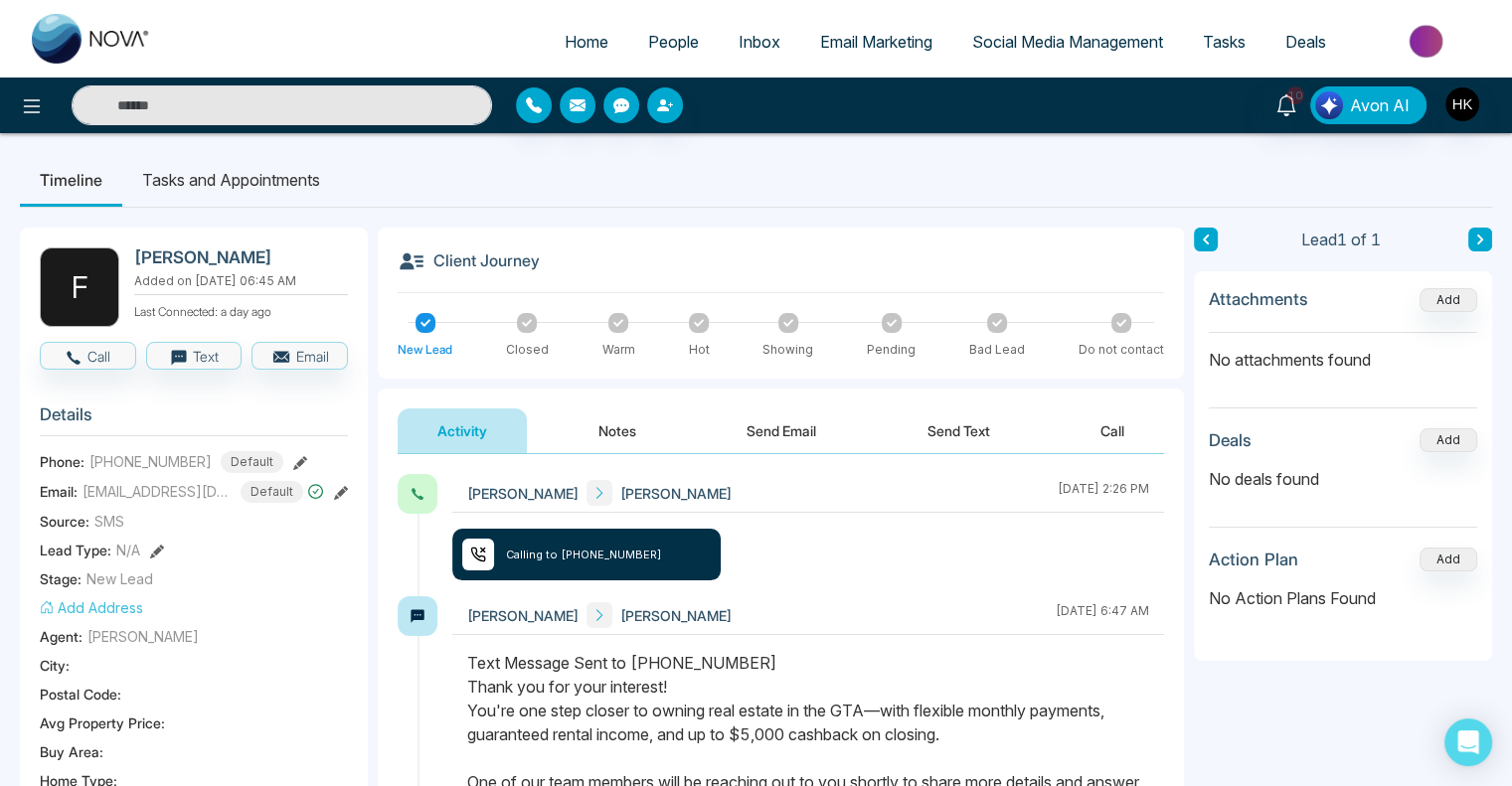 click on "Send Email" at bounding box center (781, 430) 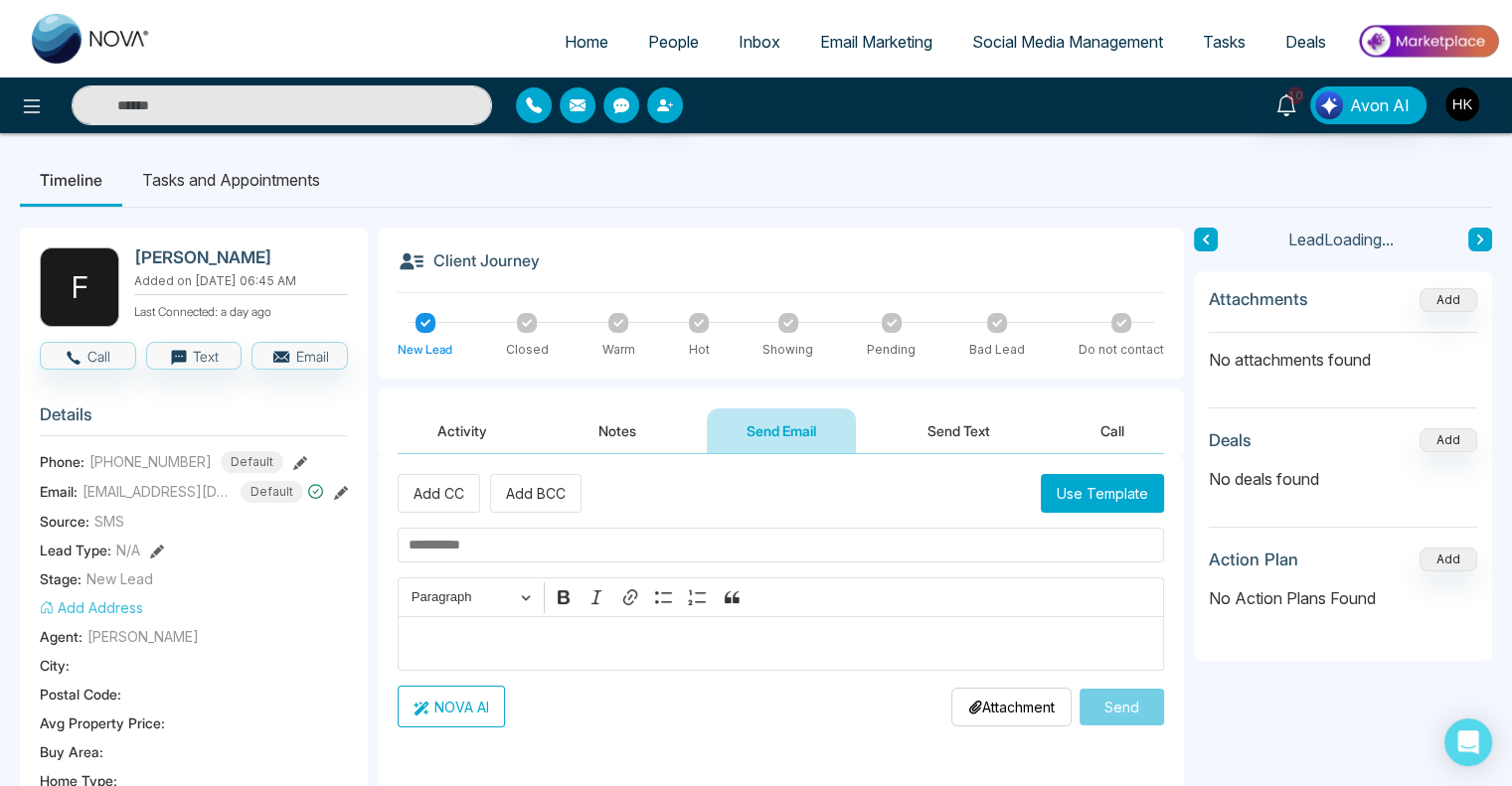 click on "Use Template" at bounding box center [1102, 493] 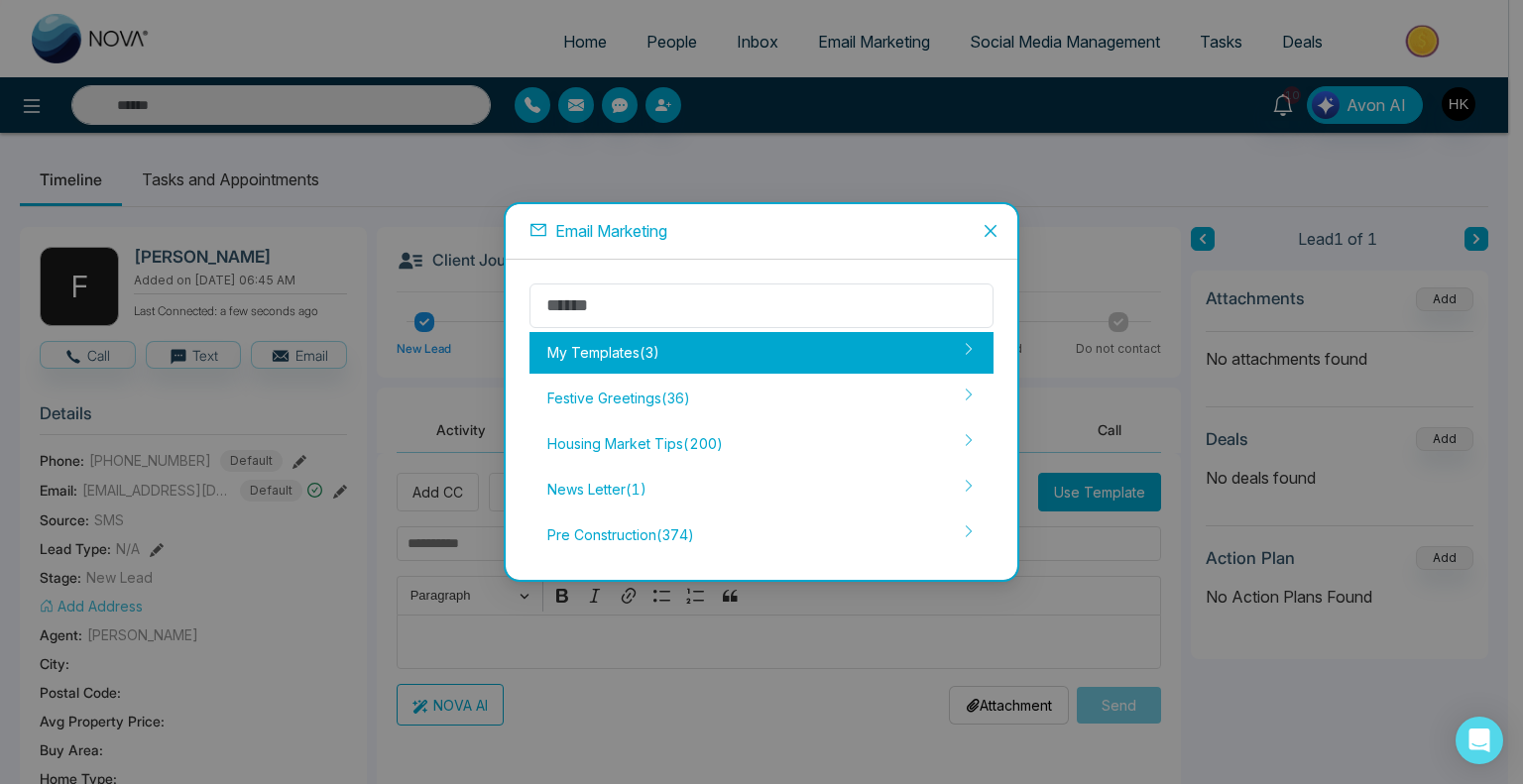 click on "My Templates  ( 3 )" at bounding box center (762, 353) 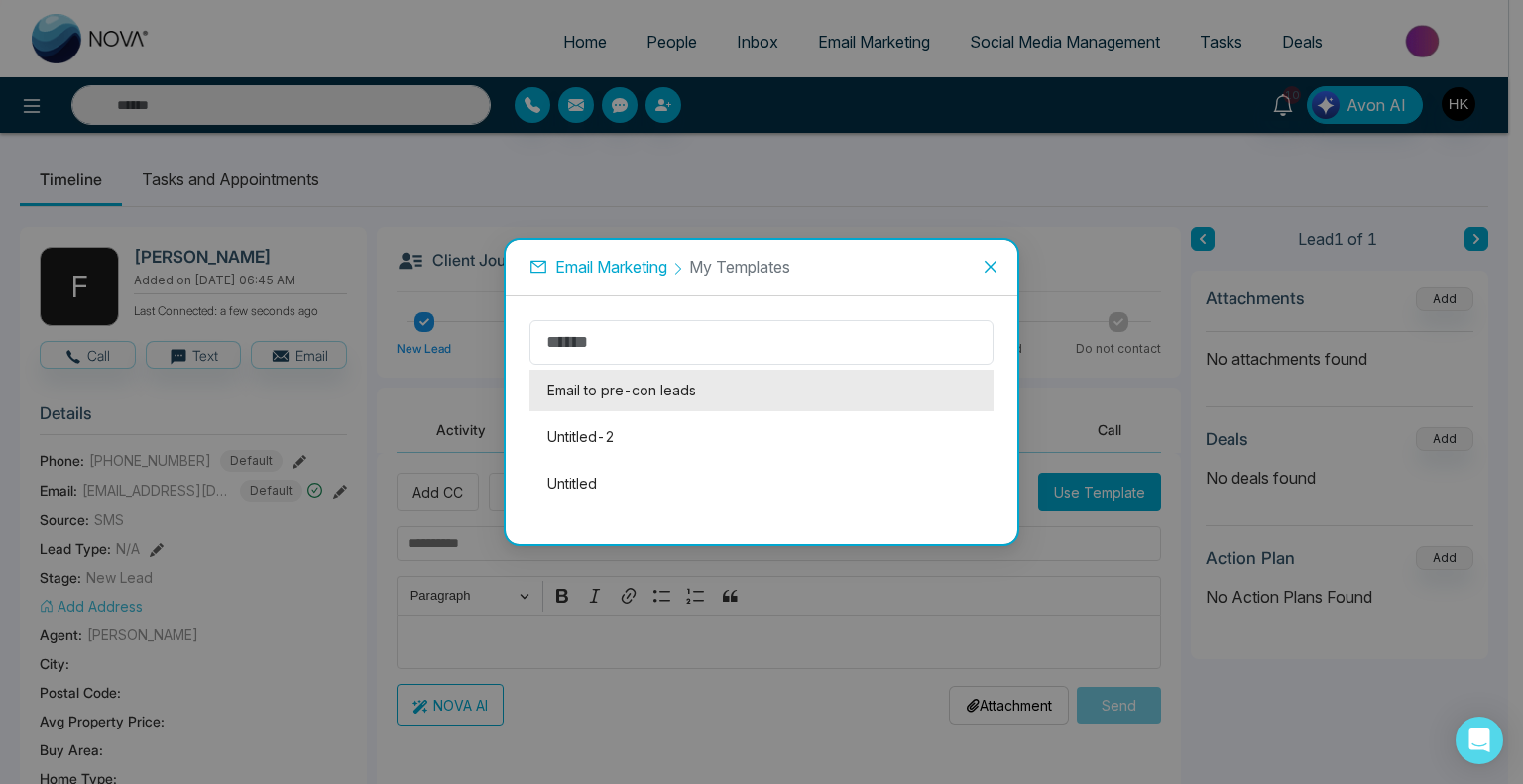 click on "Email to pre-con leads" at bounding box center [762, 391] 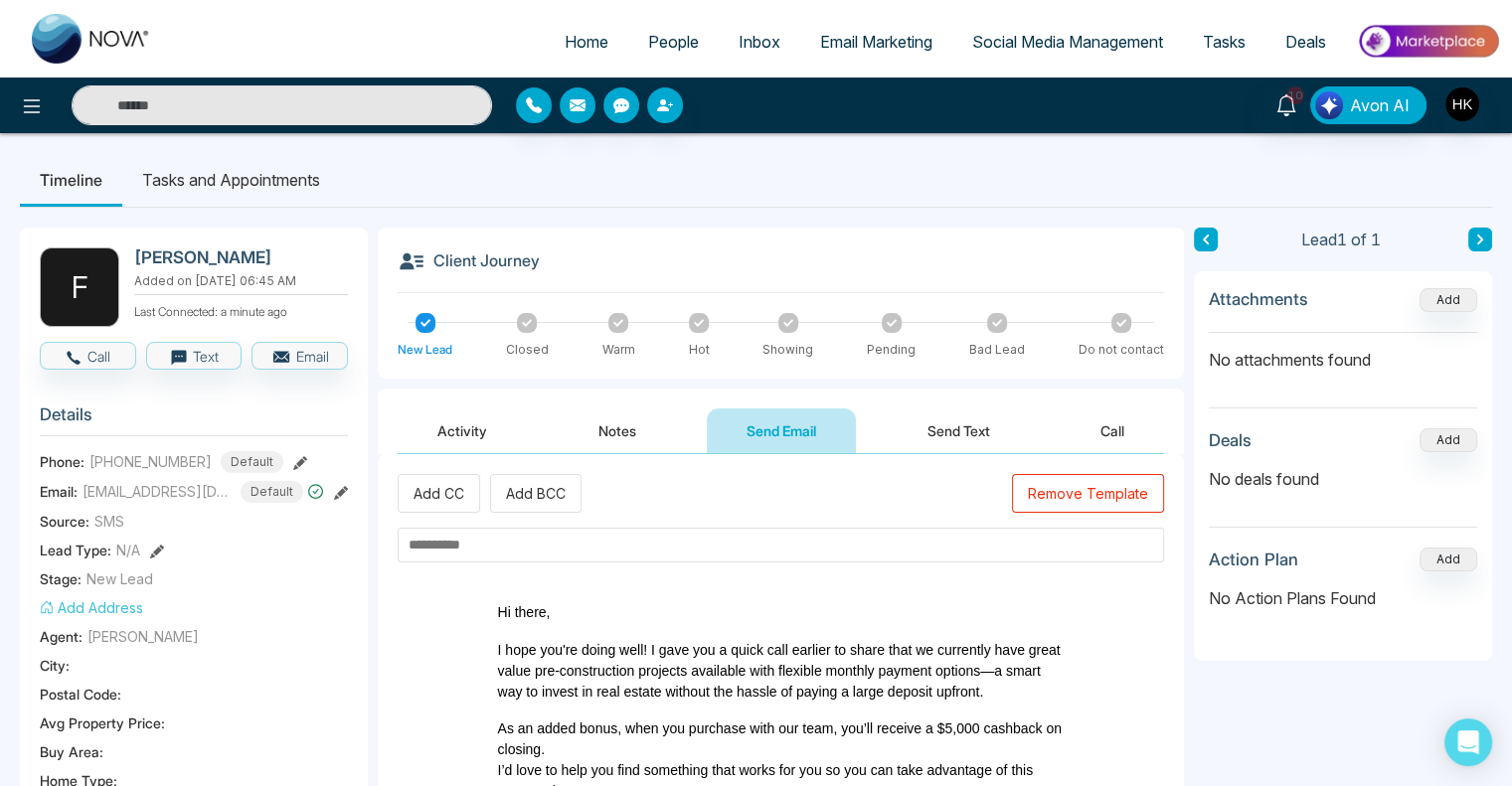 click on "Add CC Add BCC Remove Template   NOVA AI  Attachment Choose File Send" at bounding box center [780, 824] 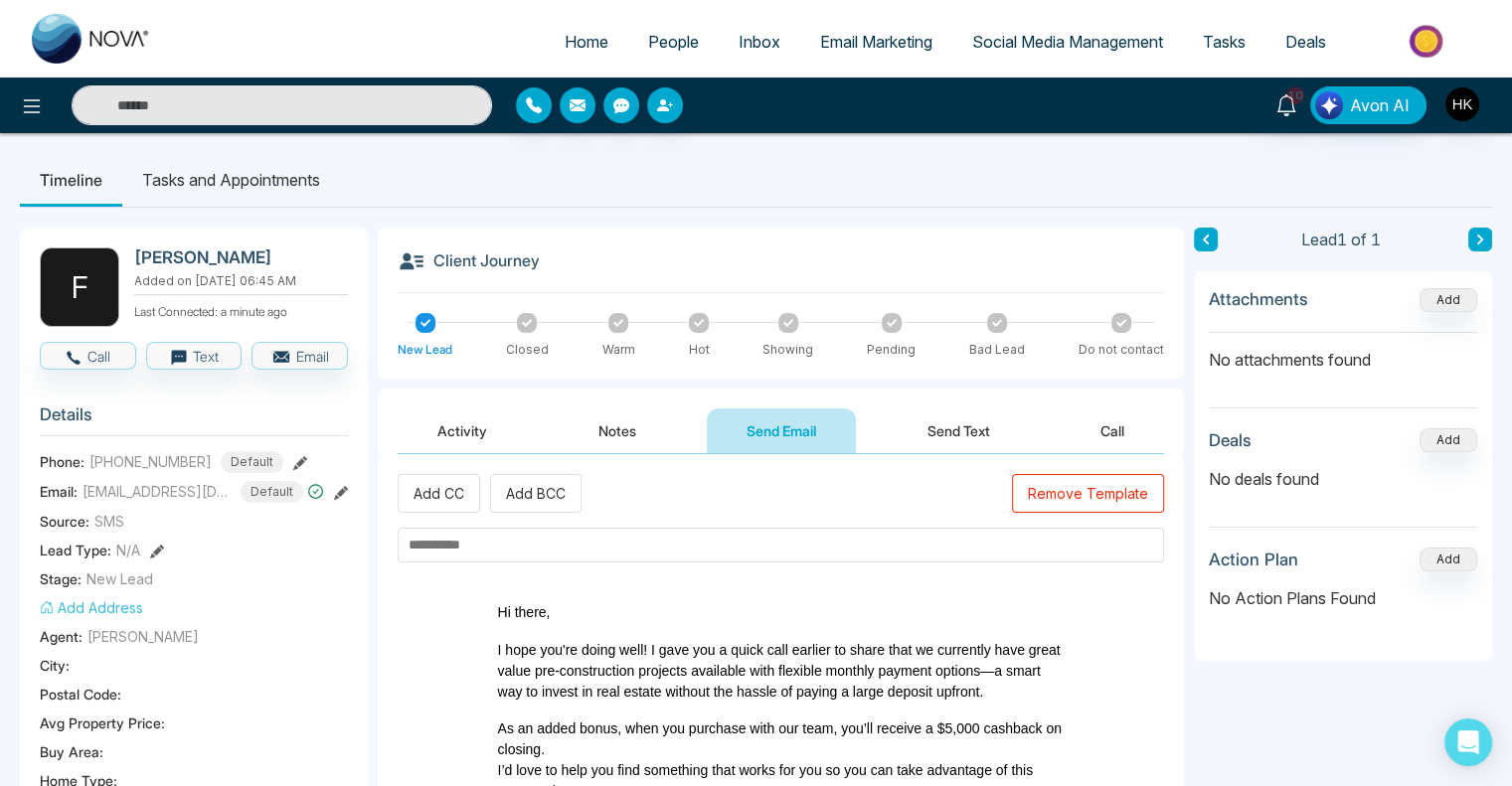 click at bounding box center [780, 545] 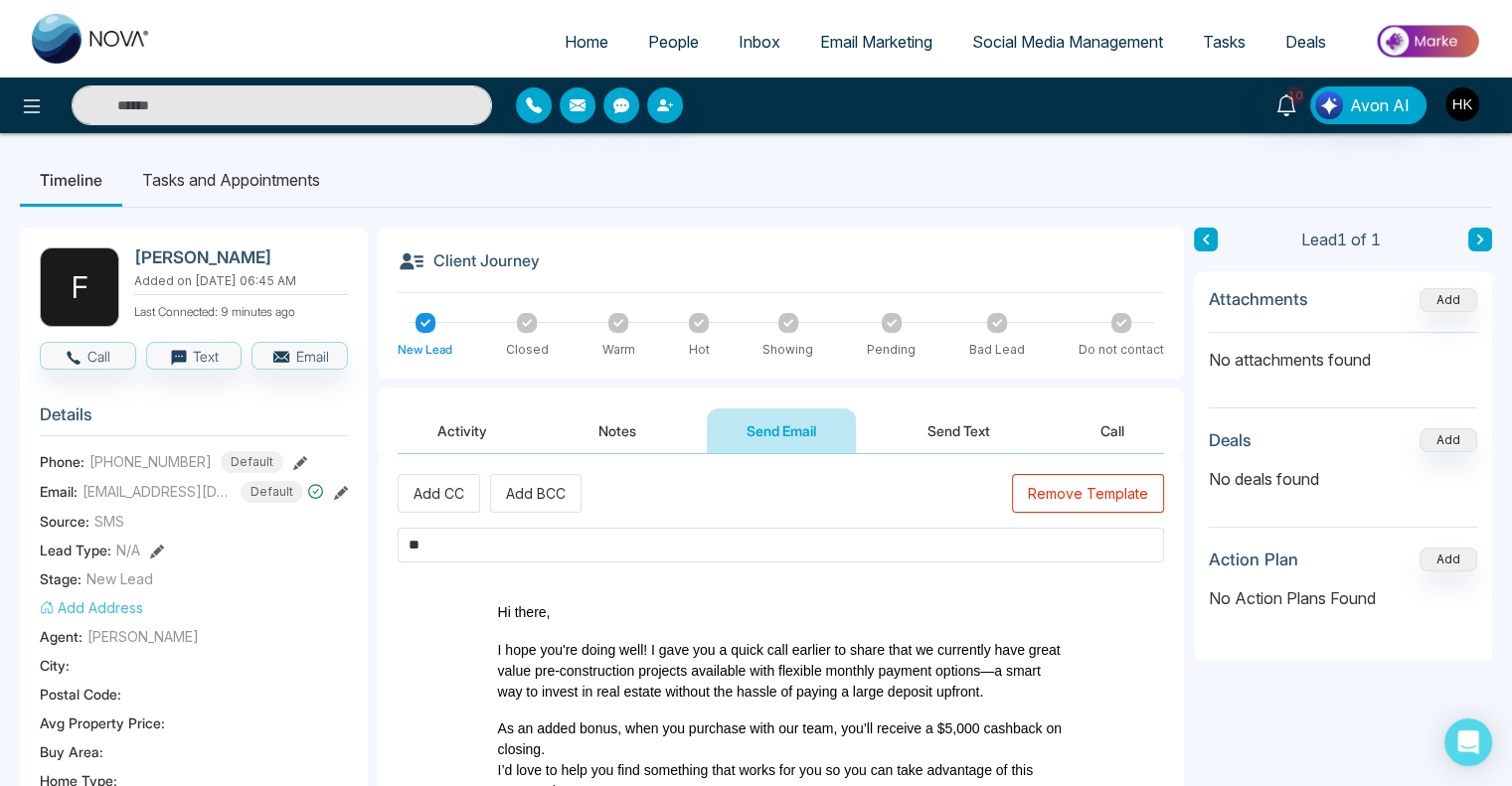 type on "*" 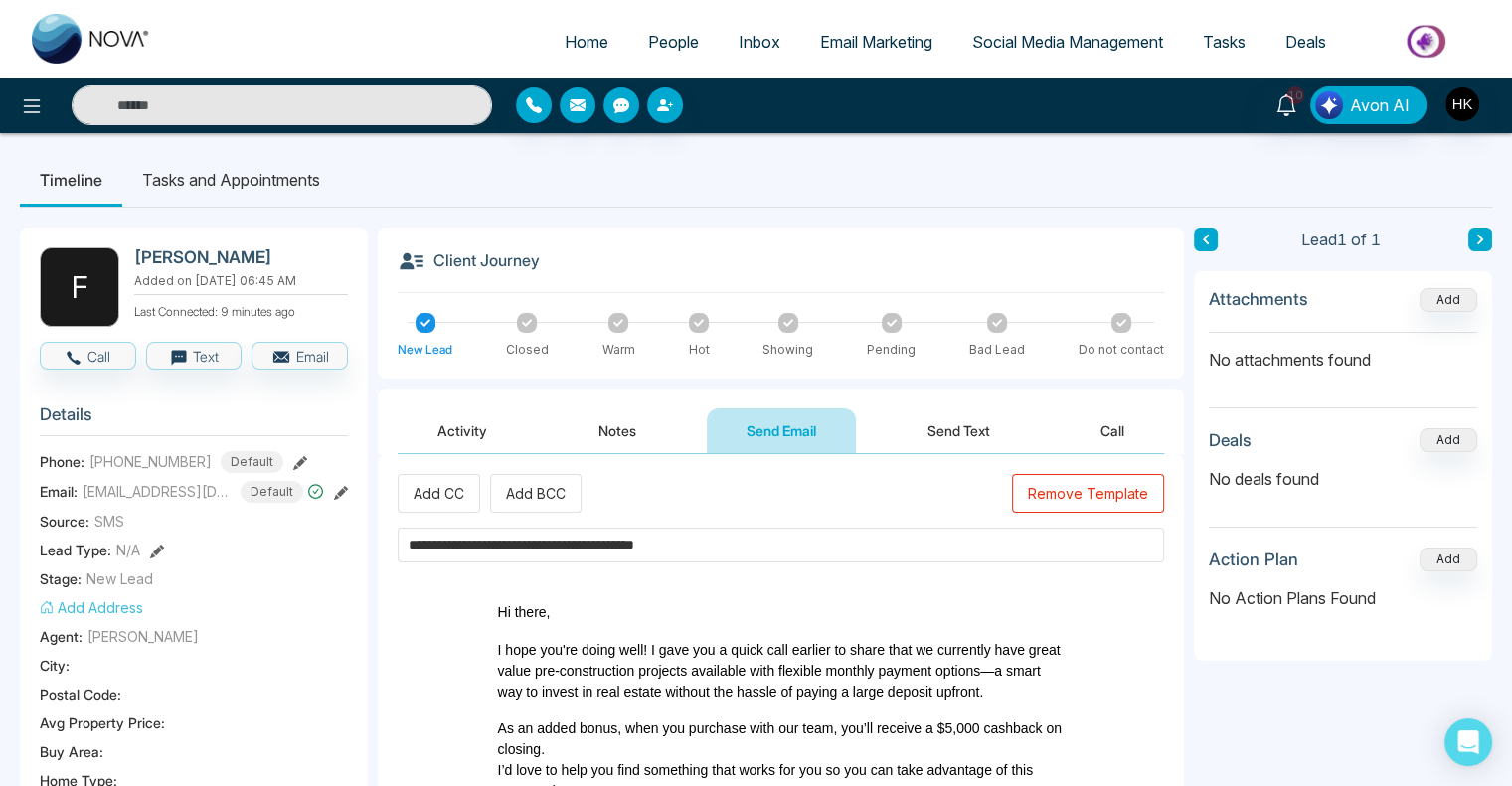 click on "**********" at bounding box center (780, 545) 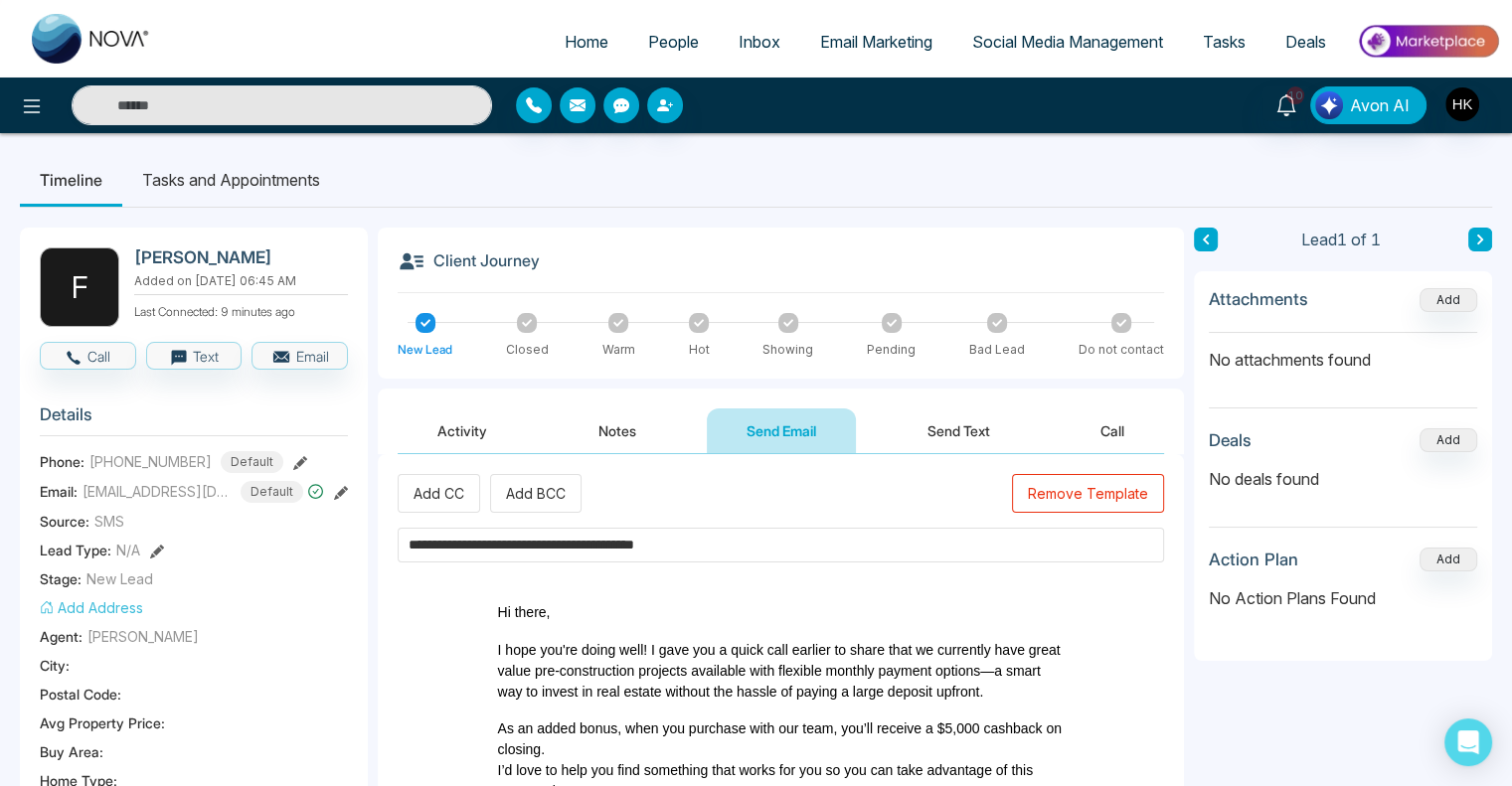drag, startPoint x: 433, startPoint y: 542, endPoint x: 433, endPoint y: 567, distance: 25 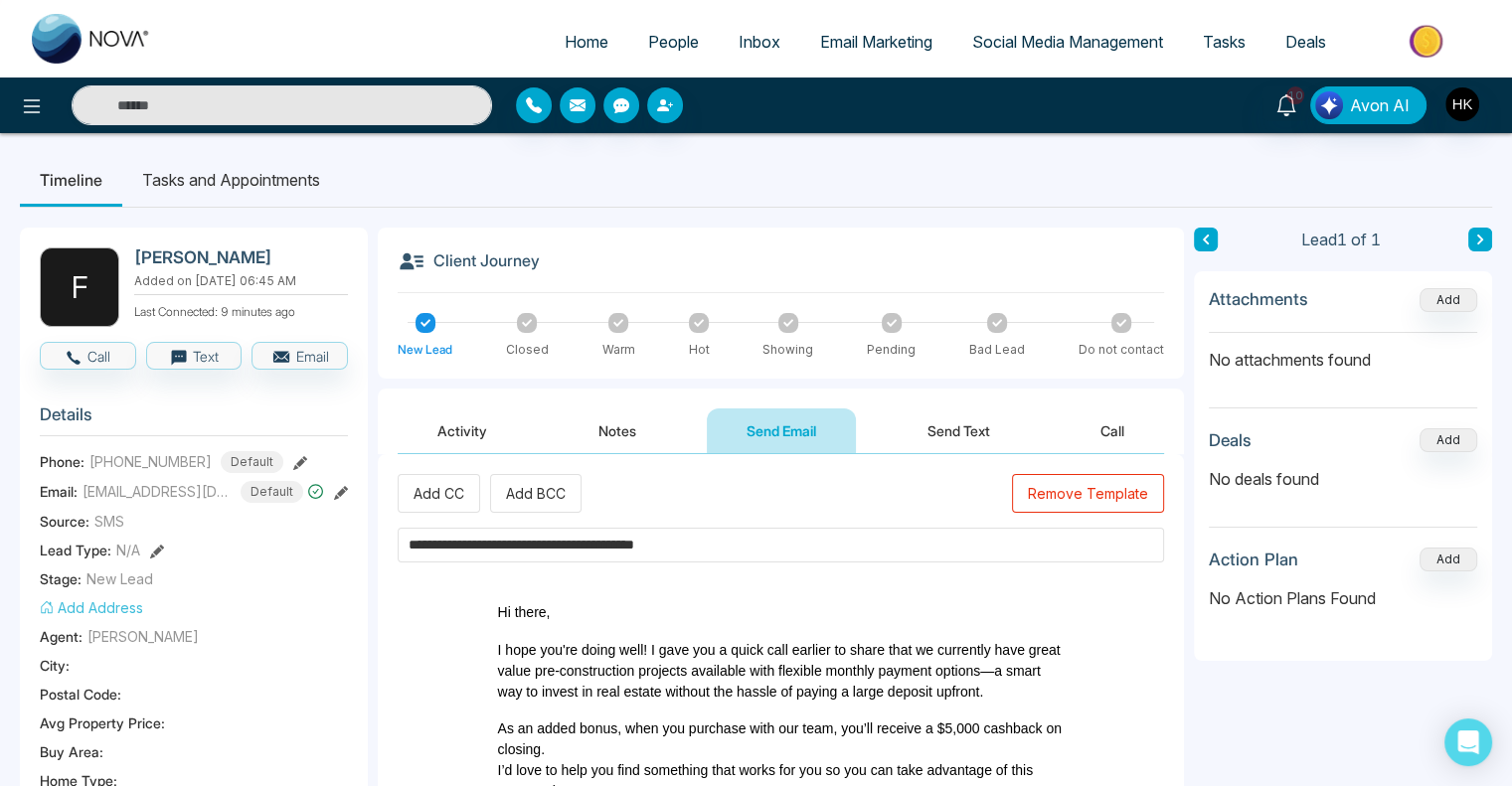 click on "**********" at bounding box center [780, 545] 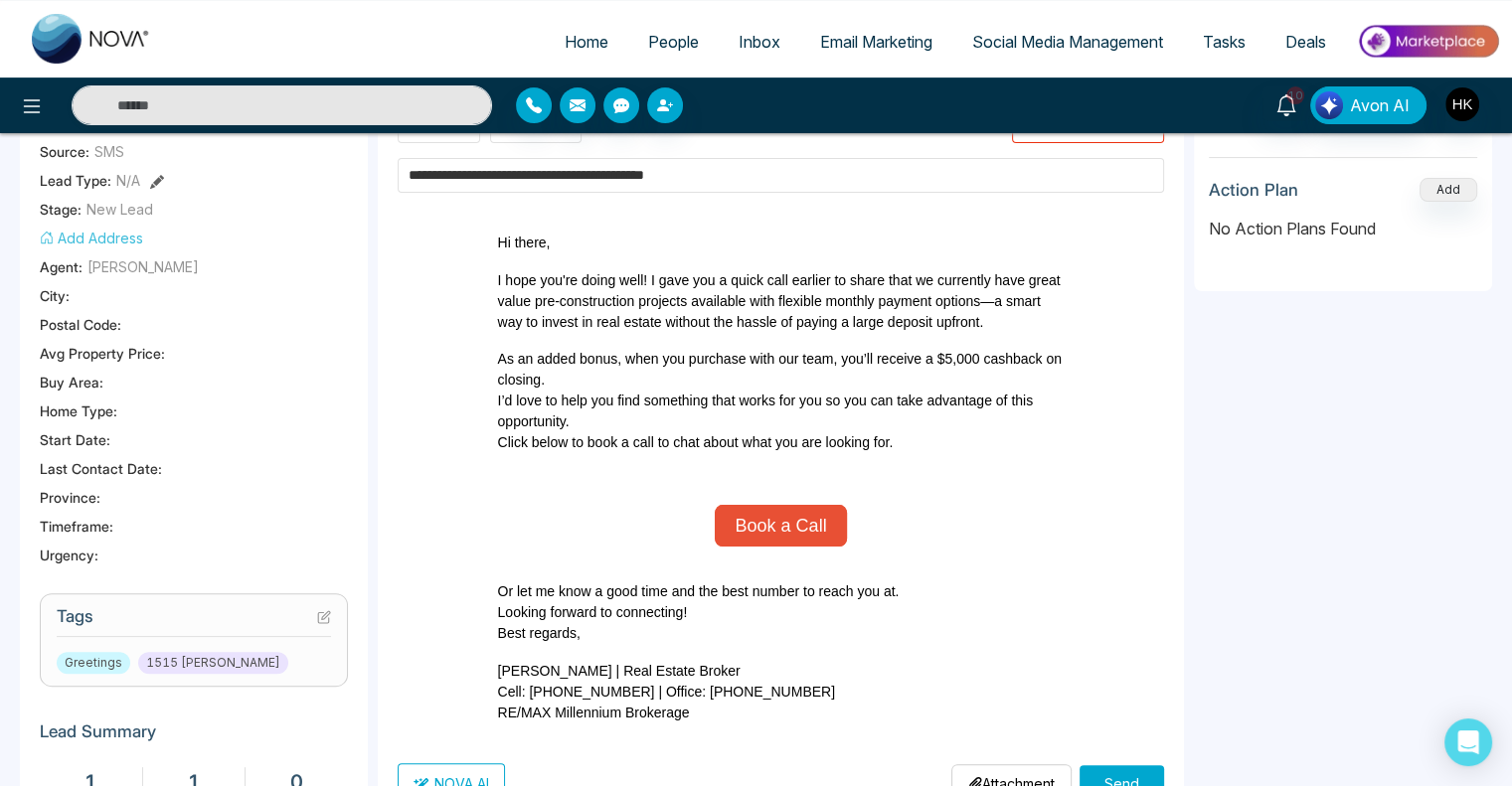 scroll, scrollTop: 99, scrollLeft: 0, axis: vertical 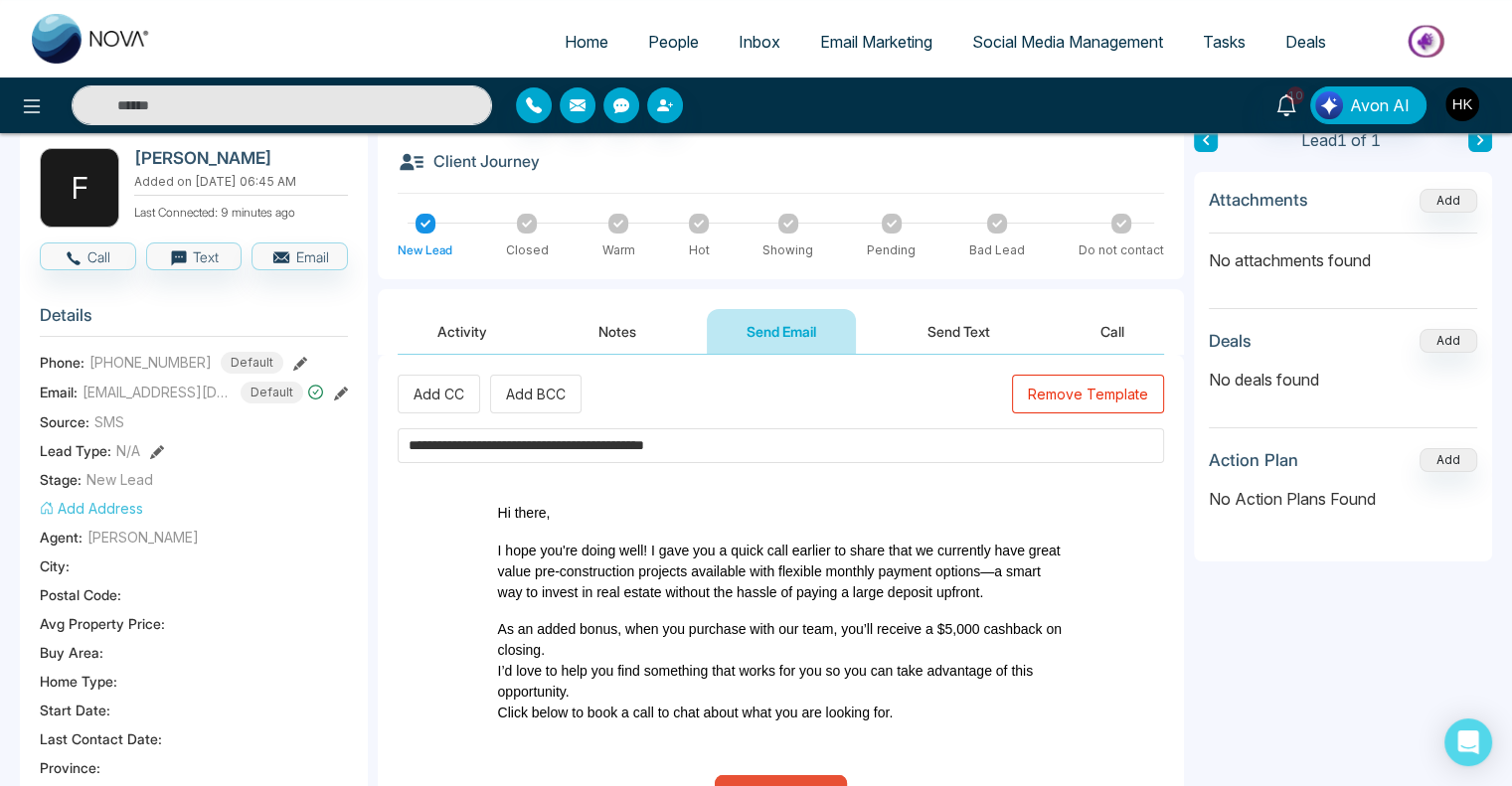 drag, startPoint x: 761, startPoint y: 441, endPoint x: 359, endPoint y: 428, distance: 402.2101 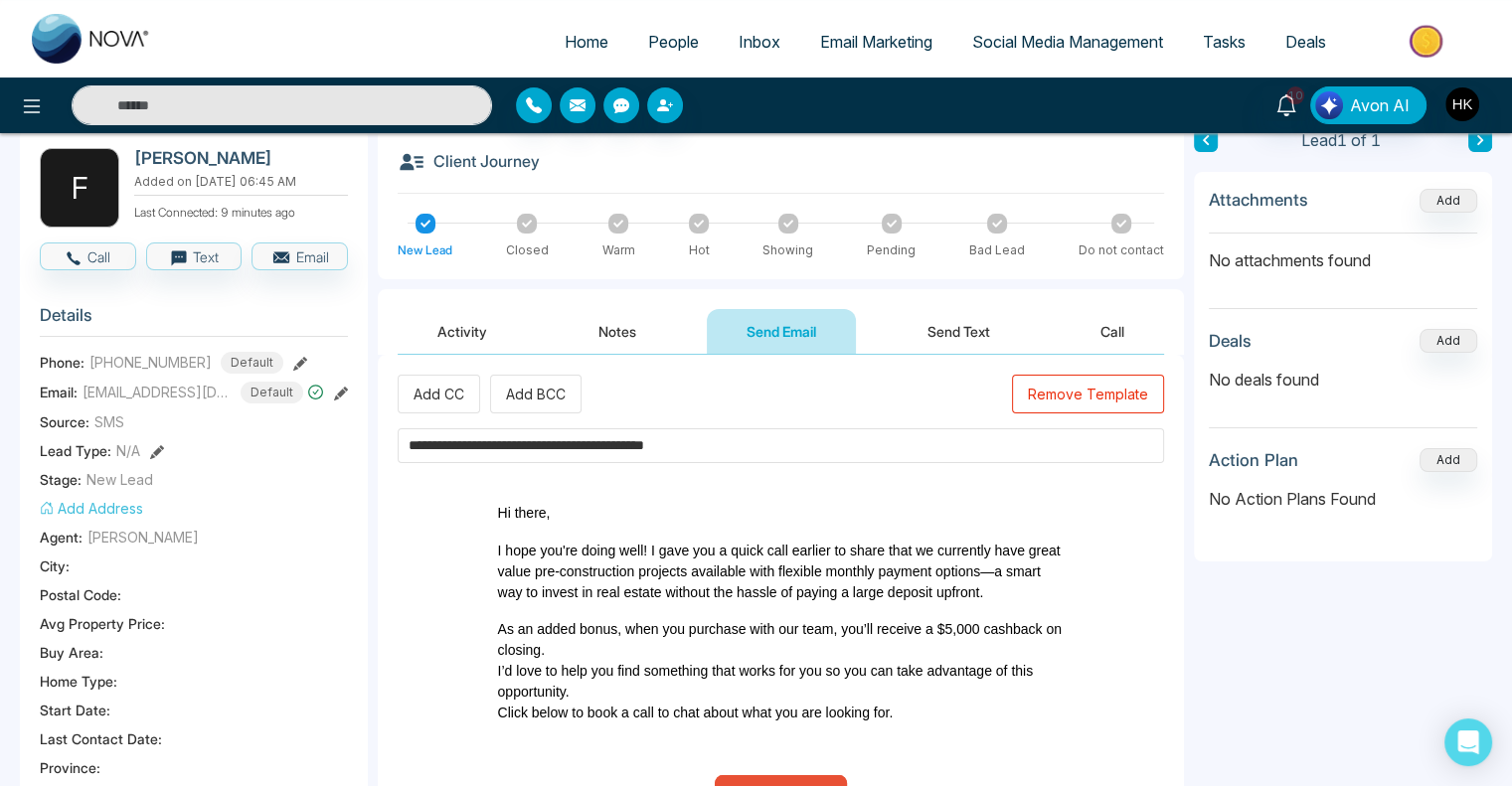 click on "**********" at bounding box center [756, 768] 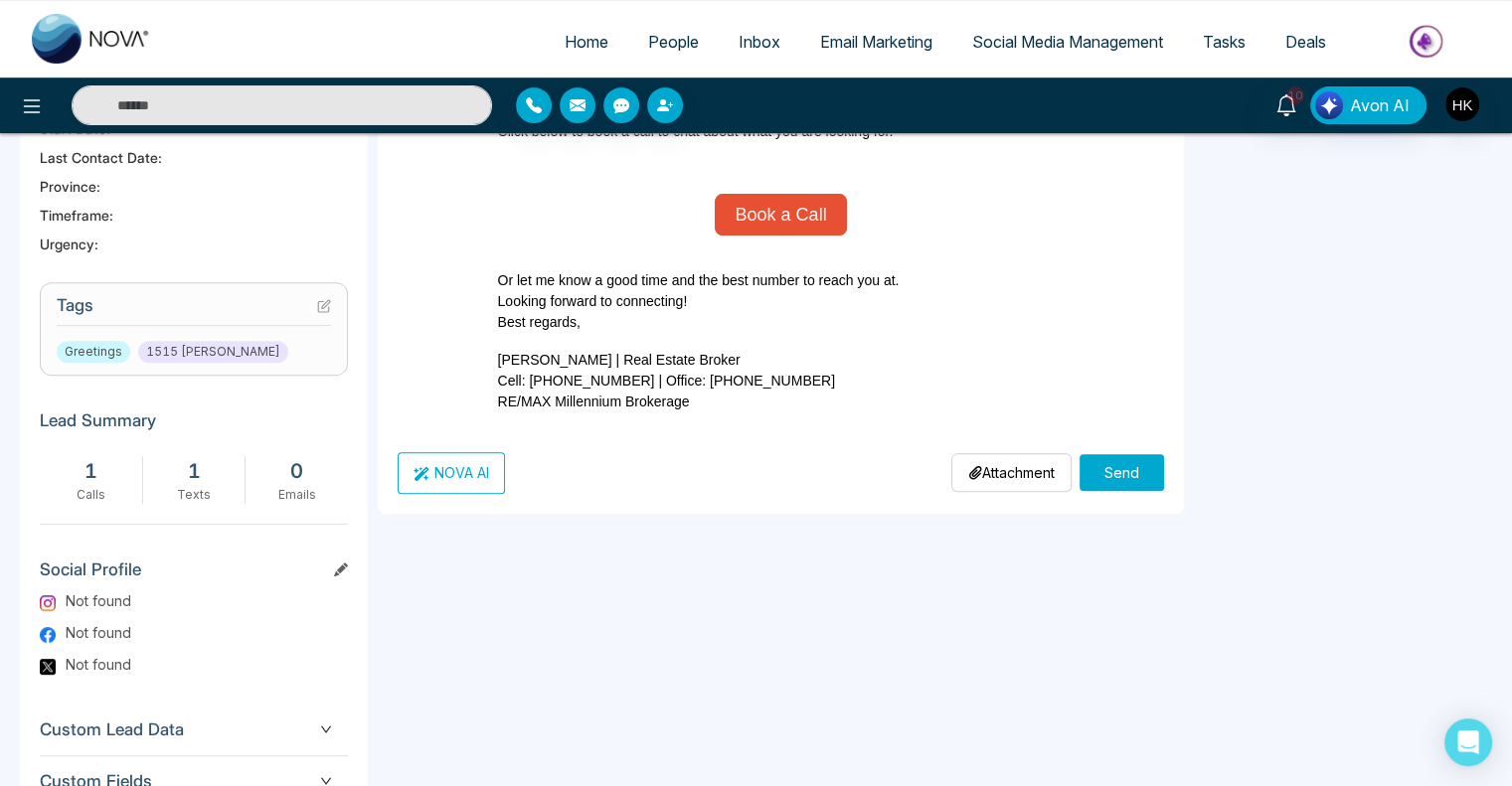 scroll, scrollTop: 696, scrollLeft: 0, axis: vertical 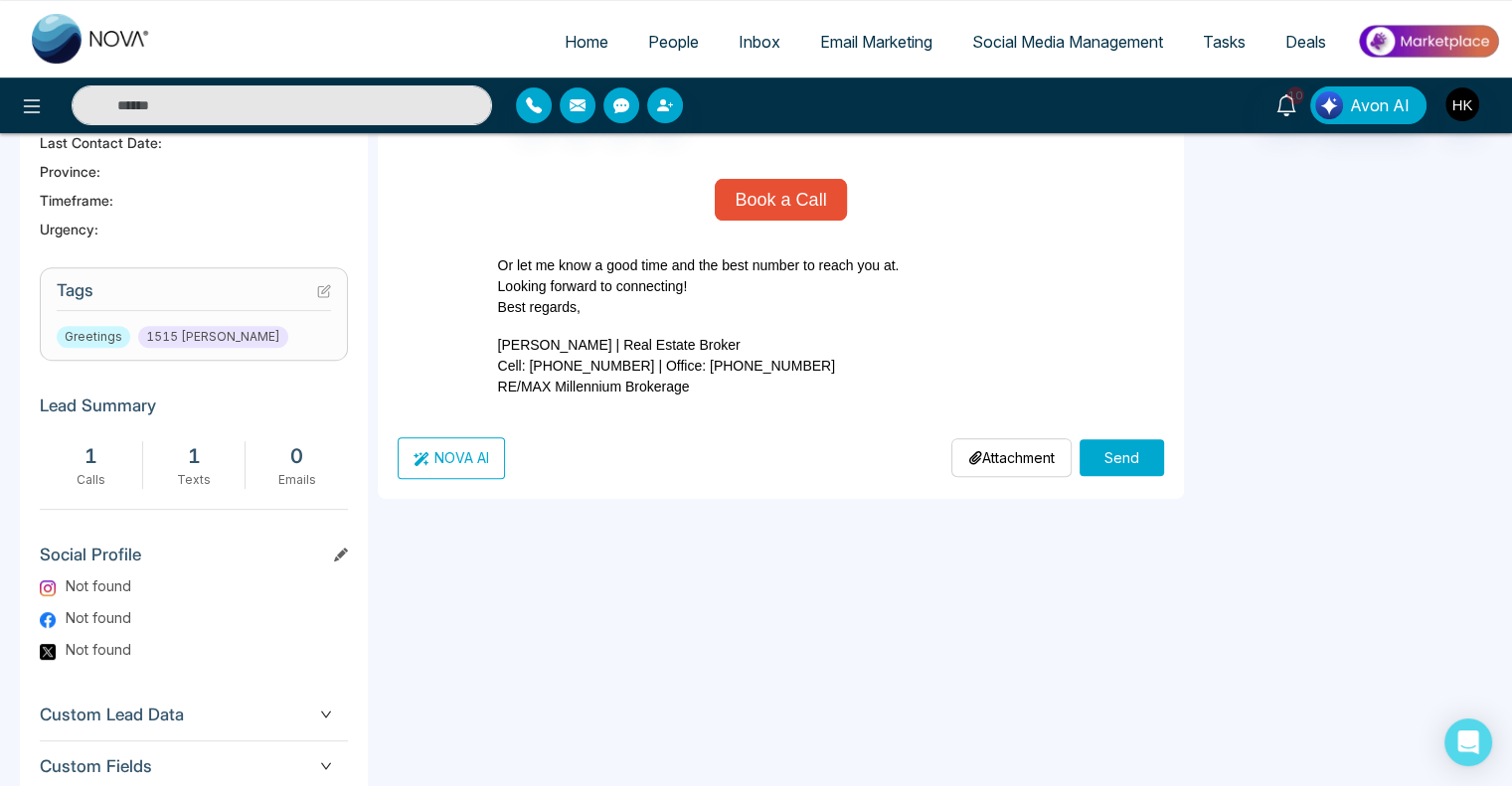 type on "**********" 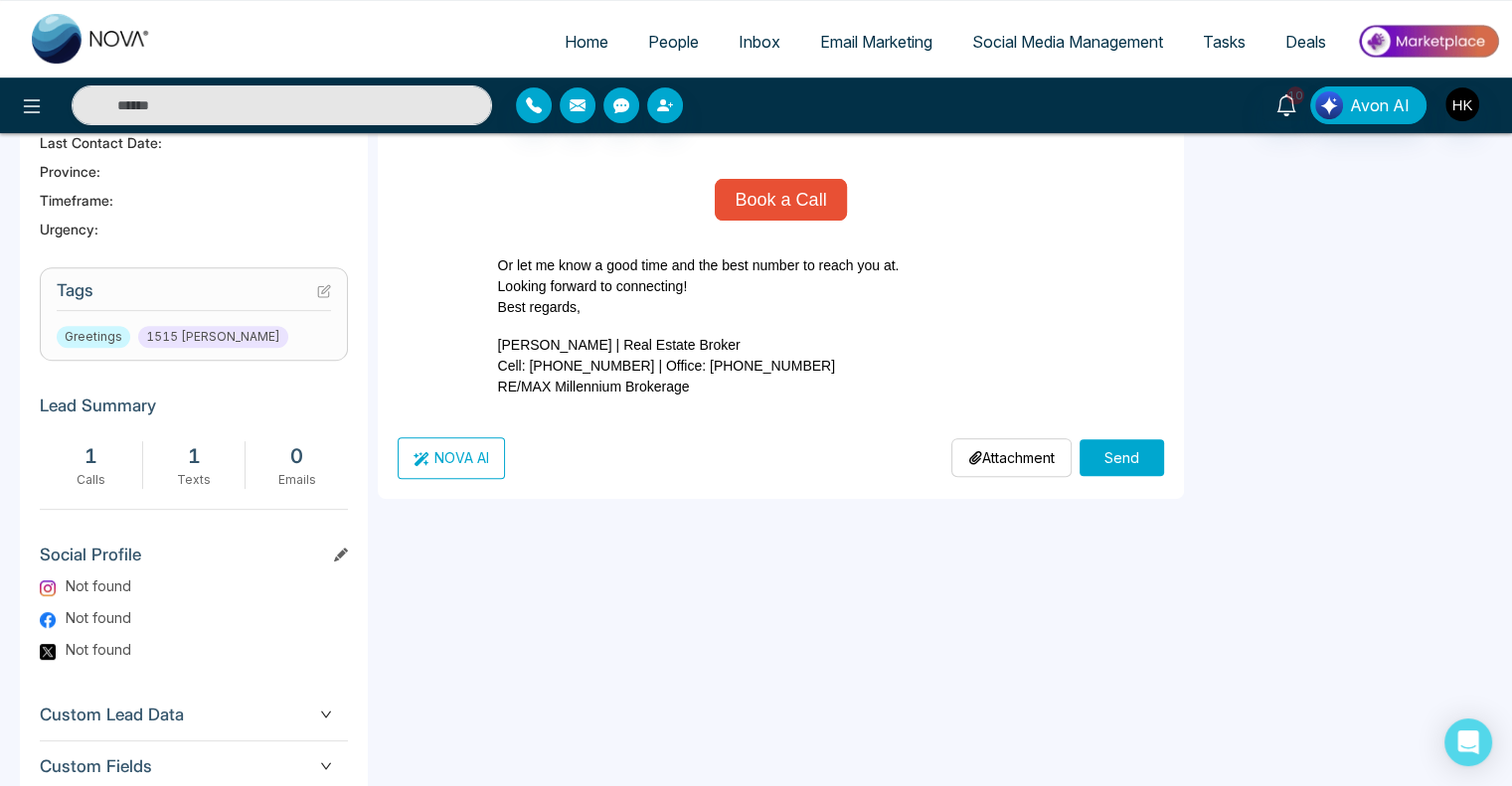 click on "Send" at bounding box center [1121, 457] 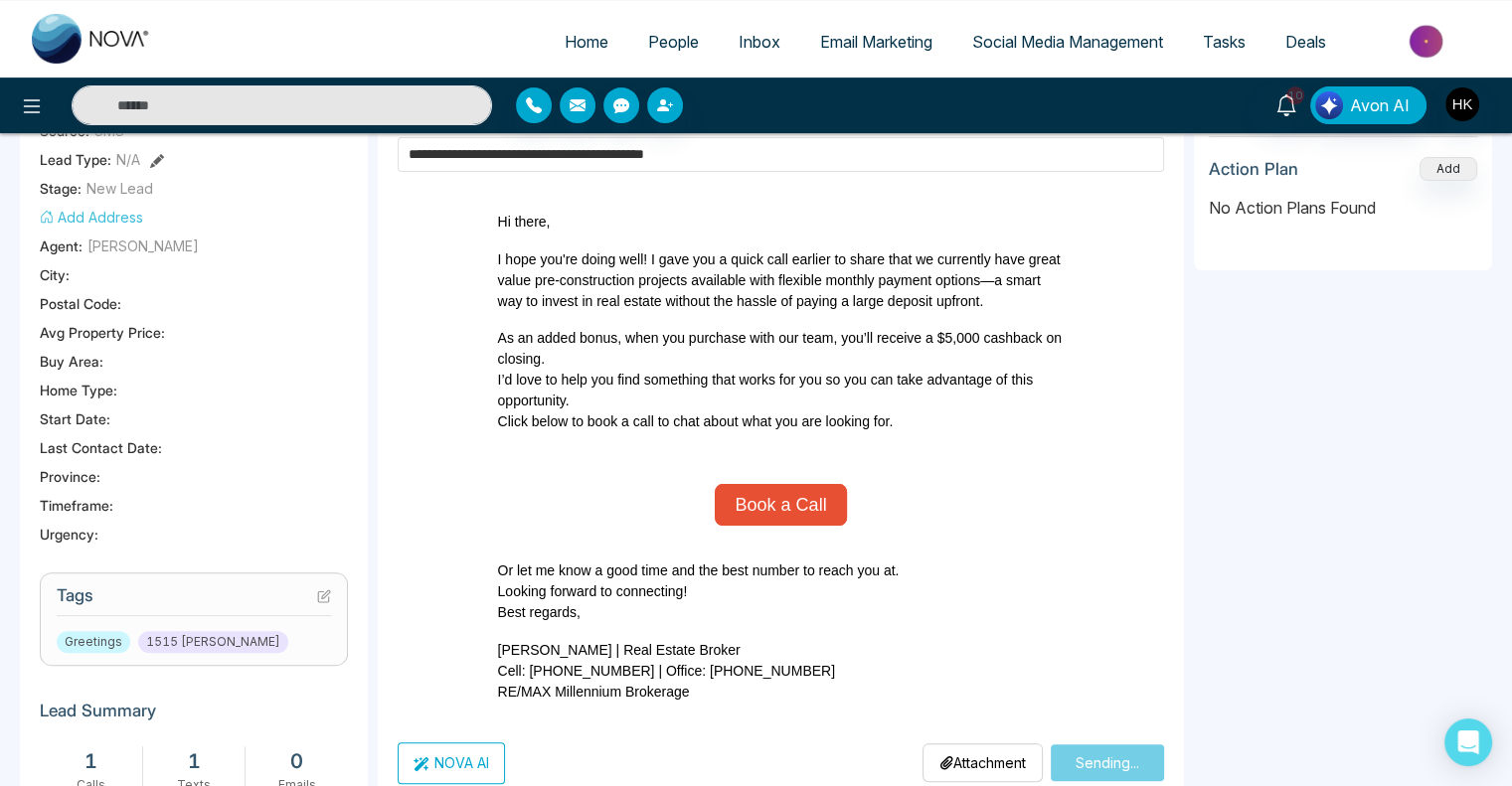 scroll, scrollTop: 199, scrollLeft: 0, axis: vertical 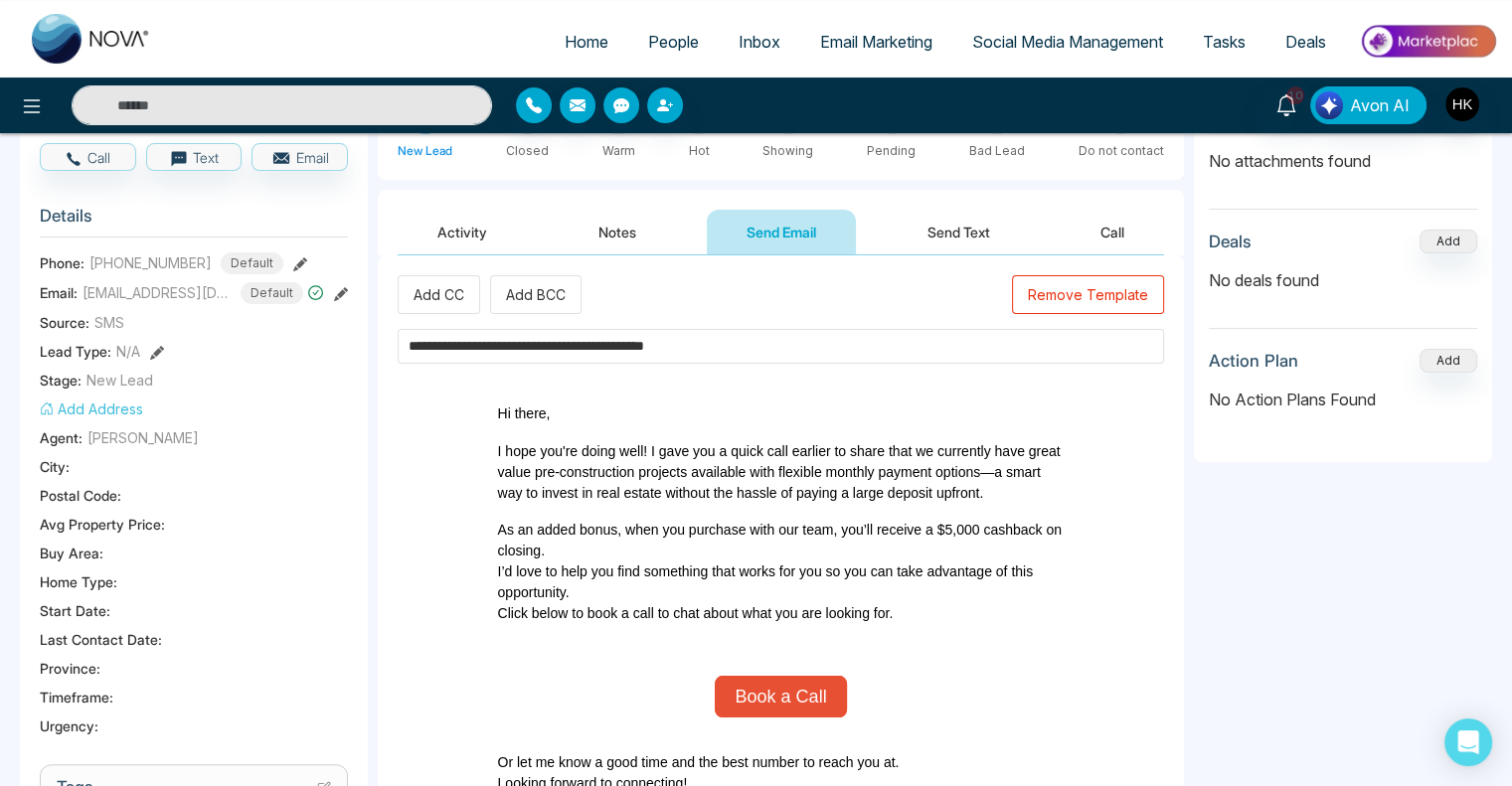 type 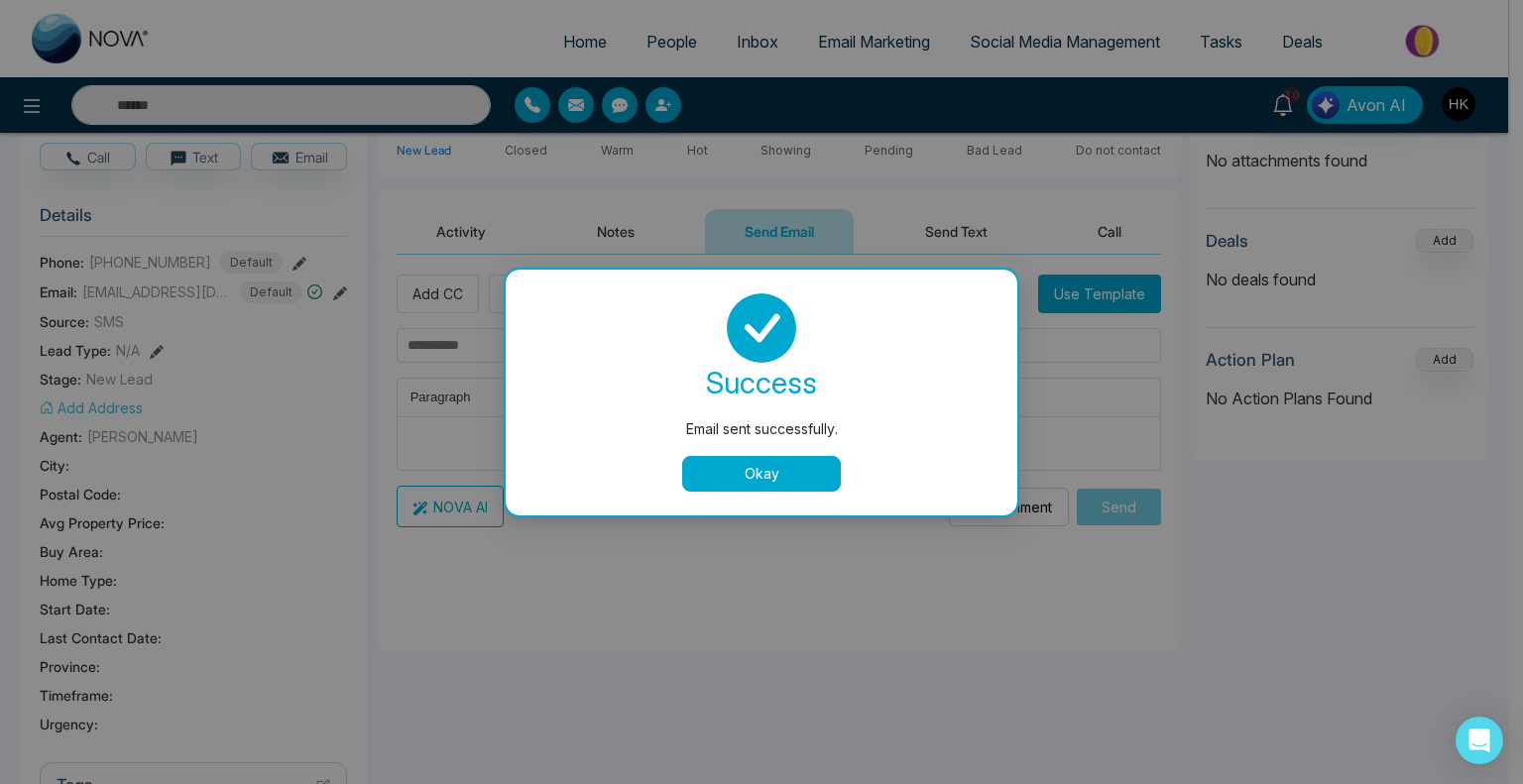 click on "Okay" at bounding box center (762, 474) 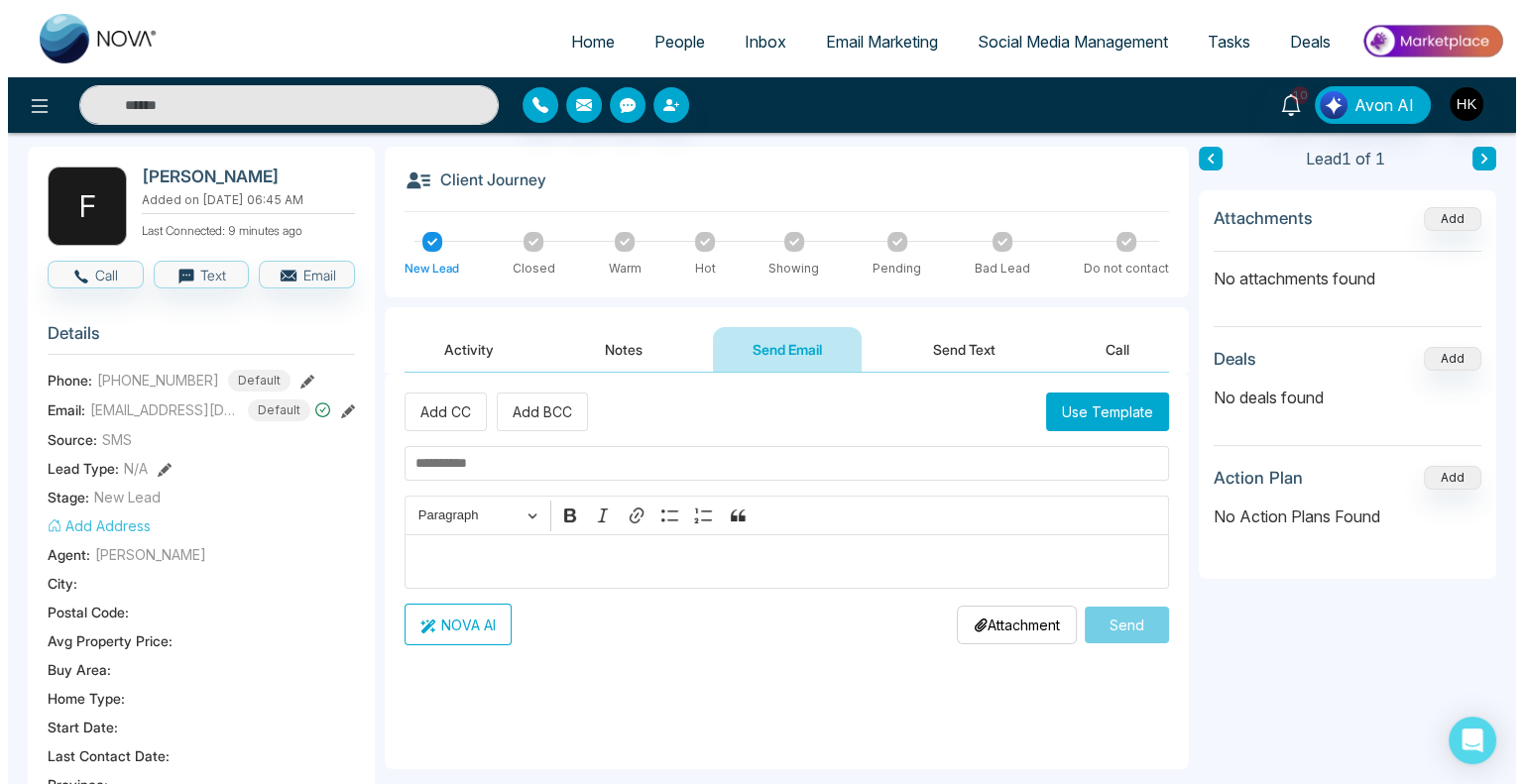 scroll, scrollTop: 0, scrollLeft: 0, axis: both 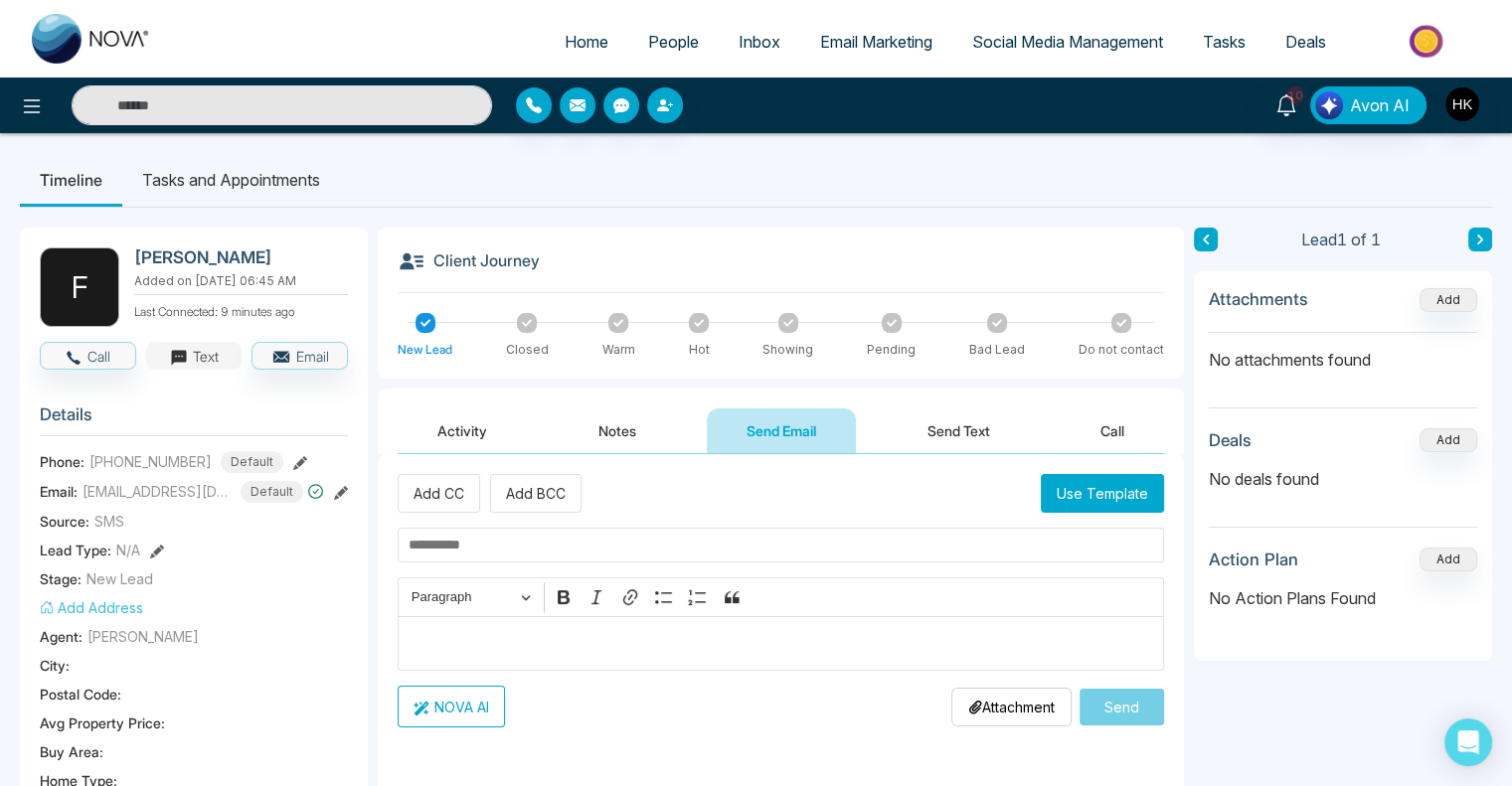 click on "Text" at bounding box center [194, 356] 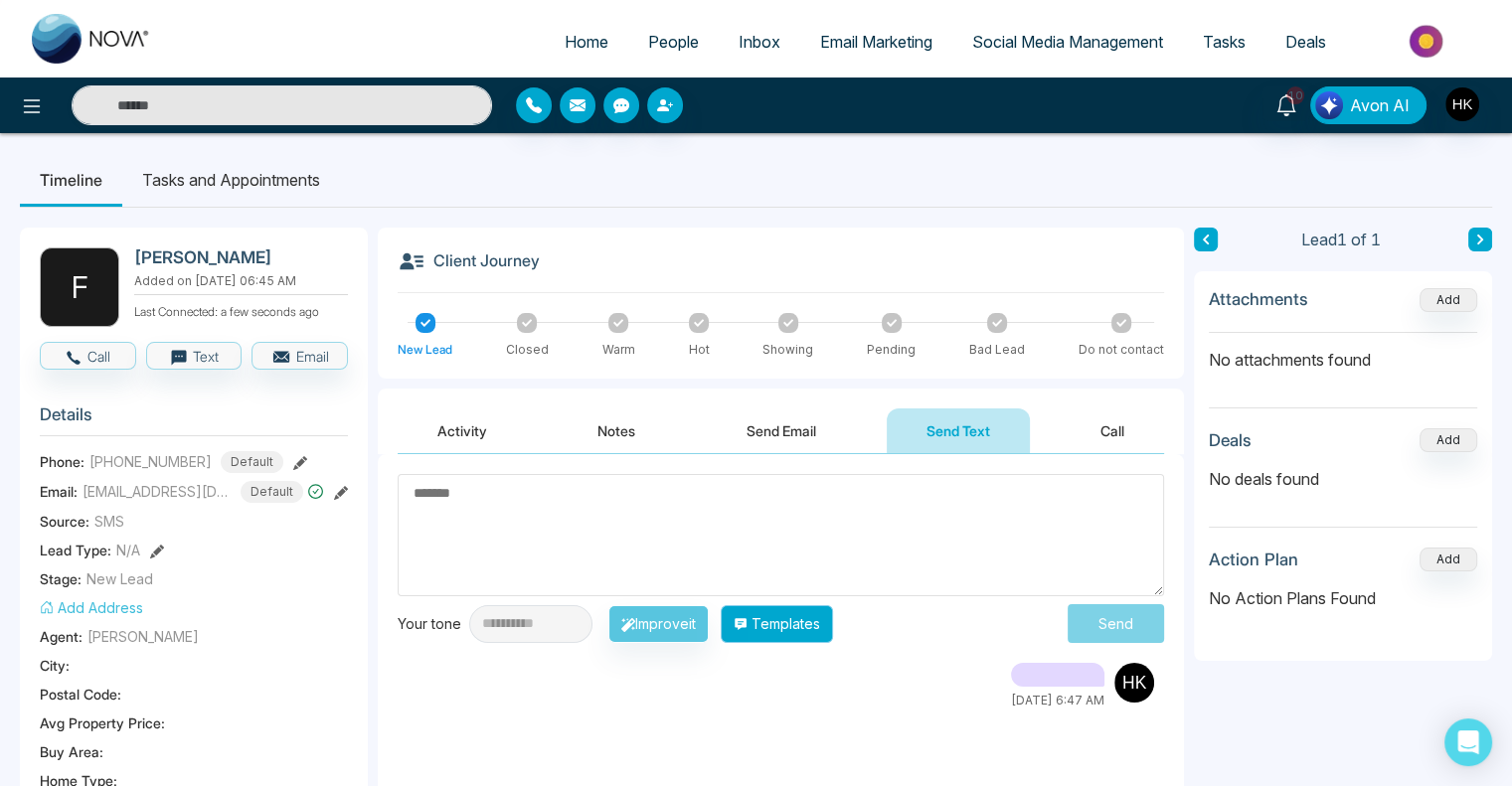 click 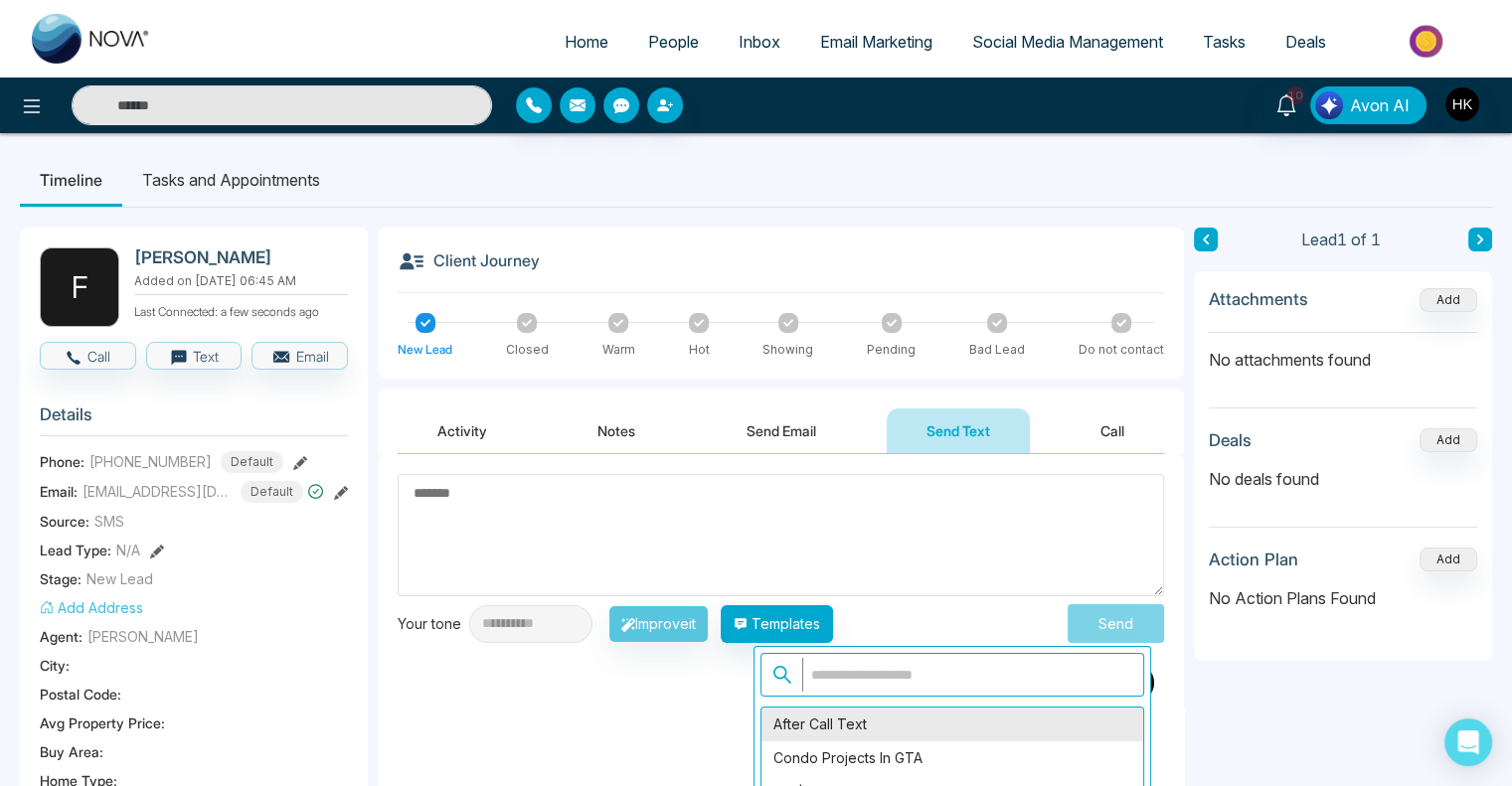 click on "After Call Text" at bounding box center [952, 724] 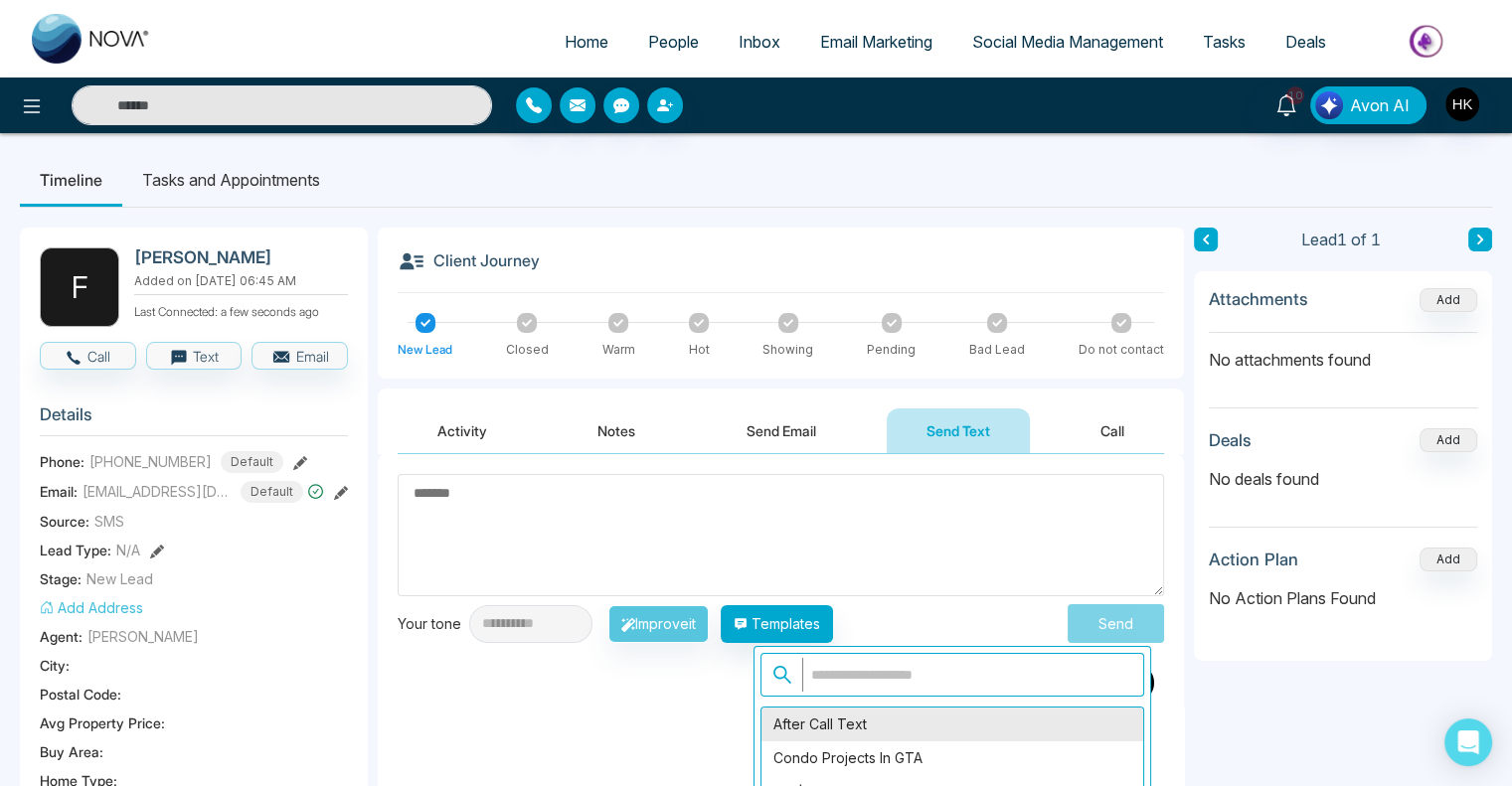 type on "**********" 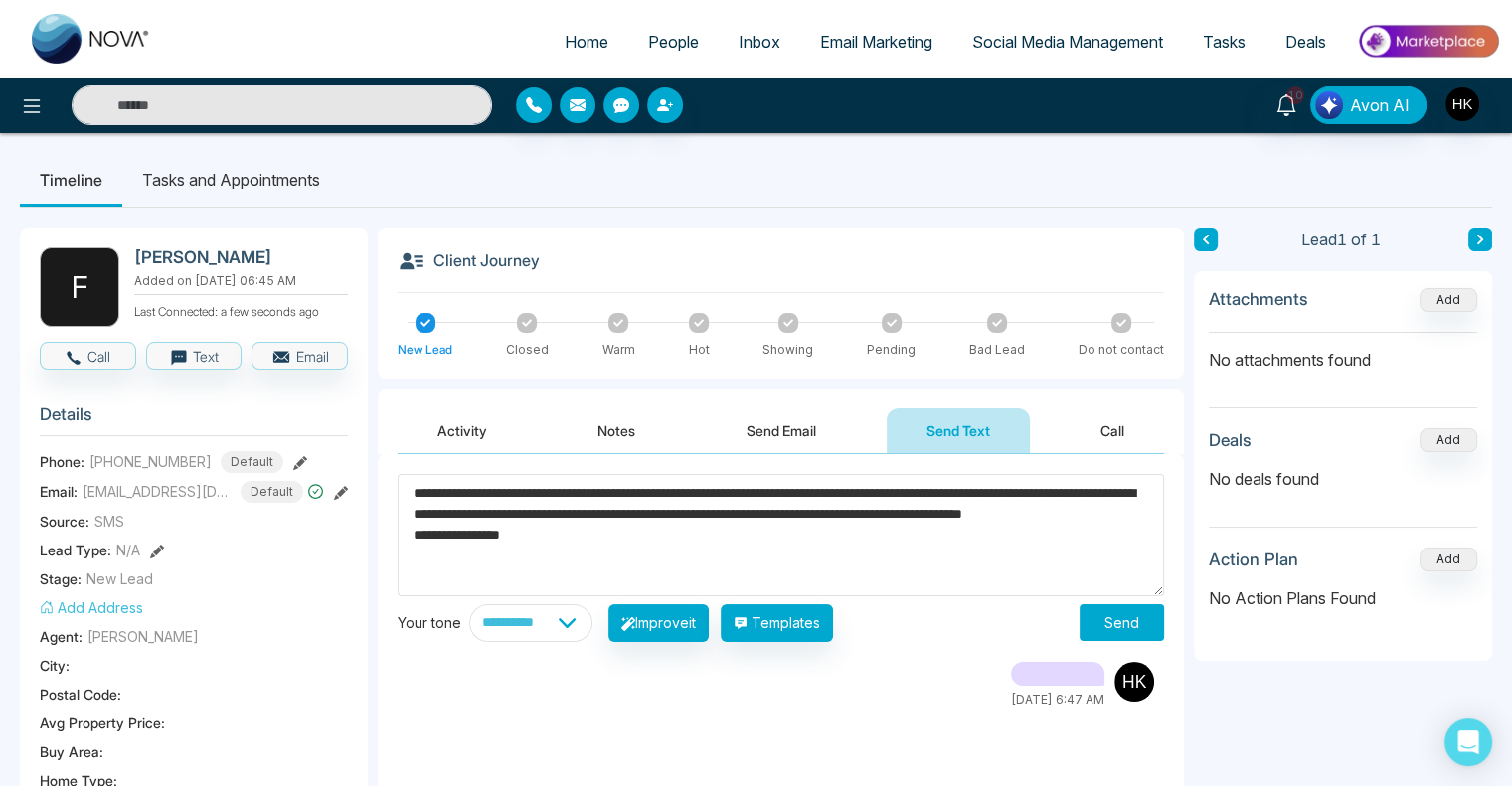 click on "Send" at bounding box center [1121, 622] 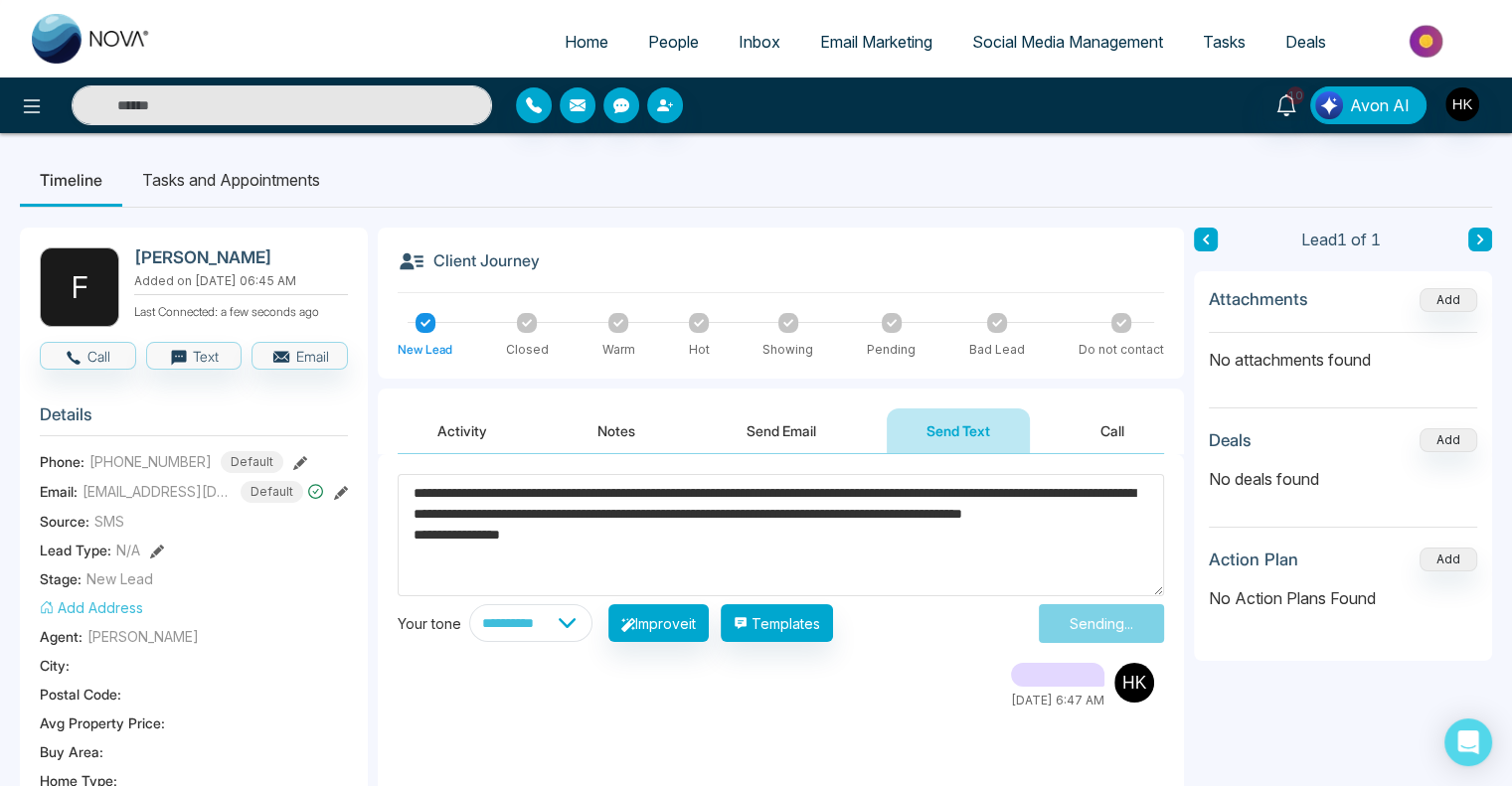 type 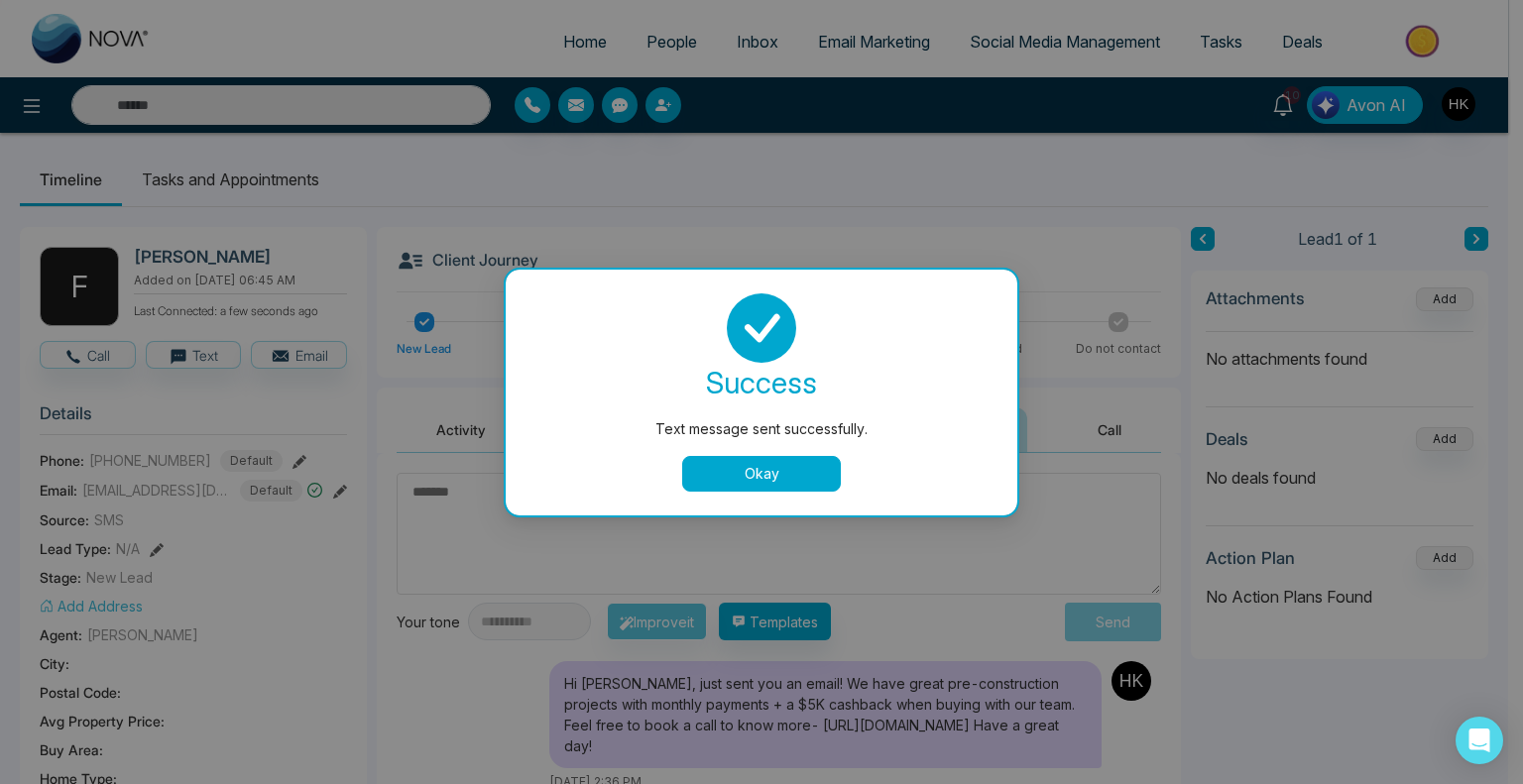click on "Okay" at bounding box center (762, 474) 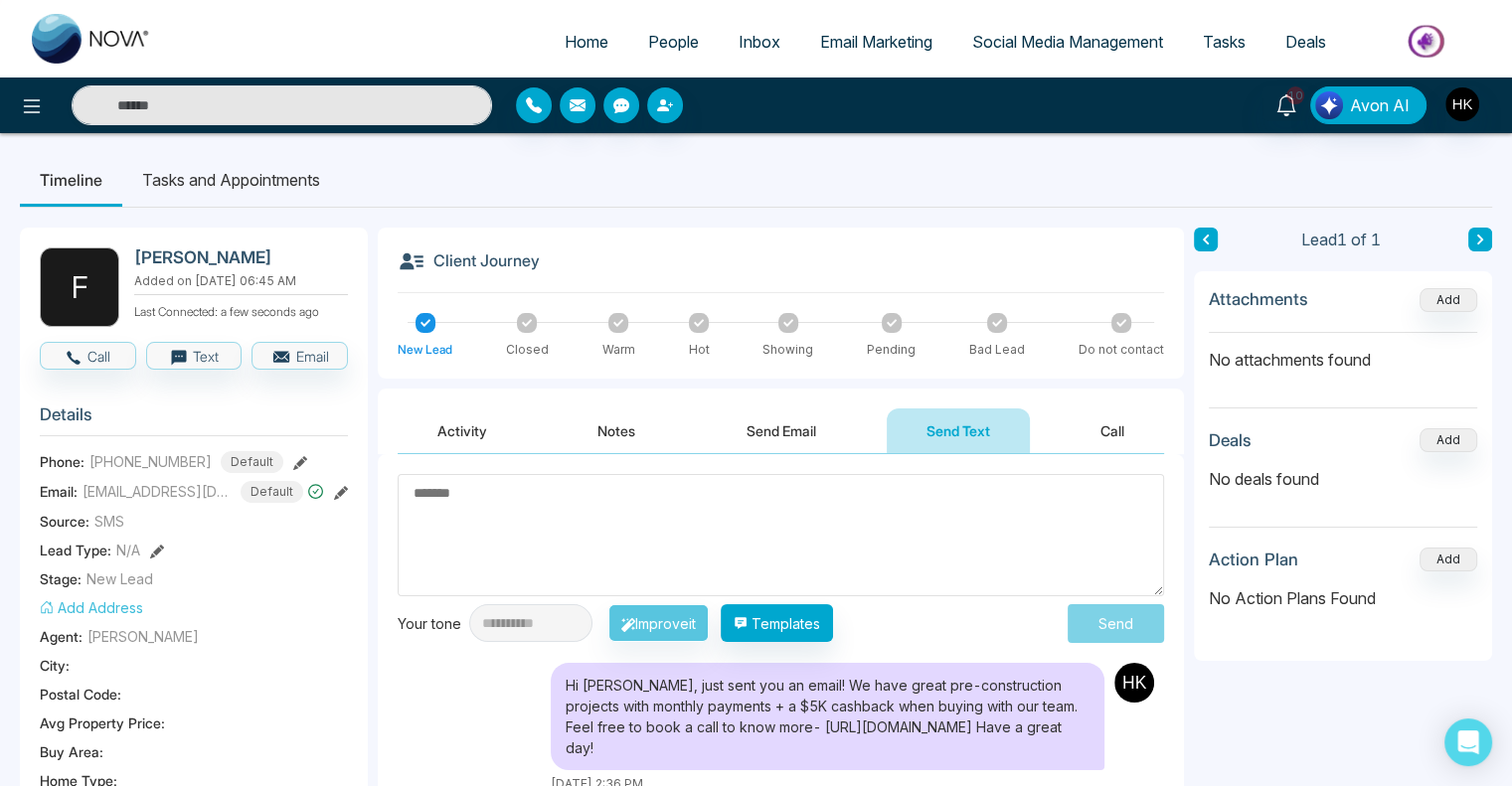 click on "People" at bounding box center [673, 42] 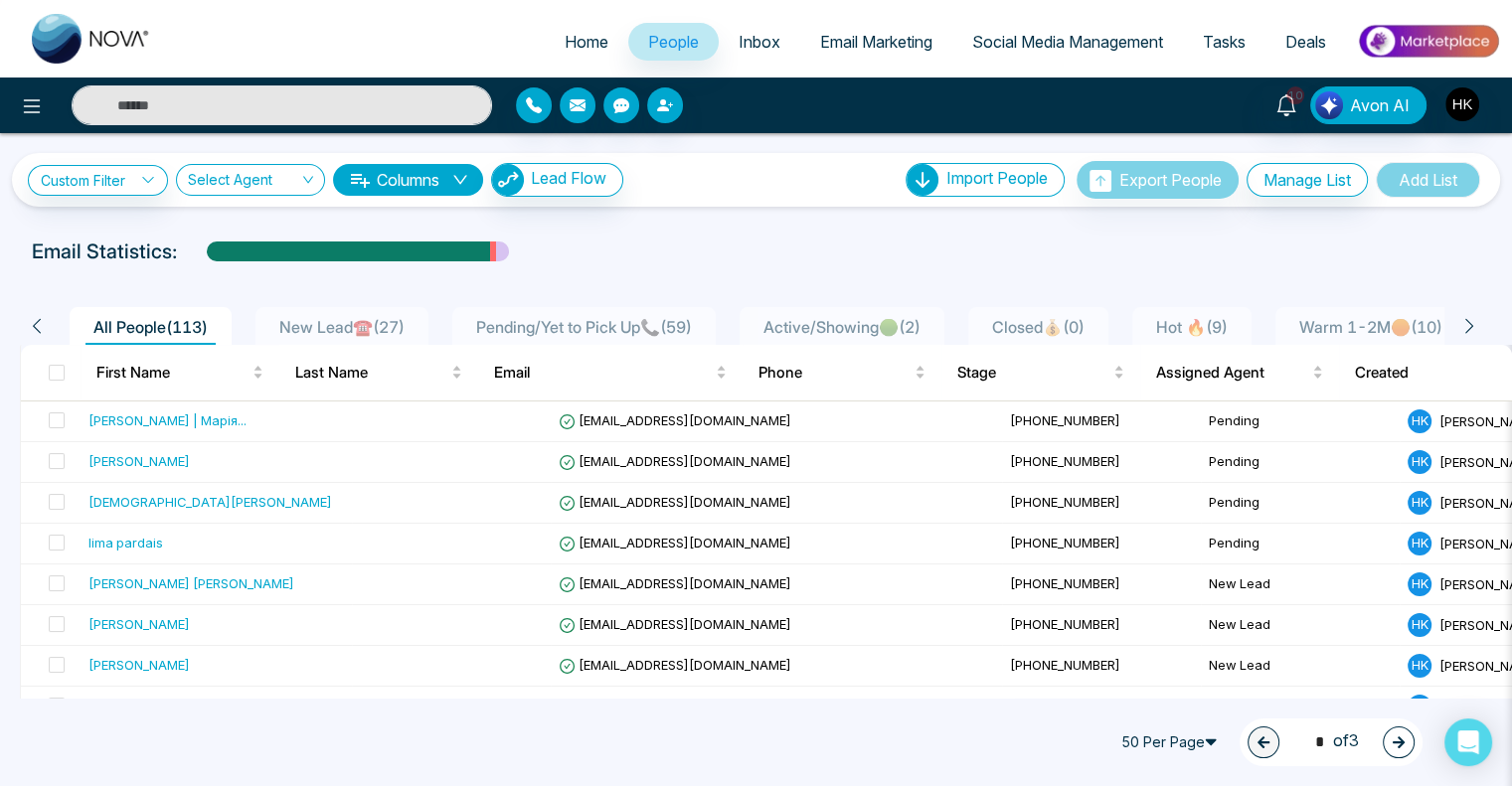 click on "New Lead☎️  ( 27 )" at bounding box center (342, 327) 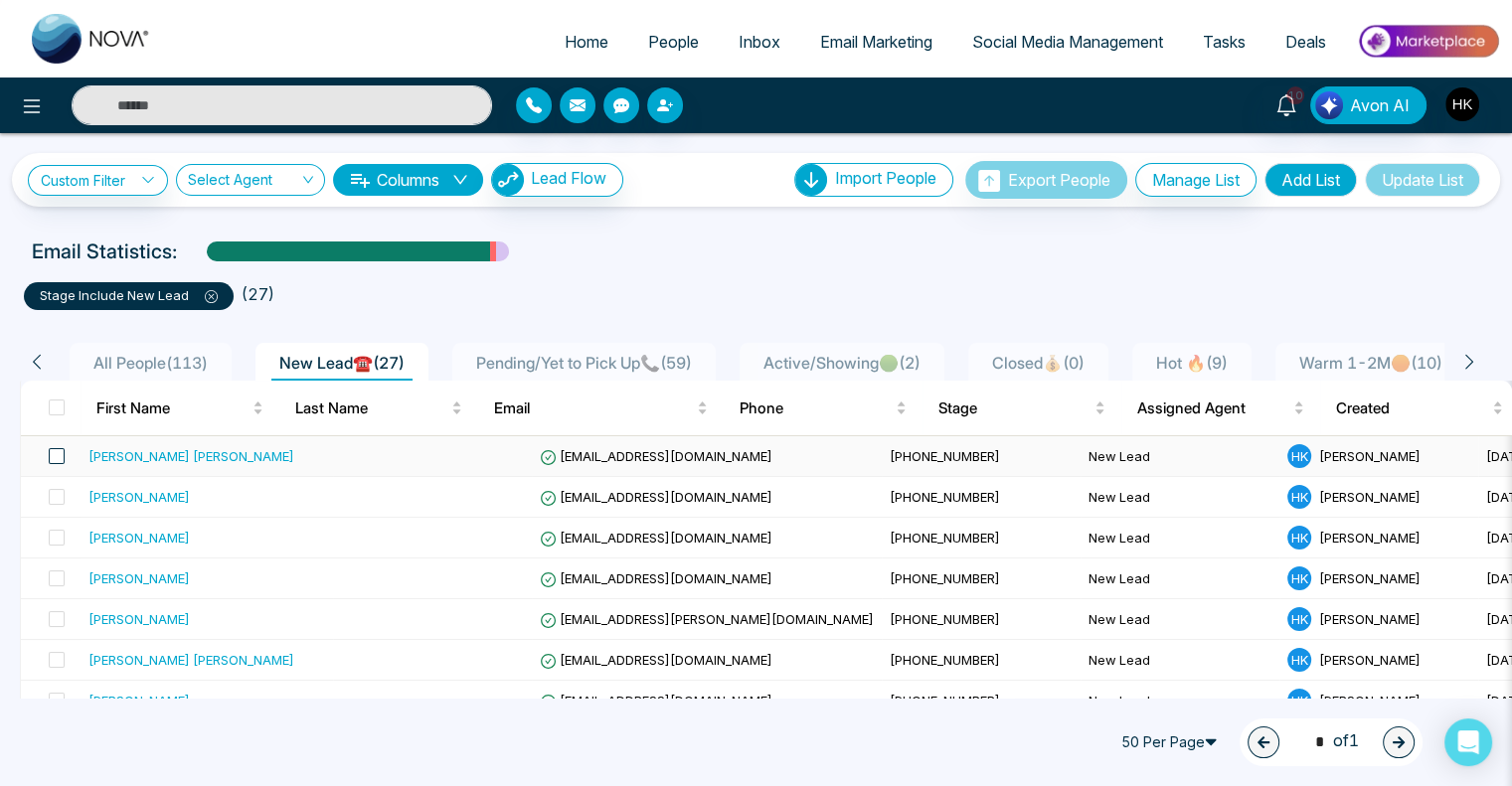 click at bounding box center [57, 456] 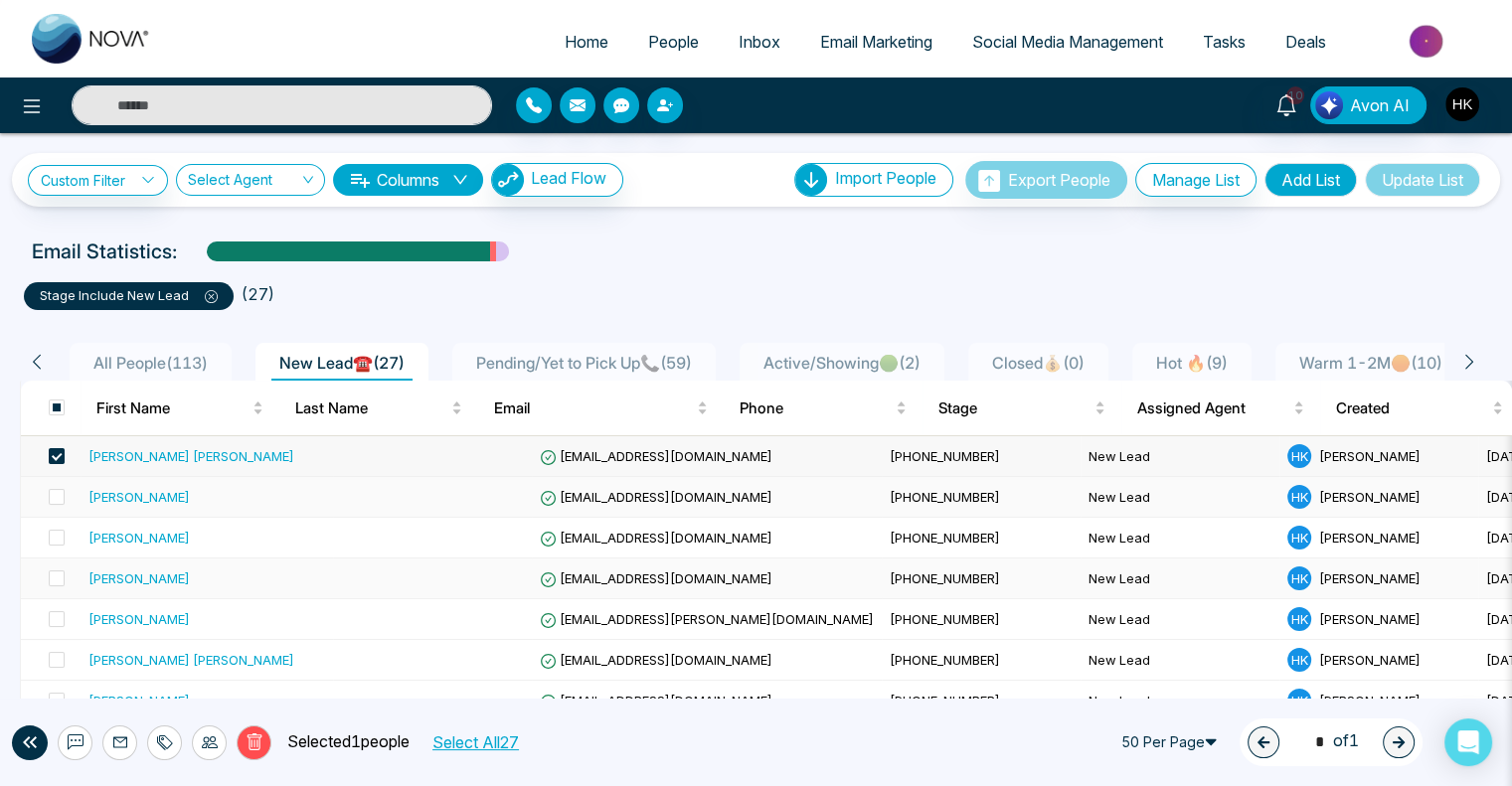 drag, startPoint x: 53, startPoint y: 488, endPoint x: 155, endPoint y: 574, distance: 133.41664 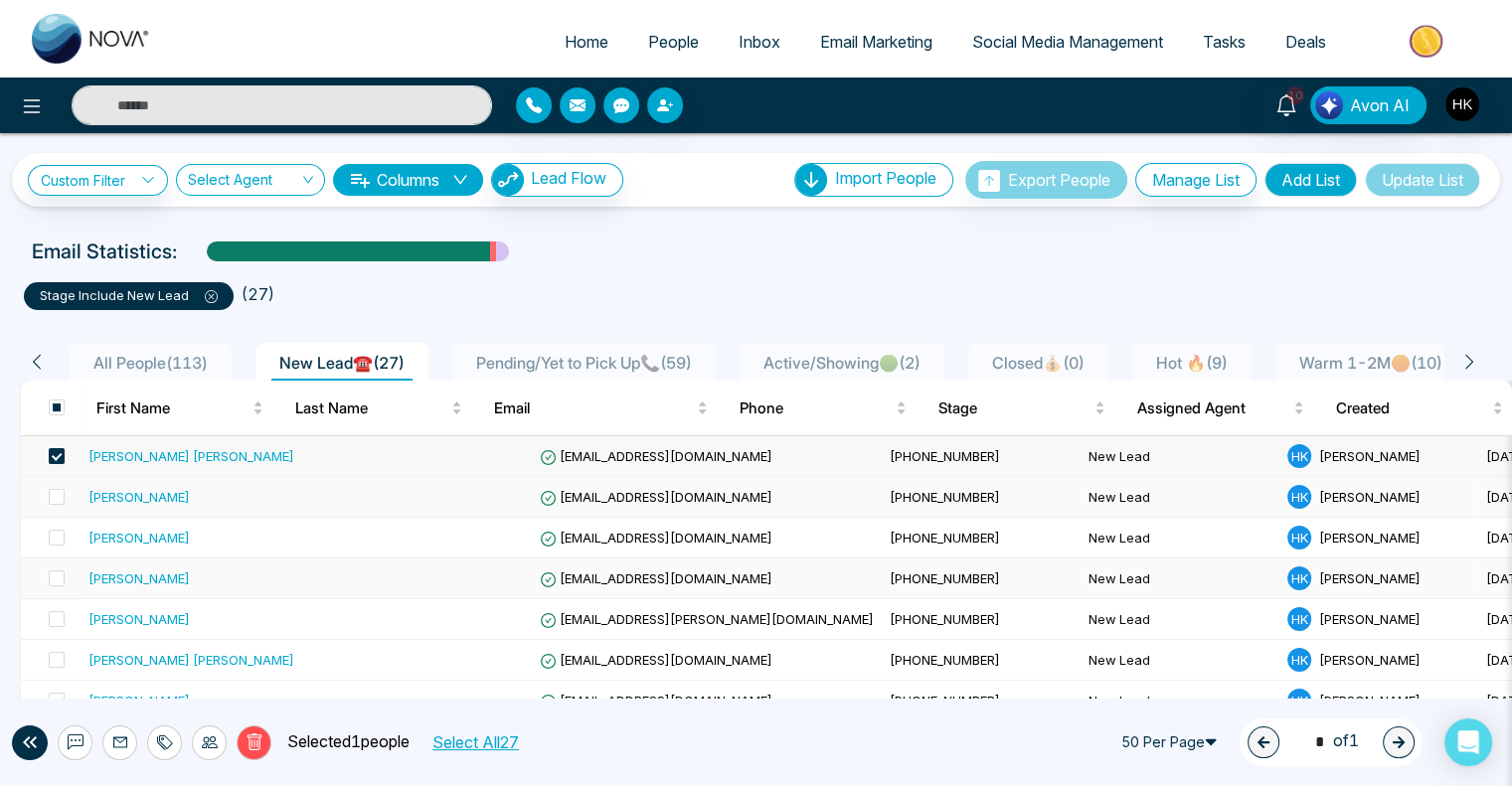click at bounding box center (57, 497) 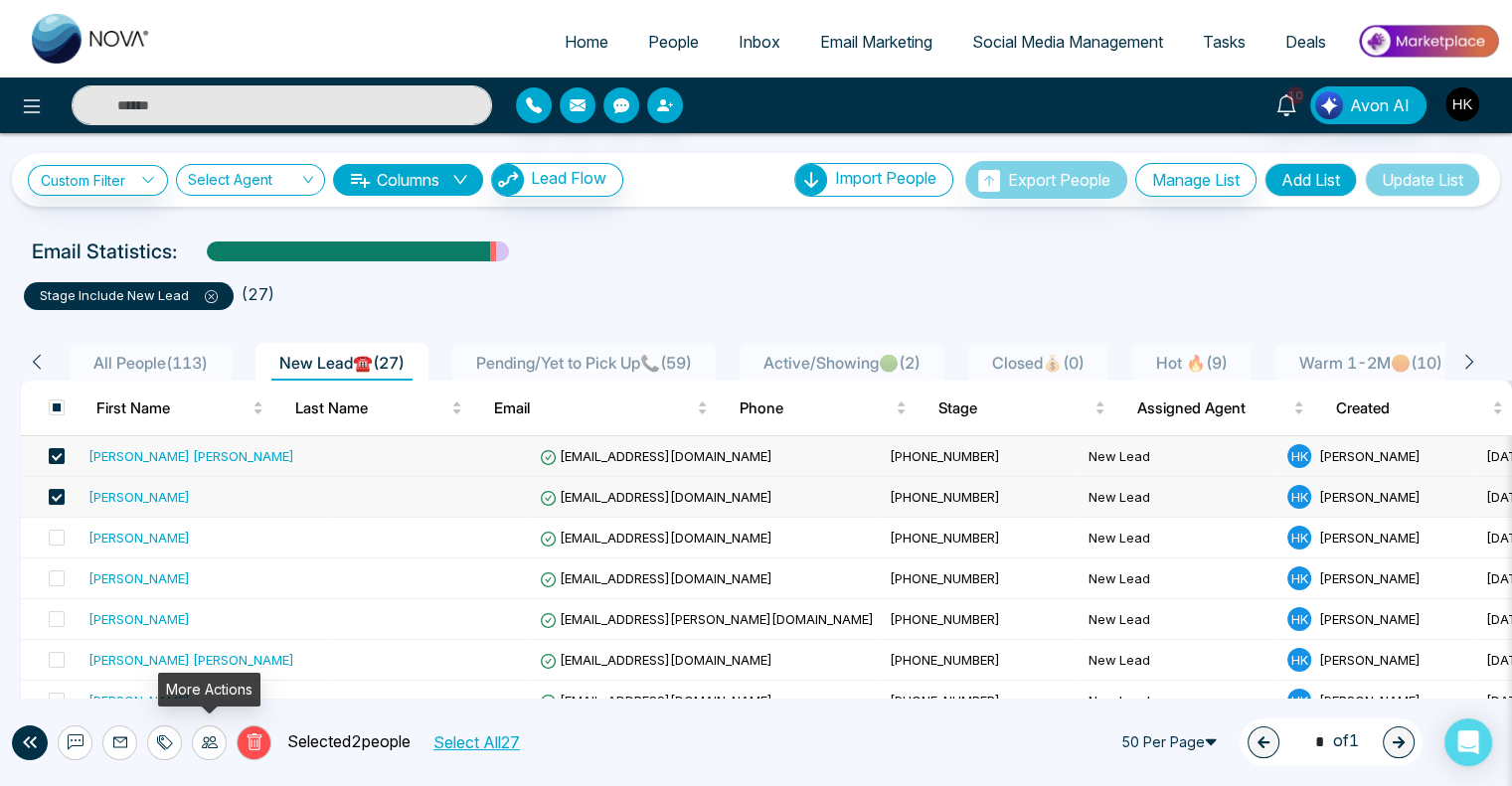 click 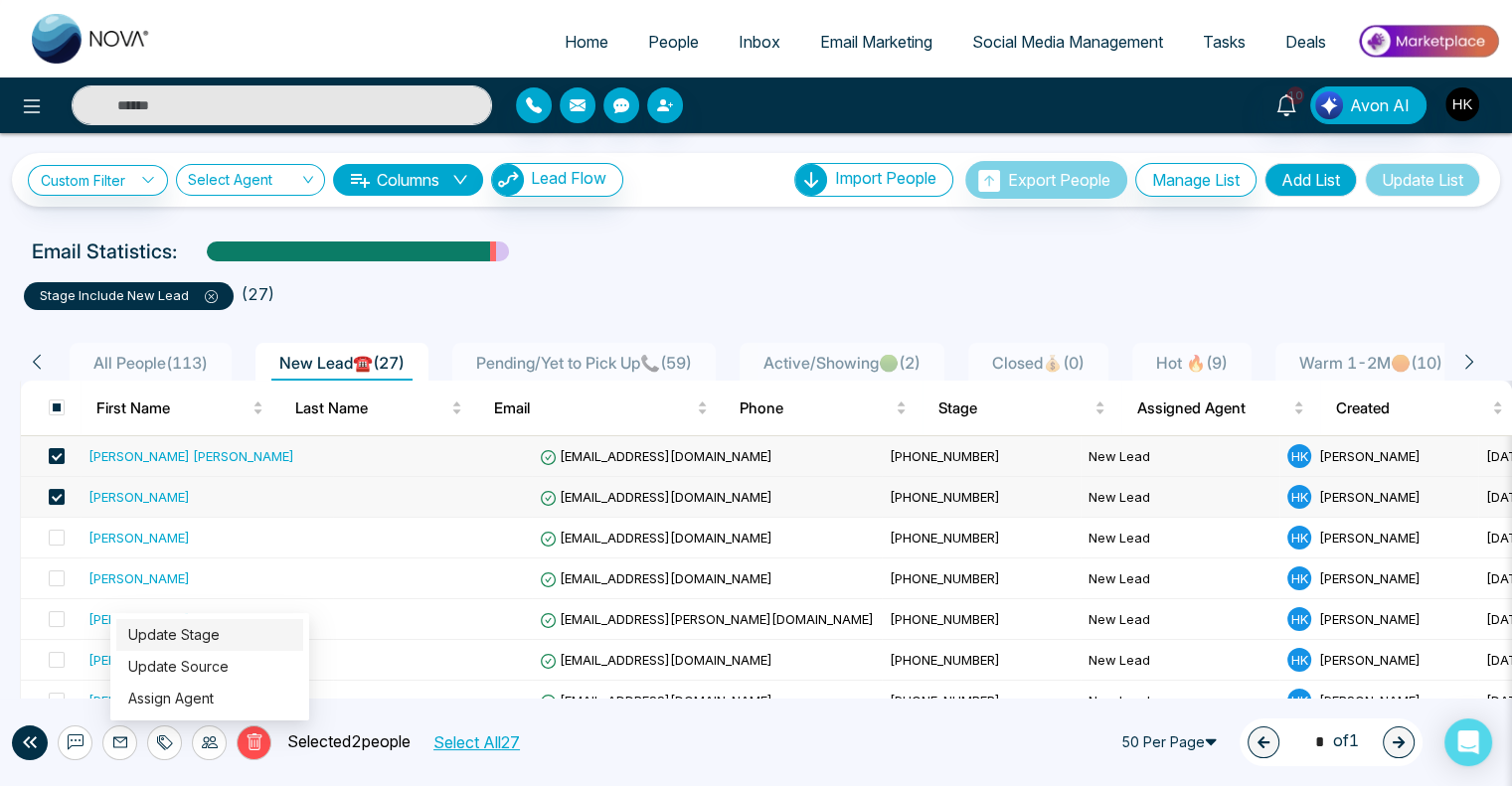click on "Update Stage" at bounding box center [174, 634] 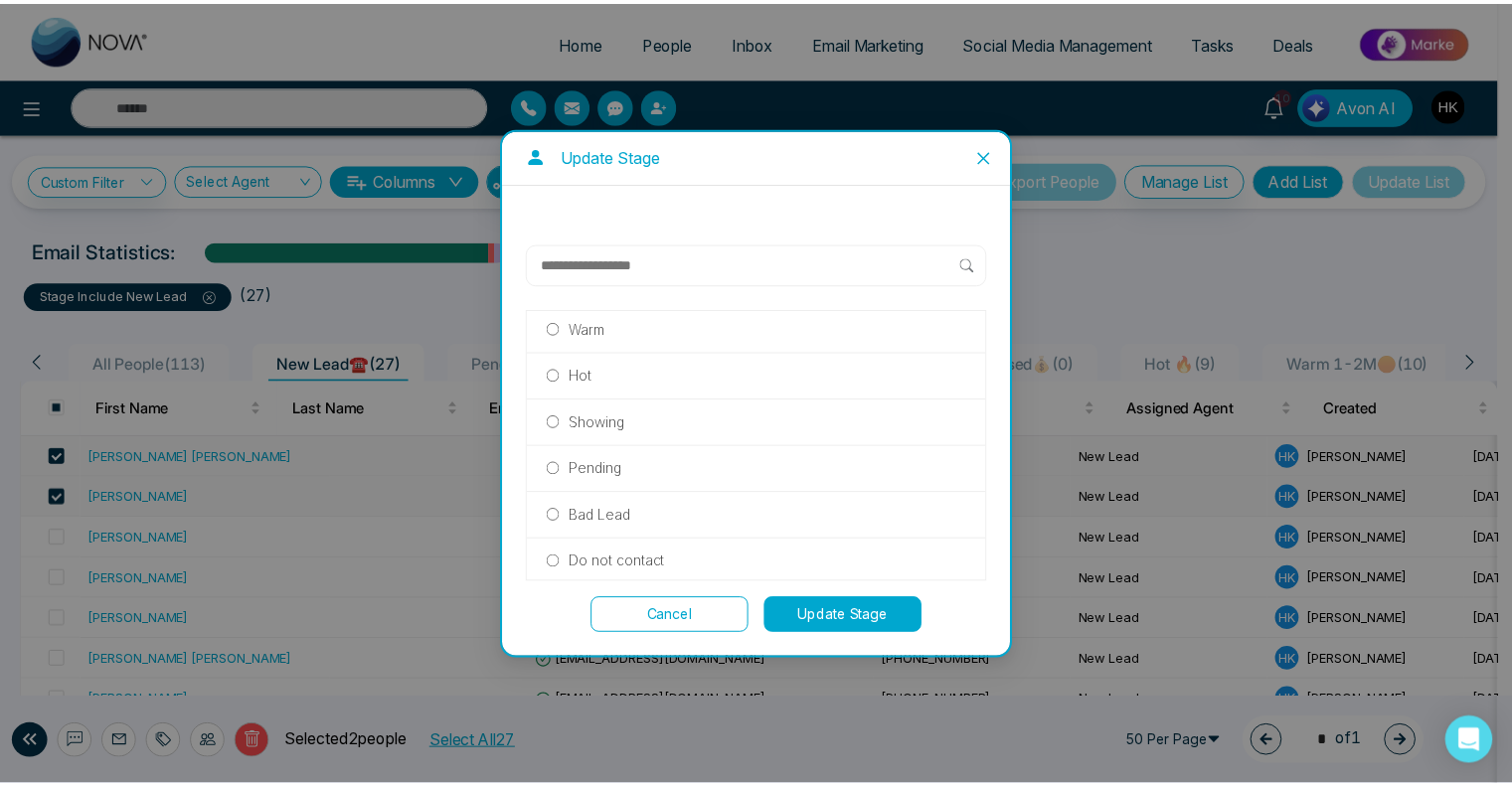 scroll, scrollTop: 193, scrollLeft: 0, axis: vertical 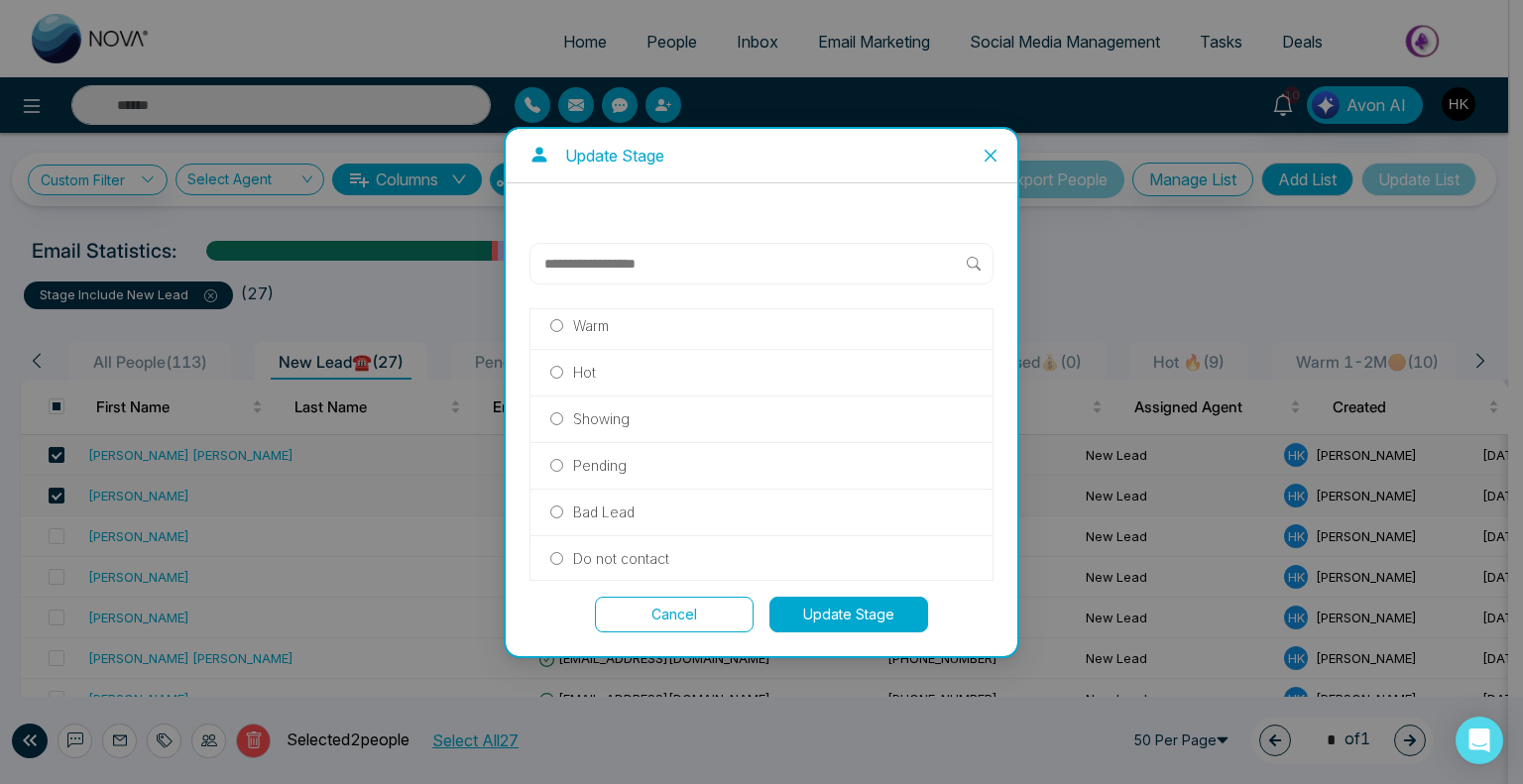 click on "Update Stage" at bounding box center (849, 615) 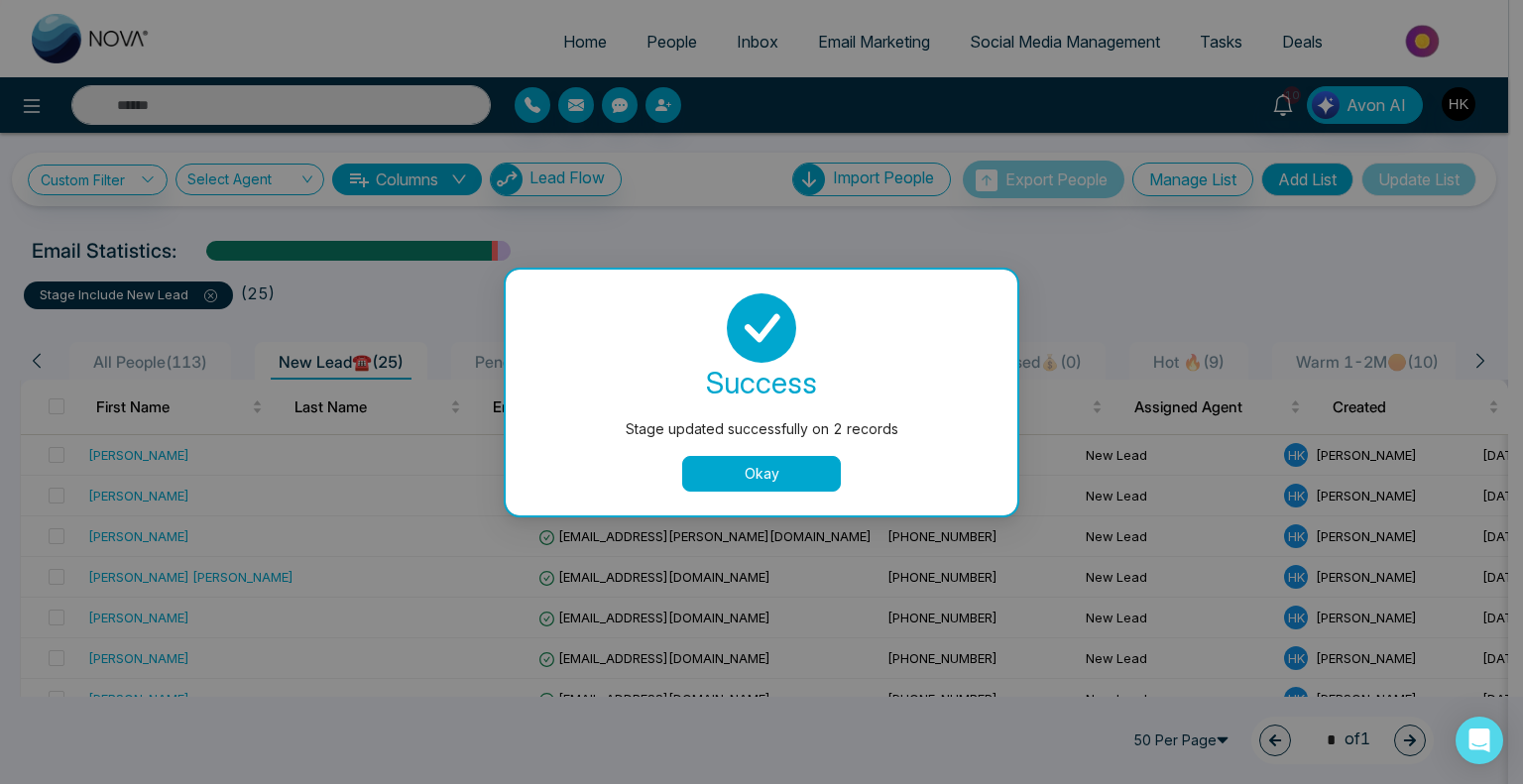 click on "Okay" at bounding box center (762, 474) 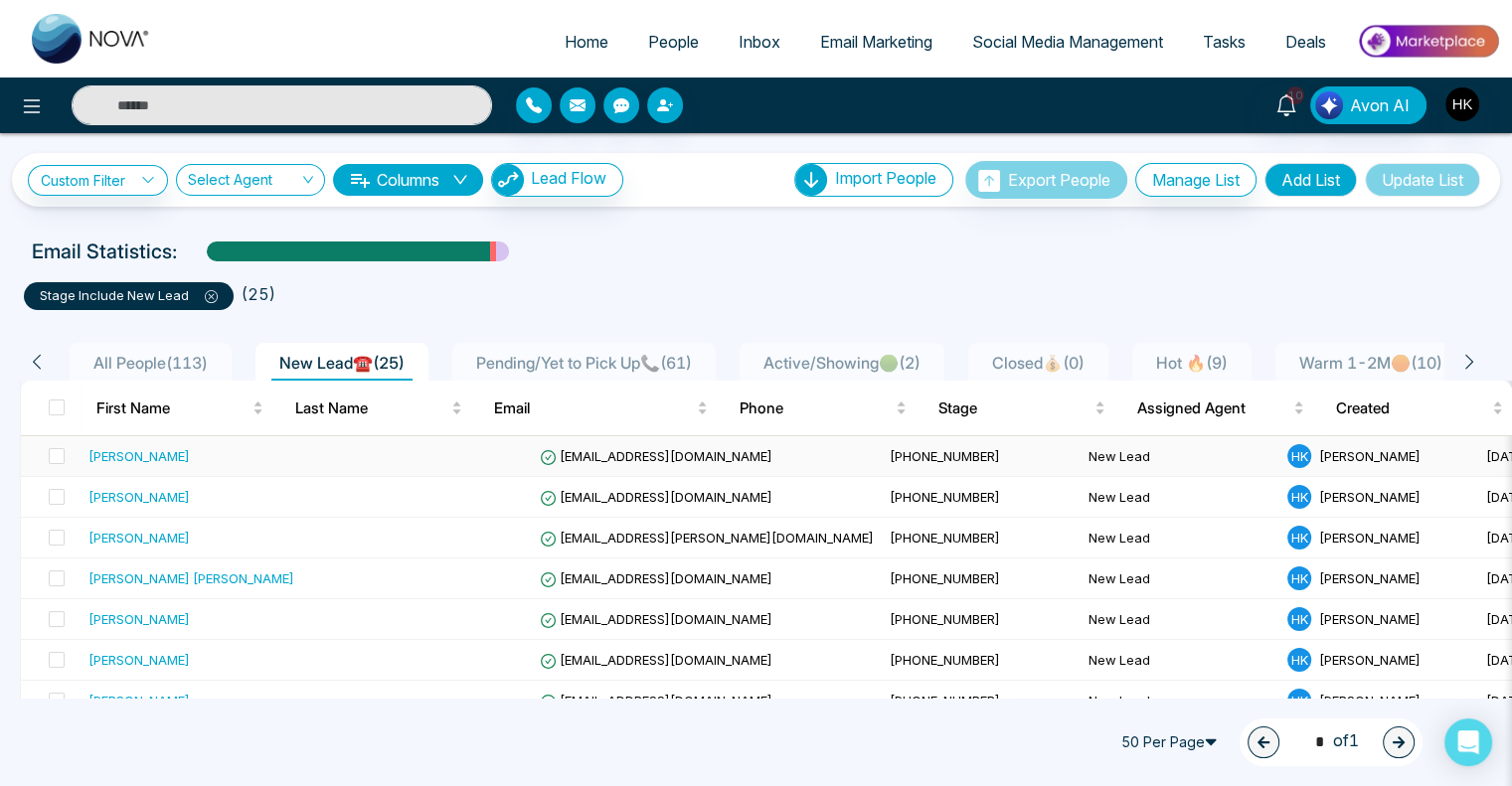 click on "[PERSON_NAME]" at bounding box center (139, 456) 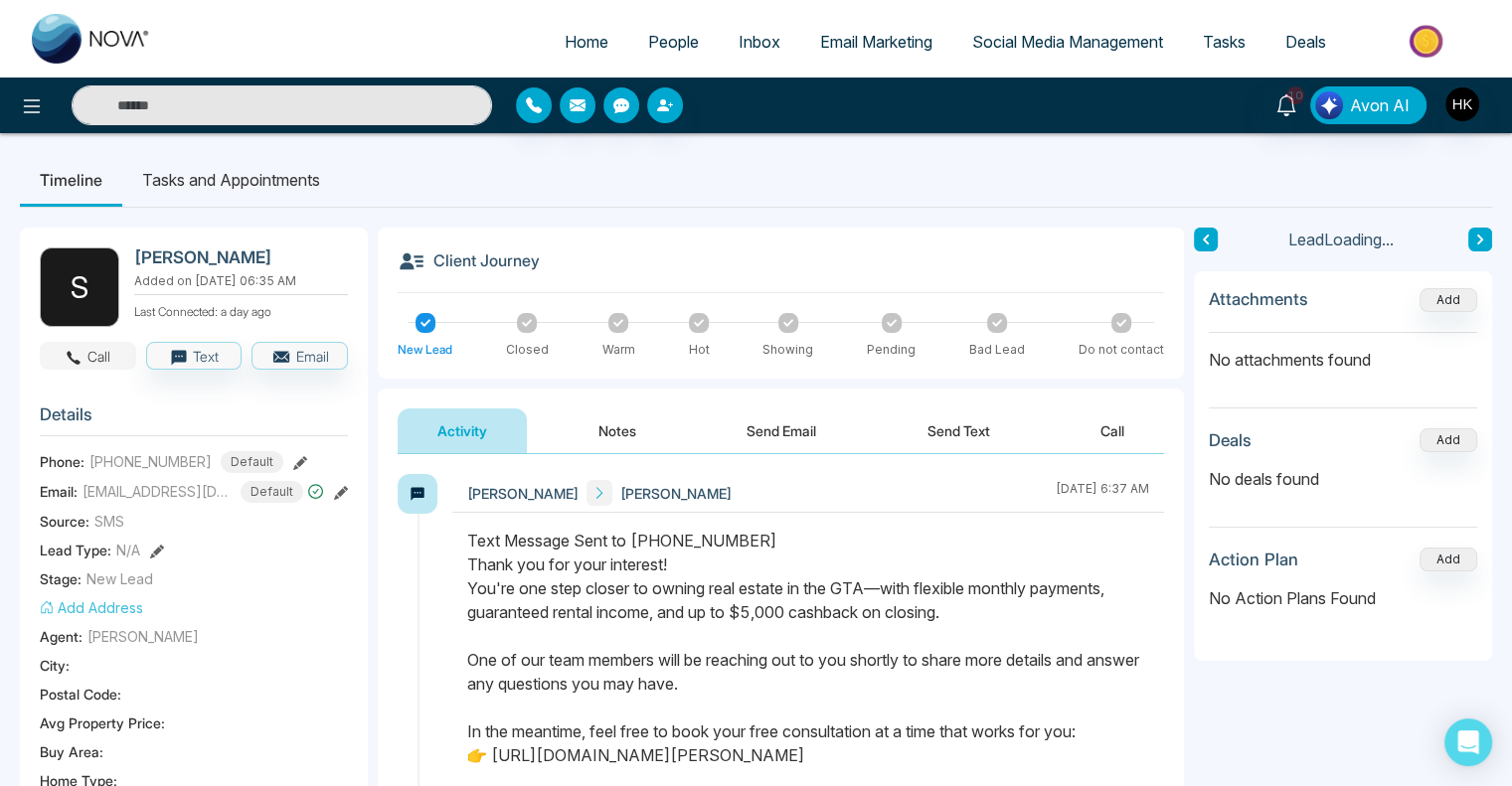 click on "Call" at bounding box center [87, 356] 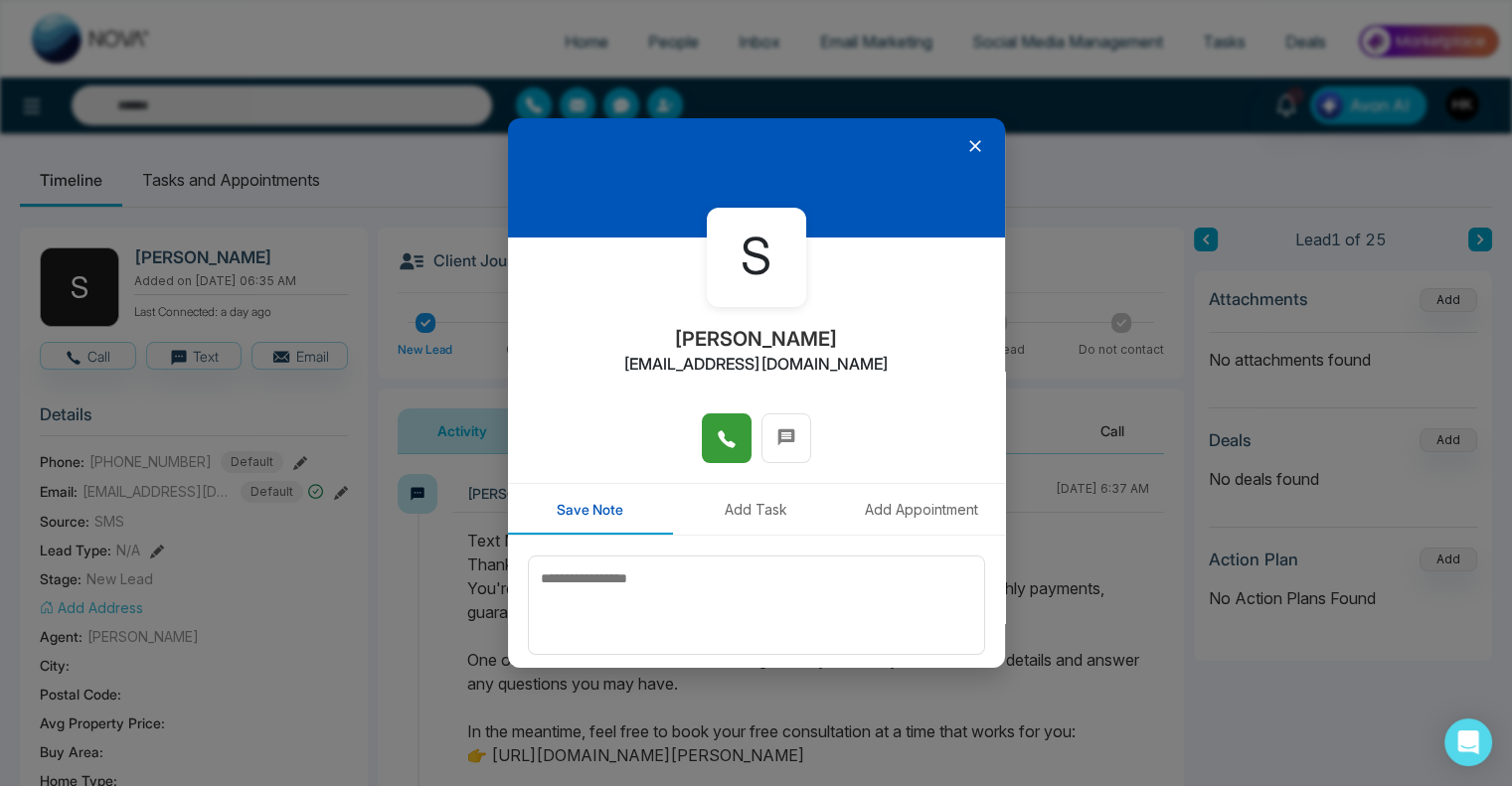 click 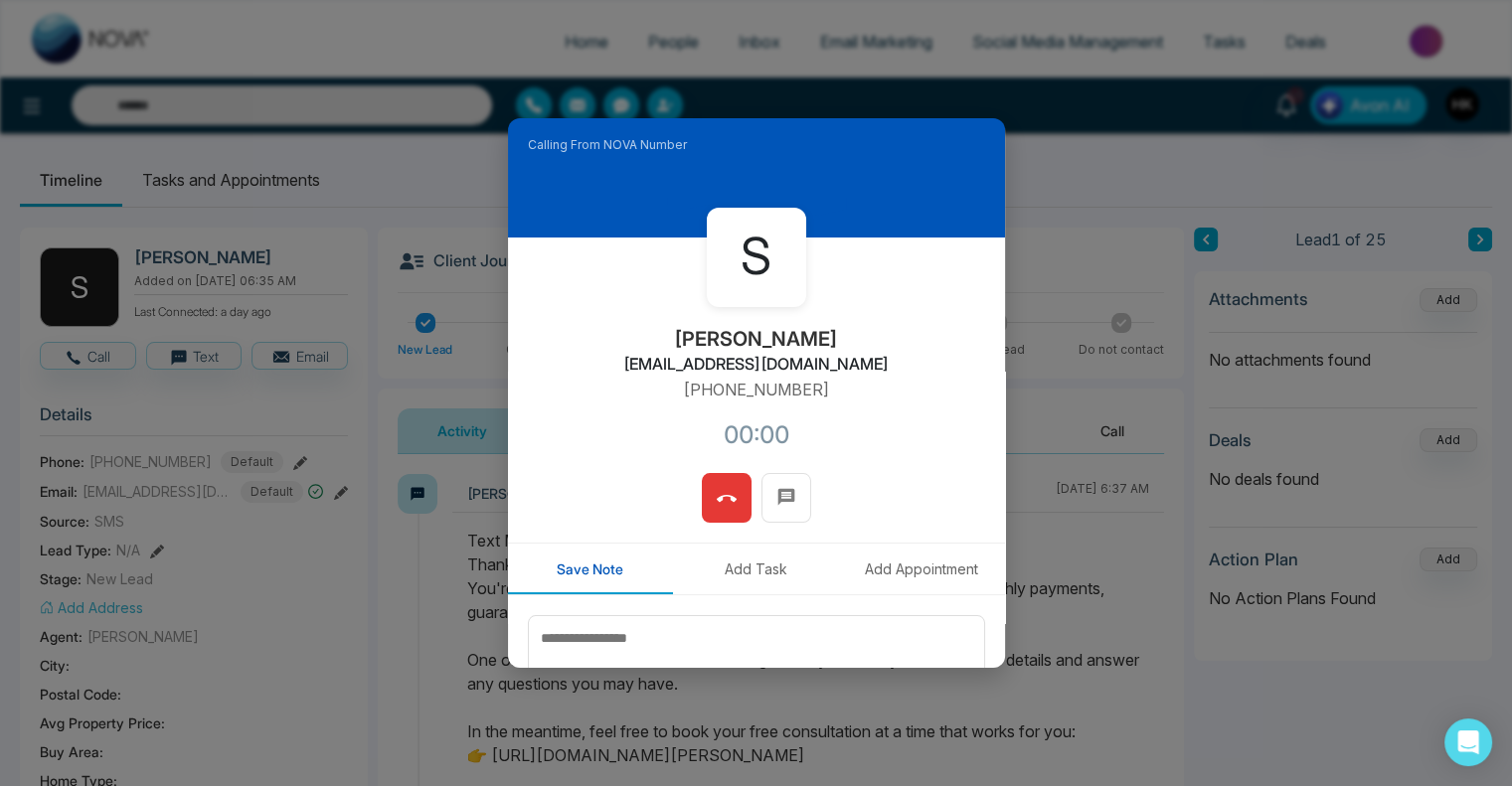 click on "S [PERSON_NAME] [EMAIL_ADDRESS][DOMAIN_NAME] [PHONE_NUMBER]:00" at bounding box center (756, 355) 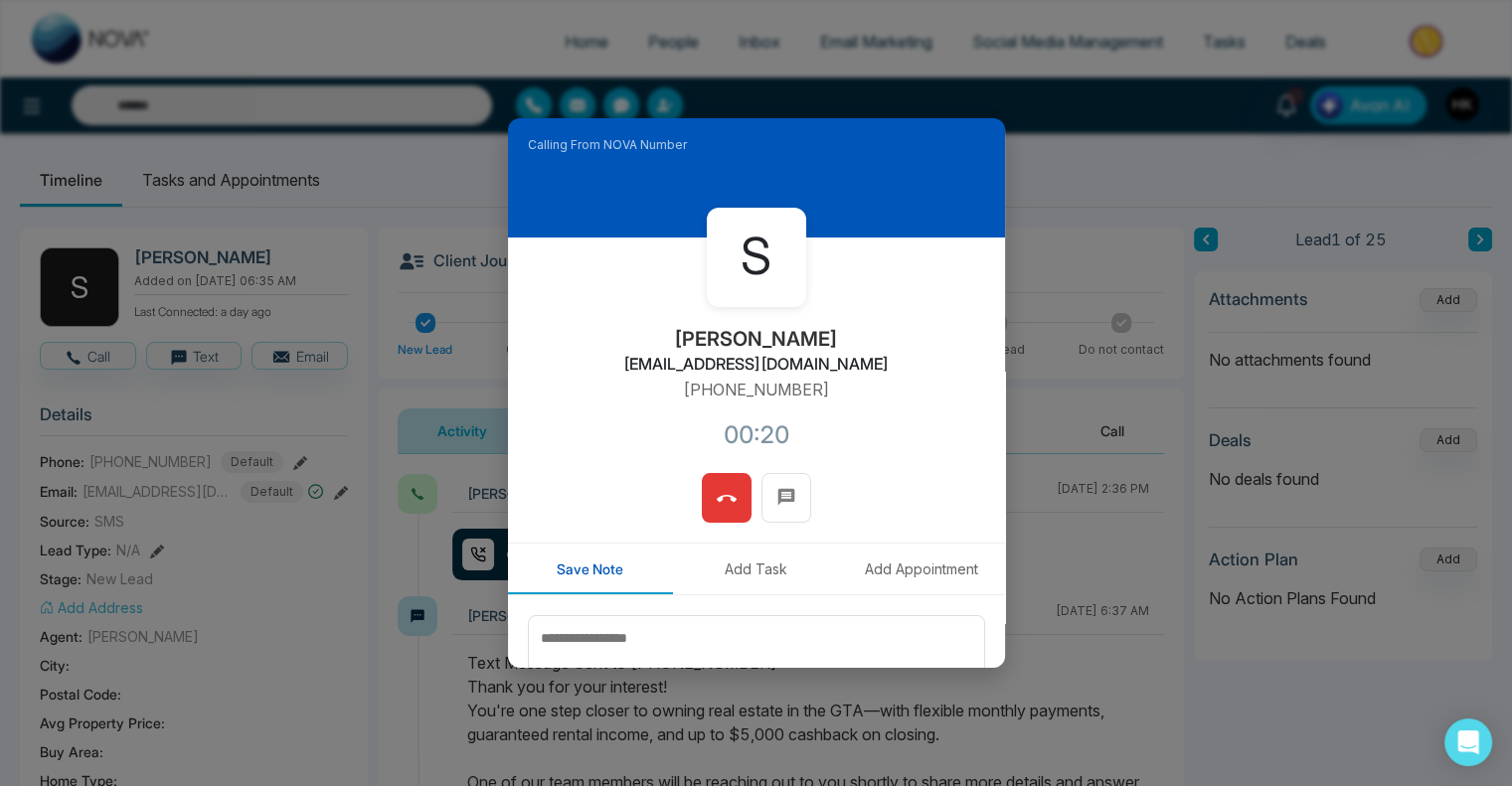 click at bounding box center [727, 498] 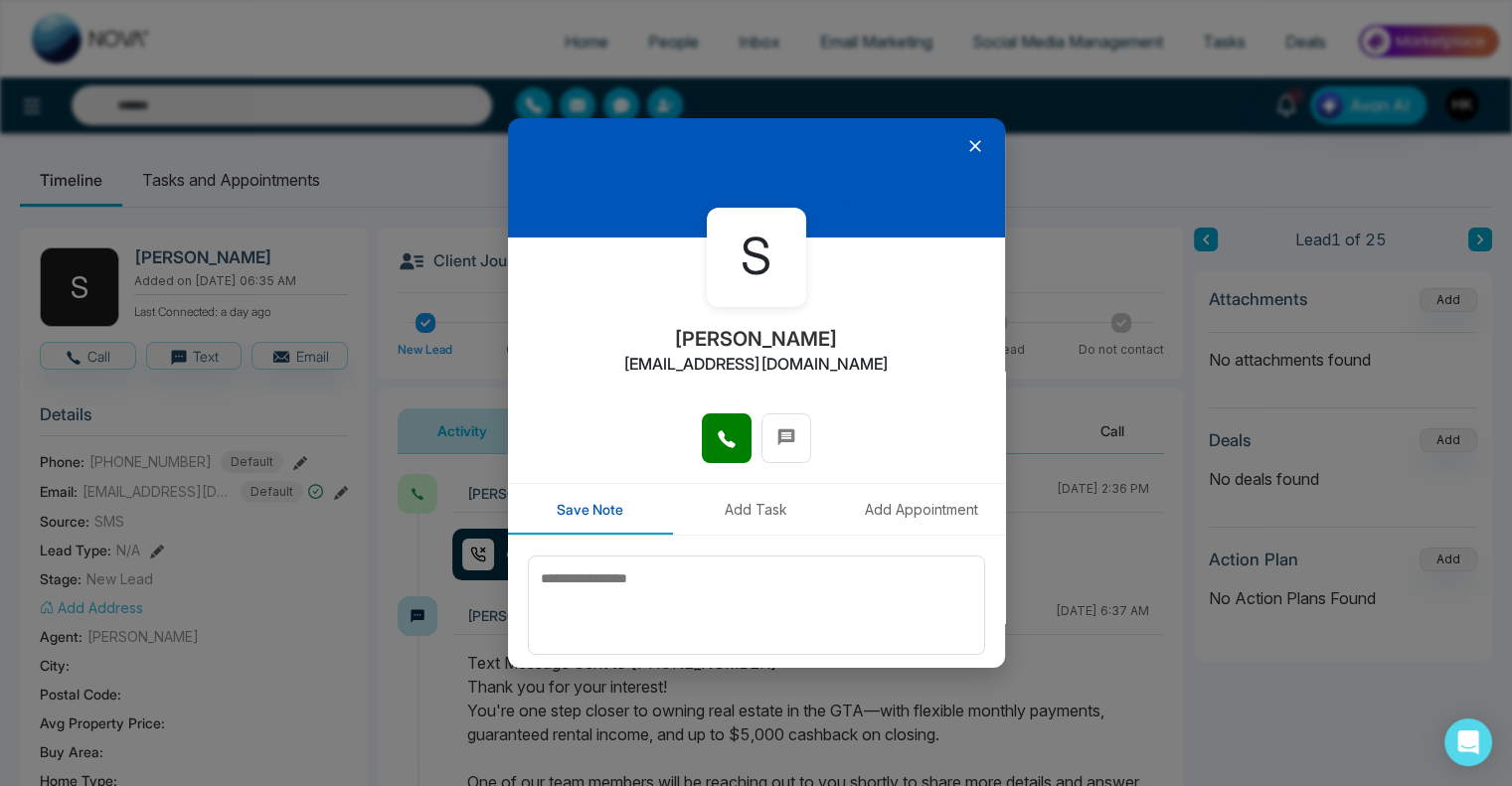 click 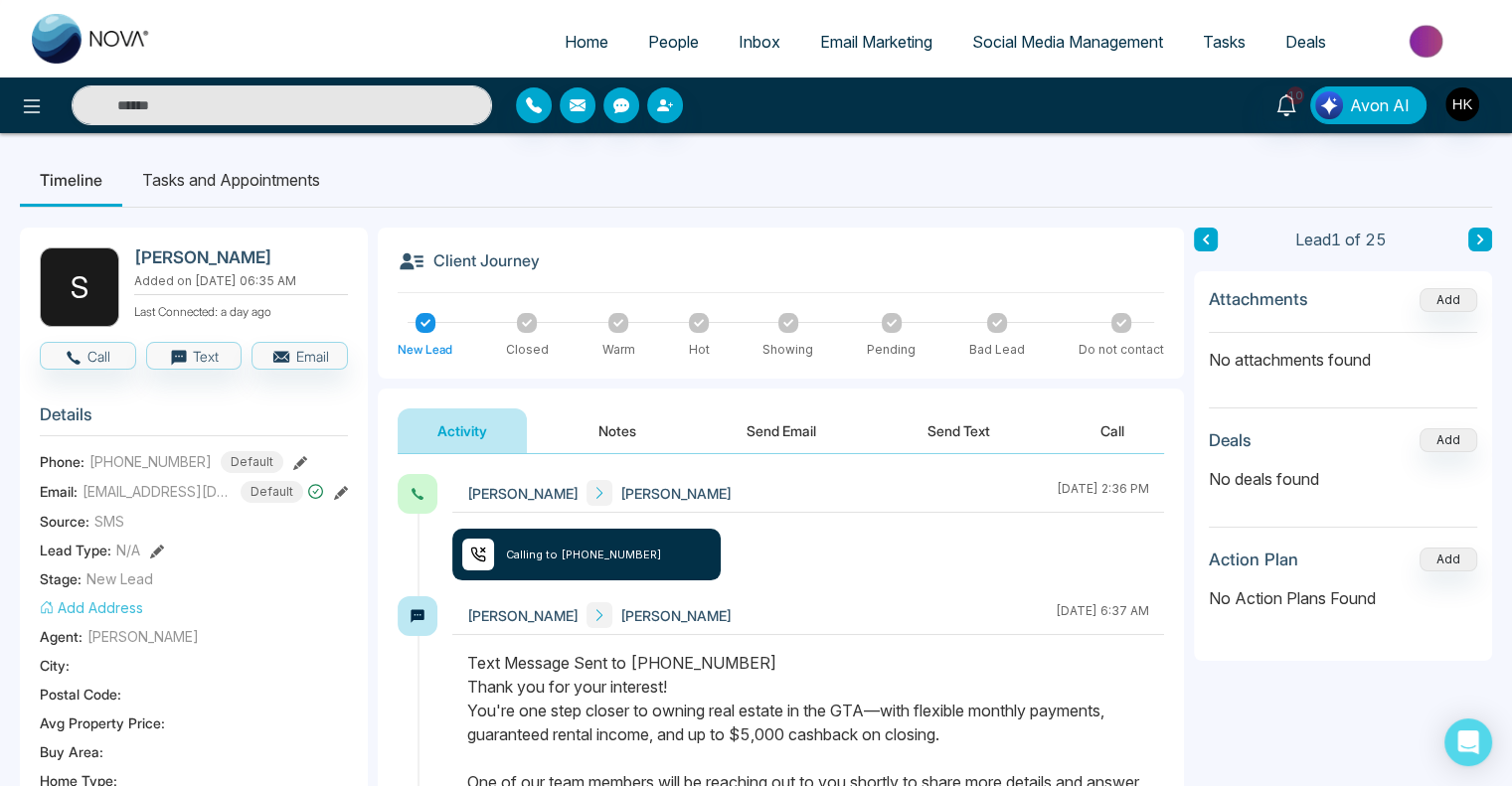 click on "Send Email" at bounding box center (781, 430) 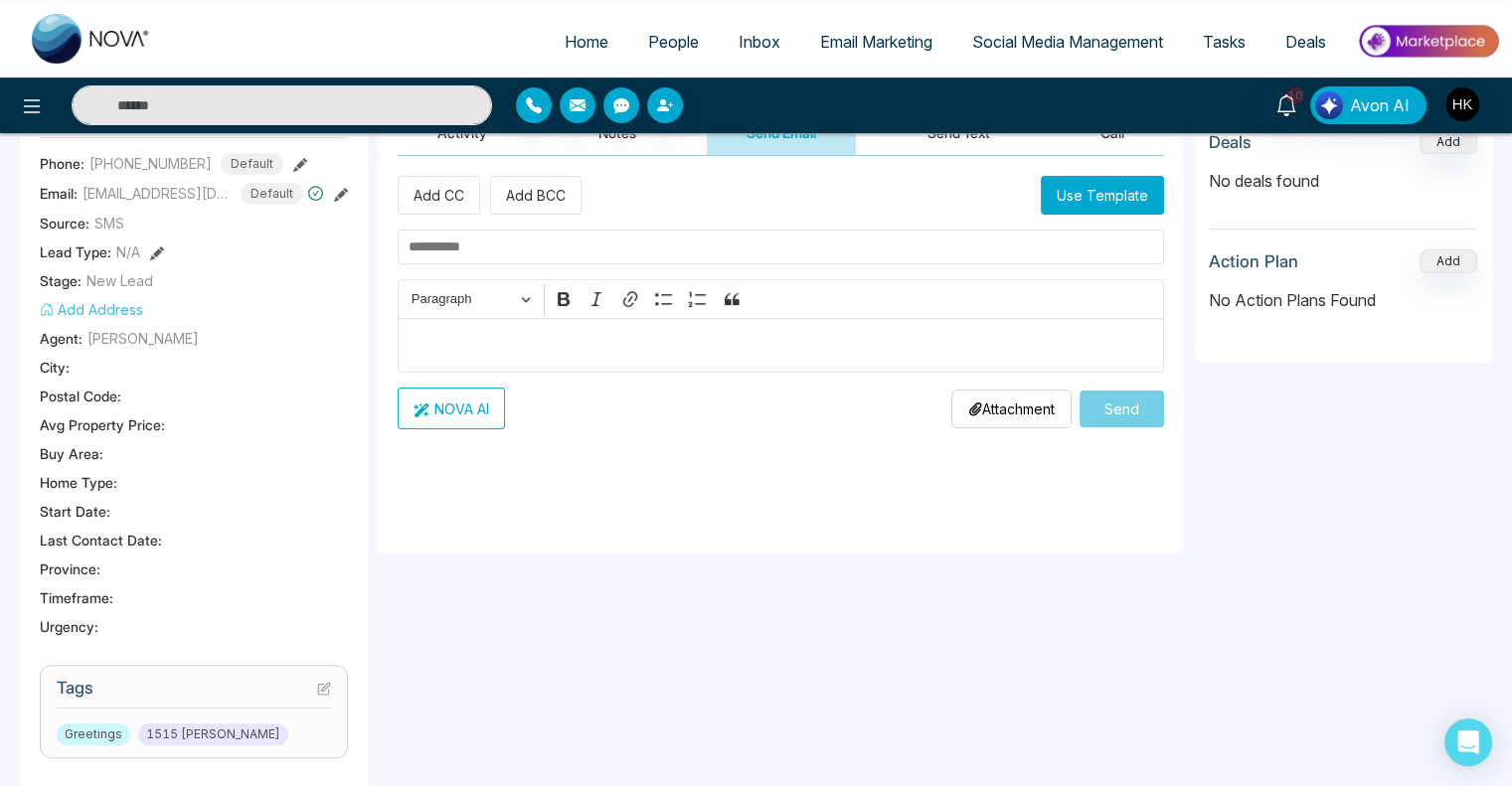 scroll, scrollTop: 0, scrollLeft: 0, axis: both 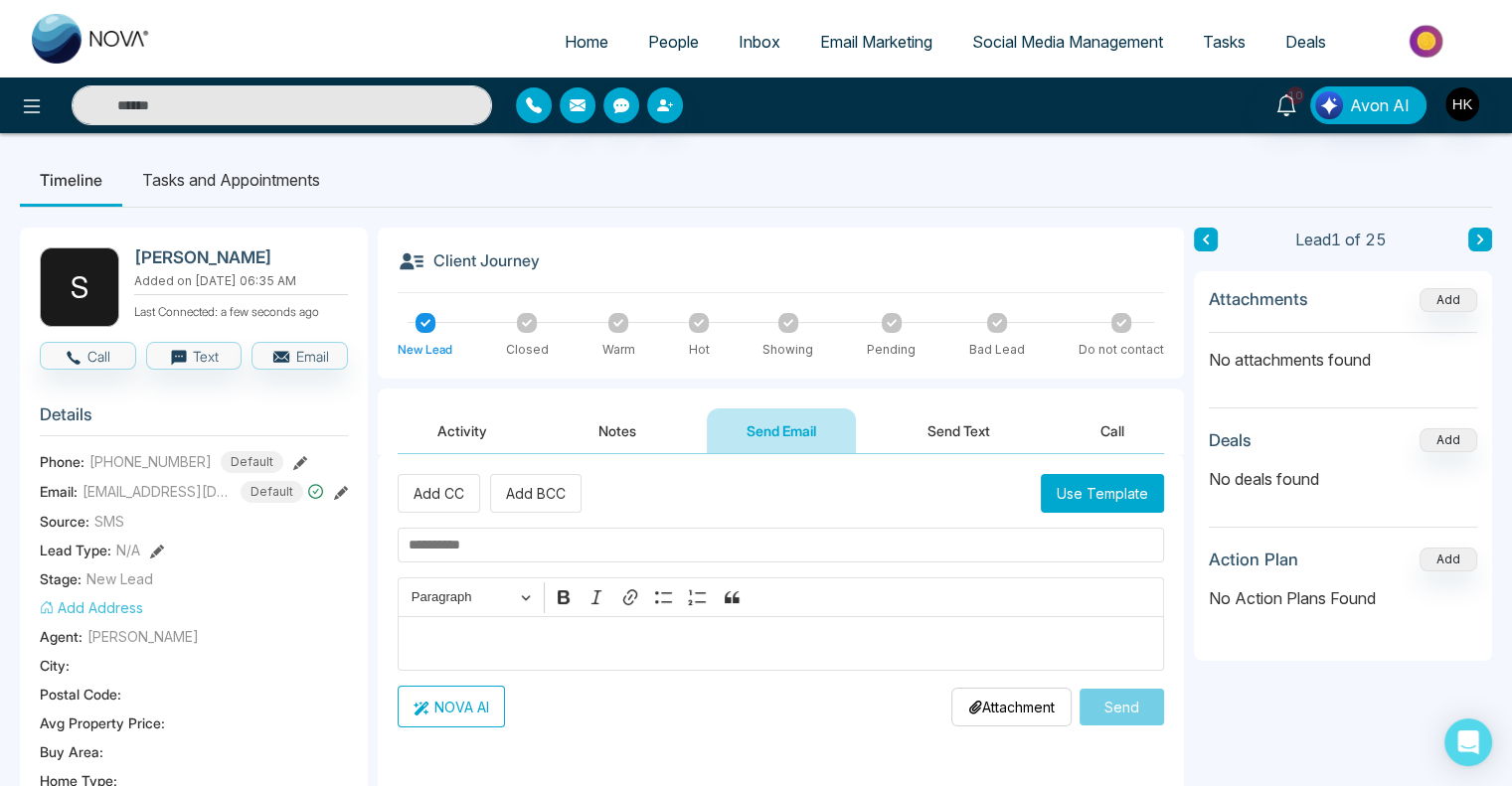 click on "Use Template" at bounding box center (1102, 493) 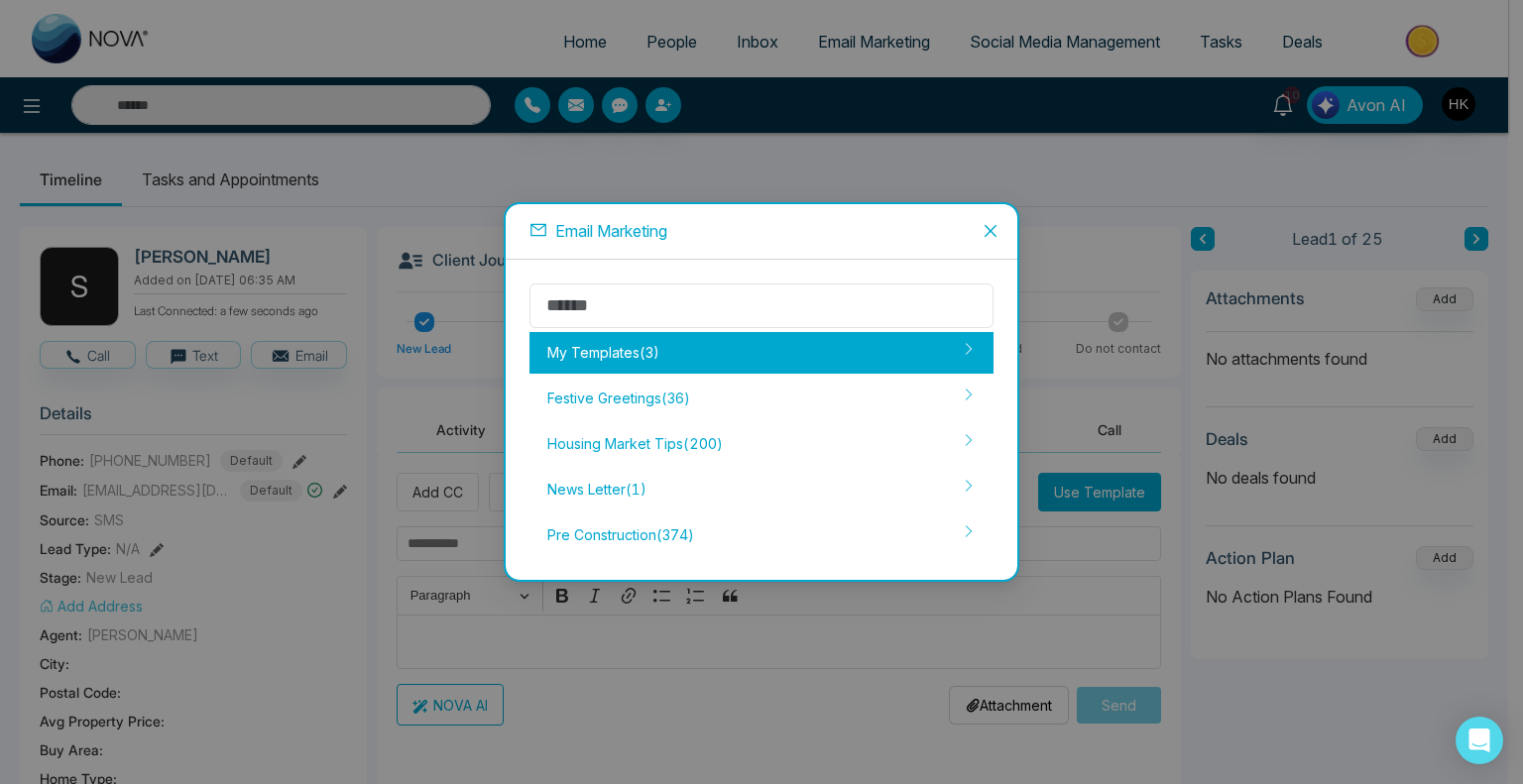 click on "My Templates  ( 3 )" at bounding box center (762, 353) 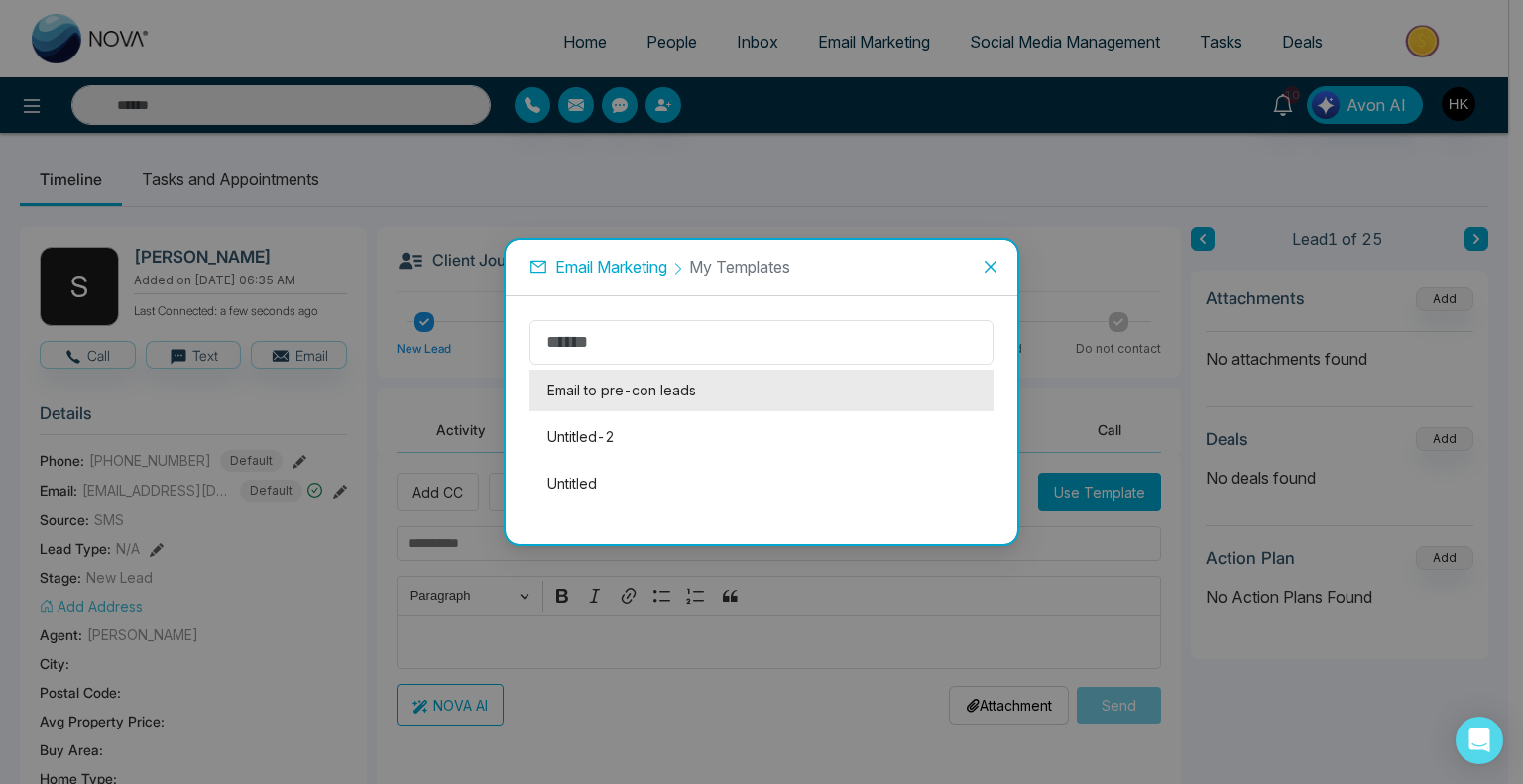 click on "Email to pre-con leads" at bounding box center [762, 391] 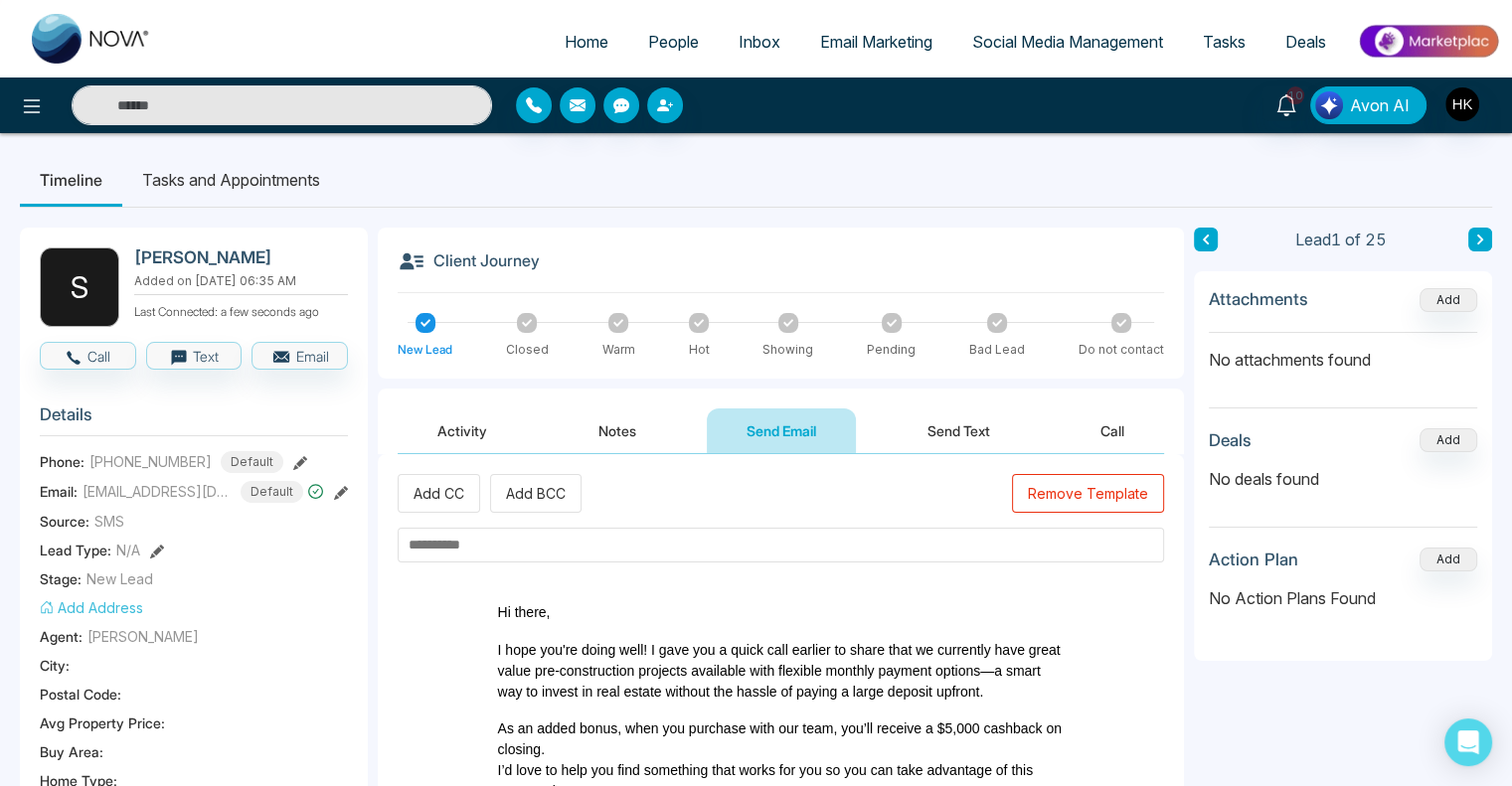 click at bounding box center [780, 545] 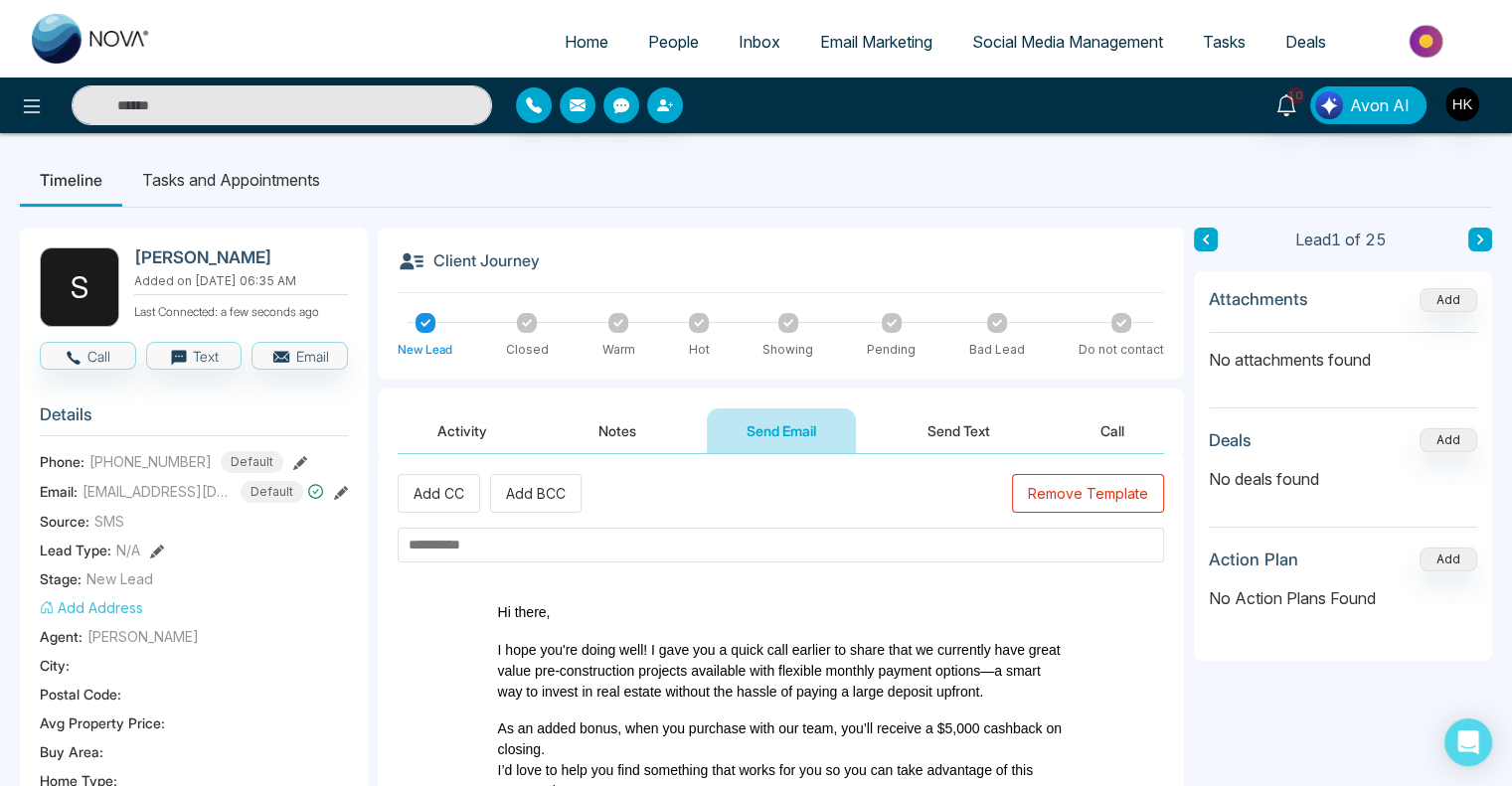 paste on "**********" 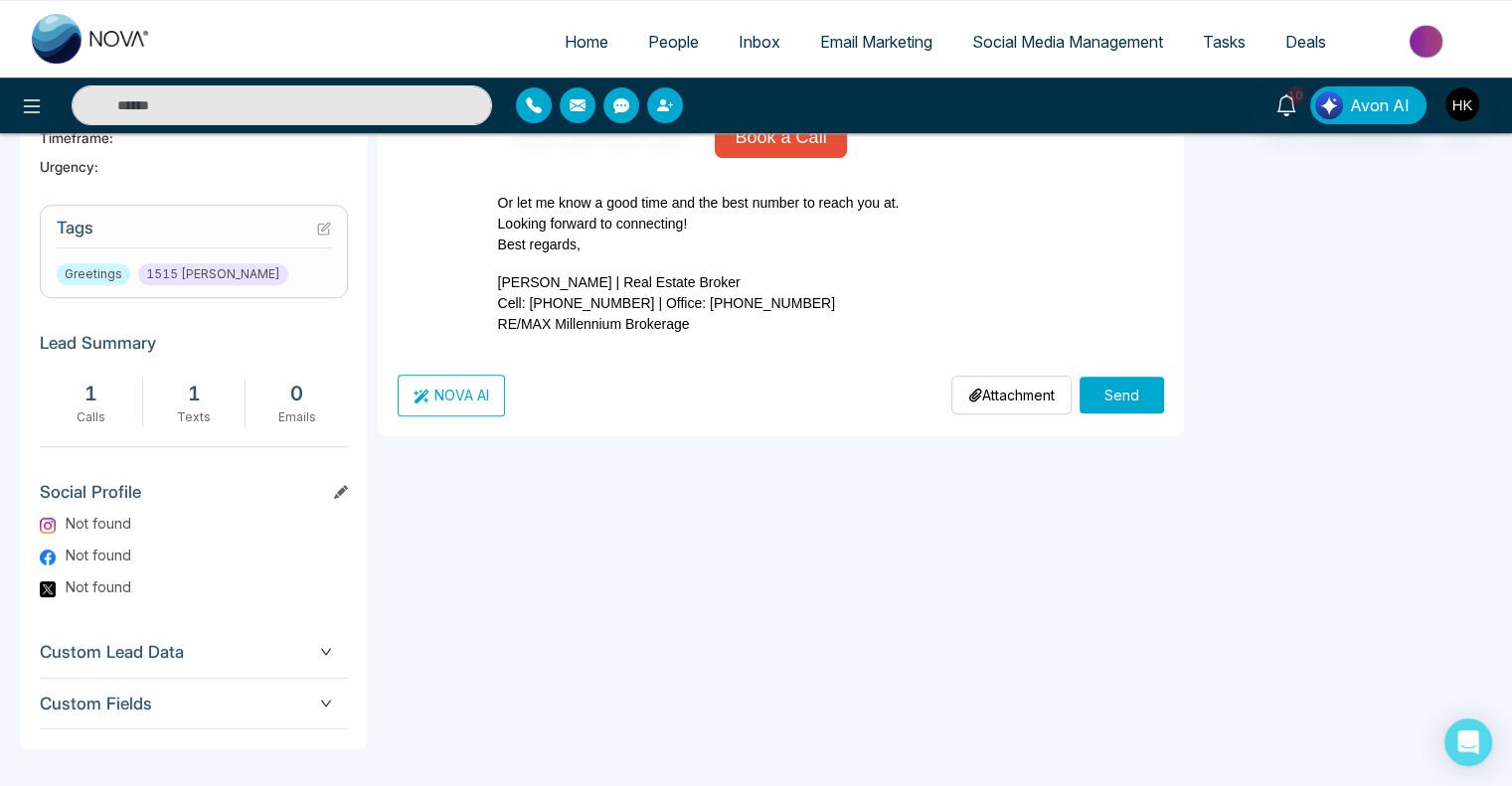 type on "**********" 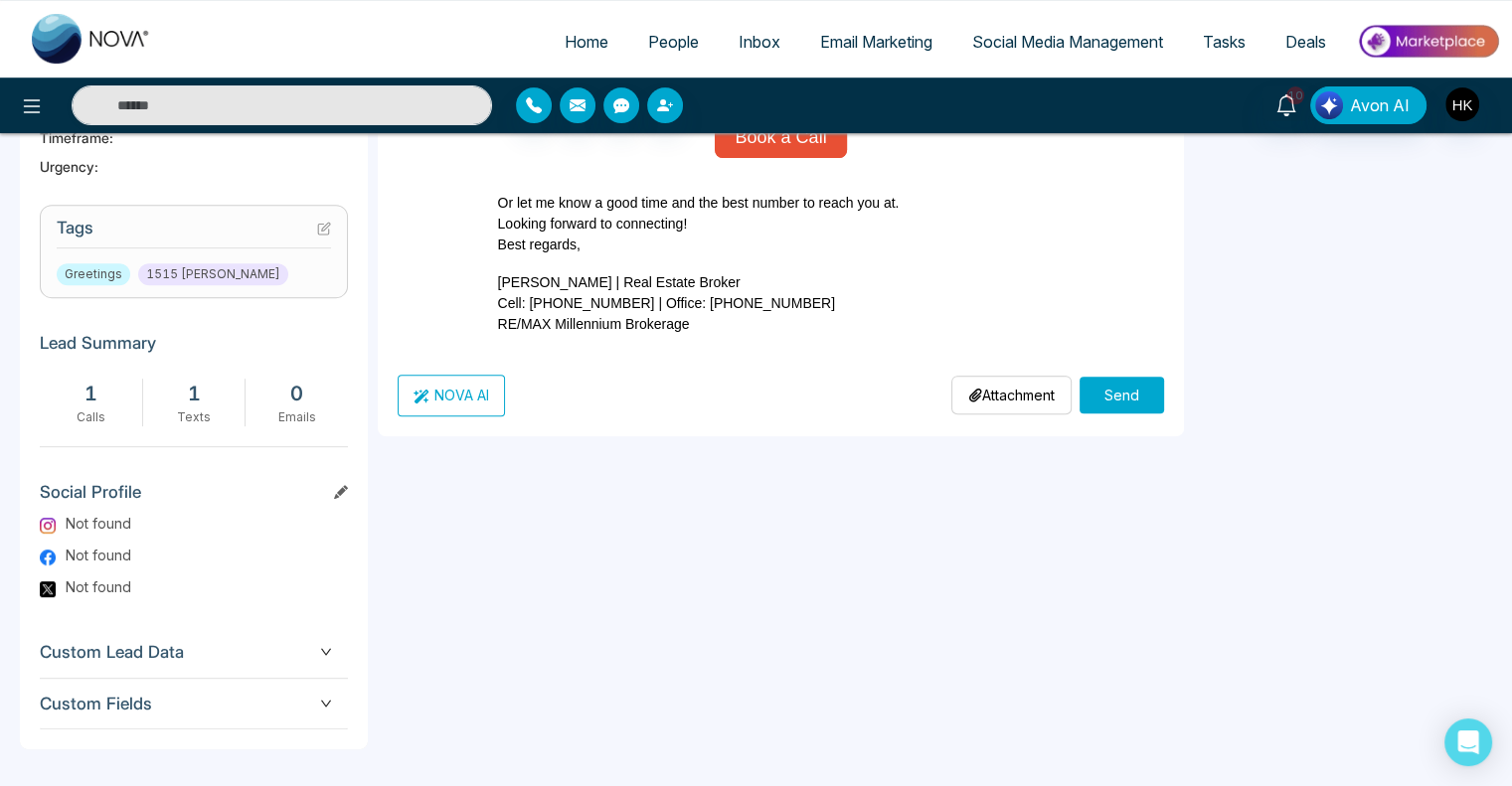click on "Send" at bounding box center [1121, 394] 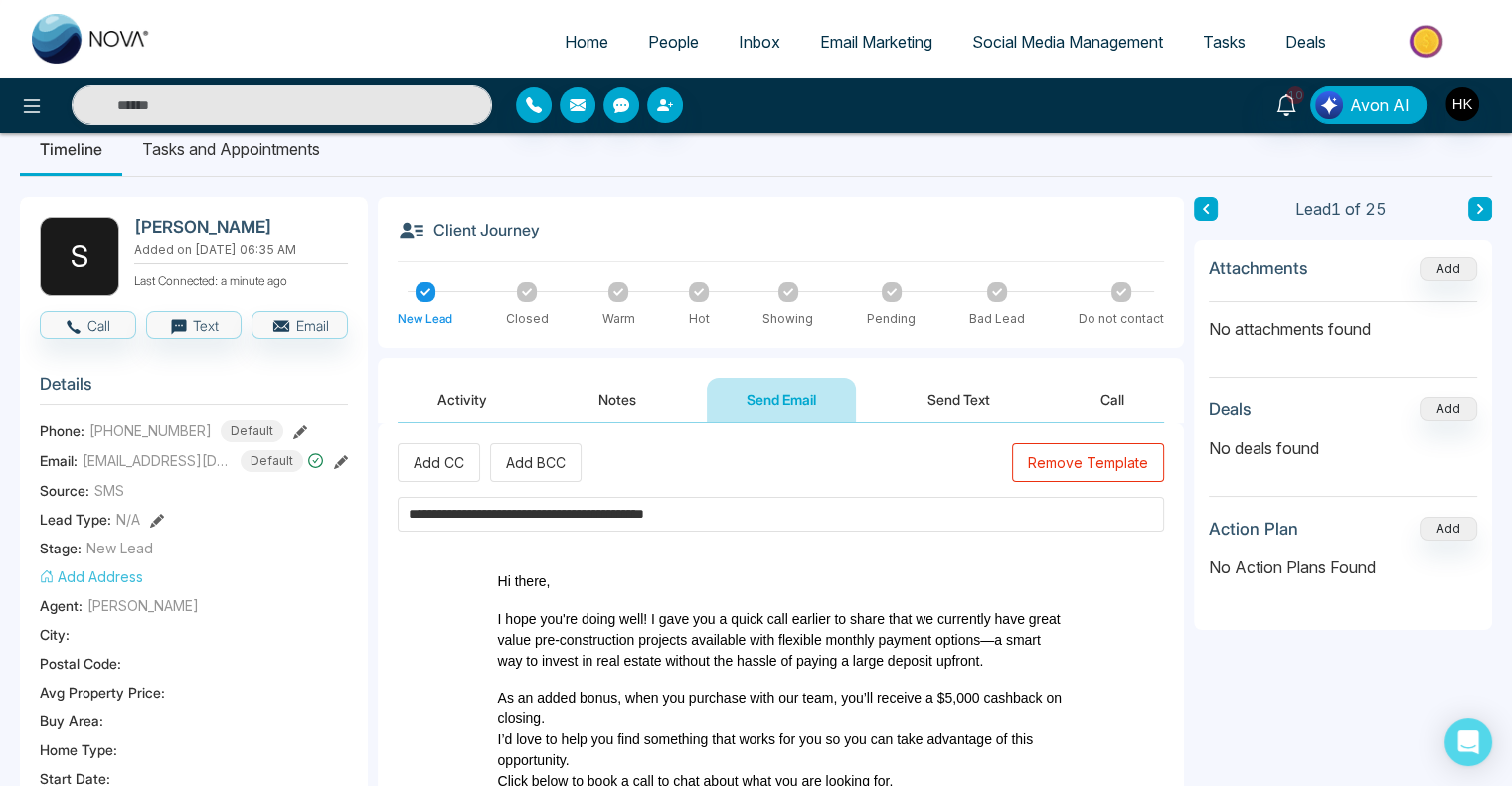 scroll, scrollTop: 0, scrollLeft: 0, axis: both 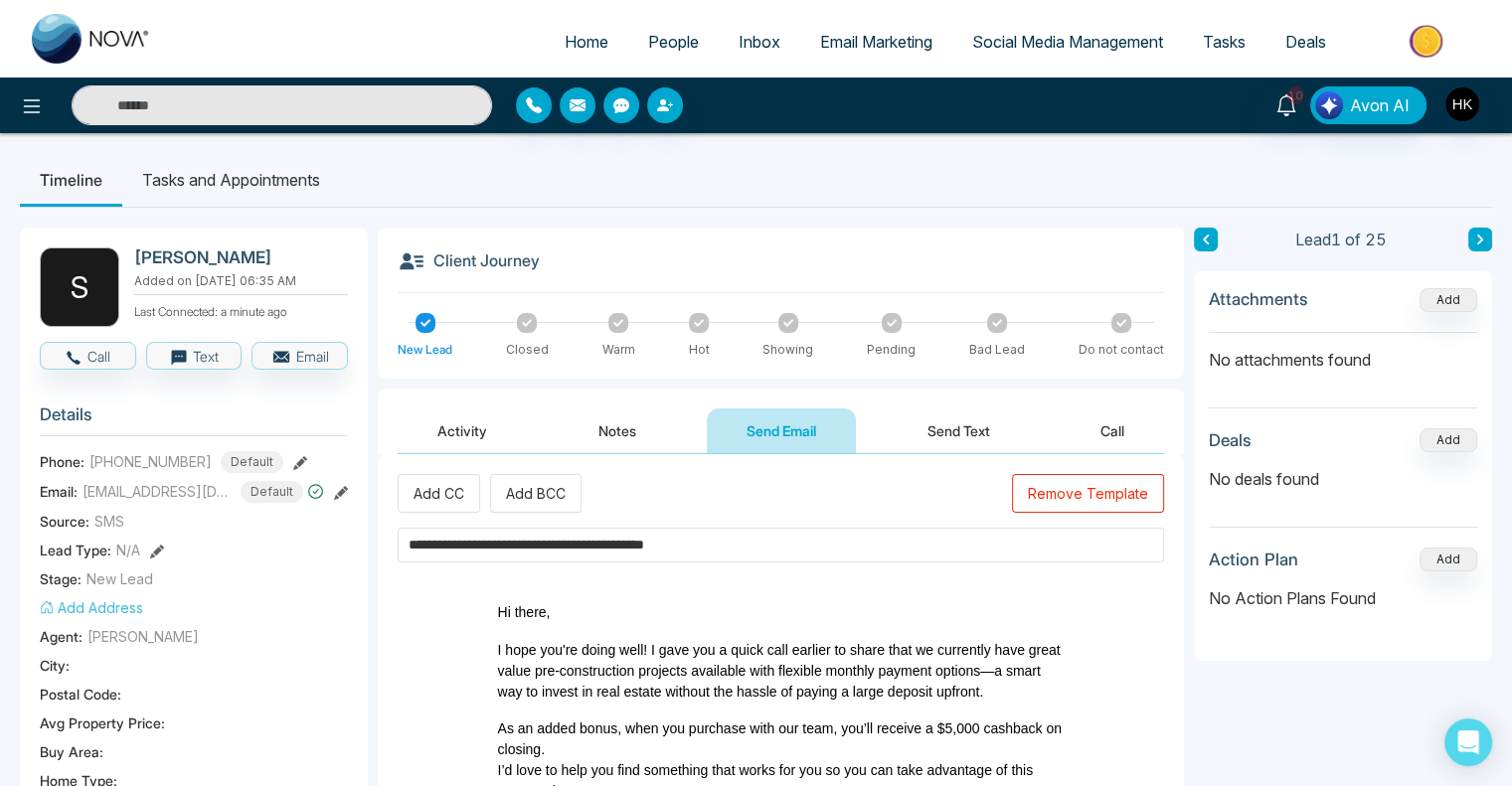 type 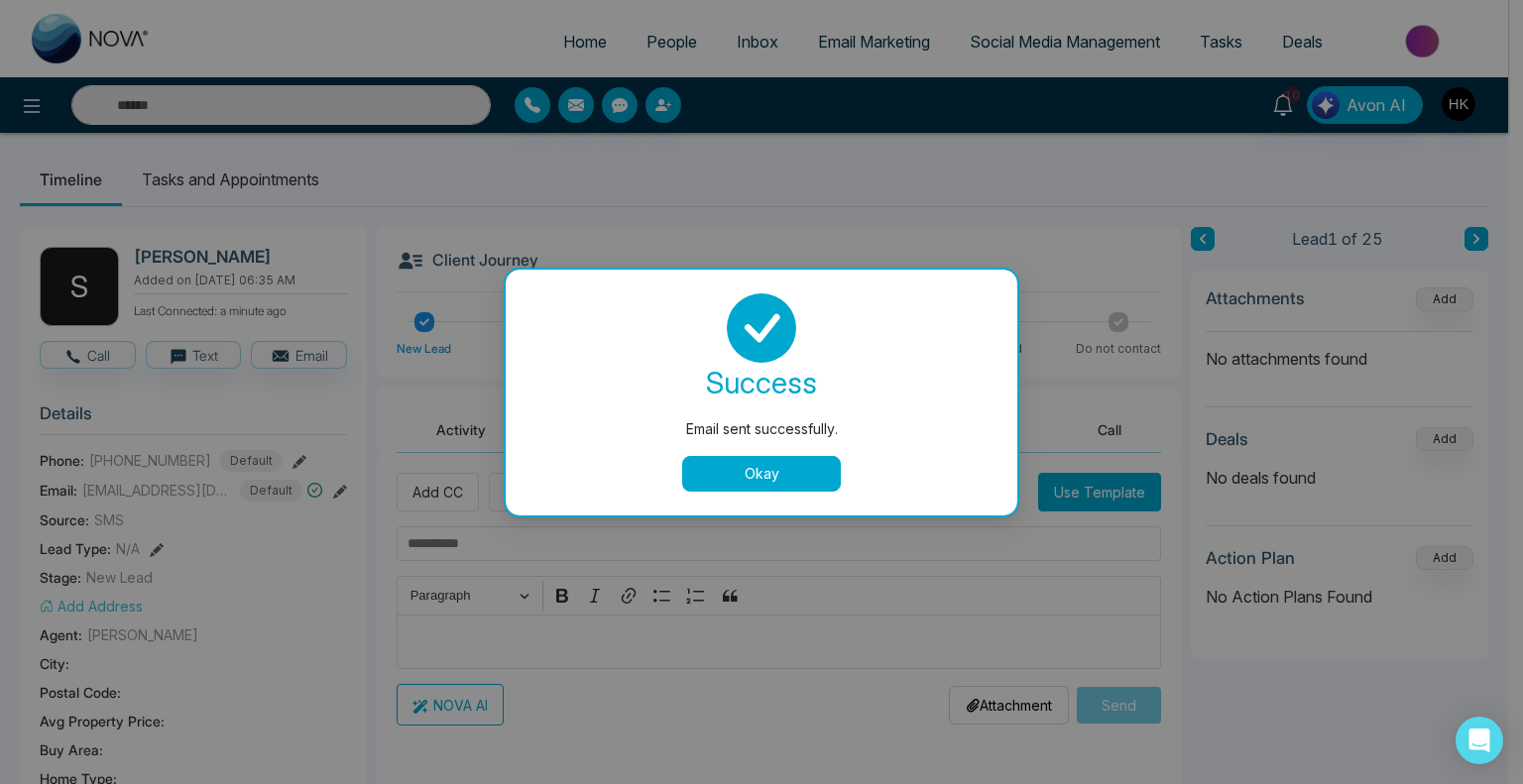 click on "Okay" at bounding box center (762, 474) 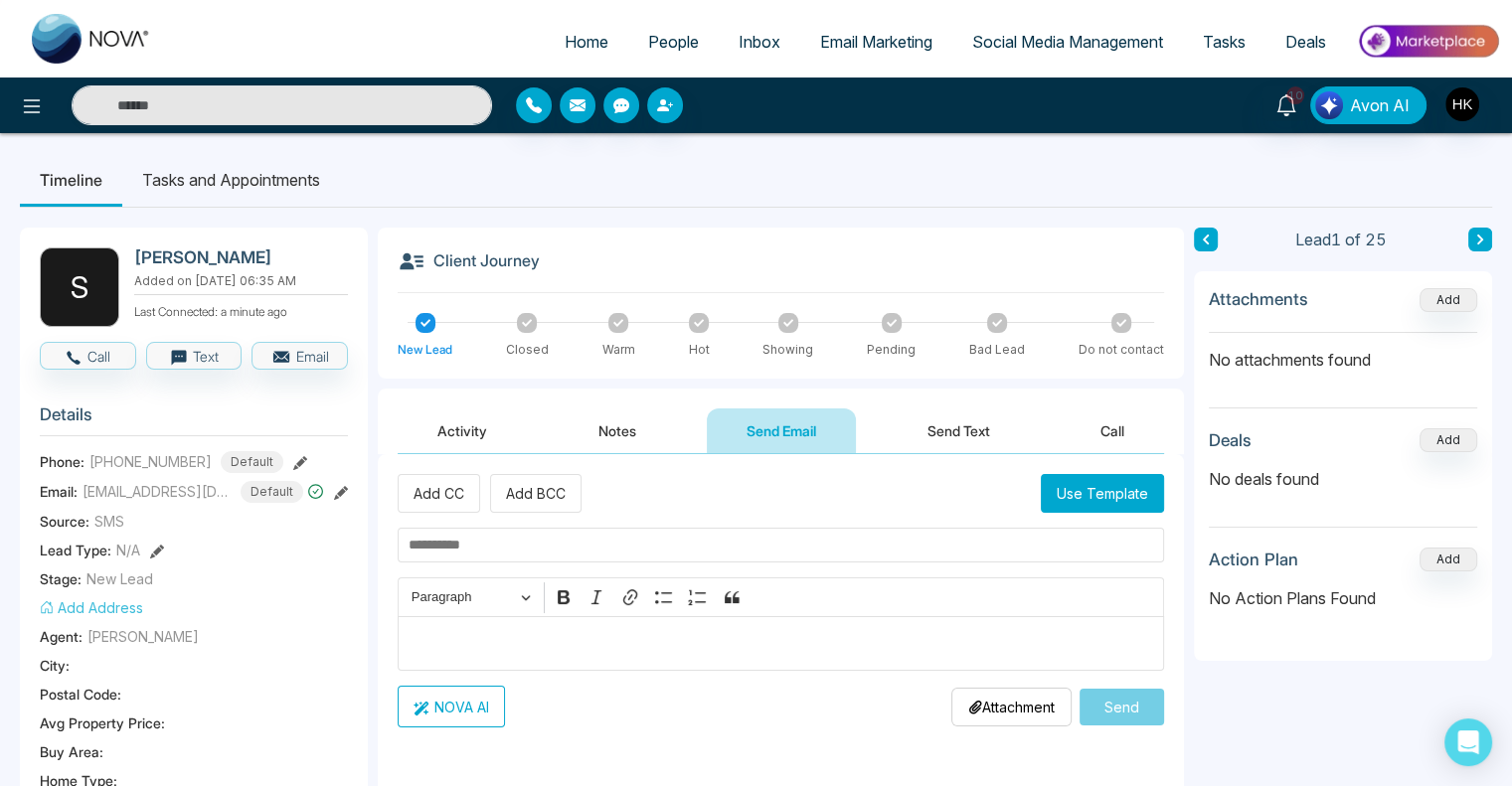 click on "Send Text" at bounding box center [958, 430] 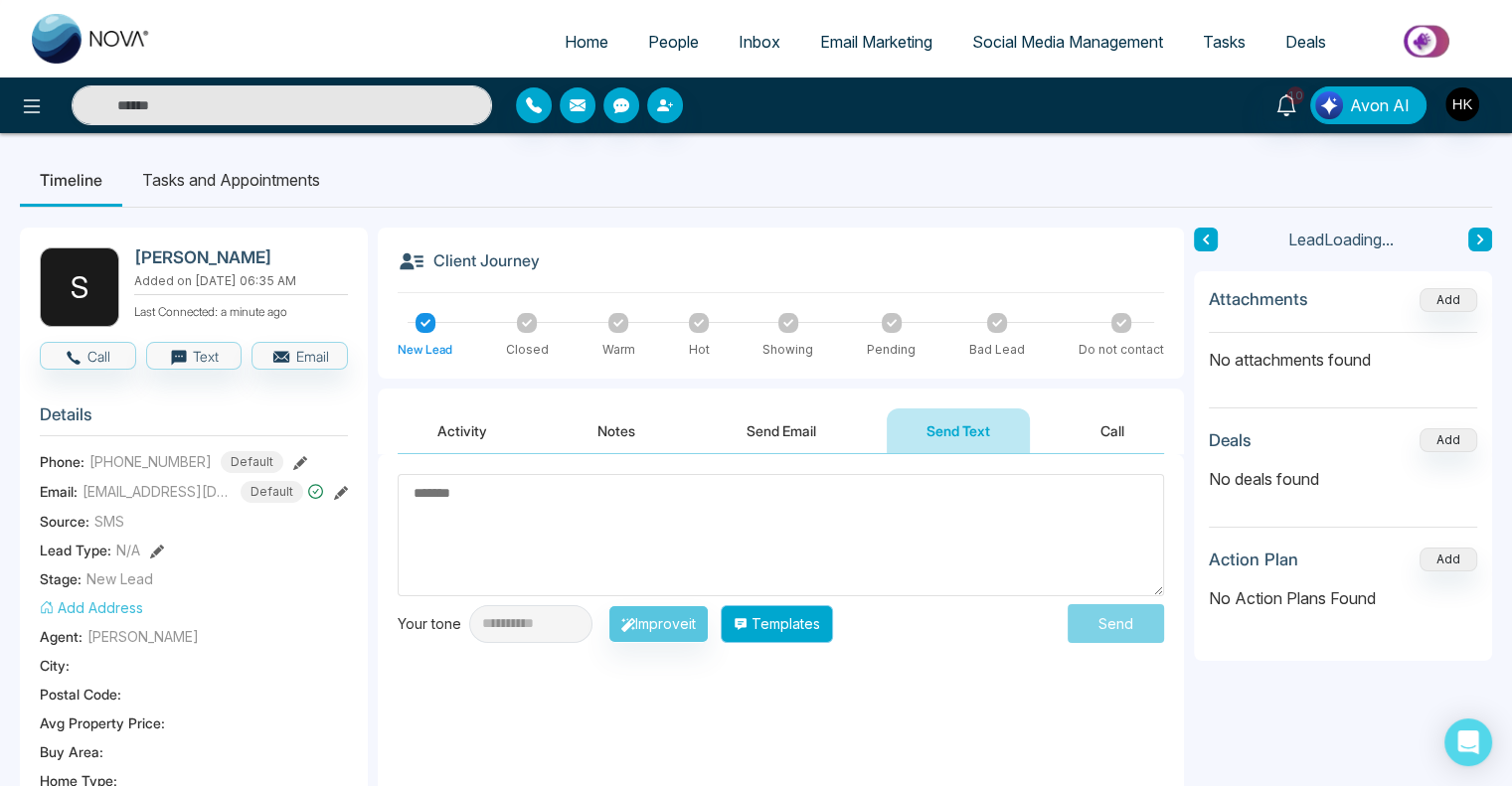 click on "Templates" at bounding box center [776, 624] 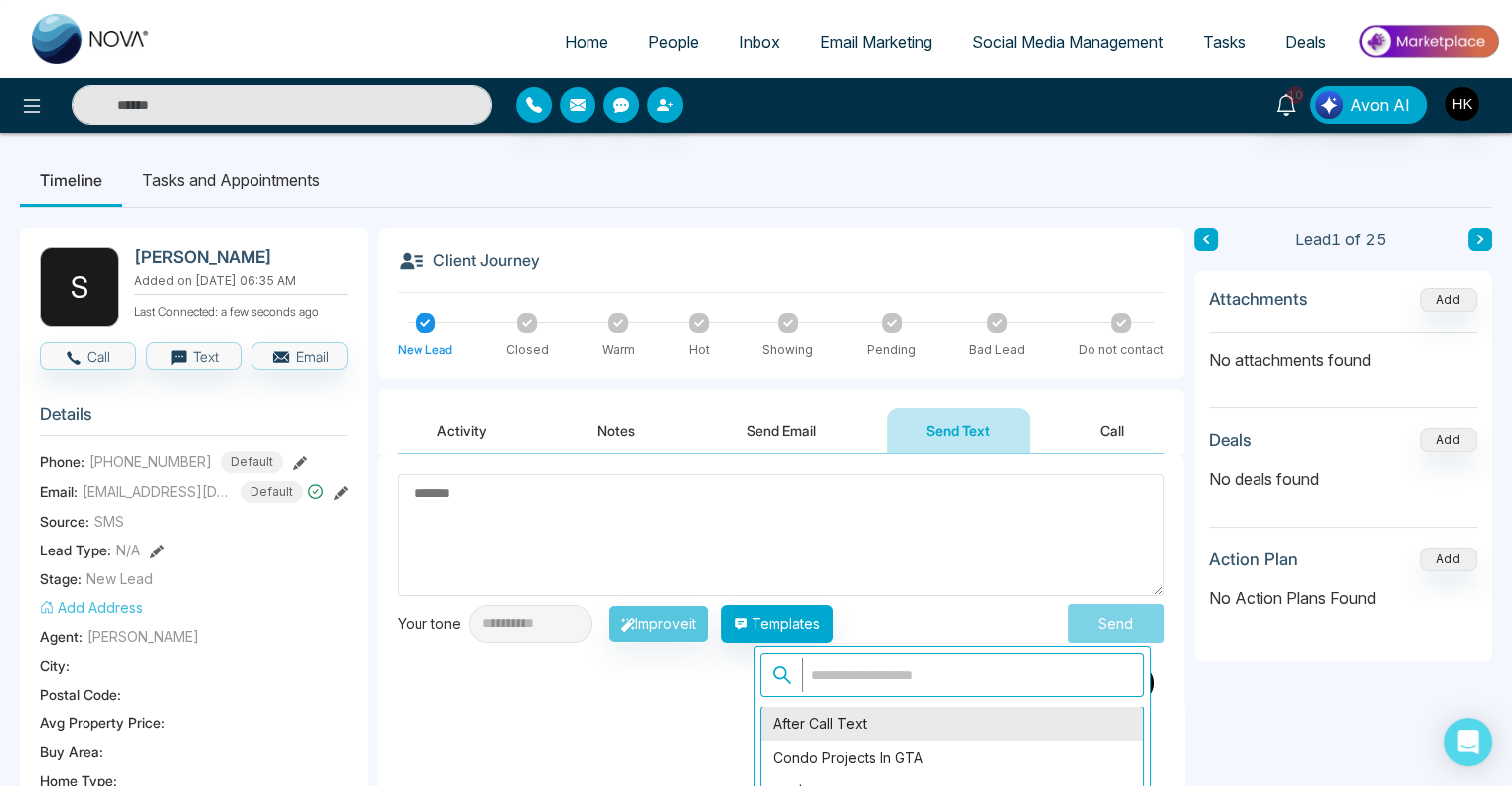 click on "After Call Text" at bounding box center (952, 724) 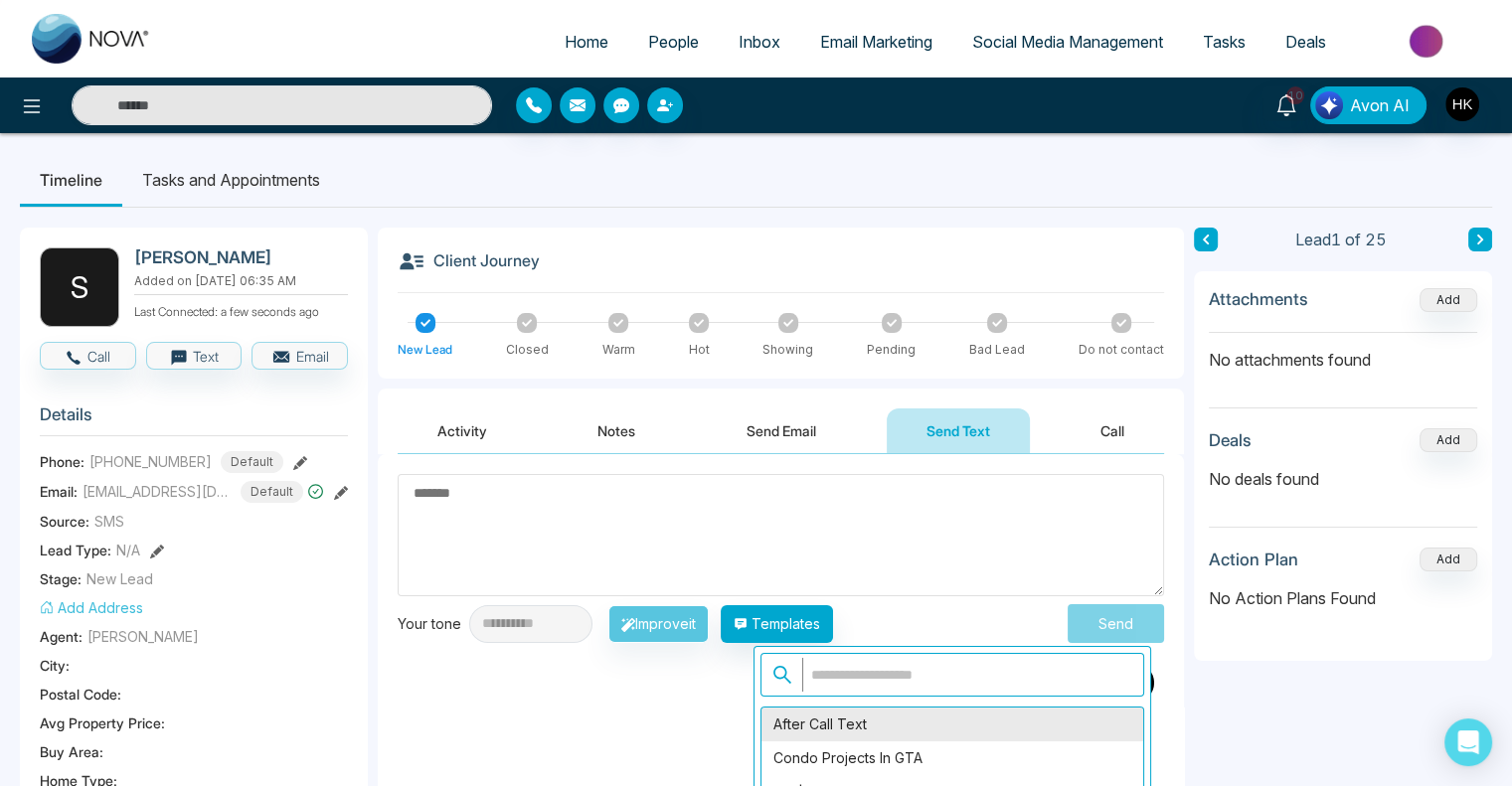 type on "**********" 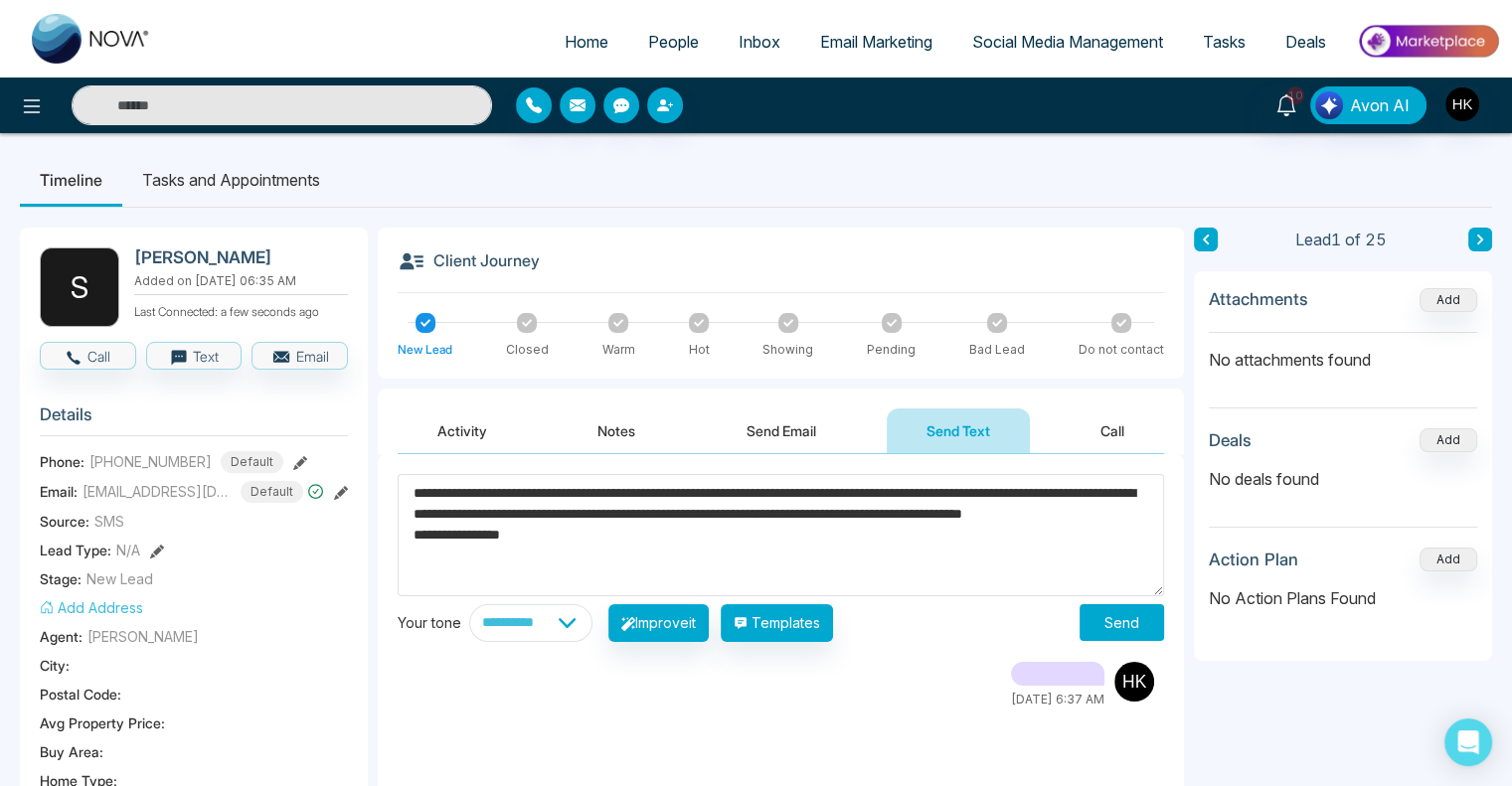 click on "Send" at bounding box center (1121, 622) 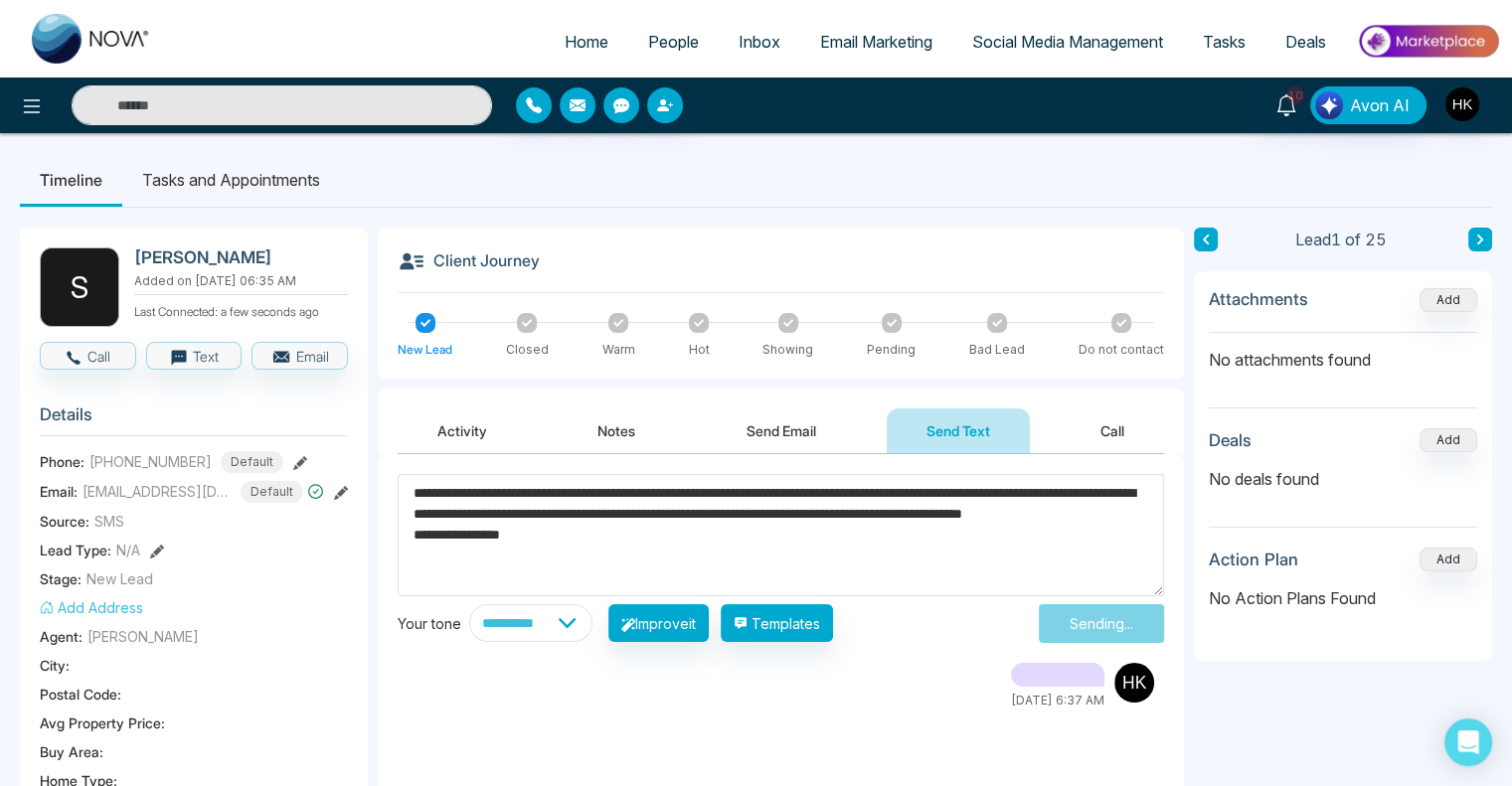 type 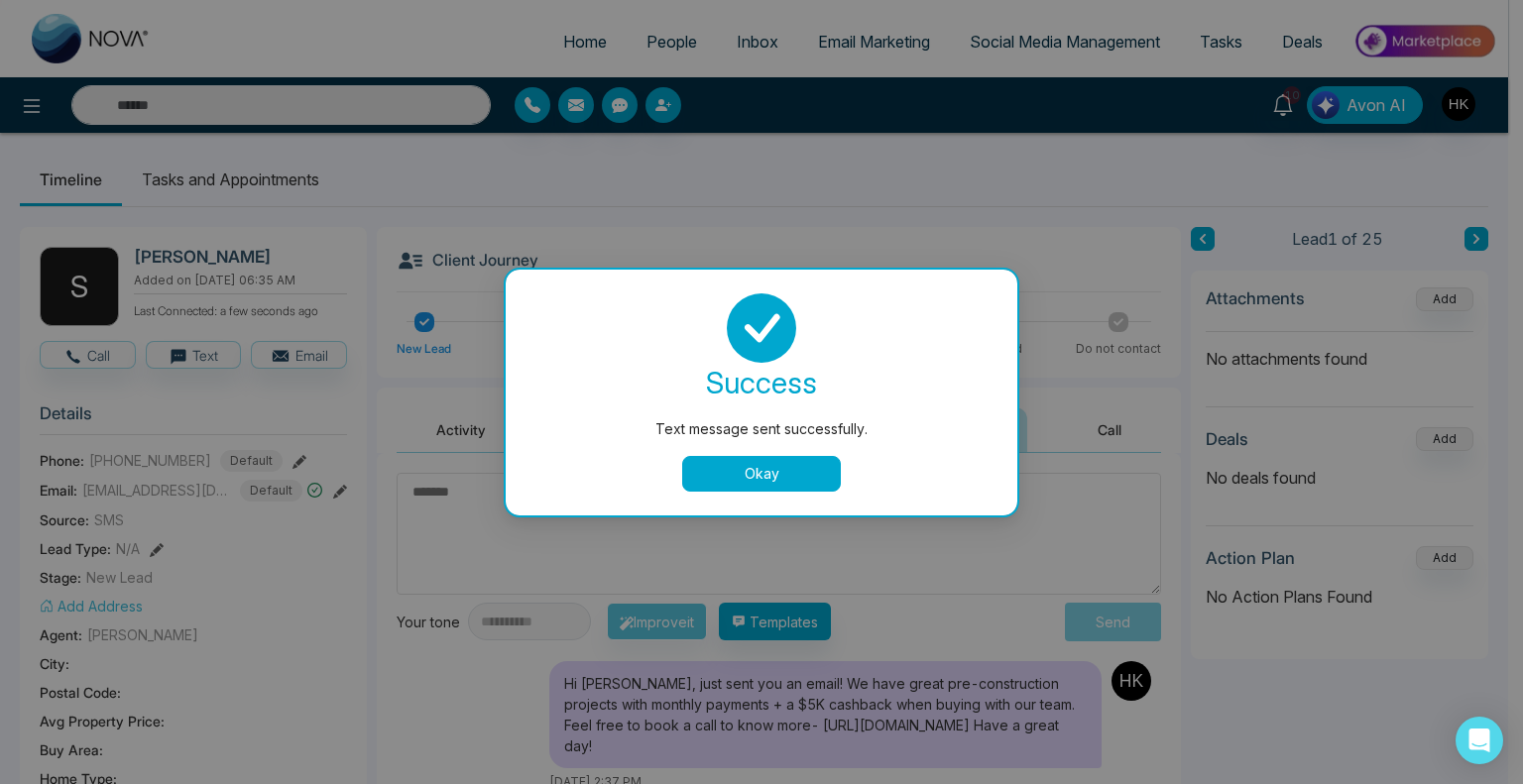 click on "Okay" at bounding box center [762, 474] 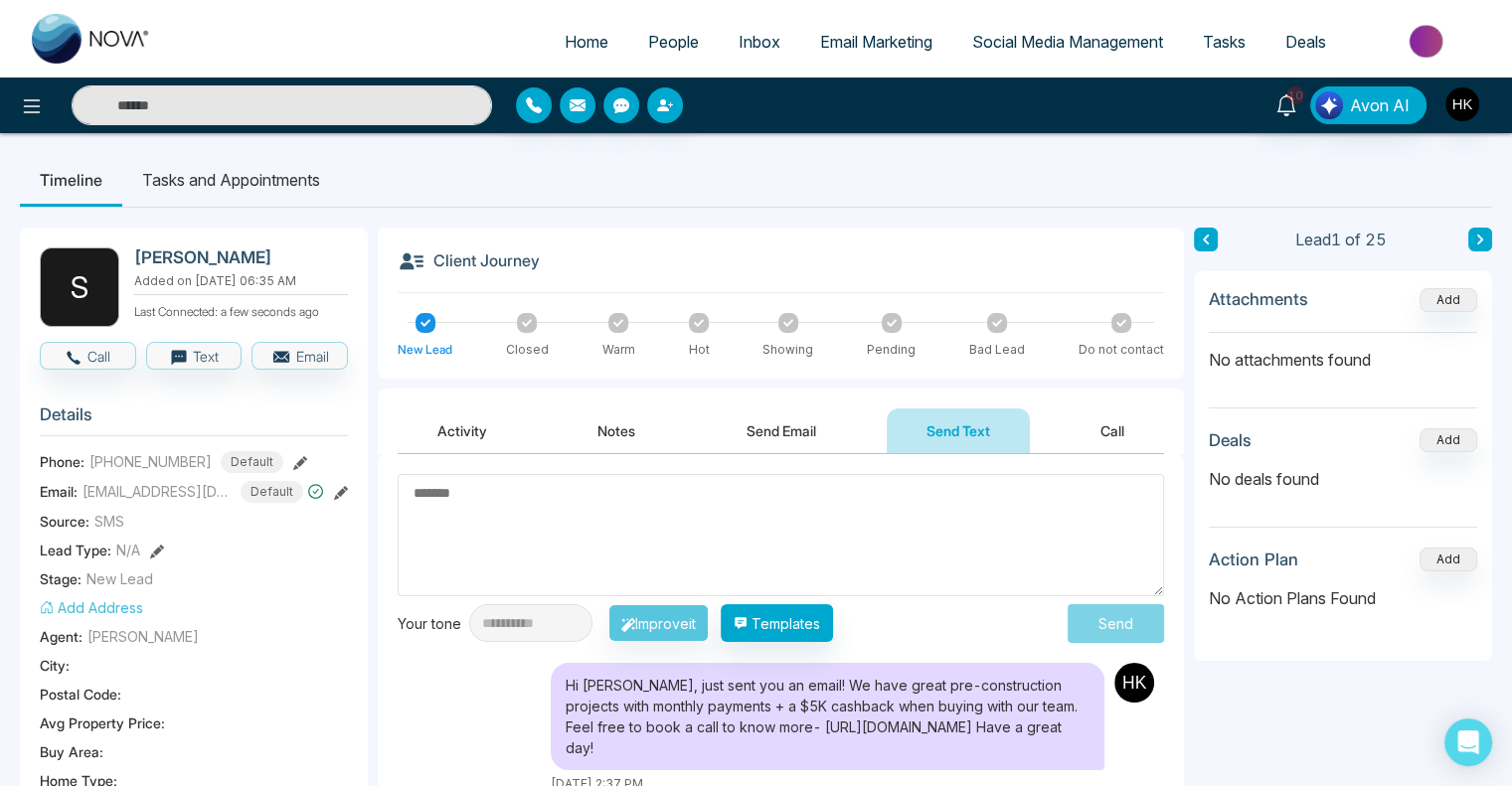 click at bounding box center (1480, 239) 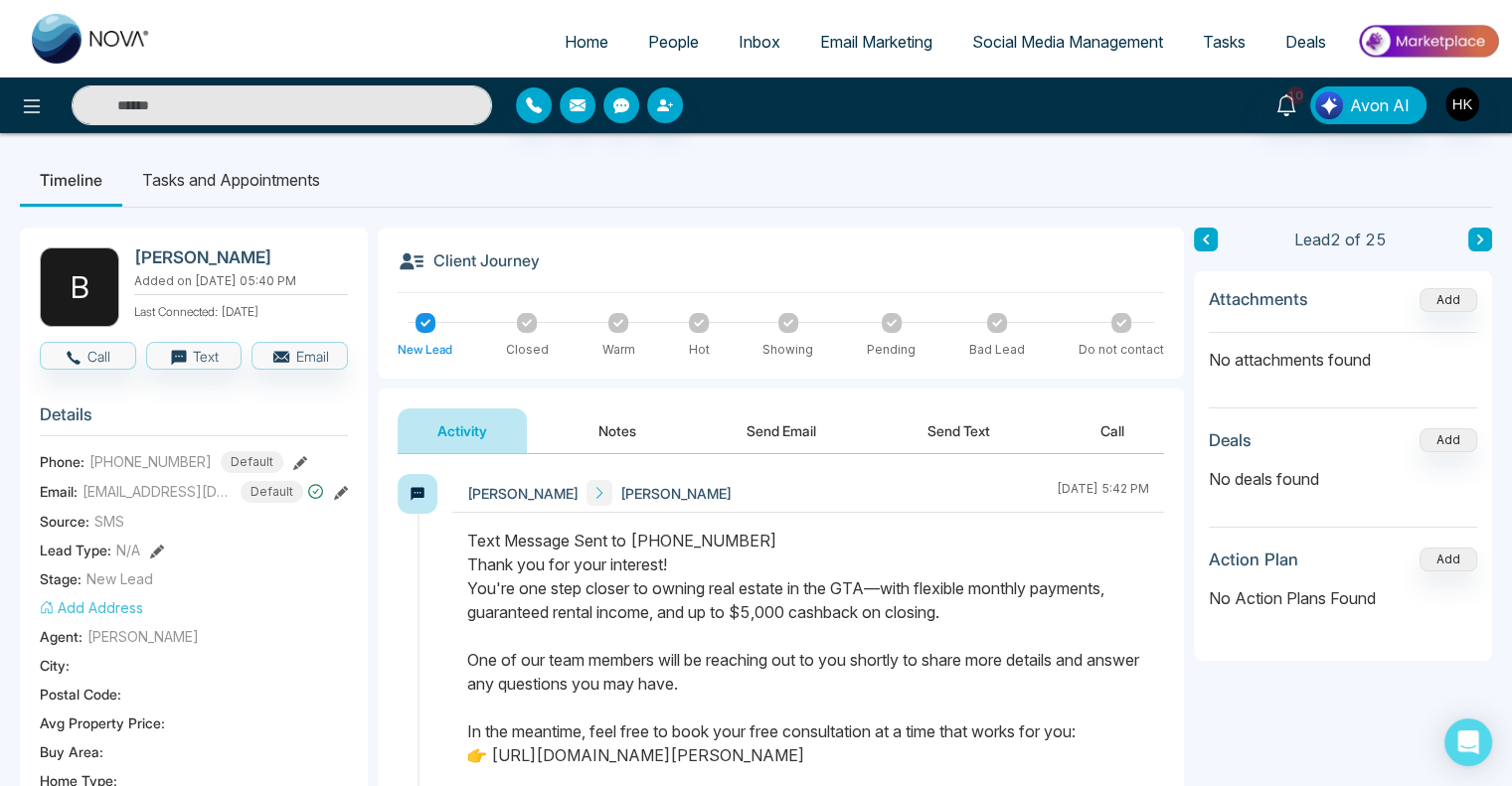 click at bounding box center (1206, 239) 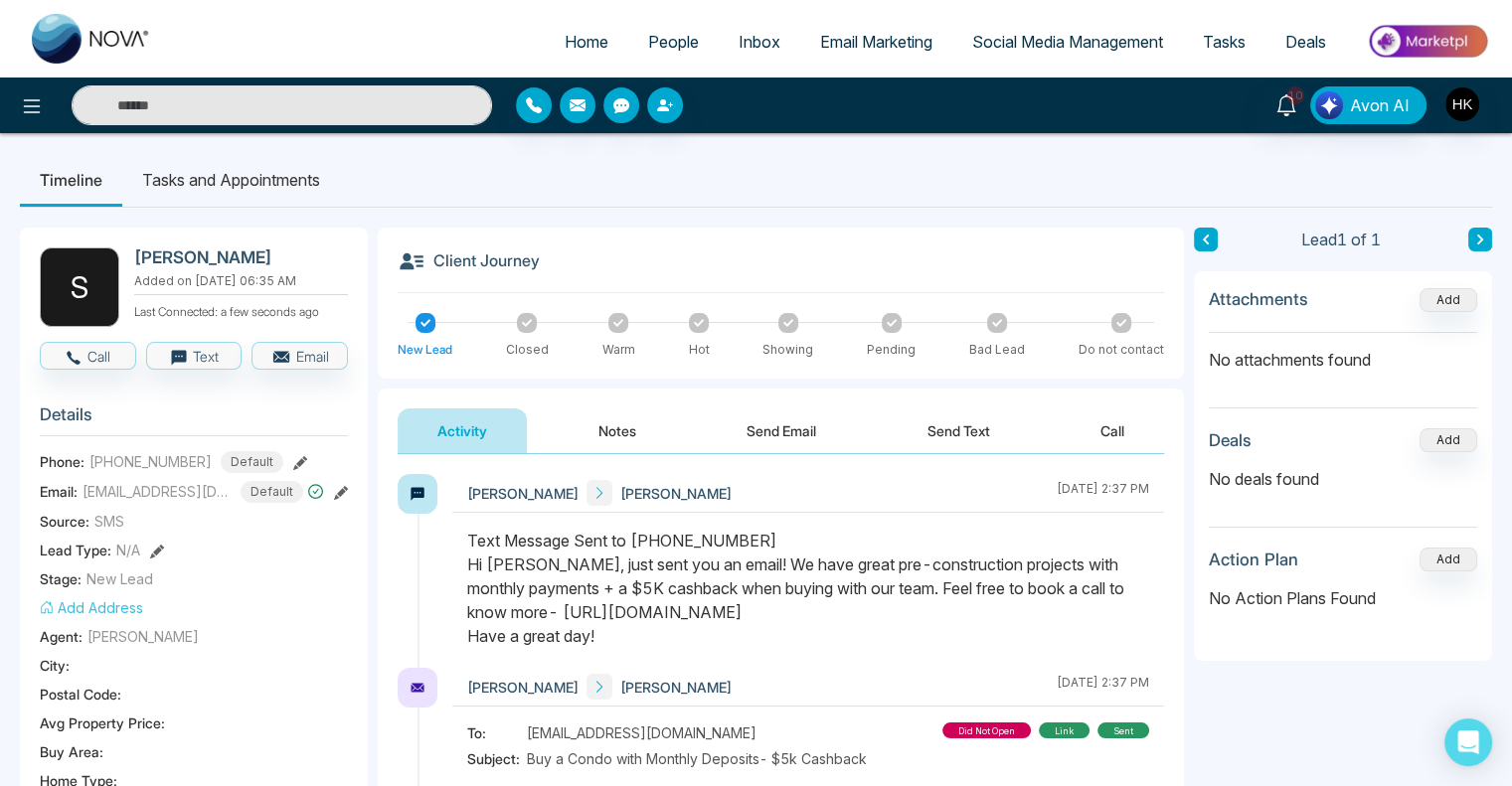 click 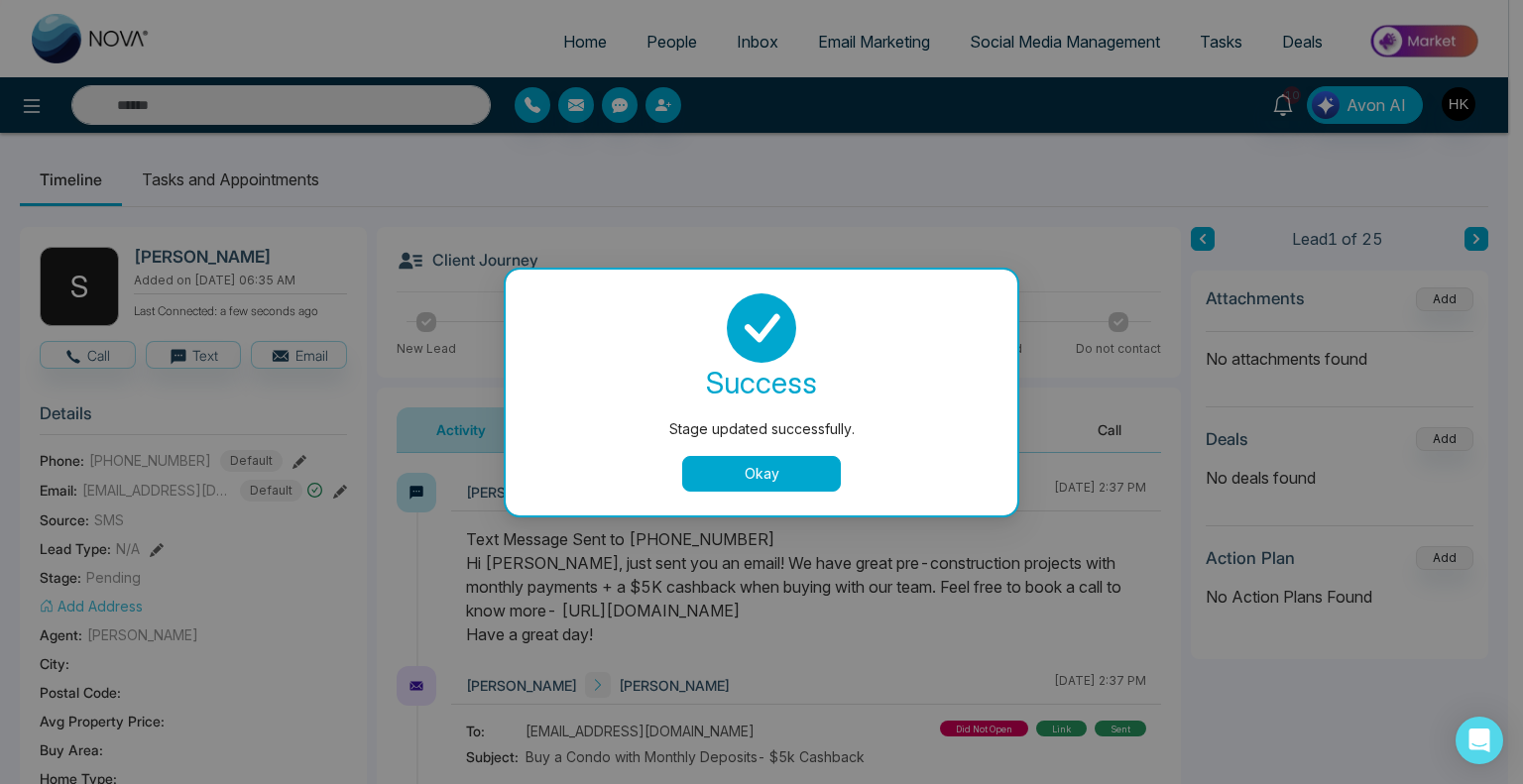 click on "Okay" at bounding box center (762, 474) 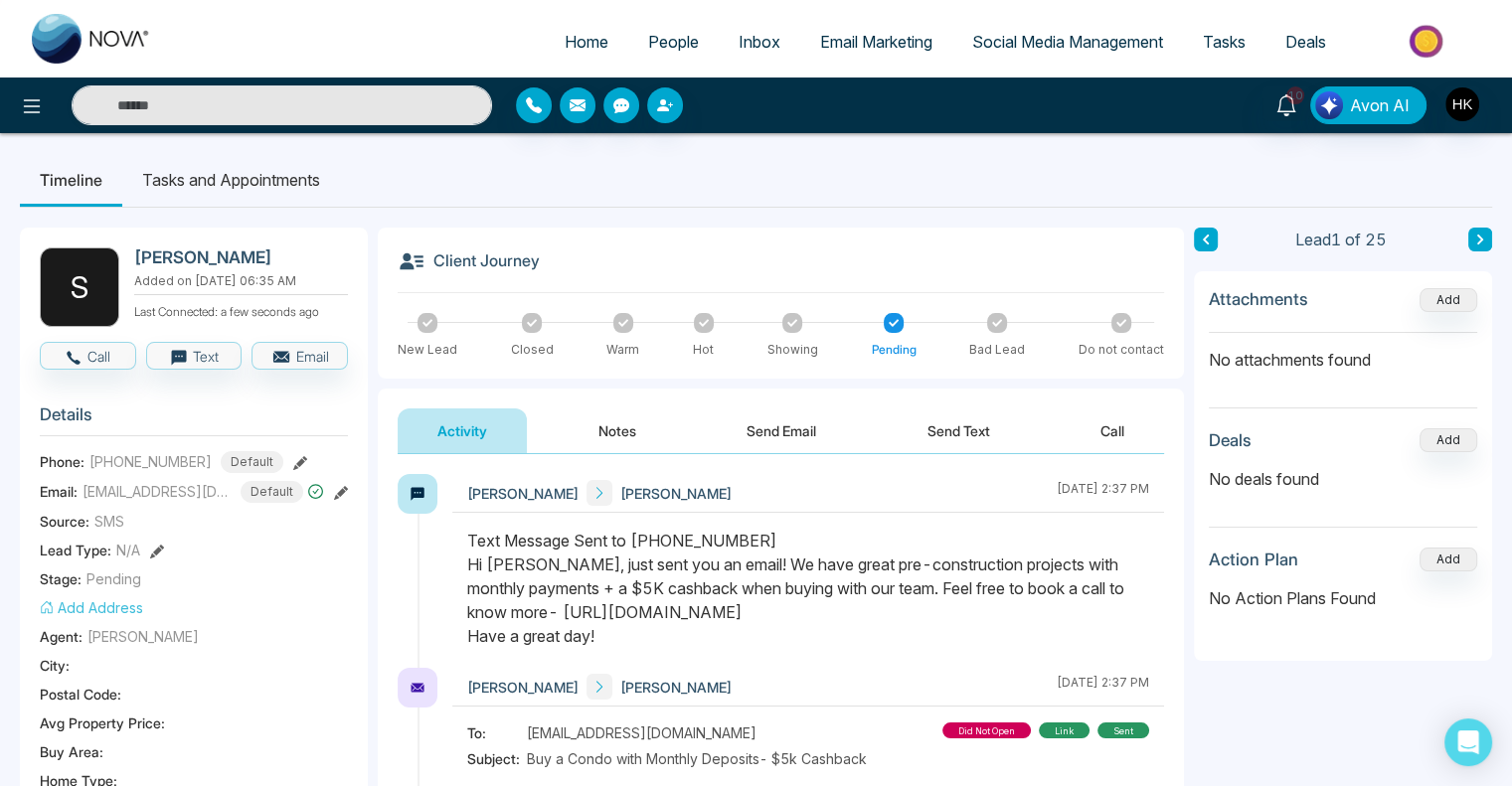 click 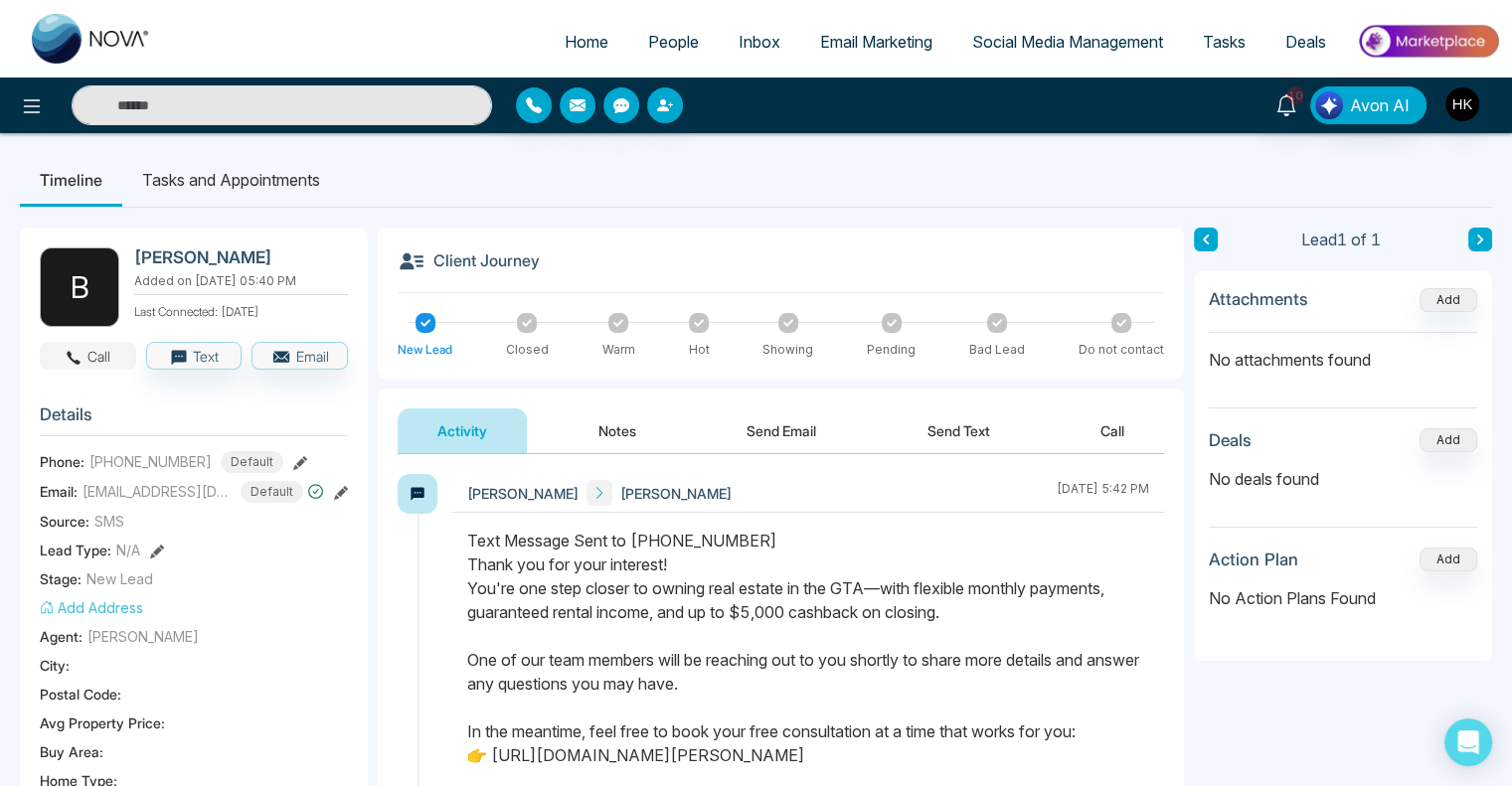 click on "Call" at bounding box center (87, 356) 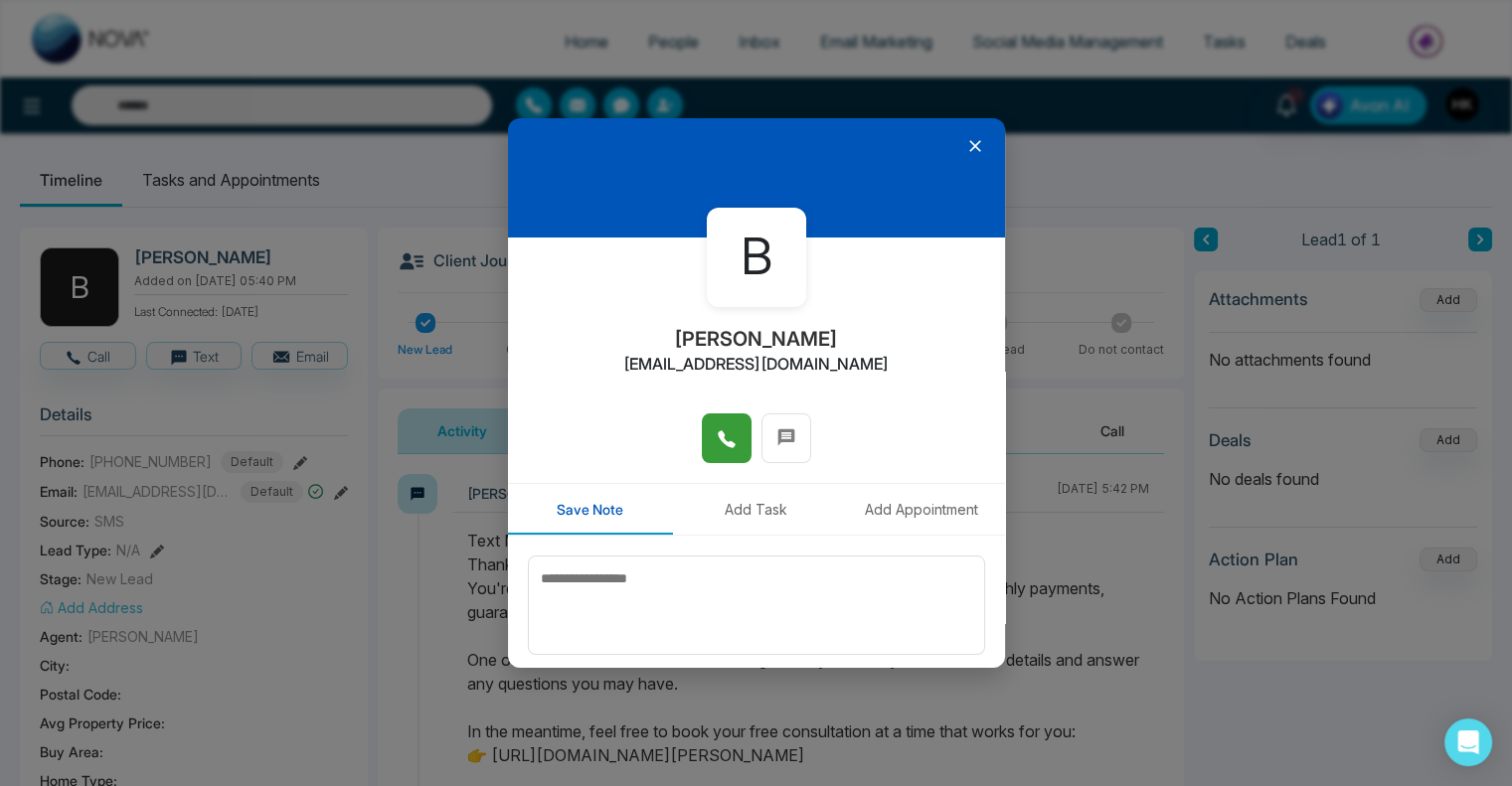 click 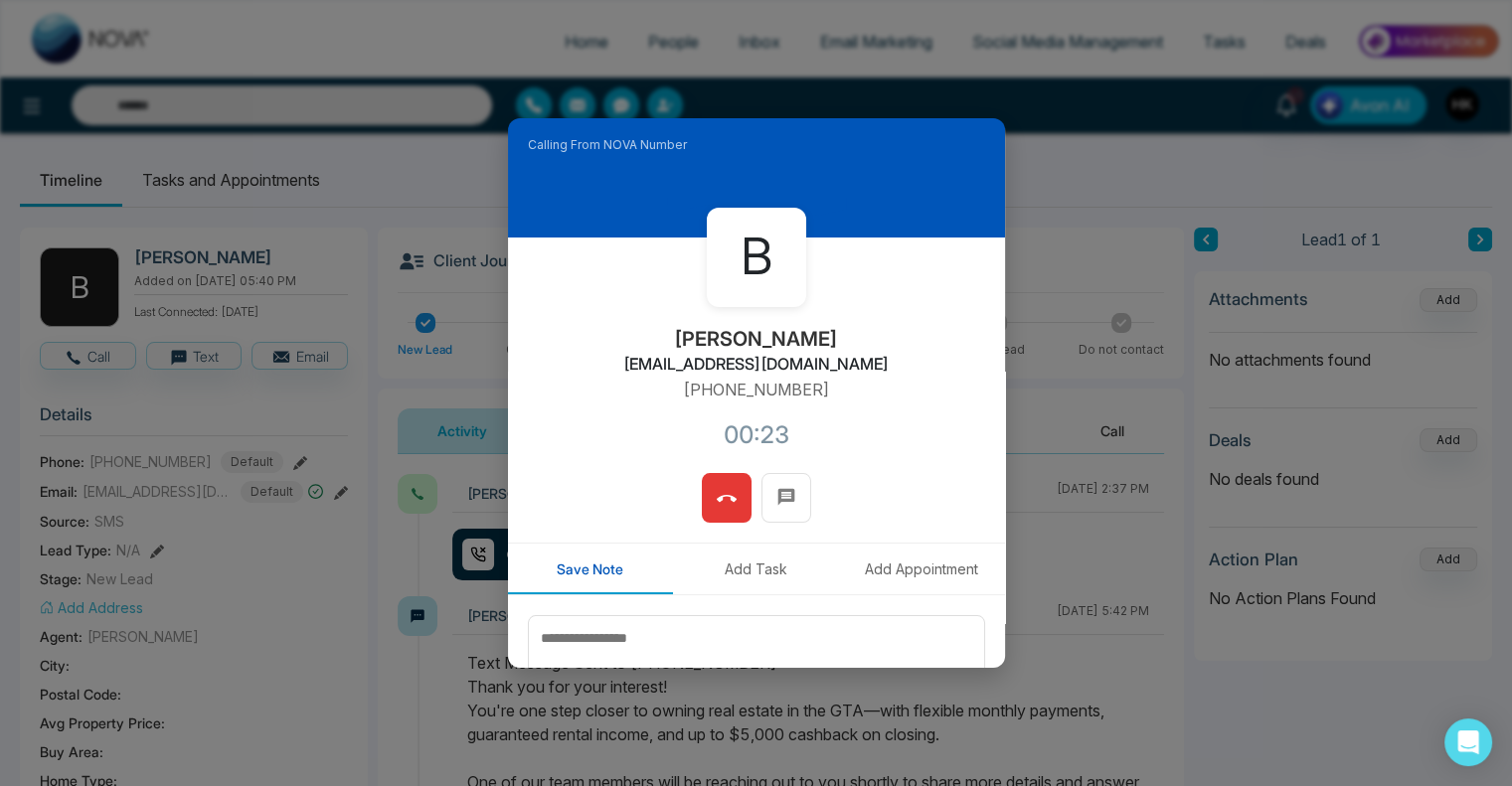 click 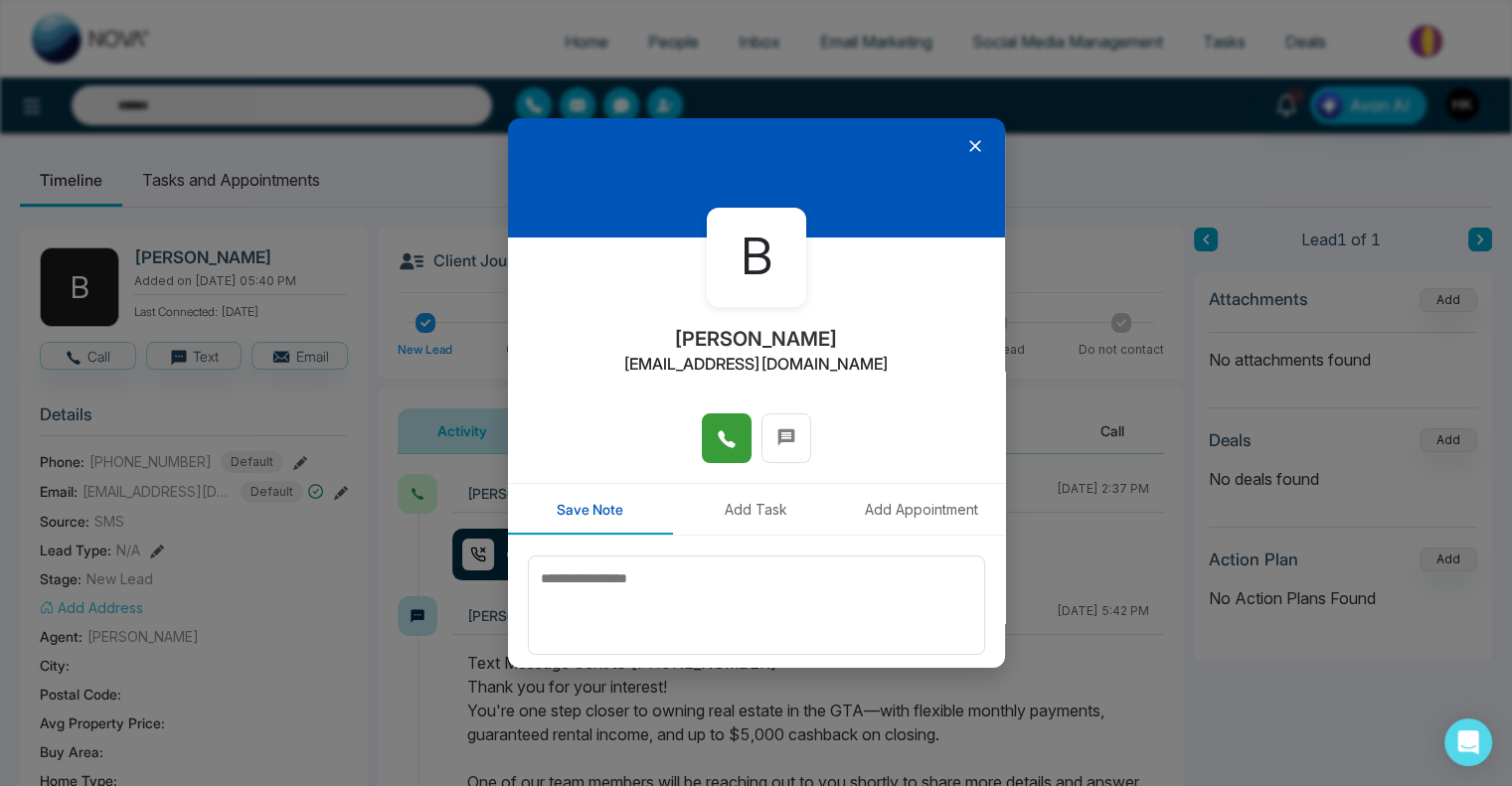 click 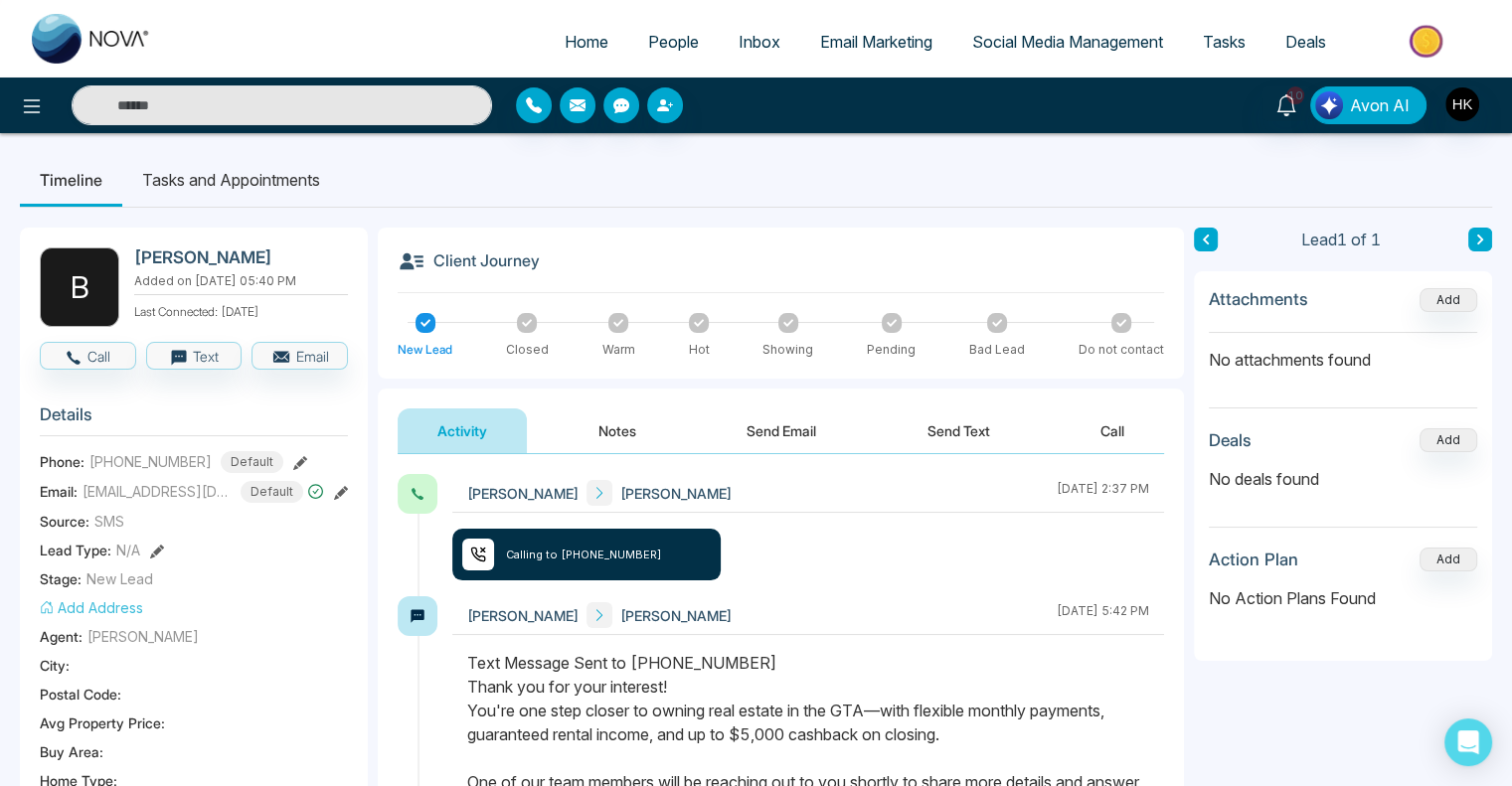 click 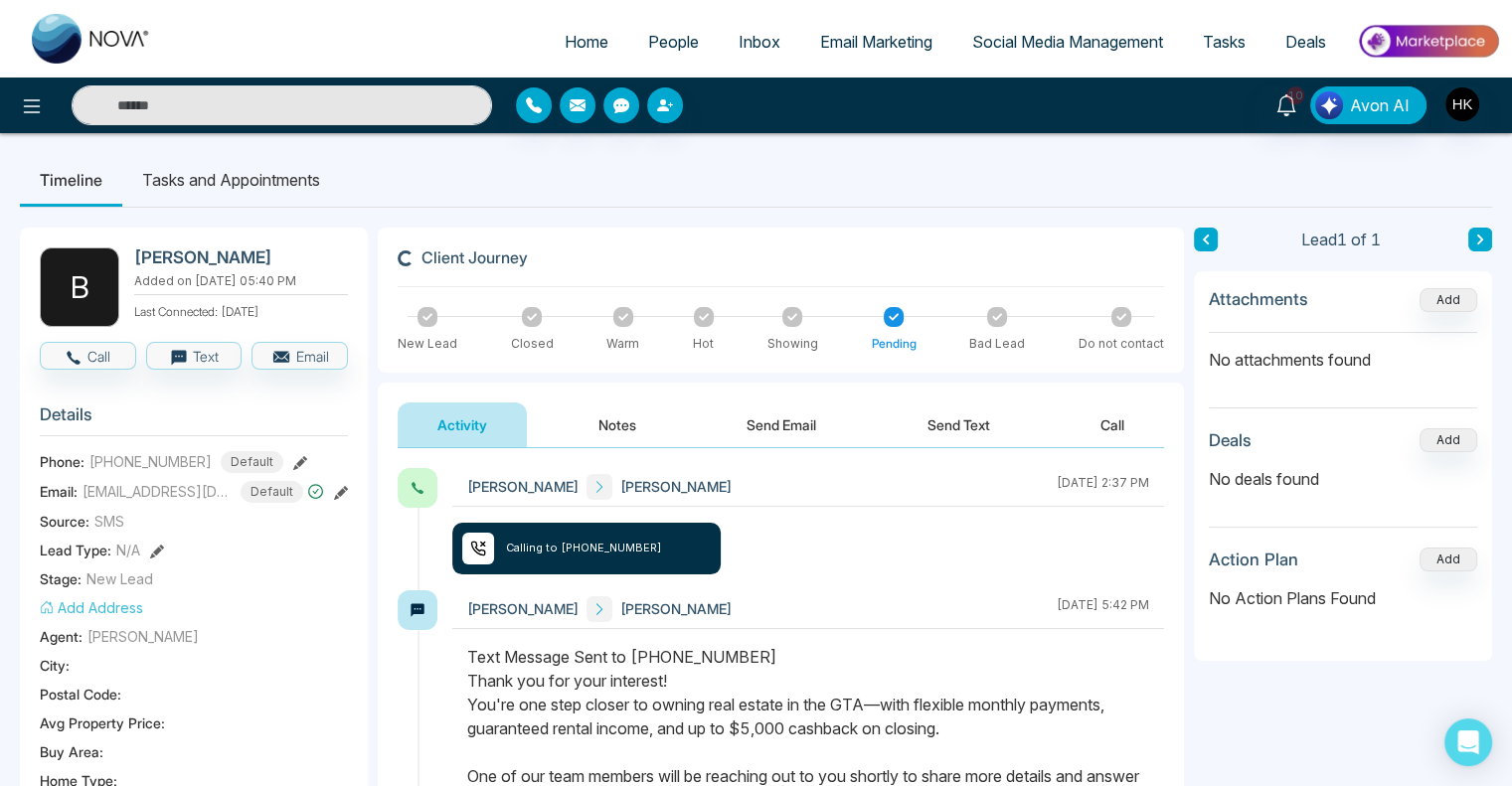 click on "Send Email" at bounding box center (781, 424) 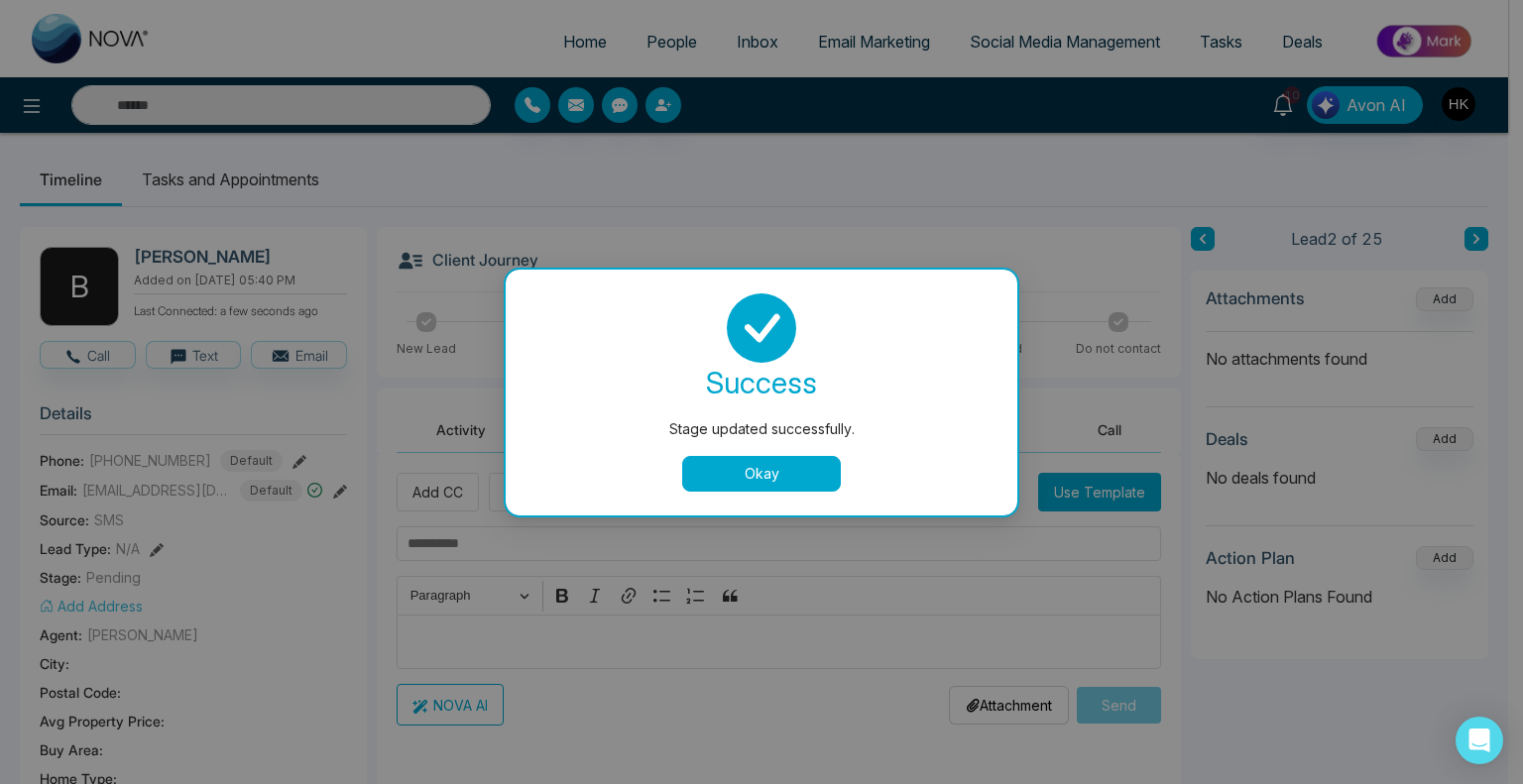 click on "Stage updated successfully. success Stage updated successfully.   Okay" at bounding box center [762, 392] 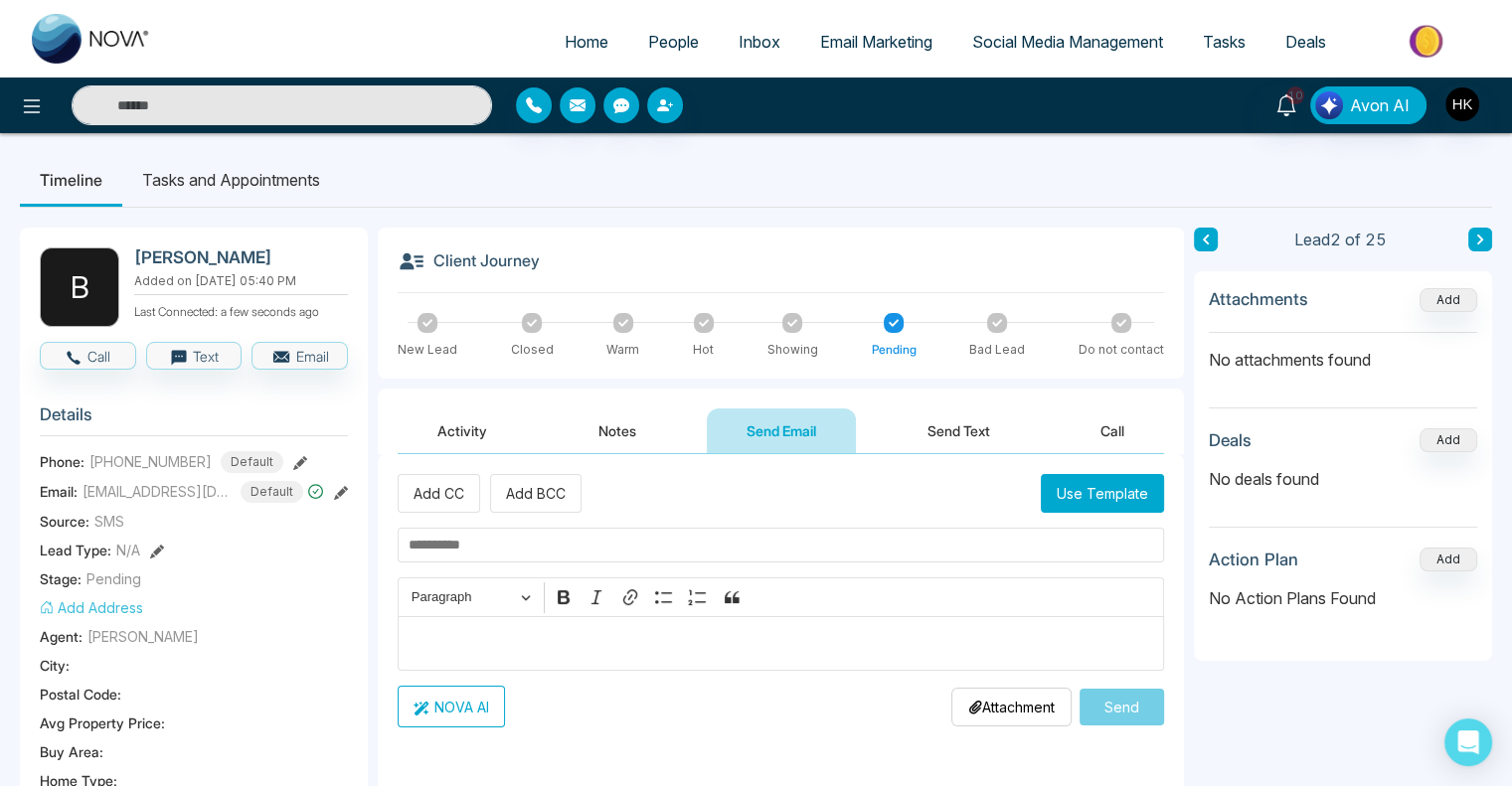 click on "Use Template" at bounding box center [1102, 493] 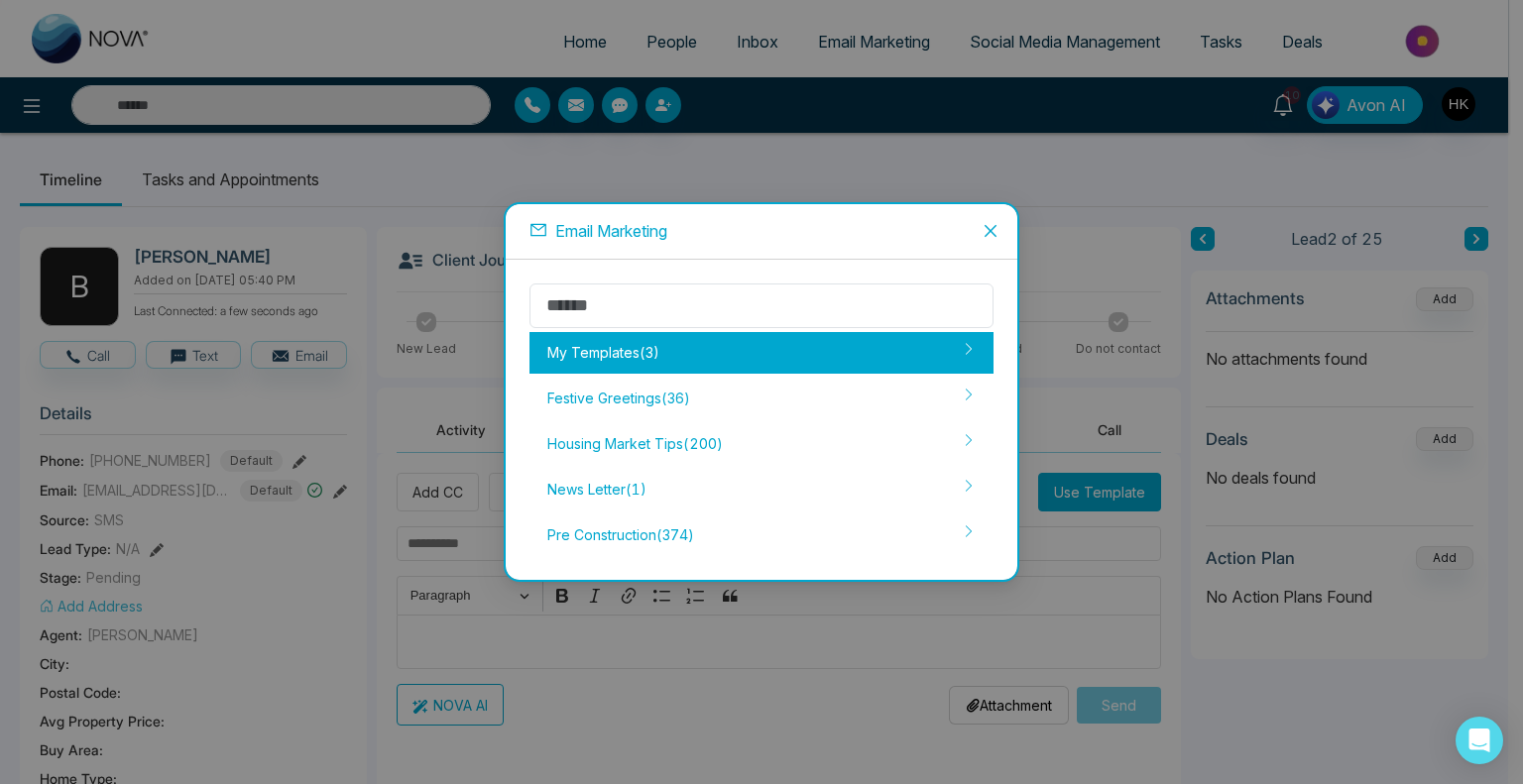 click on "My Templates  ( 3 )" at bounding box center [762, 353] 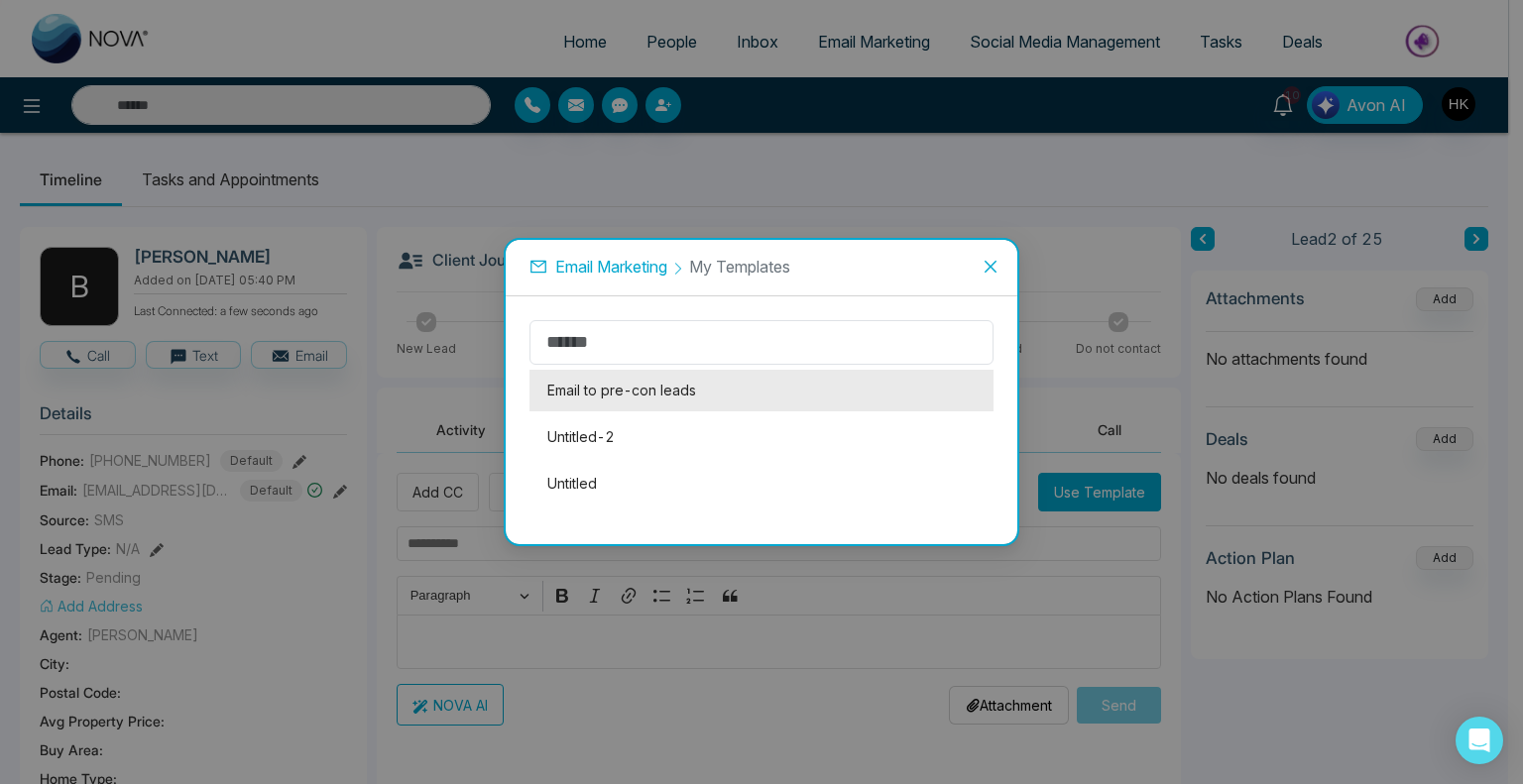 click on "Email to pre-con leads" at bounding box center [762, 391] 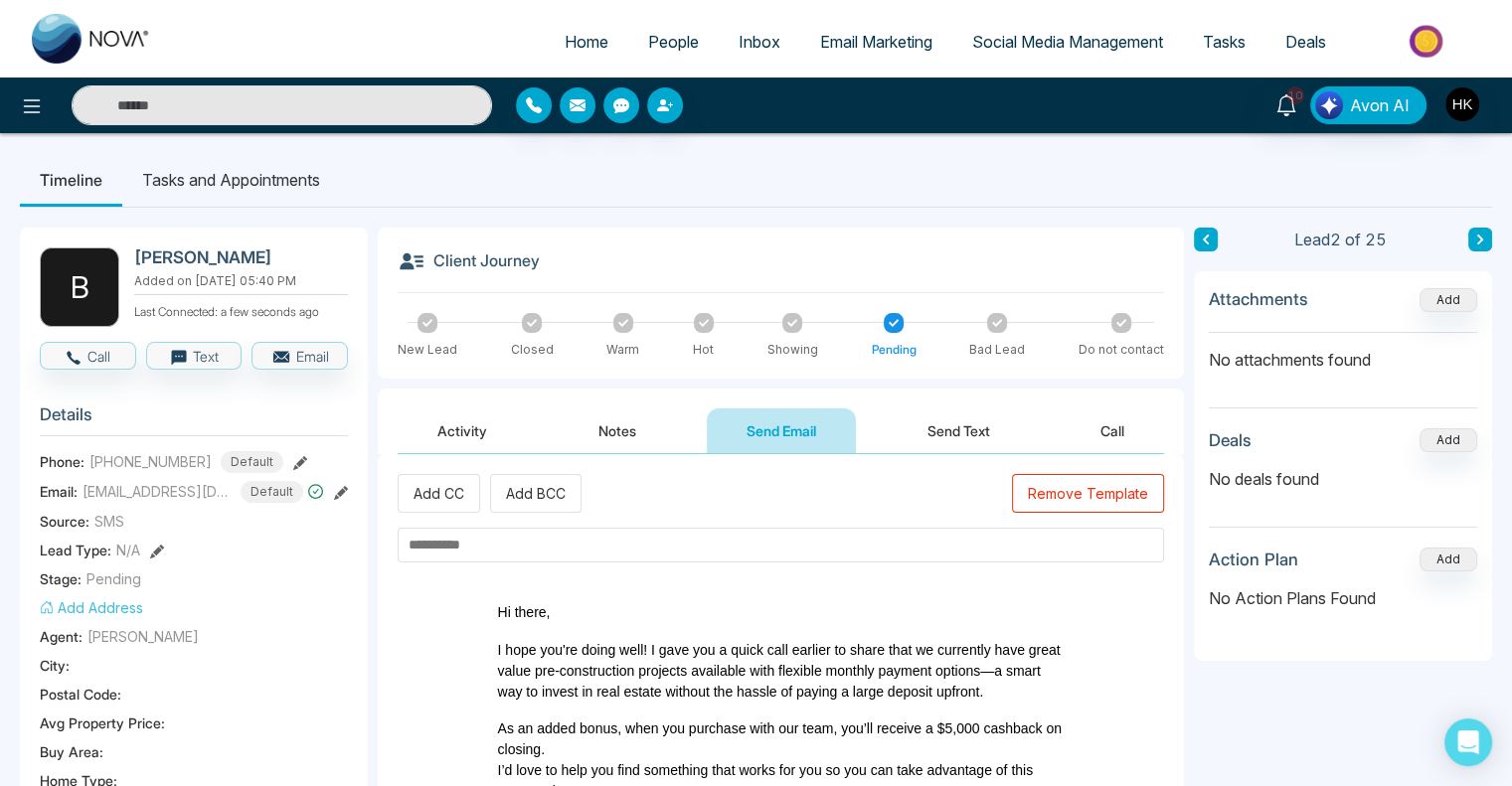 click at bounding box center (780, 545) 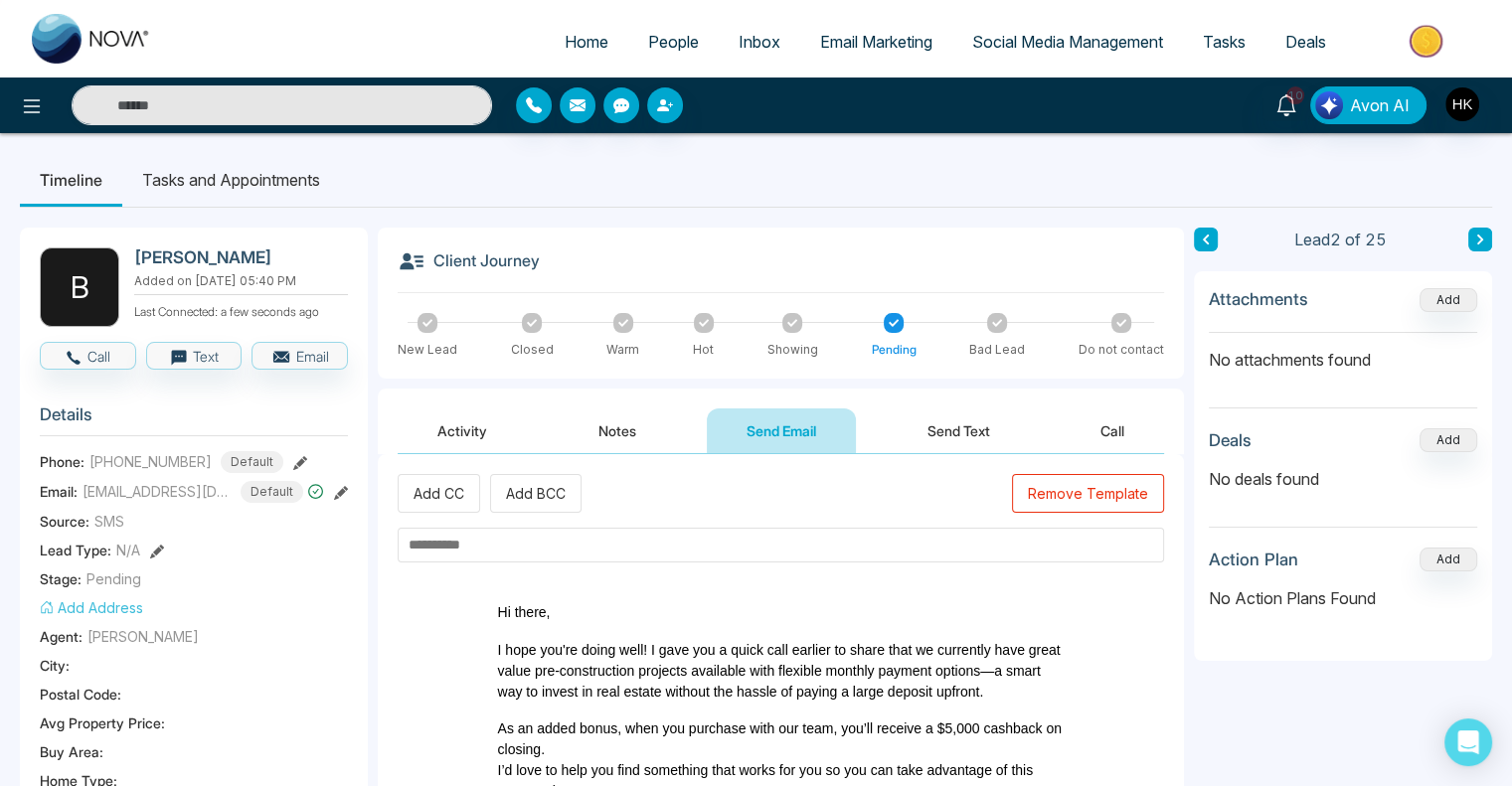 paste on "**********" 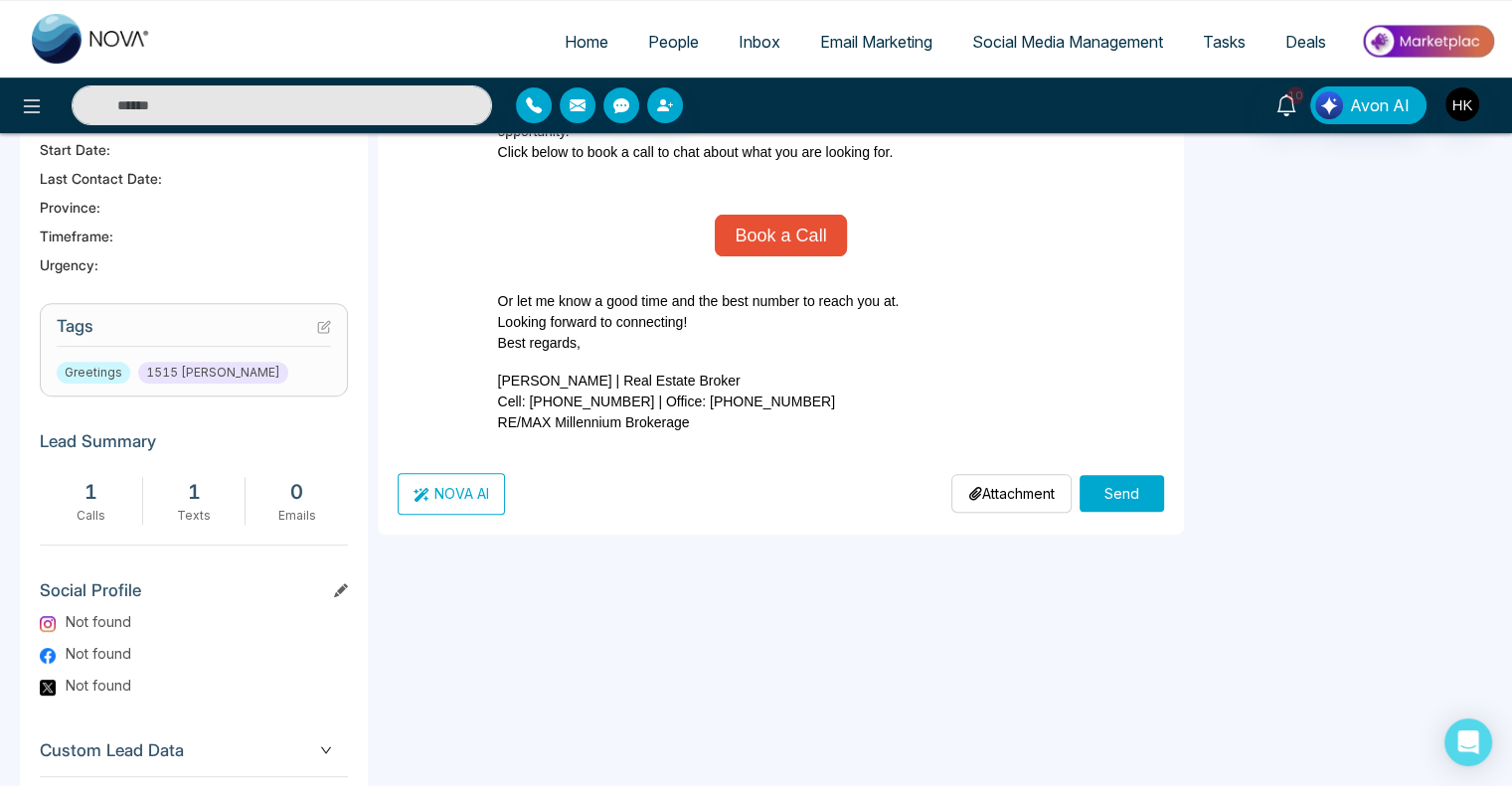 scroll, scrollTop: 696, scrollLeft: 0, axis: vertical 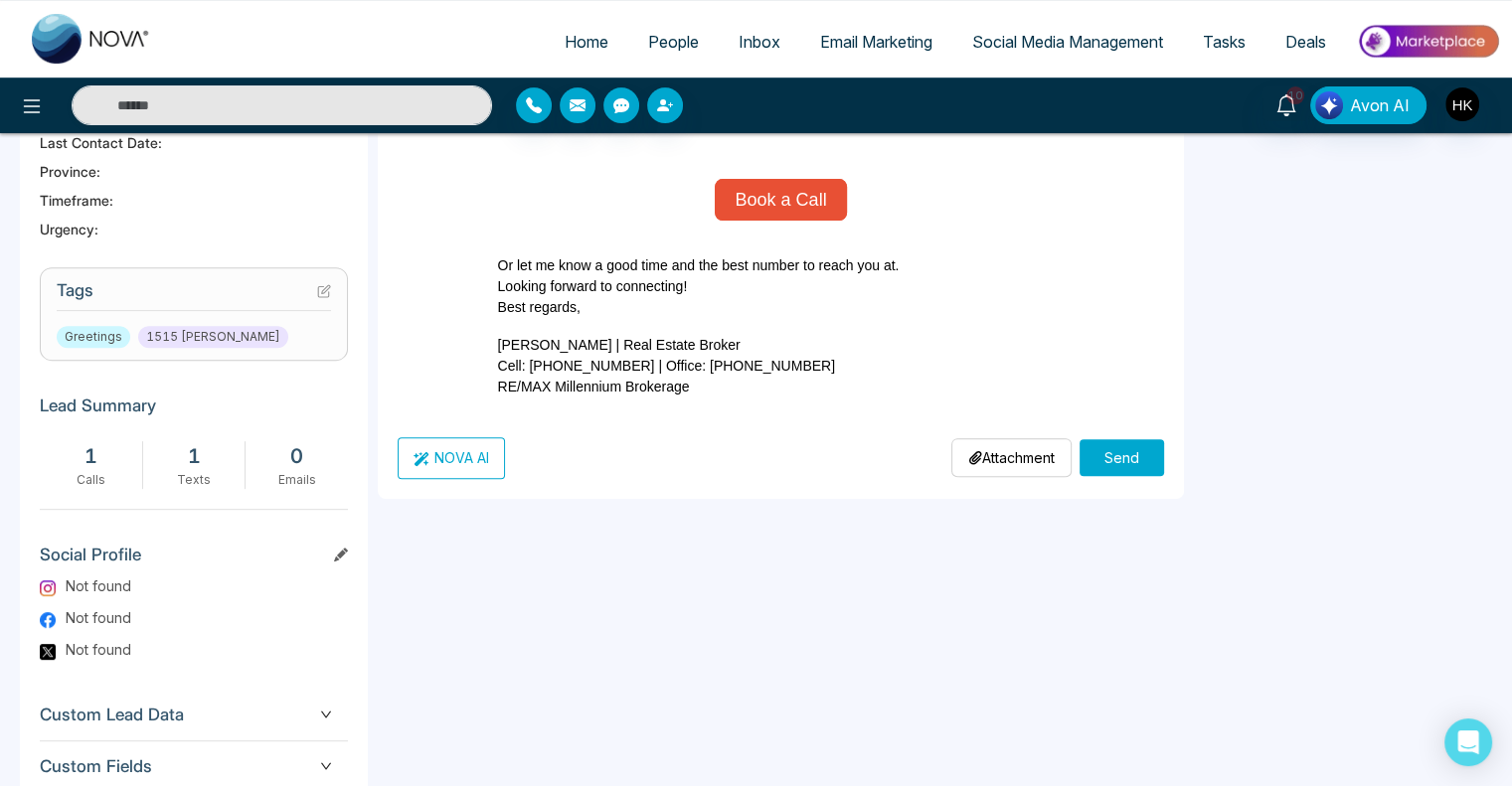type on "**********" 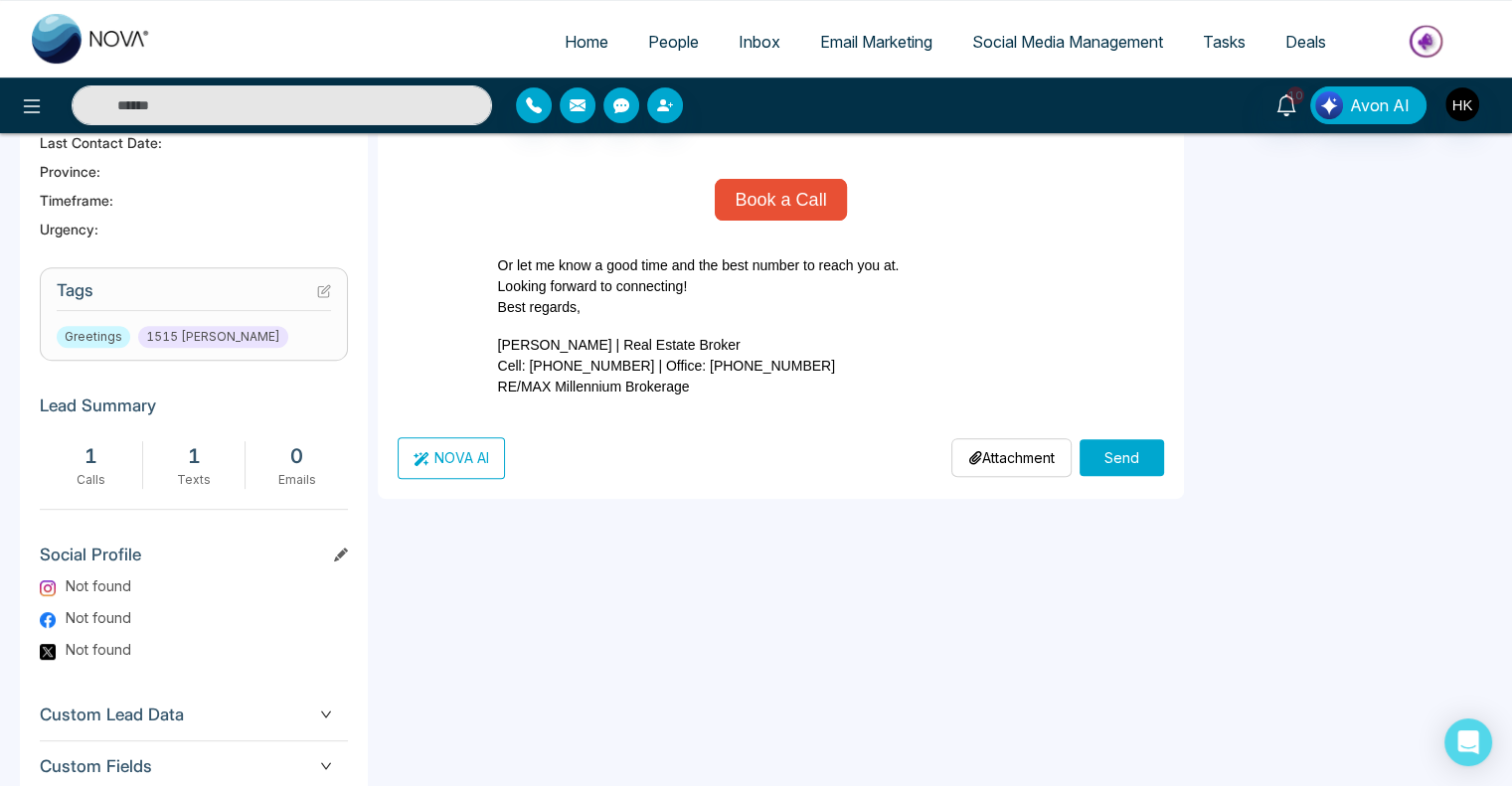 click on "Send" at bounding box center (1121, 457) 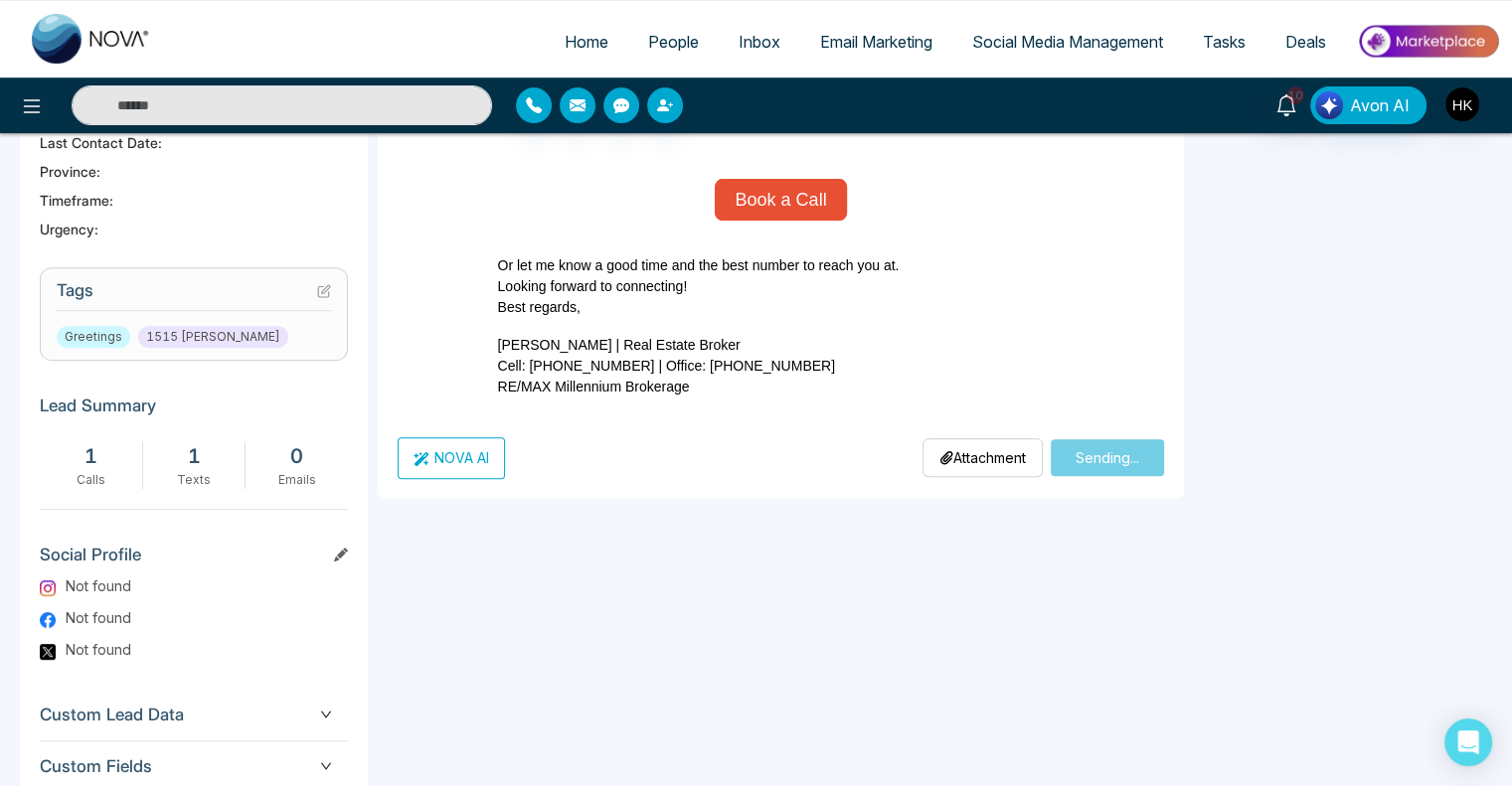 type 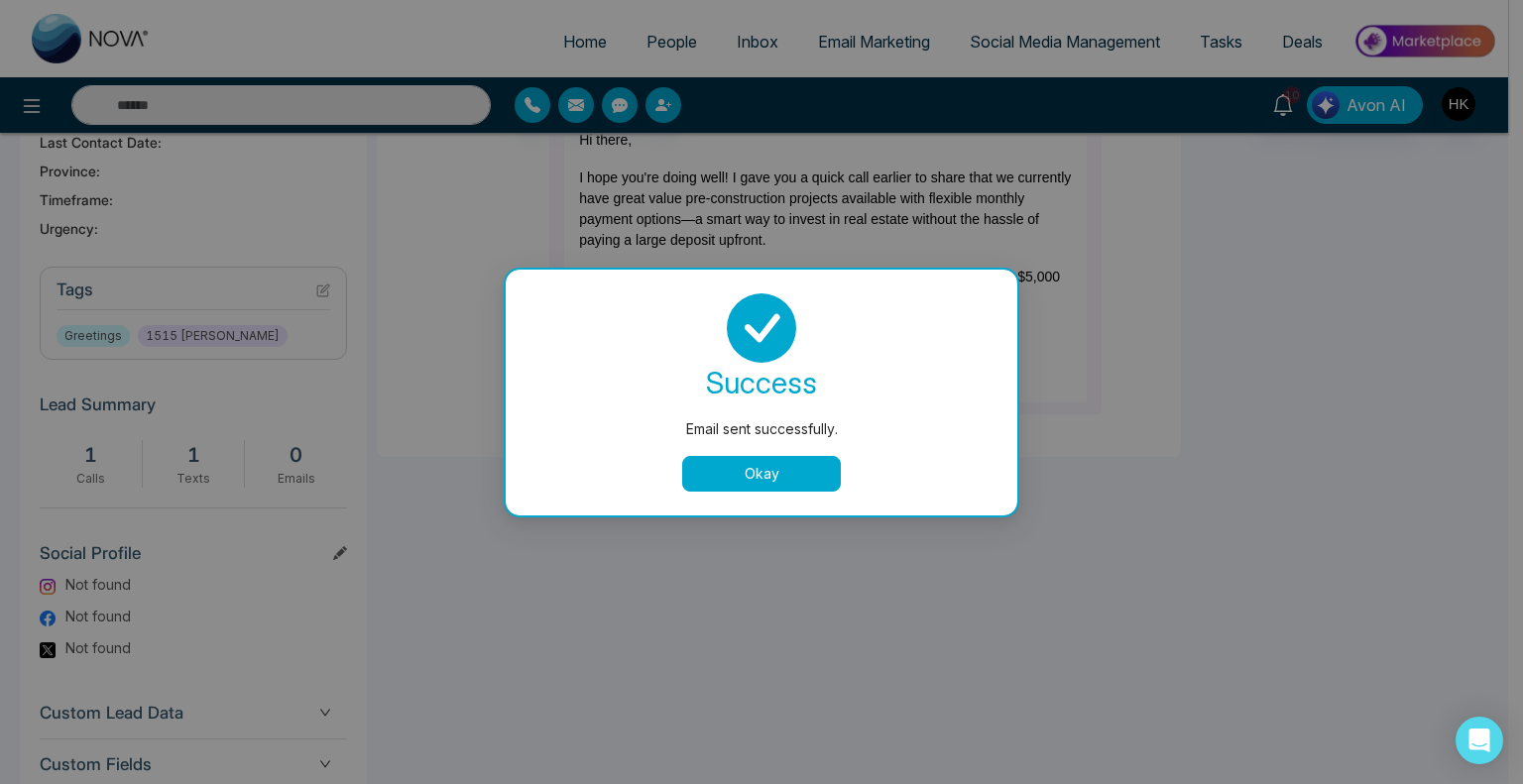 click on "Okay" at bounding box center (762, 474) 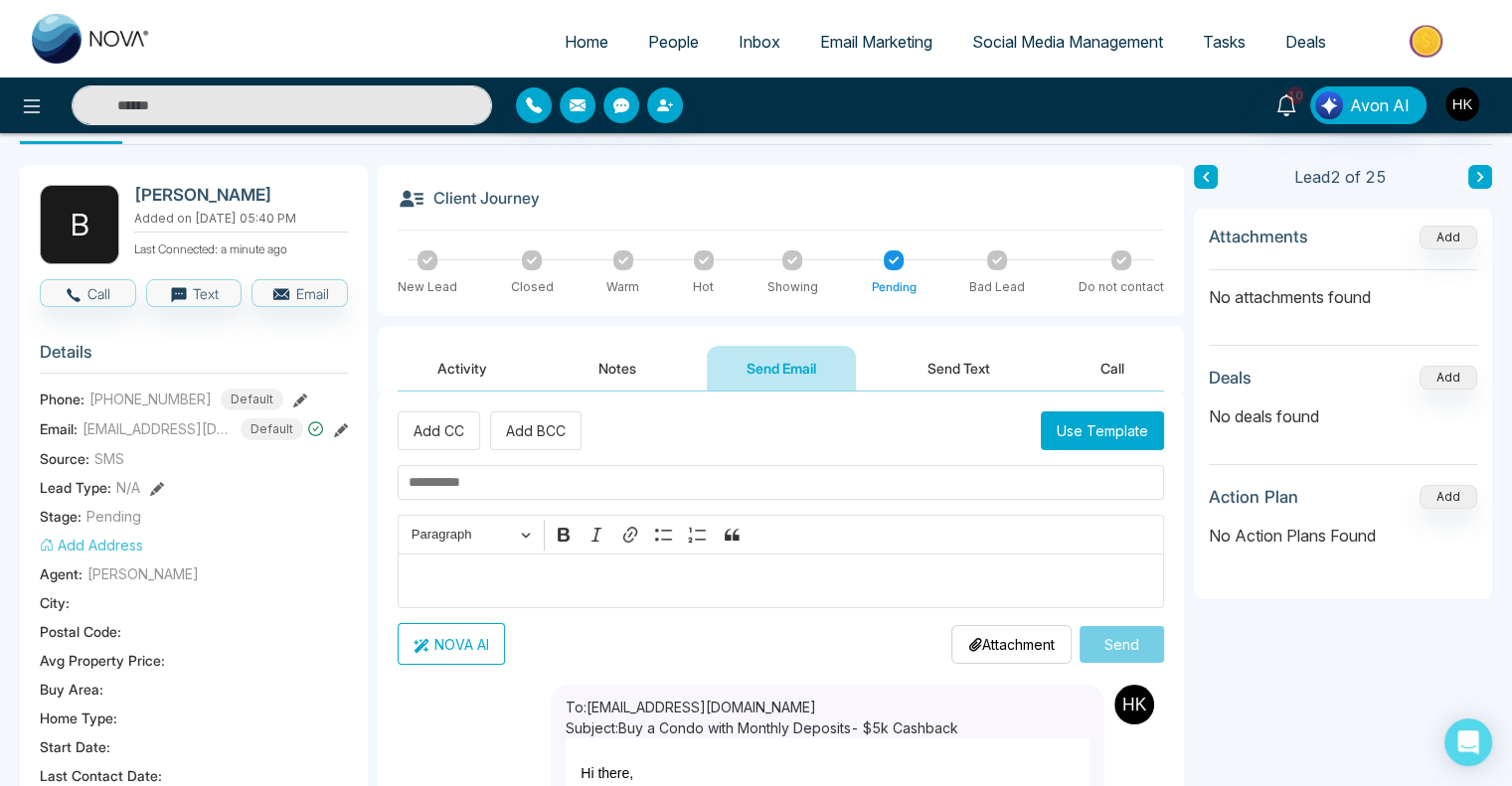 scroll, scrollTop: 0, scrollLeft: 0, axis: both 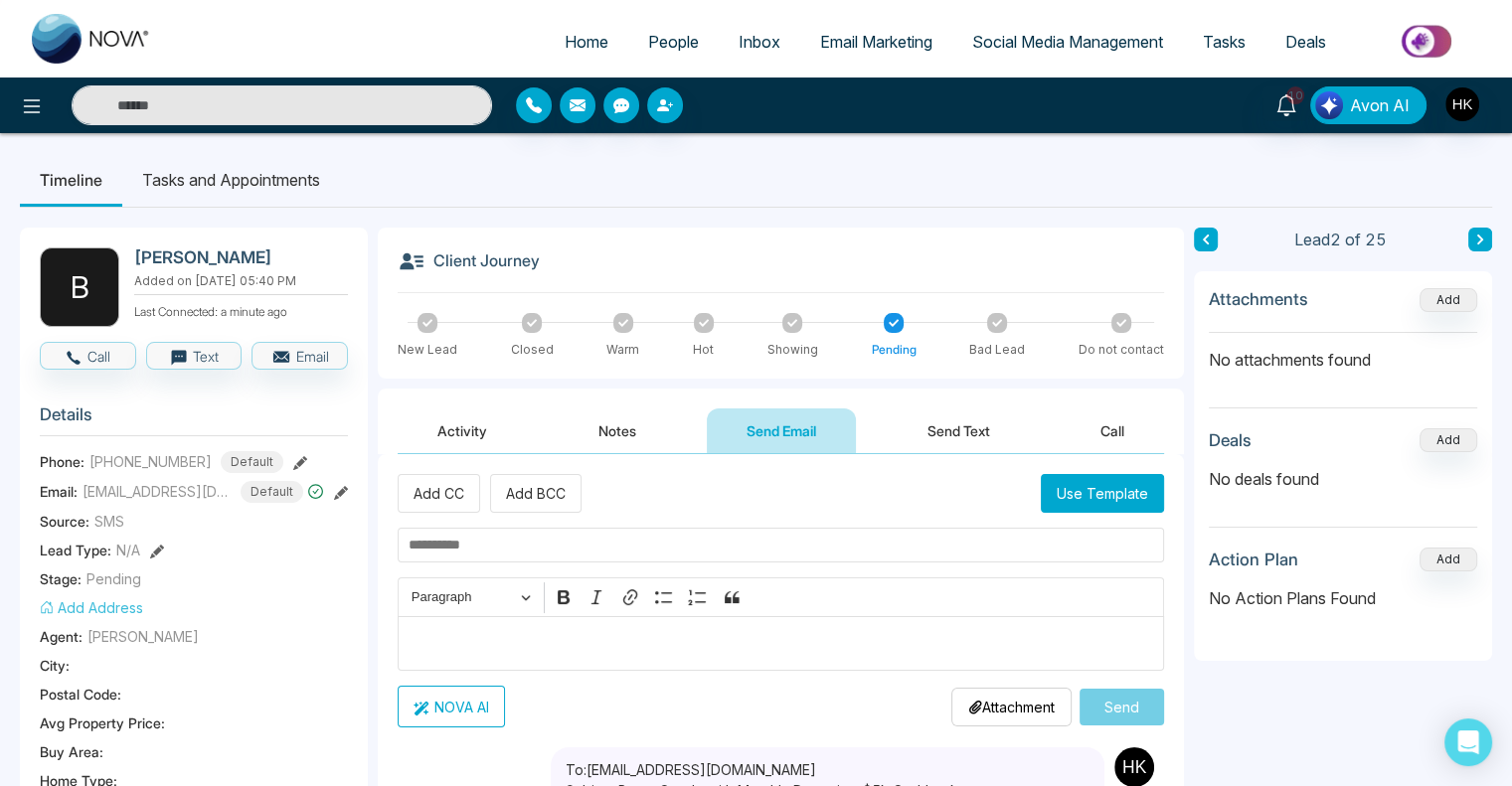 click on "Send Text" at bounding box center [958, 430] 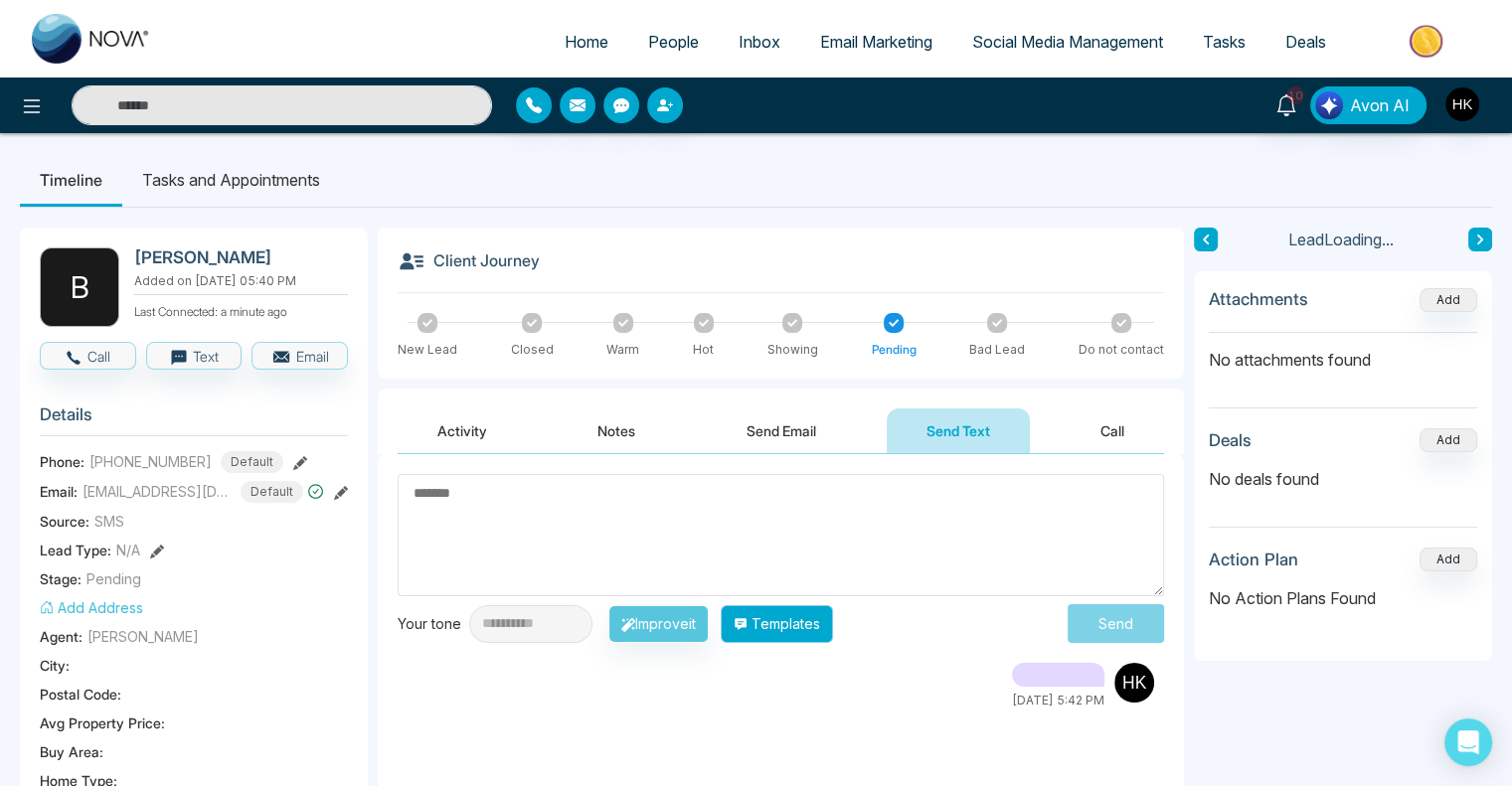 click on "Templates" at bounding box center (776, 624) 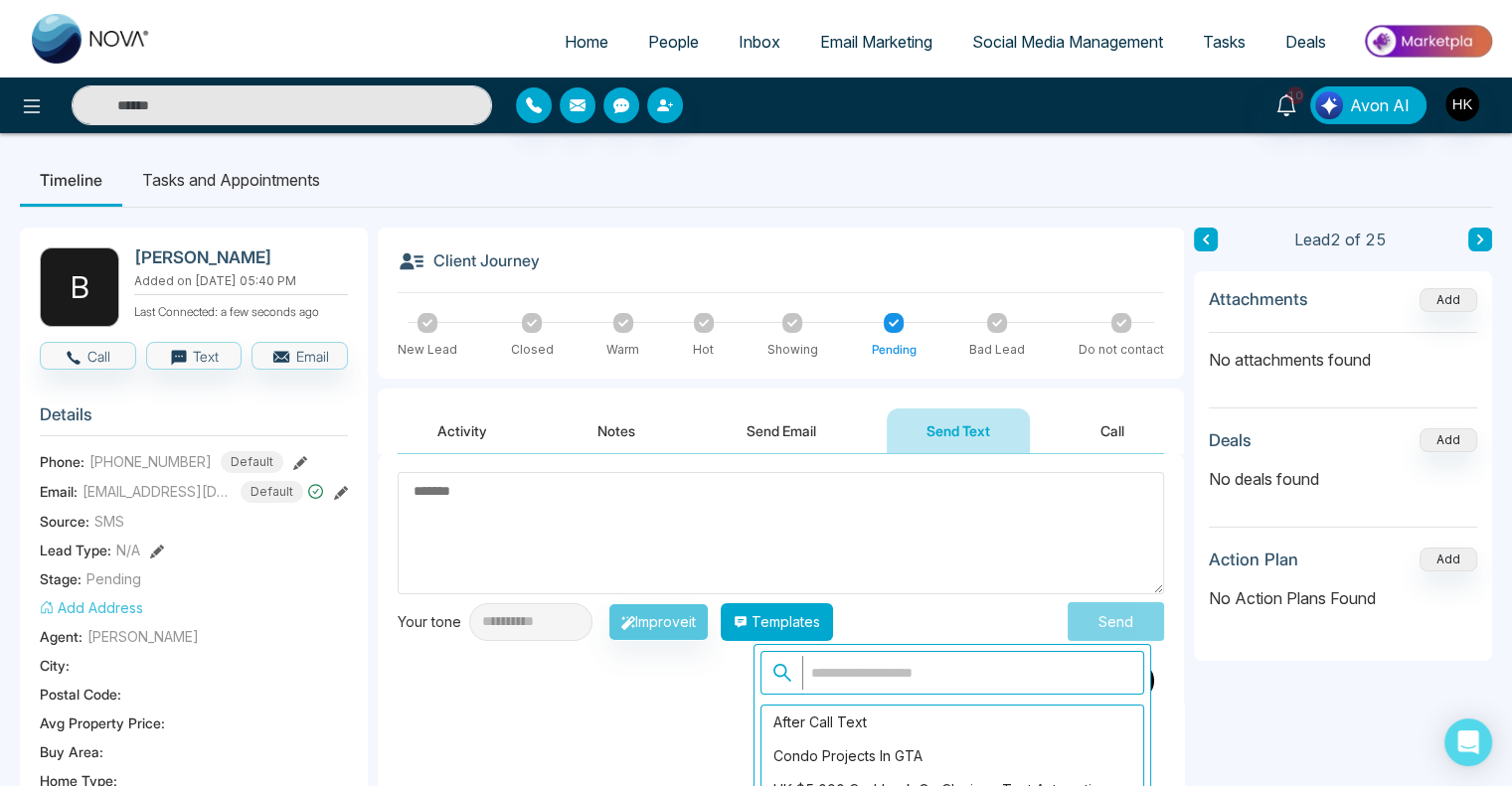 scroll, scrollTop: 3, scrollLeft: 0, axis: vertical 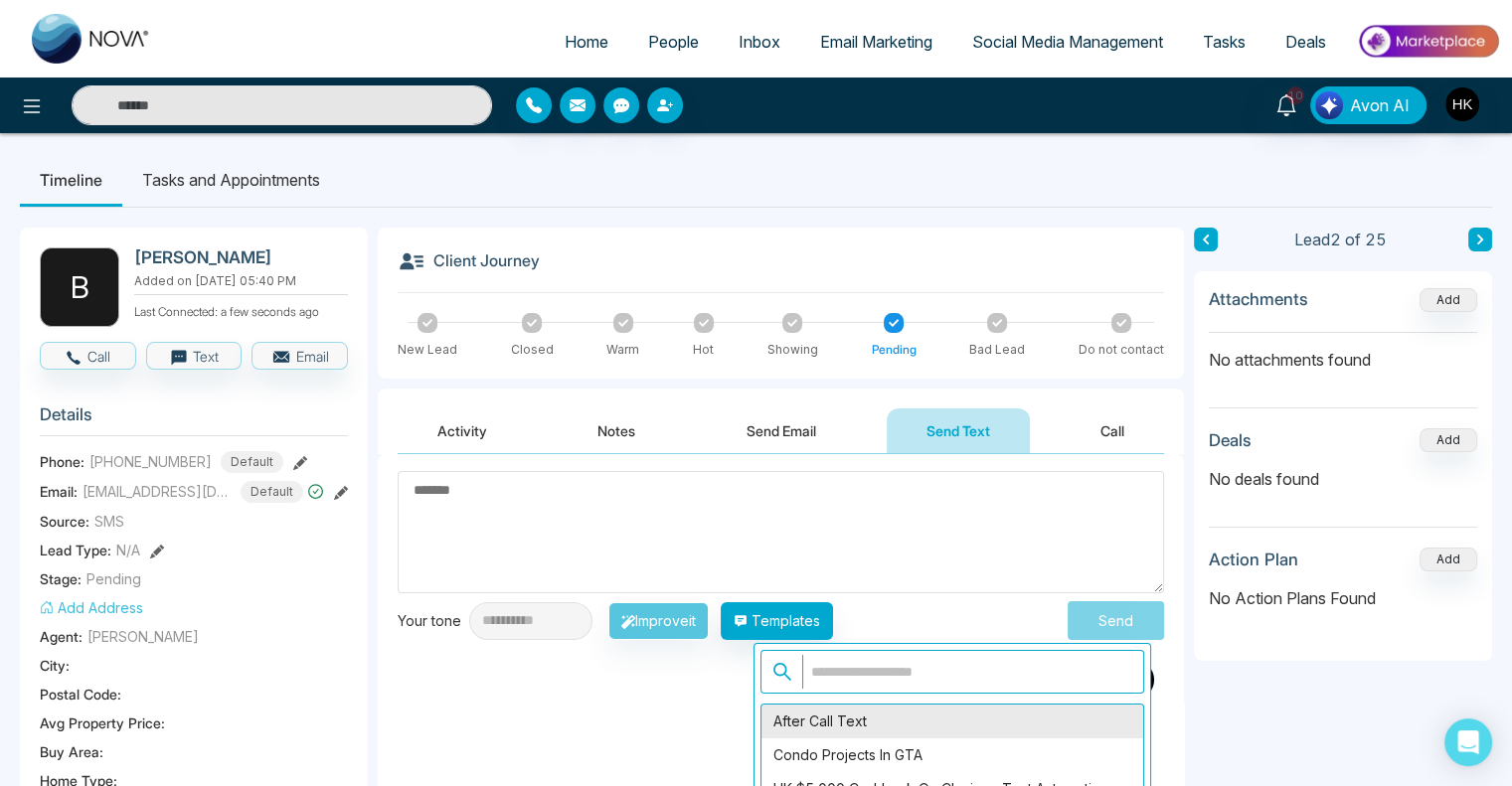 click on "After Call Text" at bounding box center (952, 721) 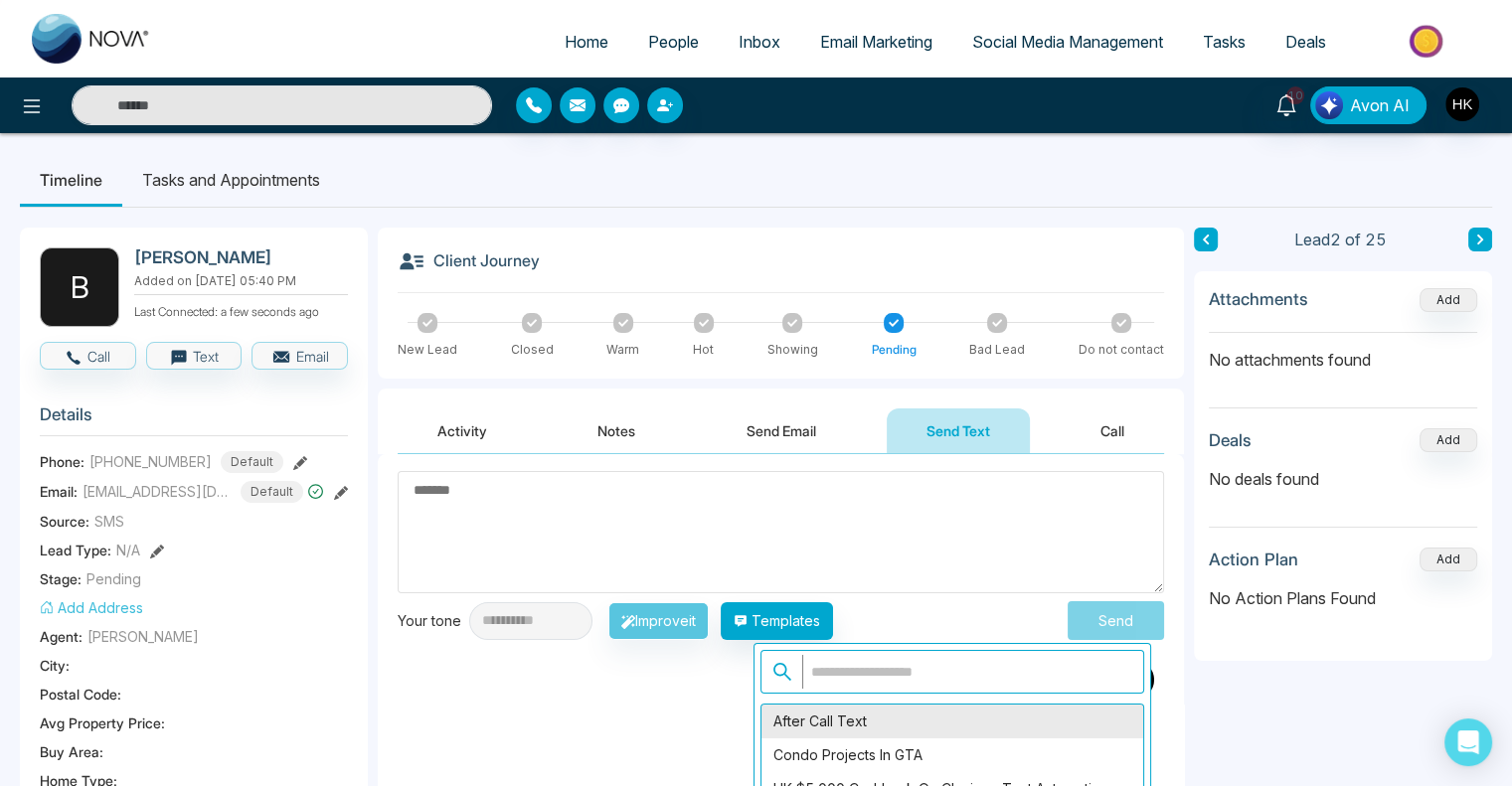 type on "**********" 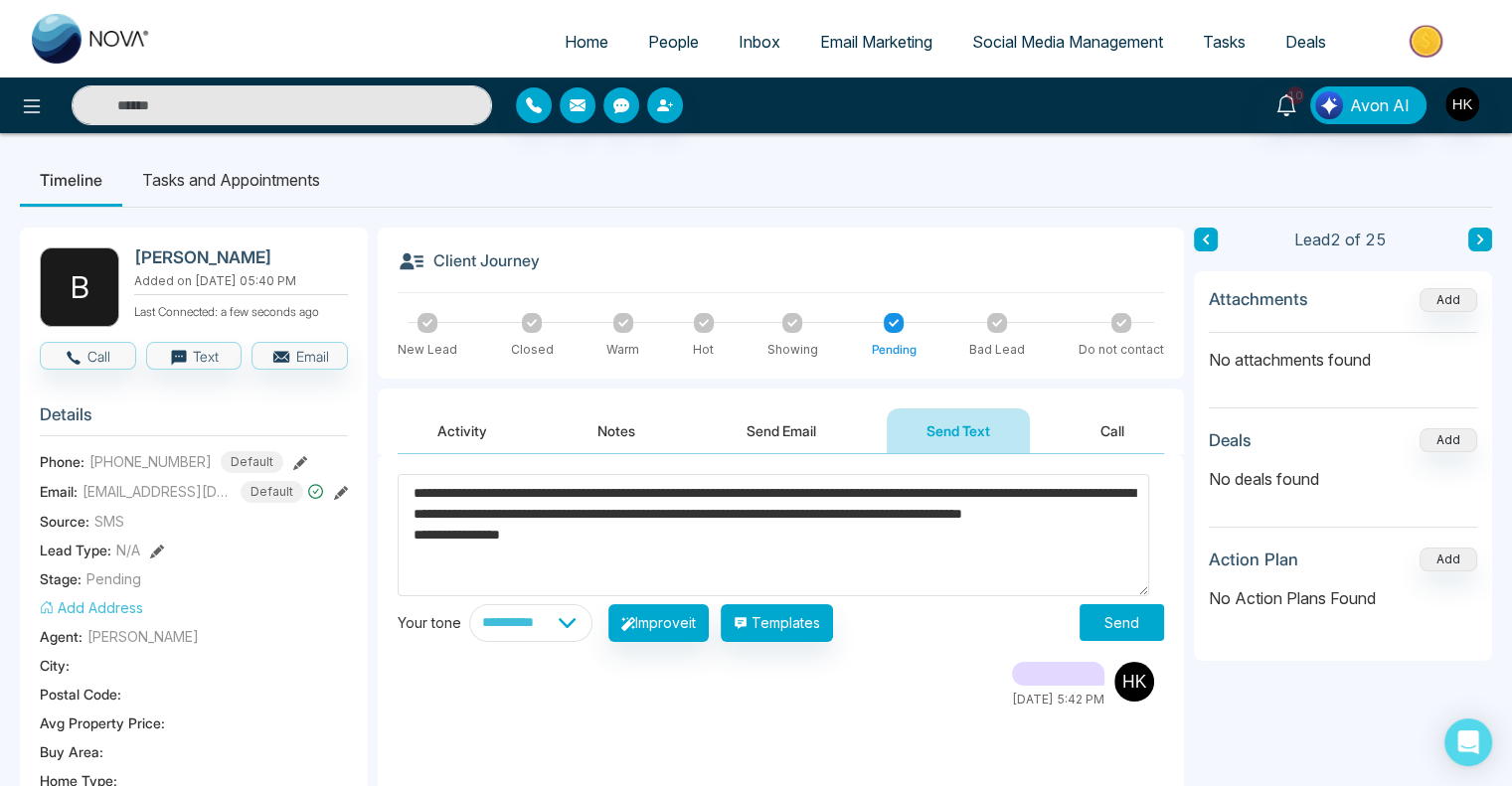 scroll, scrollTop: 0, scrollLeft: 0, axis: both 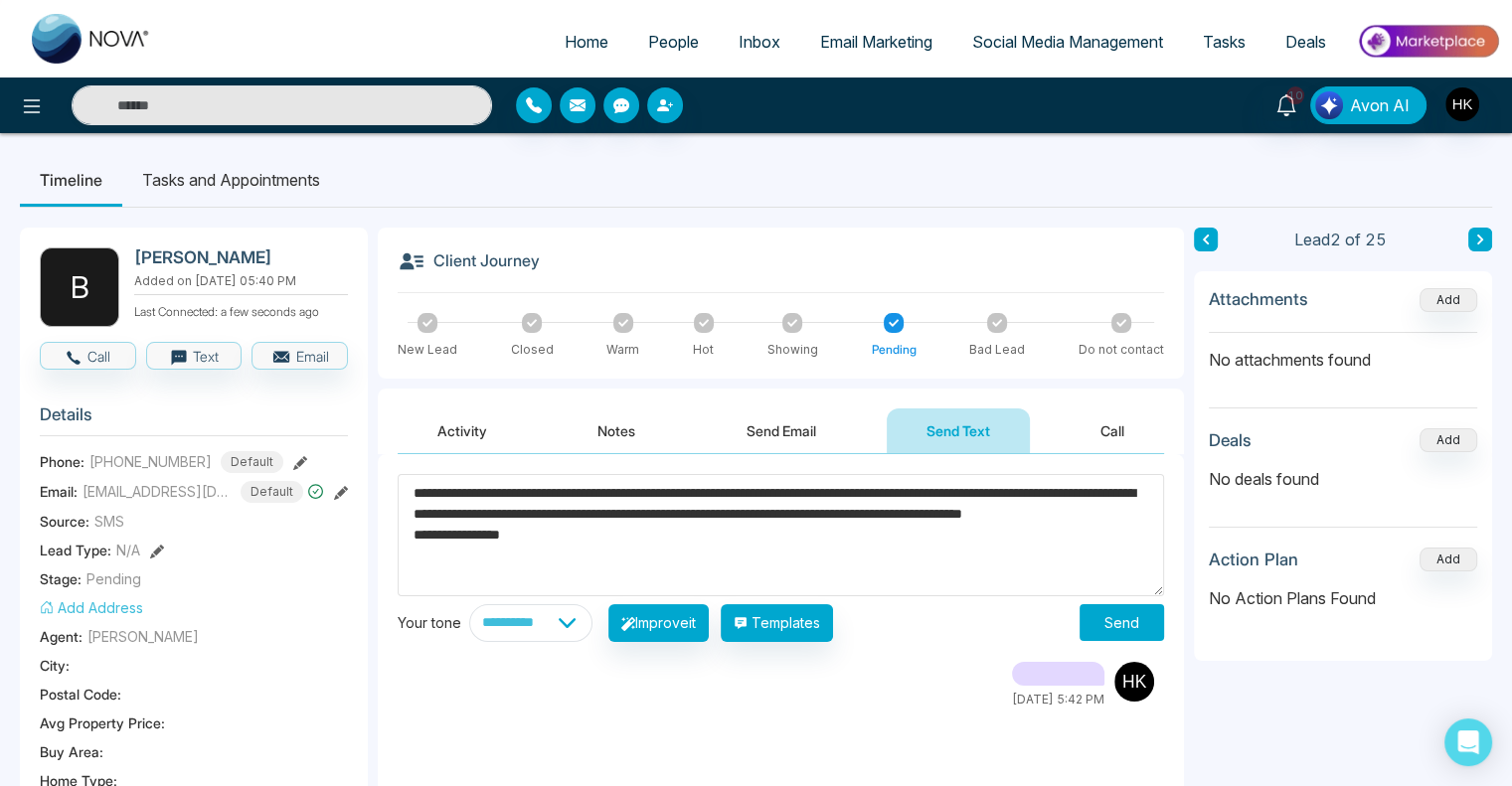 click on "Send" at bounding box center [1121, 622] 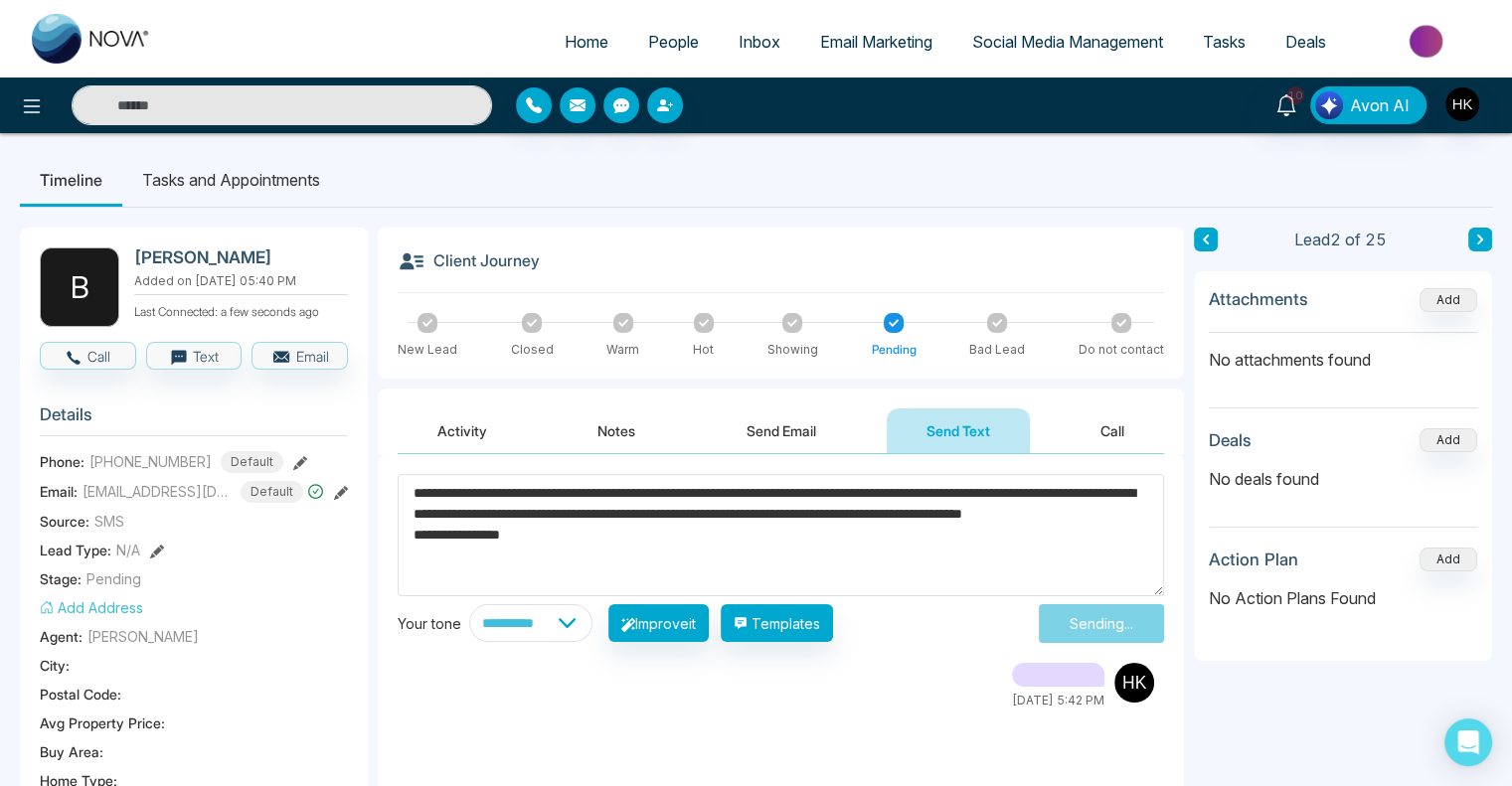 type 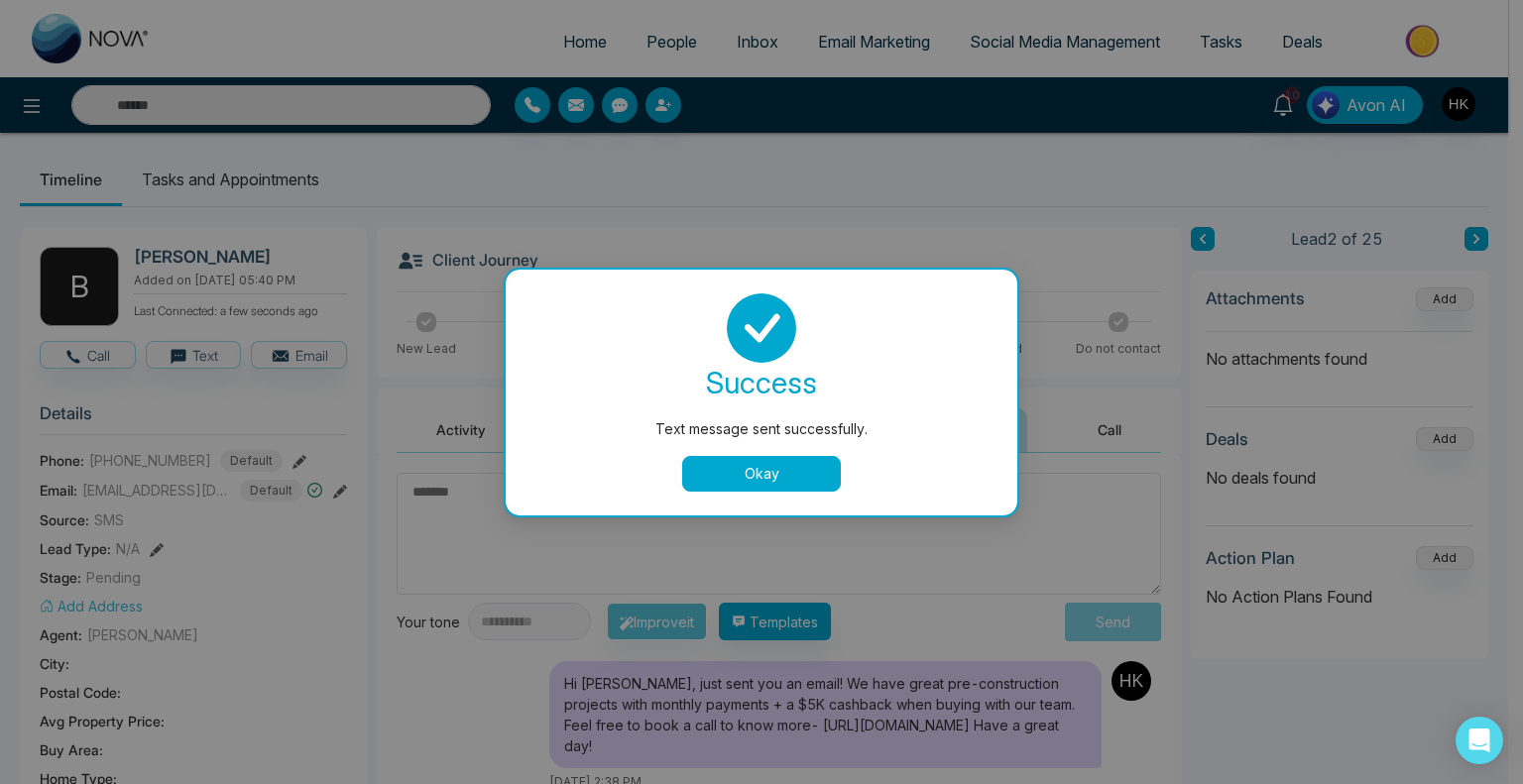 click on "Okay" at bounding box center (762, 474) 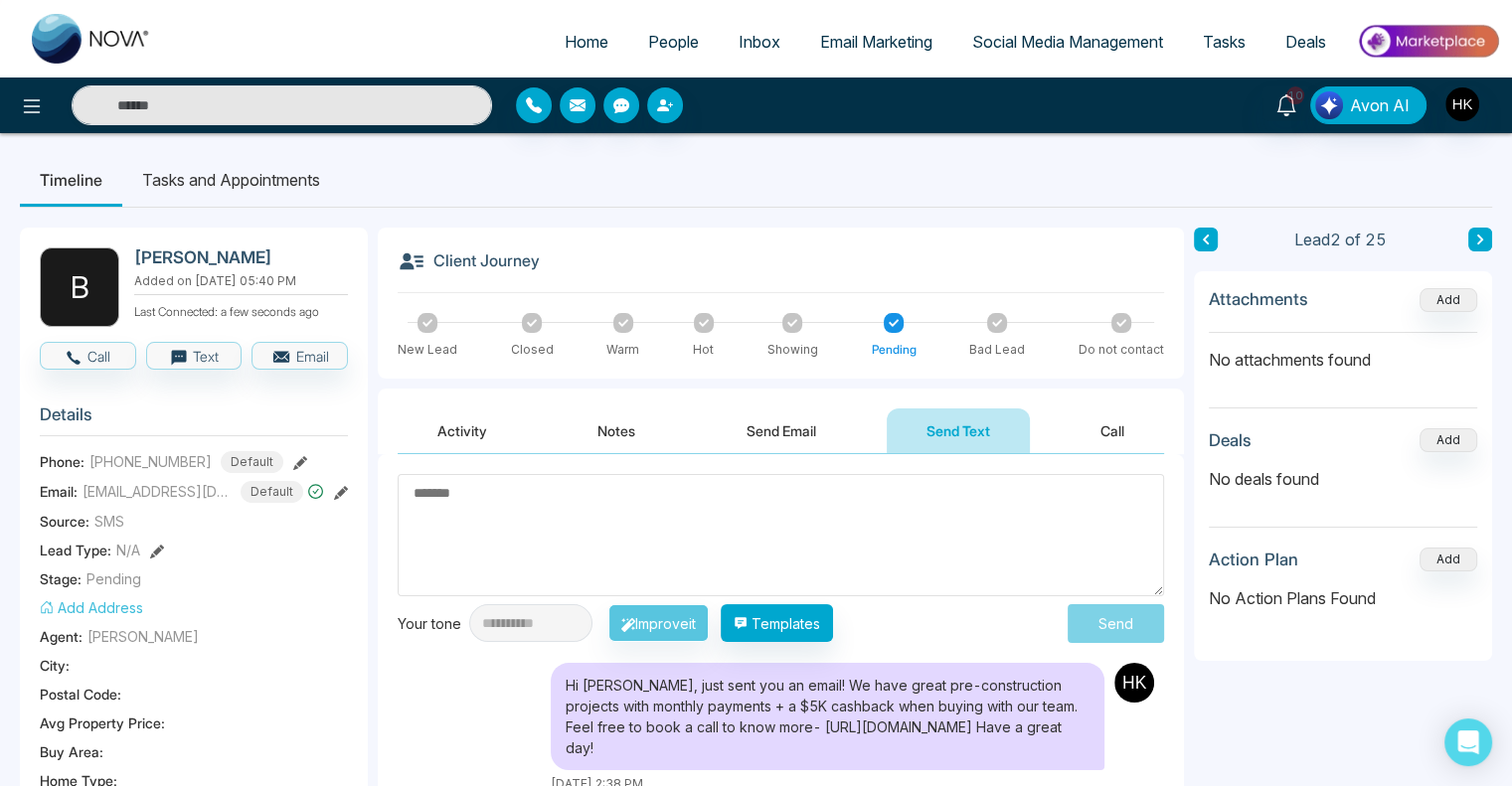 click 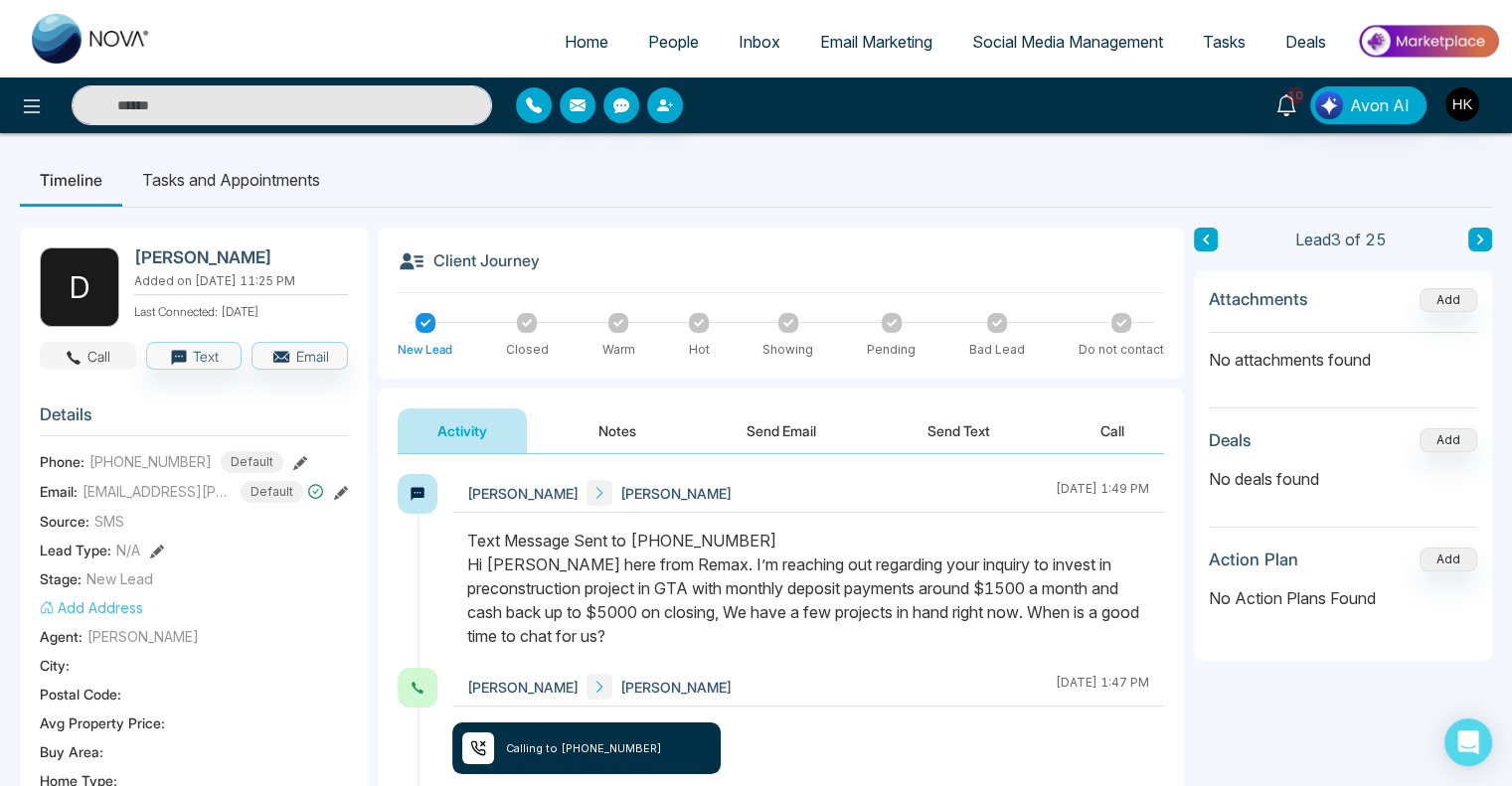 click on "Call" at bounding box center [87, 356] 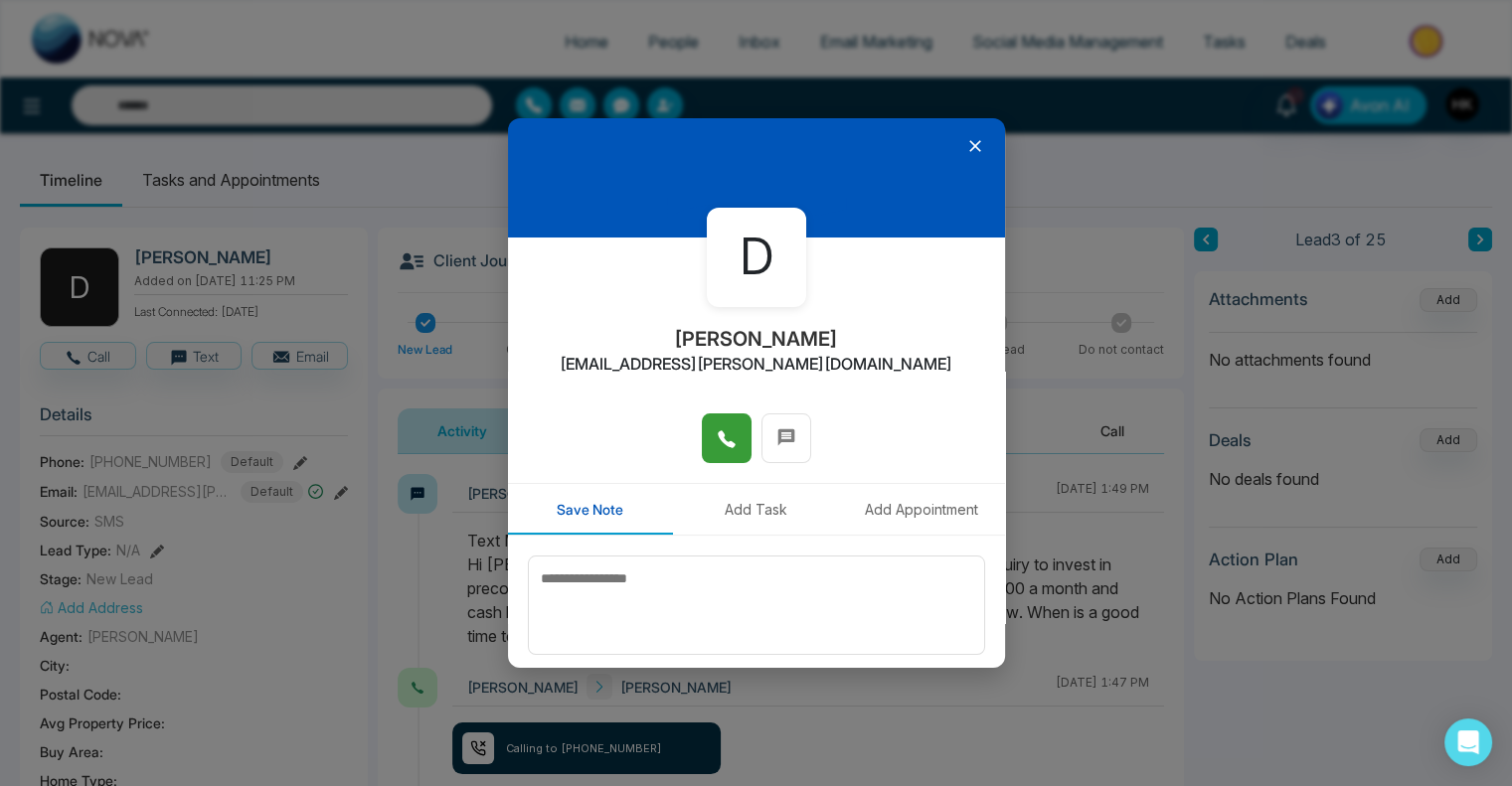 click at bounding box center [727, 438] 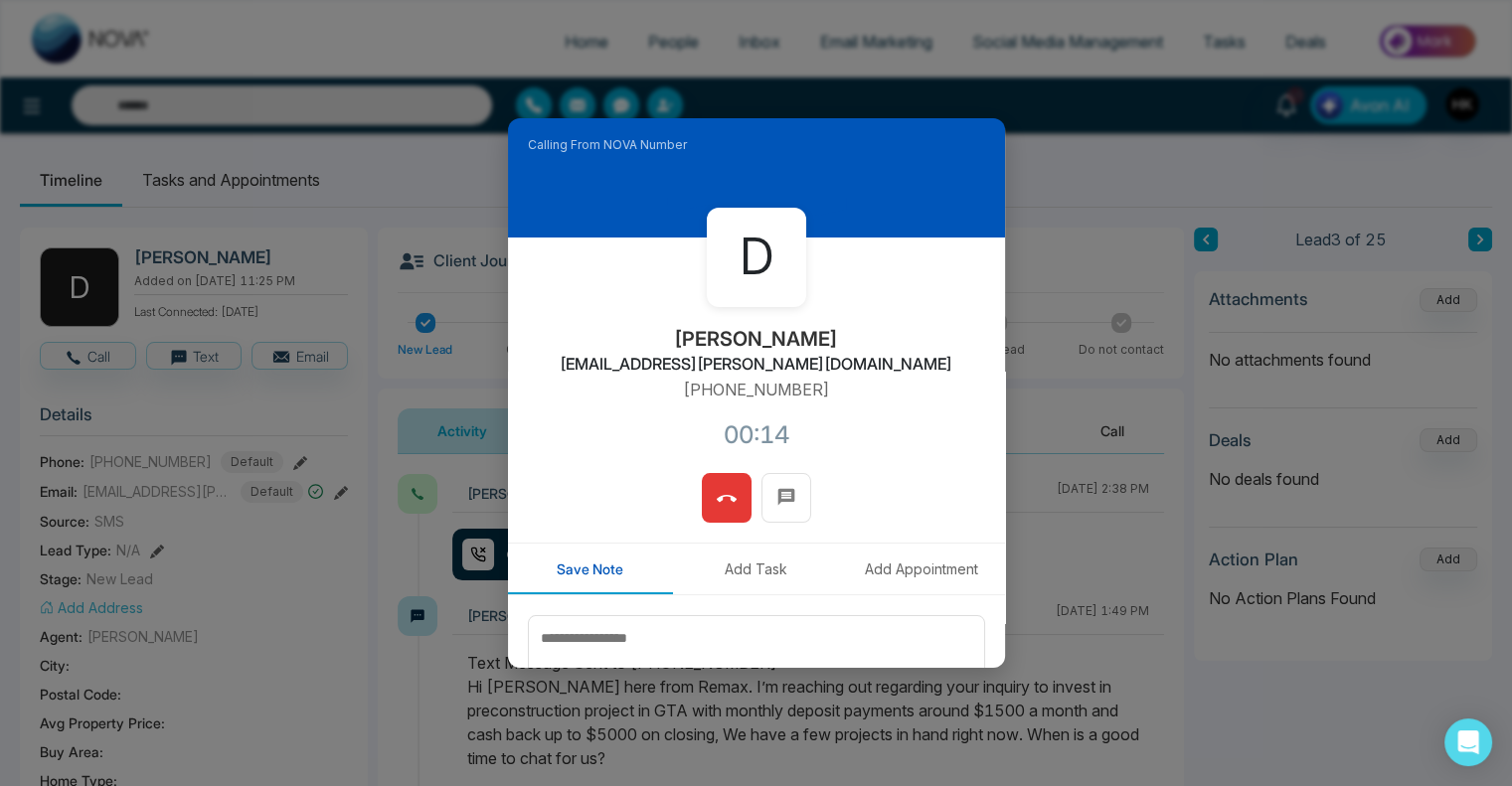 click 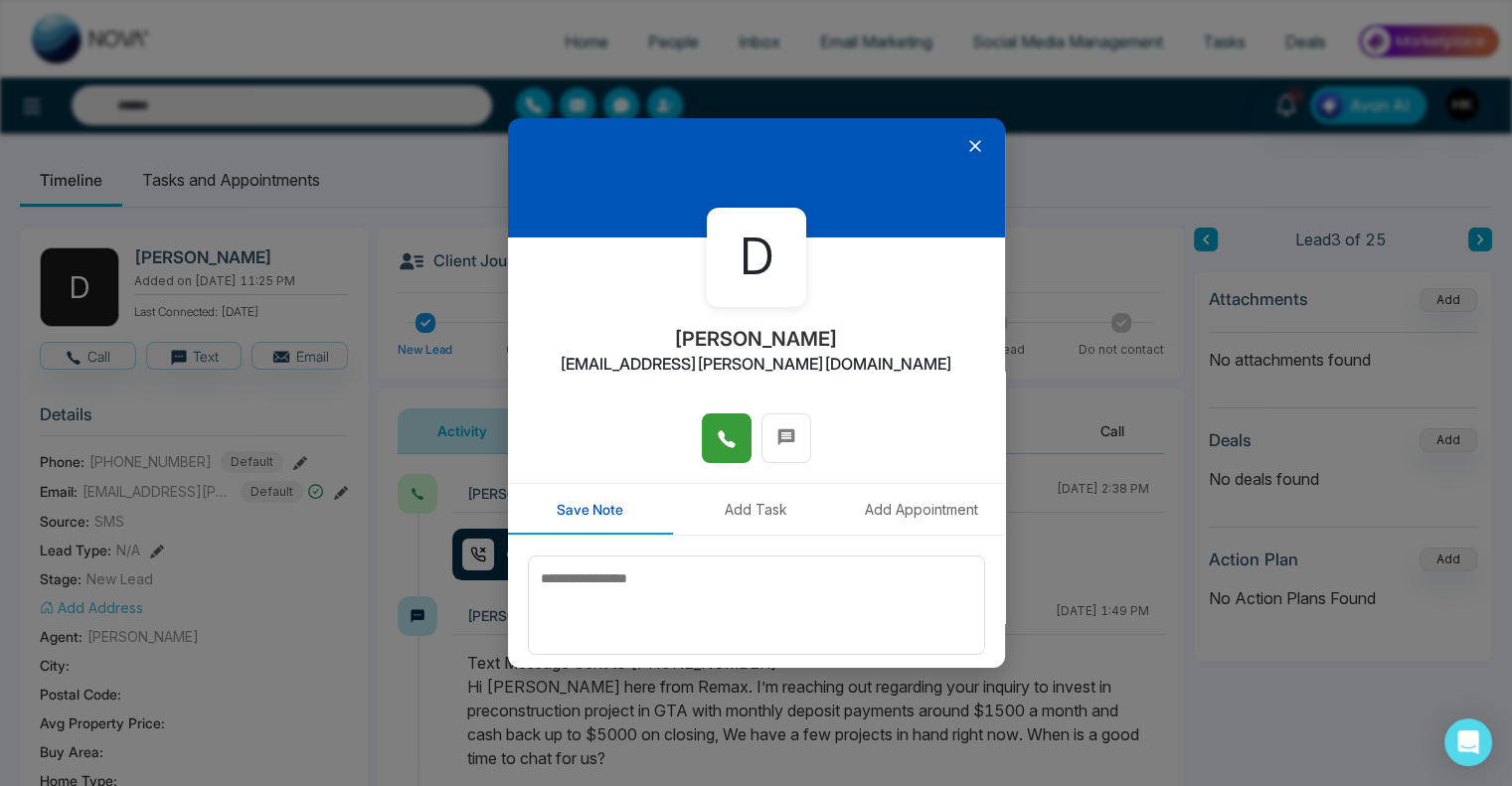 click 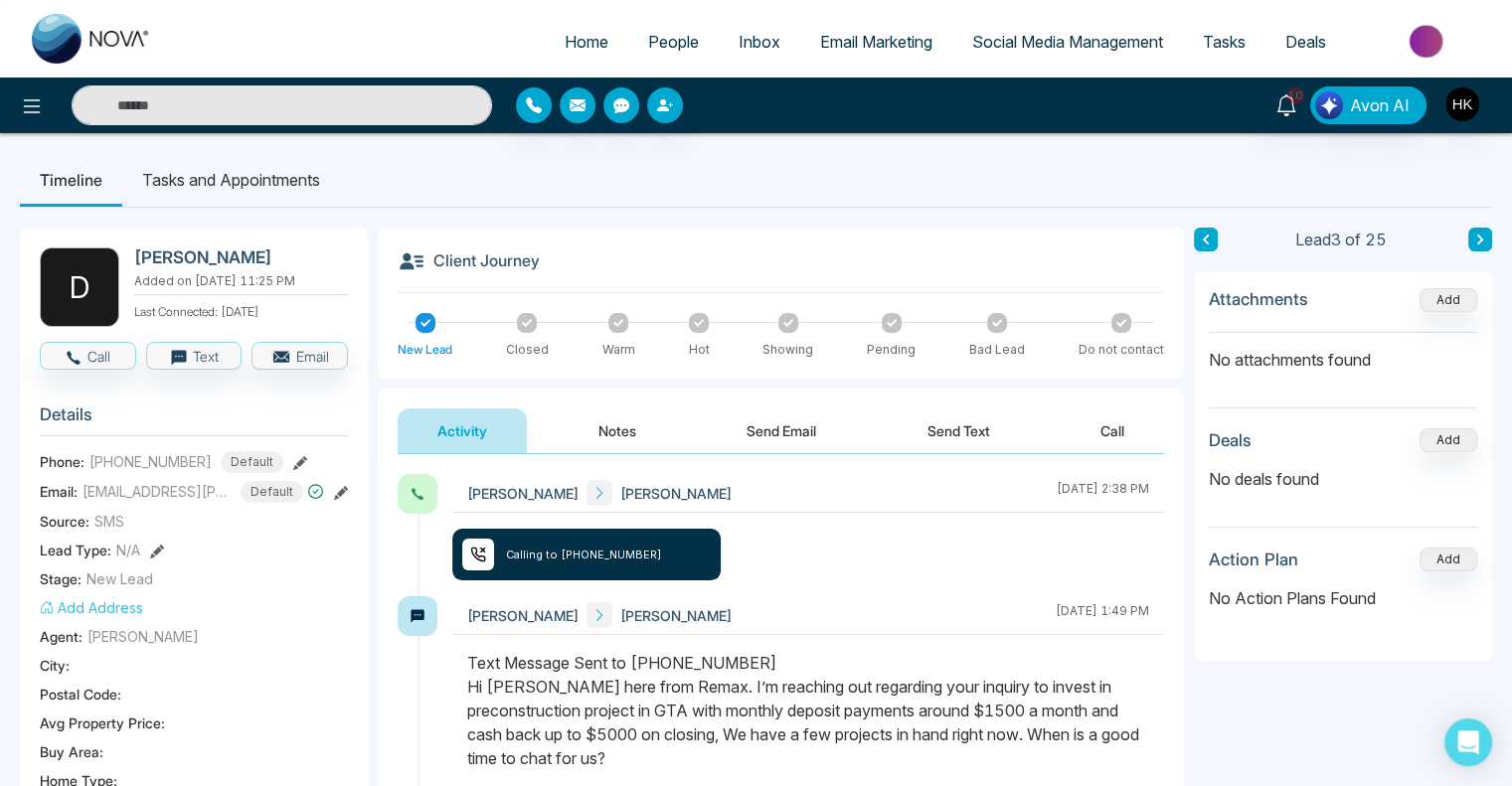 click on "People" at bounding box center [673, 42] 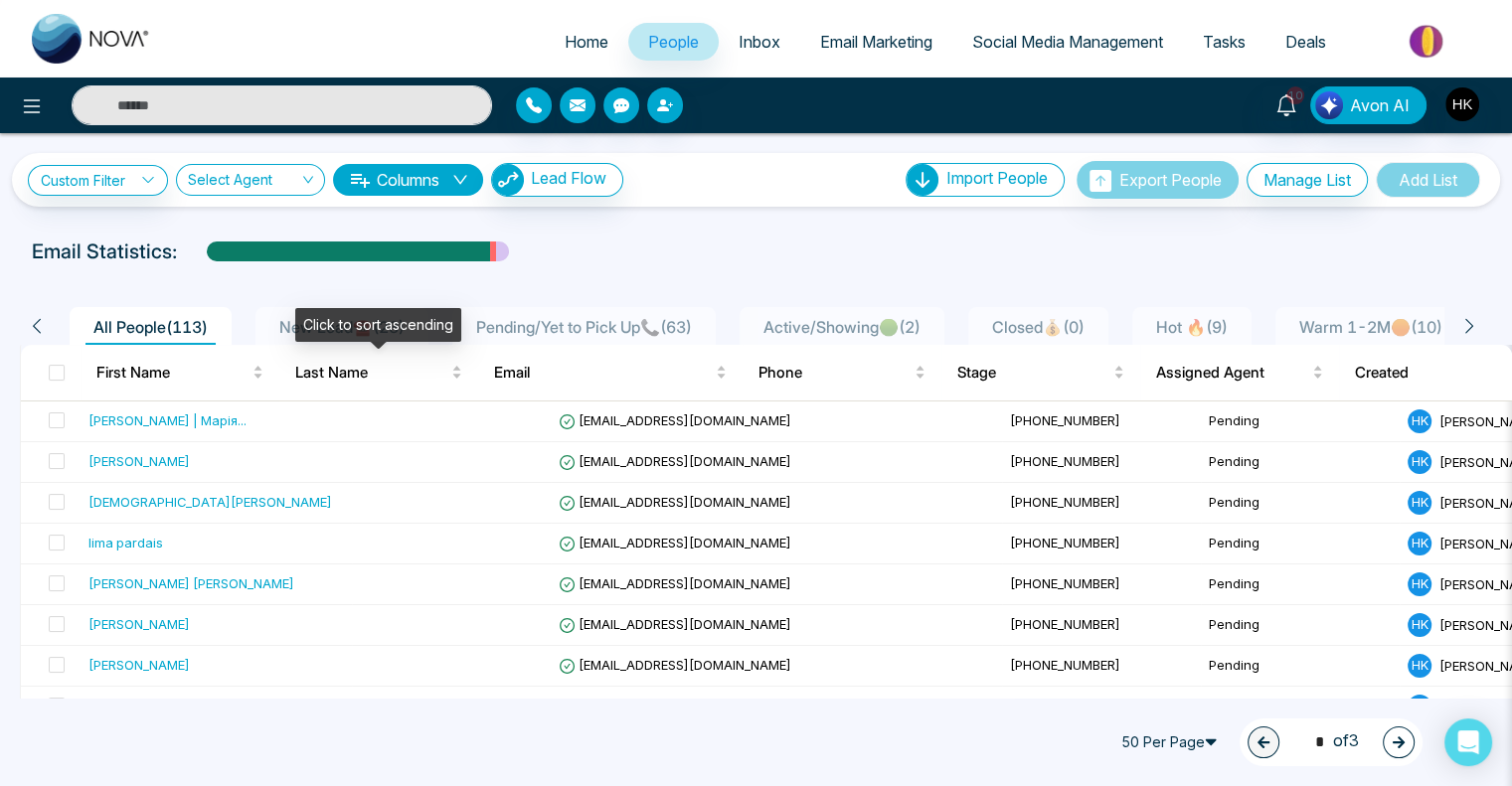 click on "Click to sort ascending" at bounding box center (378, 325) 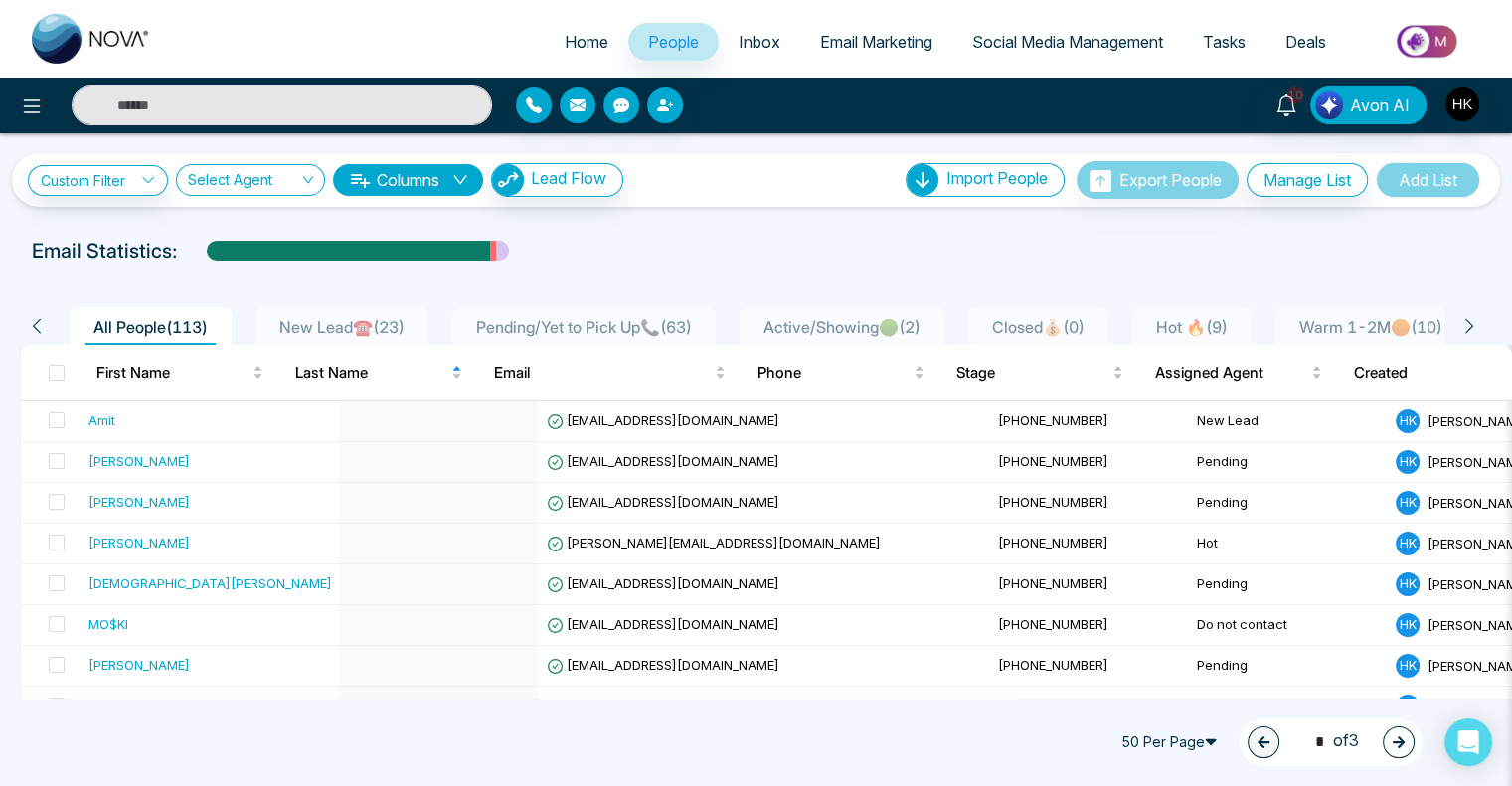 click on "New Lead☎️  ( 23 )" at bounding box center (342, 327) 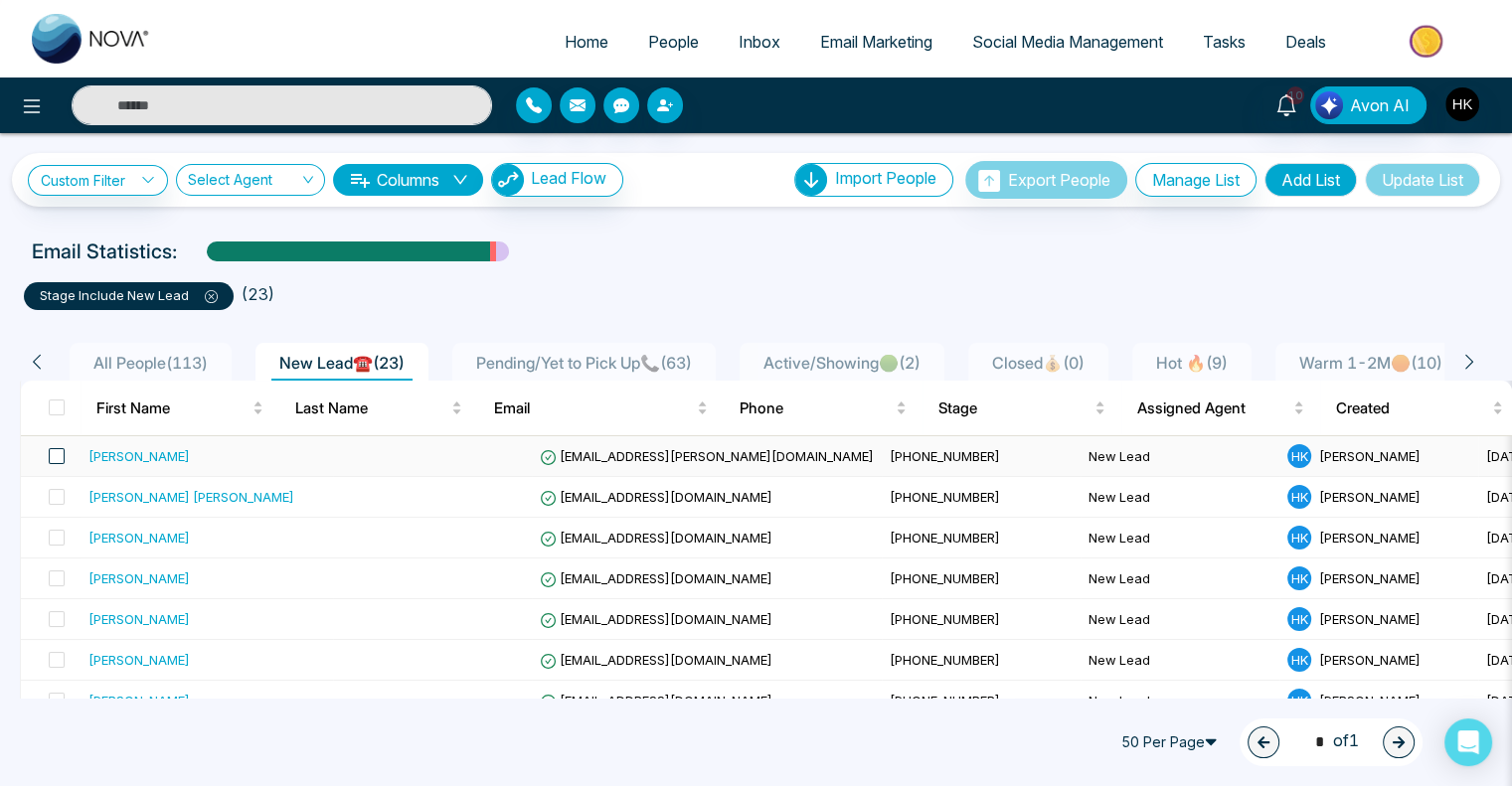click at bounding box center (57, 456) 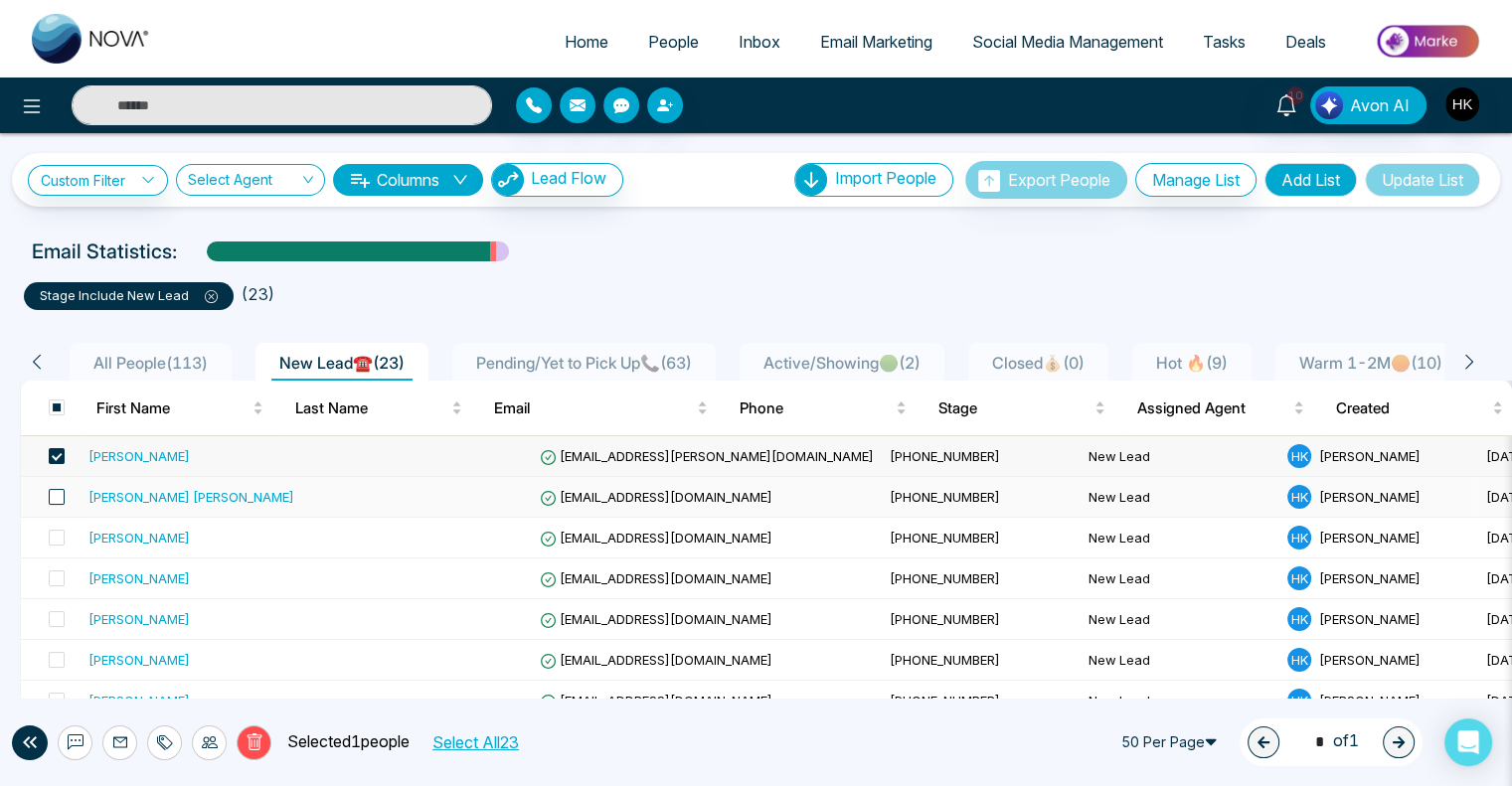click at bounding box center (57, 497) 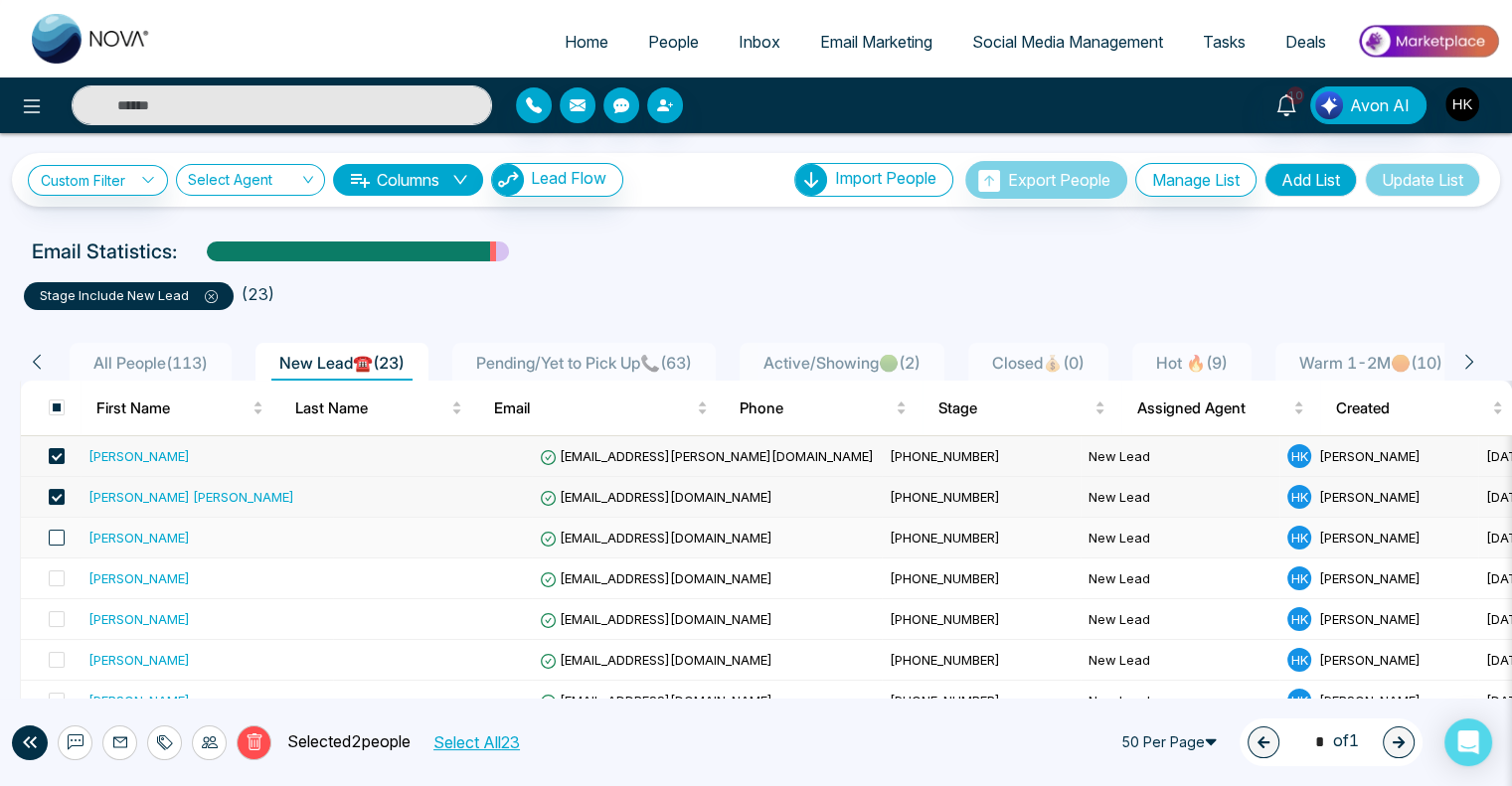 click at bounding box center [57, 538] 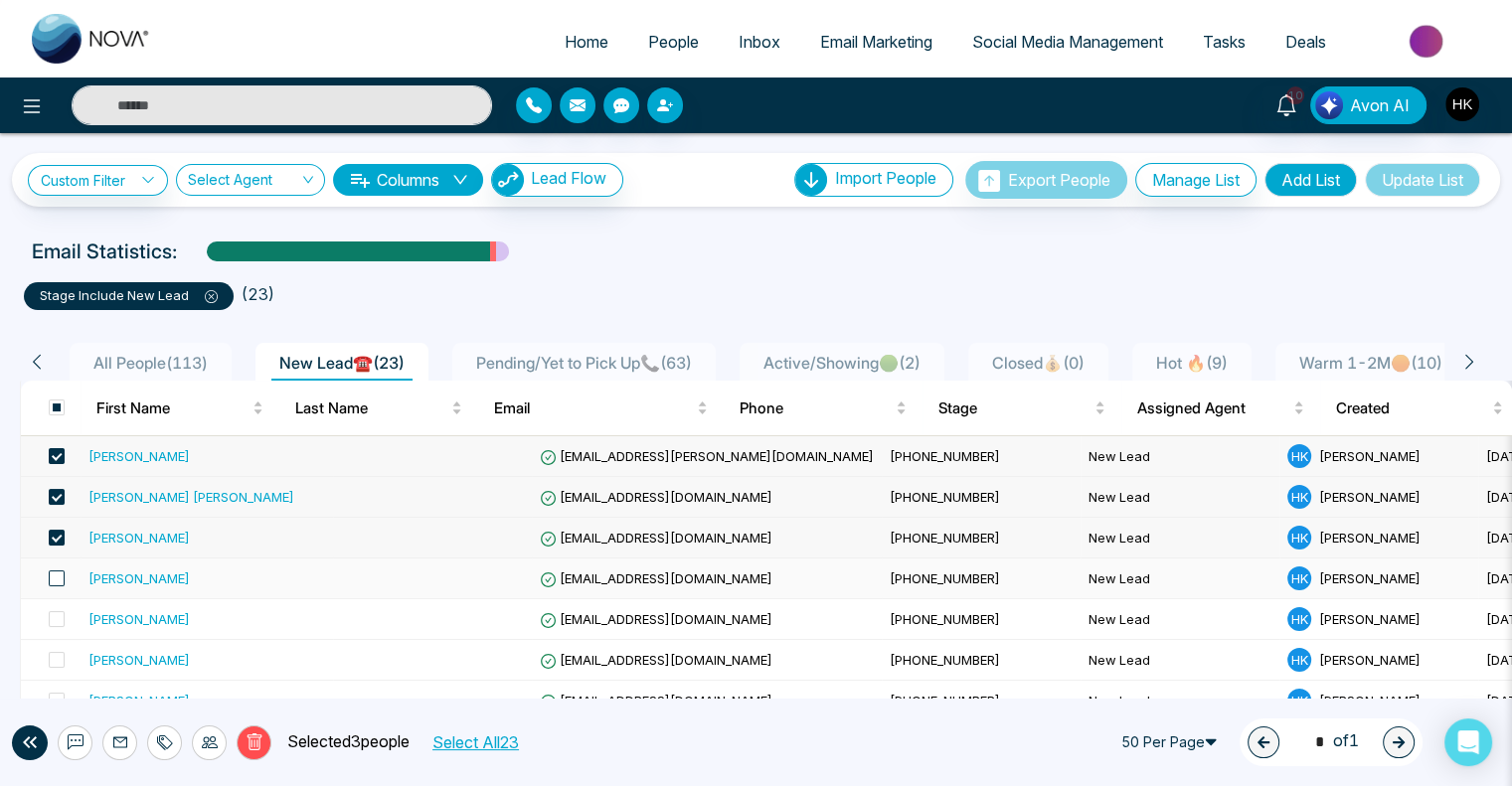 click at bounding box center (57, 578) 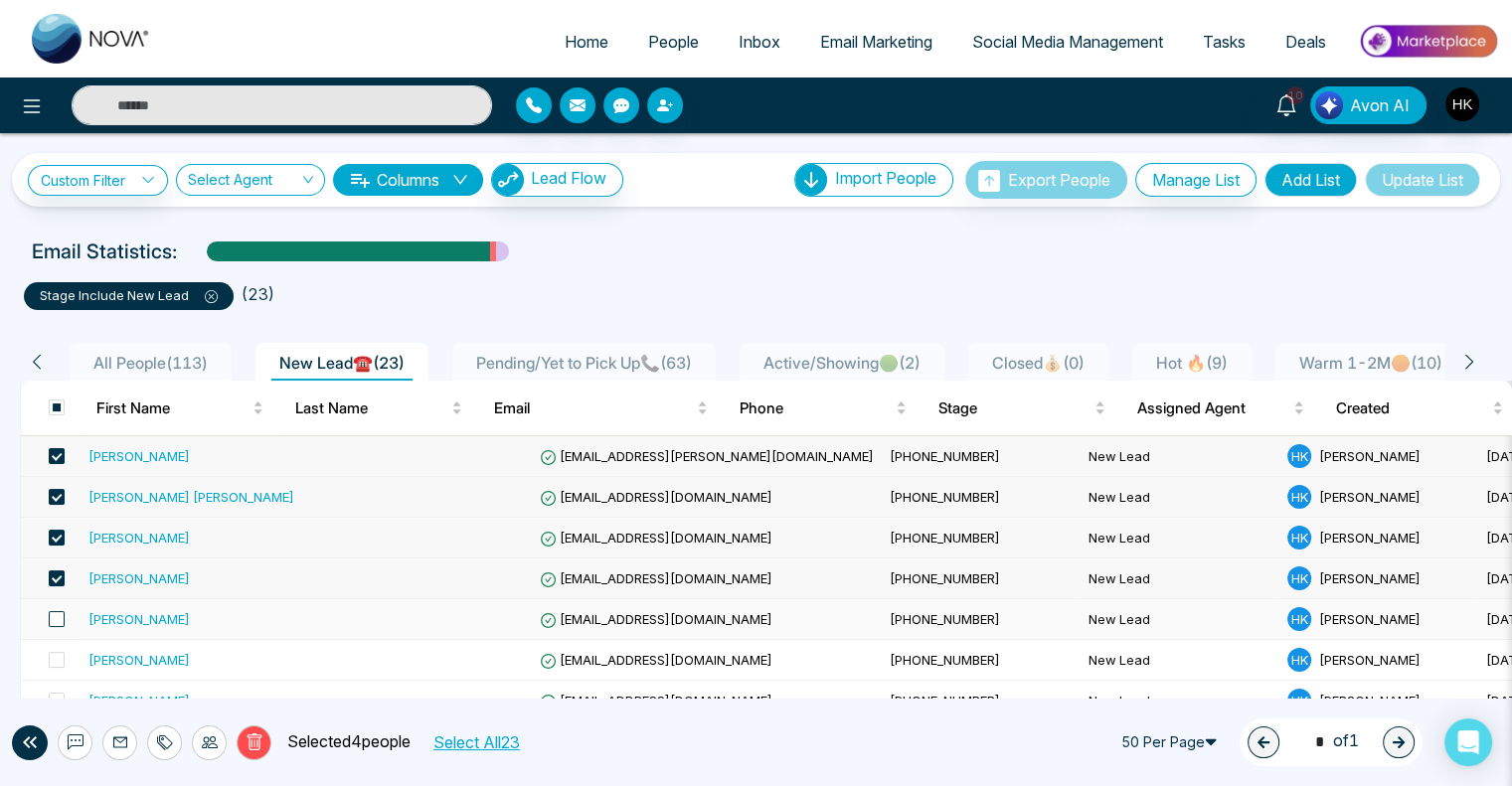 click at bounding box center [57, 619] 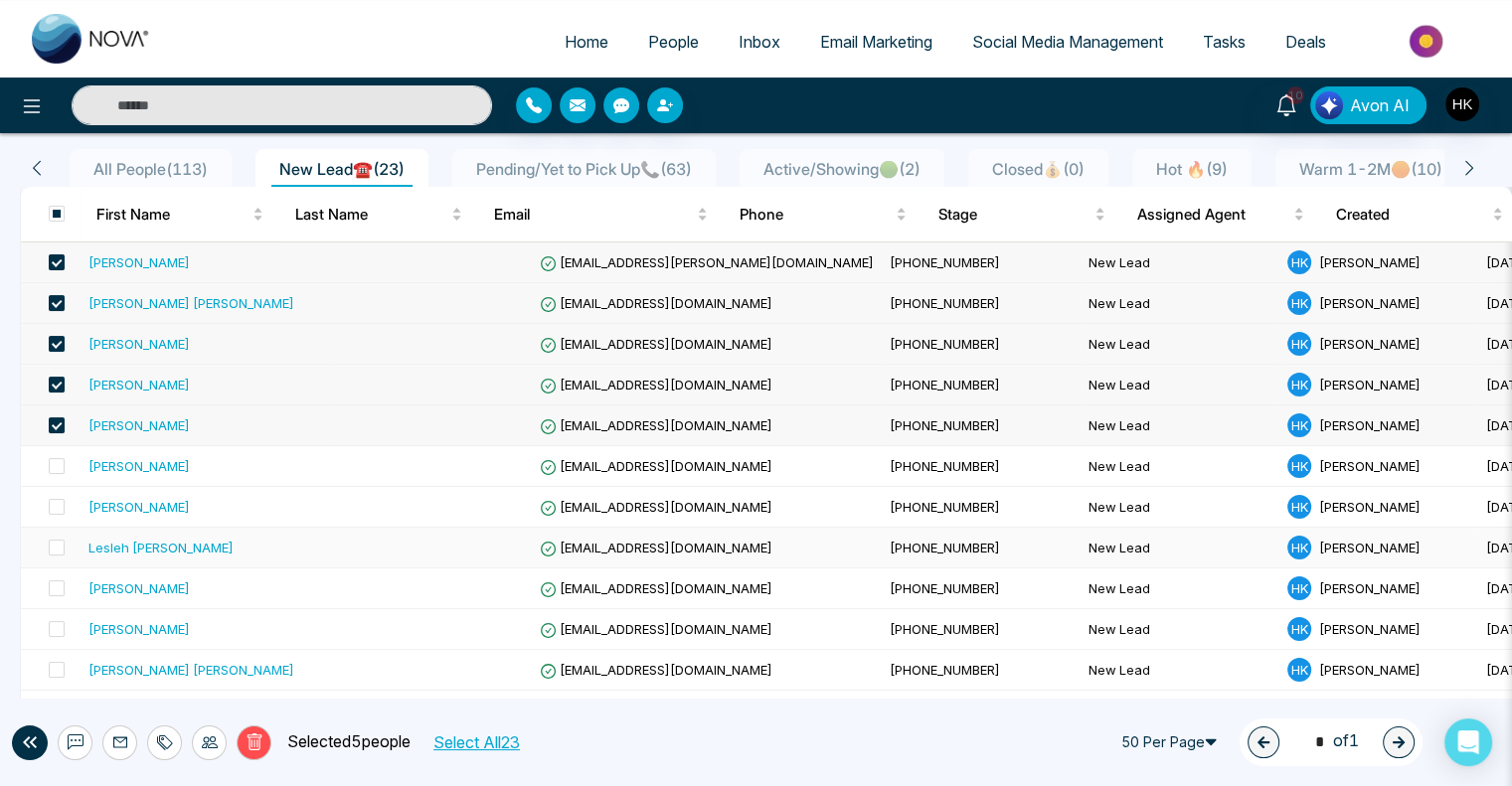 scroll, scrollTop: 199, scrollLeft: 0, axis: vertical 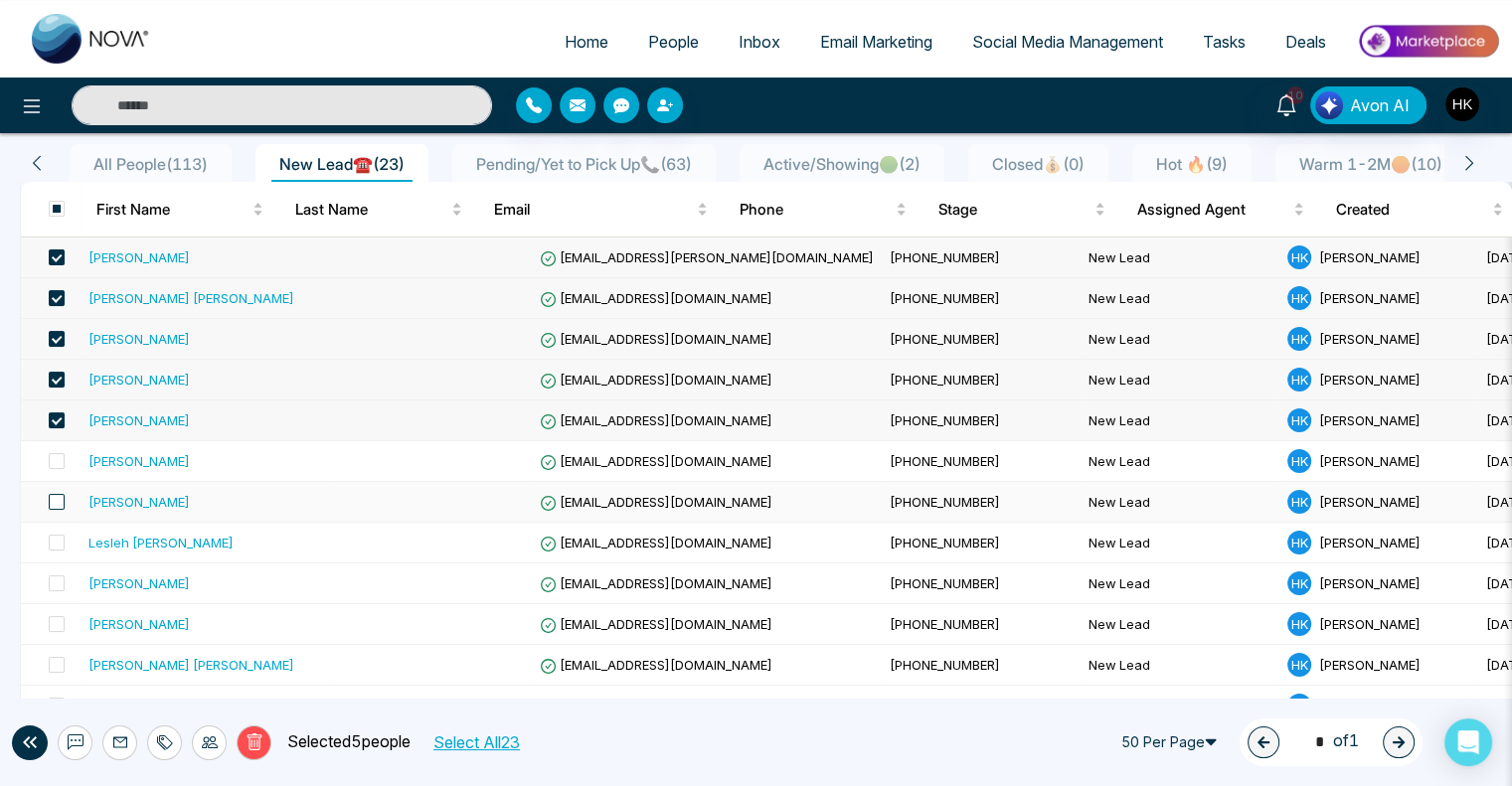 click at bounding box center [57, 502] 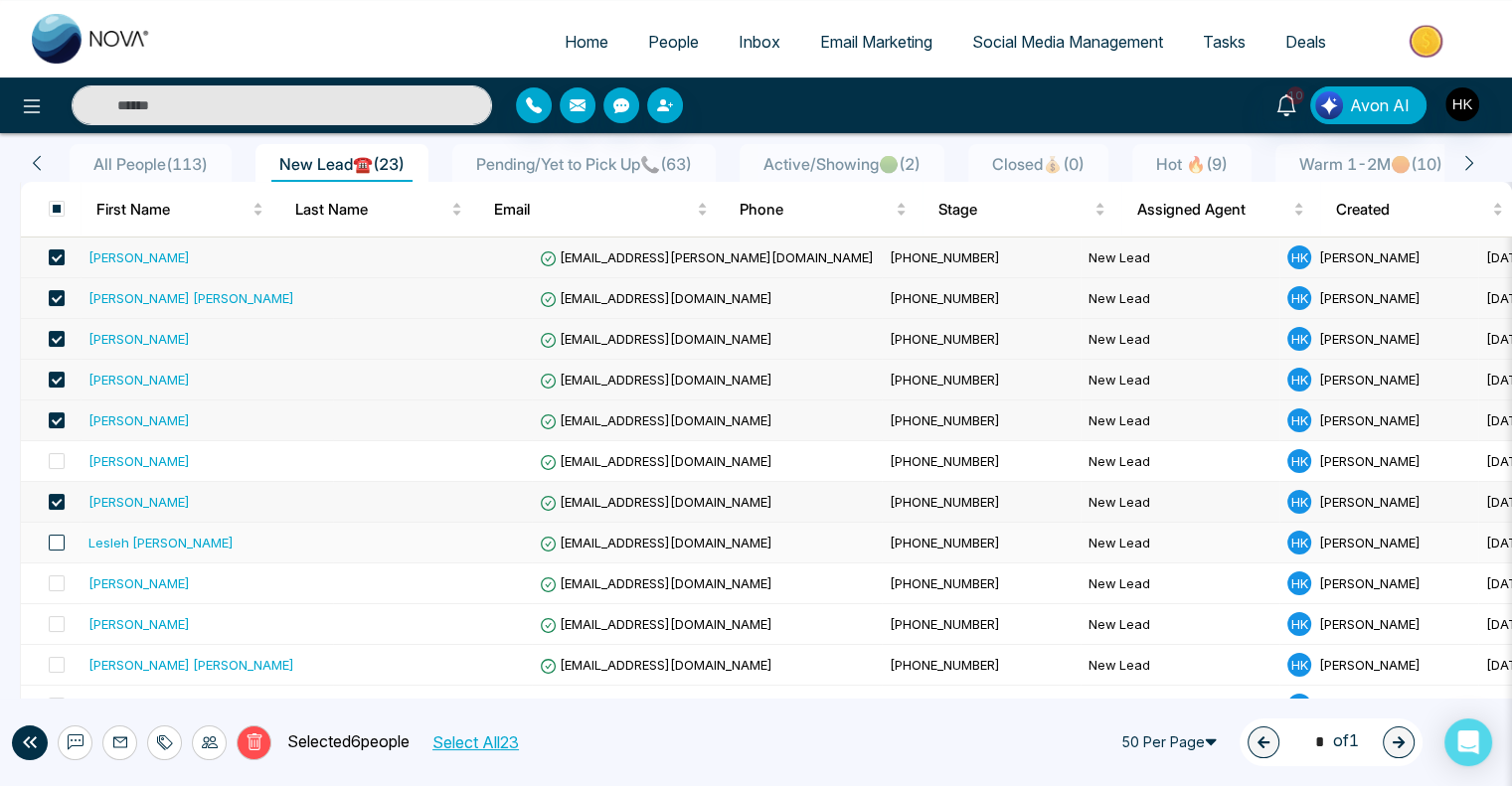click at bounding box center (57, 543) 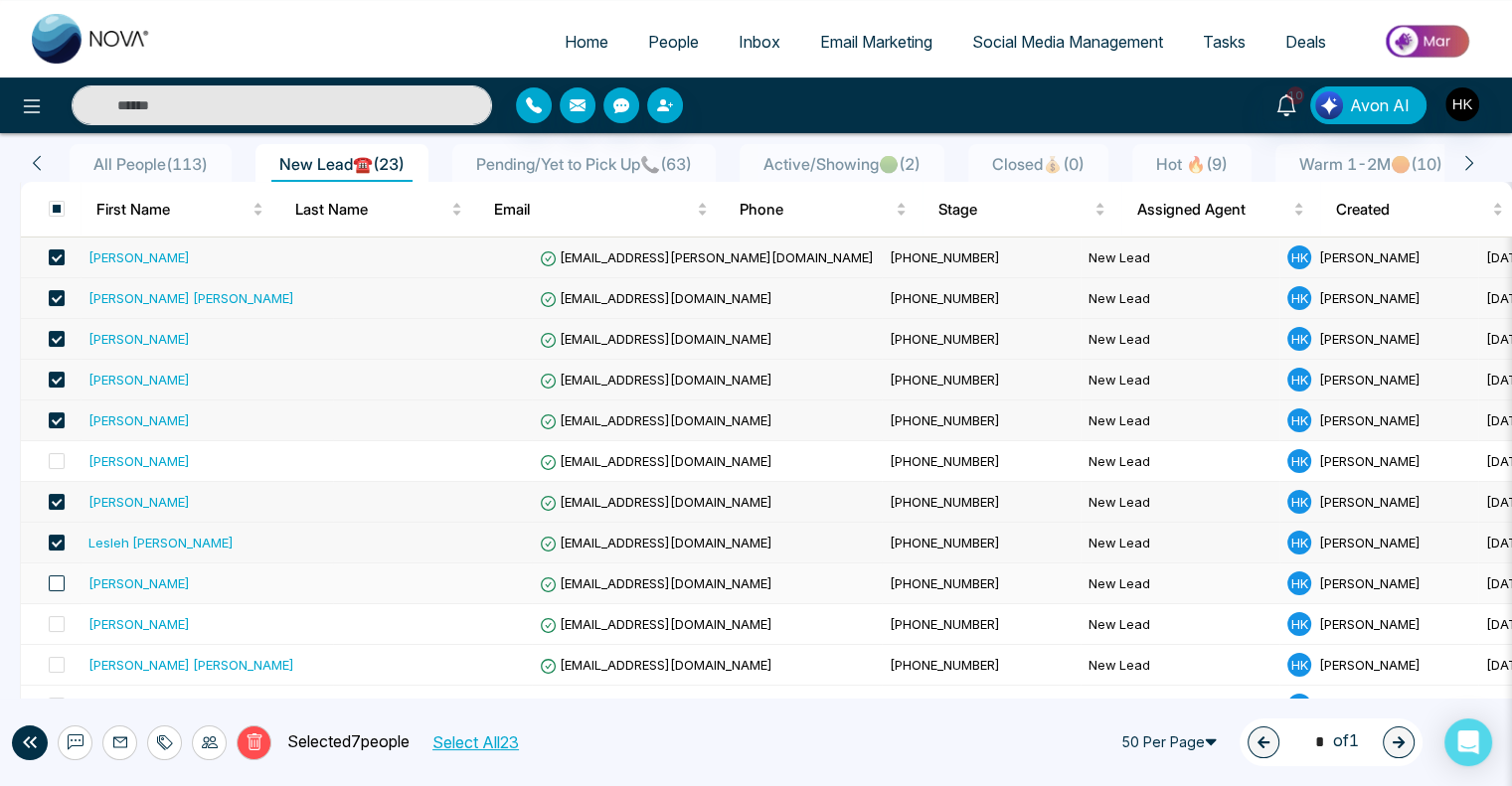 click at bounding box center [57, 583] 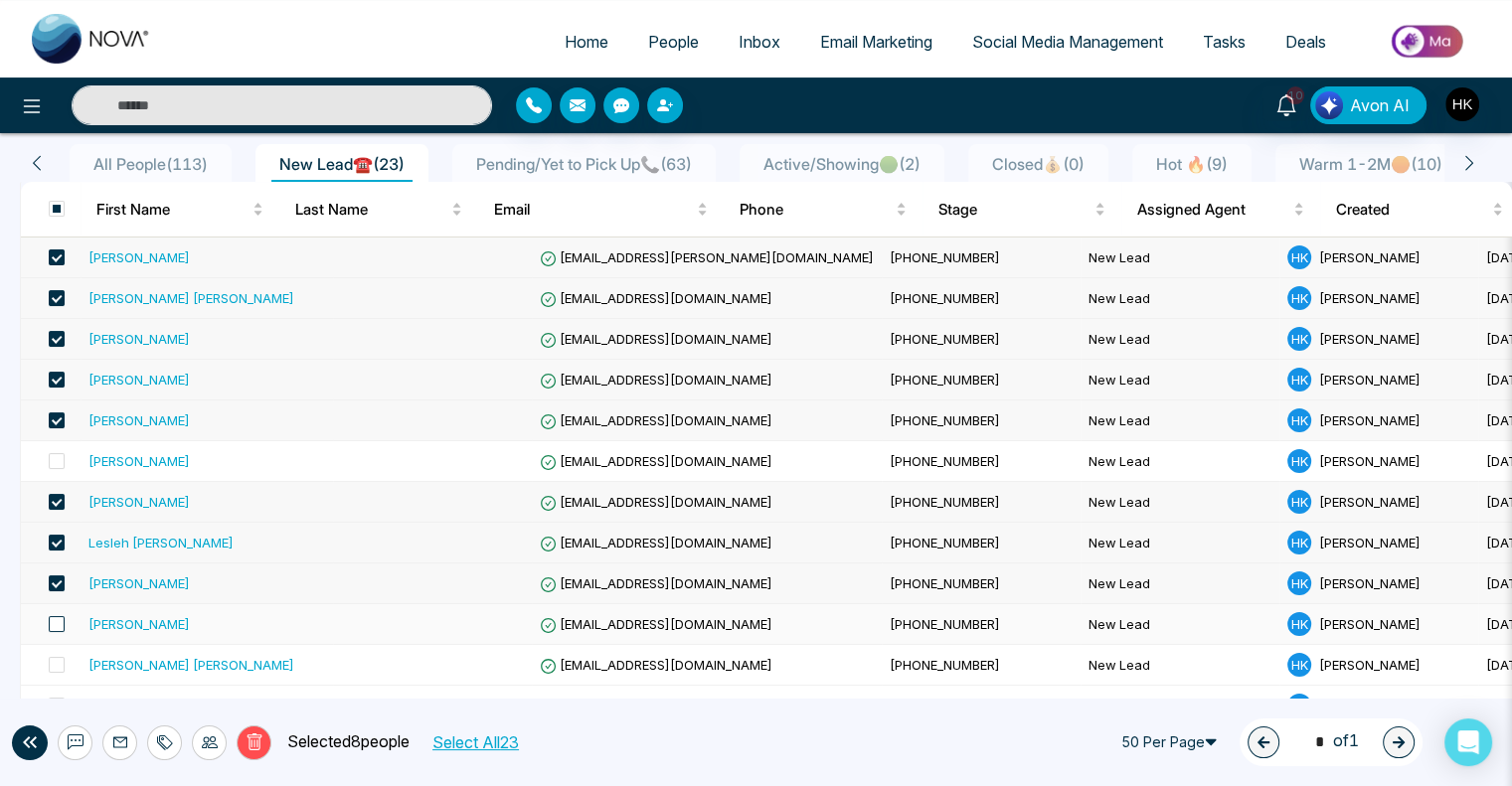 click at bounding box center [57, 624] 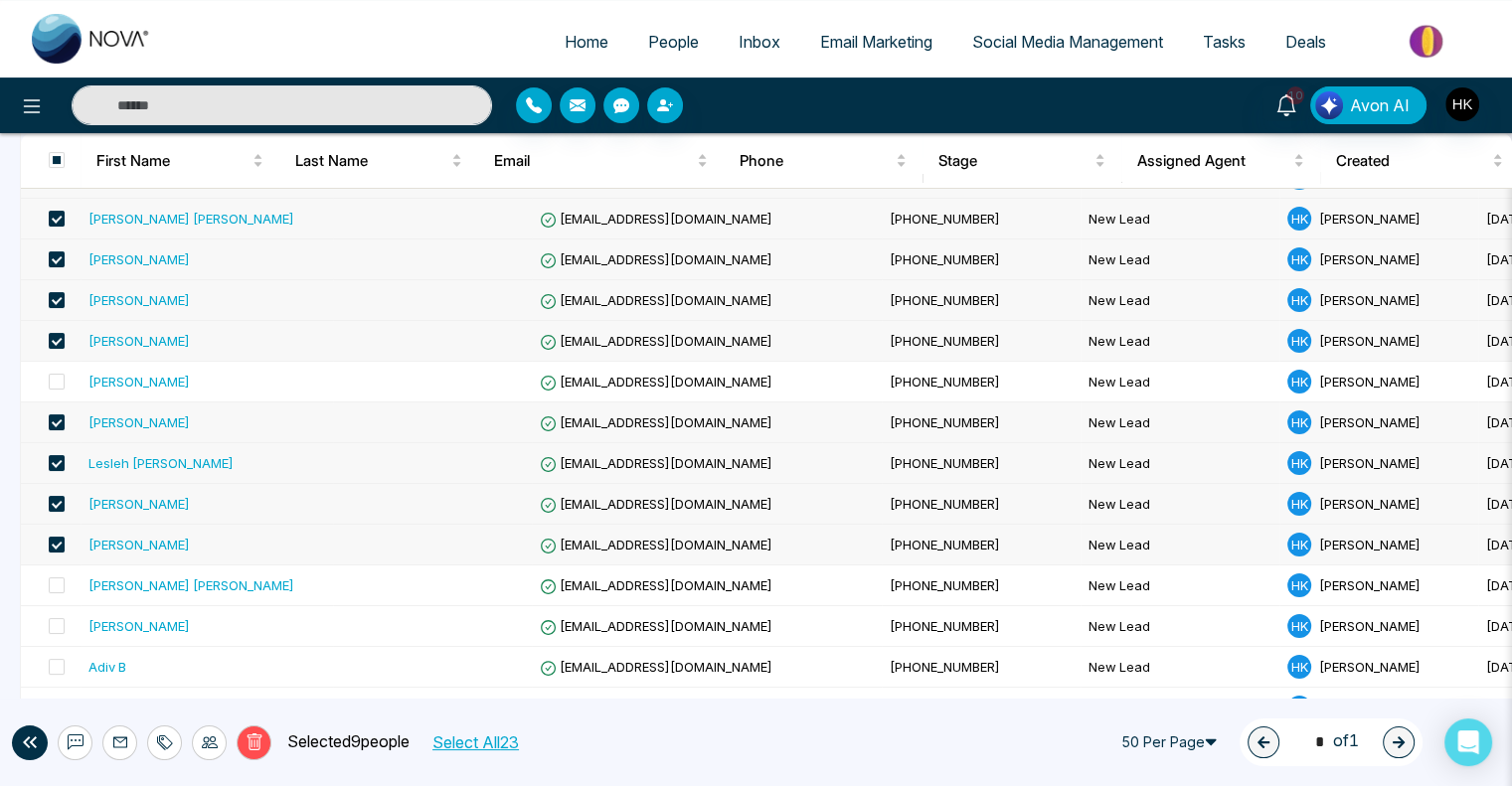 scroll, scrollTop: 397, scrollLeft: 0, axis: vertical 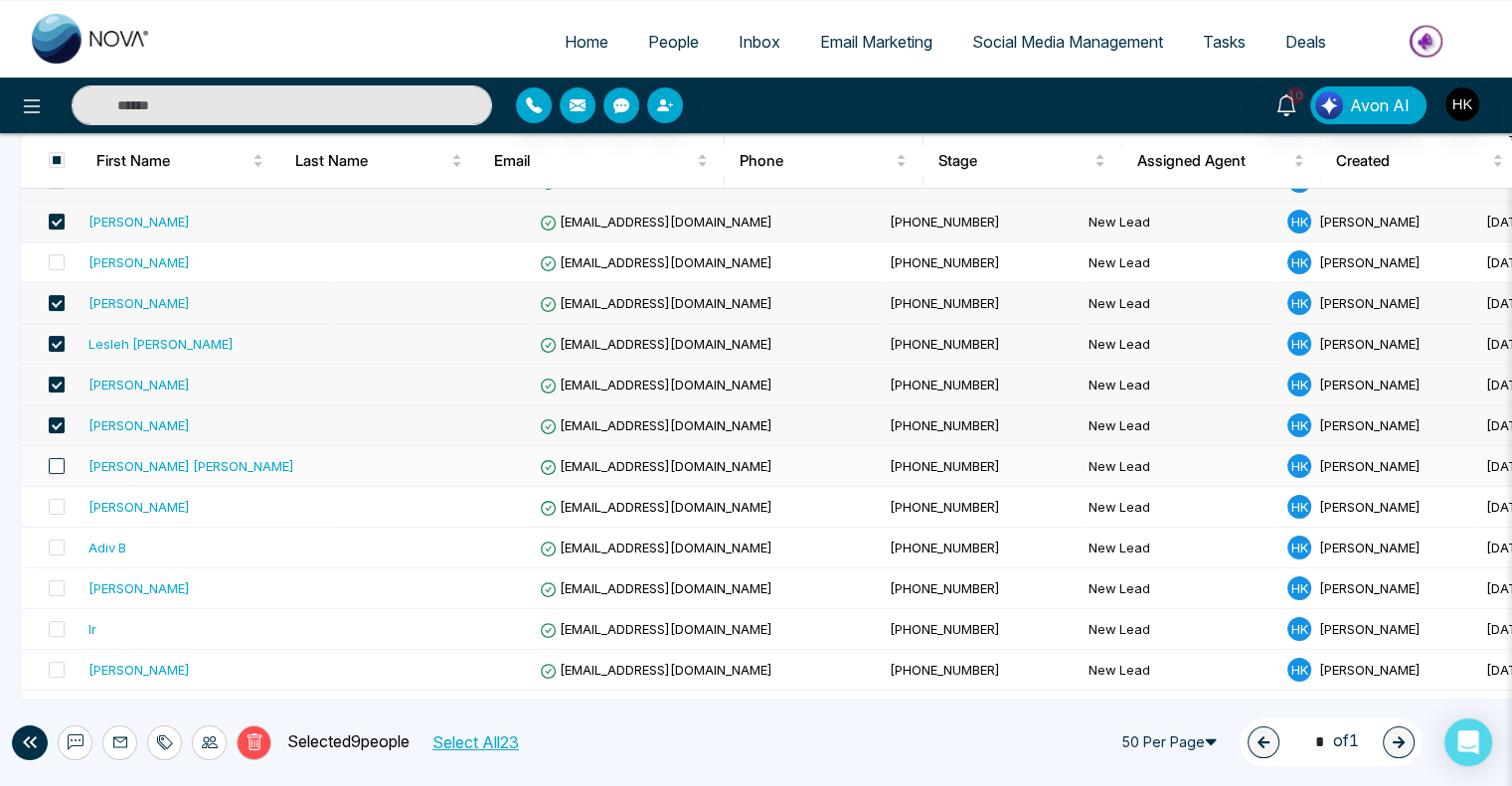 click at bounding box center [57, 466] 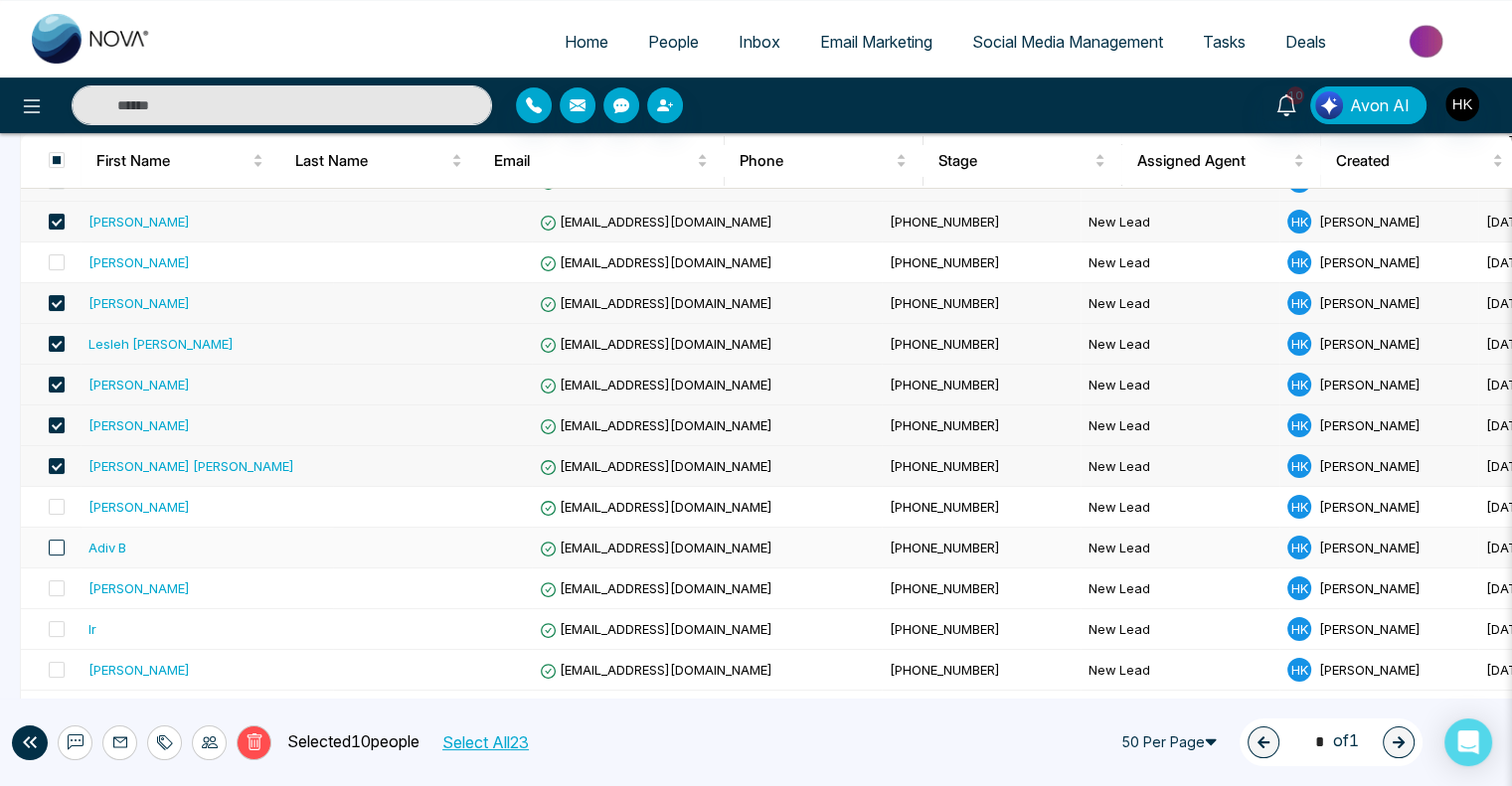 click at bounding box center (57, 548) 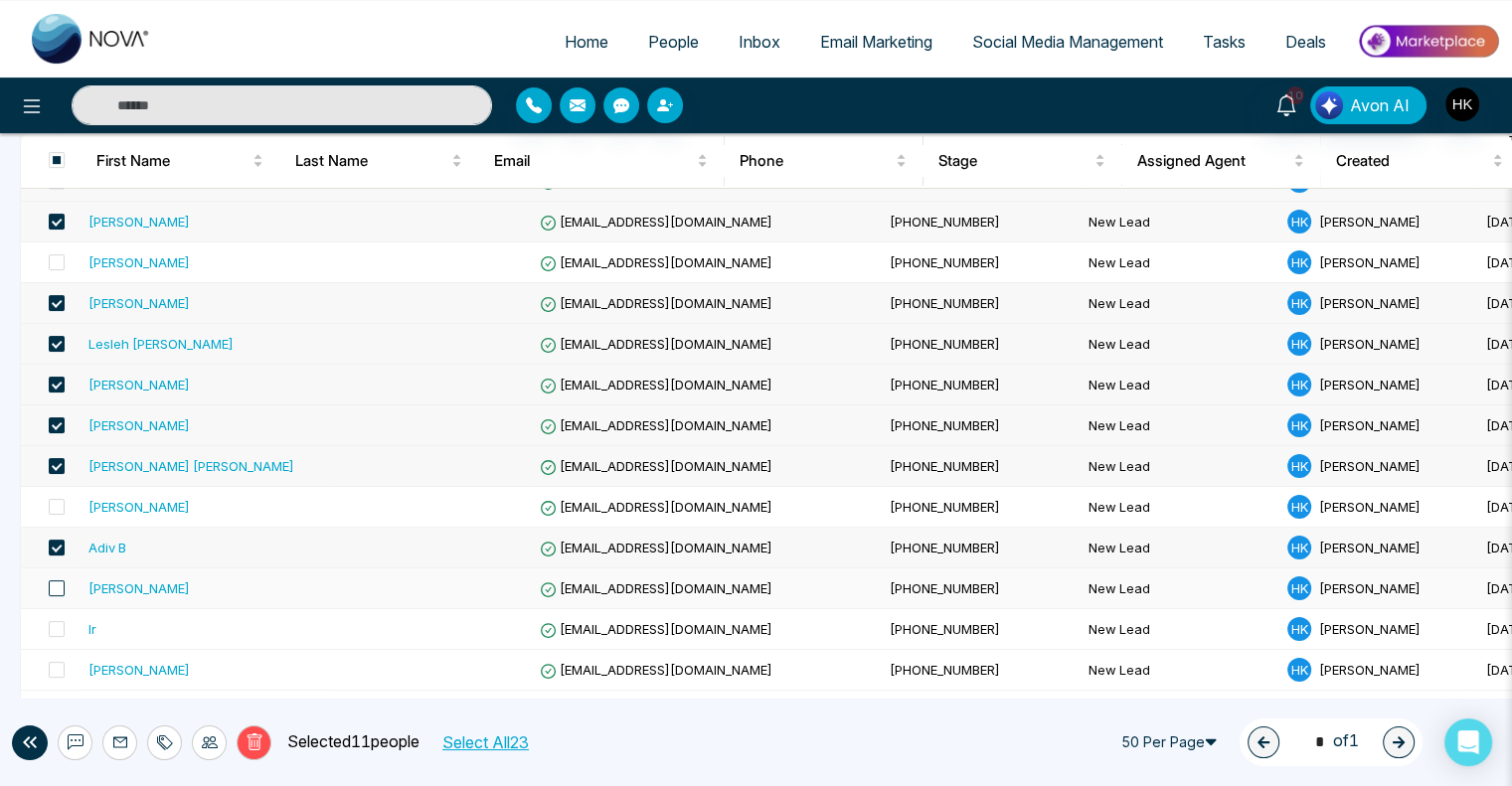 click at bounding box center [57, 588] 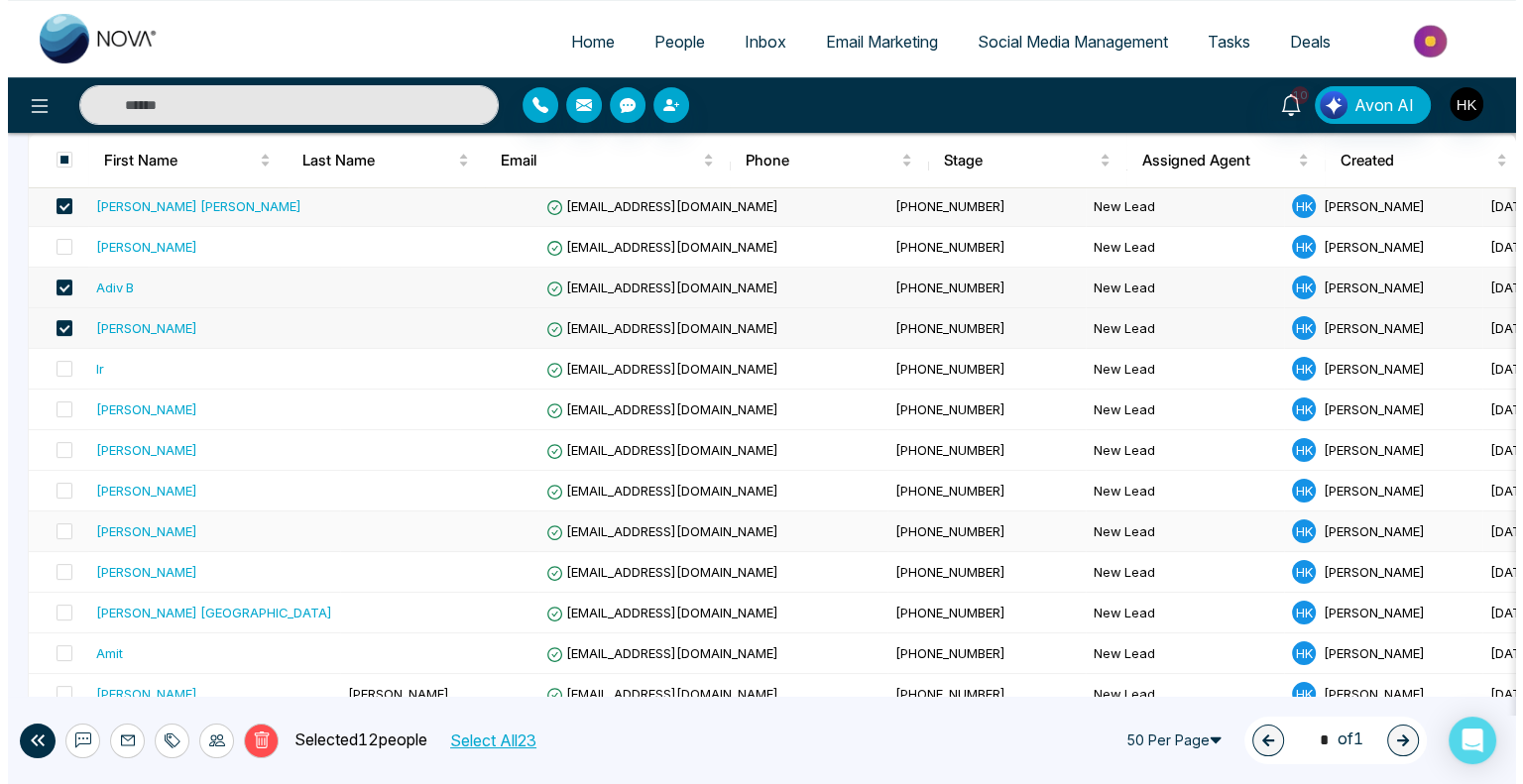 scroll, scrollTop: 683, scrollLeft: 0, axis: vertical 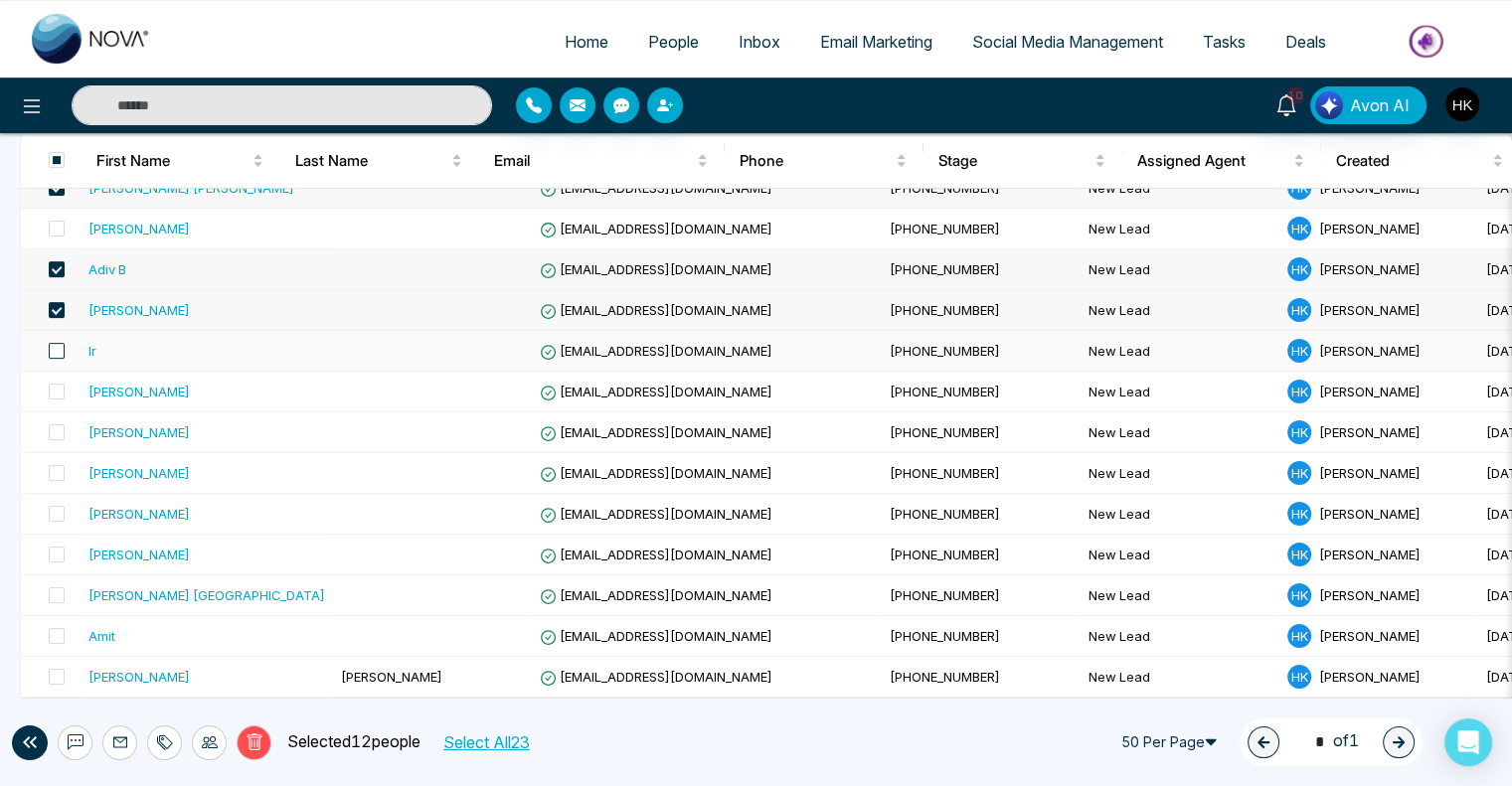 click at bounding box center (57, 351) 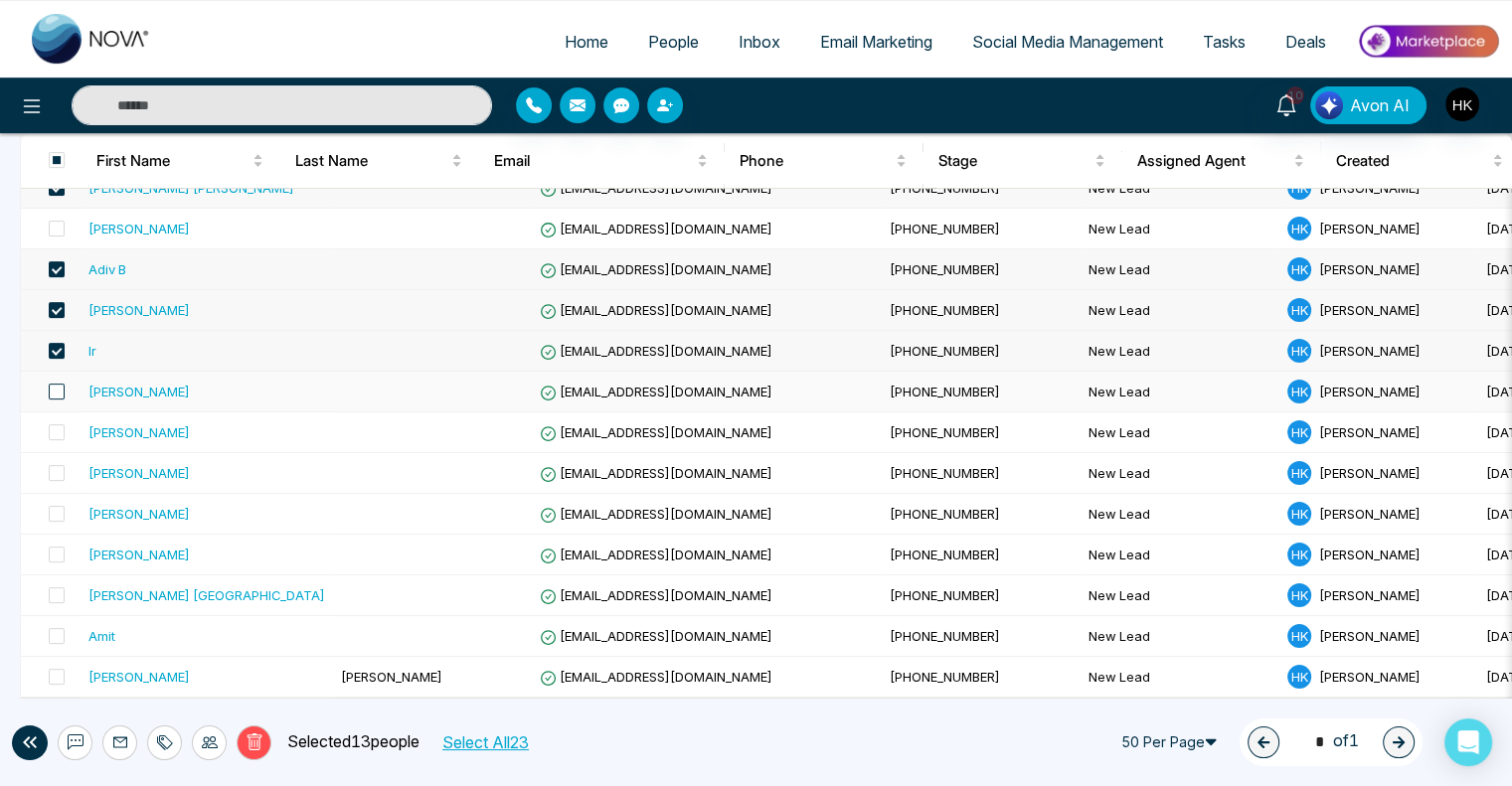click at bounding box center (57, 392) 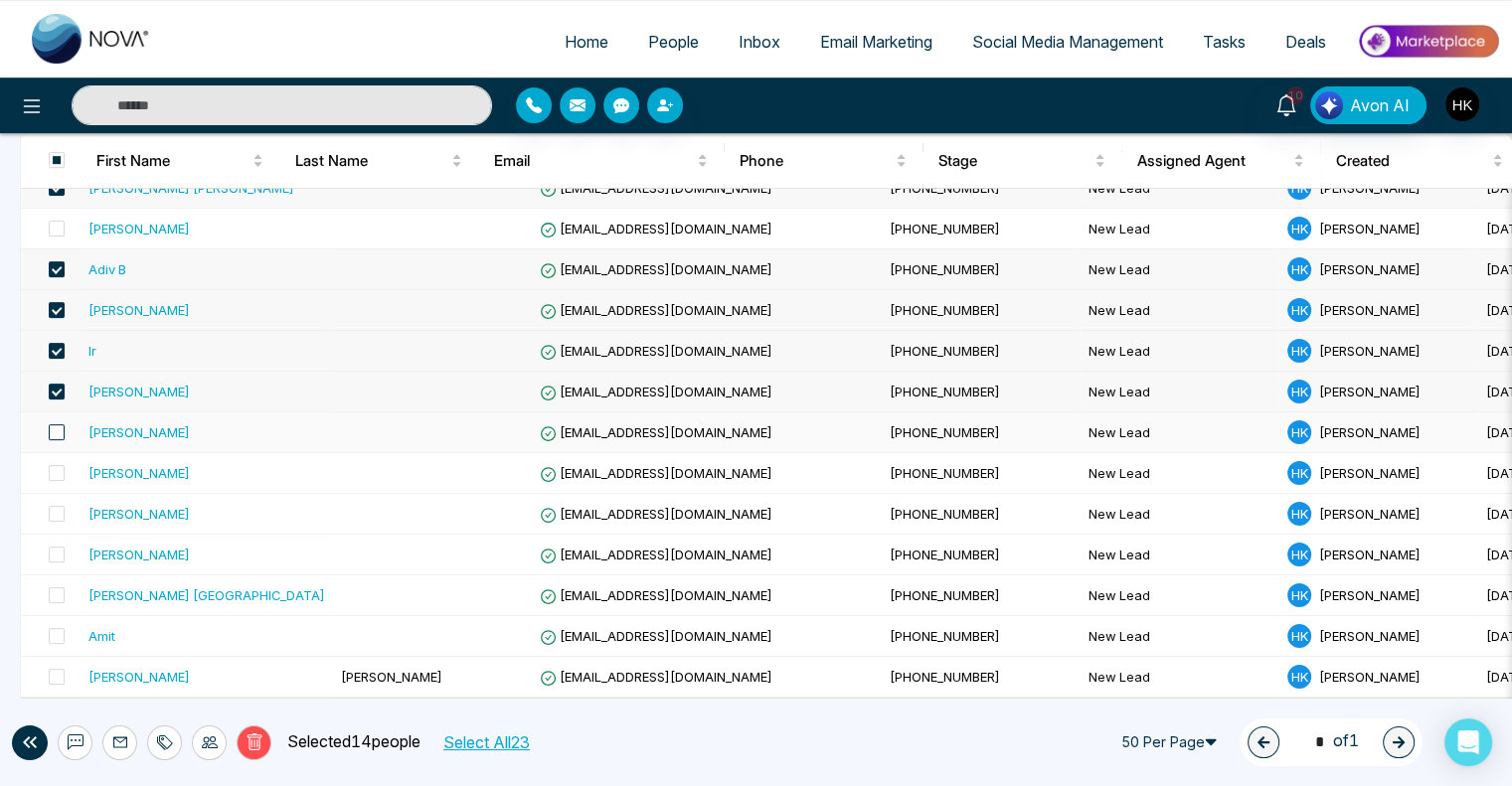 click at bounding box center [57, 432] 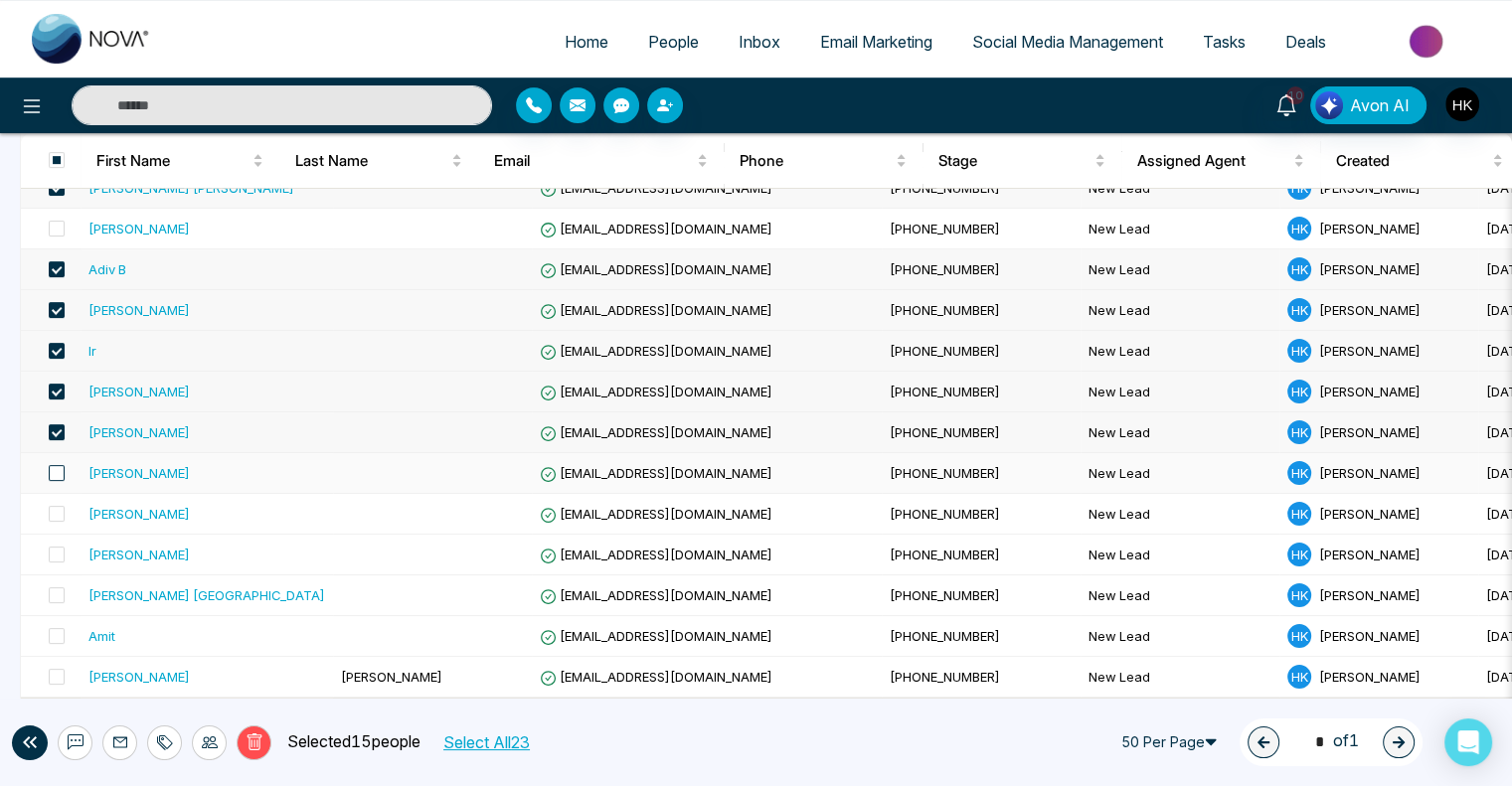 click at bounding box center (57, 473) 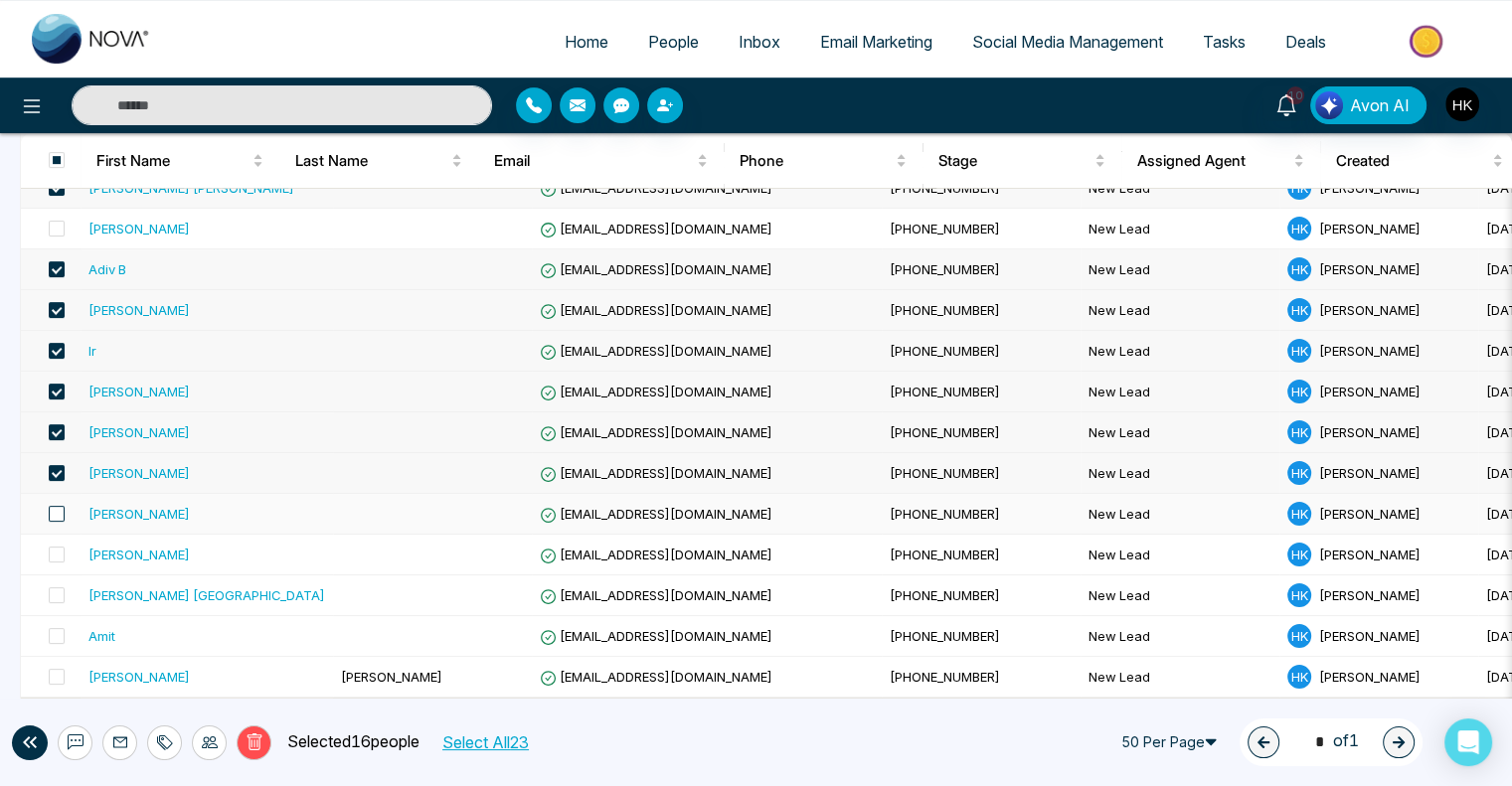 click at bounding box center (57, 514) 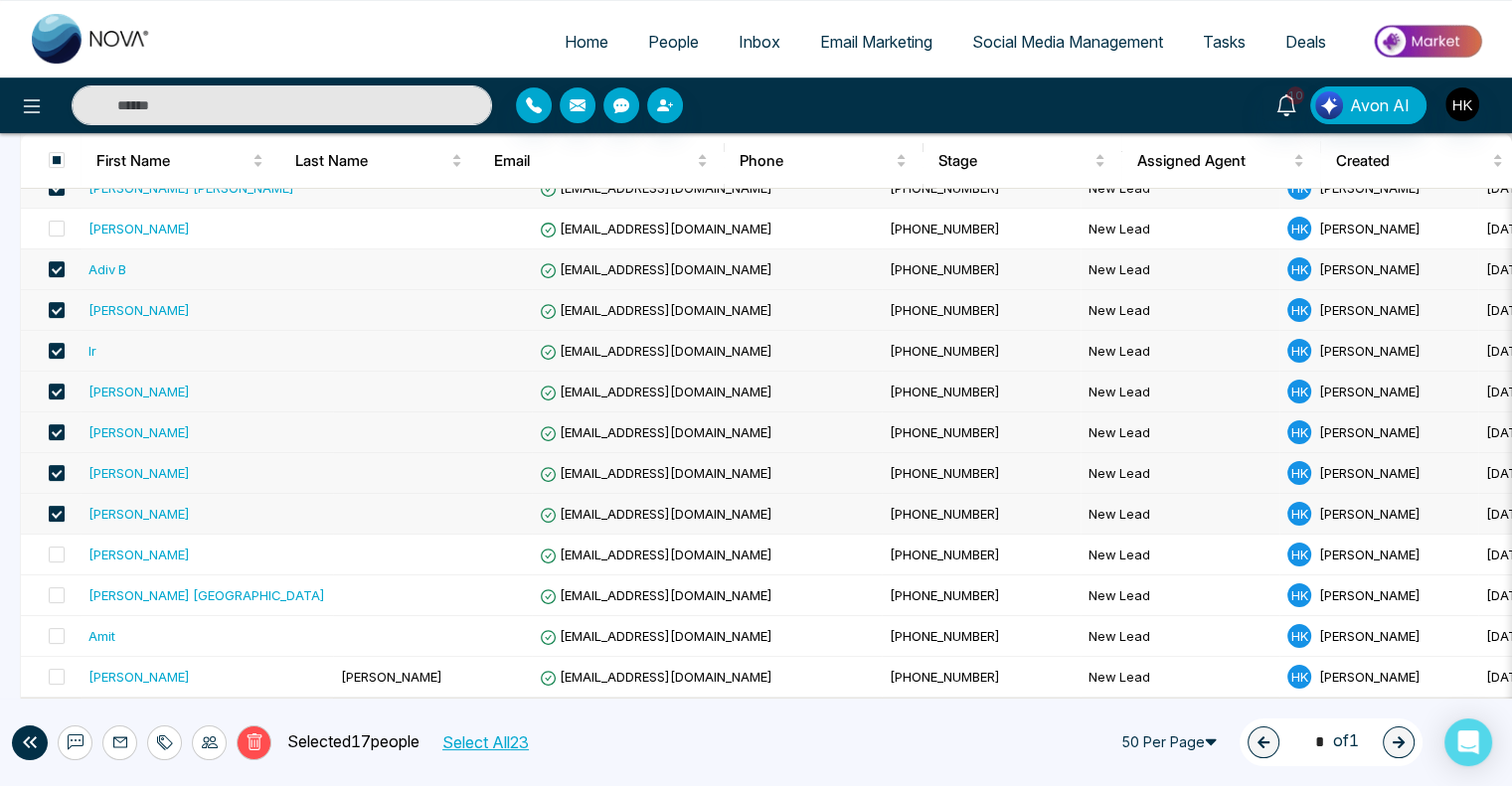 click at bounding box center [57, 514] 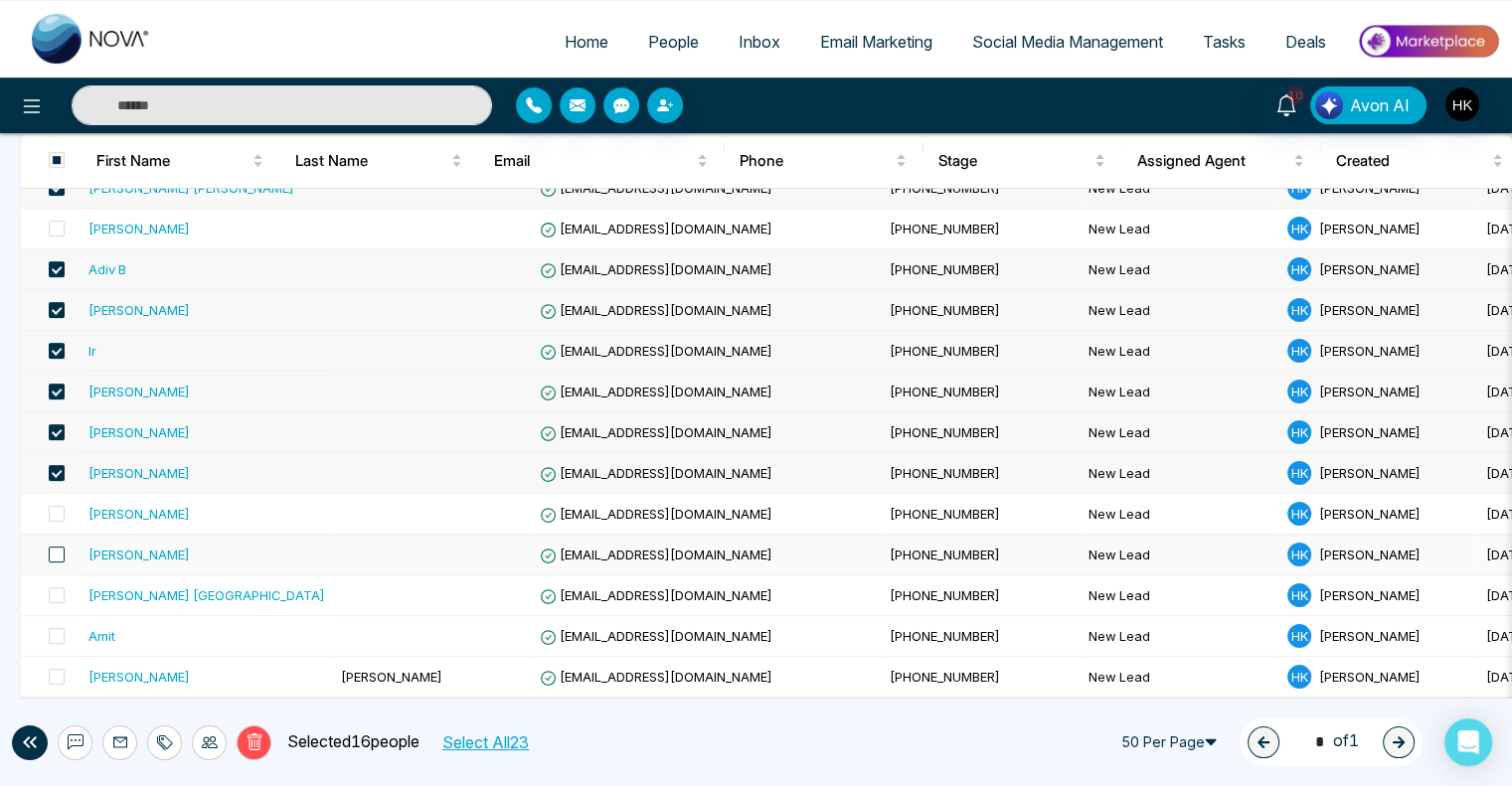 click at bounding box center (57, 554) 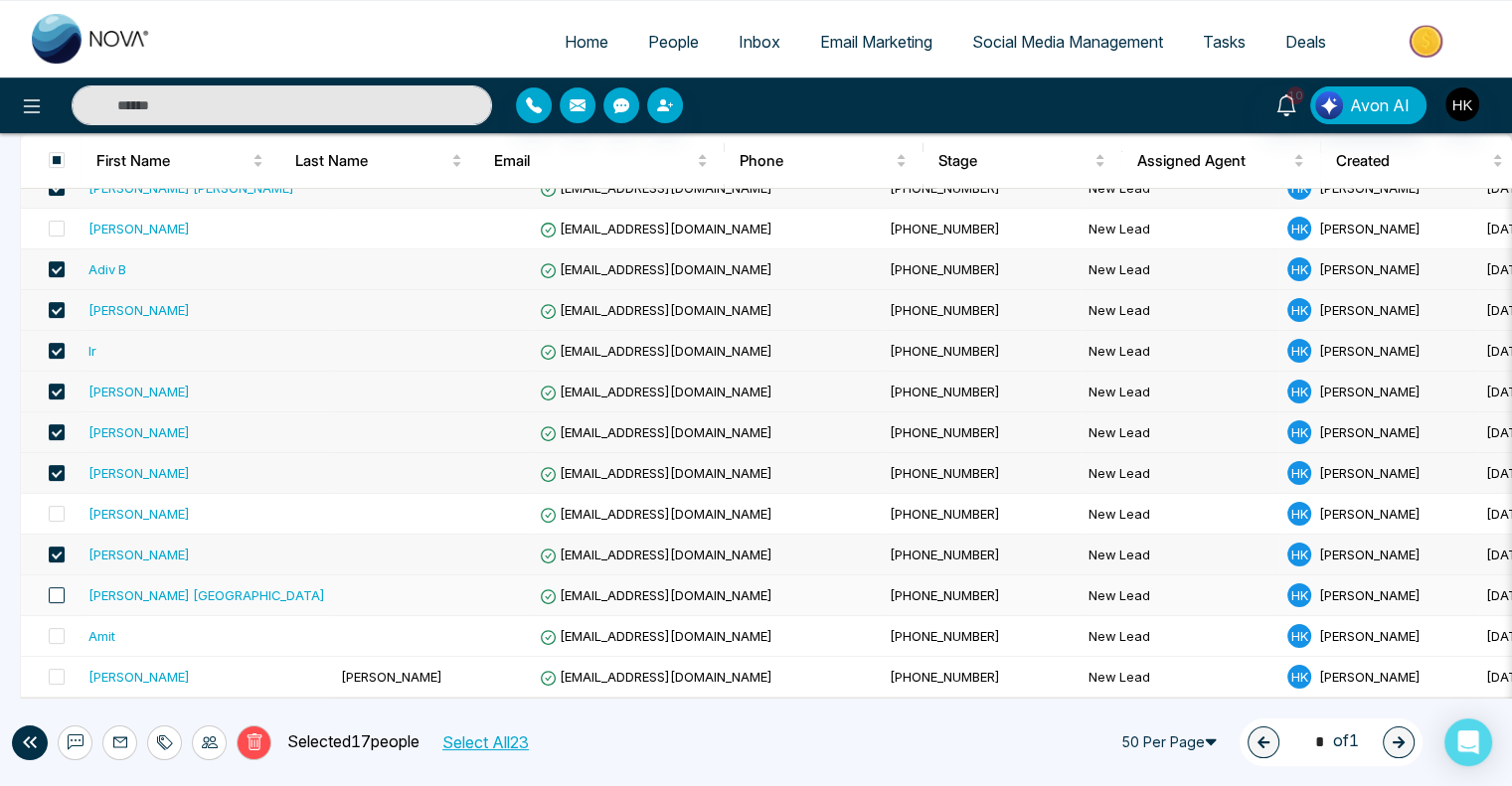 click at bounding box center (57, 595) 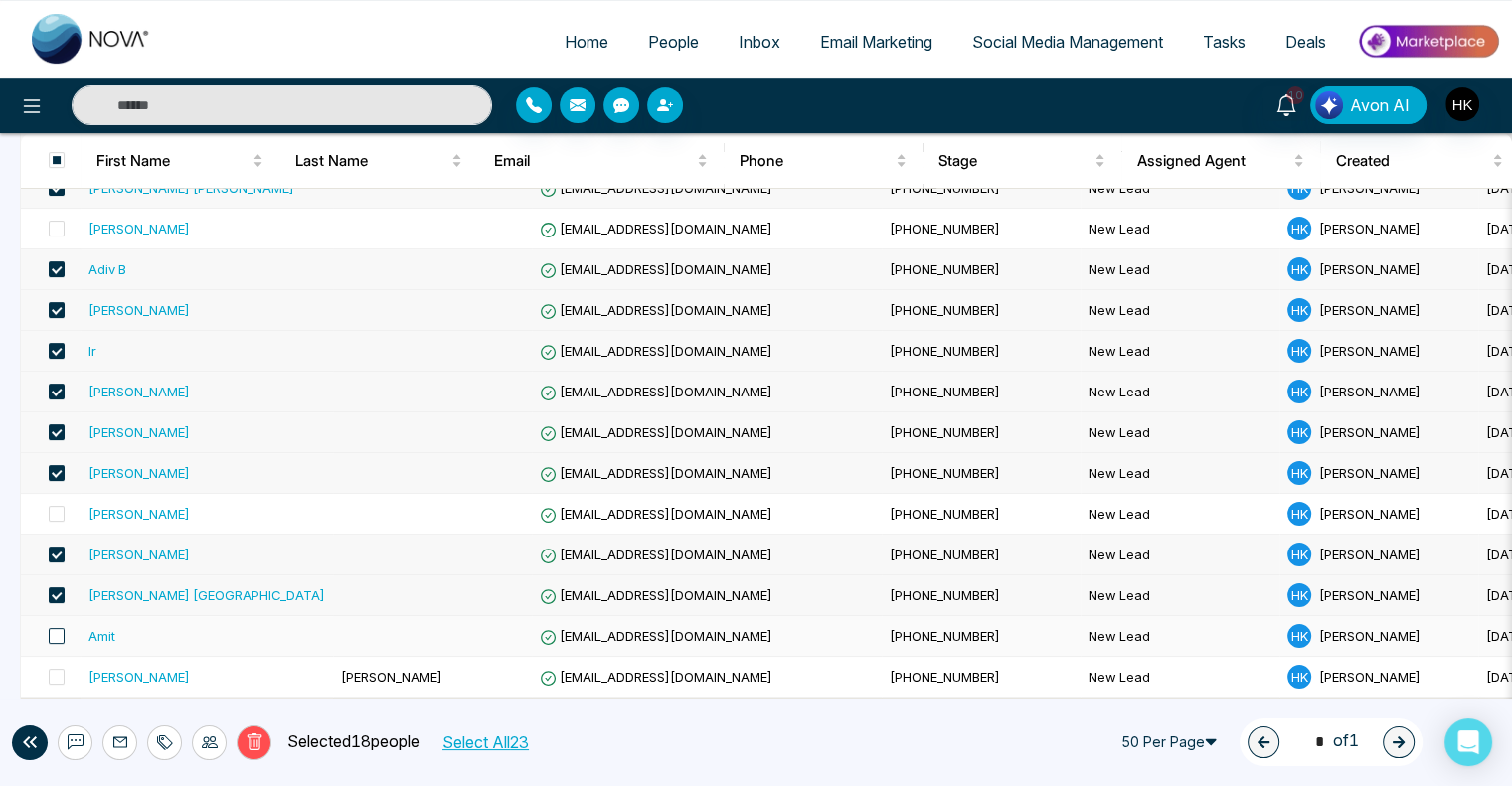 click at bounding box center [57, 636] 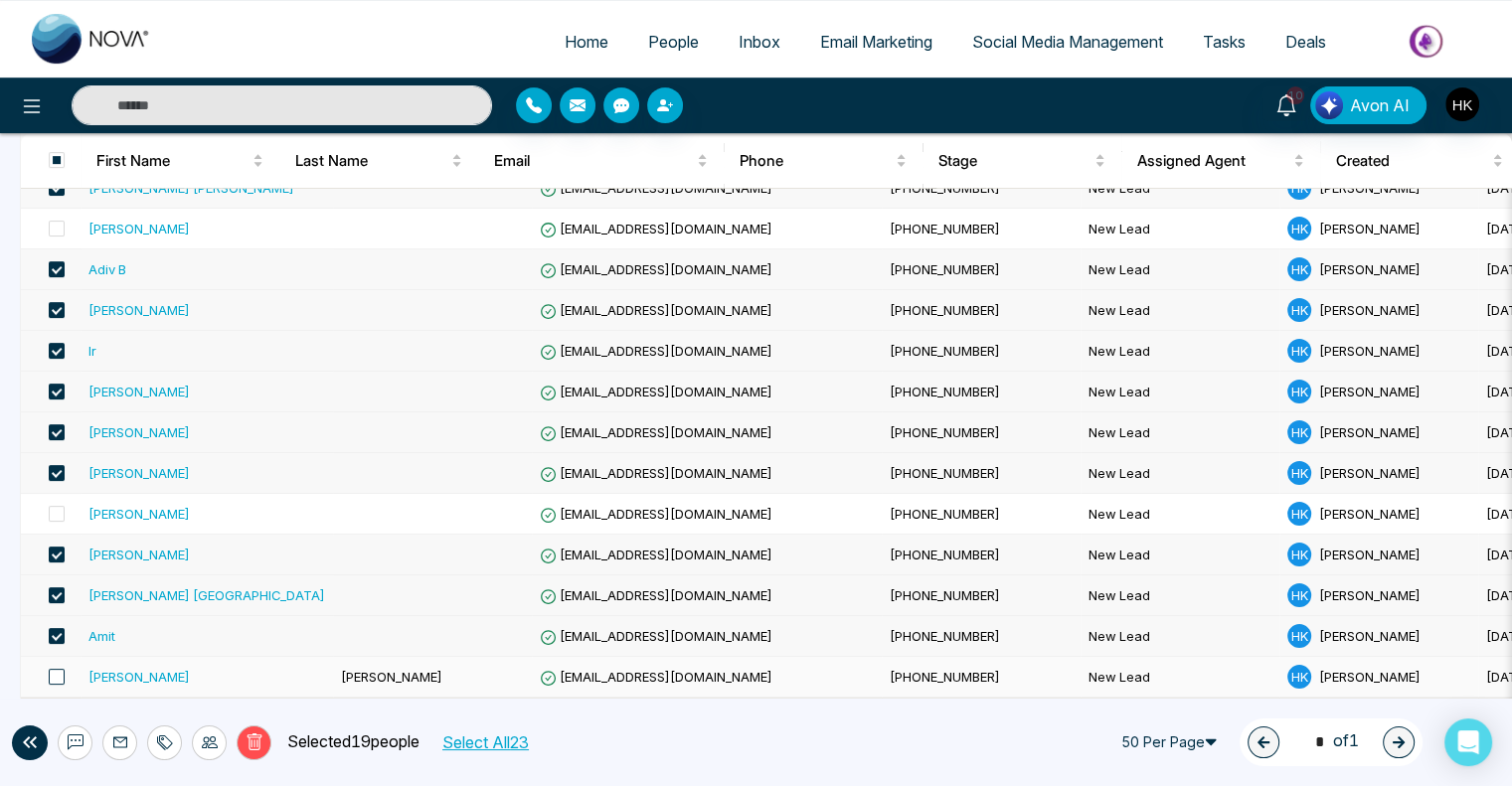 click at bounding box center [57, 677] 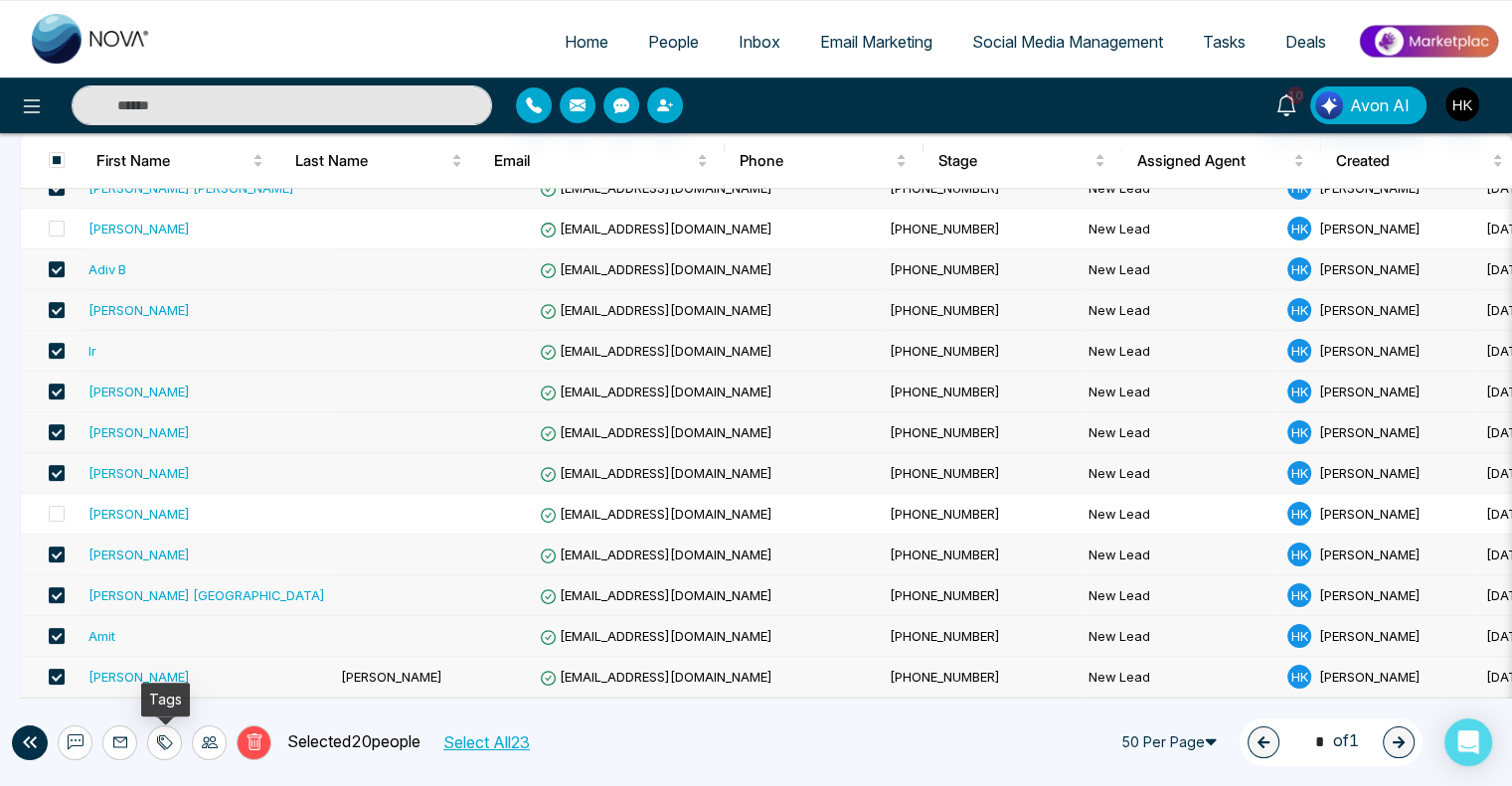 click 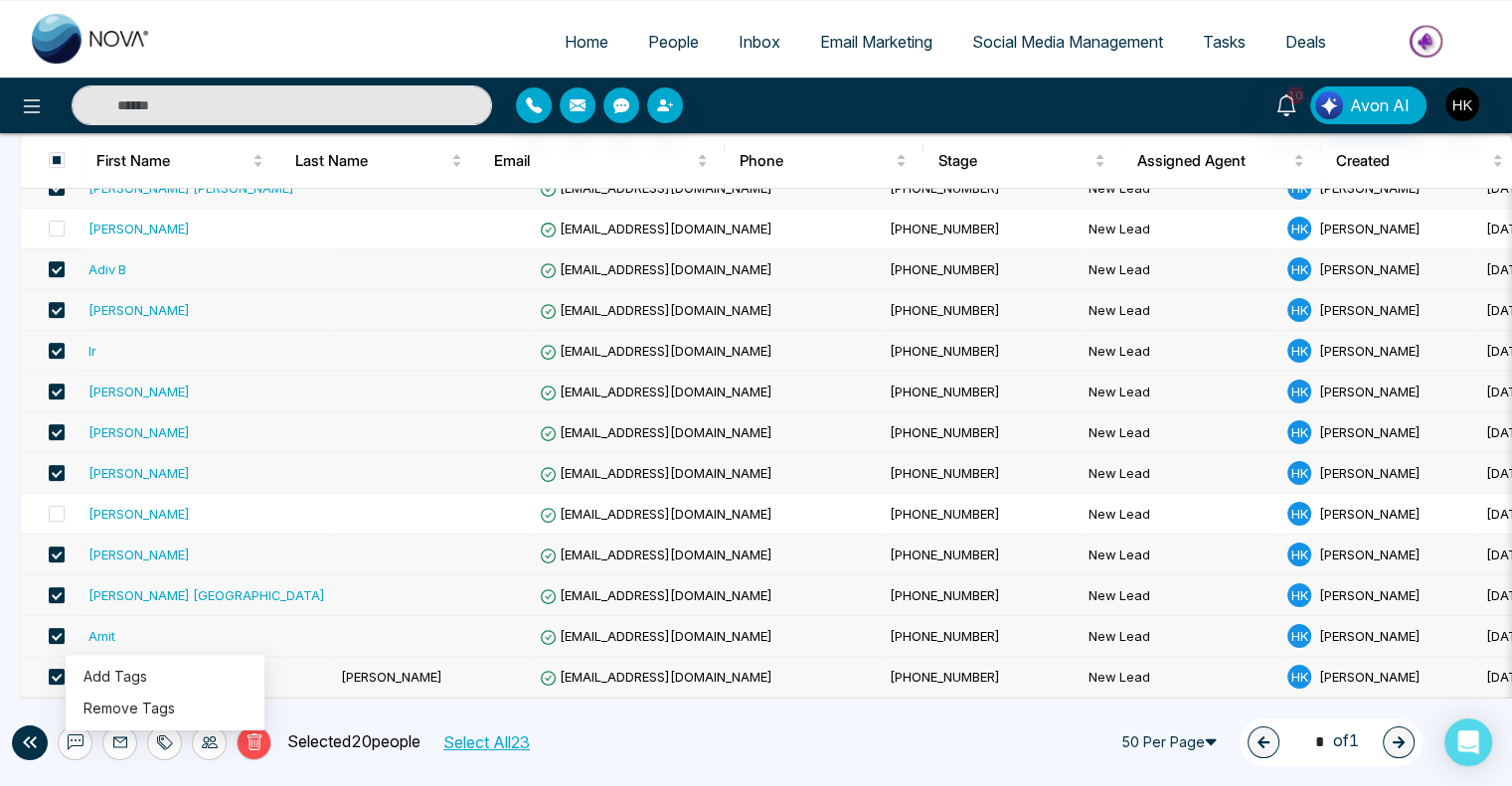 click at bounding box center (209, 742) 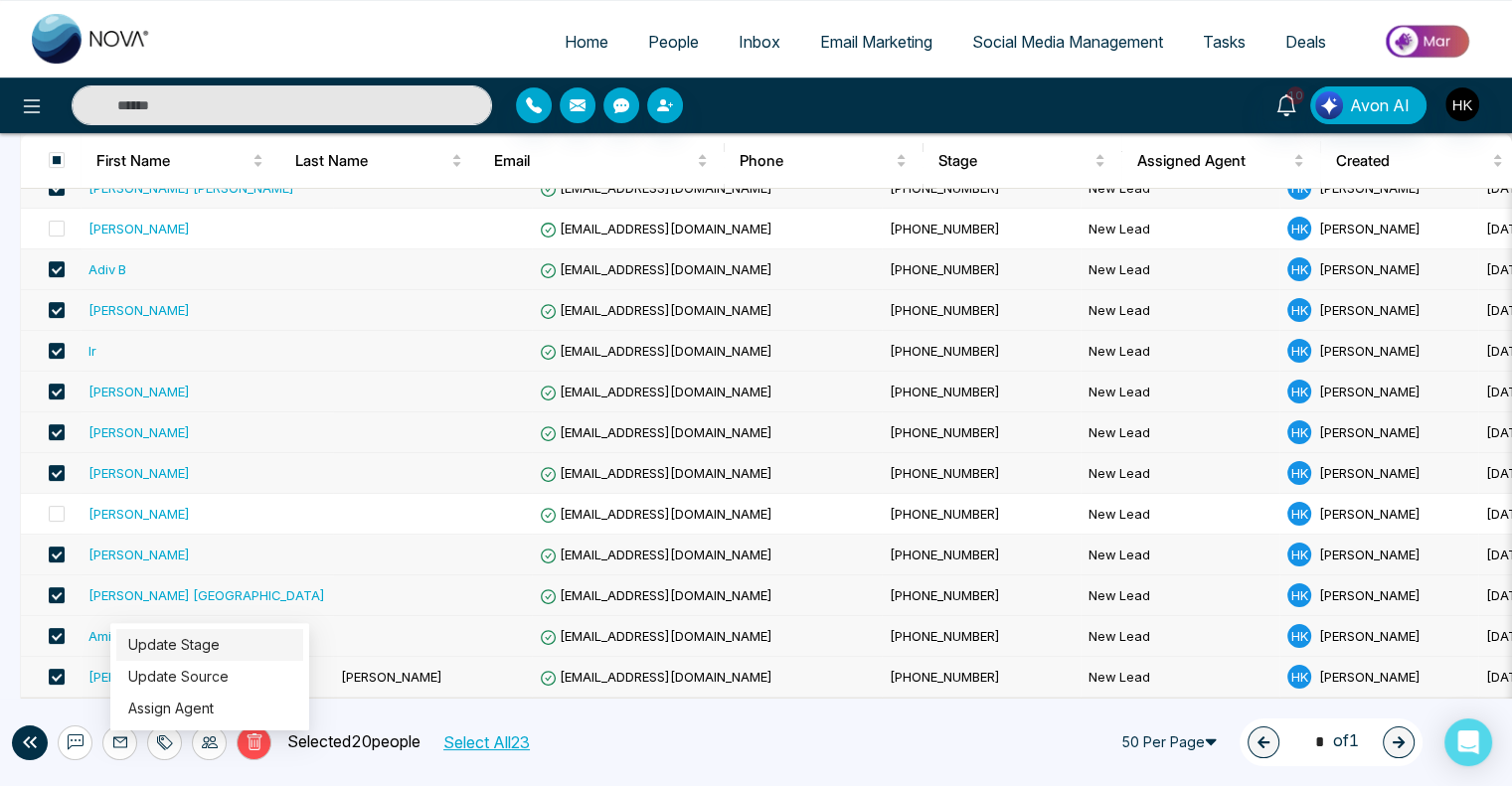 click on "Update Stage" at bounding box center [174, 644] 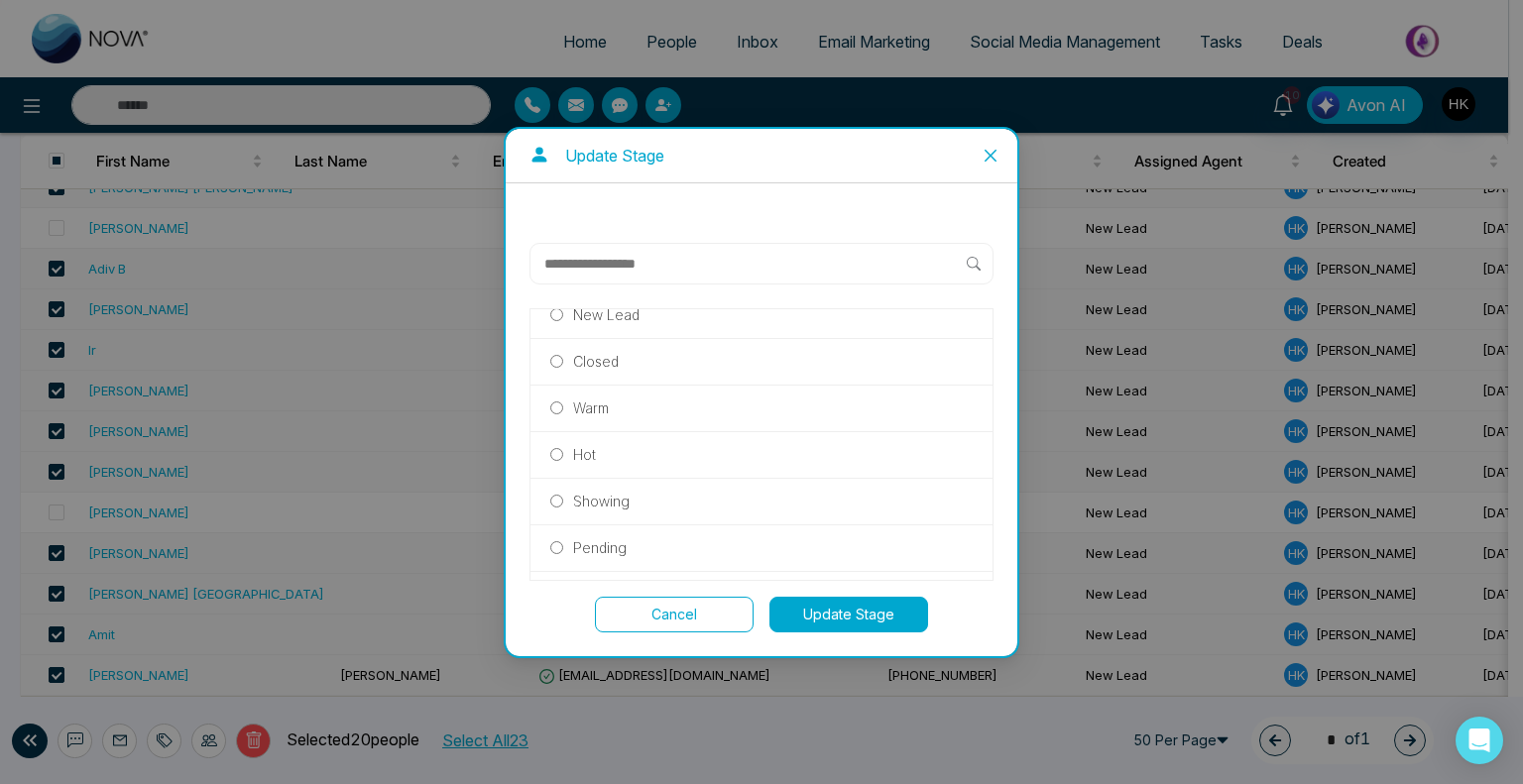 scroll, scrollTop: 192, scrollLeft: 0, axis: vertical 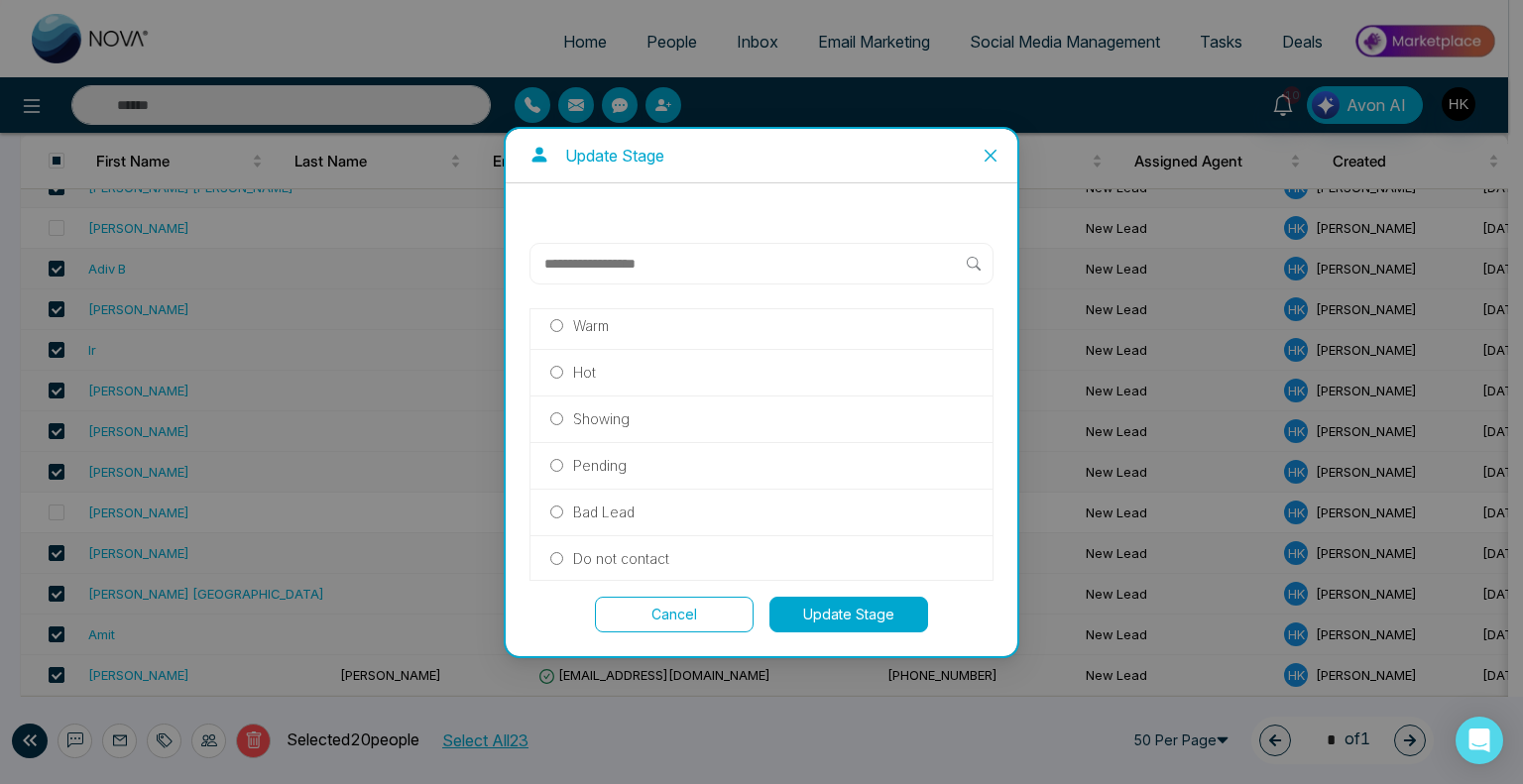 click on "Update Stage" at bounding box center (849, 615) 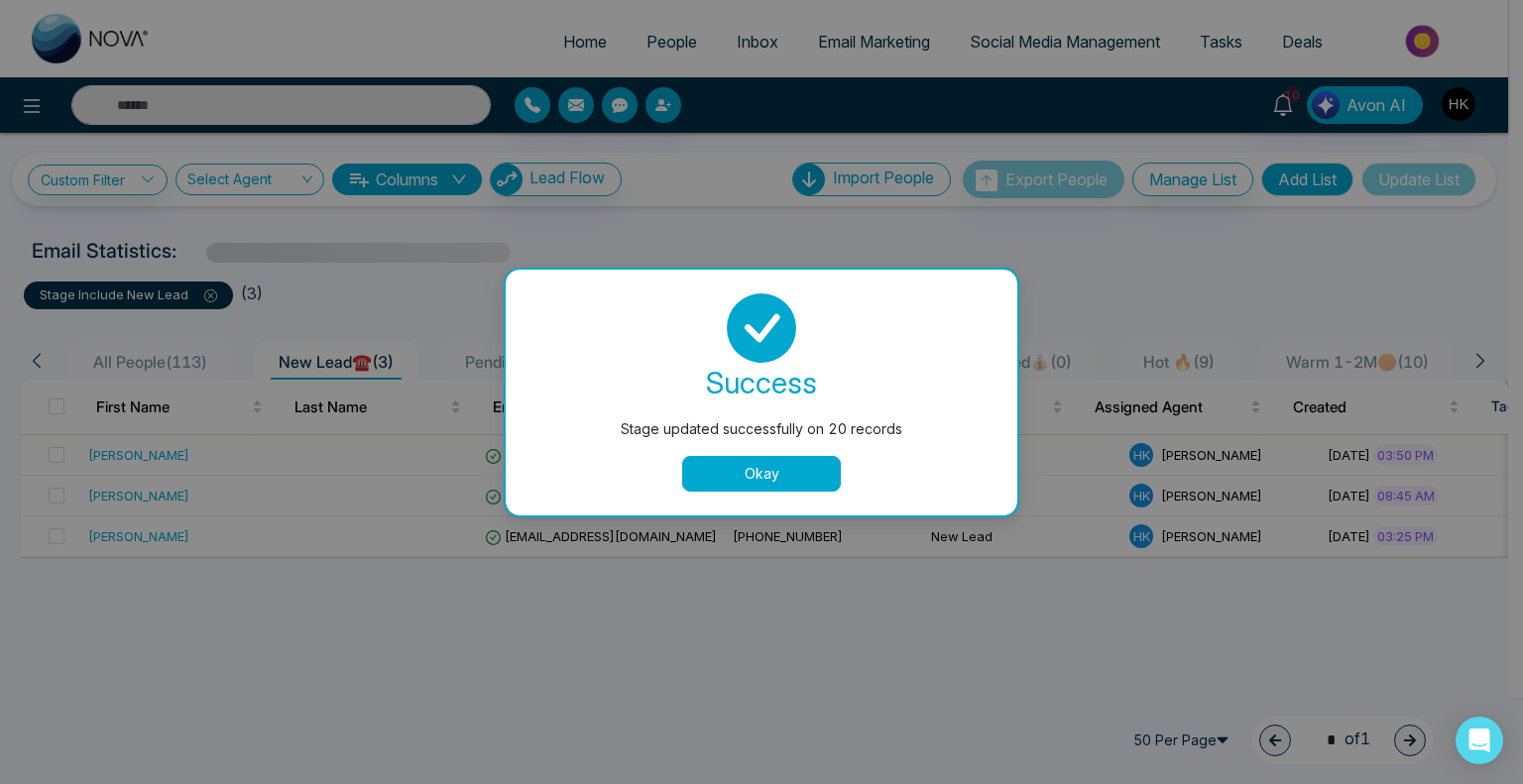 click on "Okay" at bounding box center [762, 474] 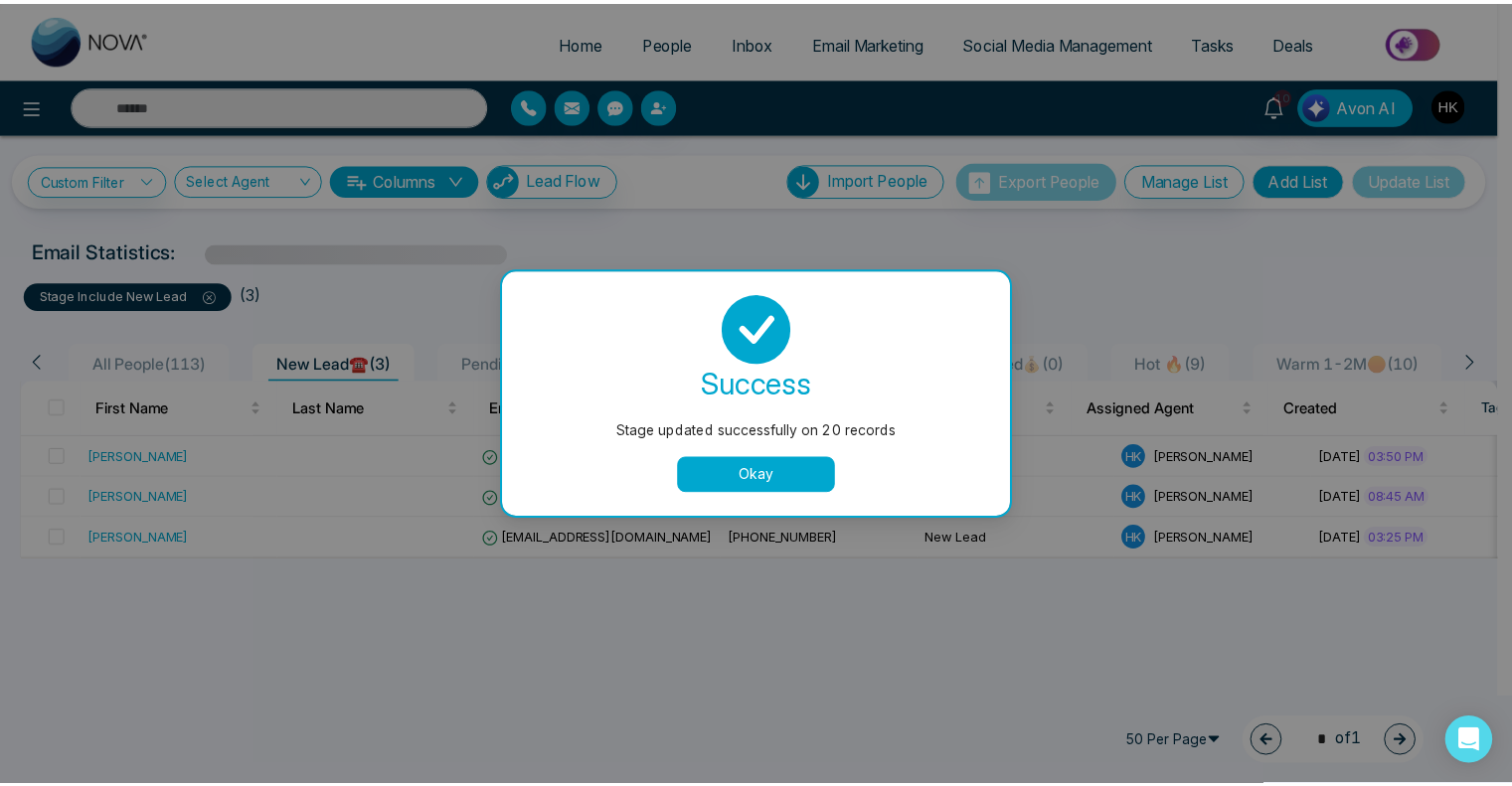 scroll, scrollTop: 0, scrollLeft: 0, axis: both 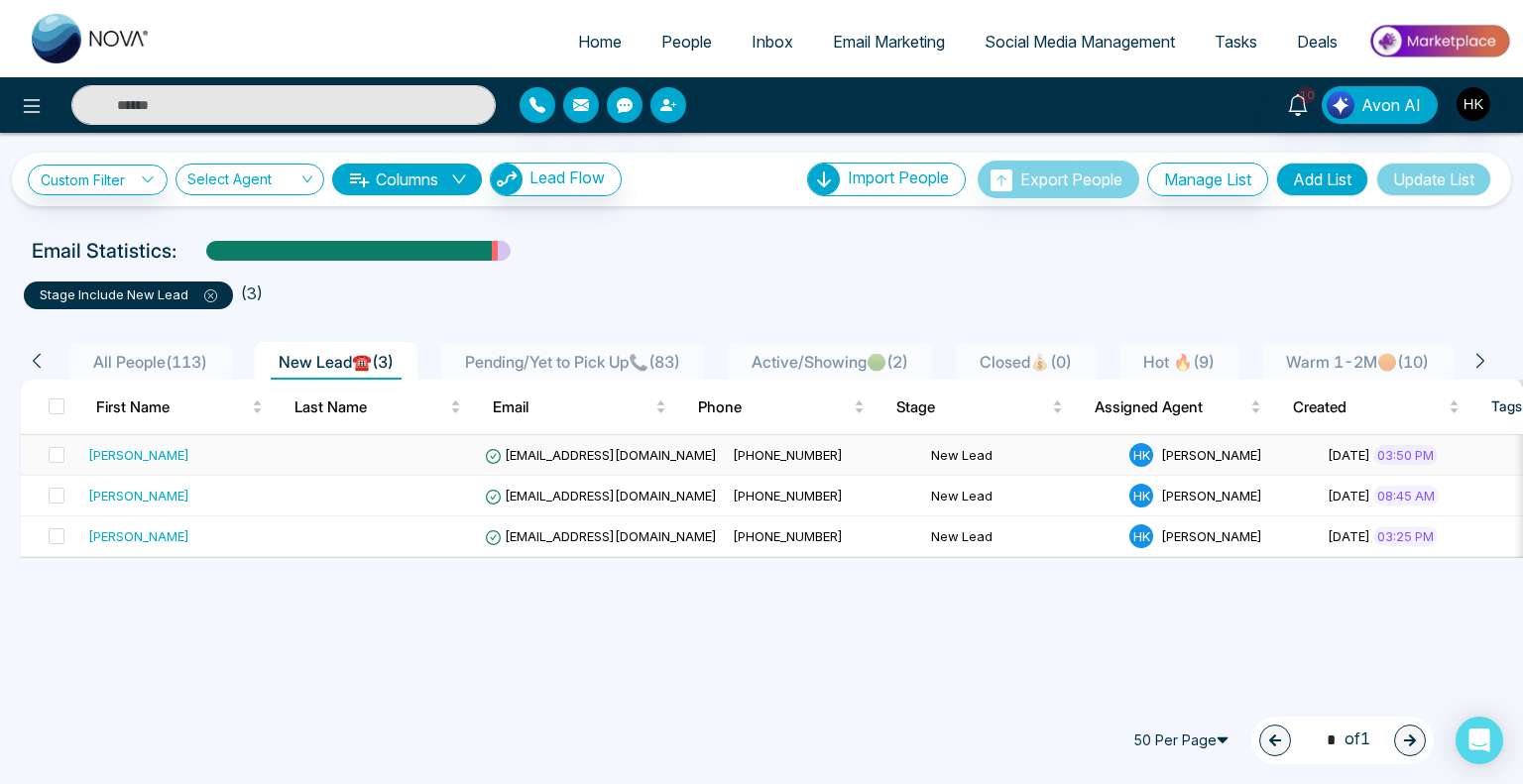 click on "[PERSON_NAME]" at bounding box center (139, 455) 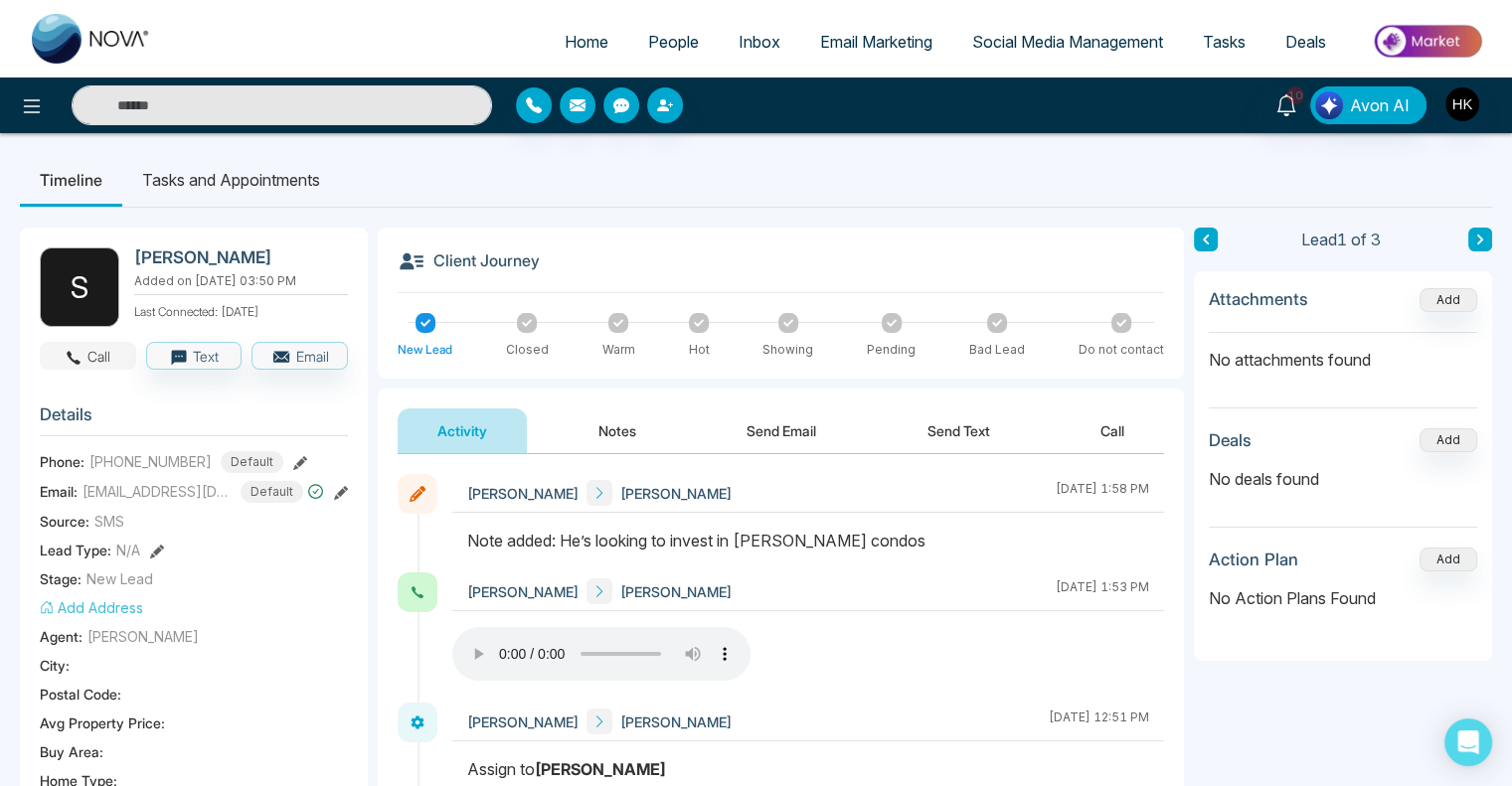 click 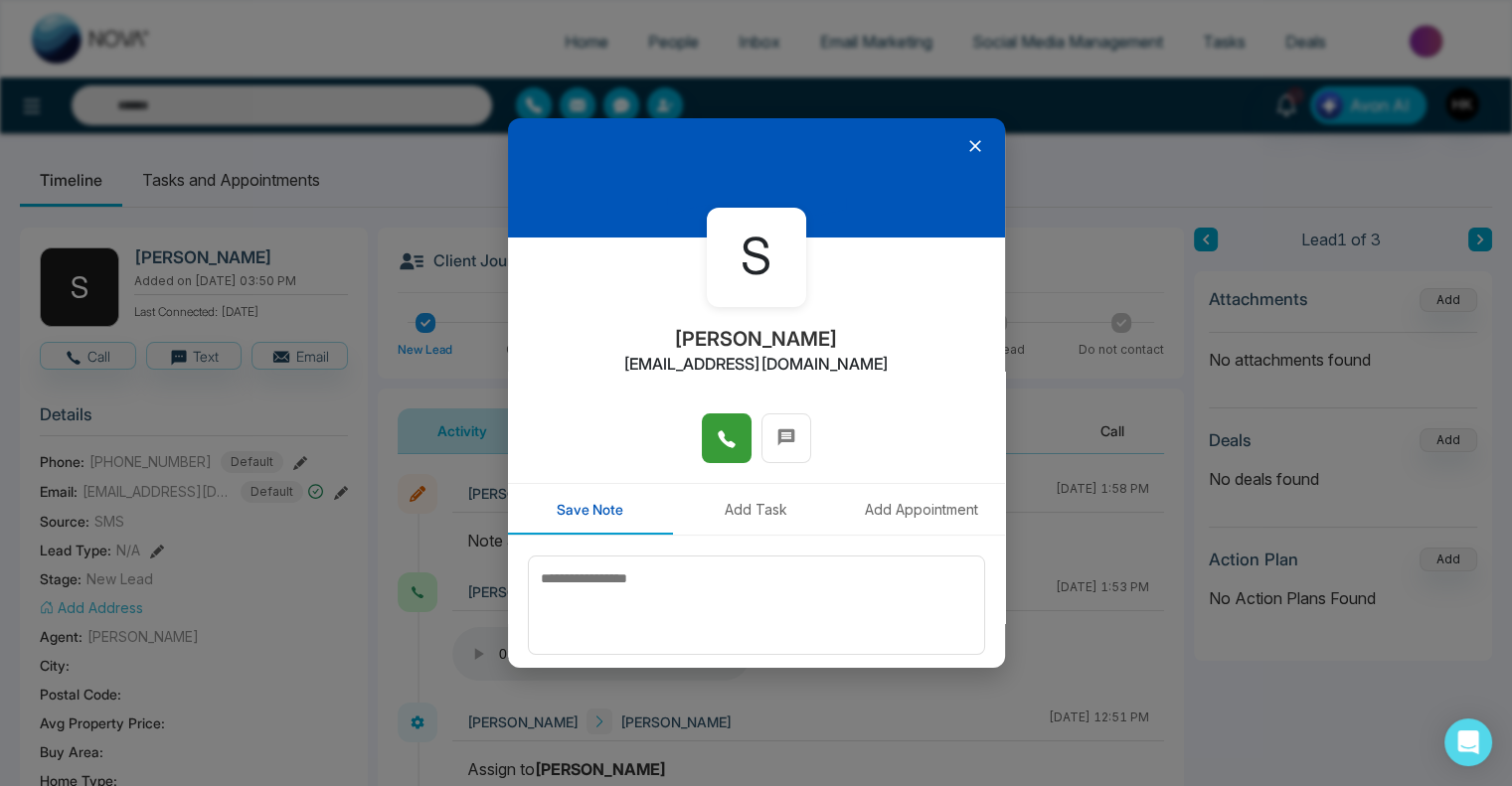 click 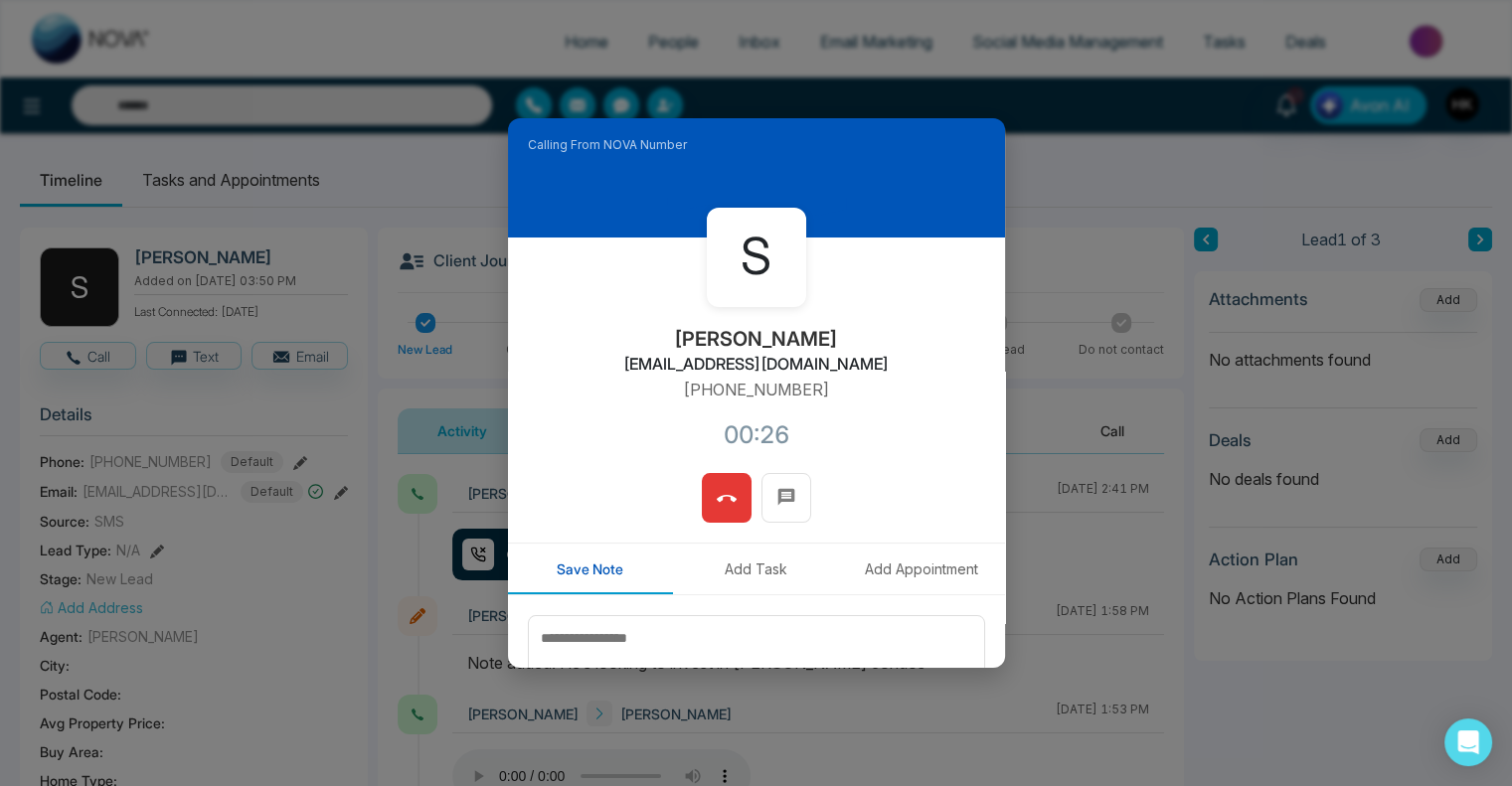 click 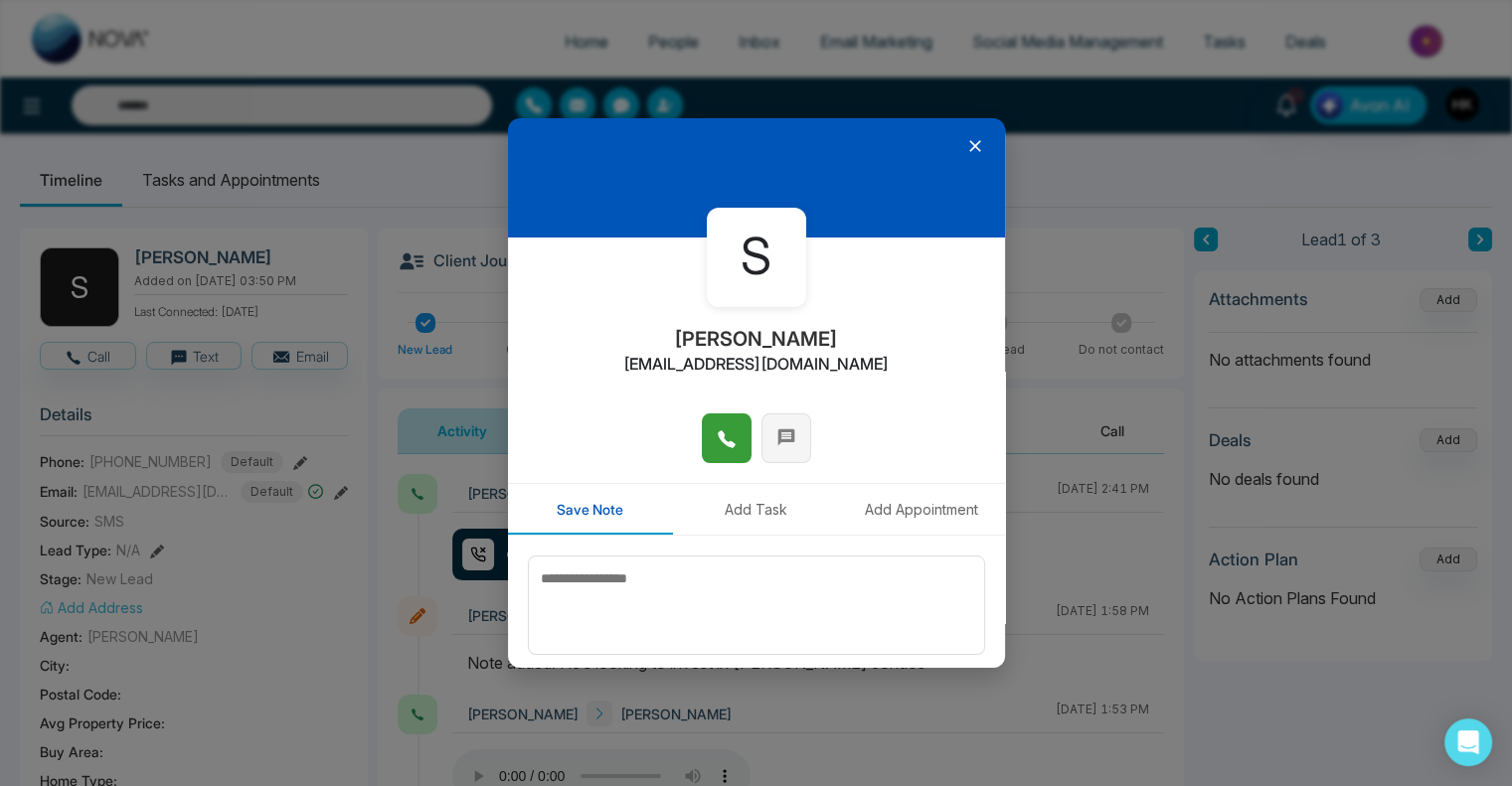 click at bounding box center (786, 438) 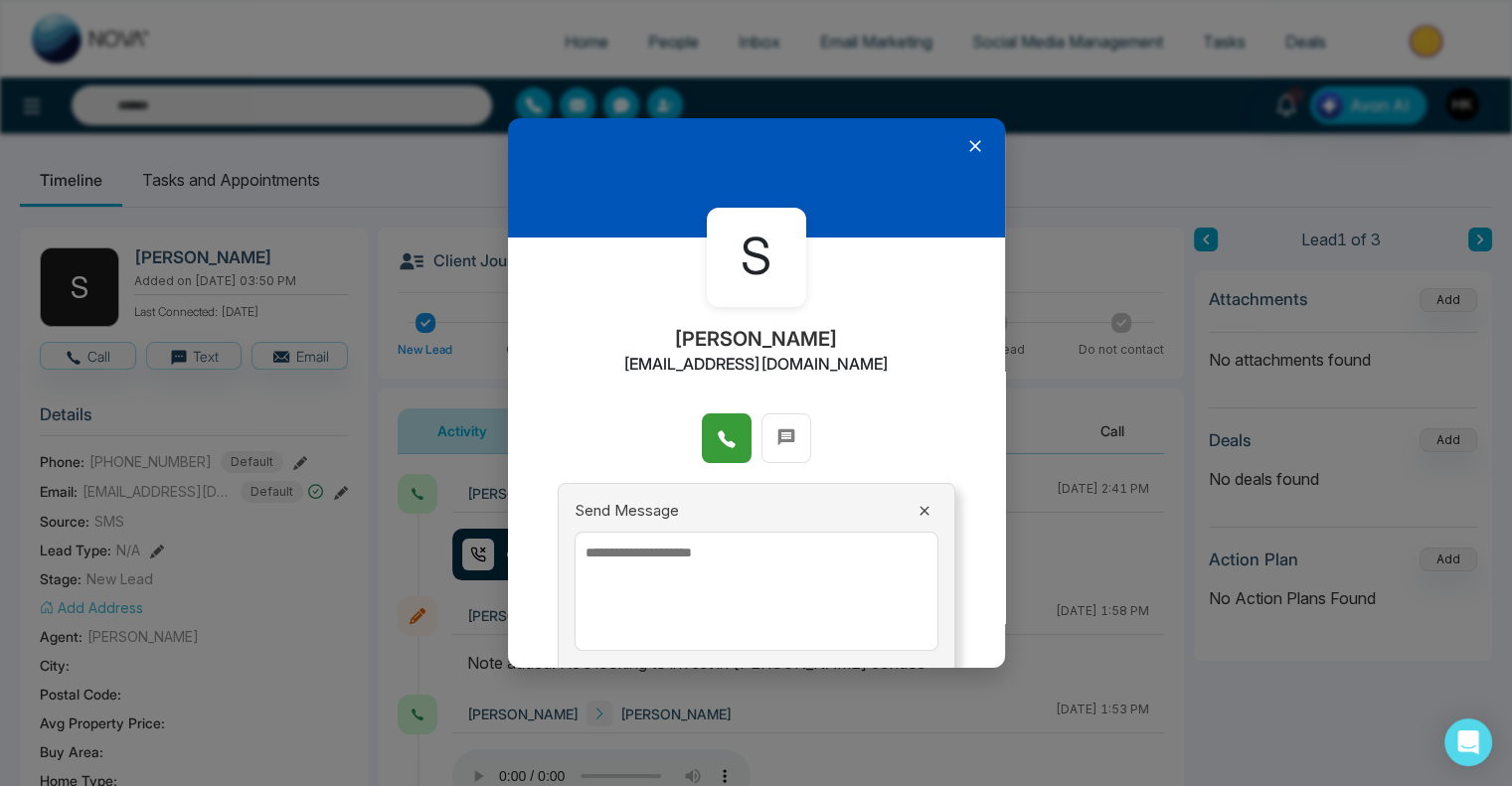 click at bounding box center (756, 591) 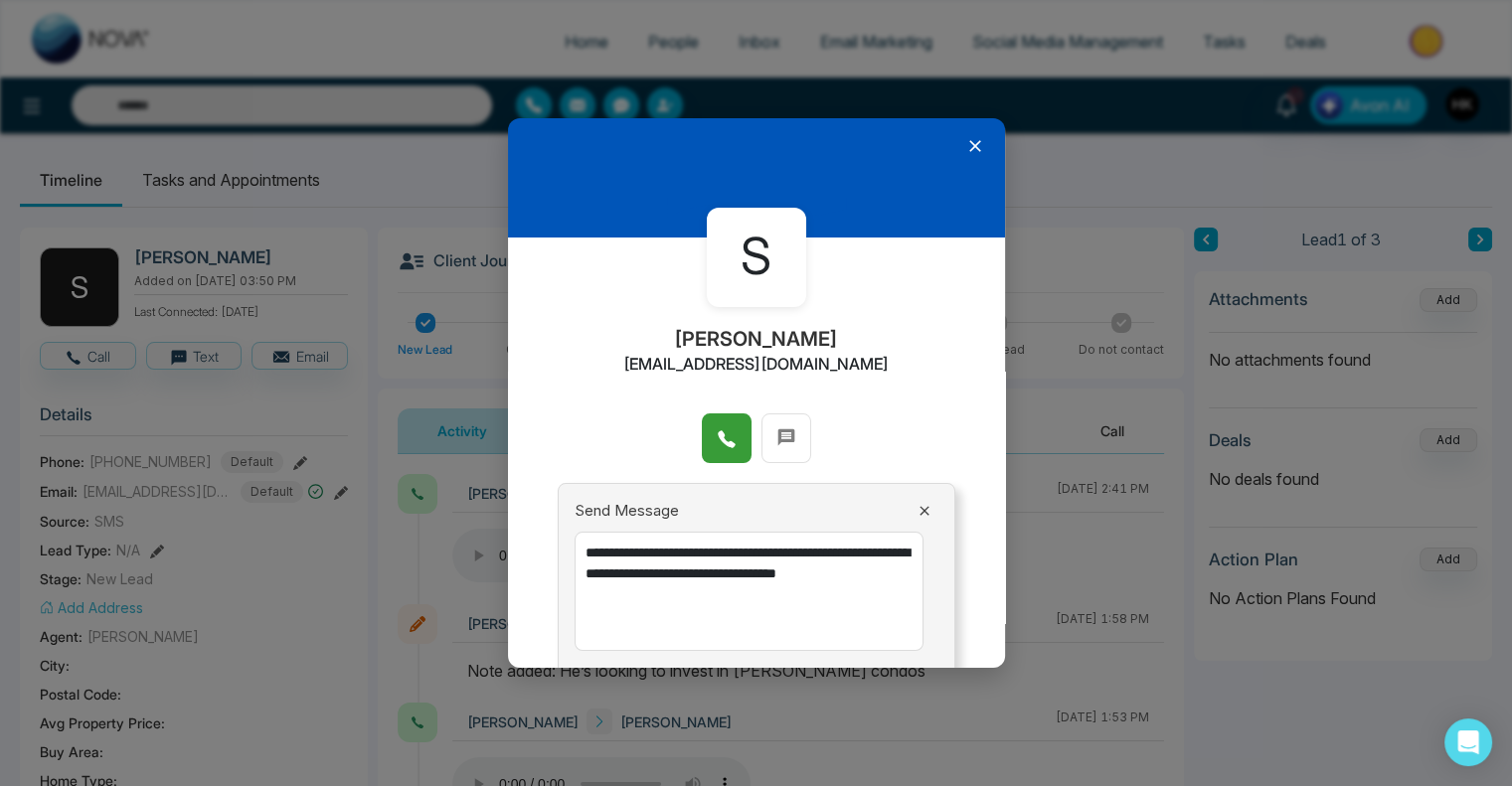 click on "**********" at bounding box center [749, 591] 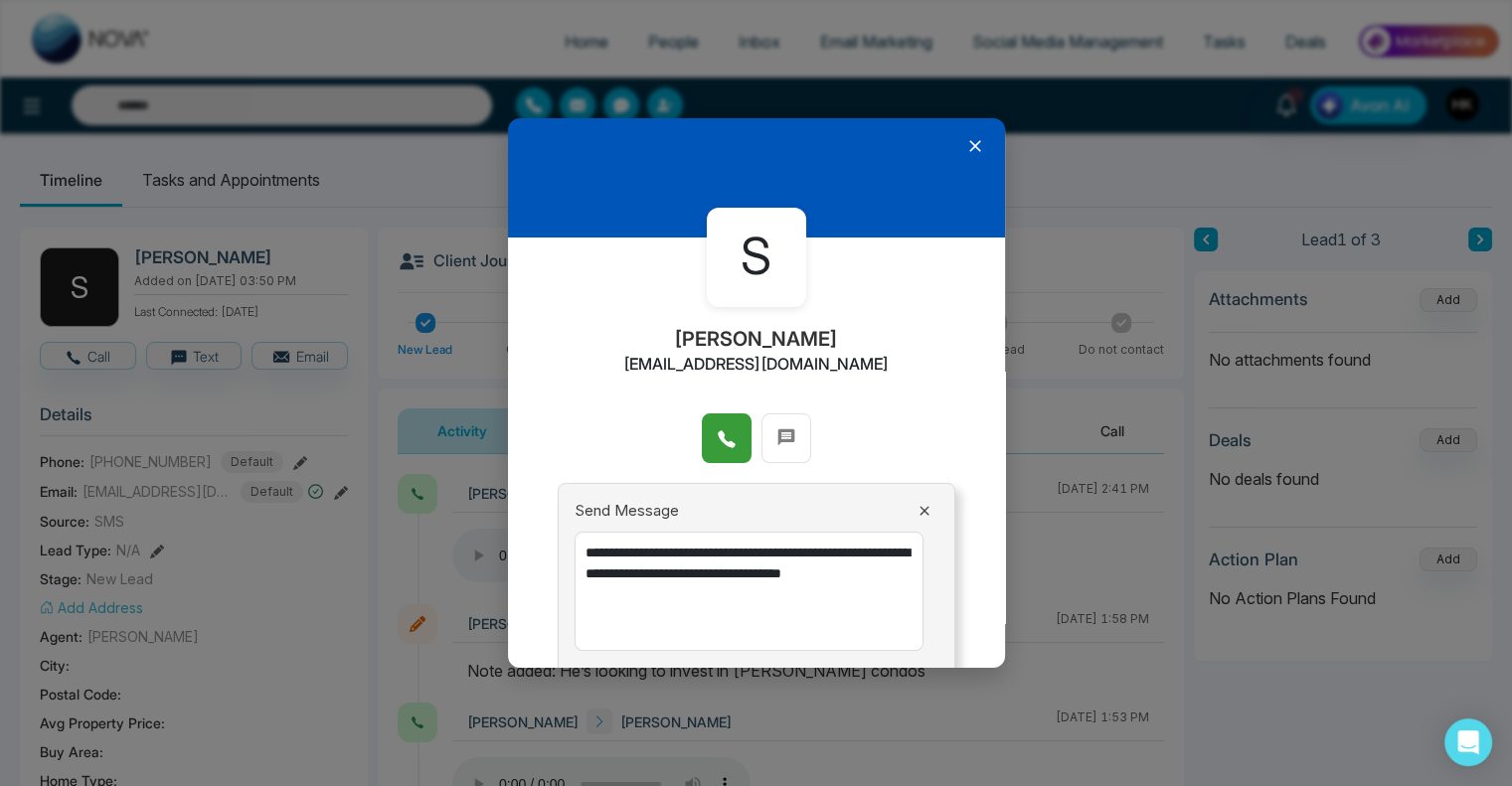click on "**********" at bounding box center (749, 591) 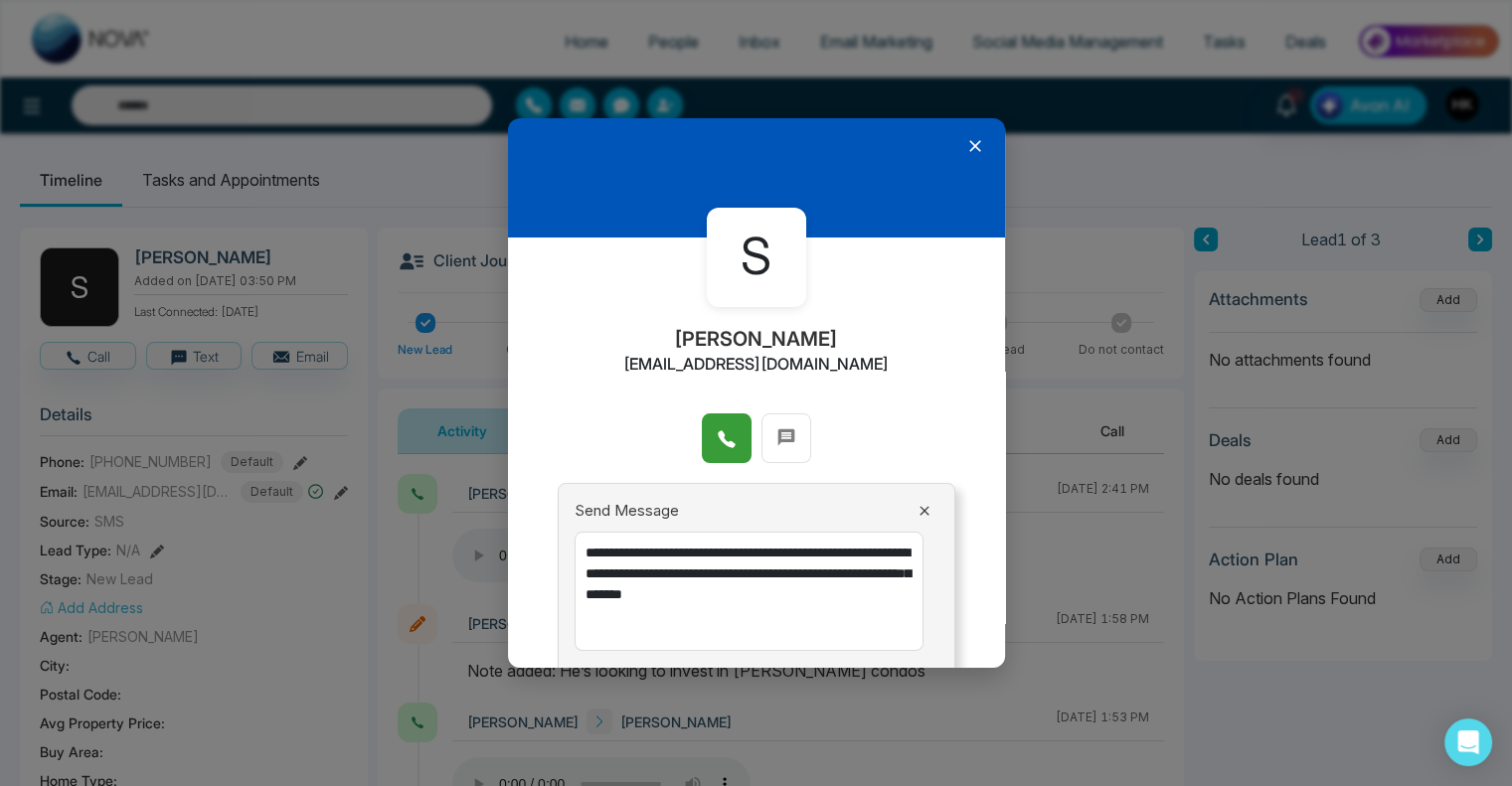 scroll, scrollTop: 81, scrollLeft: 0, axis: vertical 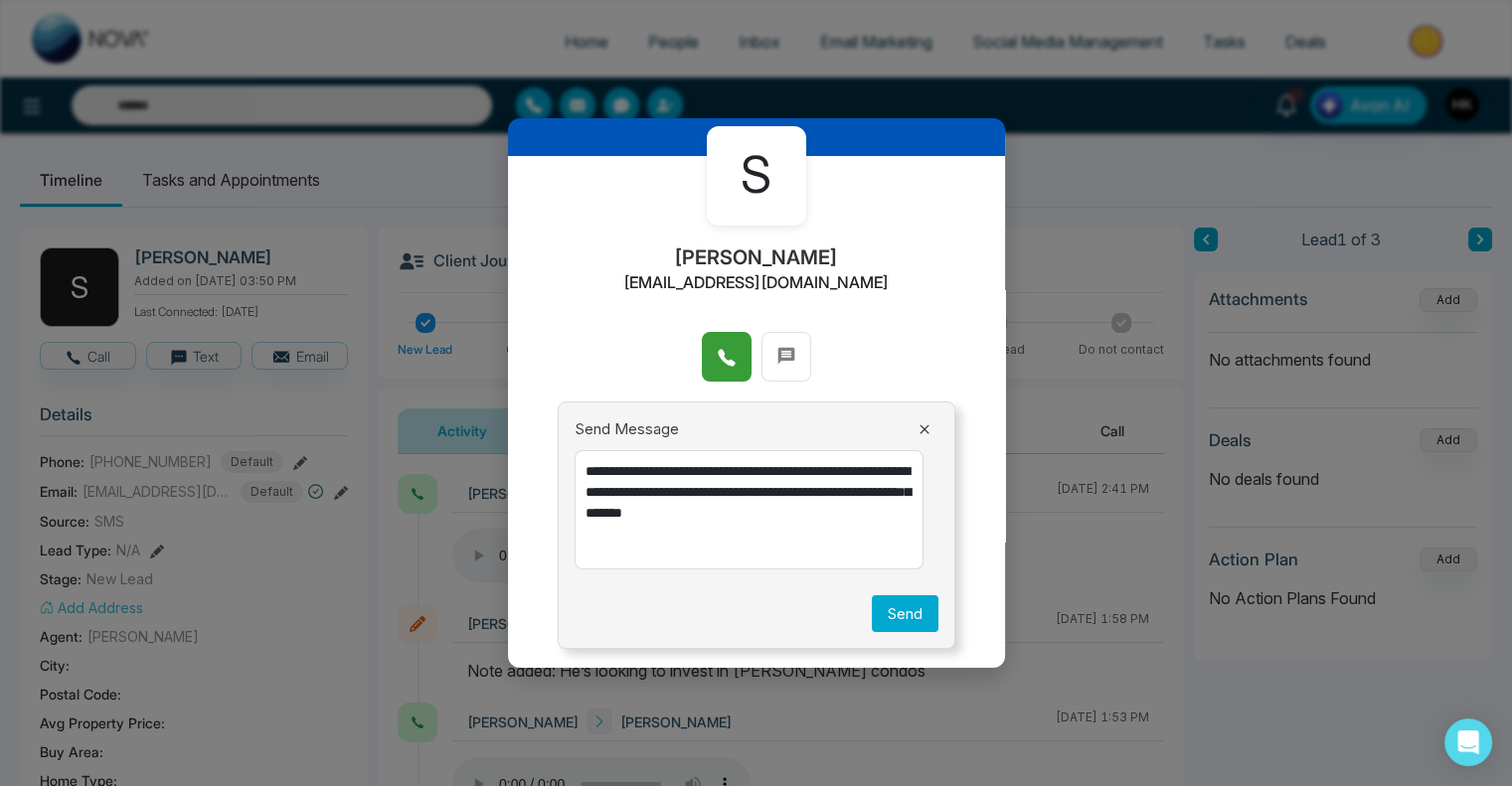 type on "**********" 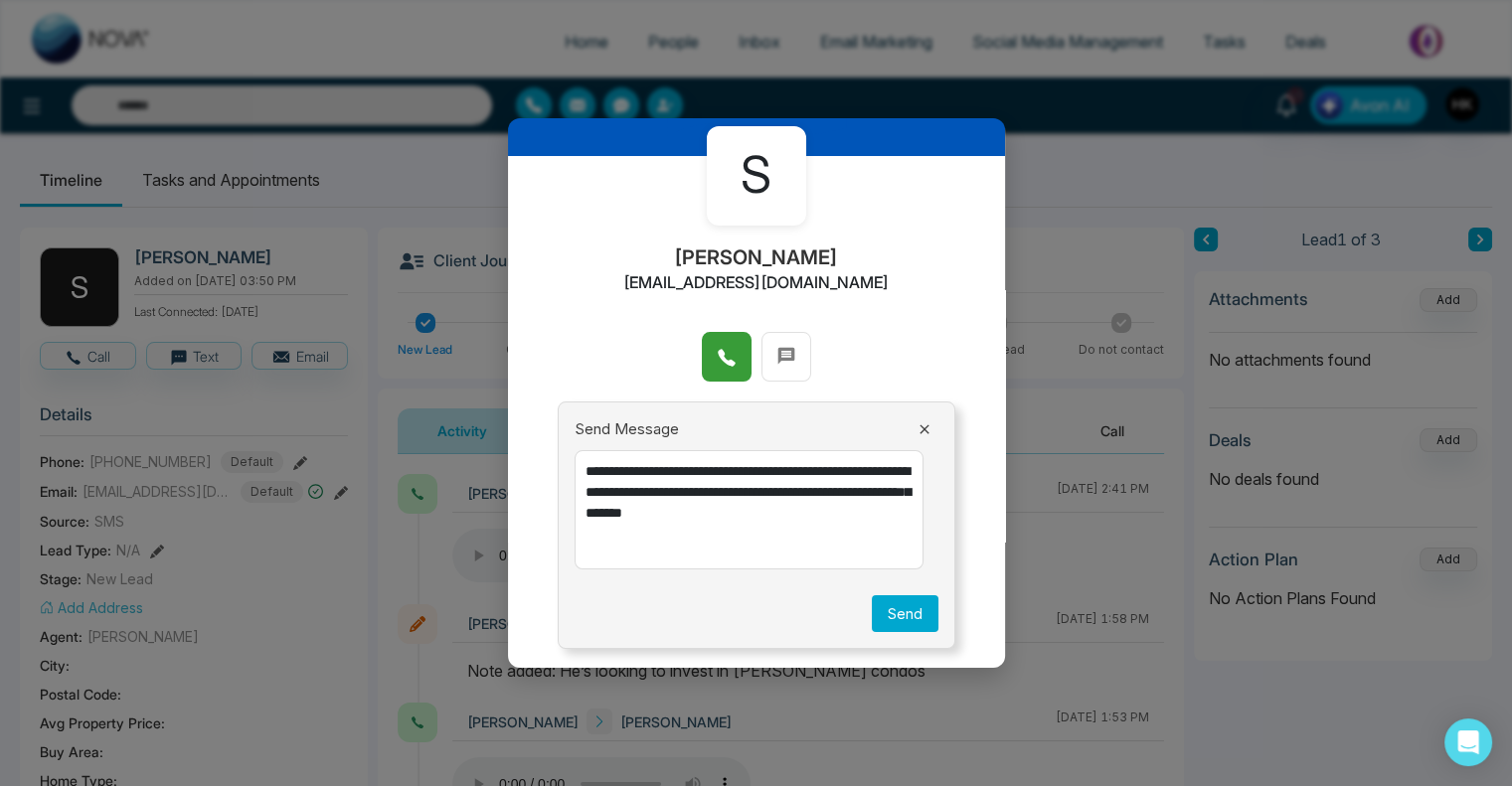 click on "Send" at bounding box center (905, 613) 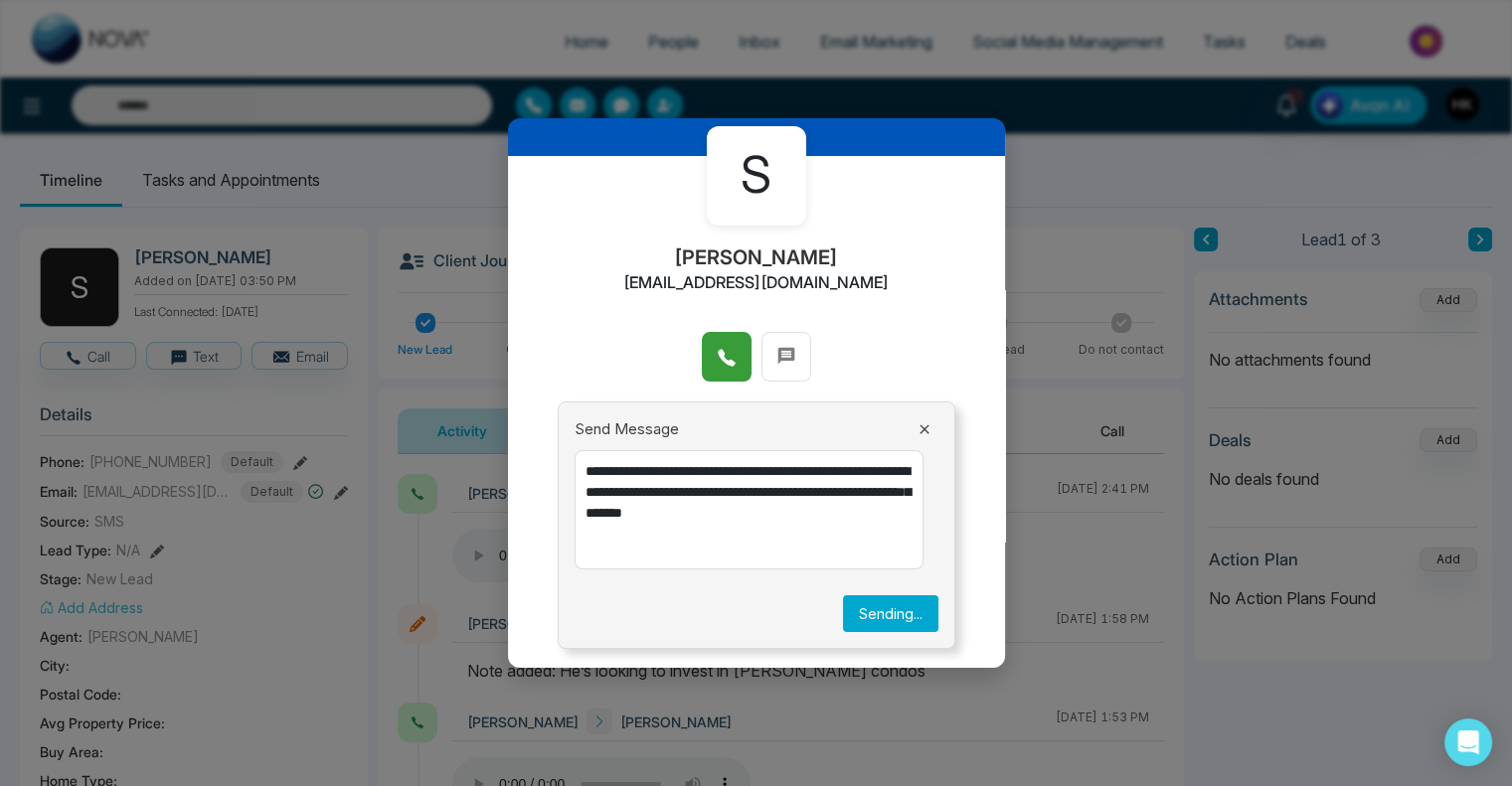 type 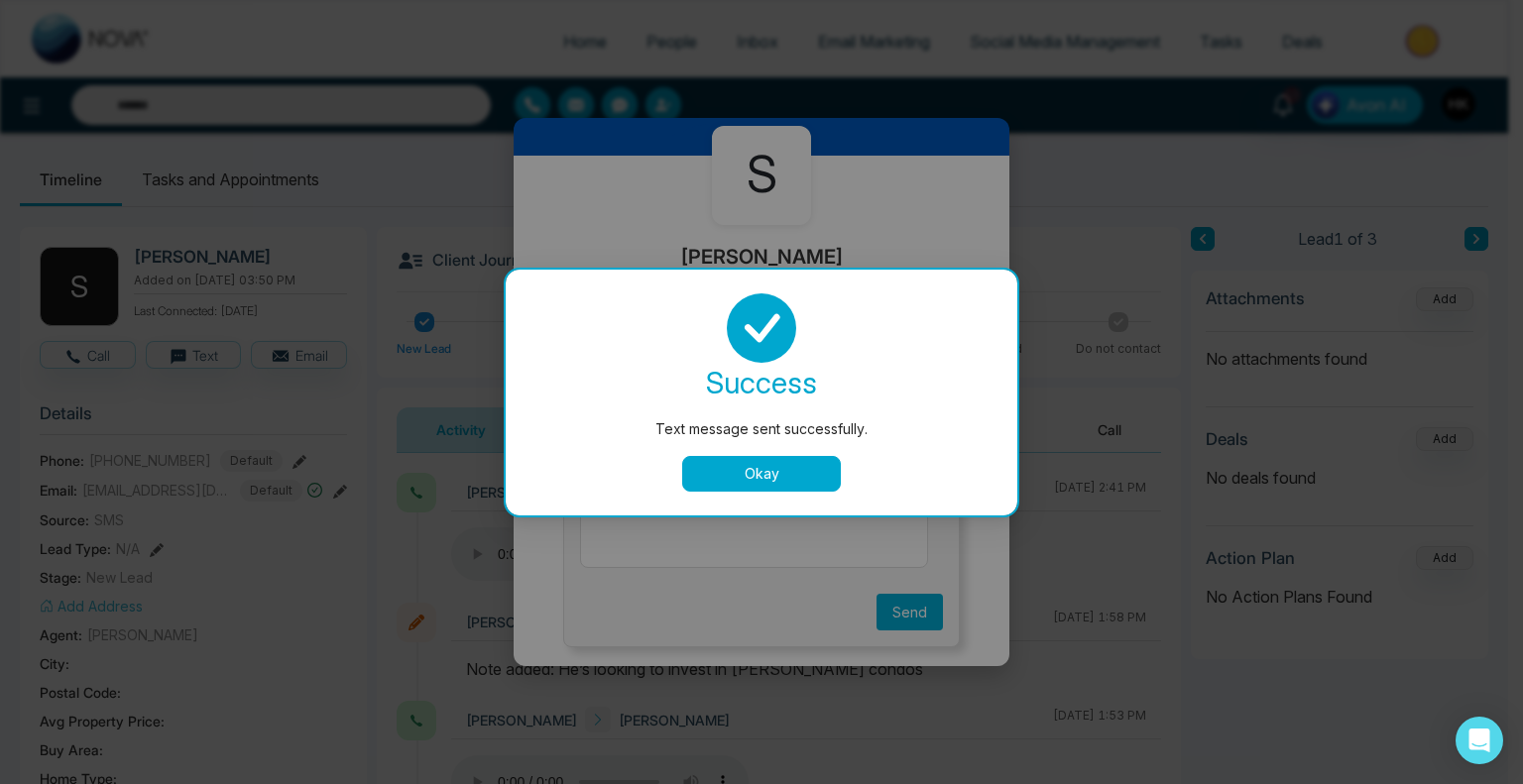 click on "Okay" at bounding box center [762, 474] 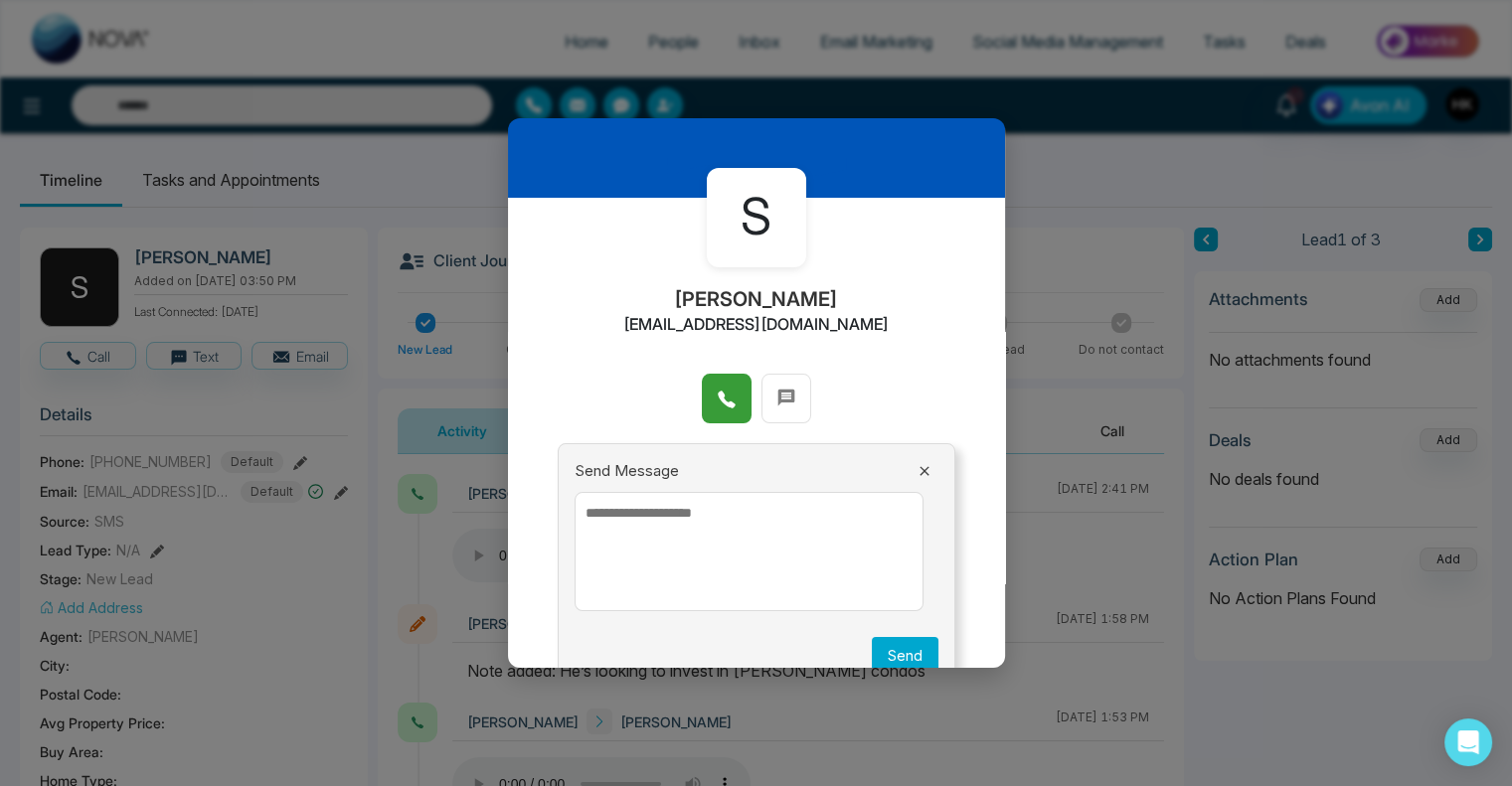 scroll, scrollTop: 0, scrollLeft: 0, axis: both 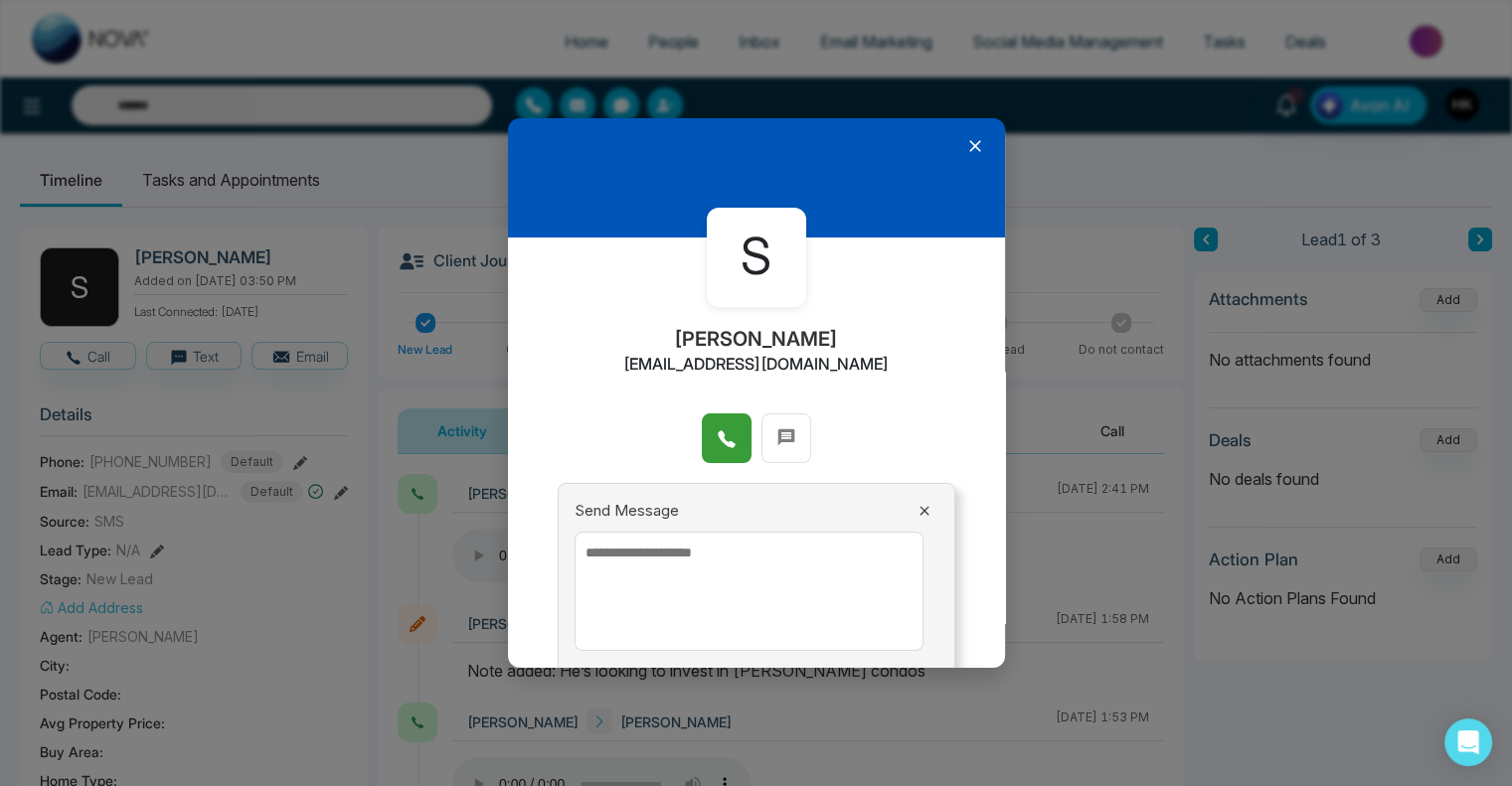 click 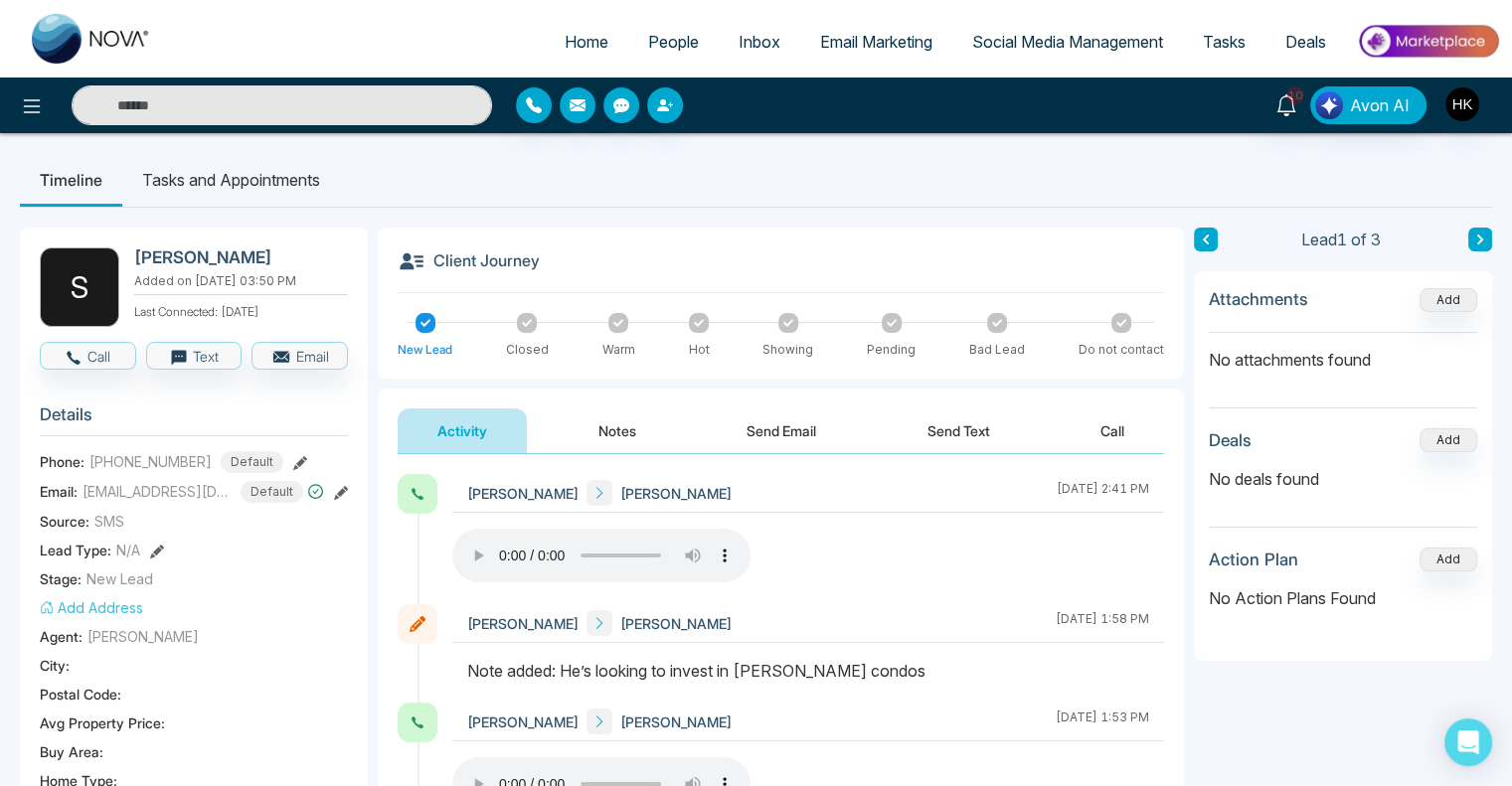 click 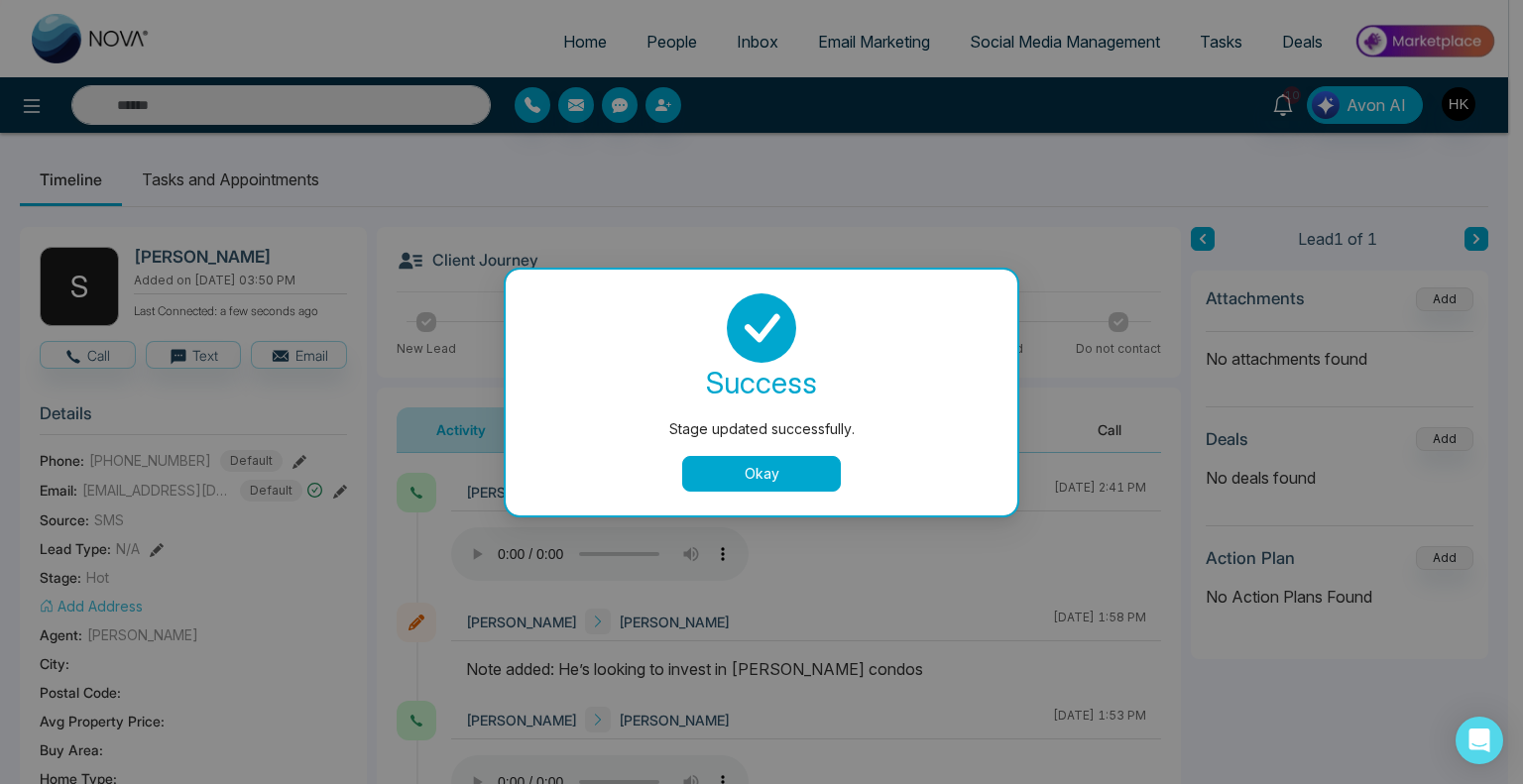 click on "Okay" at bounding box center [762, 474] 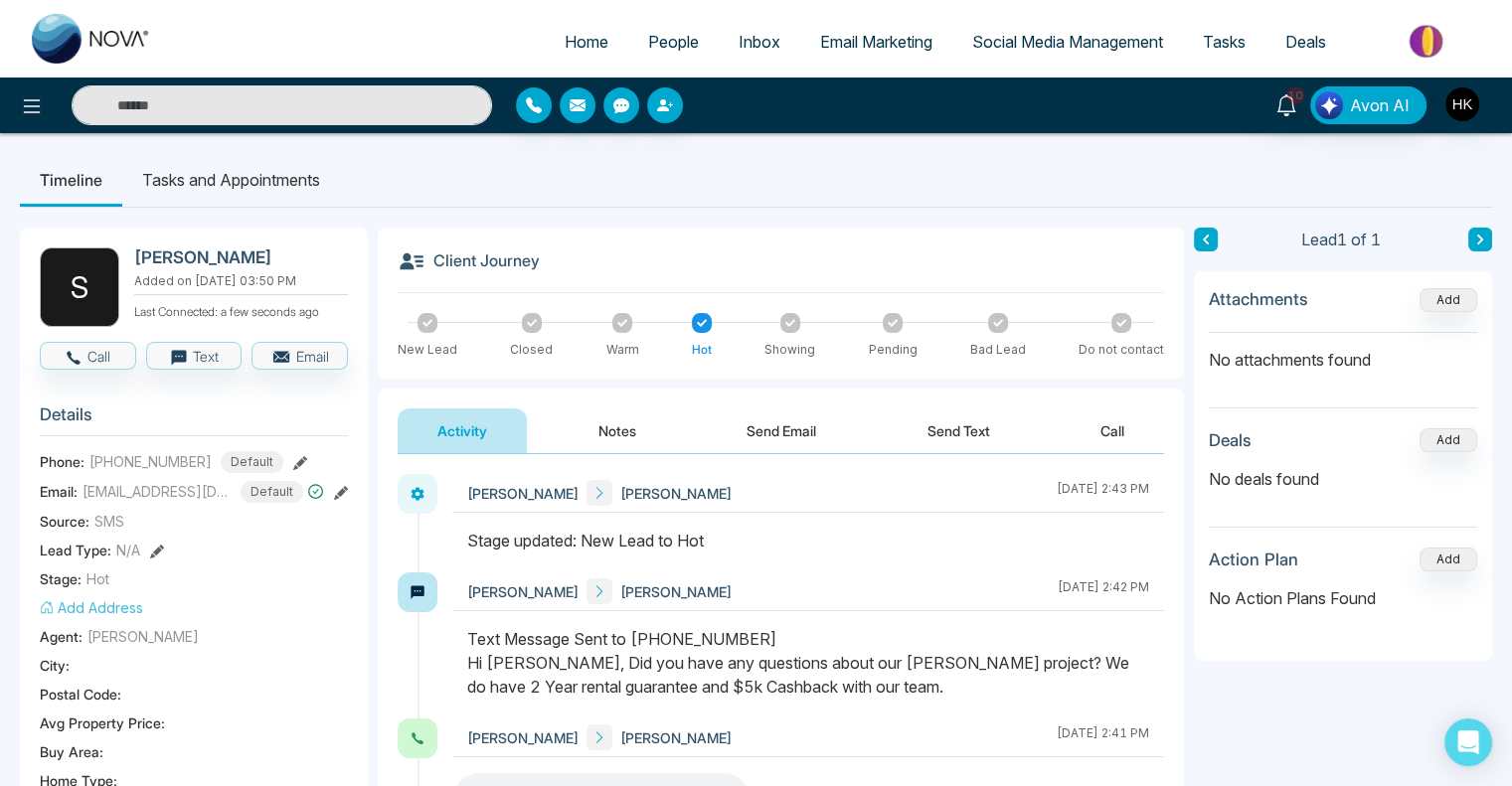 click on "People" at bounding box center (673, 42) 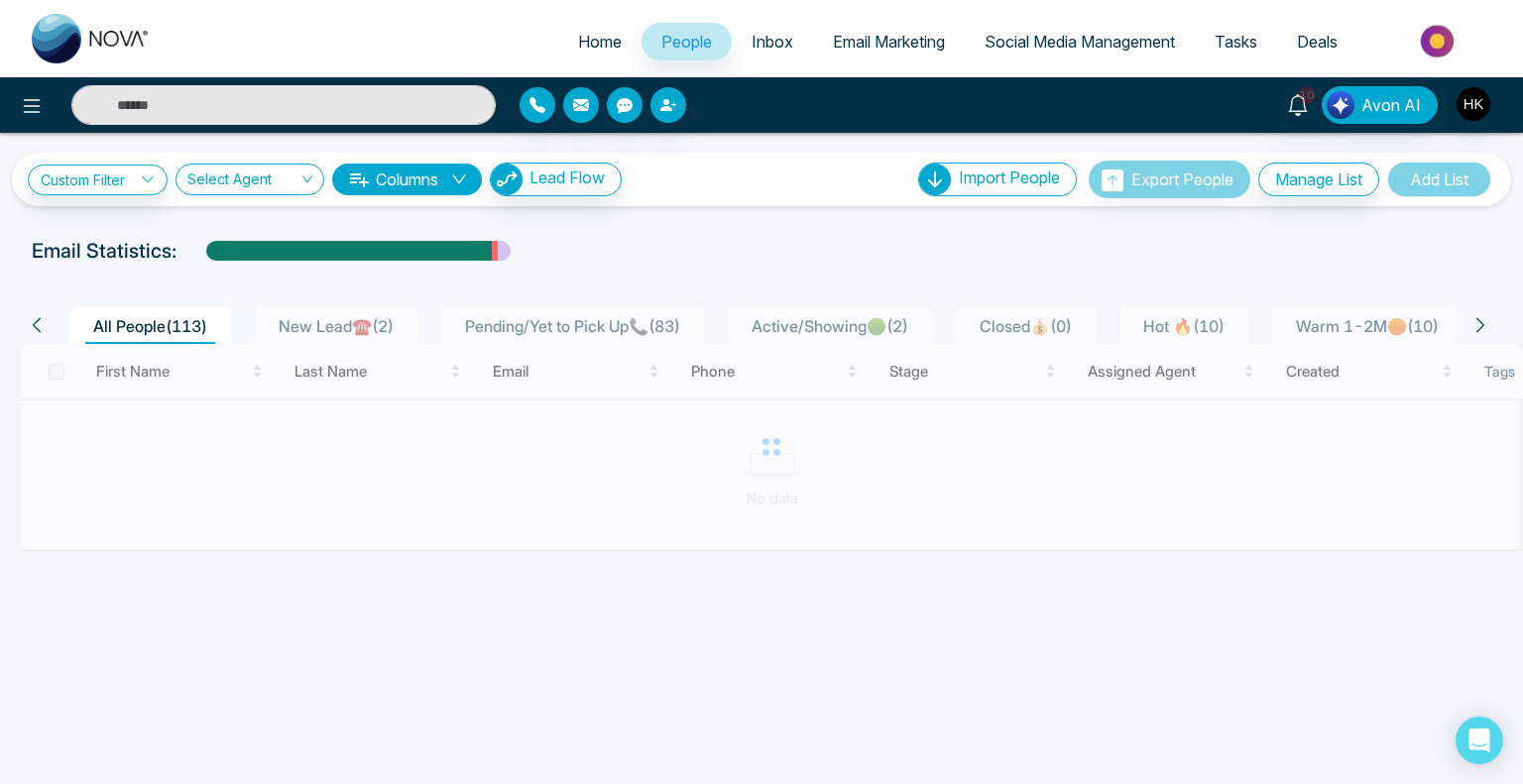 click on "New Lead☎️  ( 2 )" at bounding box center [336, 326] 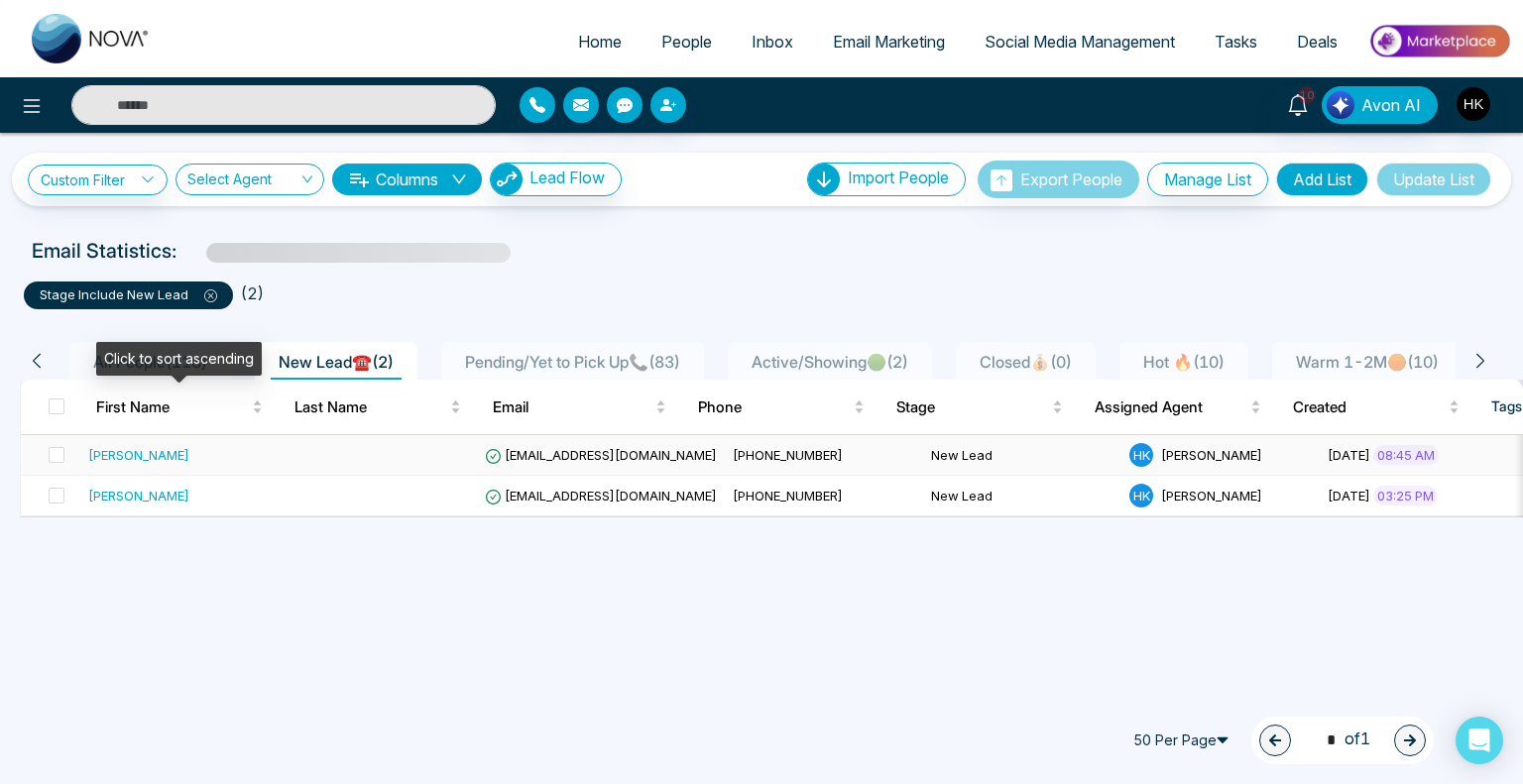 click on "[PERSON_NAME]" at bounding box center [139, 455] 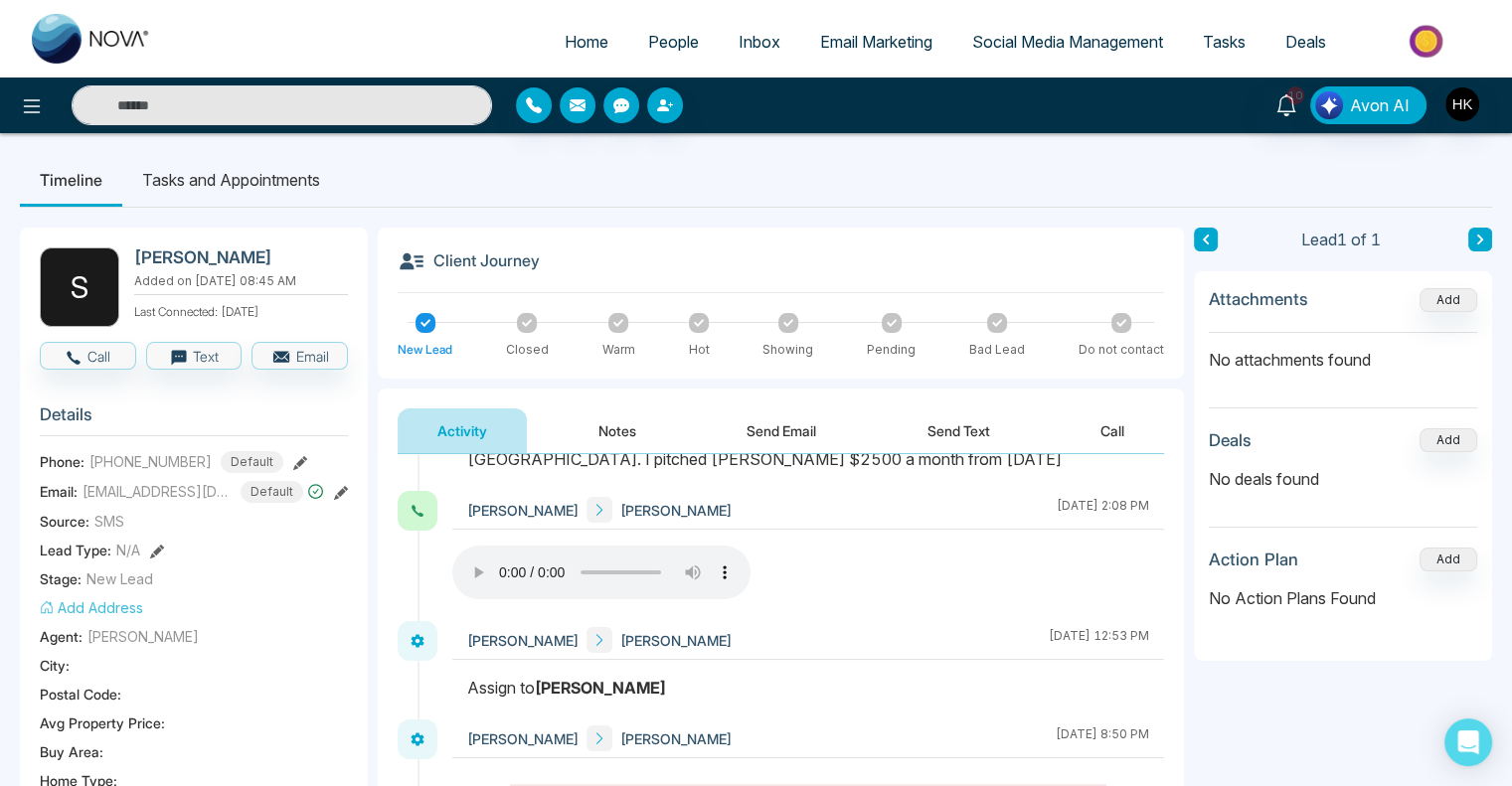 scroll, scrollTop: 199, scrollLeft: 0, axis: vertical 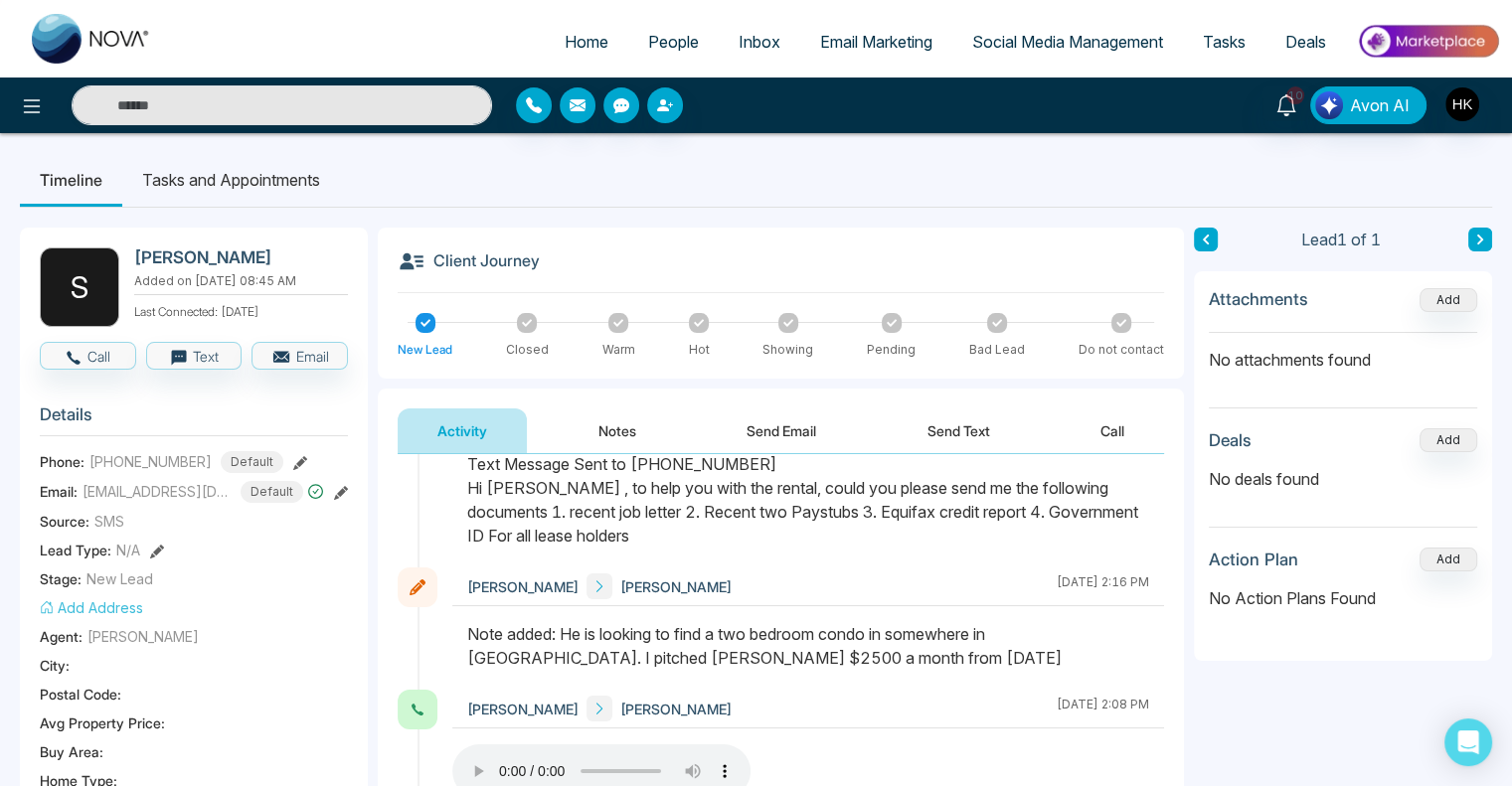 drag, startPoint x: 644, startPoint y: 661, endPoint x: 875, endPoint y: 666, distance: 231.05411 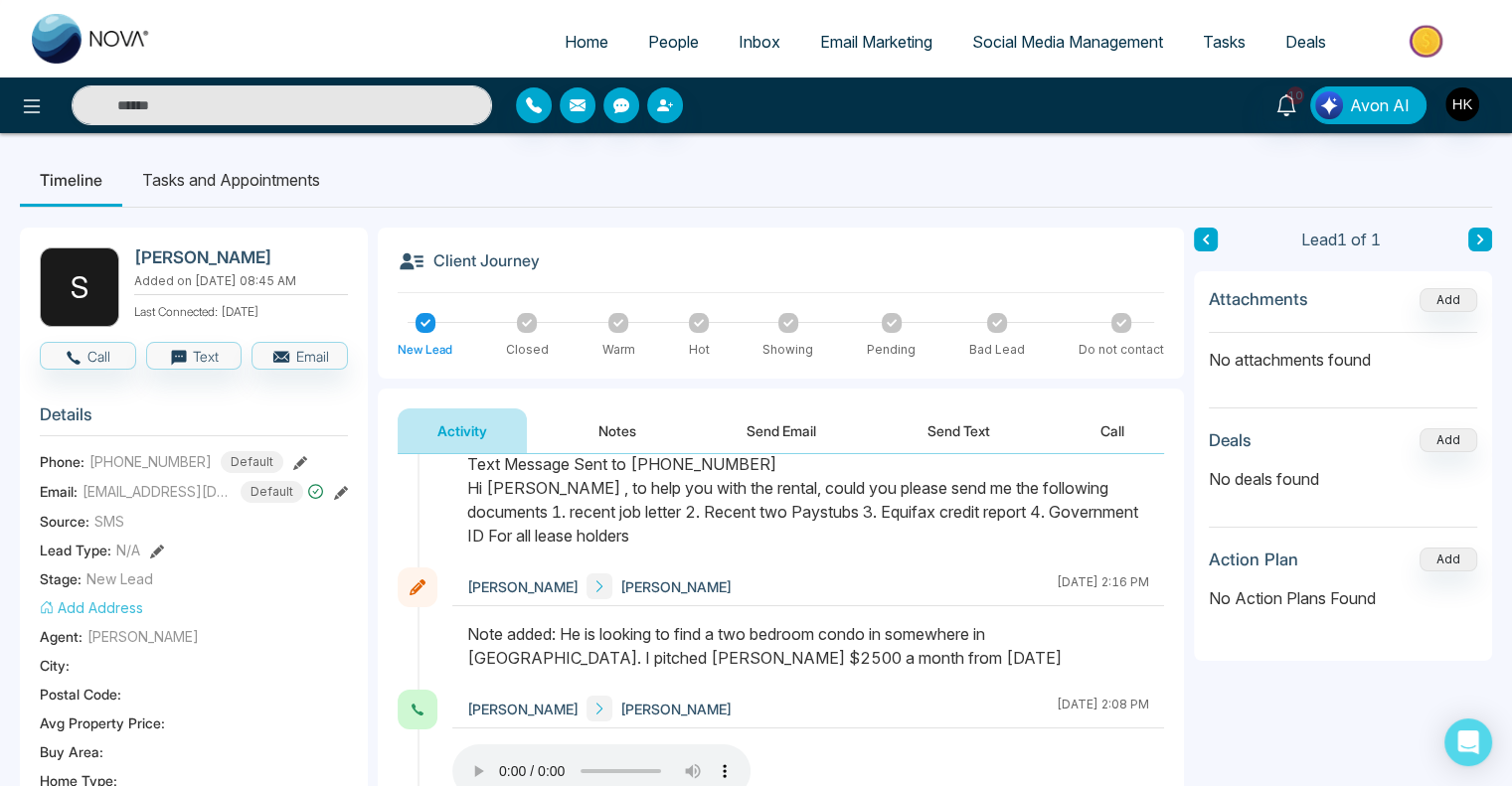 click at bounding box center [808, 656] 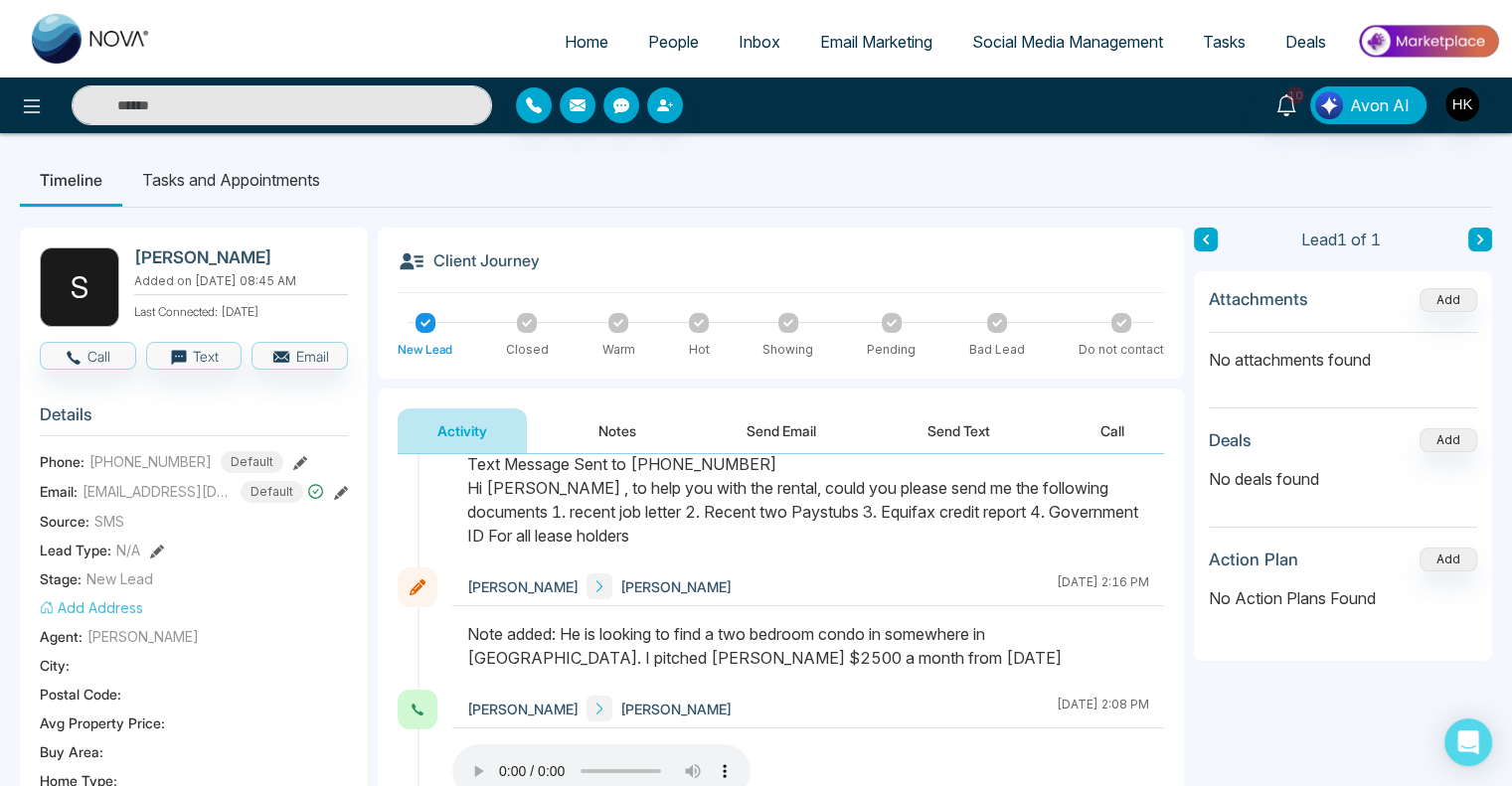 click on "Note added: He is looking to find a two bedroom condo in somewhere in [GEOGRAPHIC_DATA]. I pitched [PERSON_NAME] $2500 a month from [DATE]" at bounding box center [808, 646] 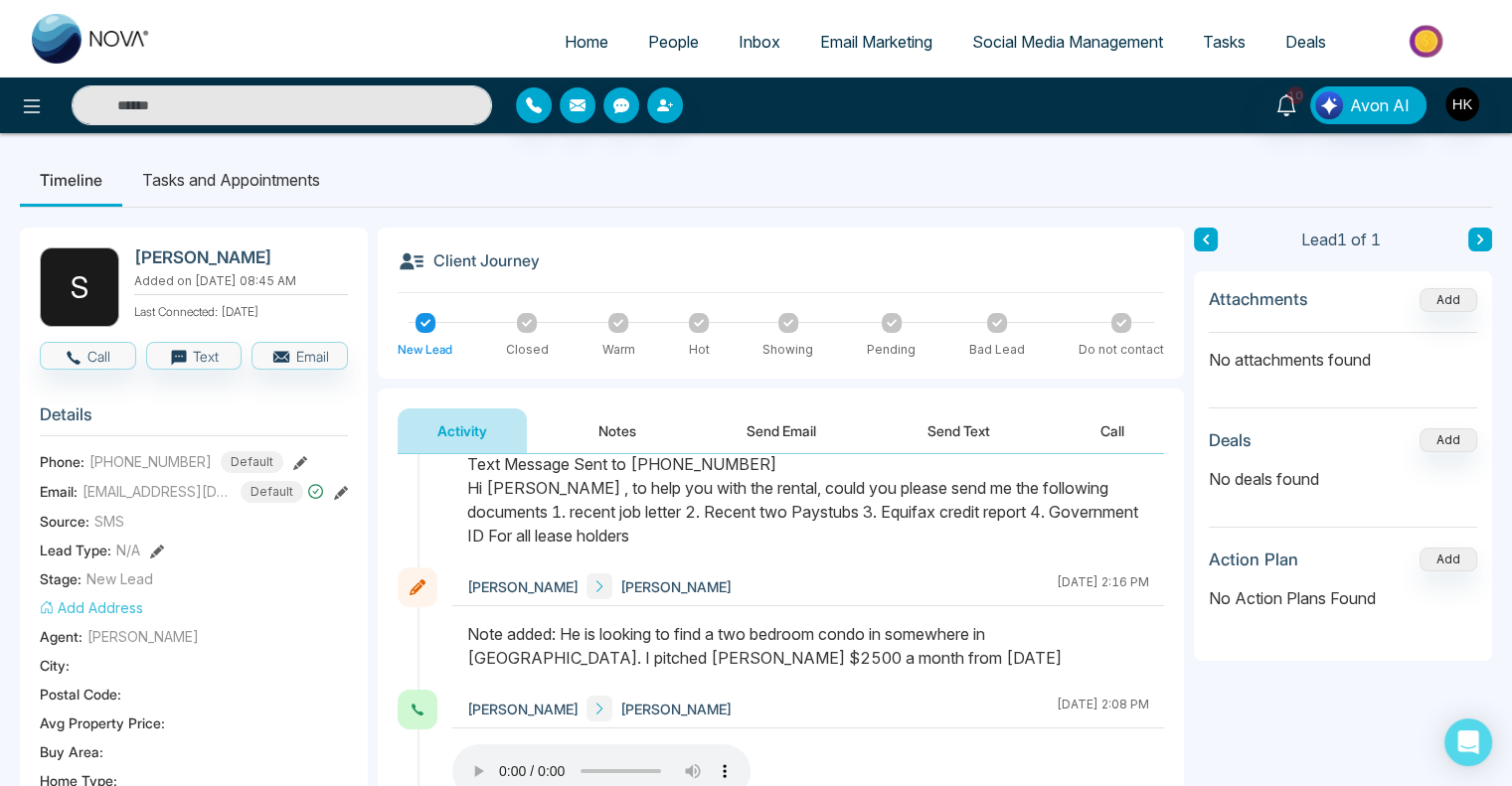 drag, startPoint x: 704, startPoint y: 628, endPoint x: 954, endPoint y: 629, distance: 250.002 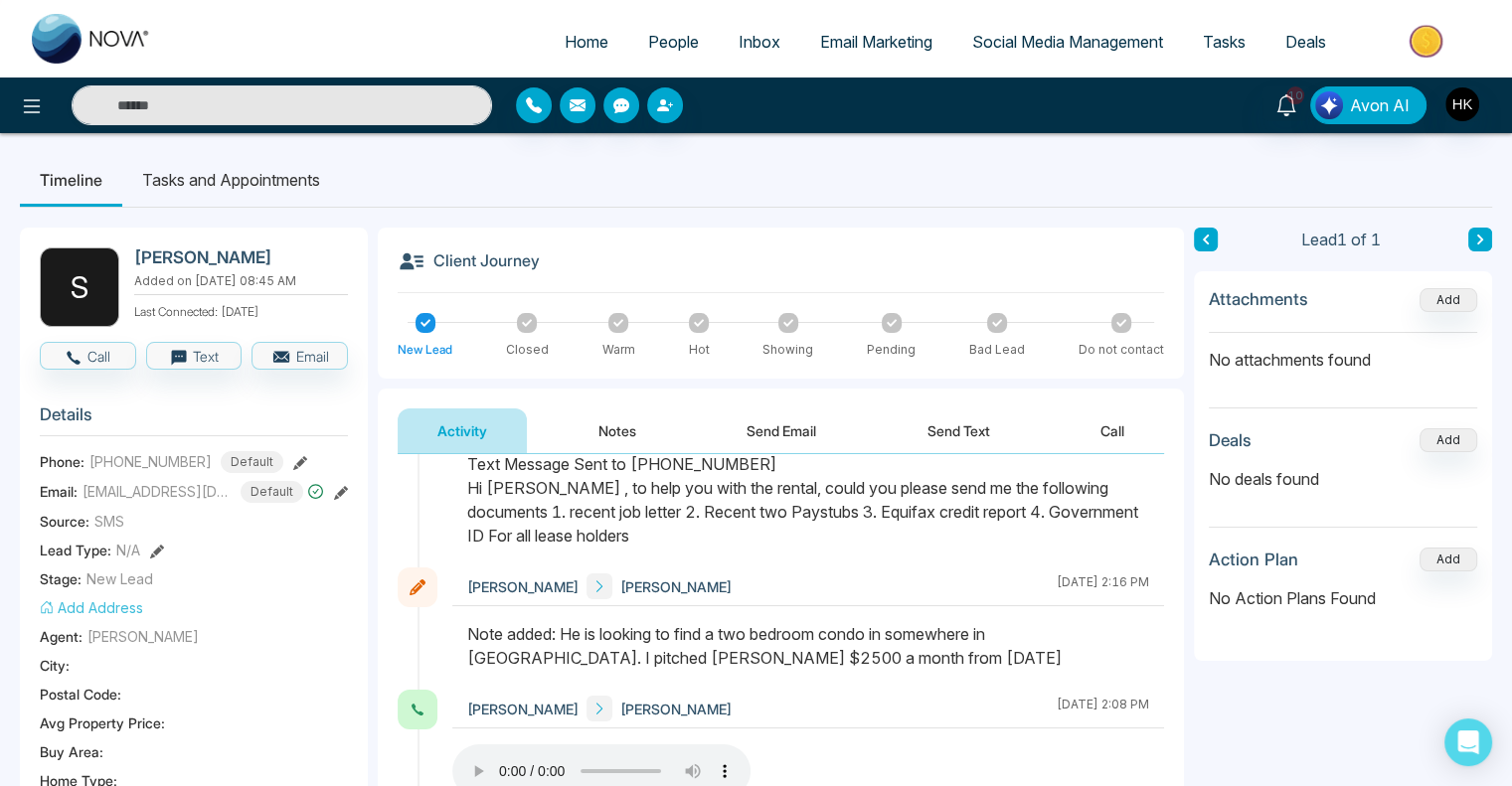 click on "Note added: He is looking to find a two bedroom condo in somewhere in [GEOGRAPHIC_DATA]. I pitched [PERSON_NAME] $2500 a month from [DATE]" at bounding box center [808, 646] 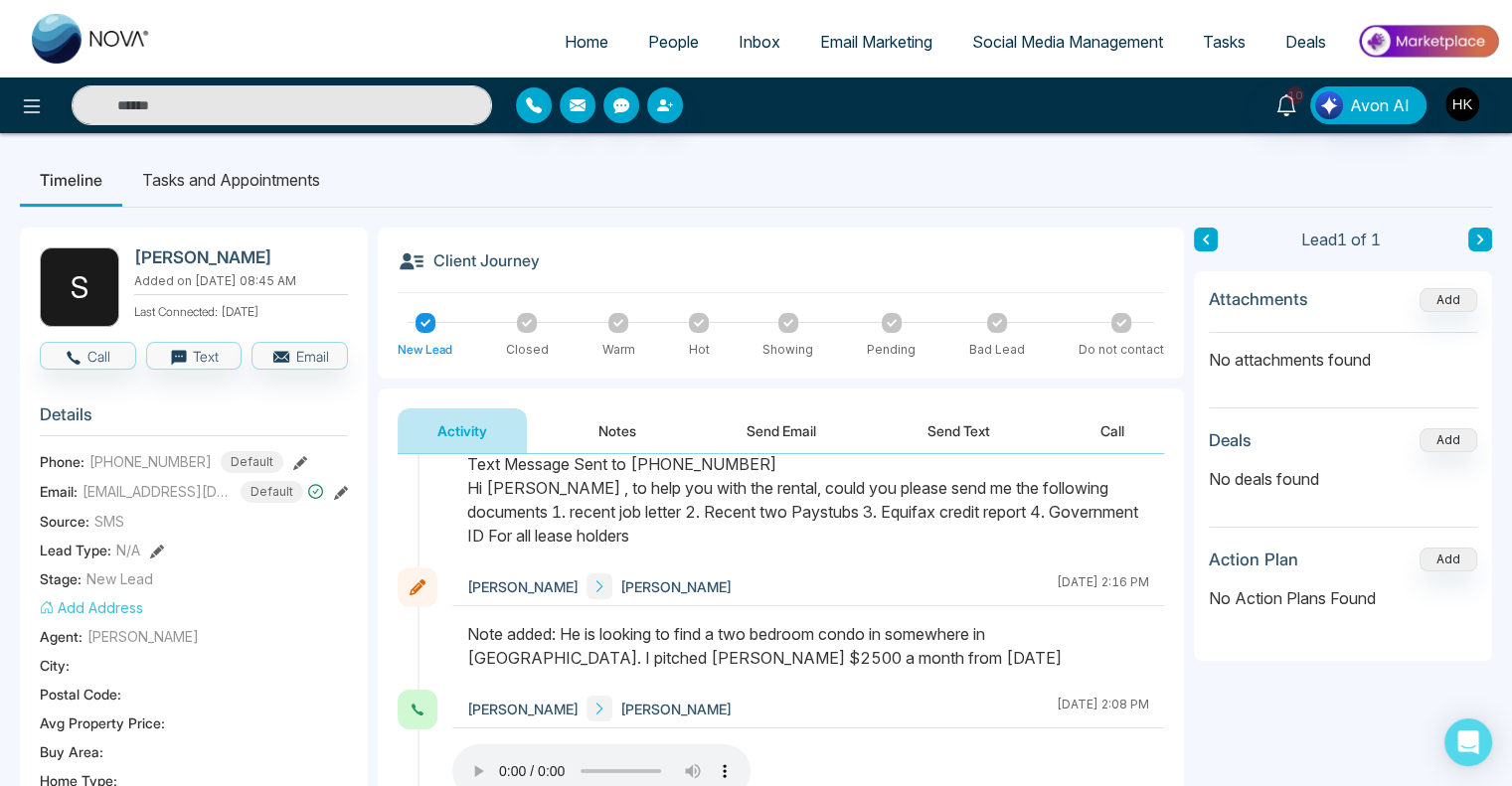 click on "Note added: He is looking to find a two bedroom condo in somewhere in [GEOGRAPHIC_DATA]. I pitched [PERSON_NAME] $2500 a month from [DATE]" at bounding box center (808, 646) 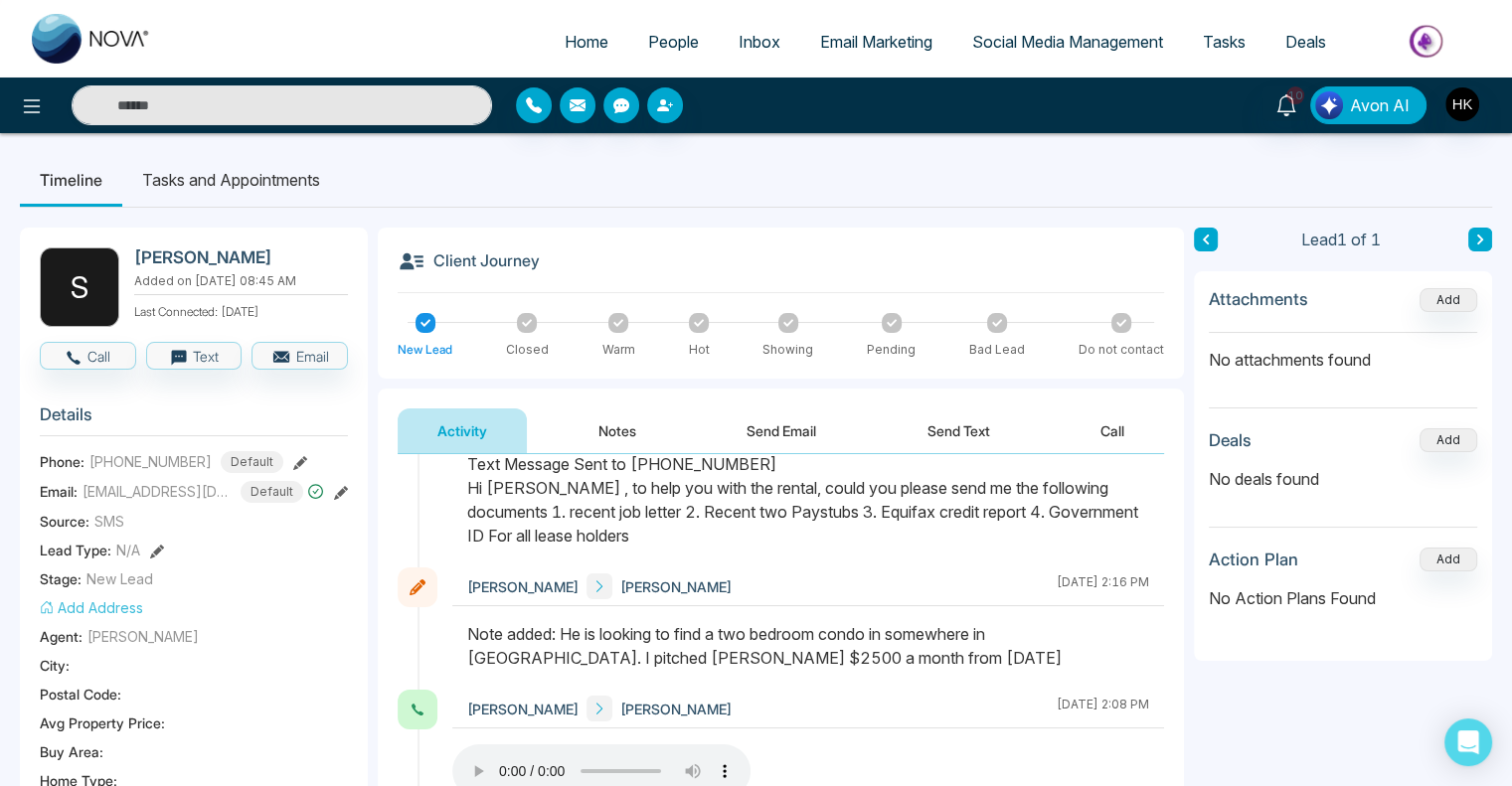 click on "[EMAIL_ADDRESS][DOMAIN_NAME]" at bounding box center (157, 491) 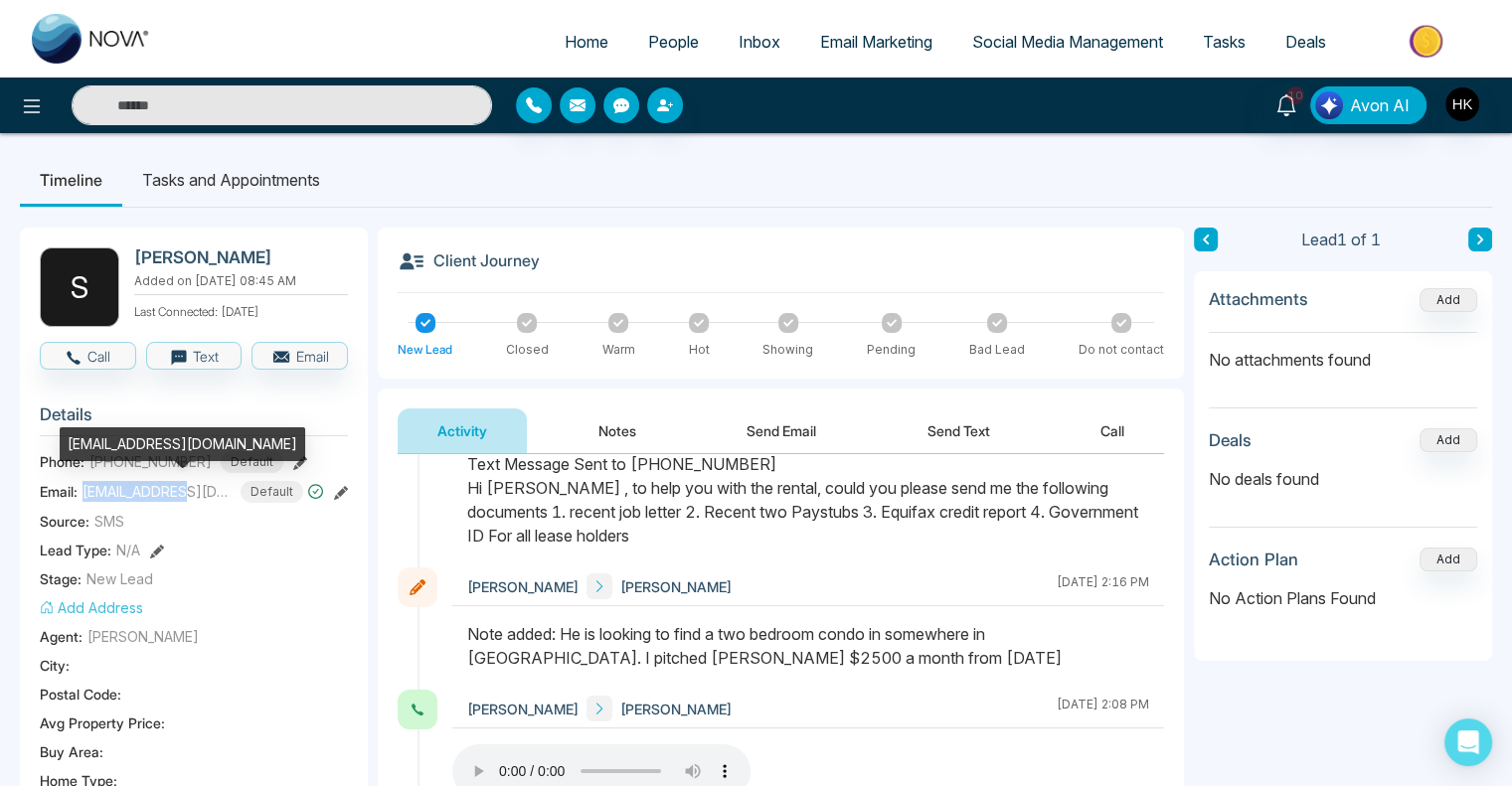 click on "[EMAIL_ADDRESS][DOMAIN_NAME]" at bounding box center [157, 491] 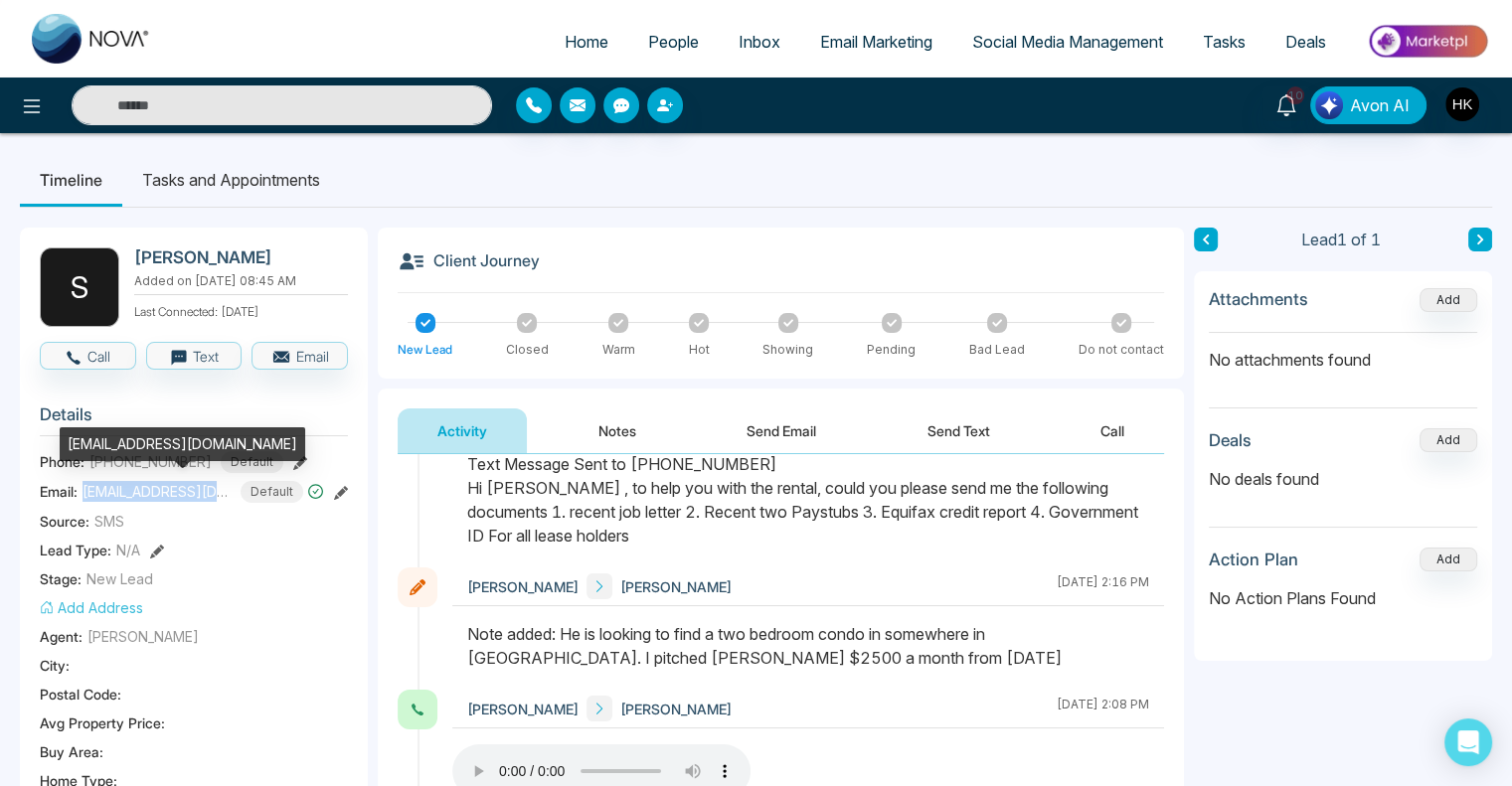 click on "[EMAIL_ADDRESS][DOMAIN_NAME]" at bounding box center [157, 491] 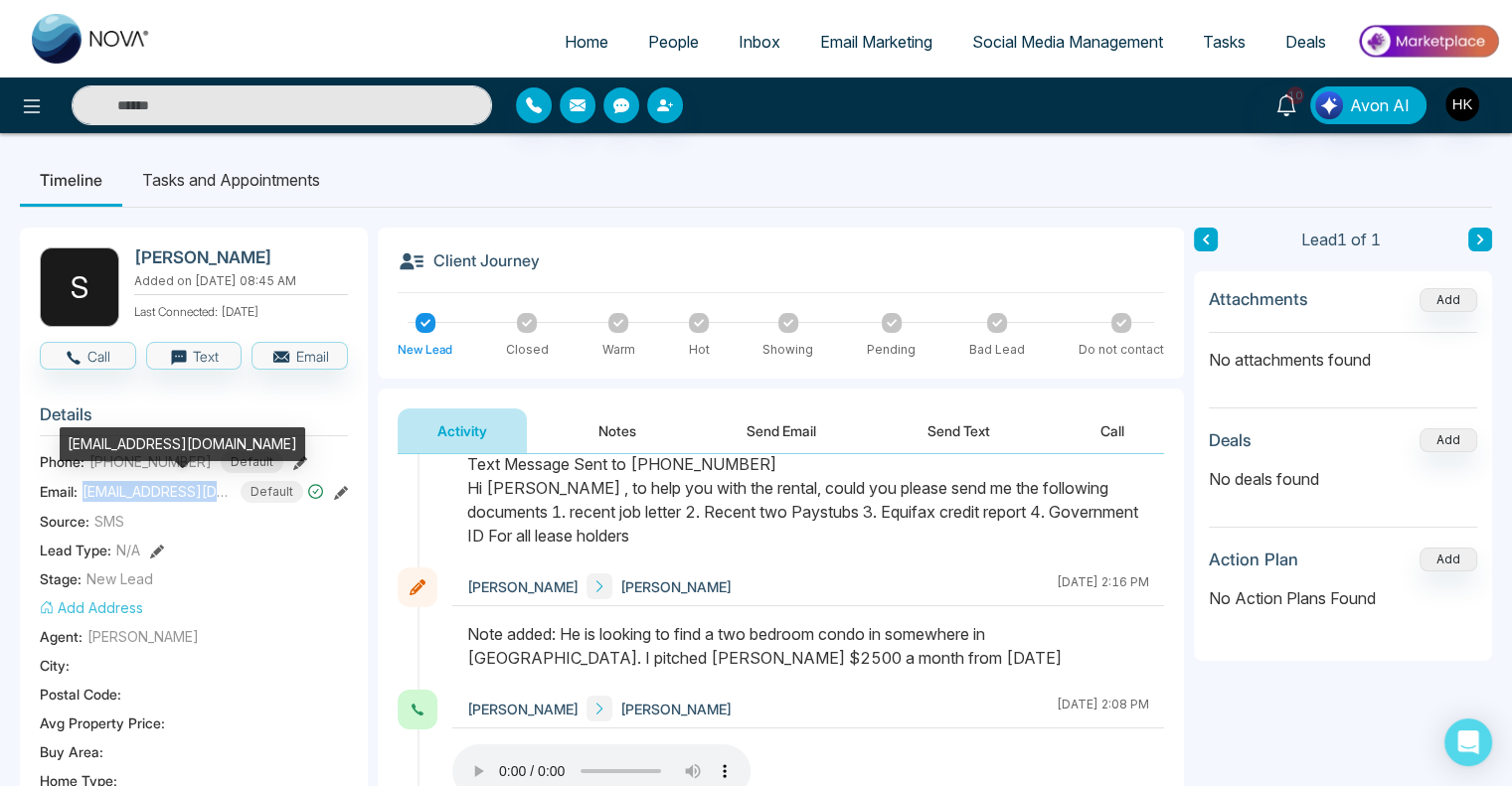 copy on "[EMAIL_ADDRESS][DOMAIN_NAME]" 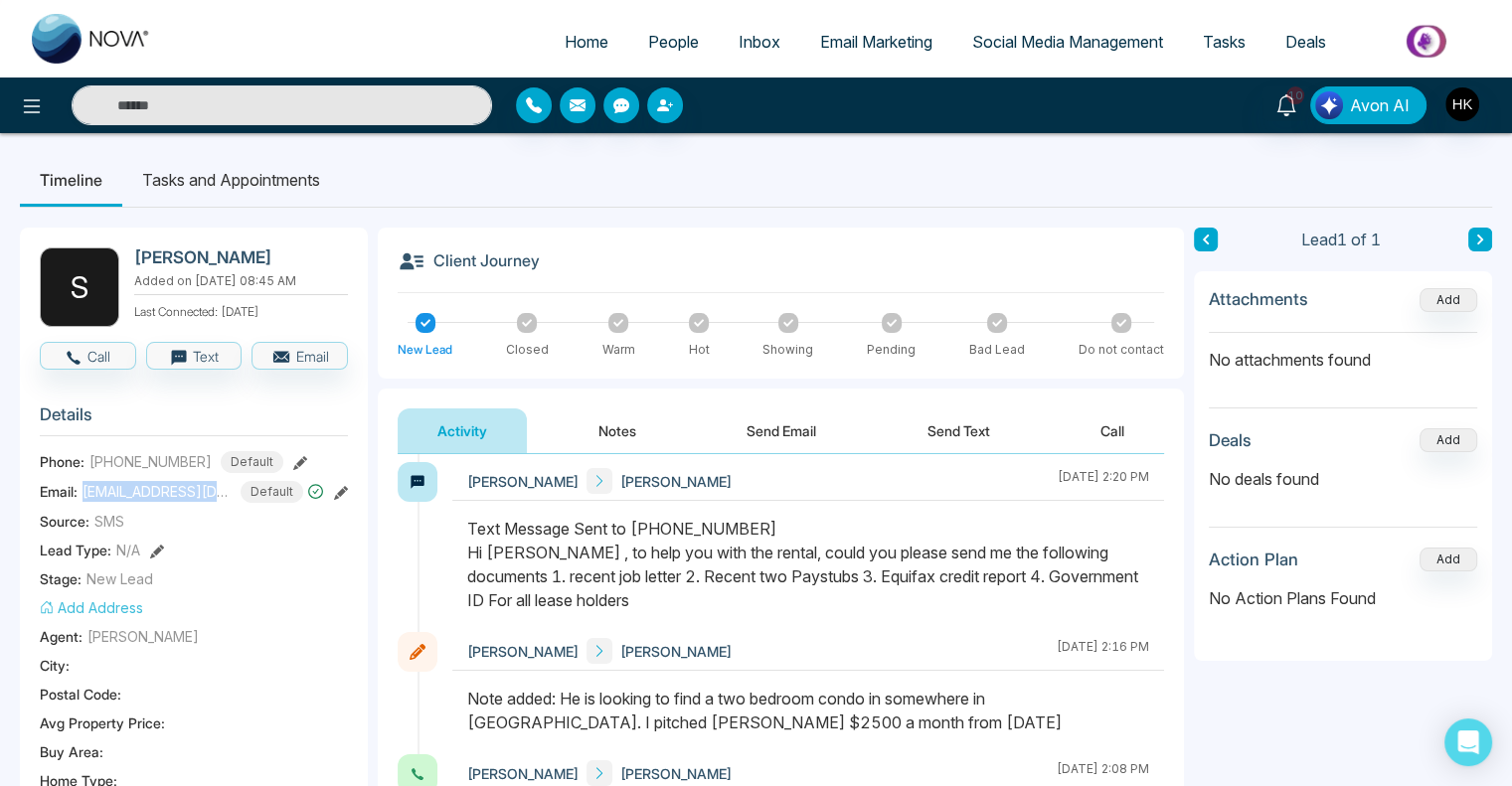 scroll, scrollTop: 0, scrollLeft: 0, axis: both 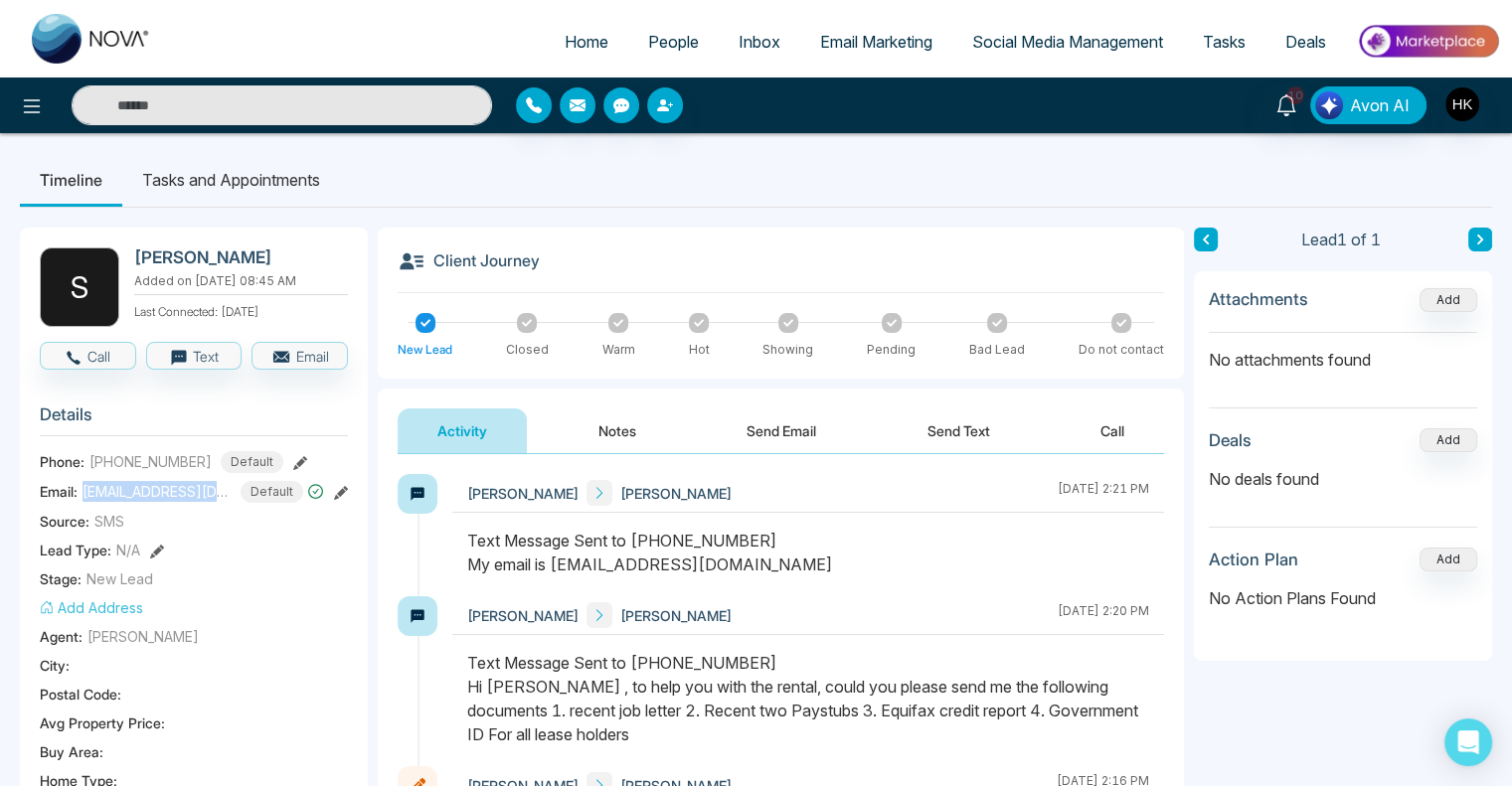 click on "Send Text" at bounding box center (958, 430) 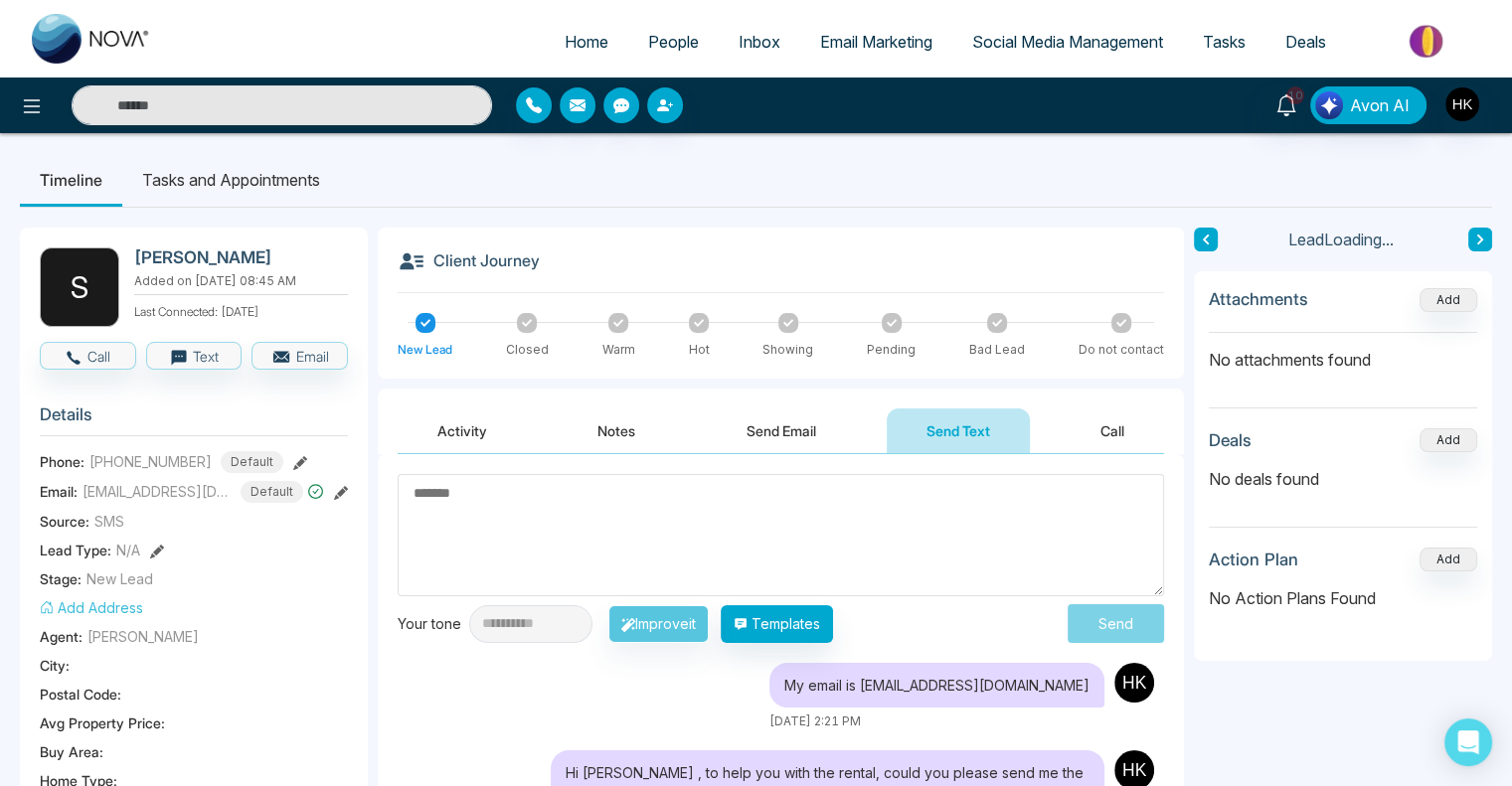 click at bounding box center (780, 535) 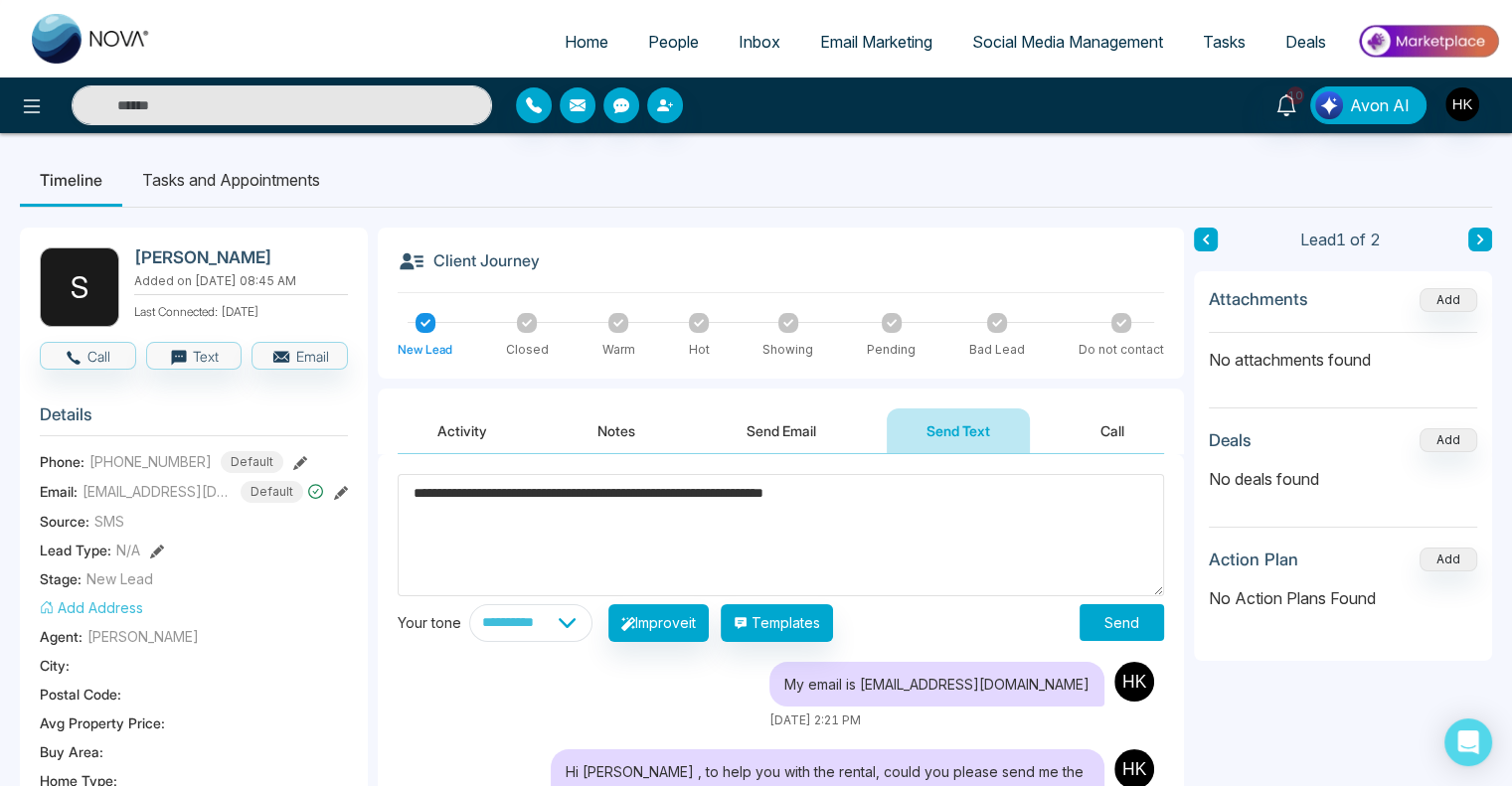 type on "**********" 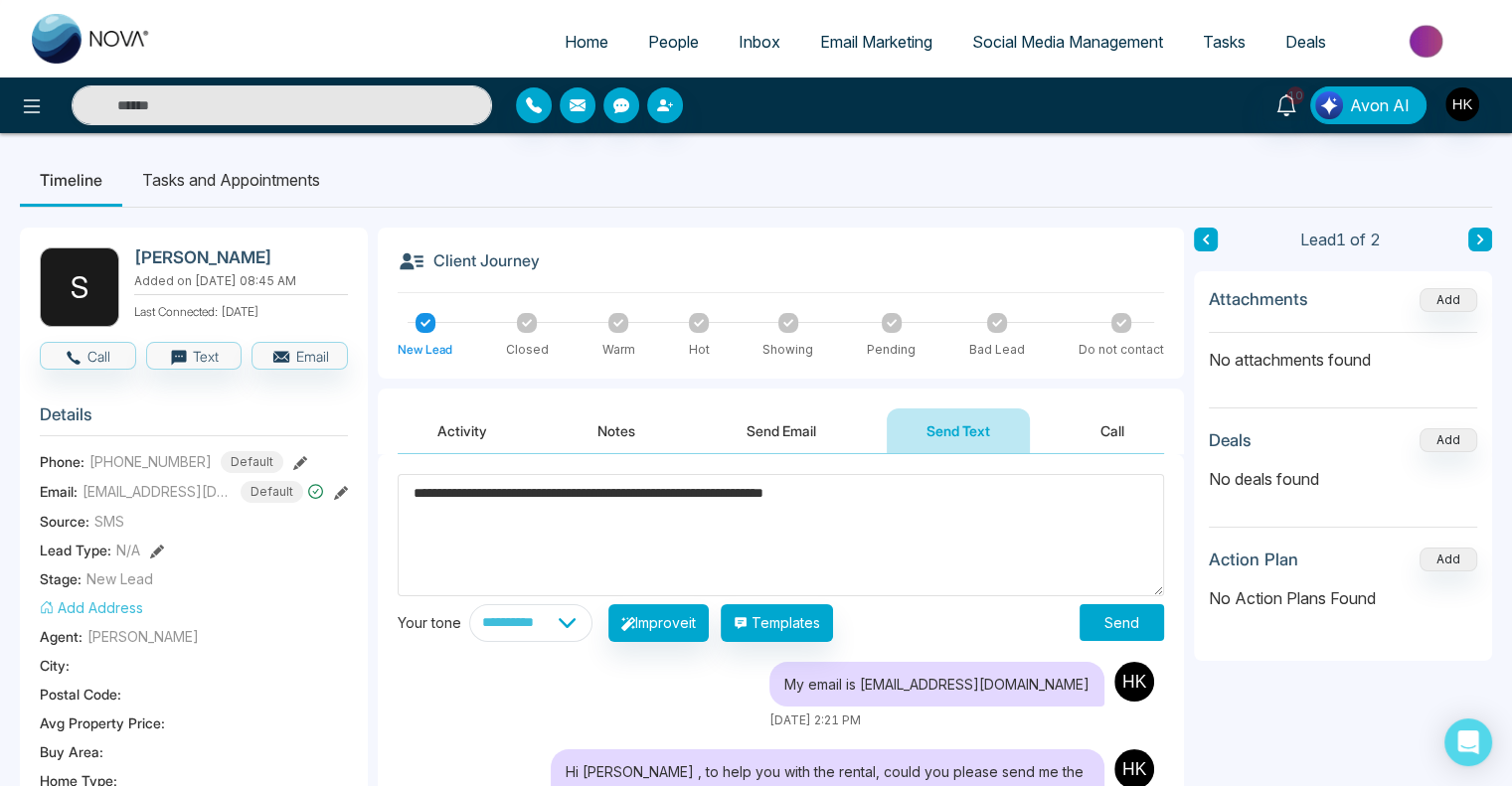 click on "Send" at bounding box center [1121, 622] 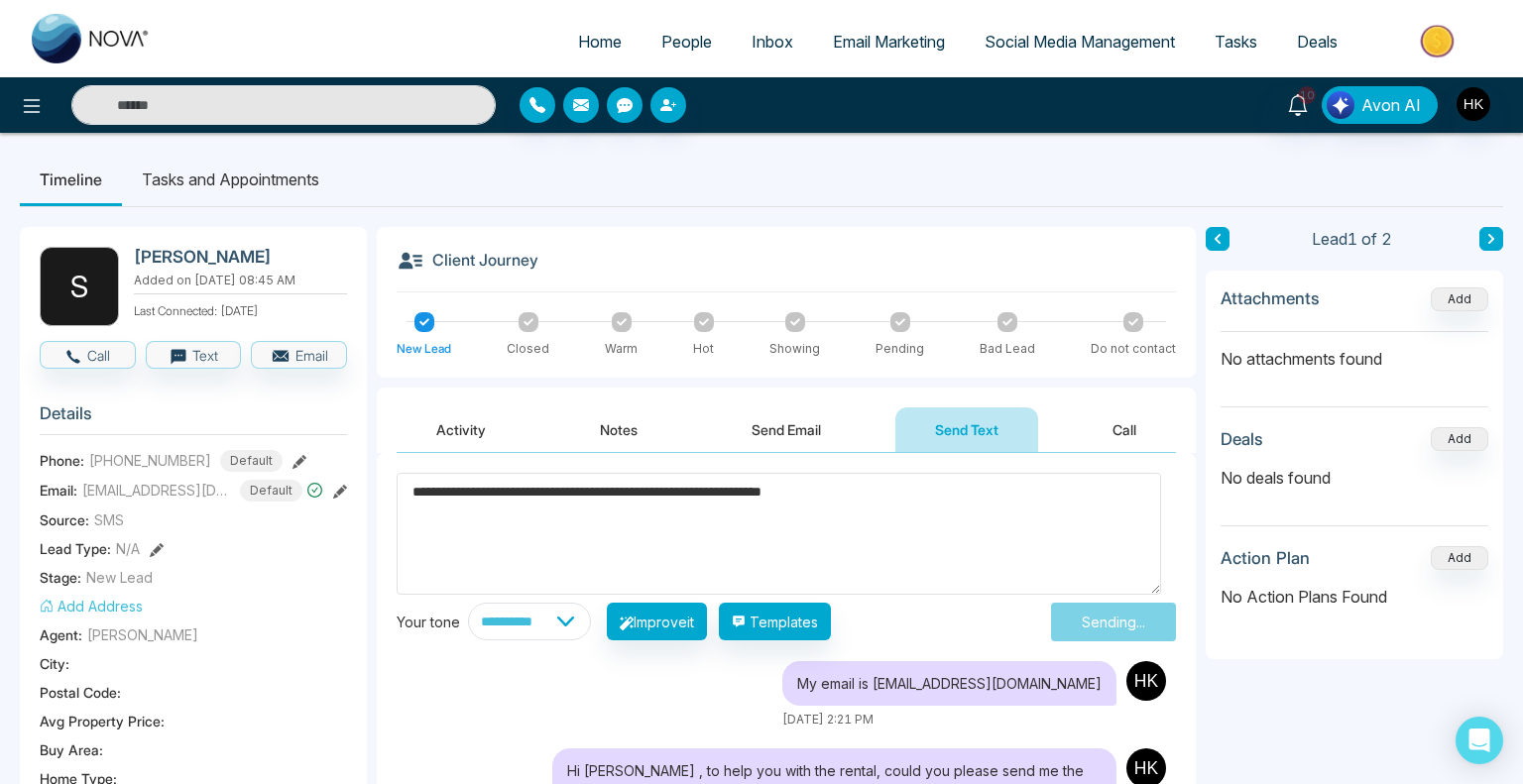 type 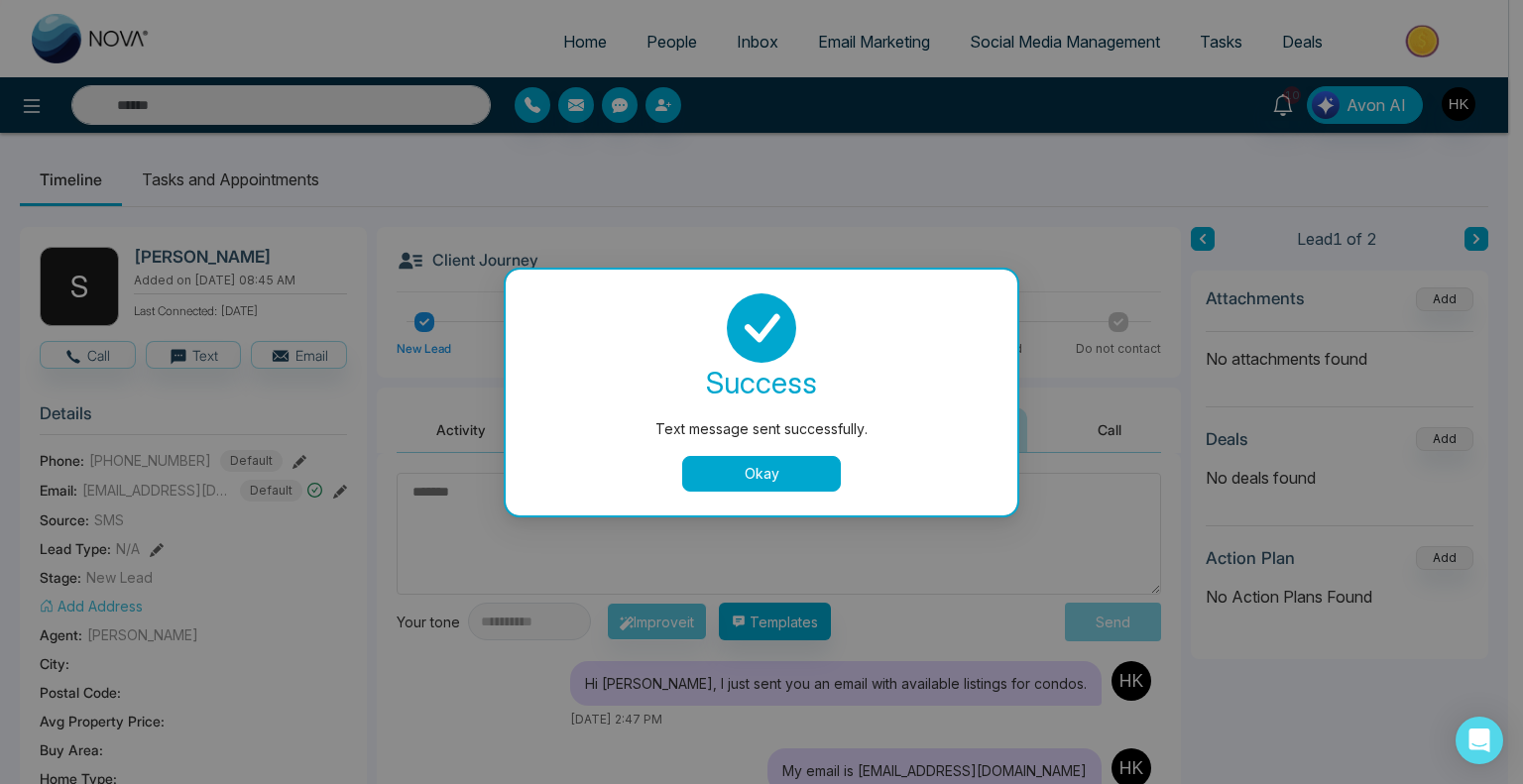 click on "Okay" at bounding box center (762, 474) 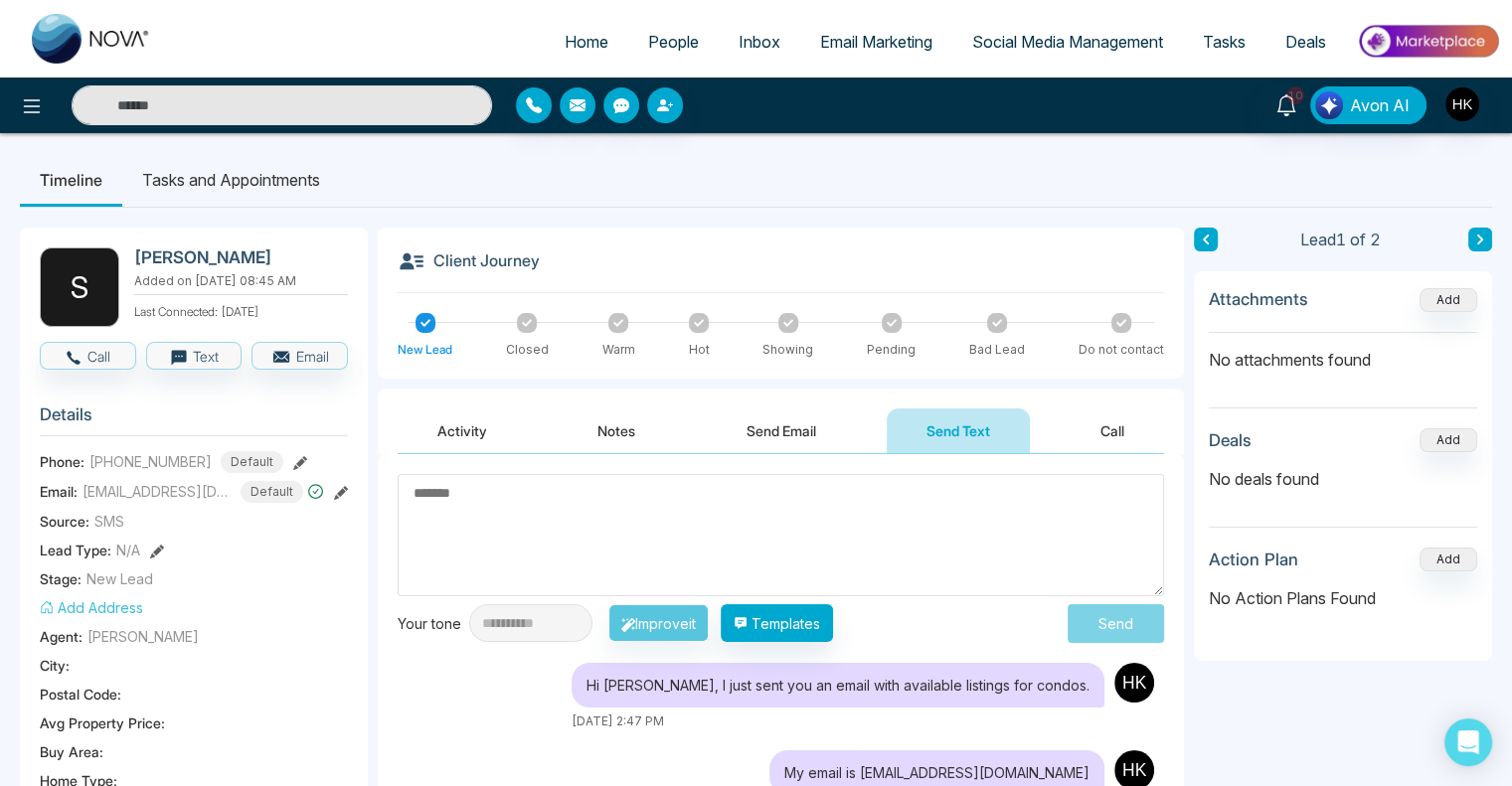 click 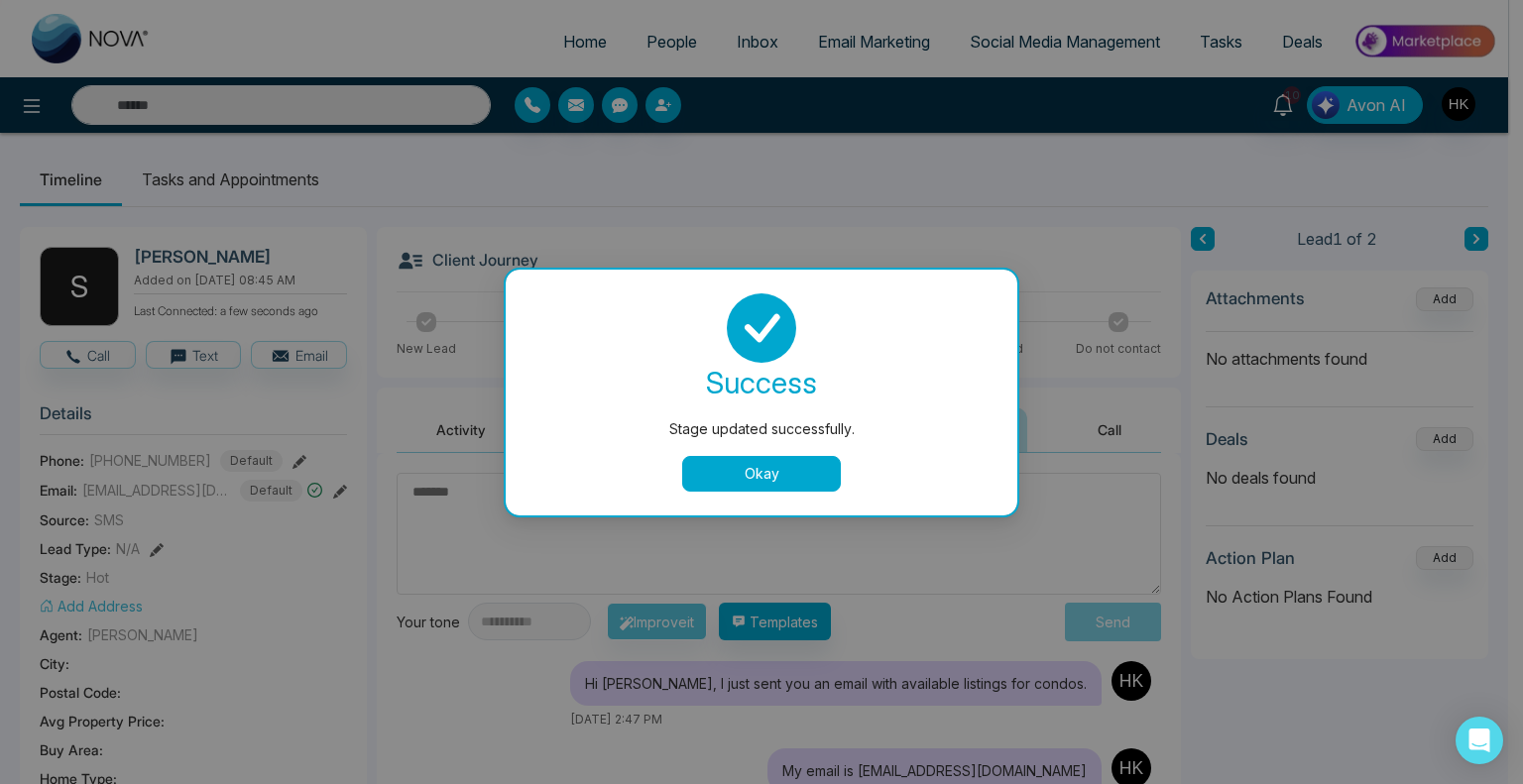 click on "Okay" at bounding box center [762, 474] 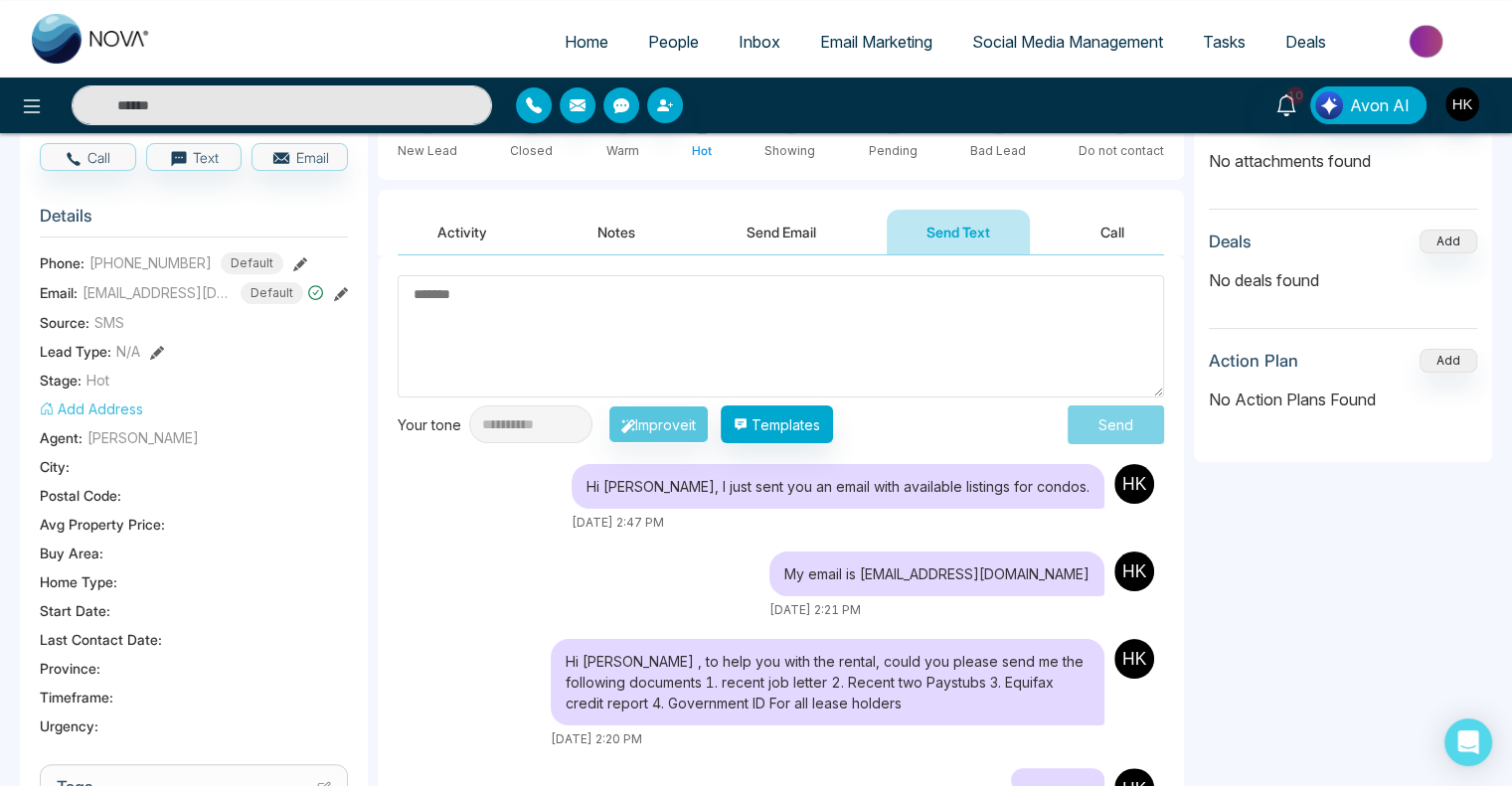 scroll, scrollTop: 99, scrollLeft: 0, axis: vertical 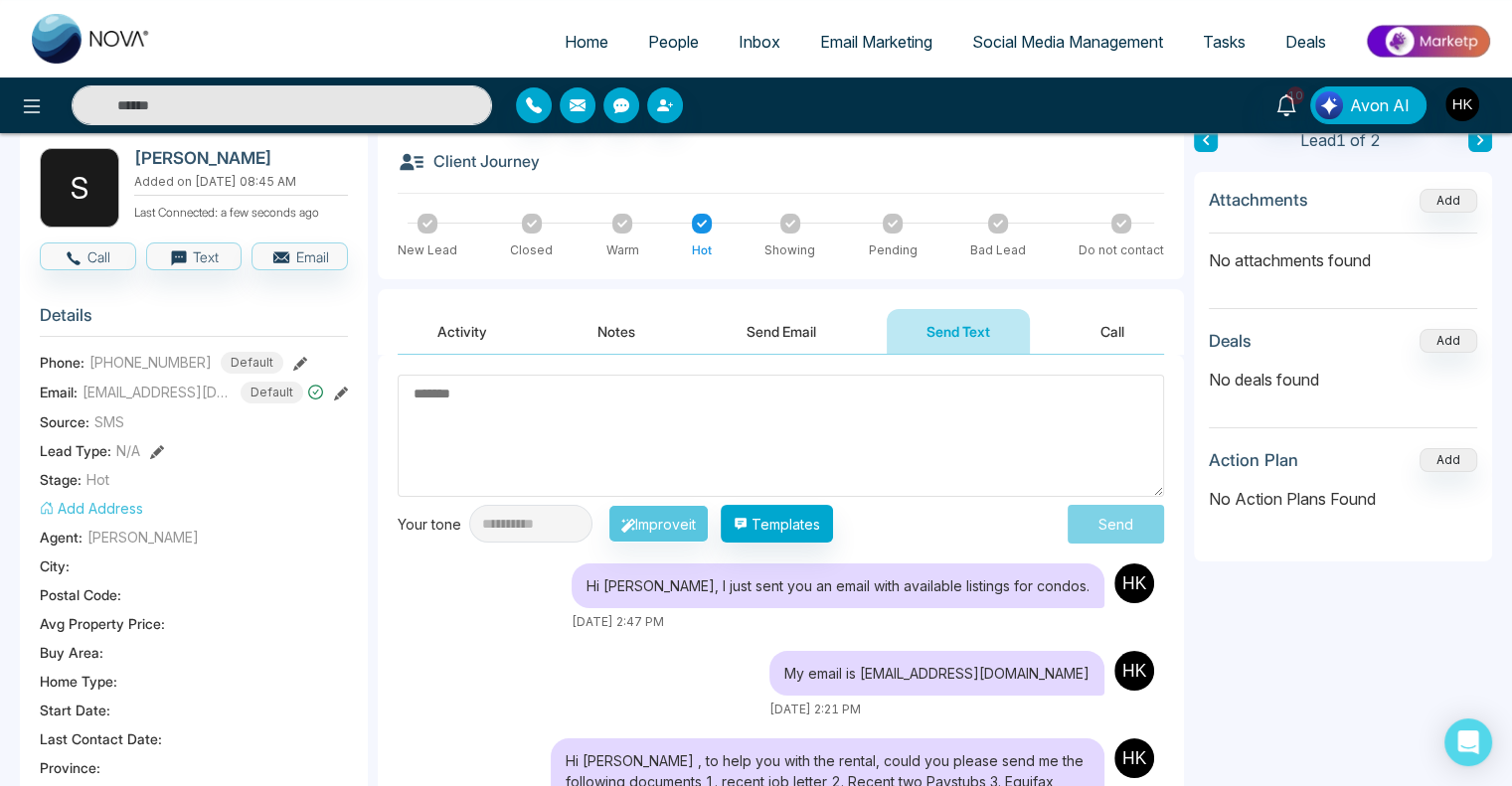 click 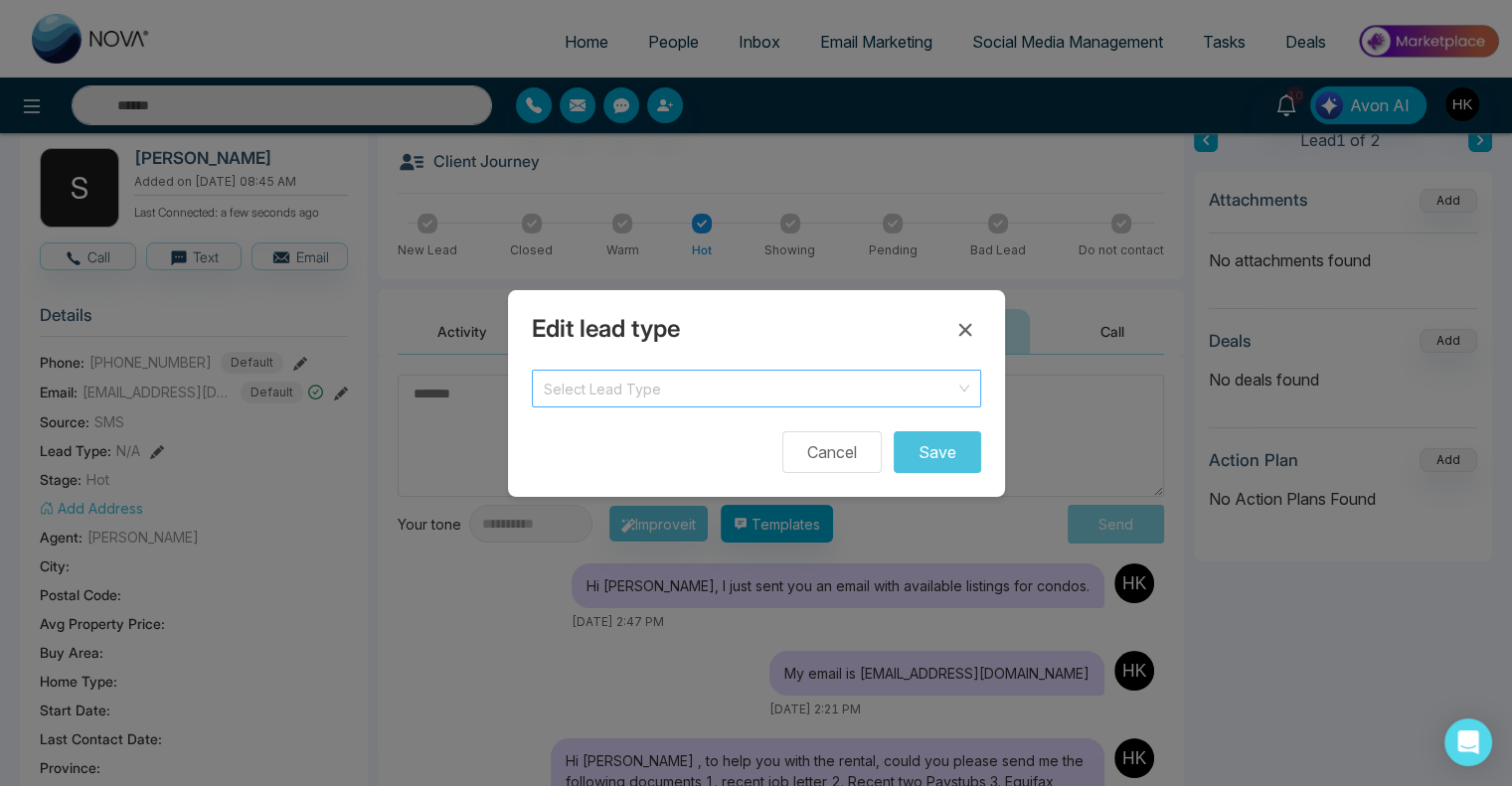 click at bounding box center (750, 386) 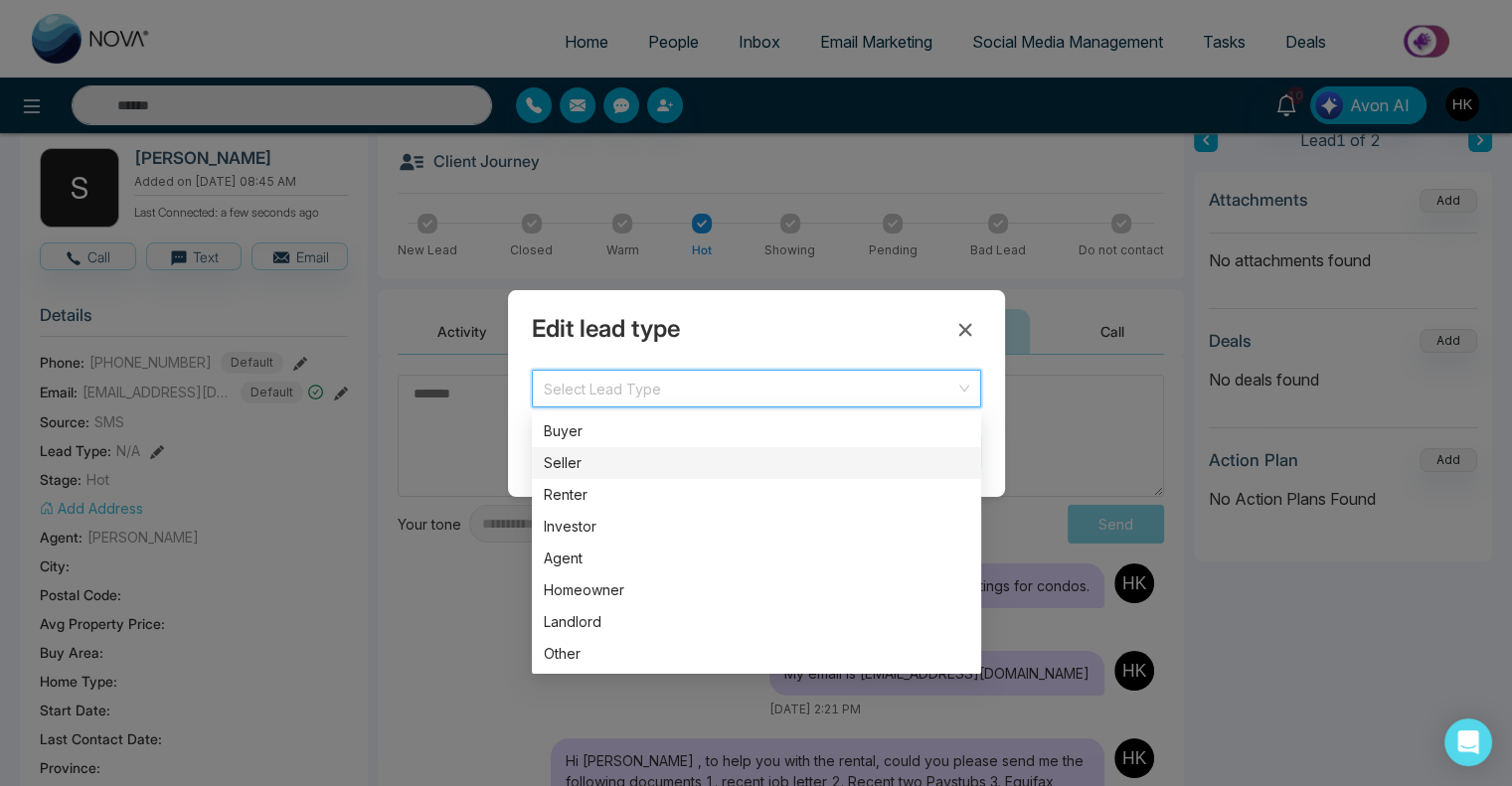click on "Renter" at bounding box center [756, 495] 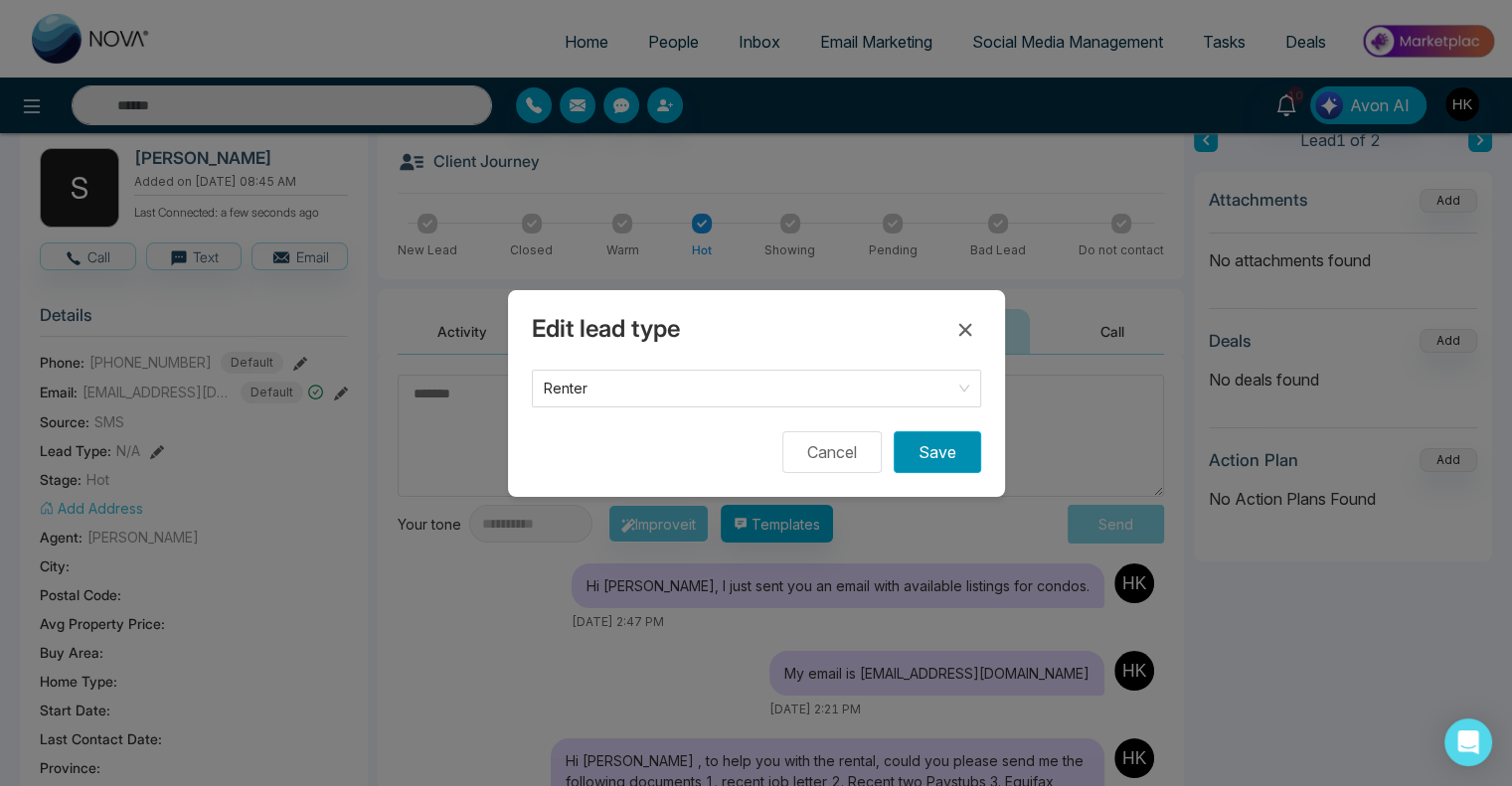 click on "Save" at bounding box center [937, 452] 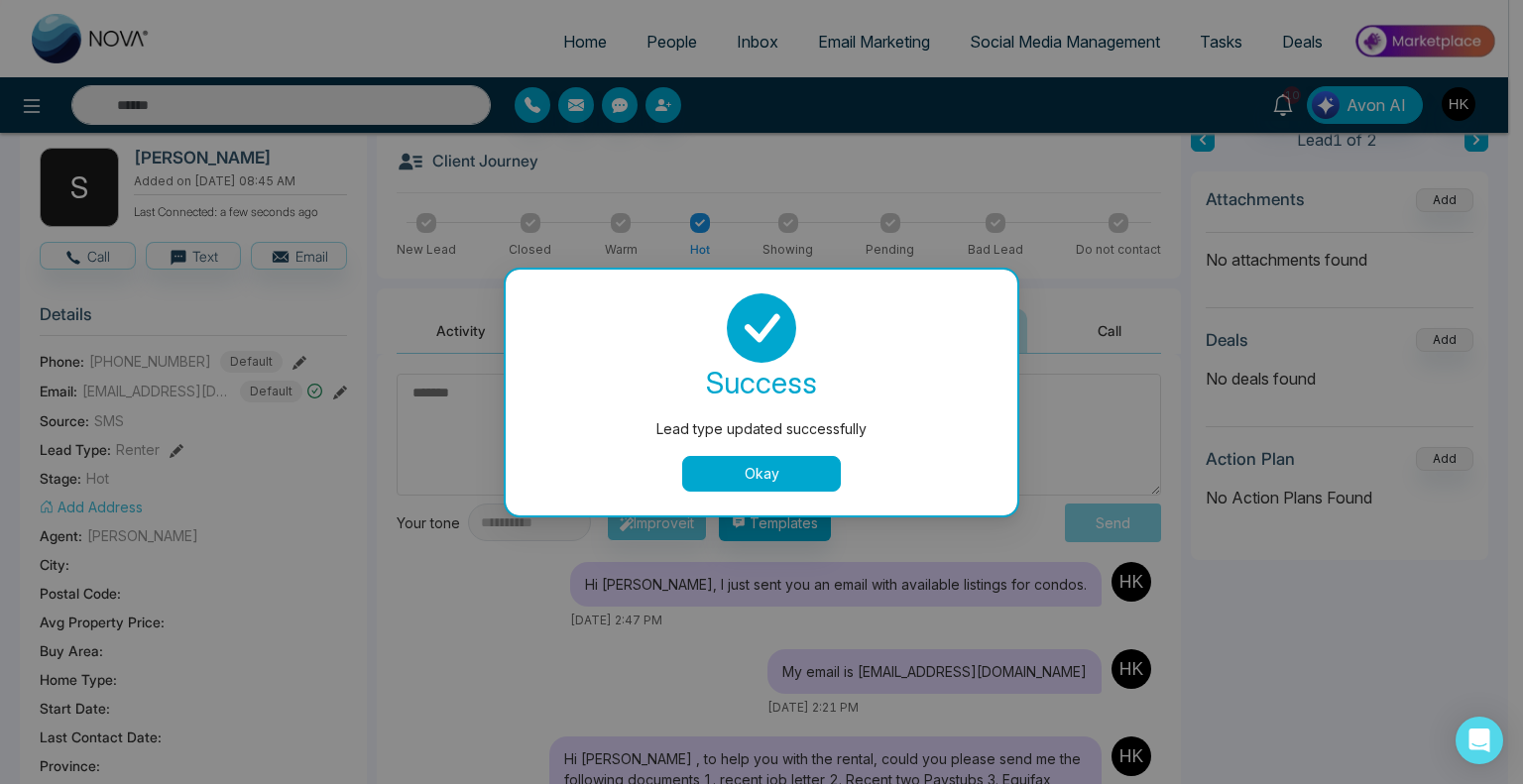 click on "Okay" at bounding box center (762, 474) 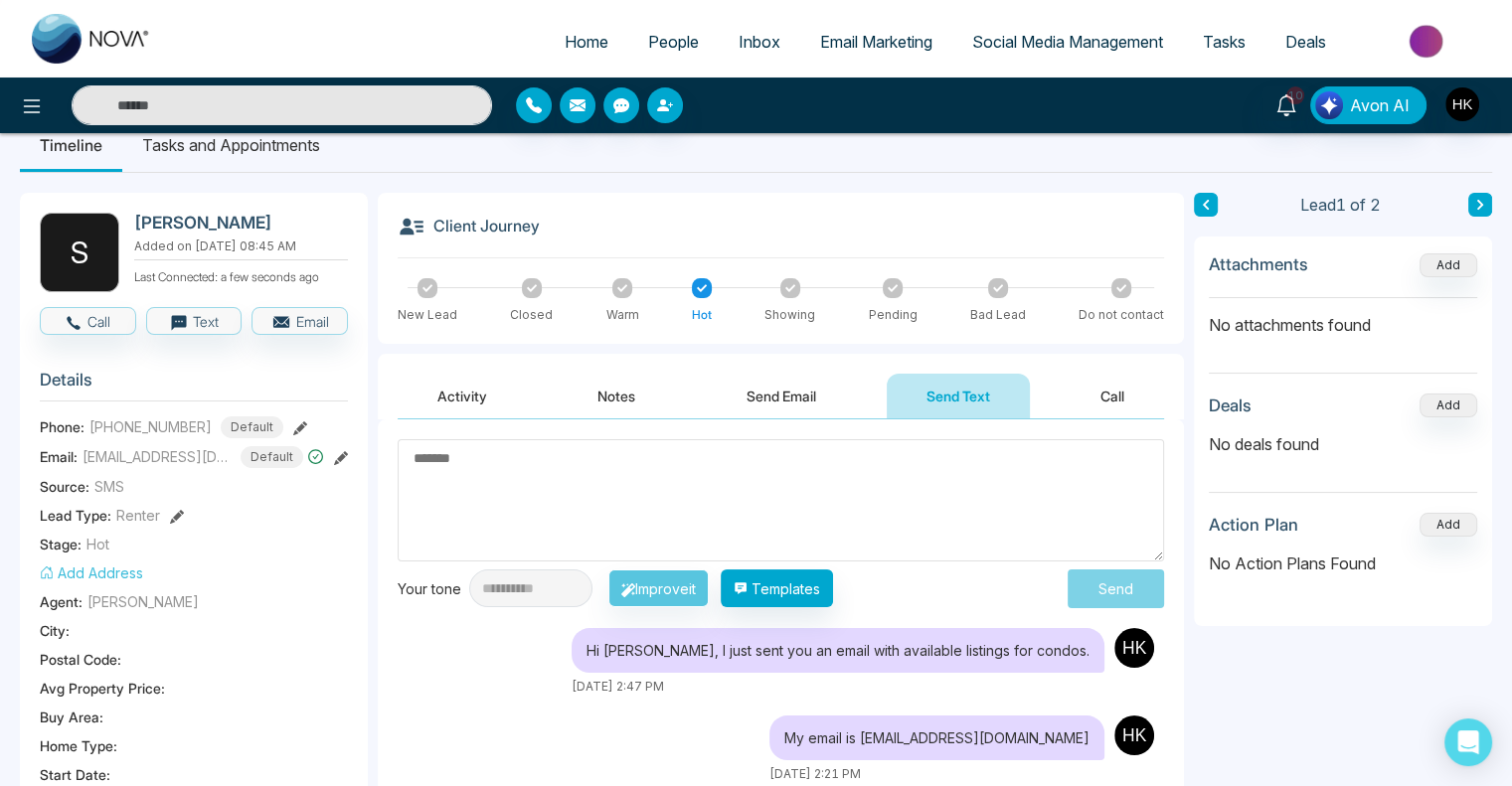 scroll, scrollTop: 0, scrollLeft: 0, axis: both 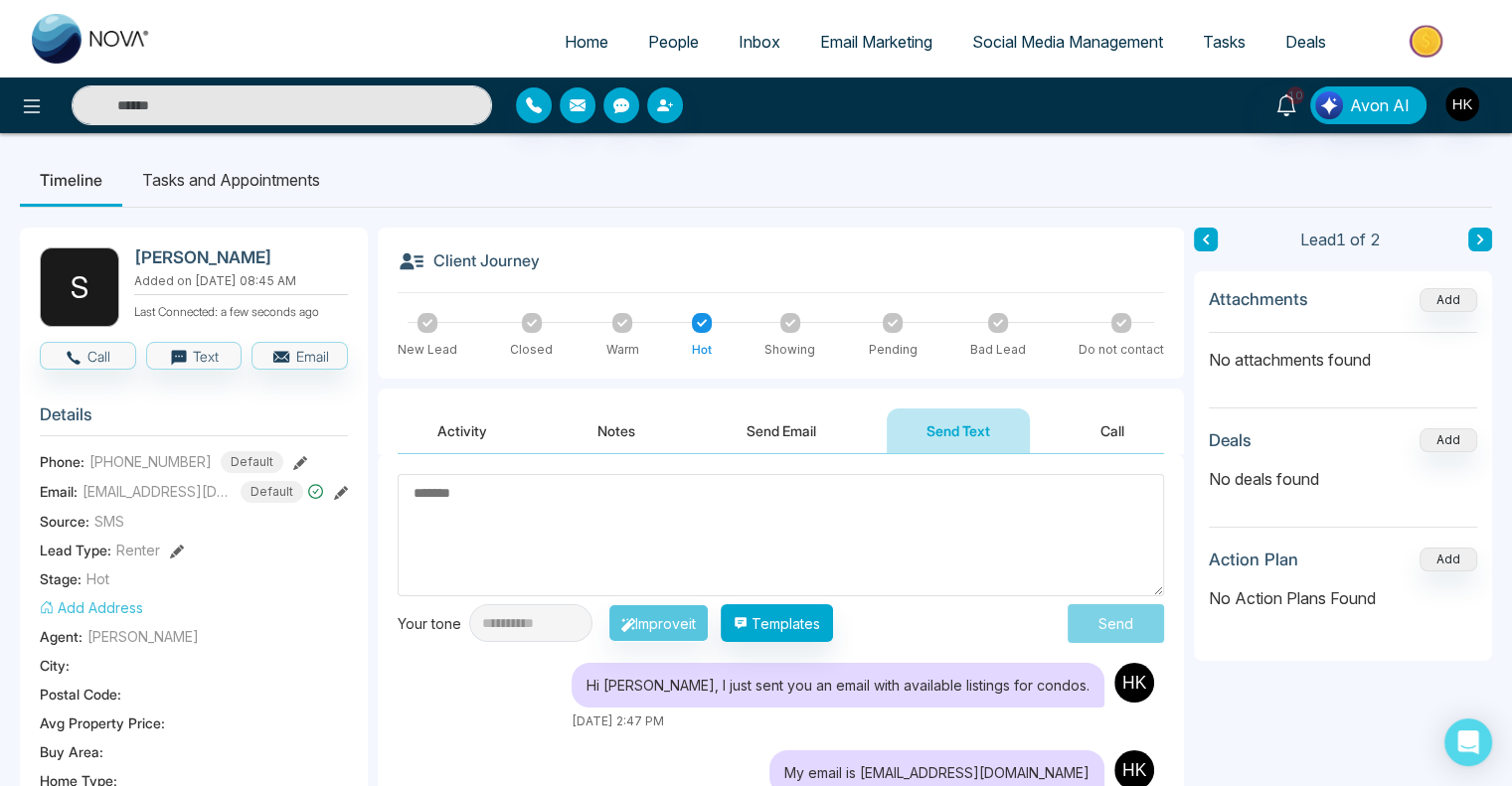 click 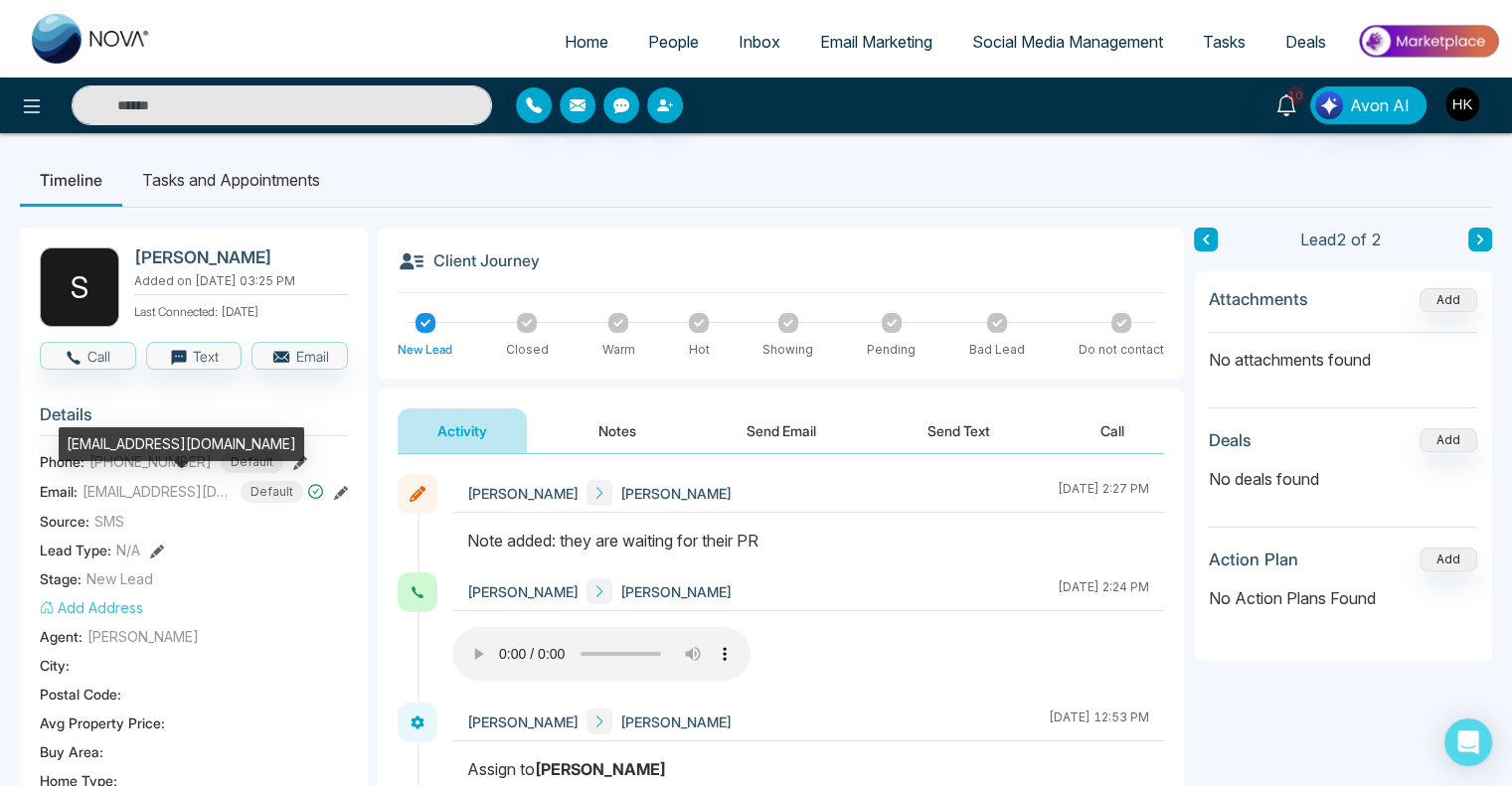 click on "[EMAIL_ADDRESS][DOMAIN_NAME]" at bounding box center [157, 491] 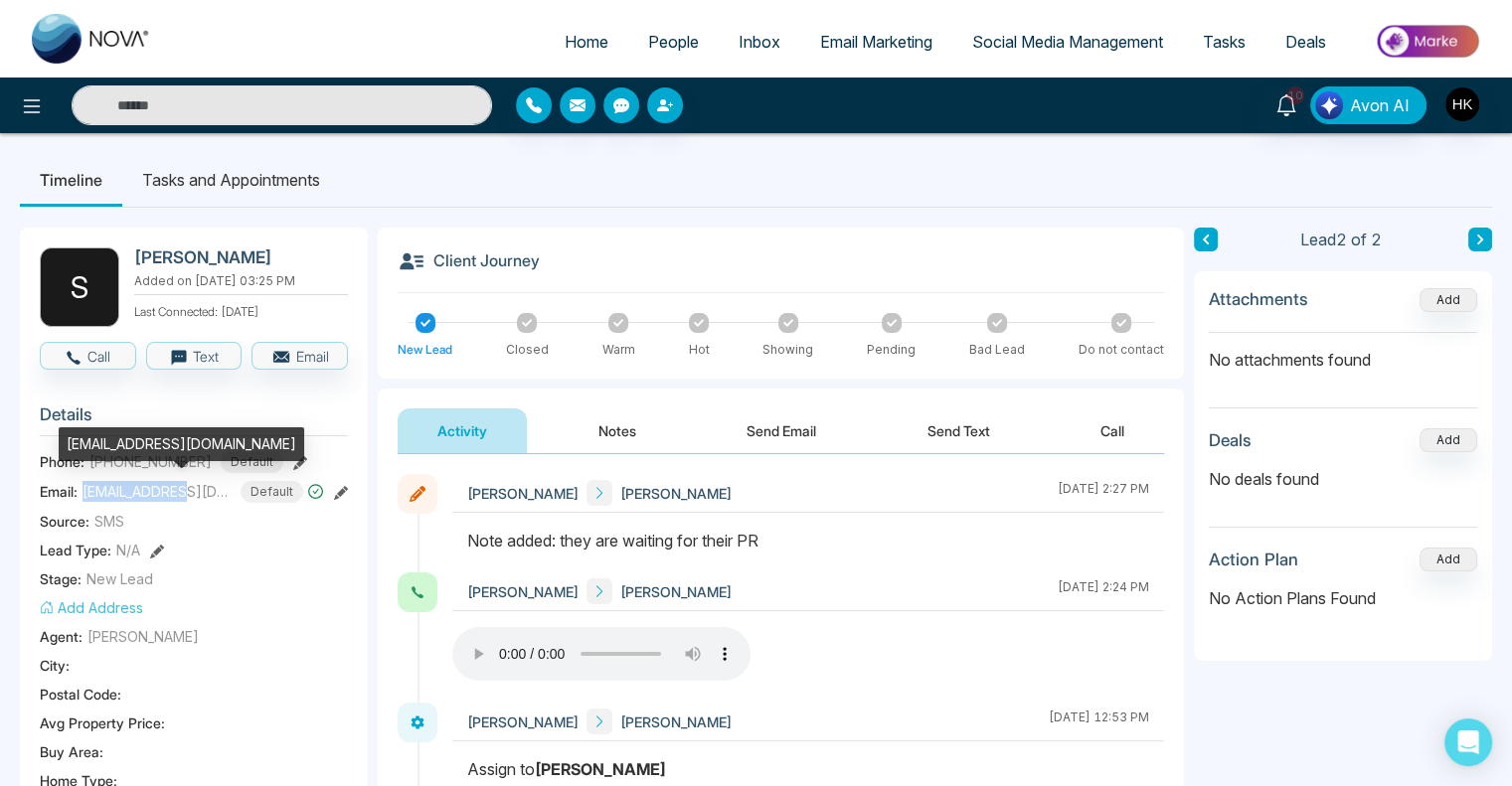 click on "[EMAIL_ADDRESS][DOMAIN_NAME]" at bounding box center (157, 491) 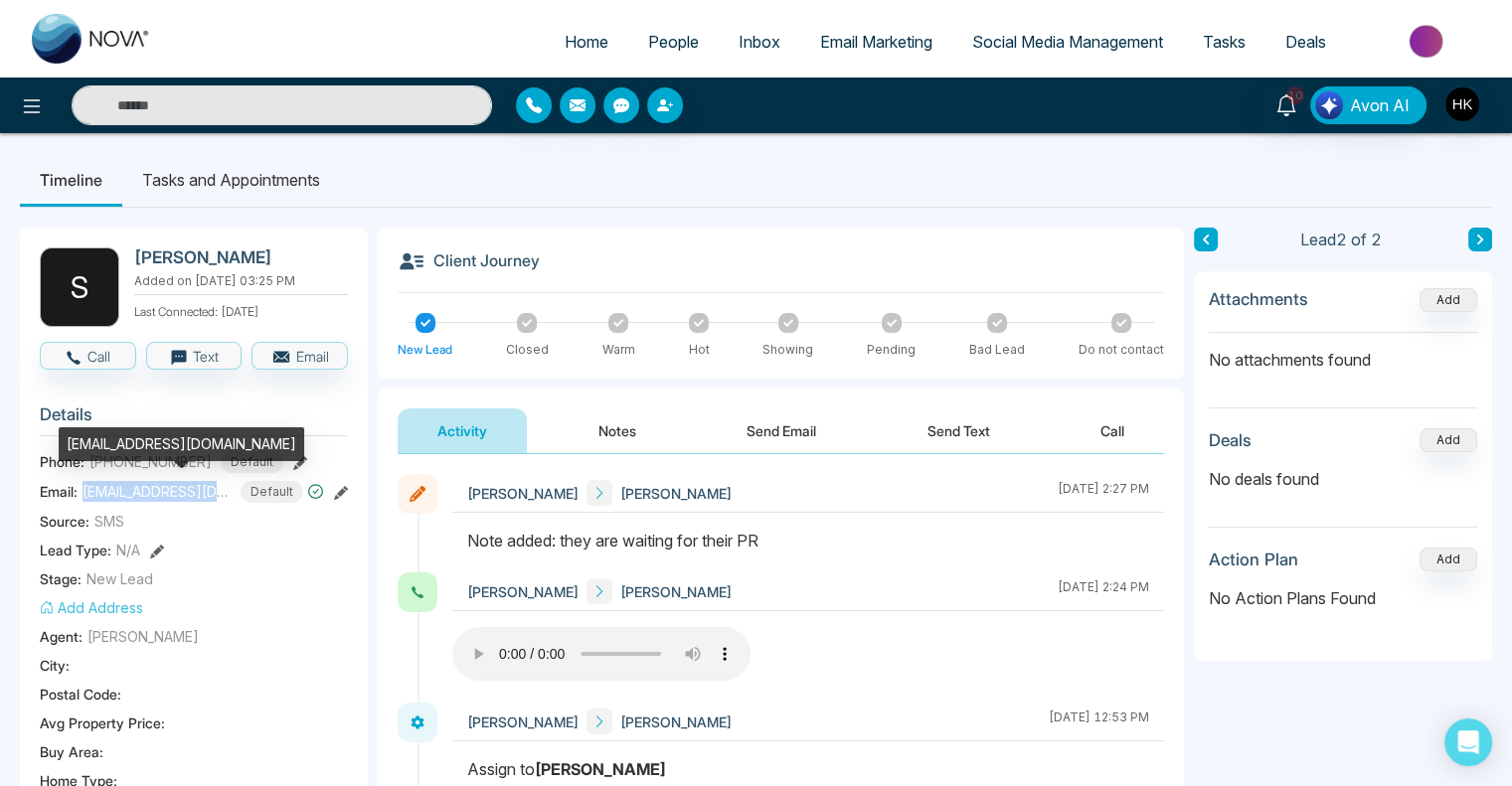 click on "[EMAIL_ADDRESS][DOMAIN_NAME]" at bounding box center [157, 491] 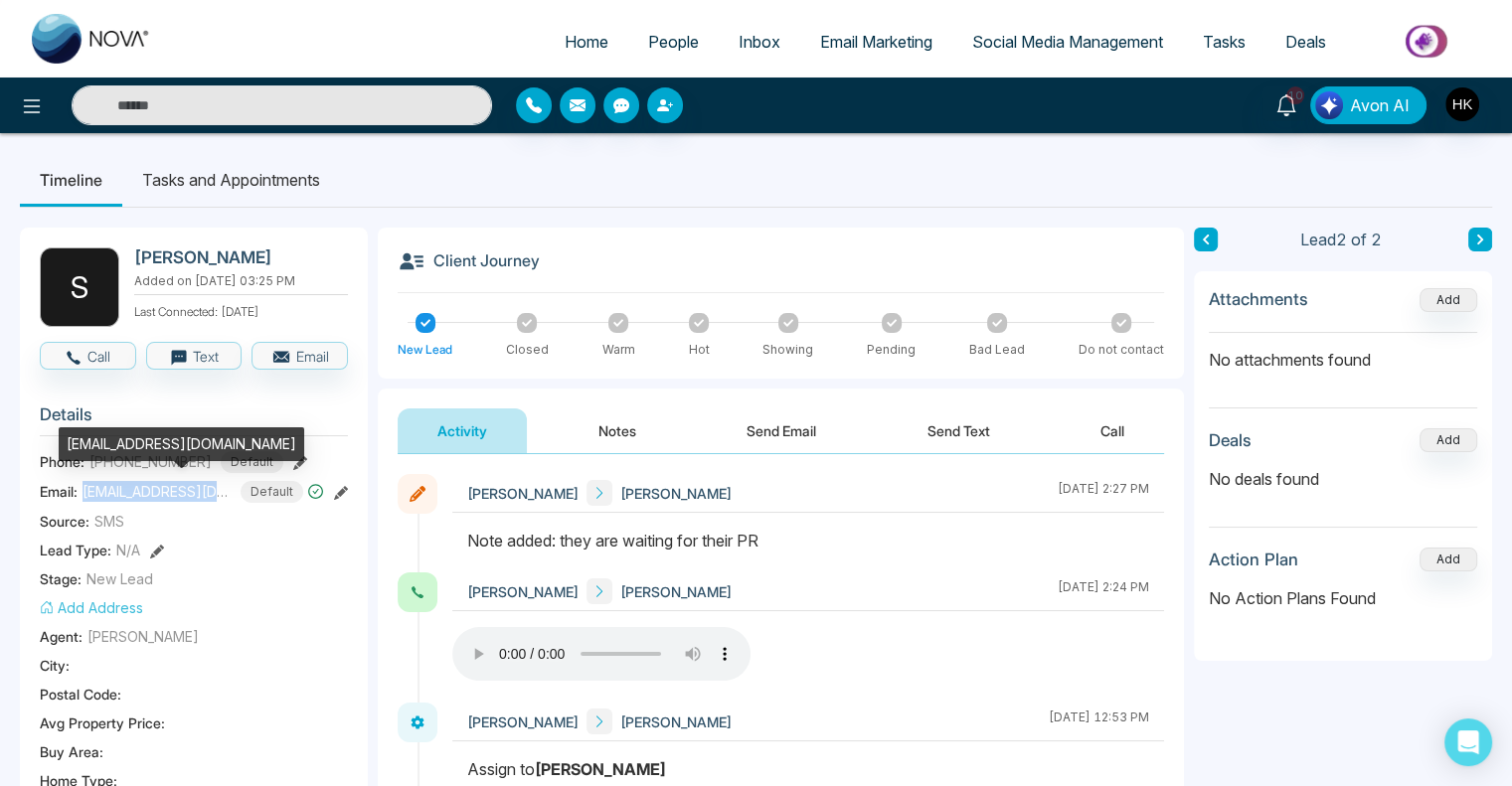 copy on "[EMAIL_ADDRESS][DOMAIN_NAME]" 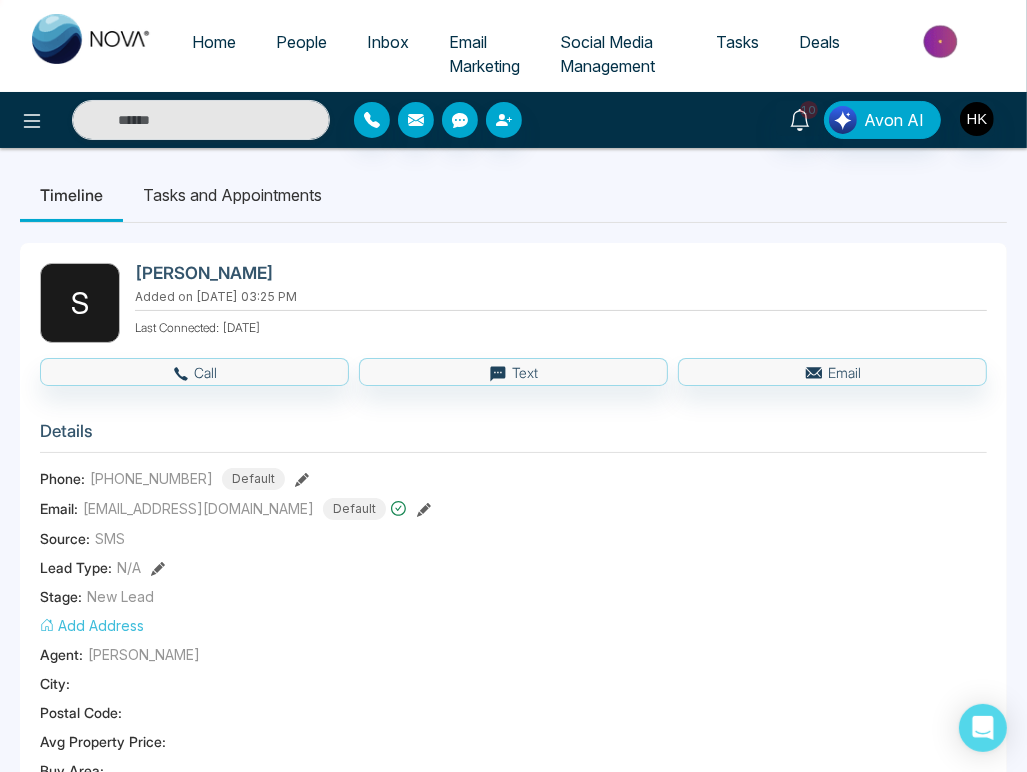 click on "Source: SMS" at bounding box center (513, 538) 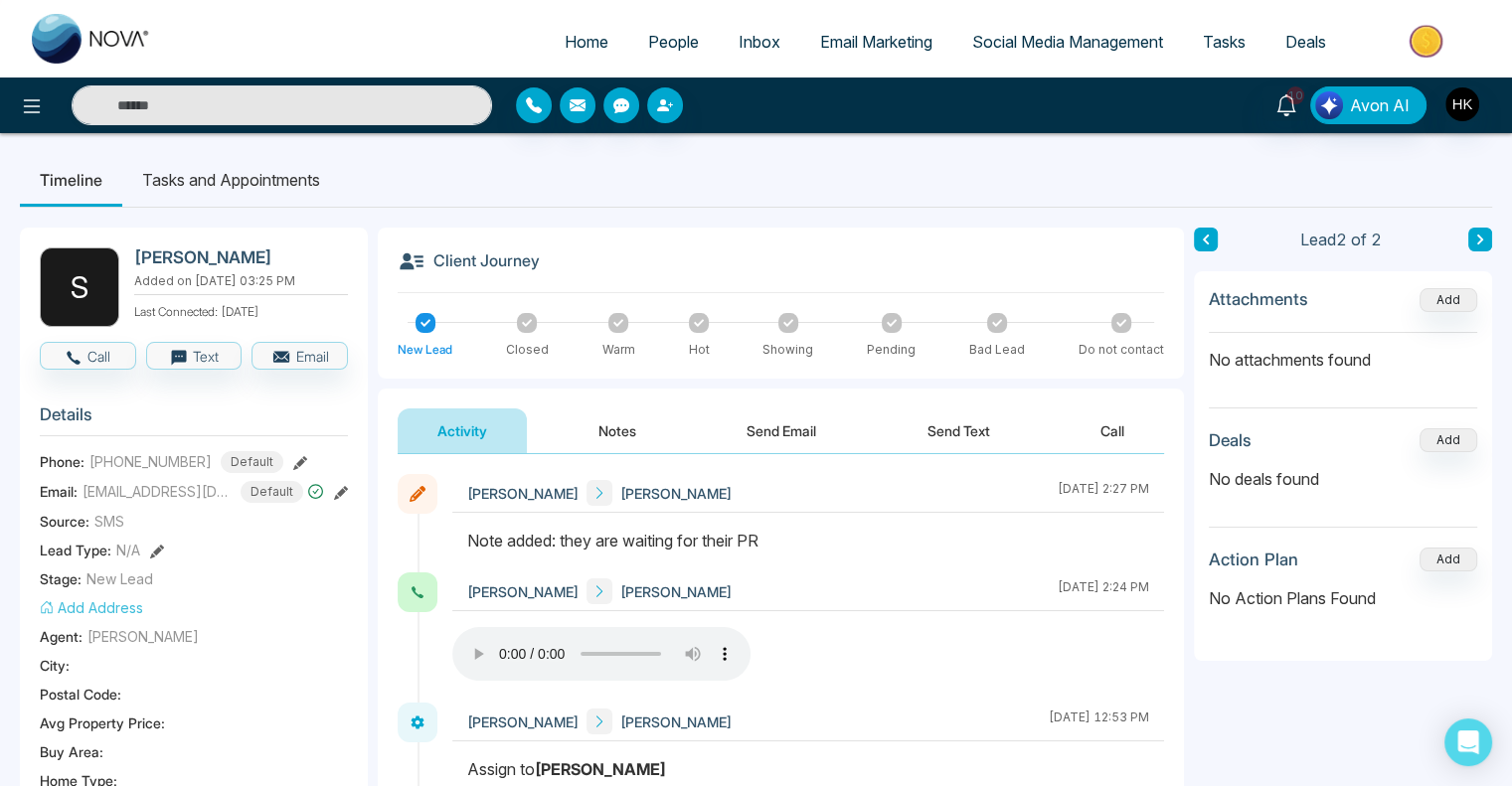 click 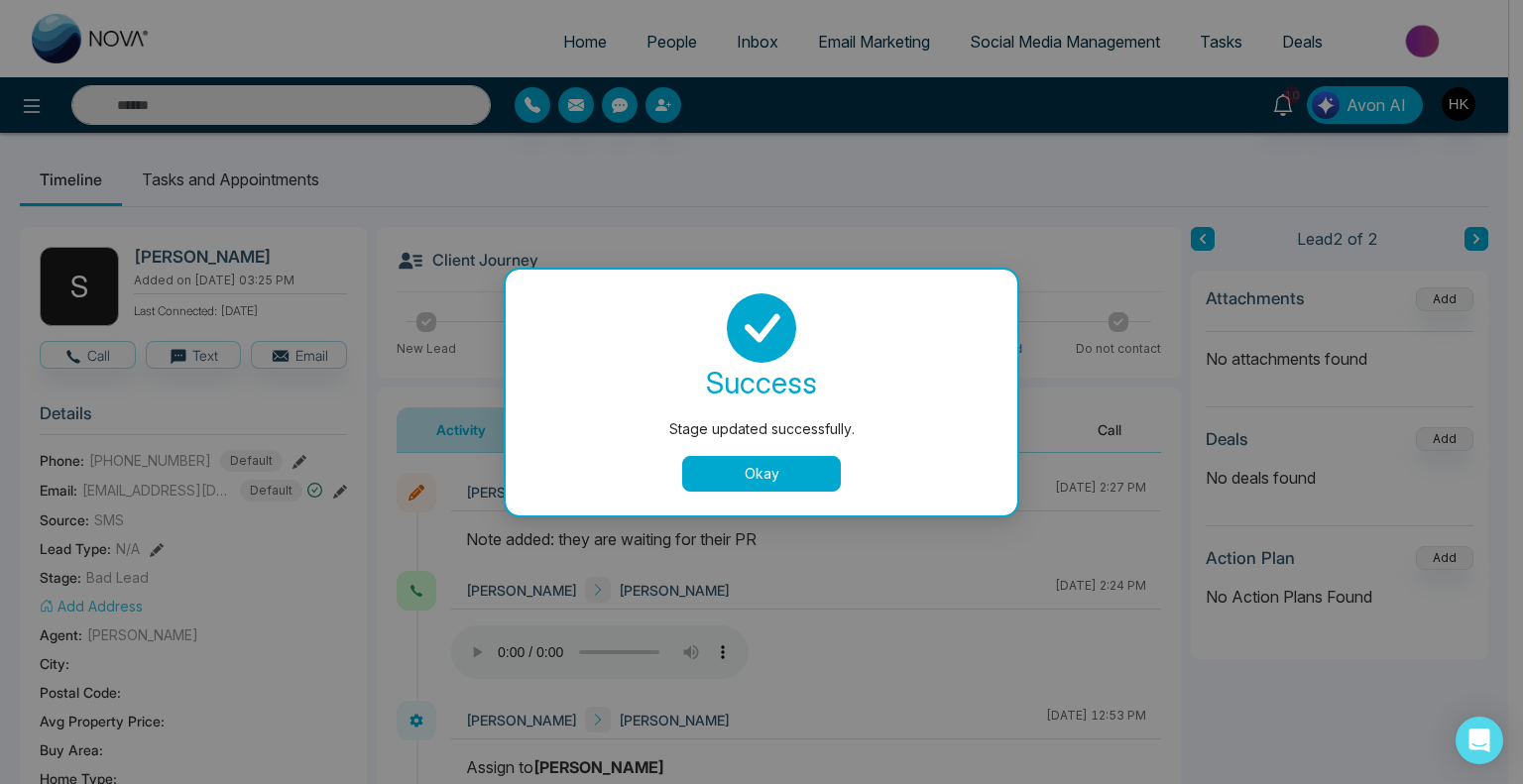 click on "Okay" at bounding box center (762, 474) 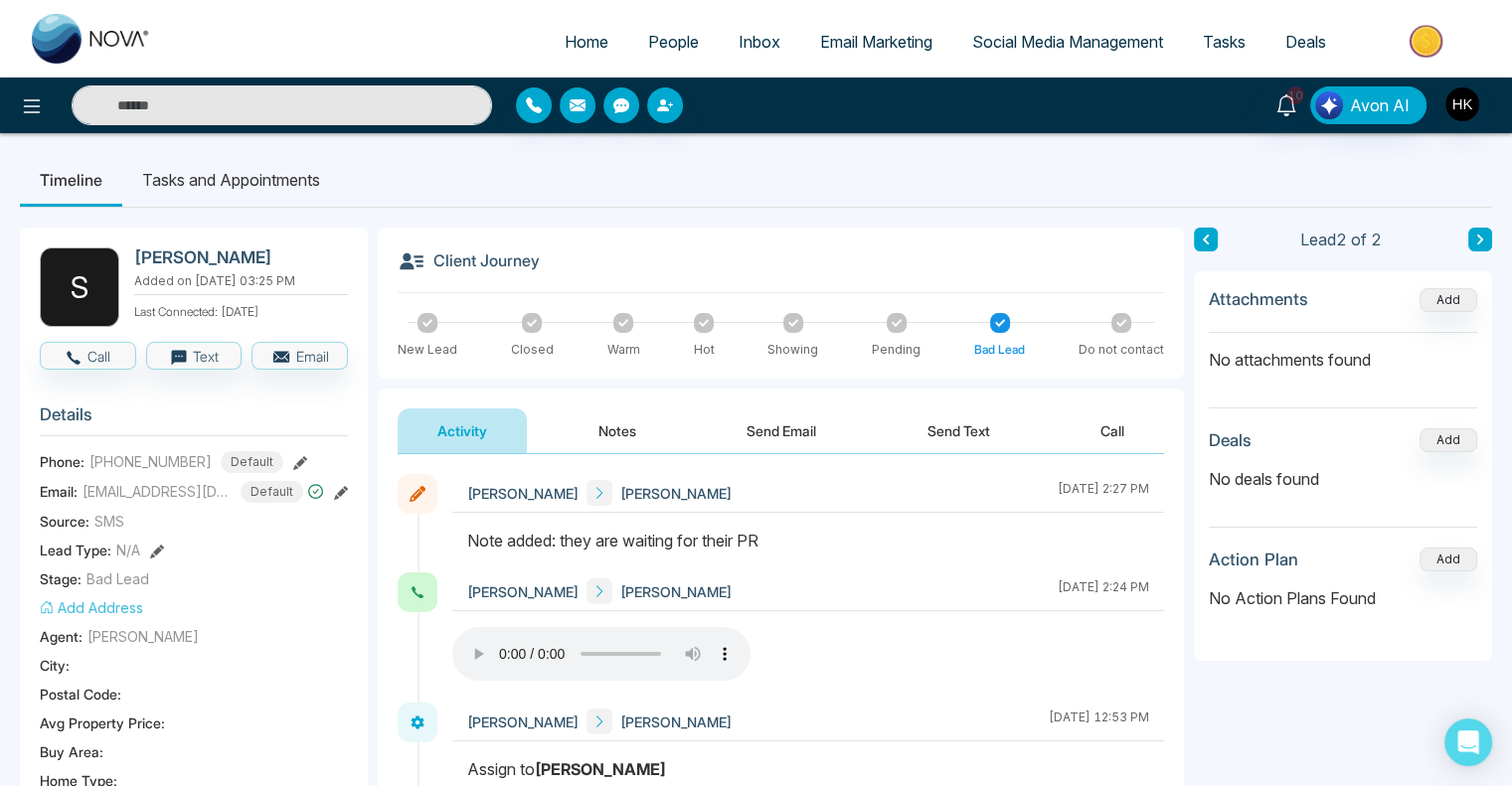 click on "People" at bounding box center (673, 42) 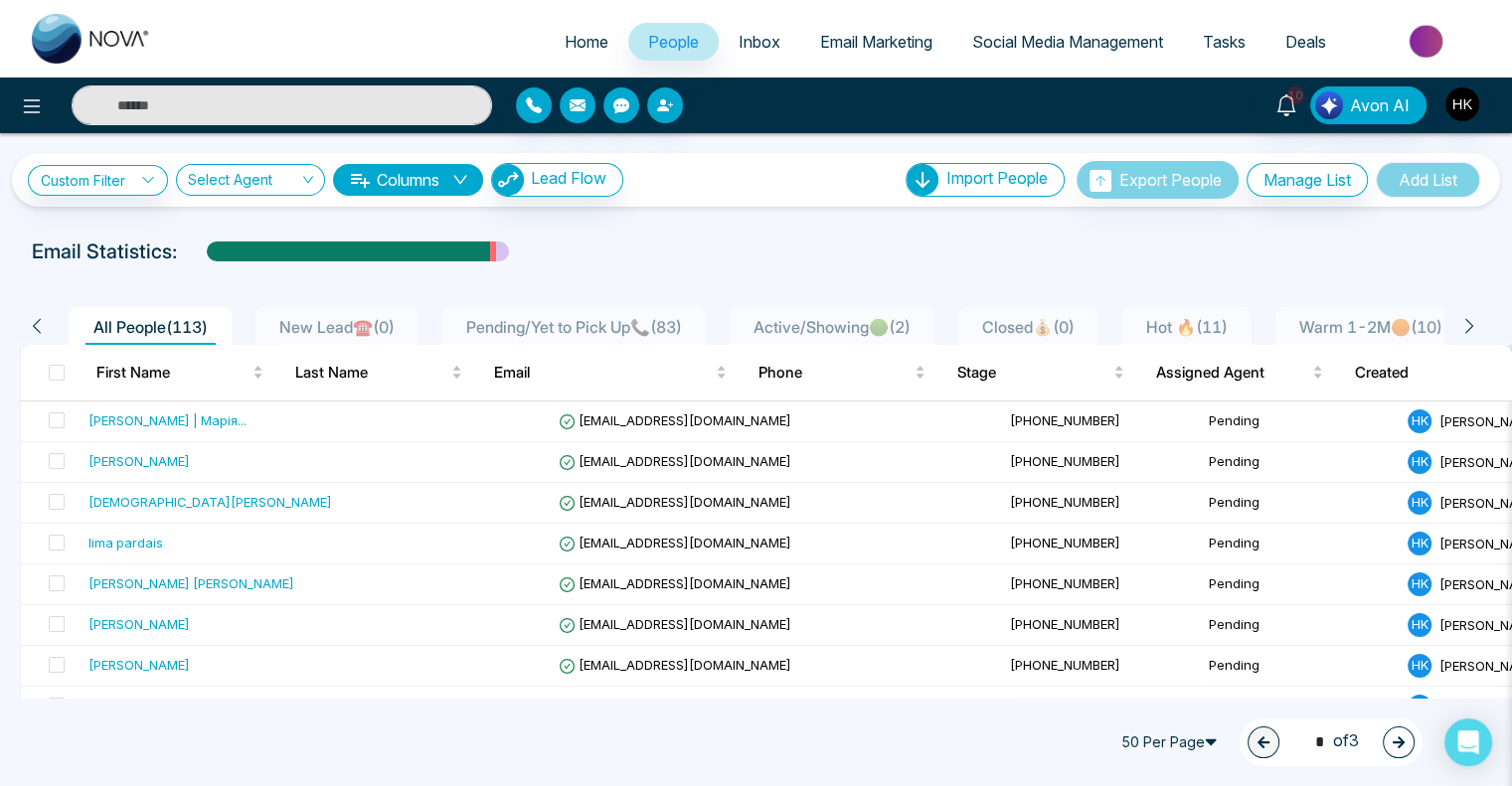 click on "New Lead☎️  ( 0 )" at bounding box center [337, 327] 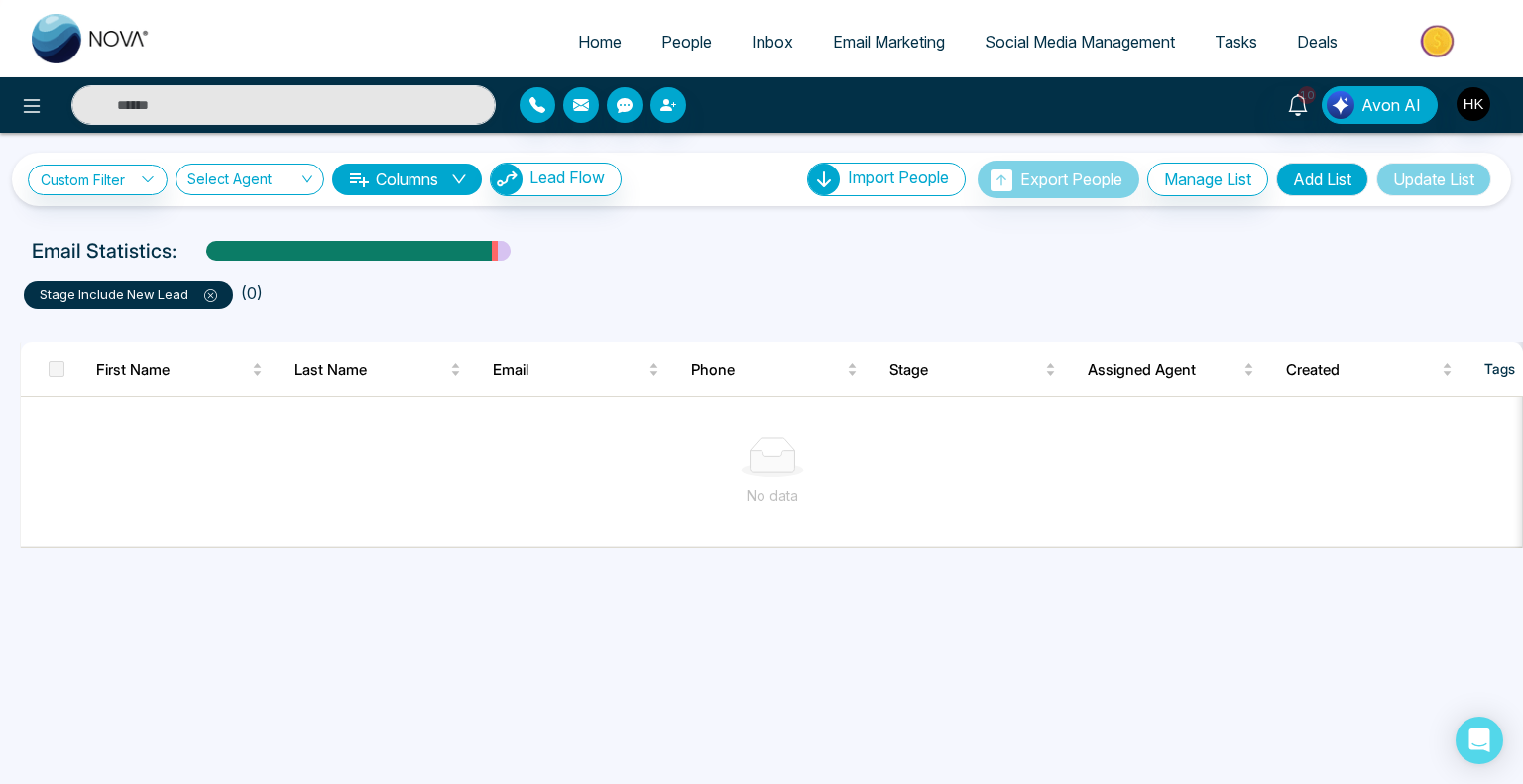 click on "Home" at bounding box center (600, 42) 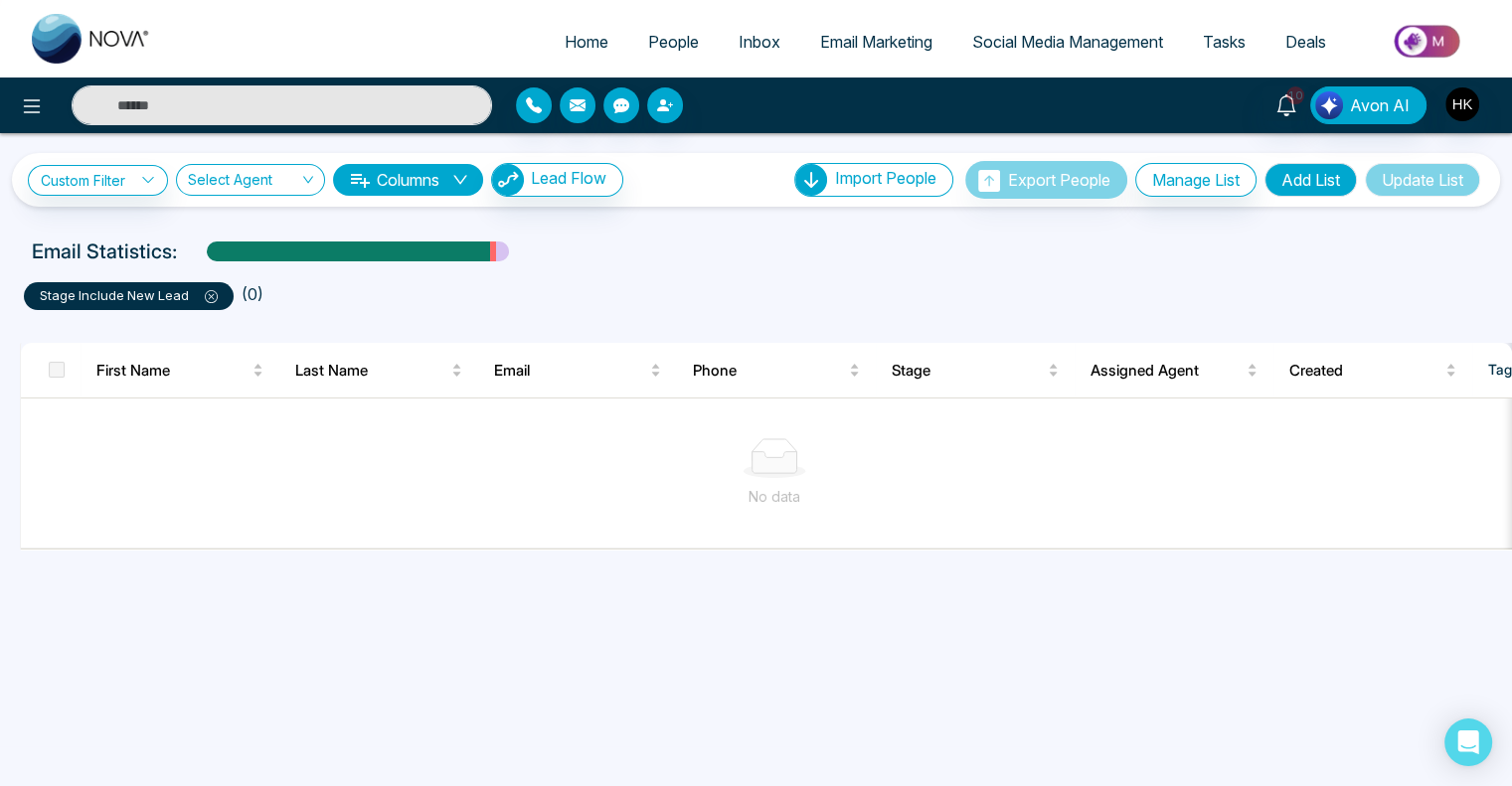 select on "*" 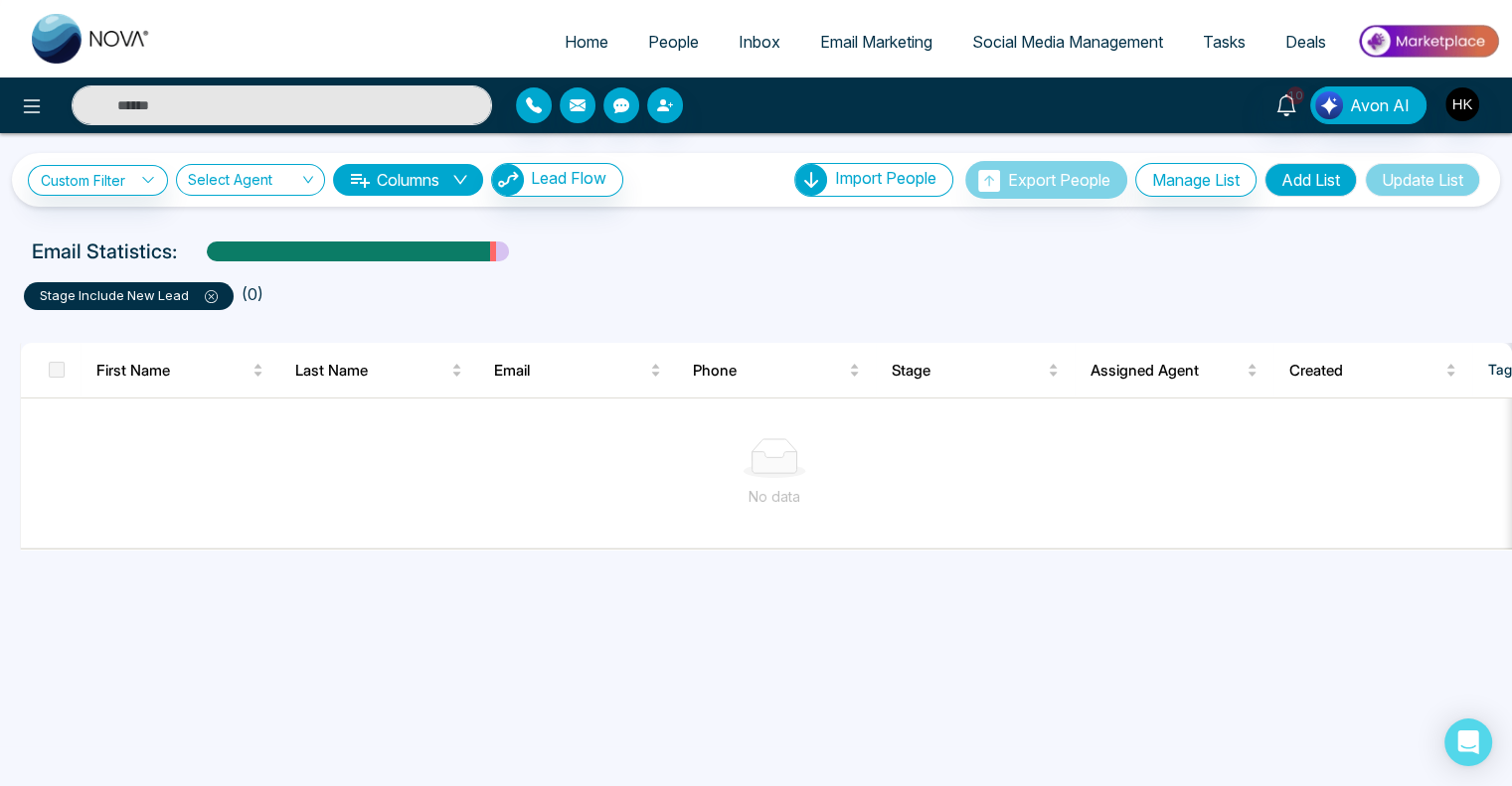 select on "*" 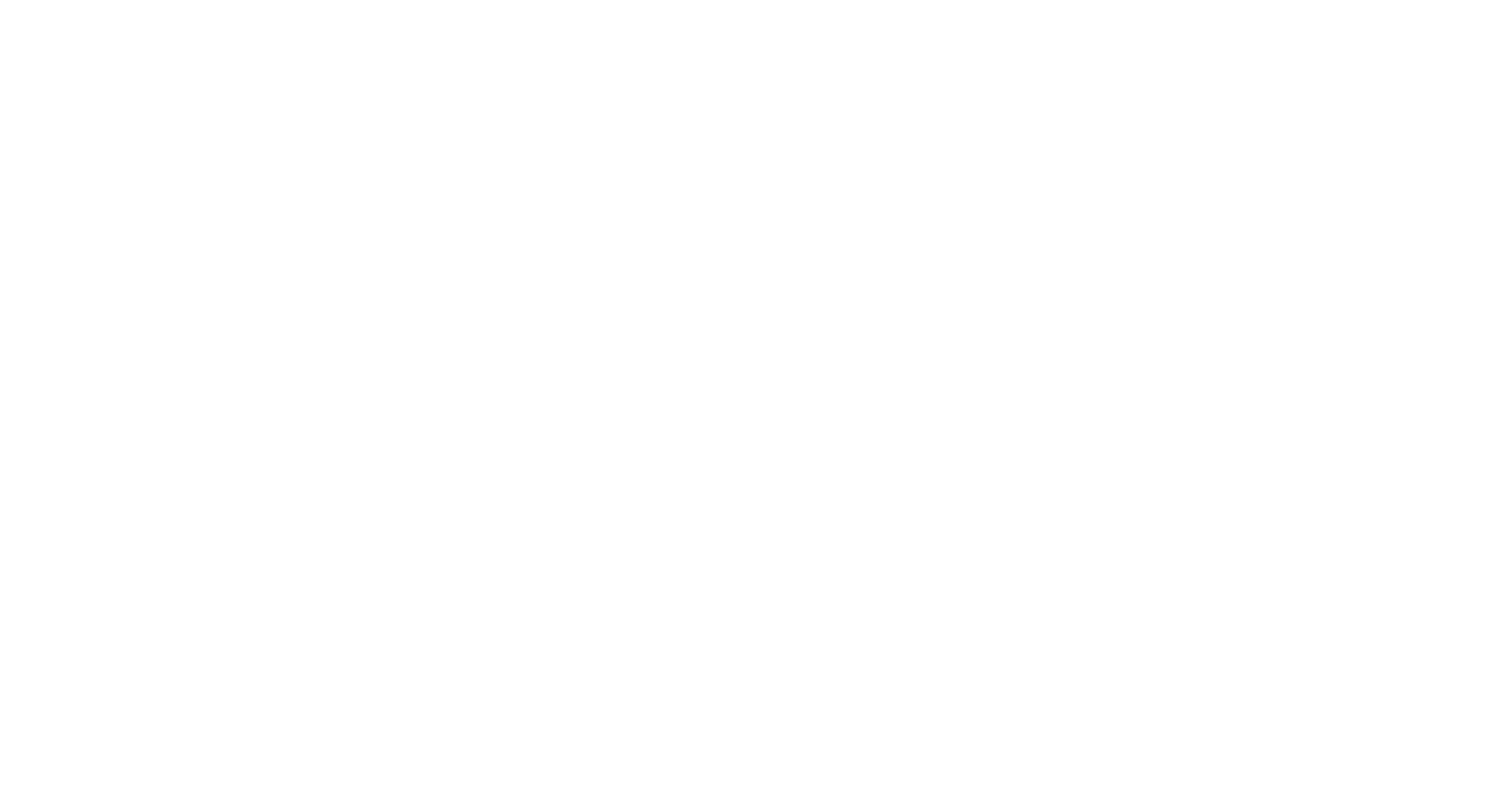 scroll, scrollTop: 0, scrollLeft: 0, axis: both 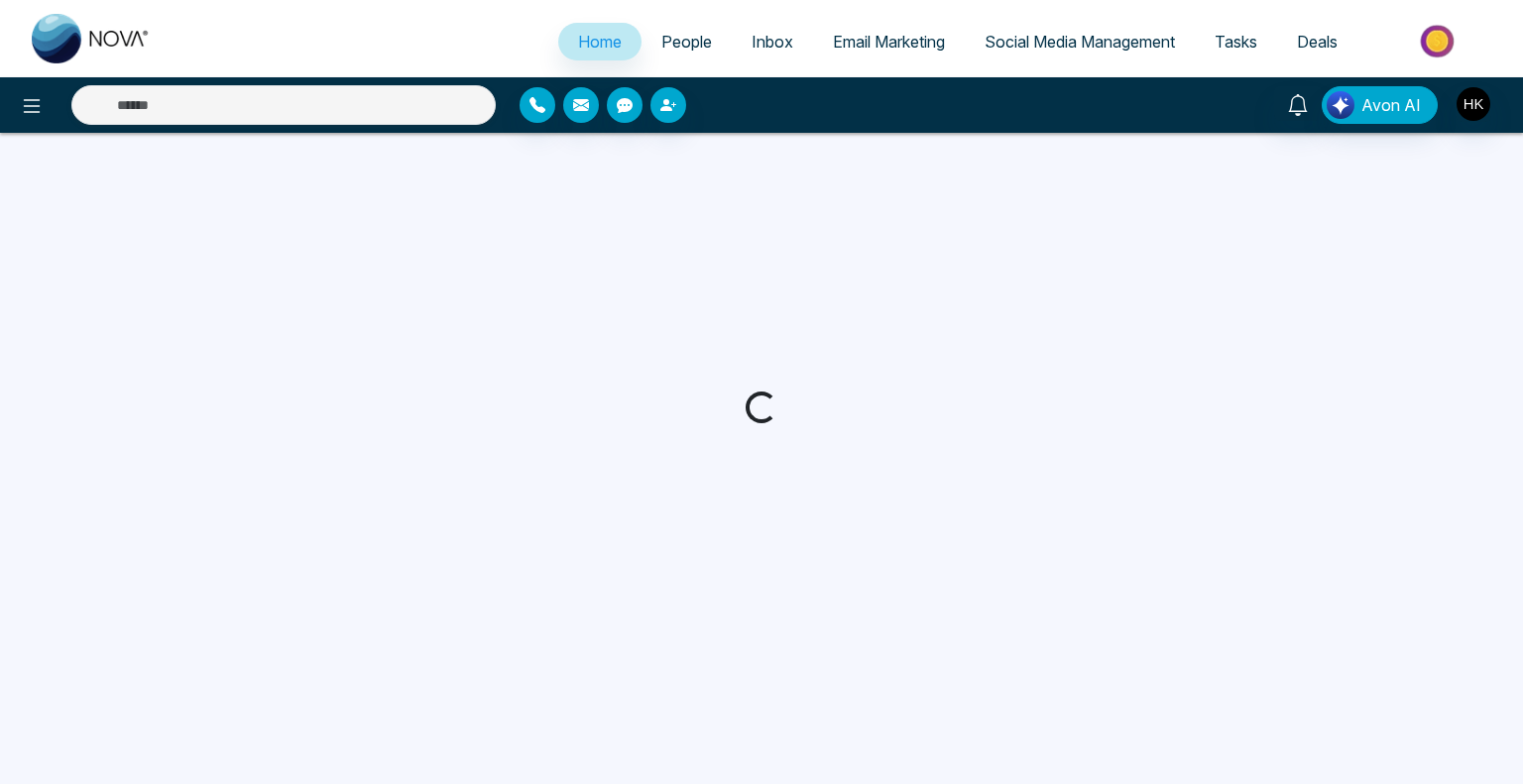 select on "*" 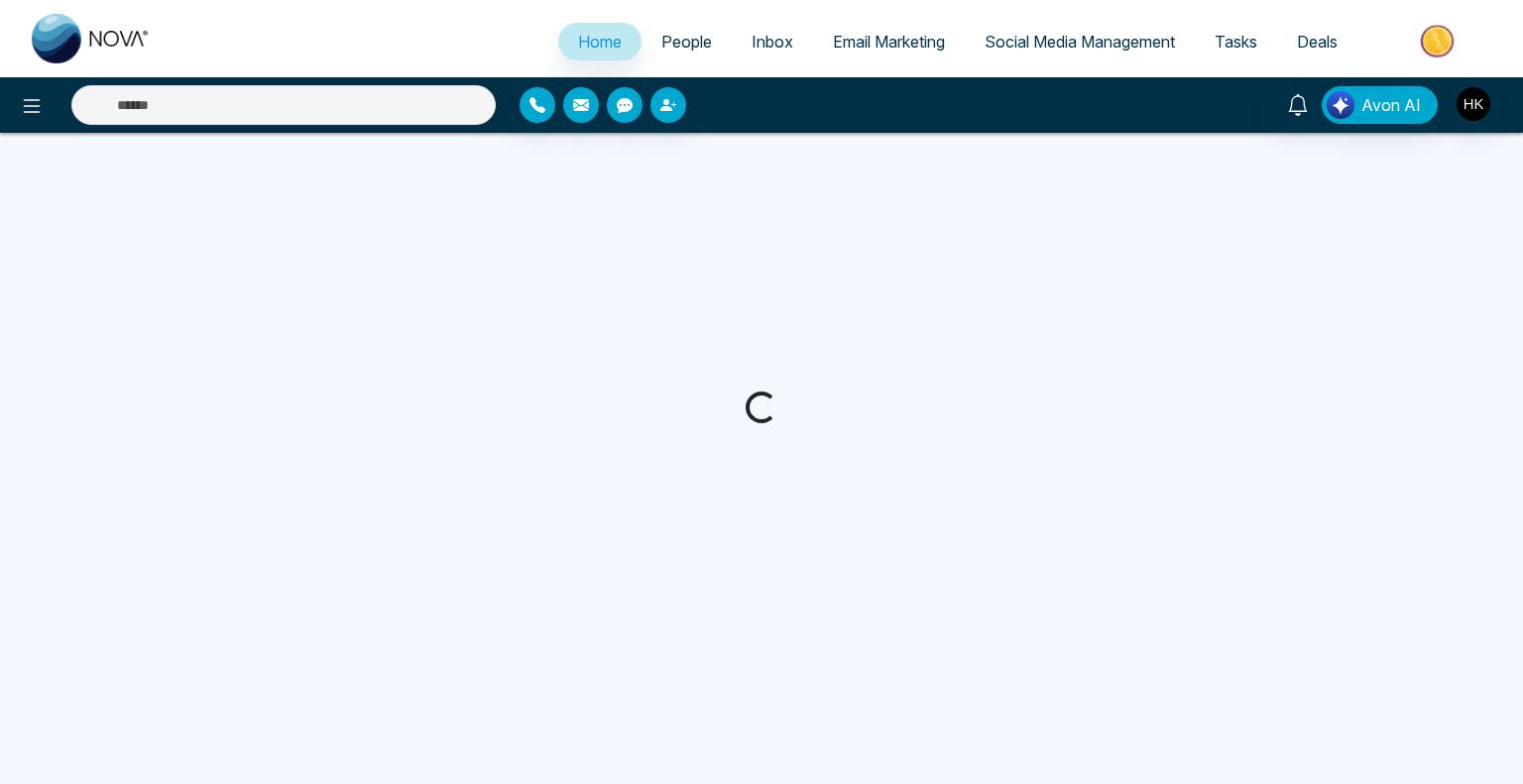 select on "*" 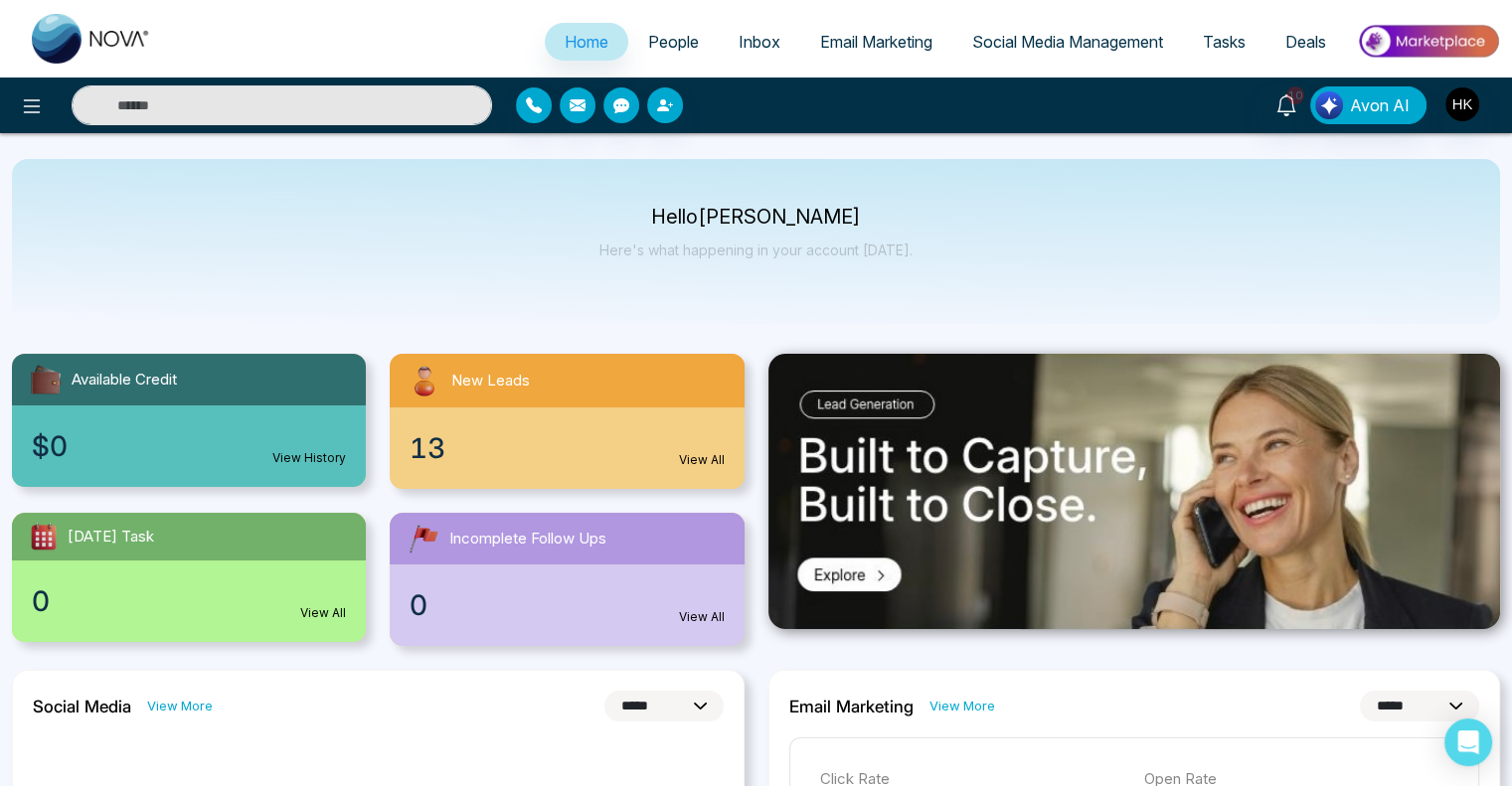 click on "People" at bounding box center (673, 42) 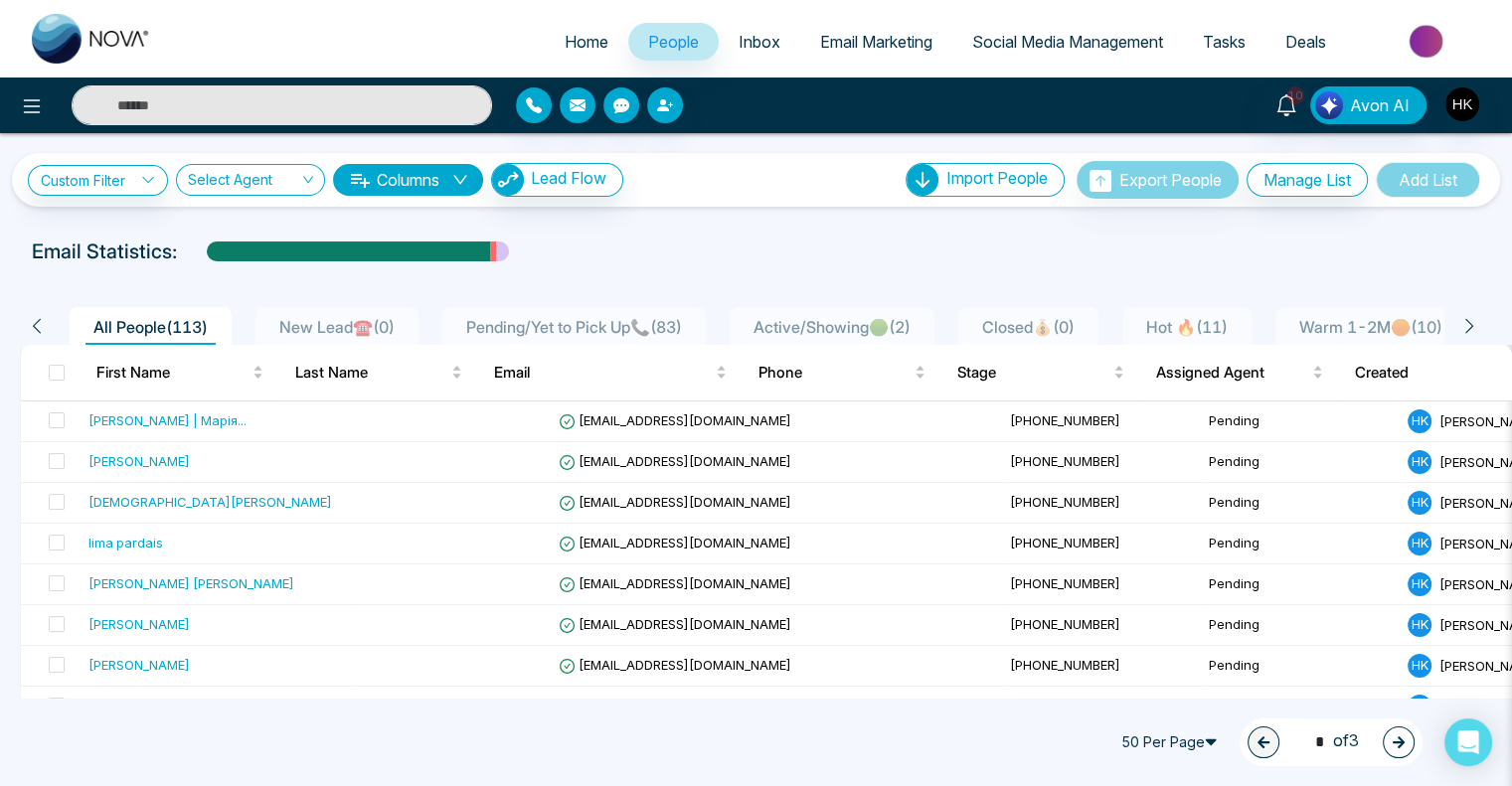 click at bounding box center [281, 105] 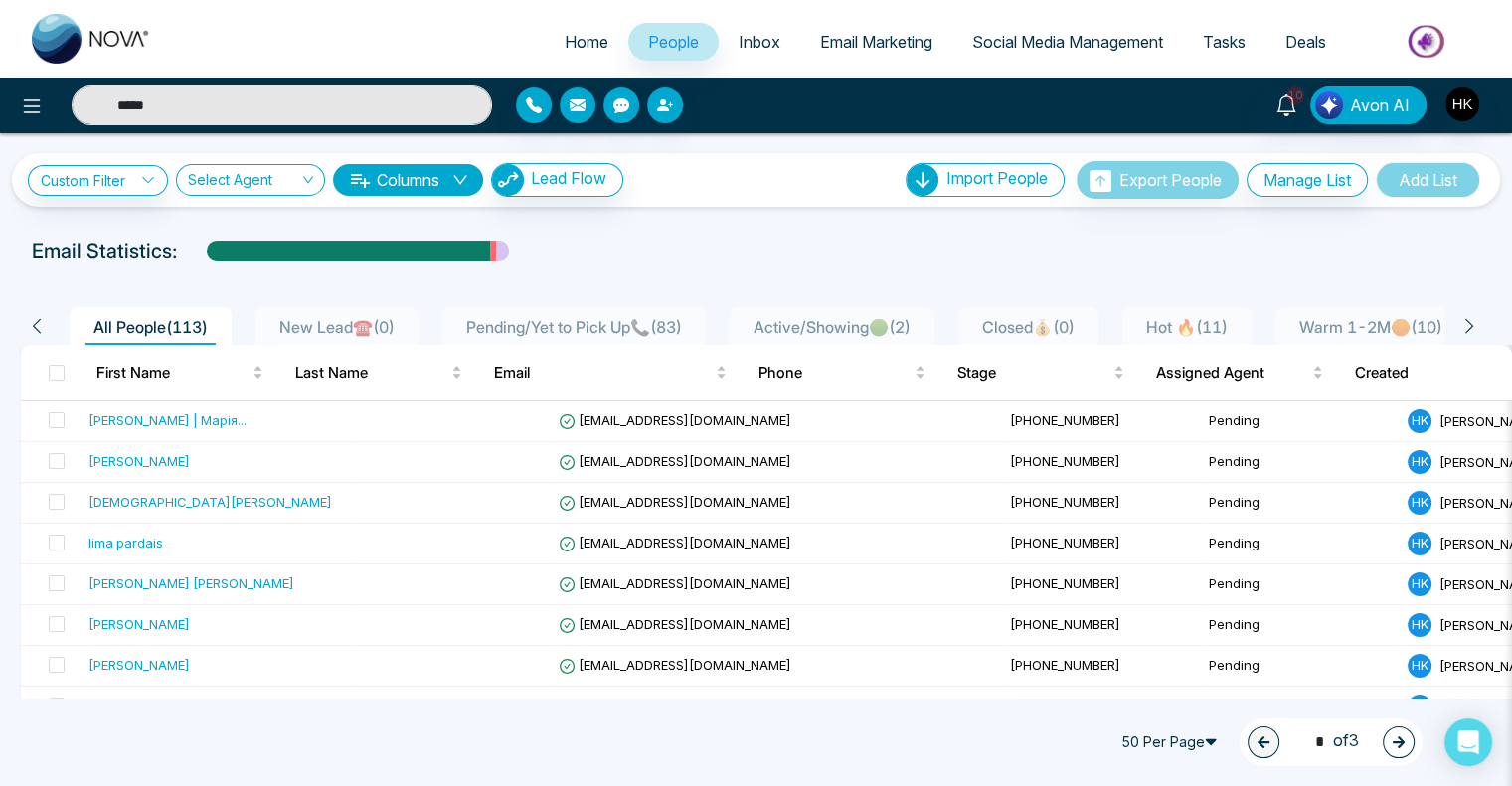 type on "*****" 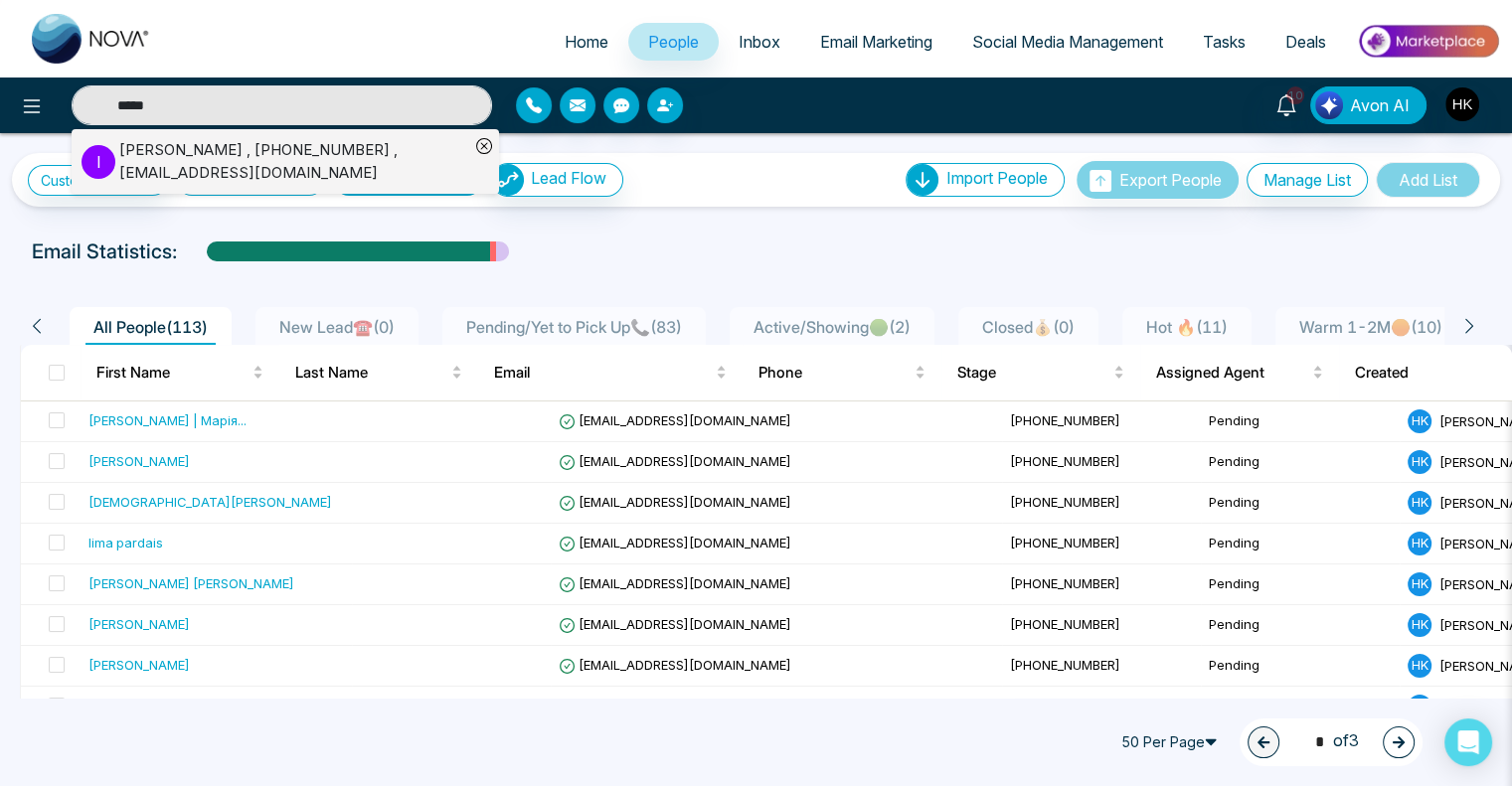 click on "Irfan Hussain     , +14372356001   , irfanmirzair@gmail.com" at bounding box center (294, 161) 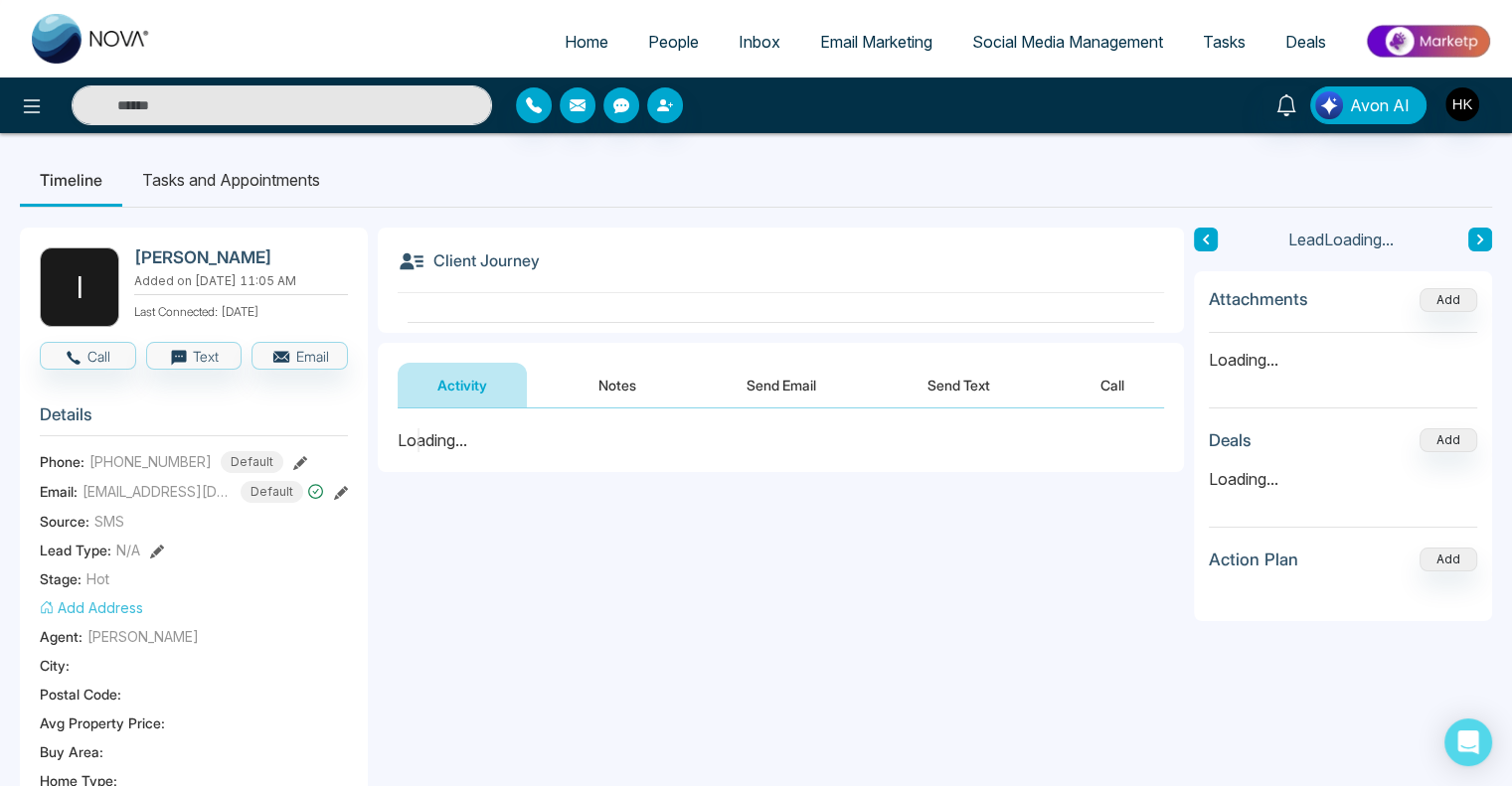 click on "Send Text" at bounding box center [958, 385] 